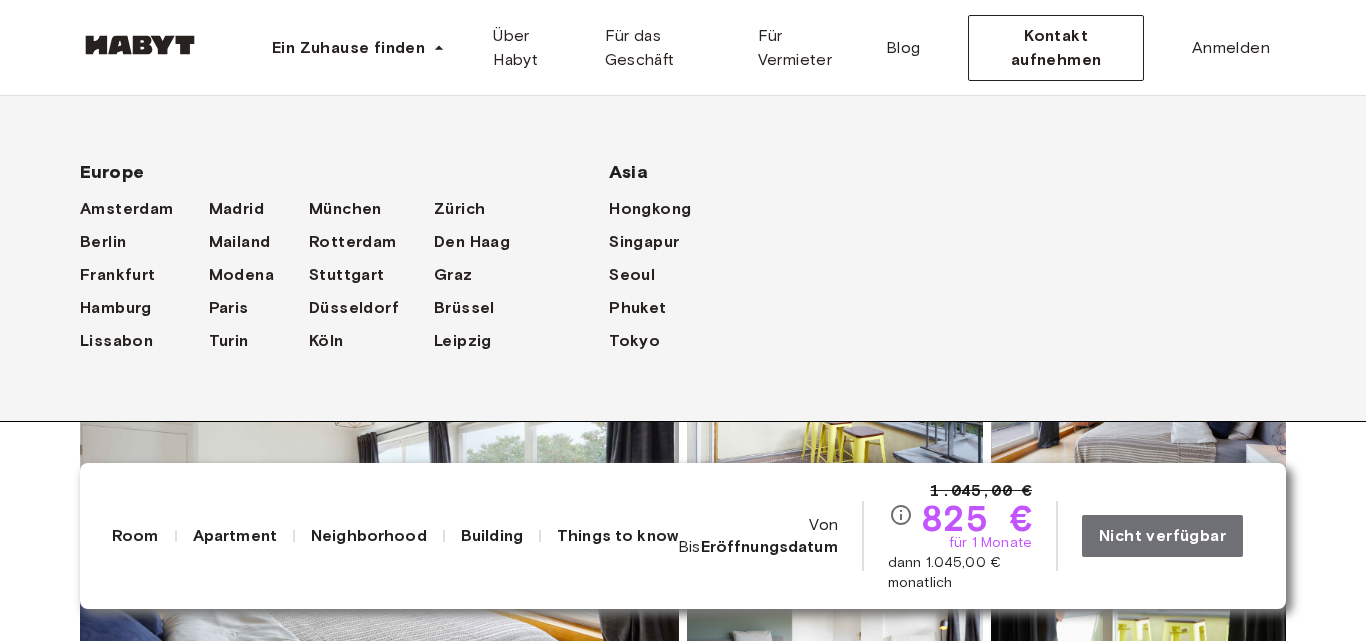 scroll, scrollTop: 0, scrollLeft: 0, axis: both 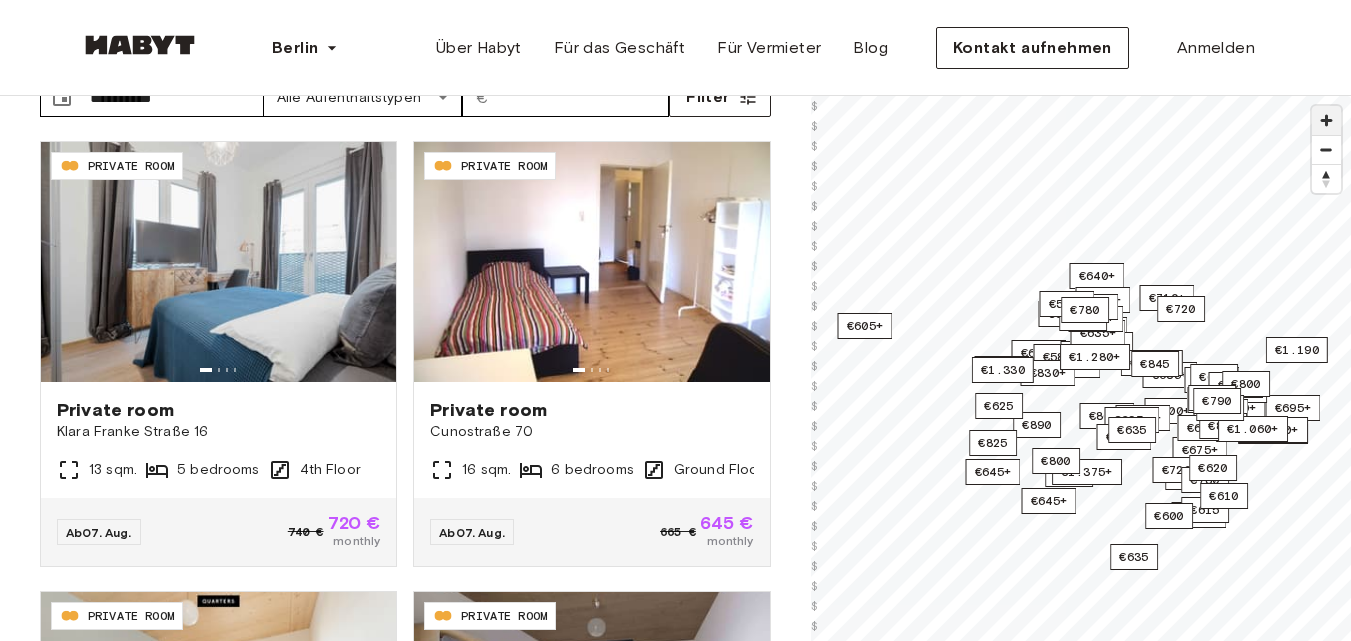click at bounding box center [1326, 120] 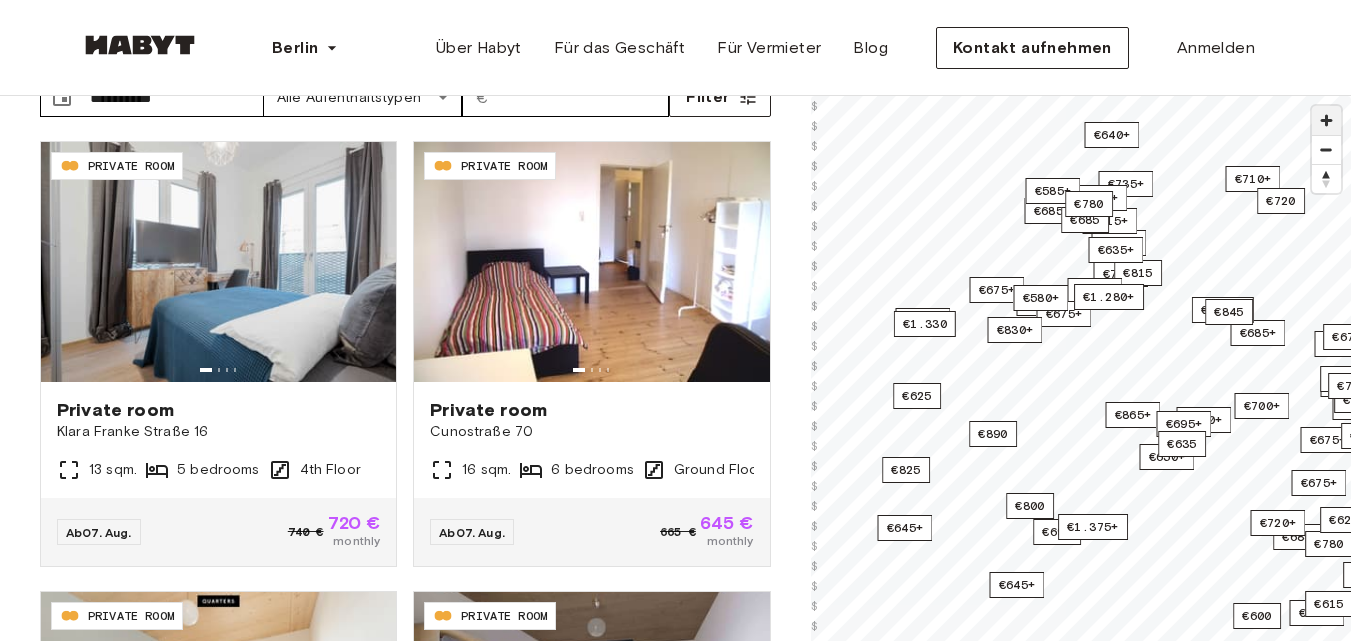 click at bounding box center (1326, 120) 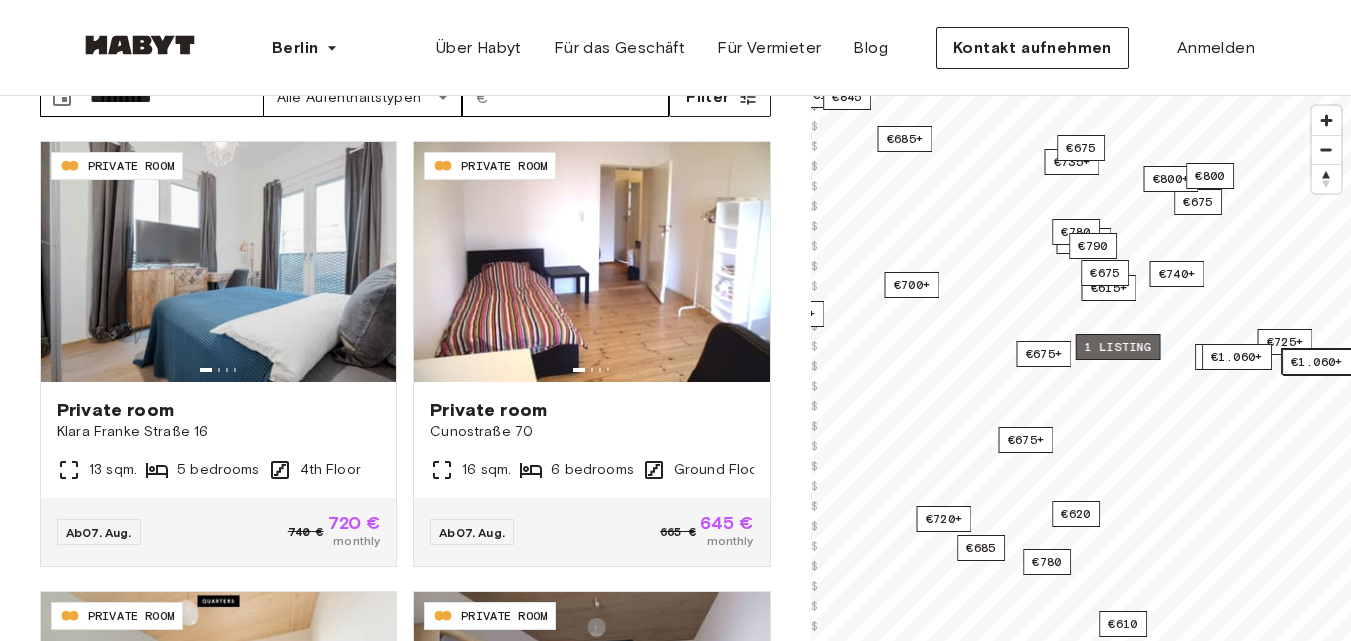 click on "1 listing" at bounding box center [1117, 347] 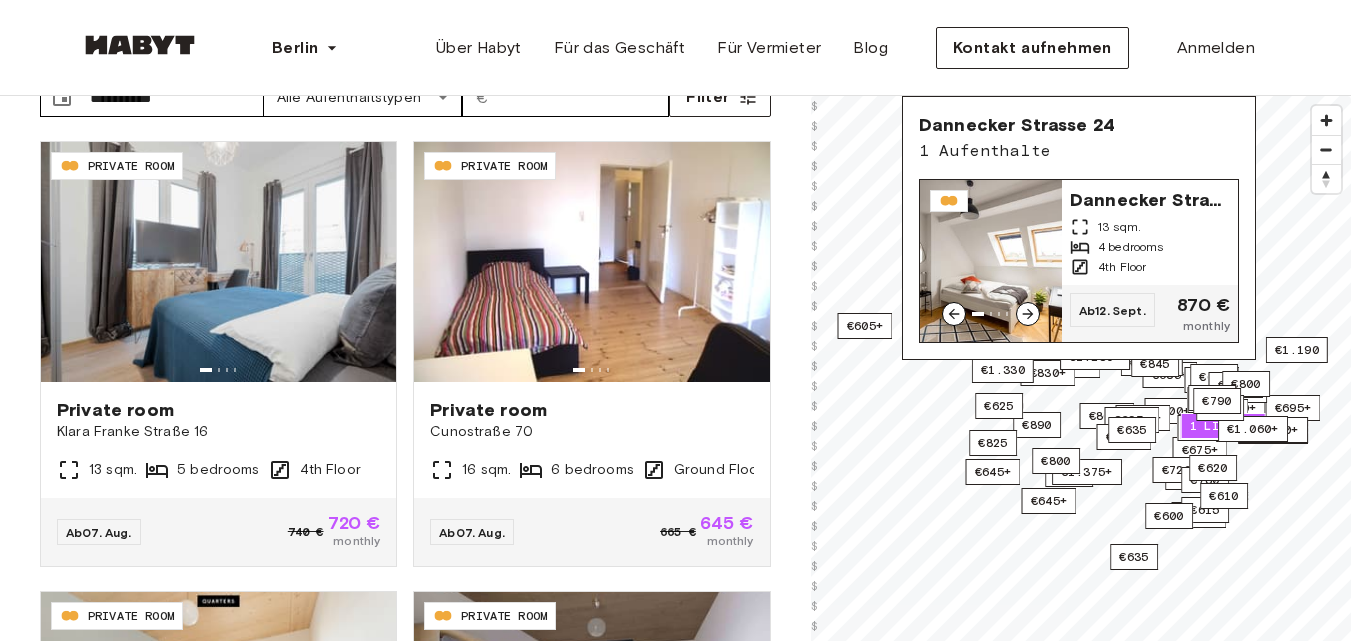 click at bounding box center [991, 261] 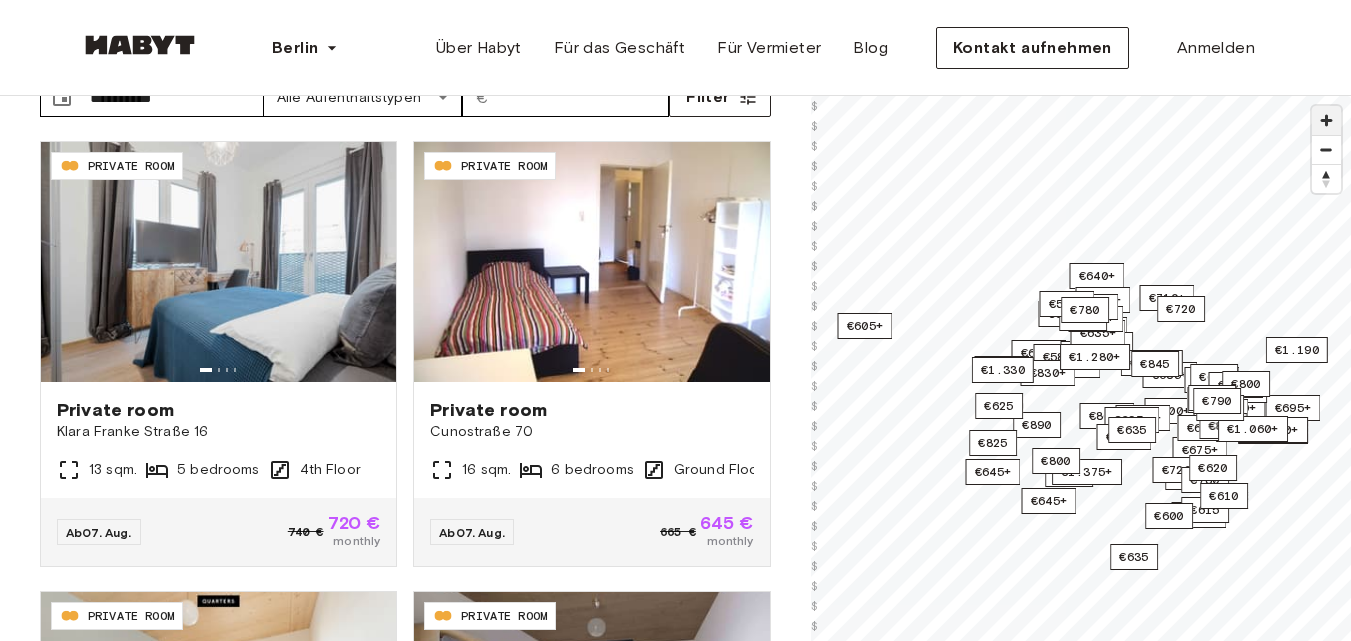 click at bounding box center [1326, 120] 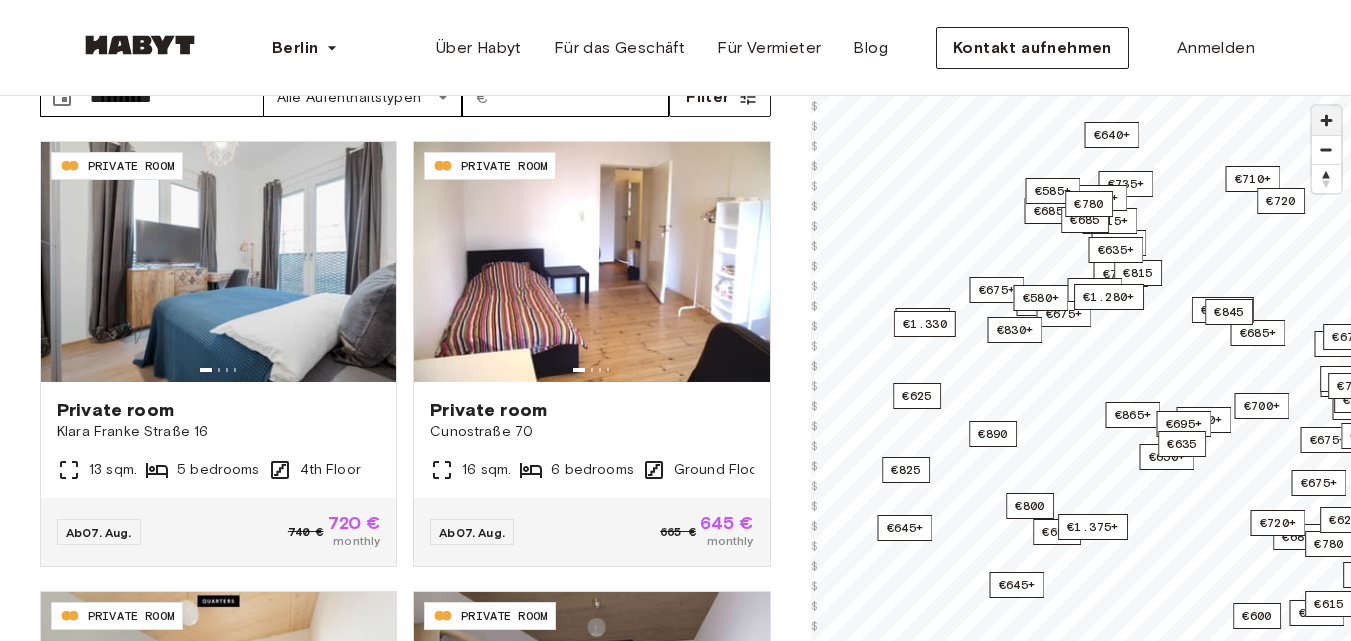 click at bounding box center (1326, 120) 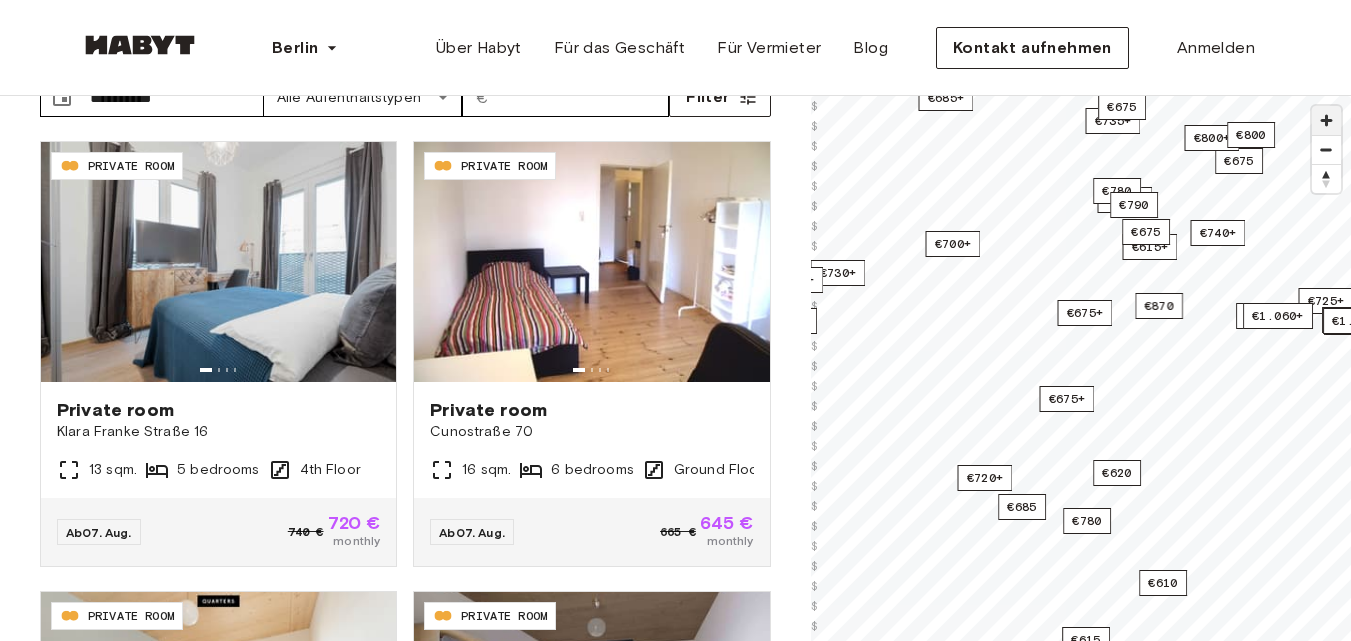 click at bounding box center (1326, 120) 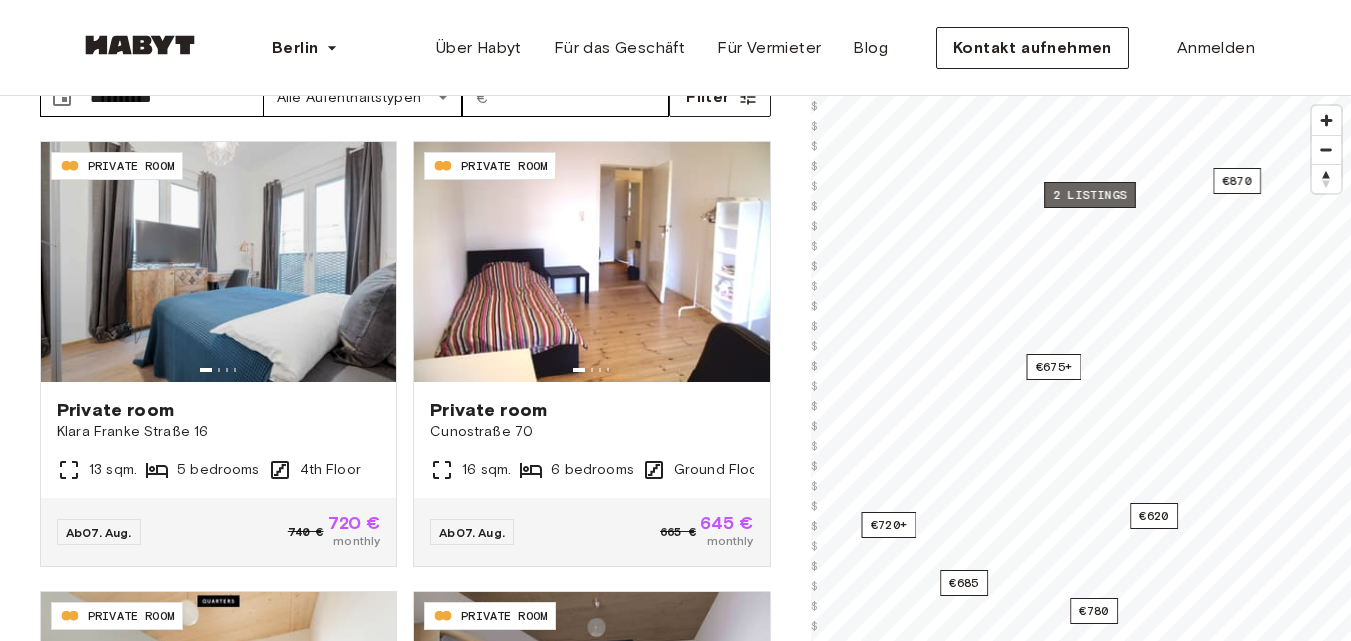 click on "2 listings" at bounding box center [1090, 195] 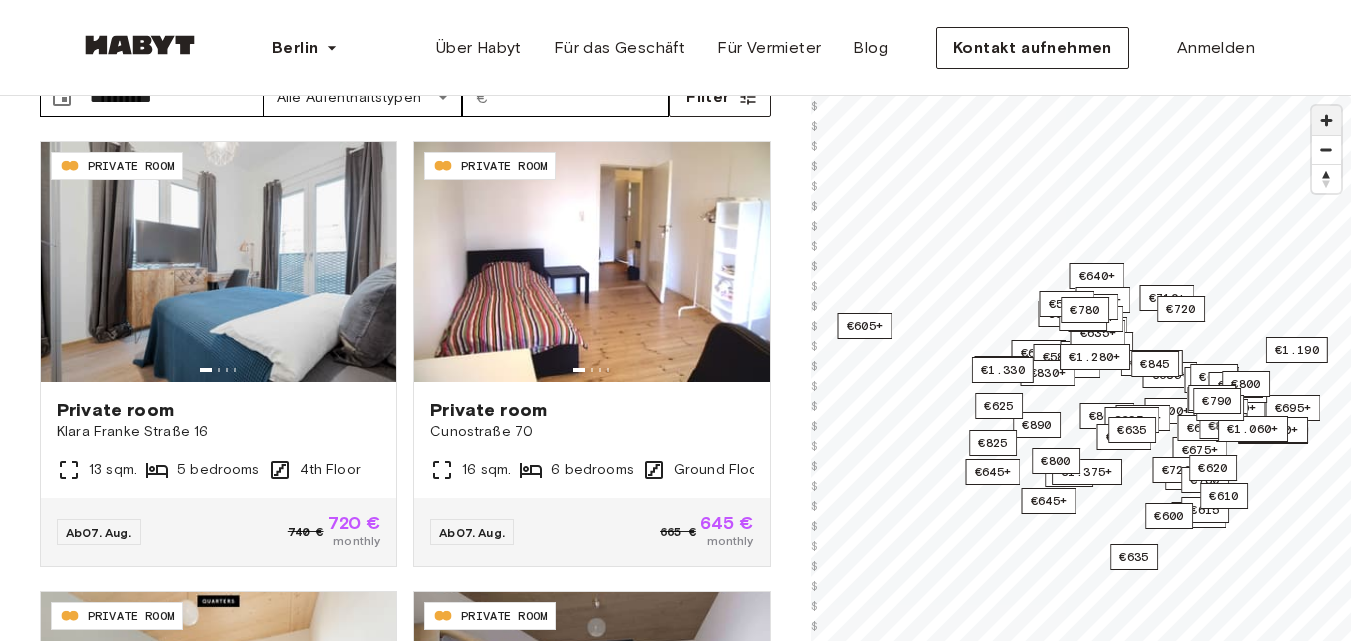 click at bounding box center (1326, 120) 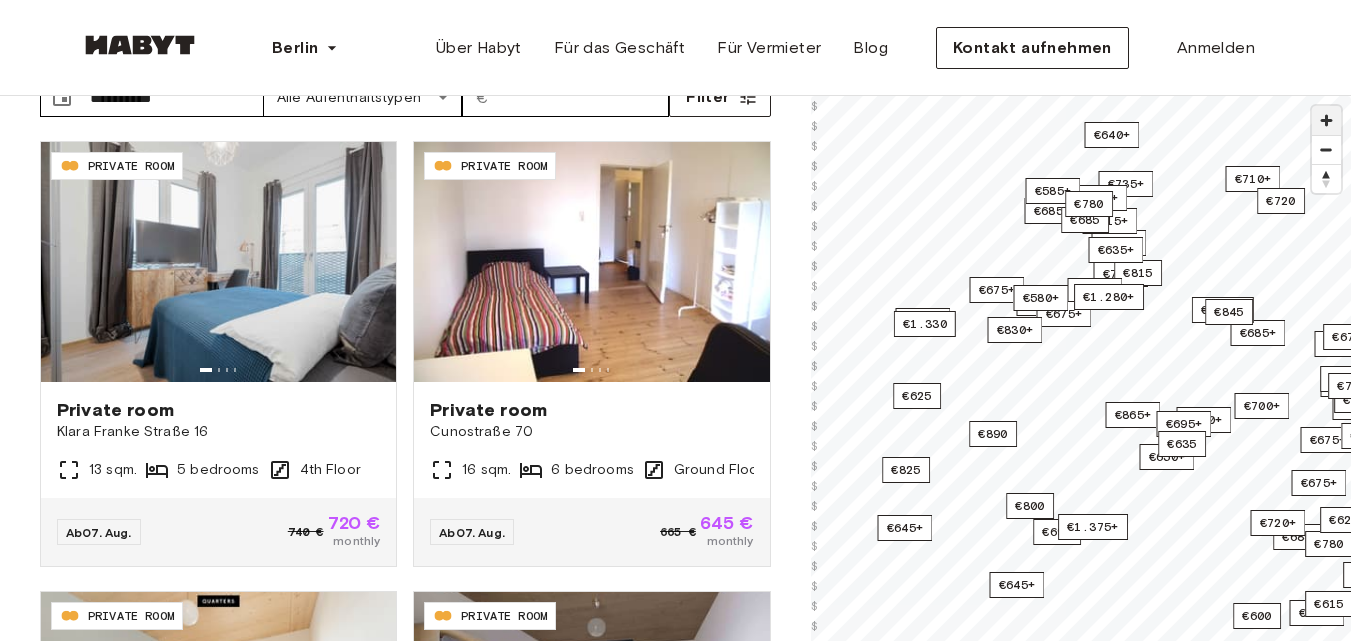 click at bounding box center (1326, 120) 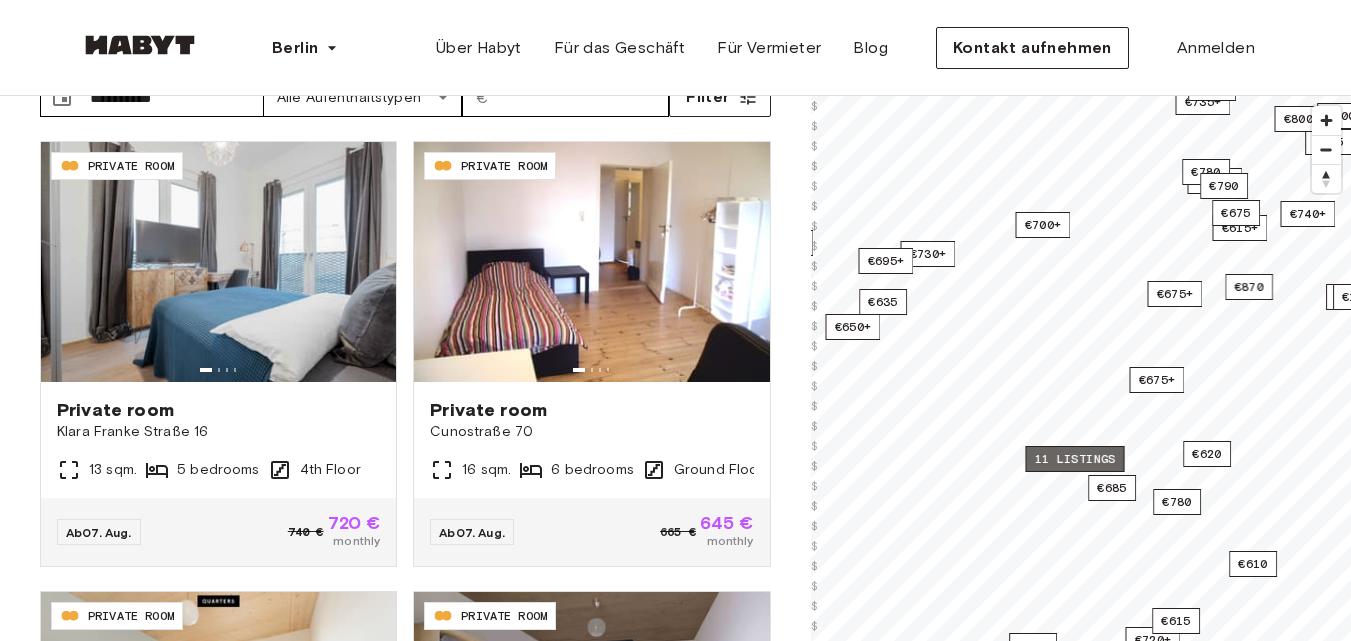 click on "11 listings" at bounding box center (1074, 459) 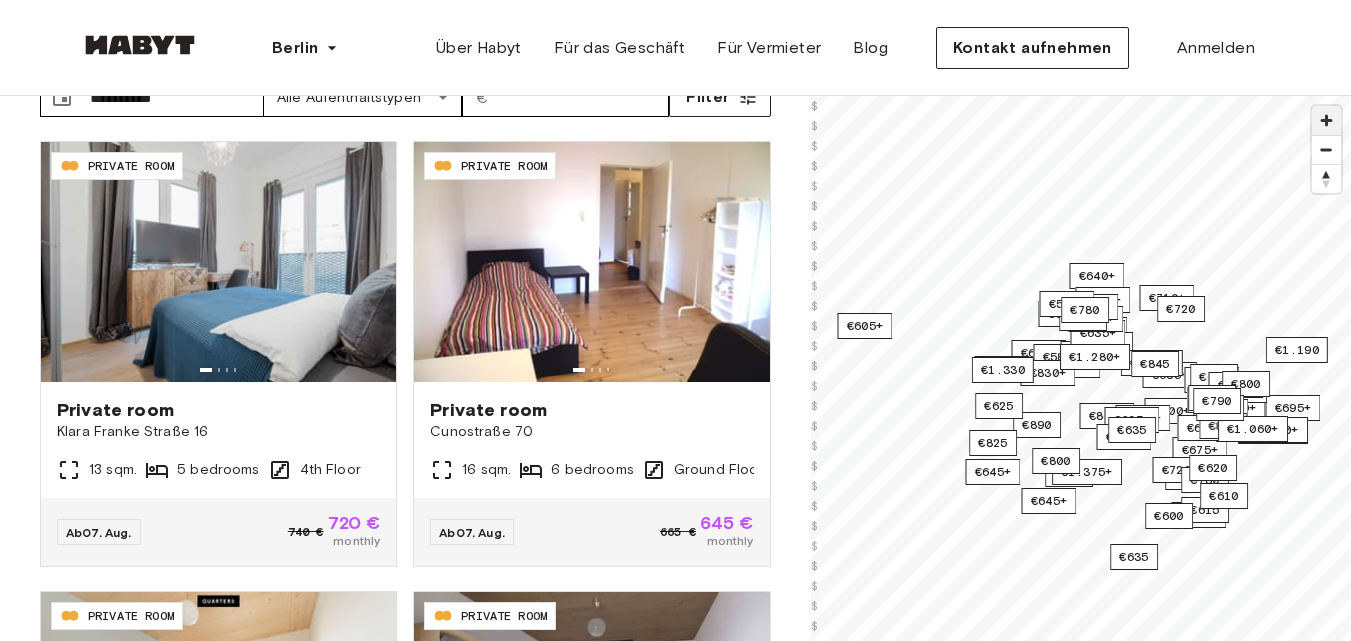 click at bounding box center (1326, 120) 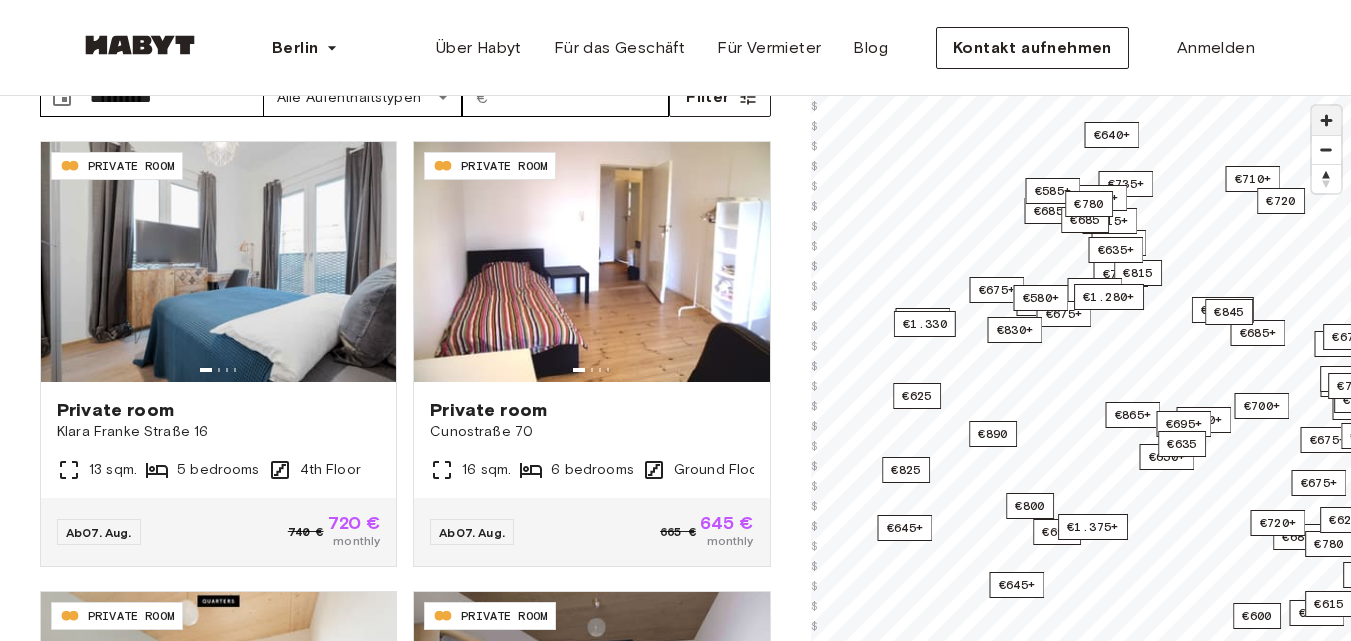 click at bounding box center [1326, 120] 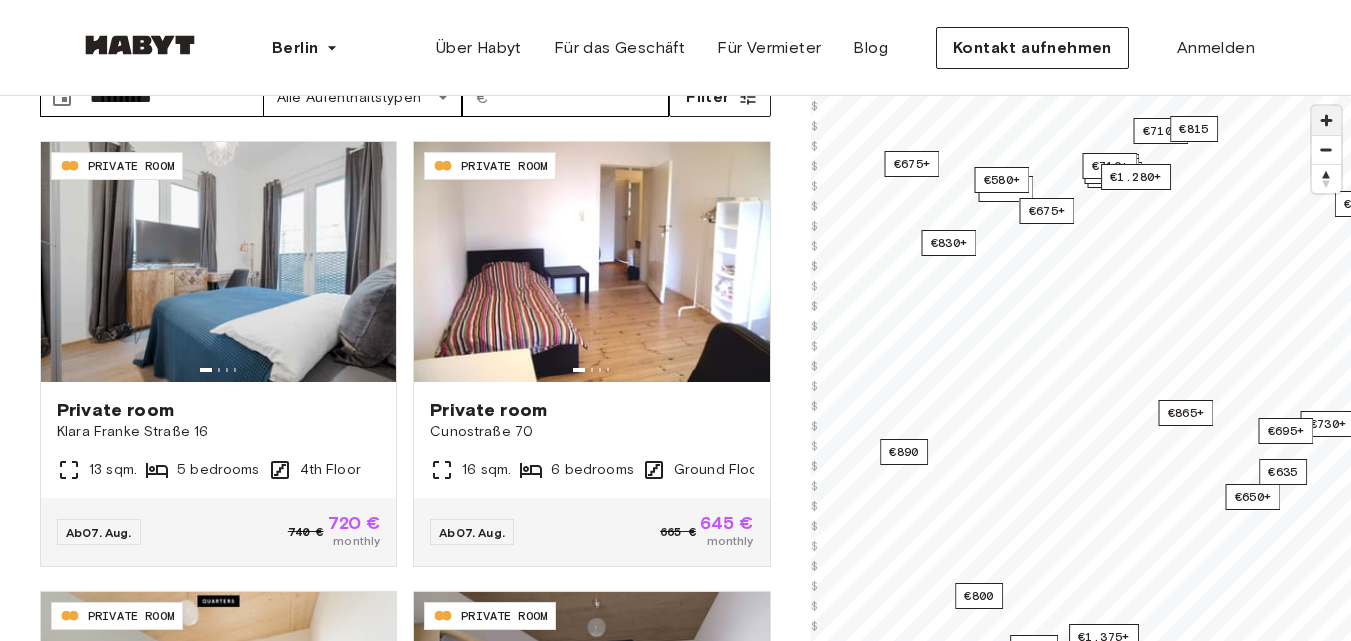 click at bounding box center (1326, 120) 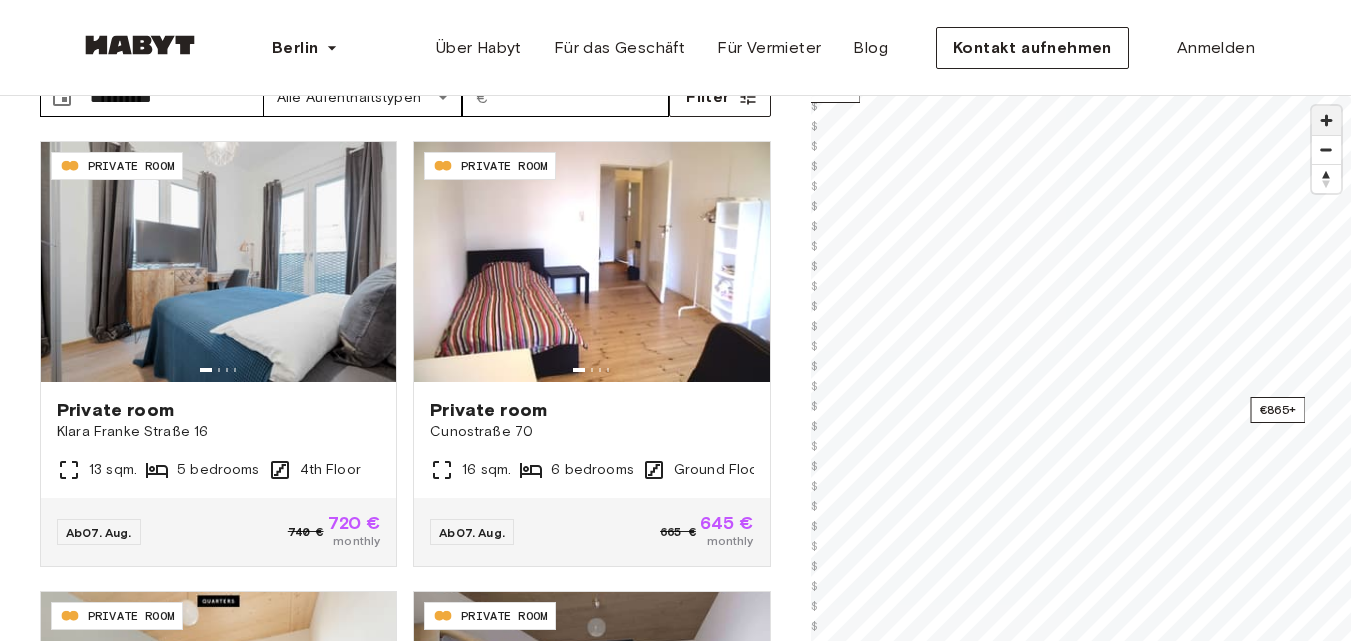 click at bounding box center [1326, 120] 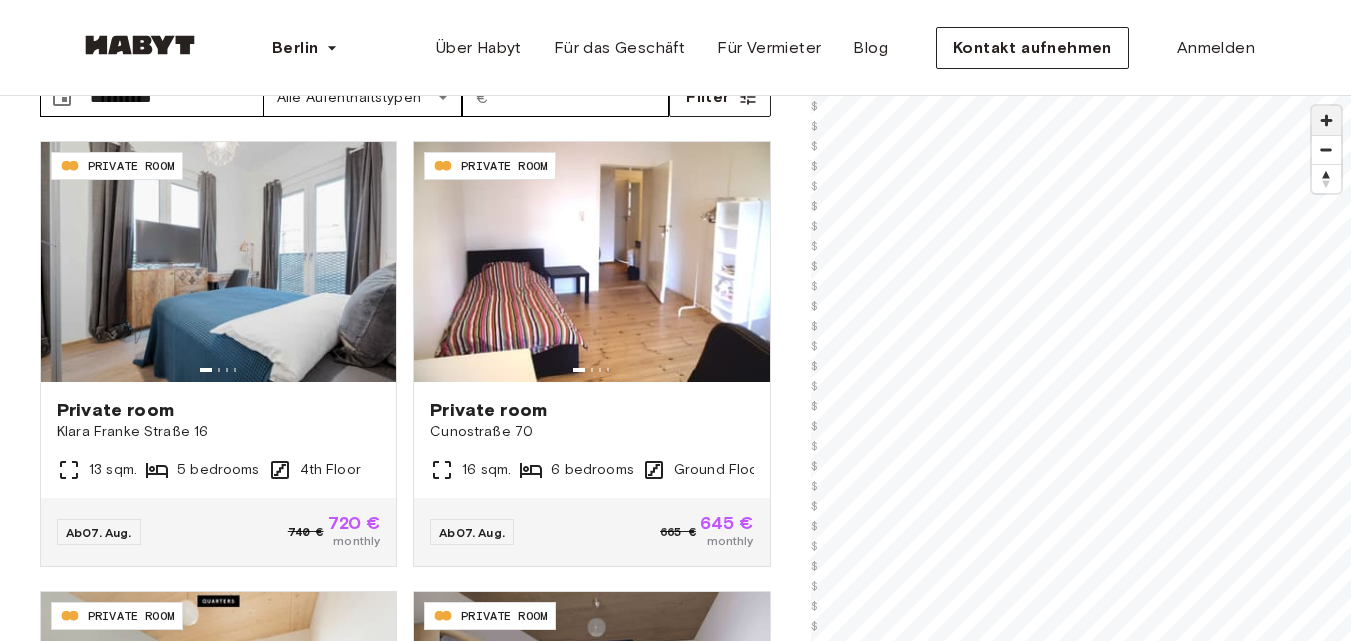 click at bounding box center (1326, 120) 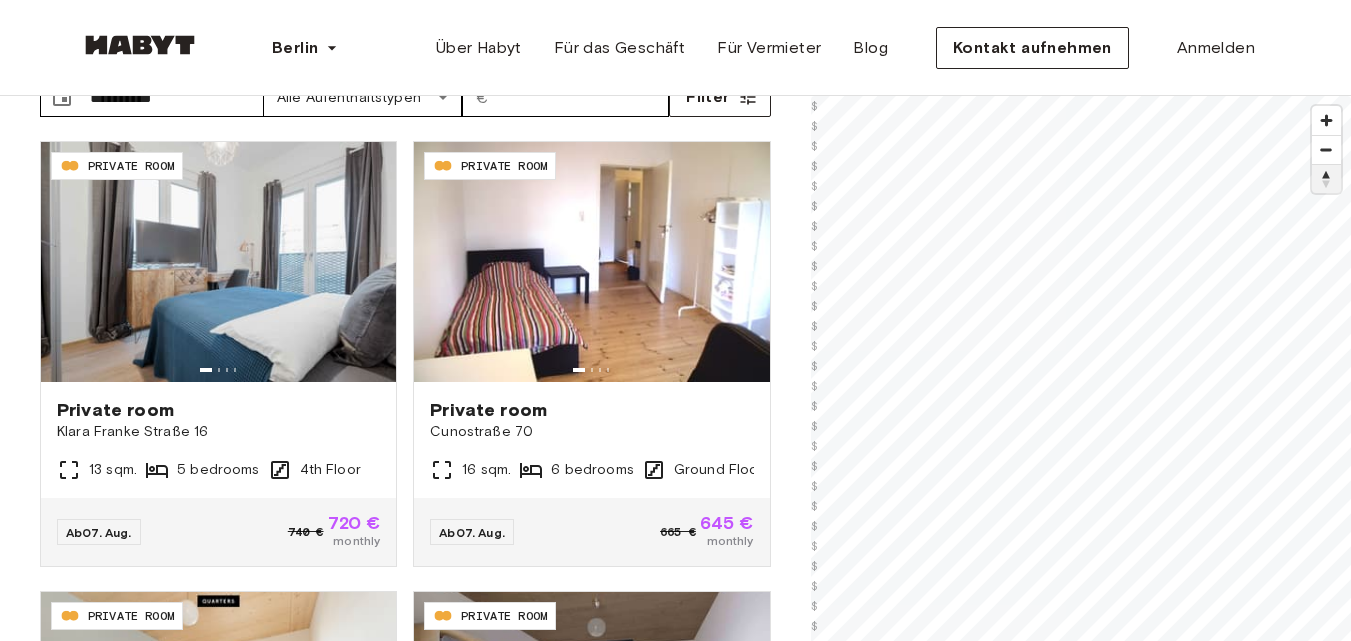 click on "€700+ €645+ €670+ €660+ €555+ €700+ €640+ €675+ €1.060+ €1.060+ €685+ €785+ €635+ €685+ €710+ €725+ €815 €645+ €710+ €720+ €865+ €825+ €730+ €740+ €675+ €735+ €735+ €675 €645+ €580+ €635+ €615 €695+ €685 €615+ €685+ €655+ €685 €675+ €695+ €675+ €675 €605+ €710+ €720+ €1.155+ €615+ €695 €1.190 €1.060+ €800+ €1.280 €1.375+ €650+ €600 €675+ €1.155+ €1.060+ €870 €720 €830+ €1.330 €720+ €1.280+ €780 €890 €825 €1.060+ €1.145+ €780+ €800 €635 €625 €675 €585+ €780 €1.280+ €610 €845 €780 €800 €635 €790 €620 © Mapbox   © OpenStreetMap   Improve this map $ $ $ $ $ $ $ $ $ $ $ $ $ $ $ $ $ $ $ $ $ $ $ $ $ $ $ $ $ $ $ $ $ $ $ $ $ $ $ $ $ $ $ $ $ $ $ $ $ $ $ $ $ $ $ $ $ $ $ $ $ $ $ $ $ $ $ $ $ $ $ $ $ $ $ $ $ $ $ $ $ $ $ $ $" at bounding box center [1081, 416] 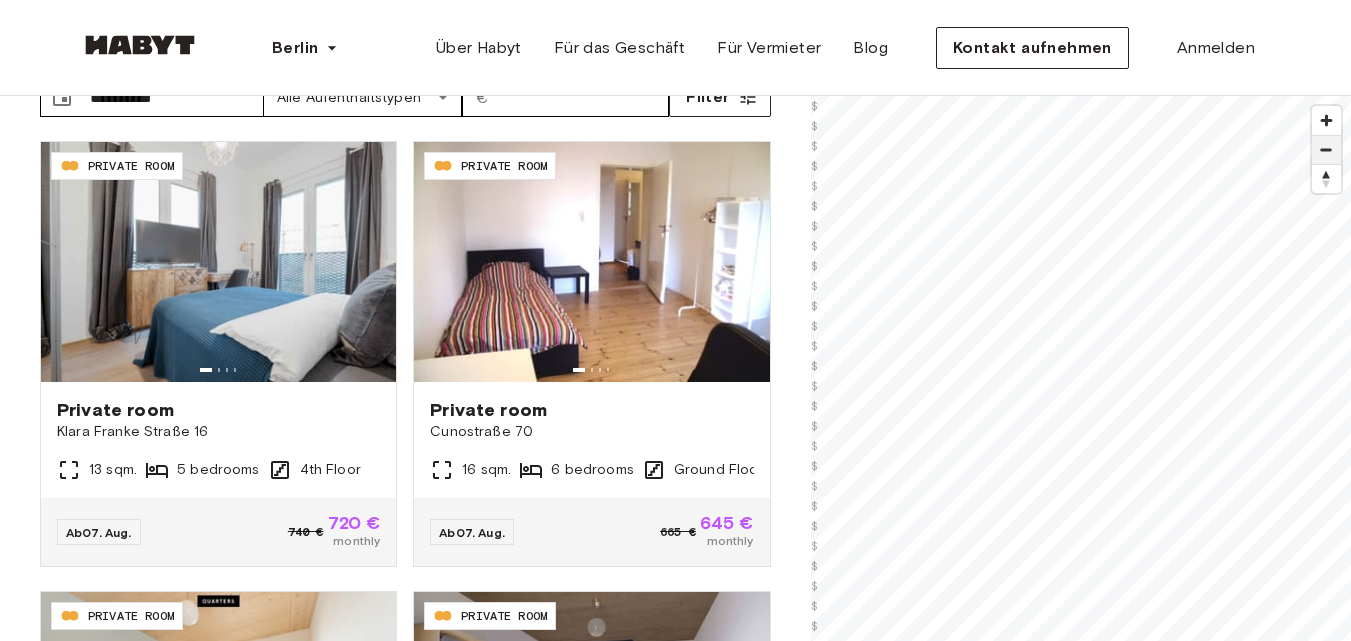 click at bounding box center [1326, 150] 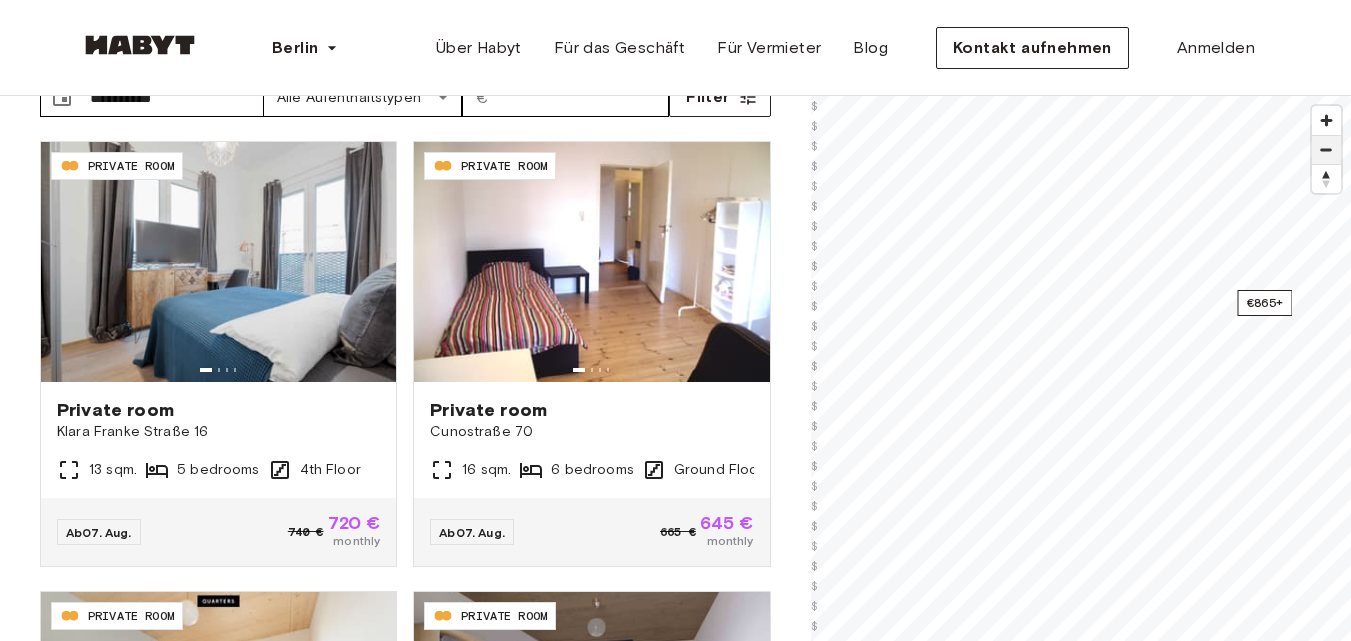 click at bounding box center [1326, 150] 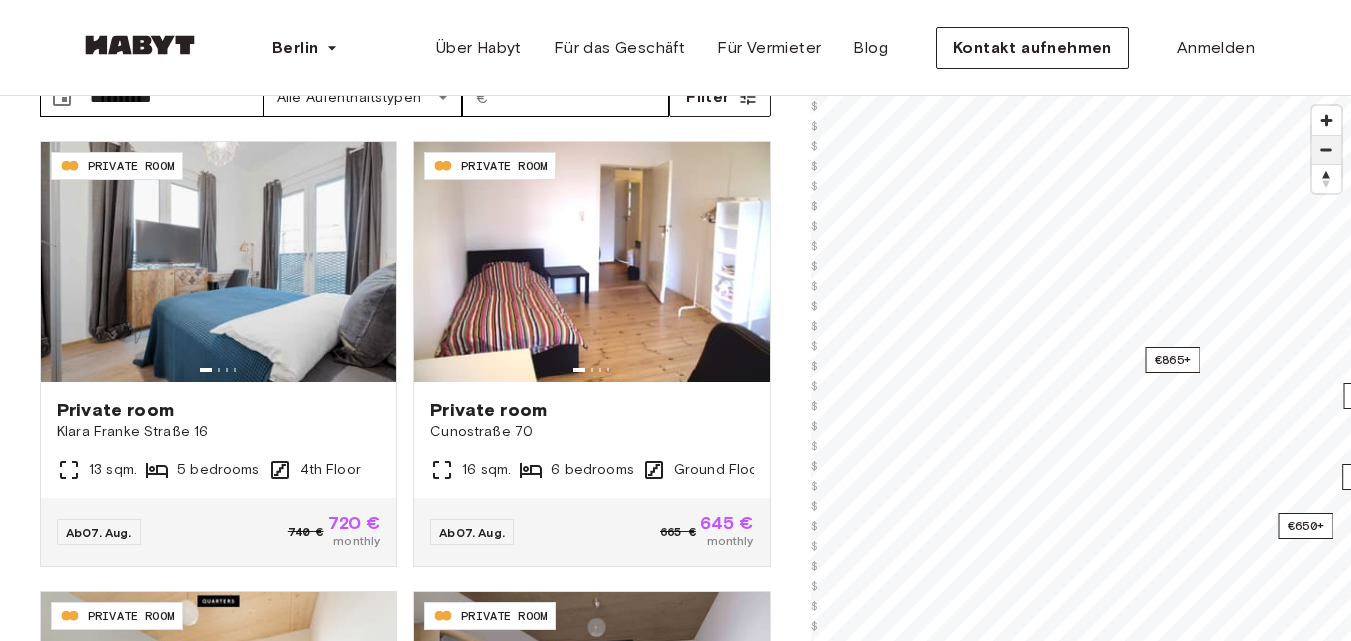 click at bounding box center (1326, 150) 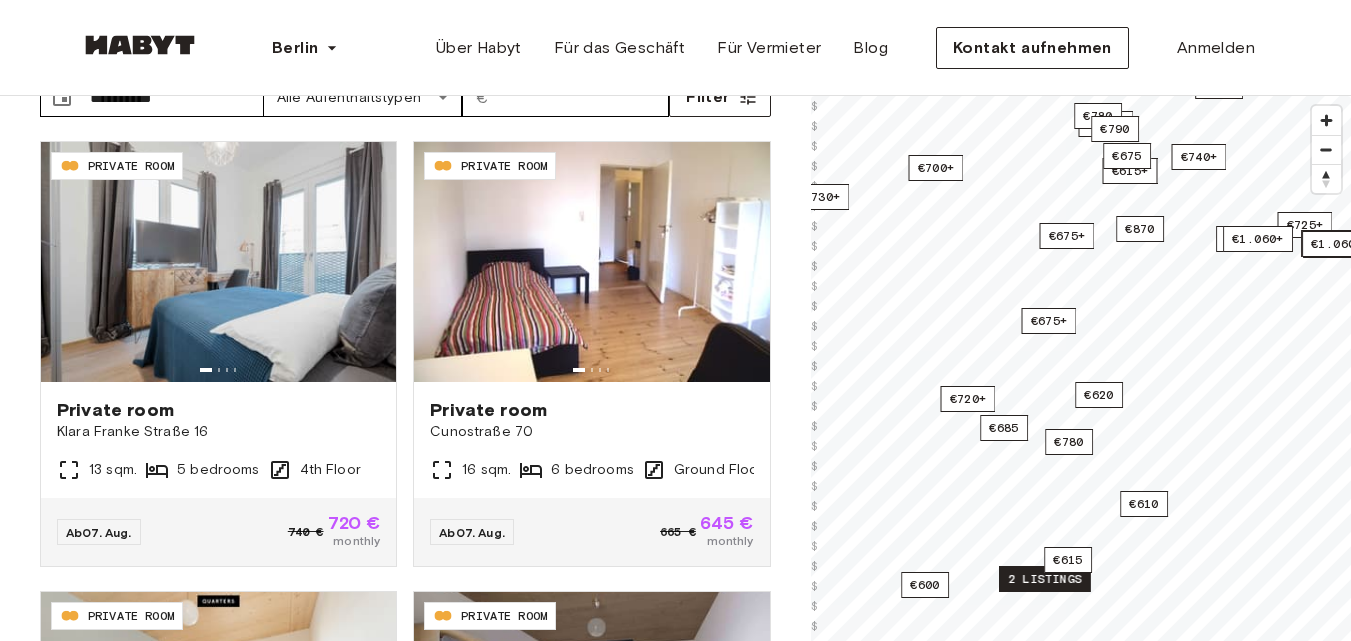 click on "2 listings" at bounding box center [1045, 579] 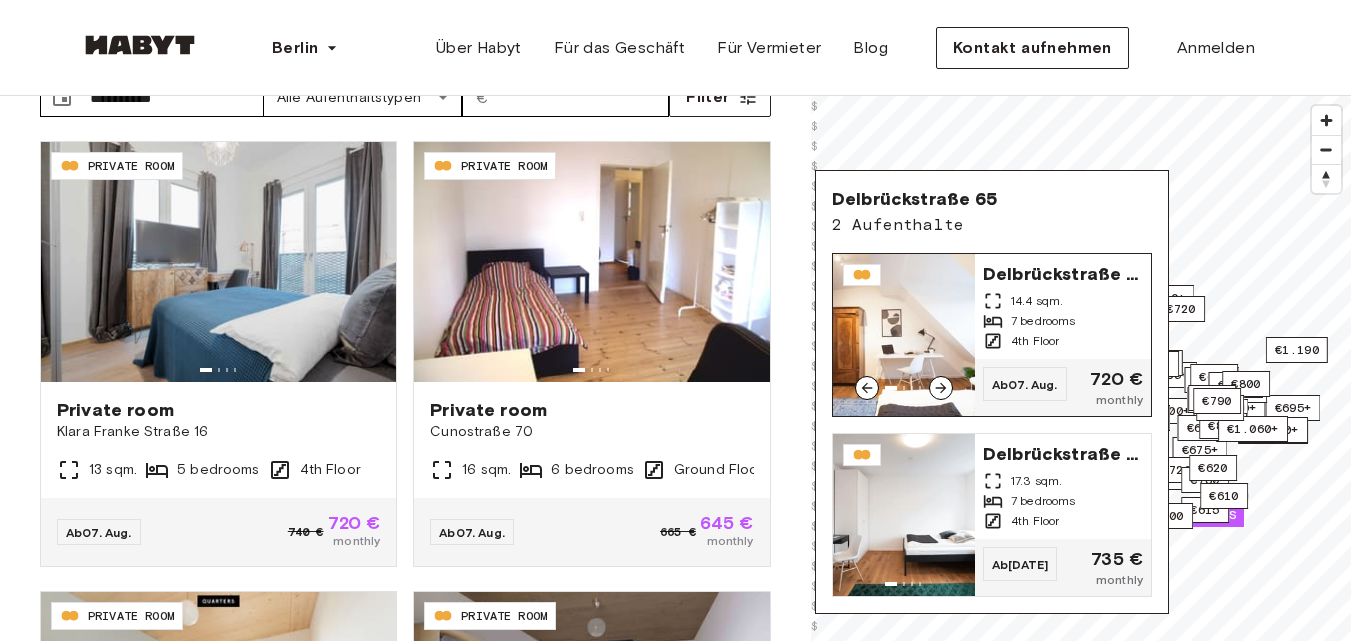 click at bounding box center [904, 335] 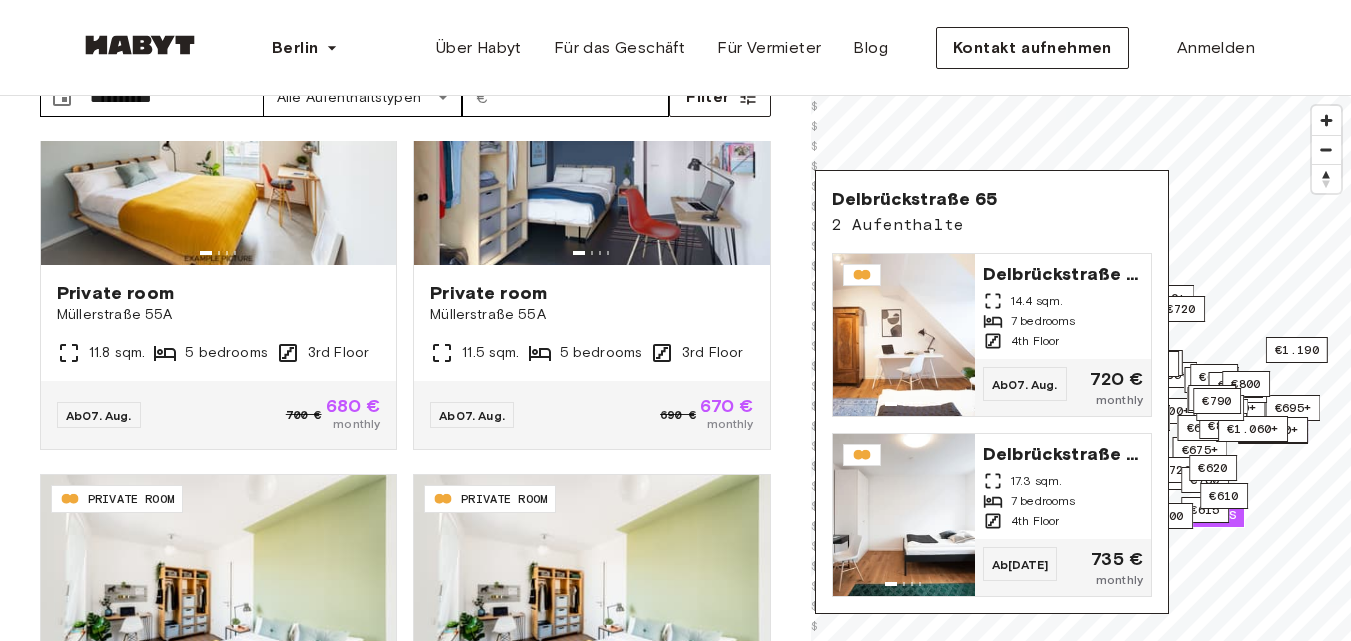 scroll, scrollTop: 583, scrollLeft: 0, axis: vertical 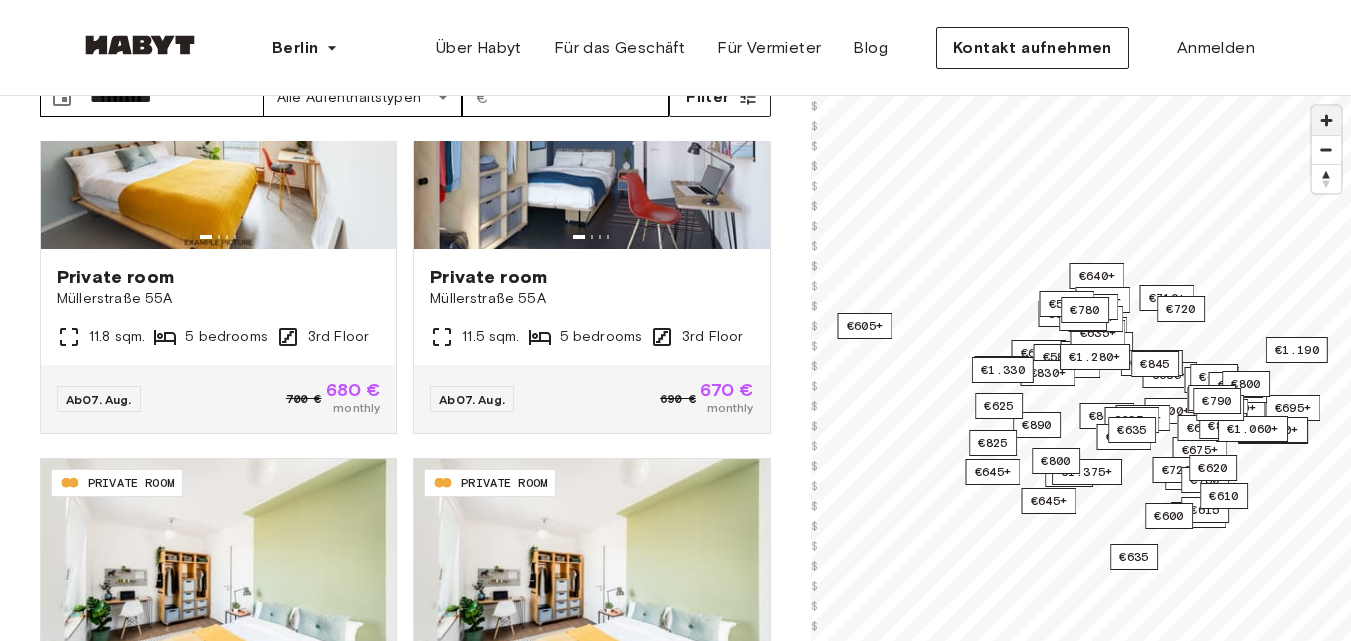click at bounding box center [1326, 120] 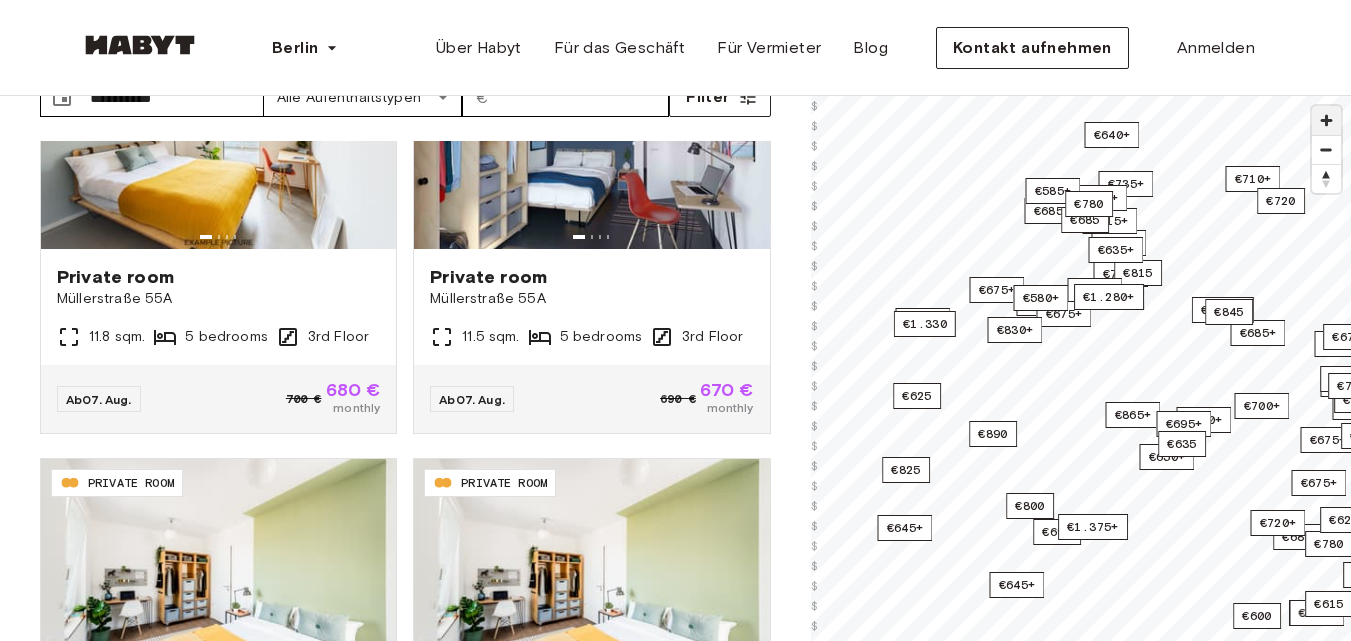 click at bounding box center (1326, 120) 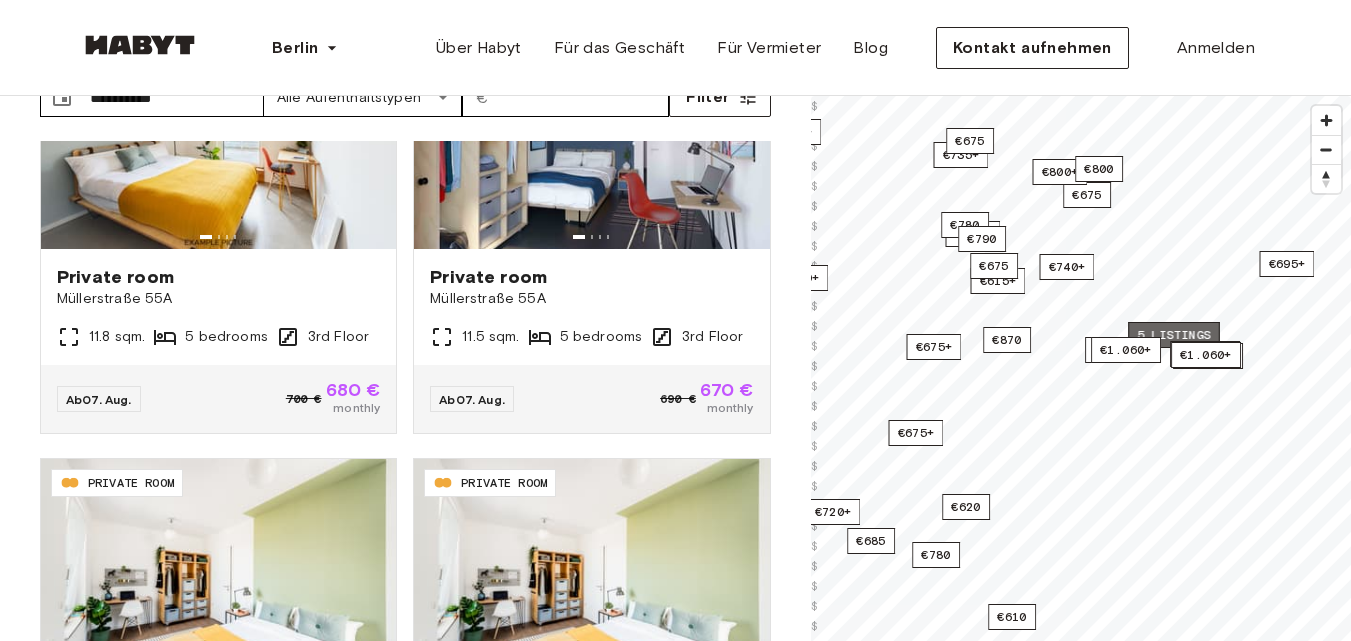 click on "5 listings" at bounding box center [1174, 335] 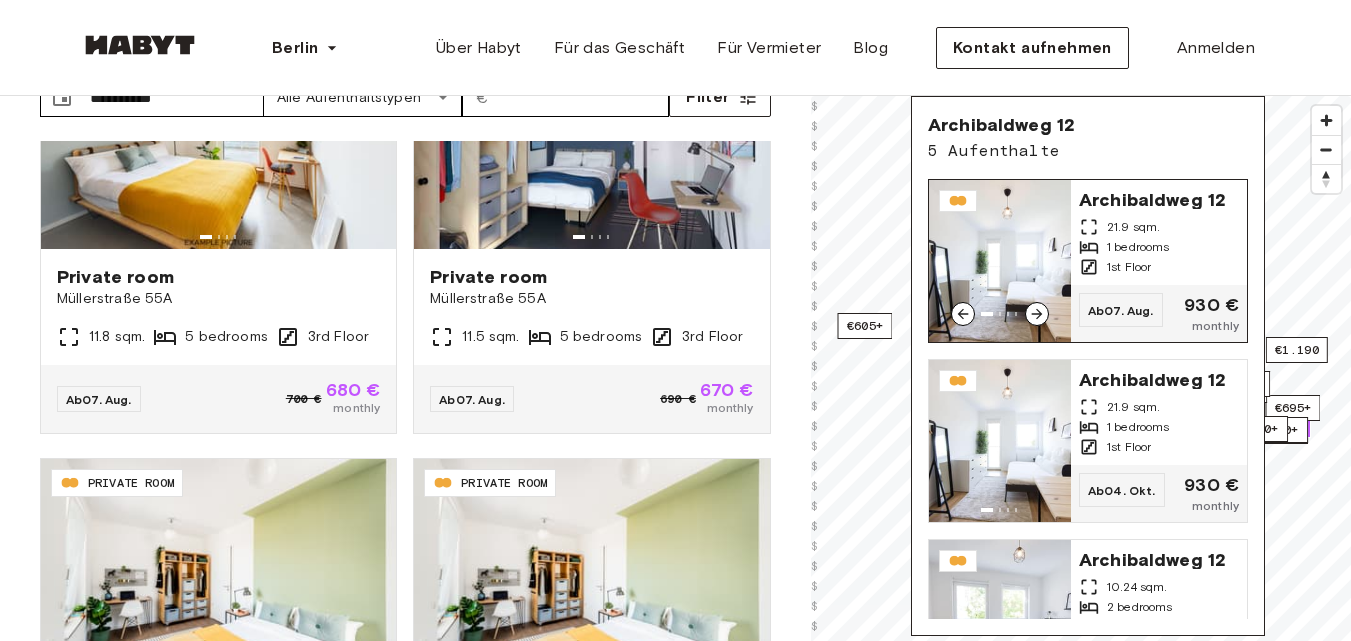 click 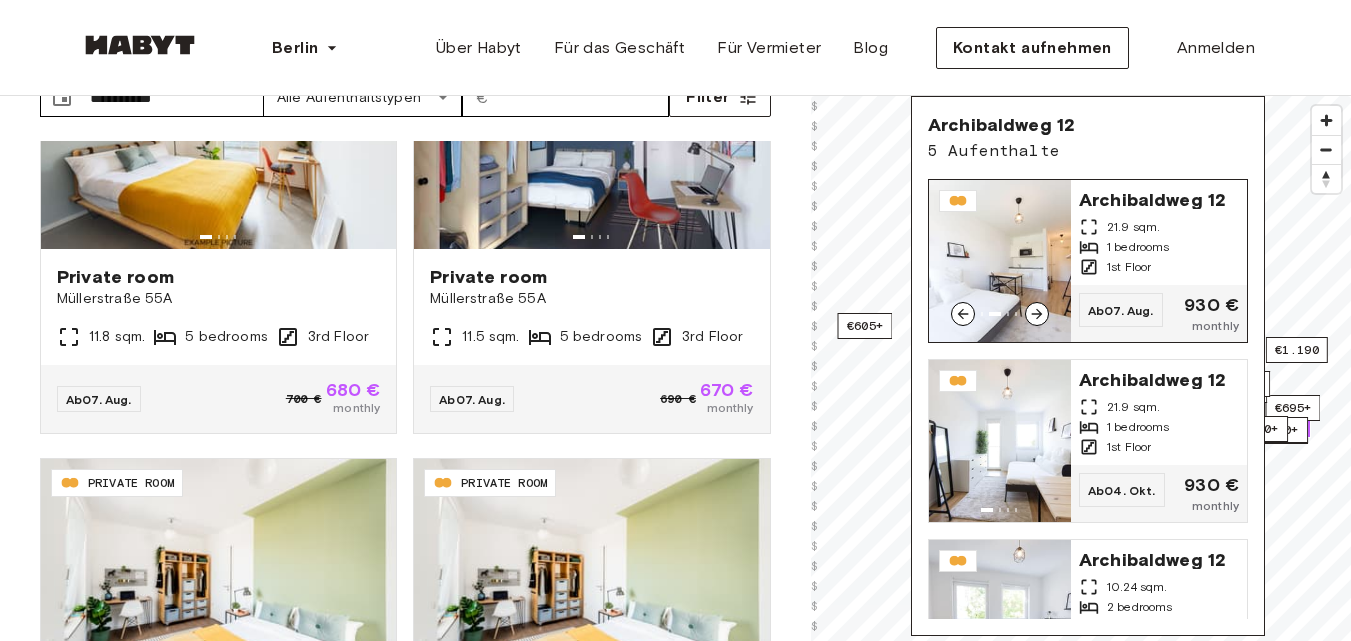 click at bounding box center (1000, 261) 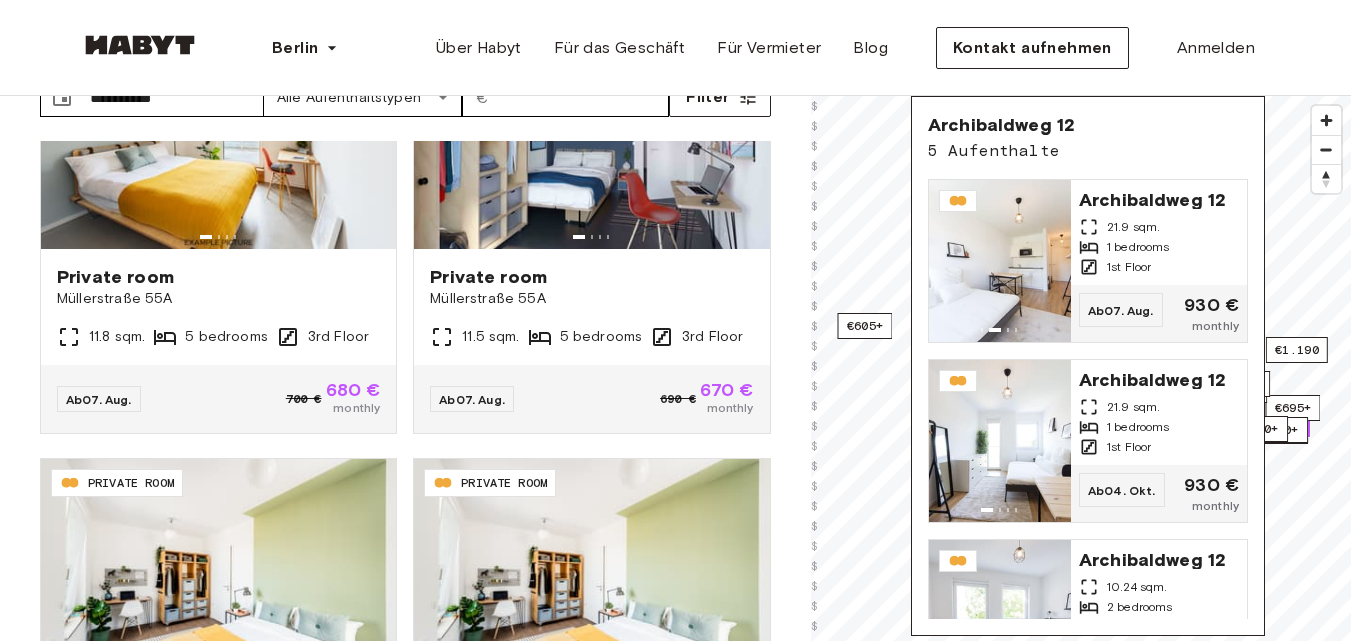 click on "**********" at bounding box center [405, 372] 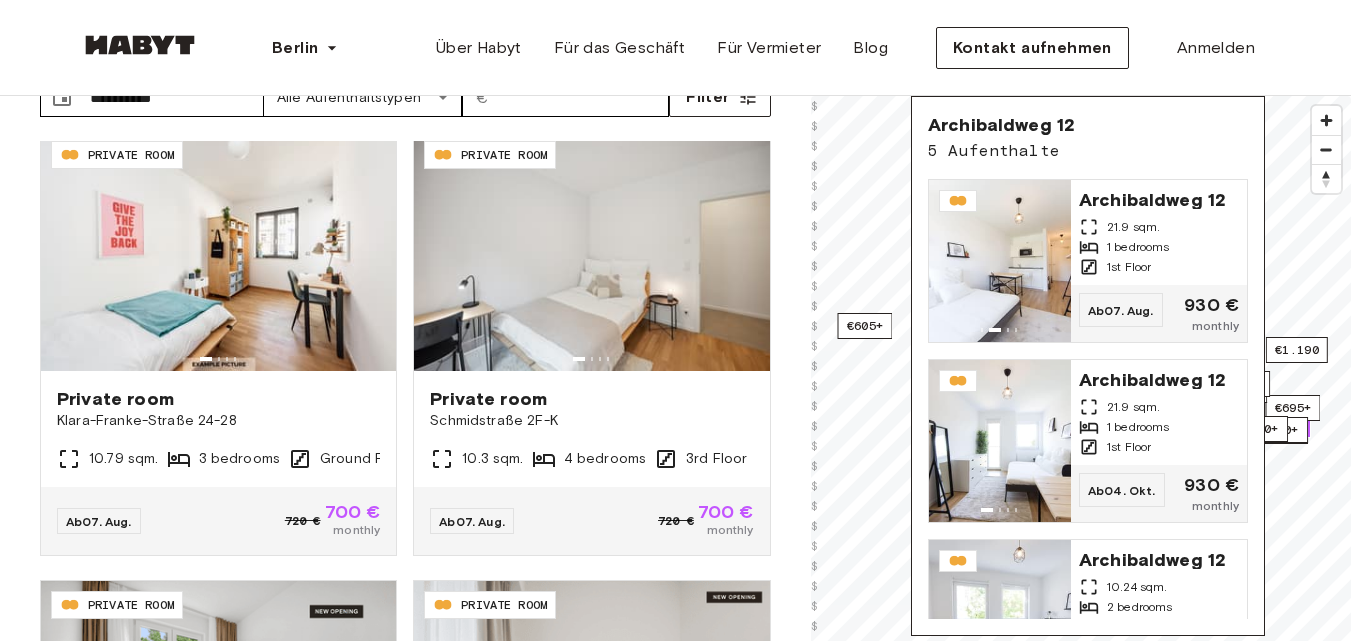 scroll, scrollTop: 1819, scrollLeft: 0, axis: vertical 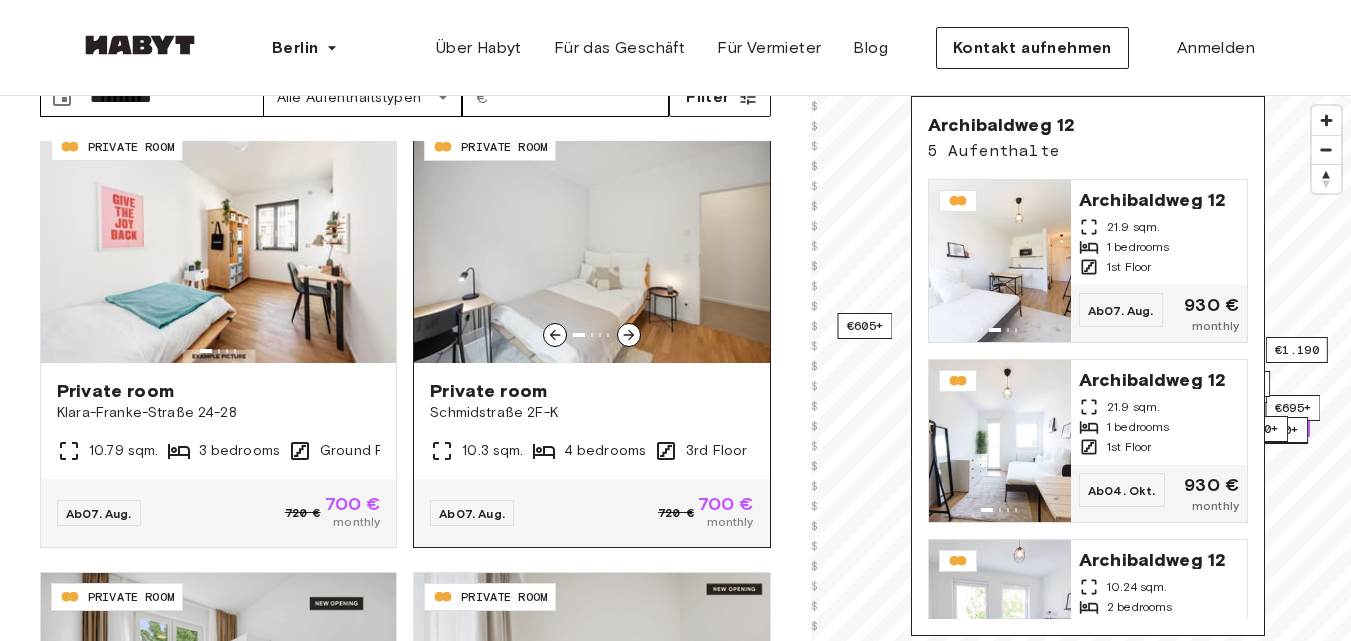click at bounding box center (591, 243) 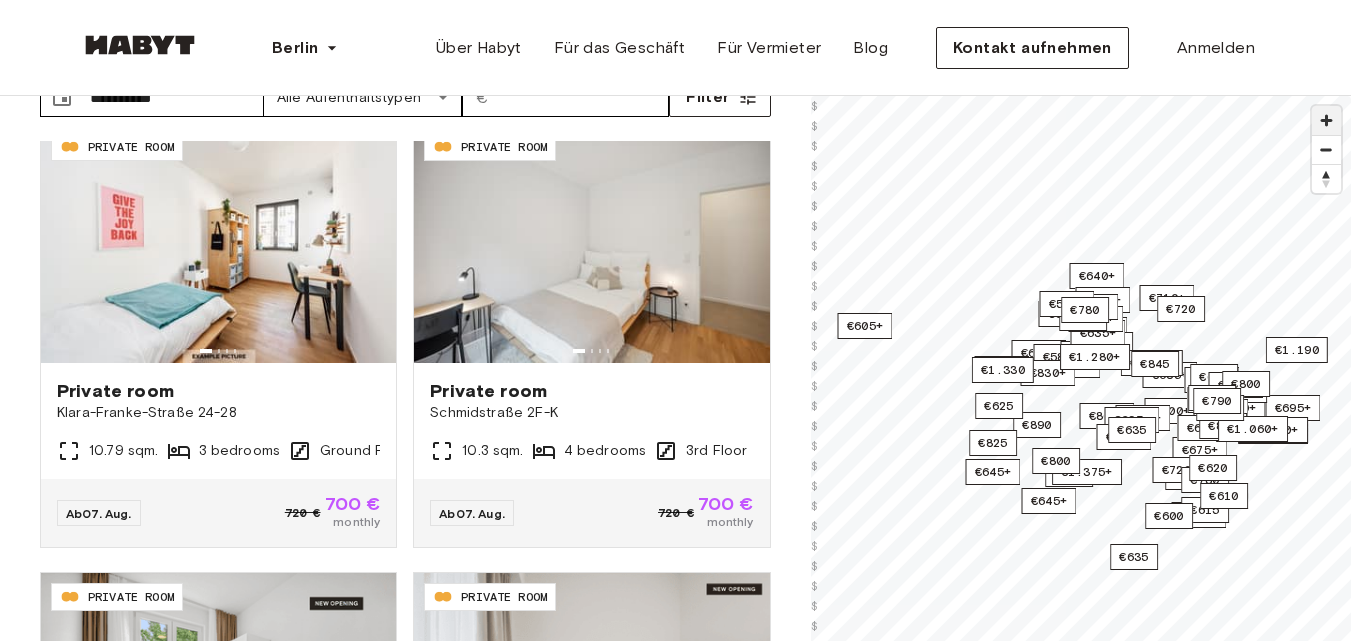 click at bounding box center (1326, 120) 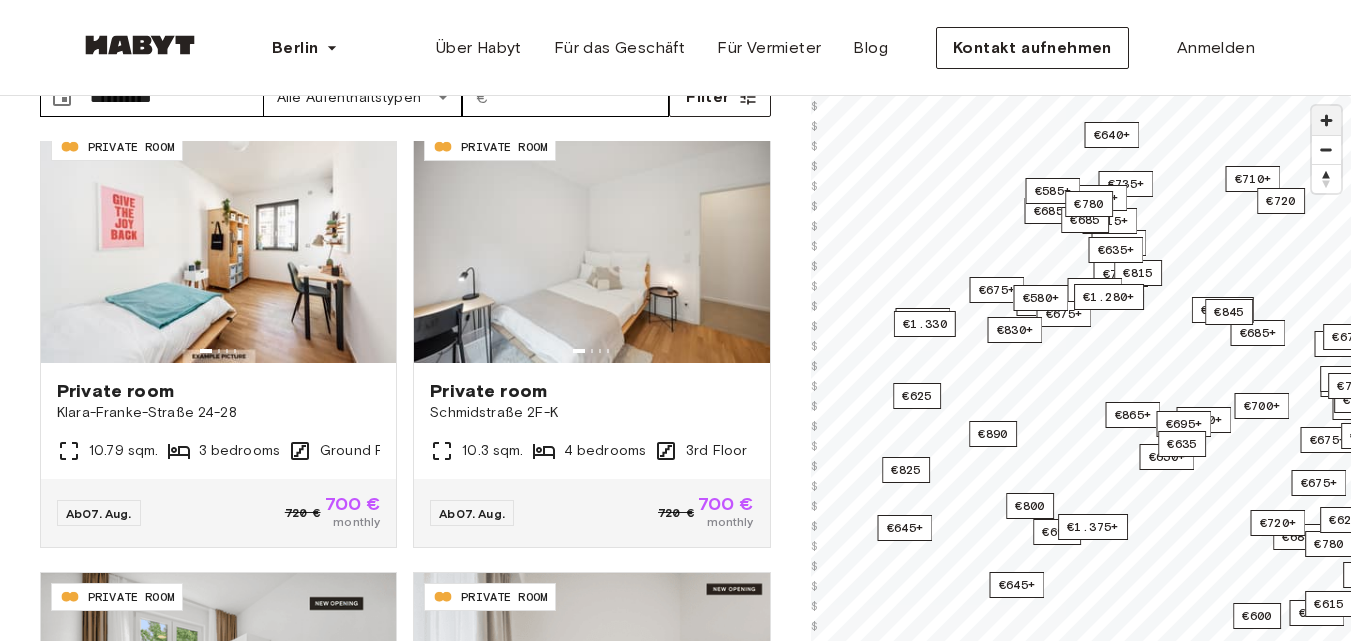 click at bounding box center [1326, 120] 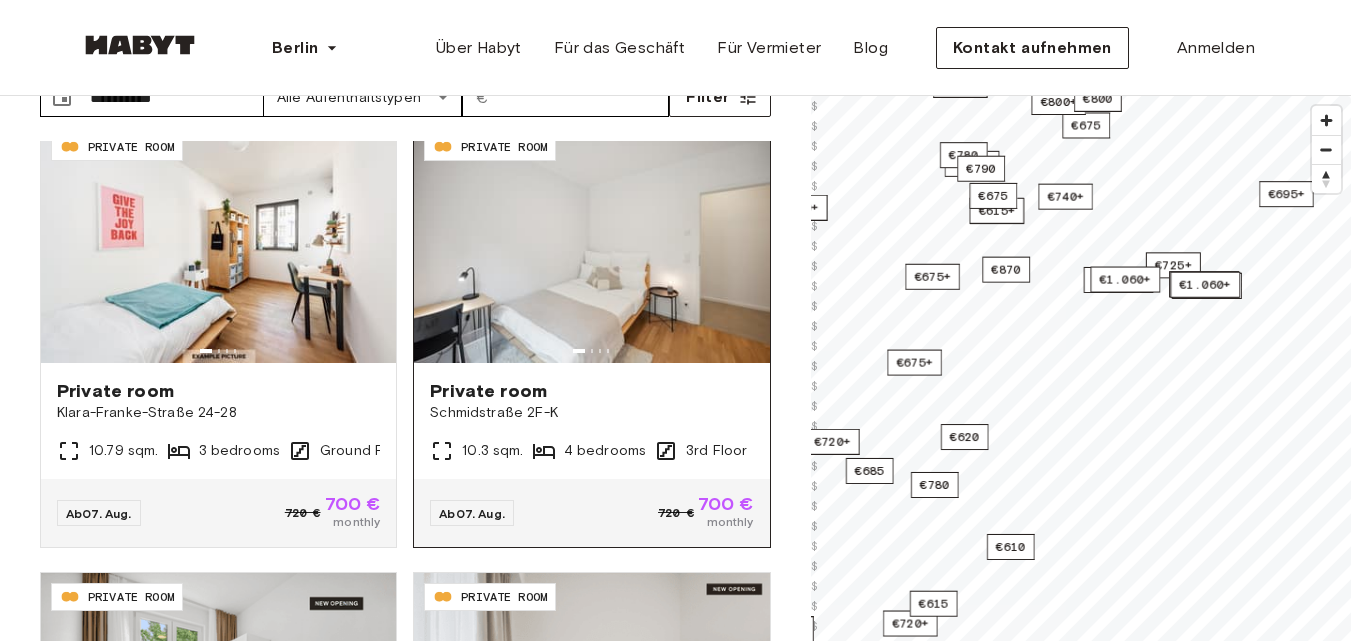 click on "**********" at bounding box center (675, 372) 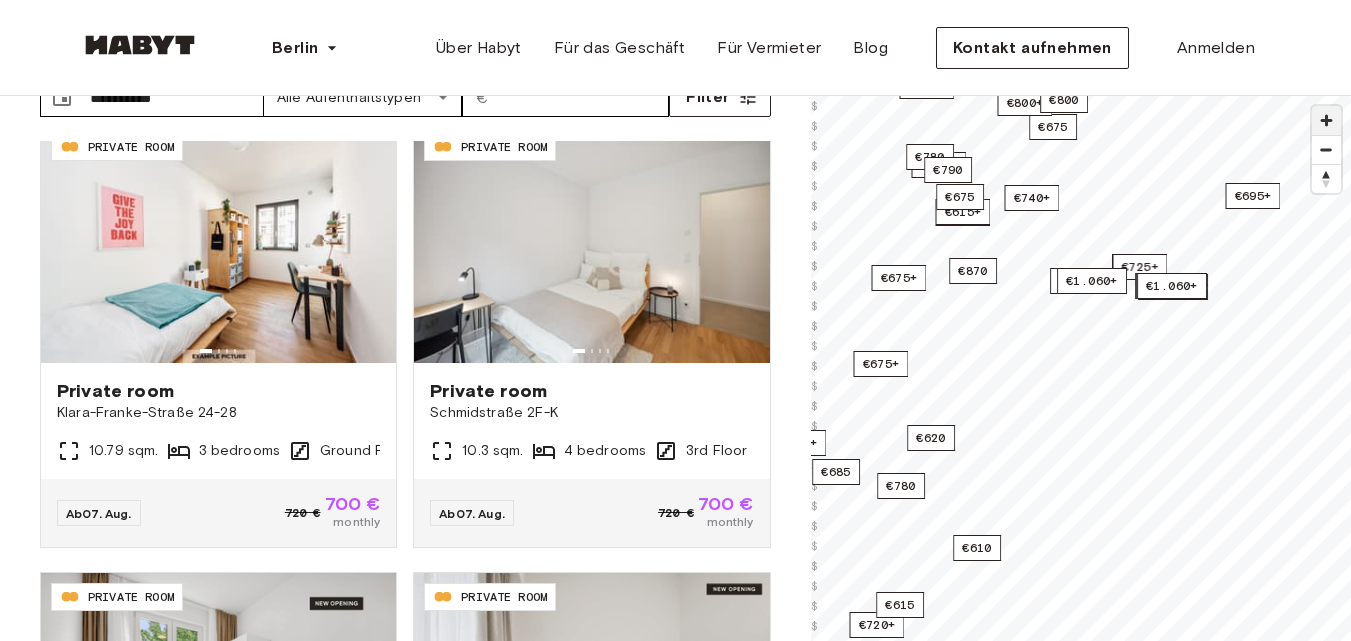 click at bounding box center (1326, 120) 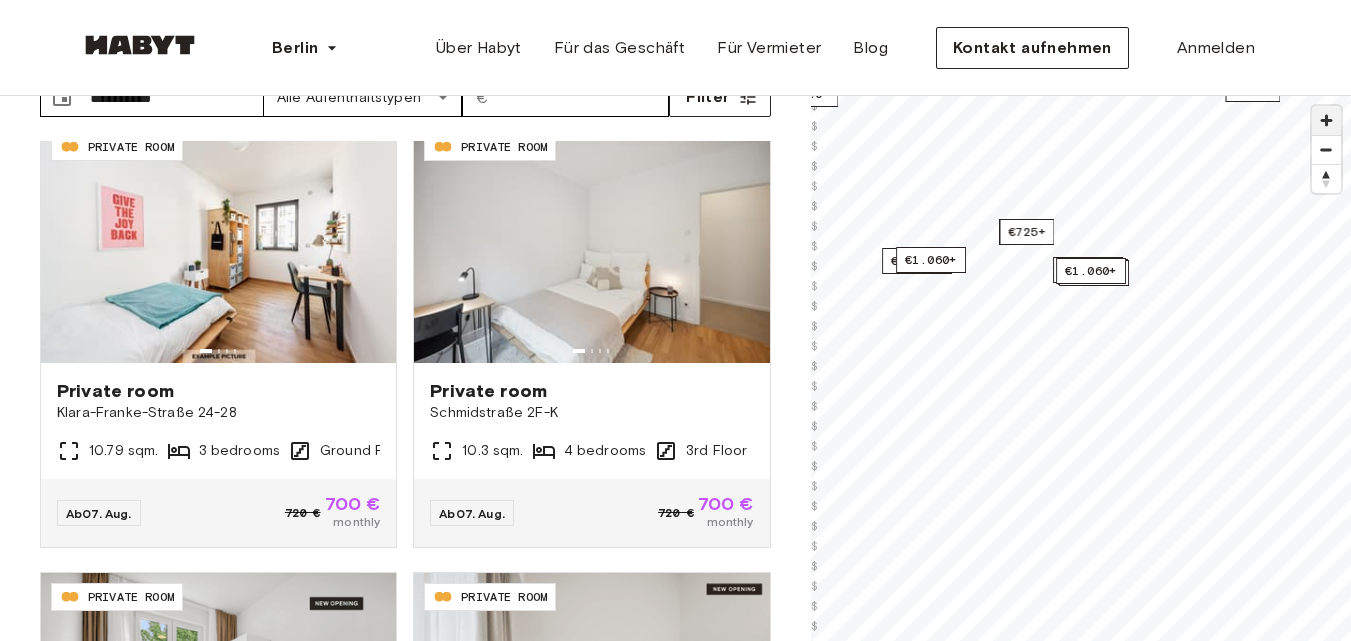 click at bounding box center (1326, 120) 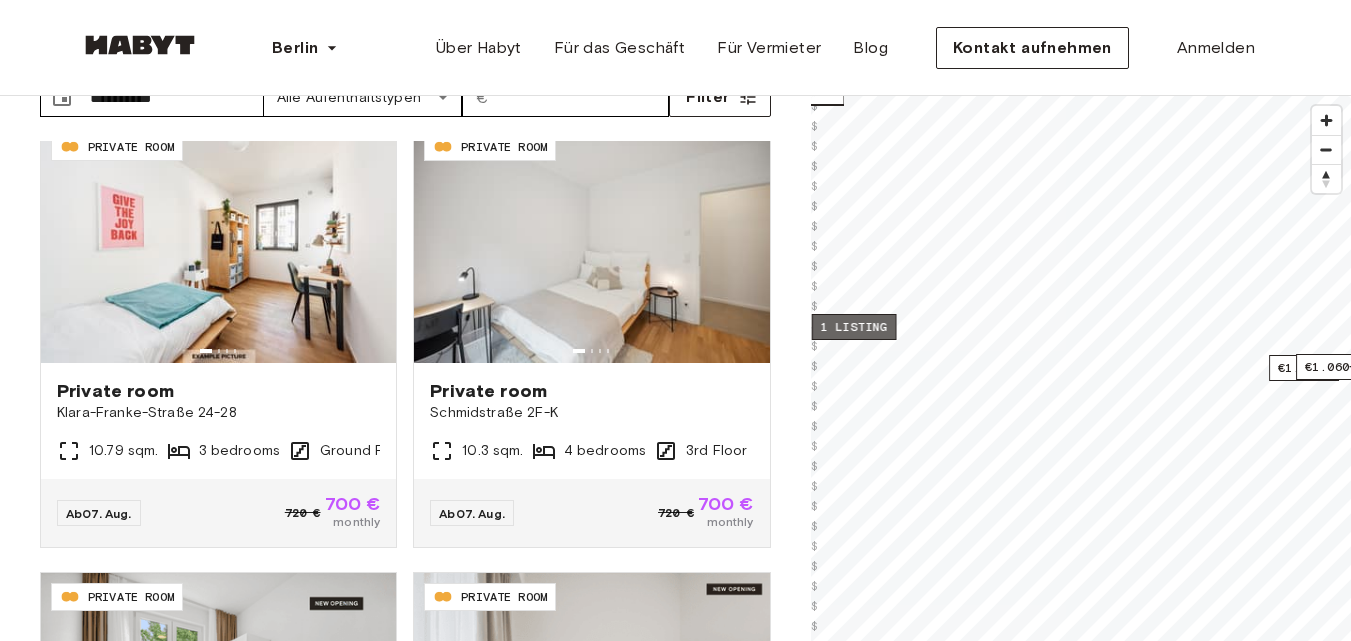 click on "1 listing" at bounding box center [853, 327] 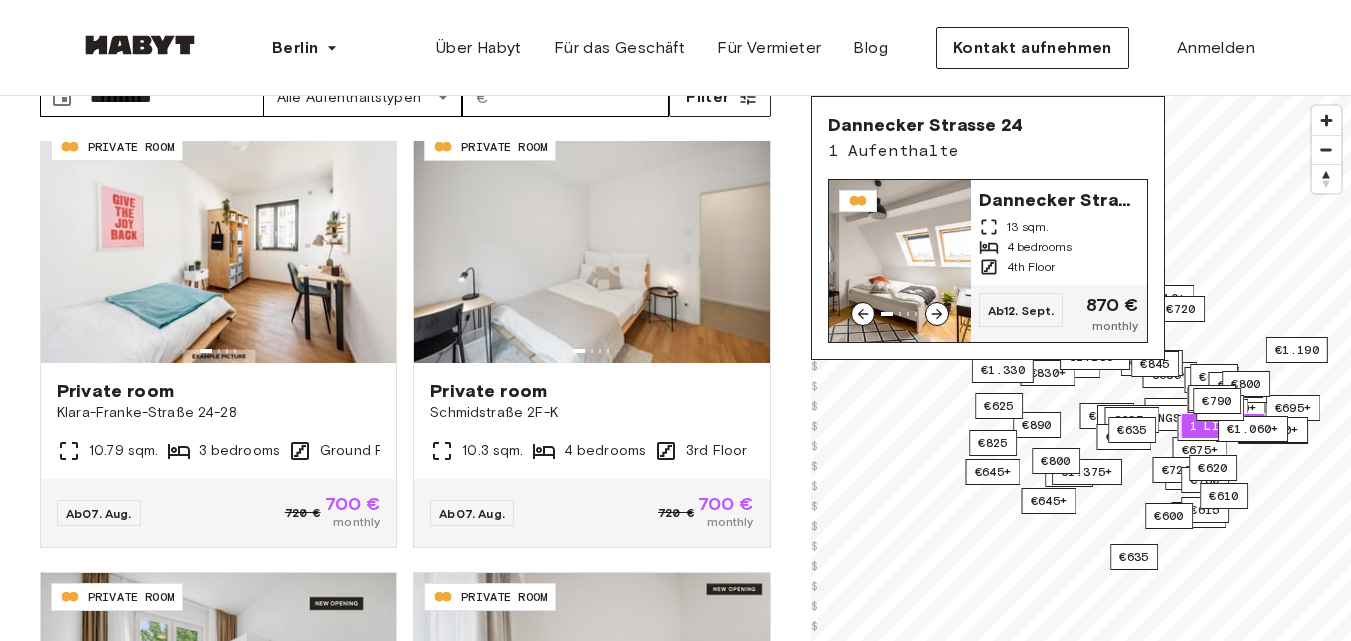 click 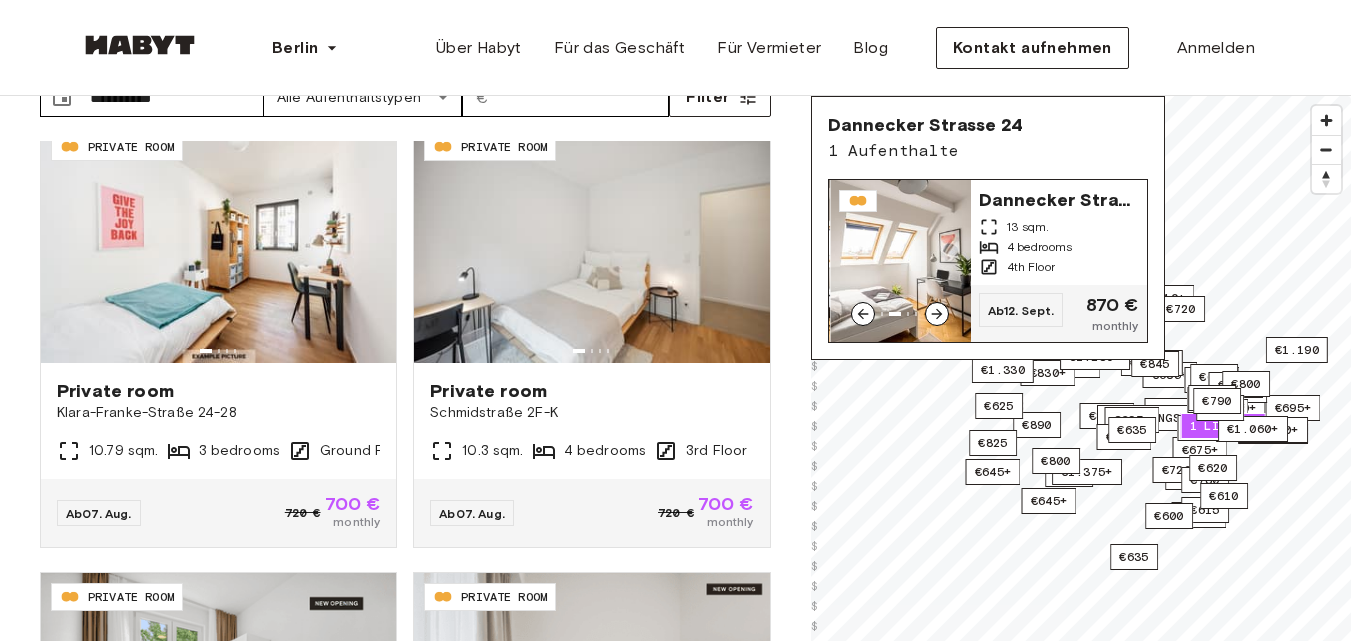 click 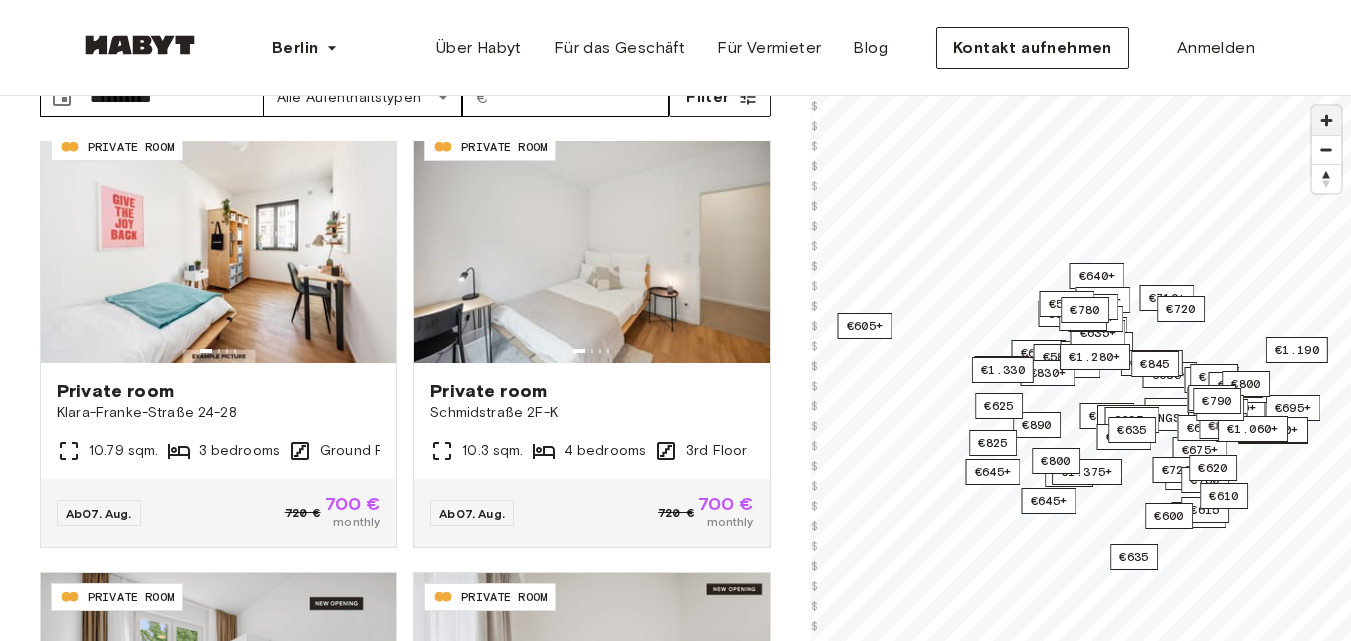 click at bounding box center [1326, 120] 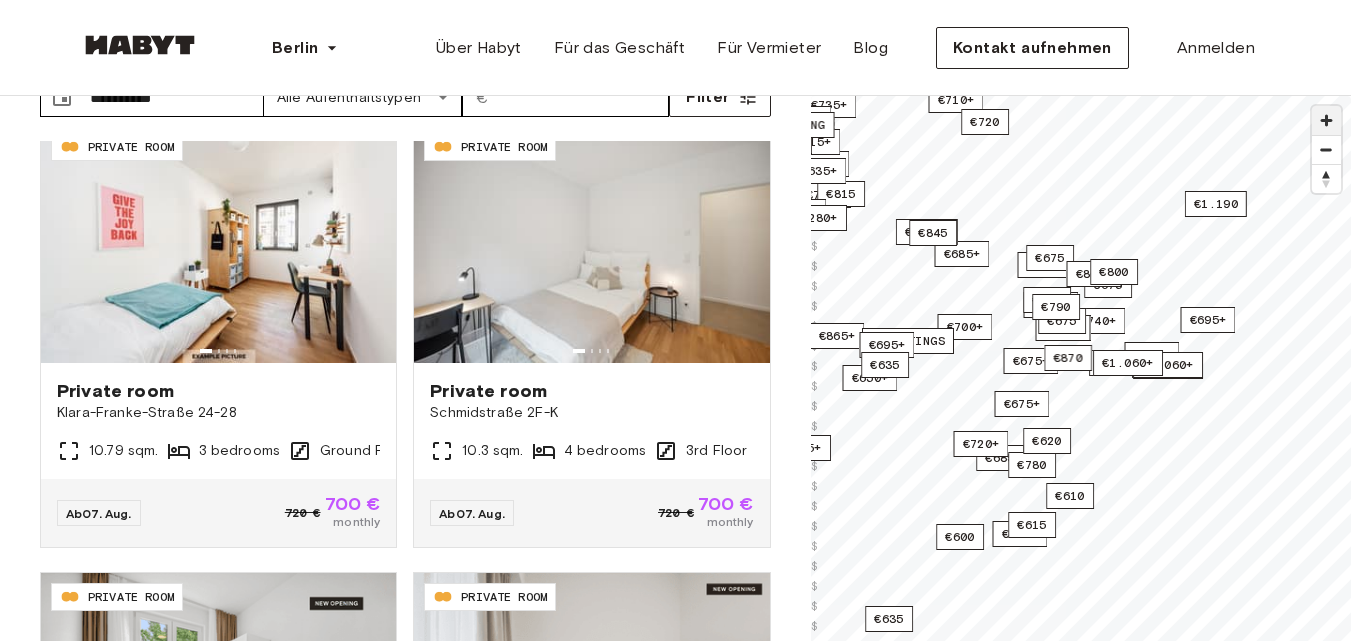 click at bounding box center [1326, 120] 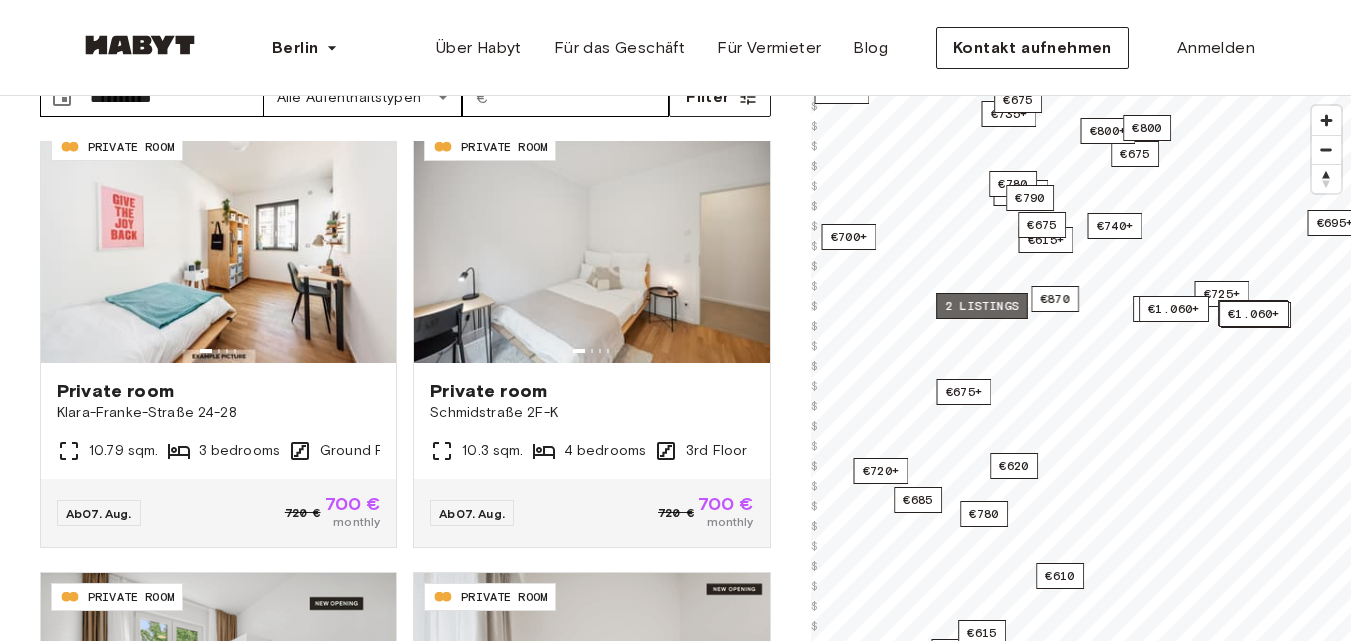 click on "2 listings" at bounding box center (982, 306) 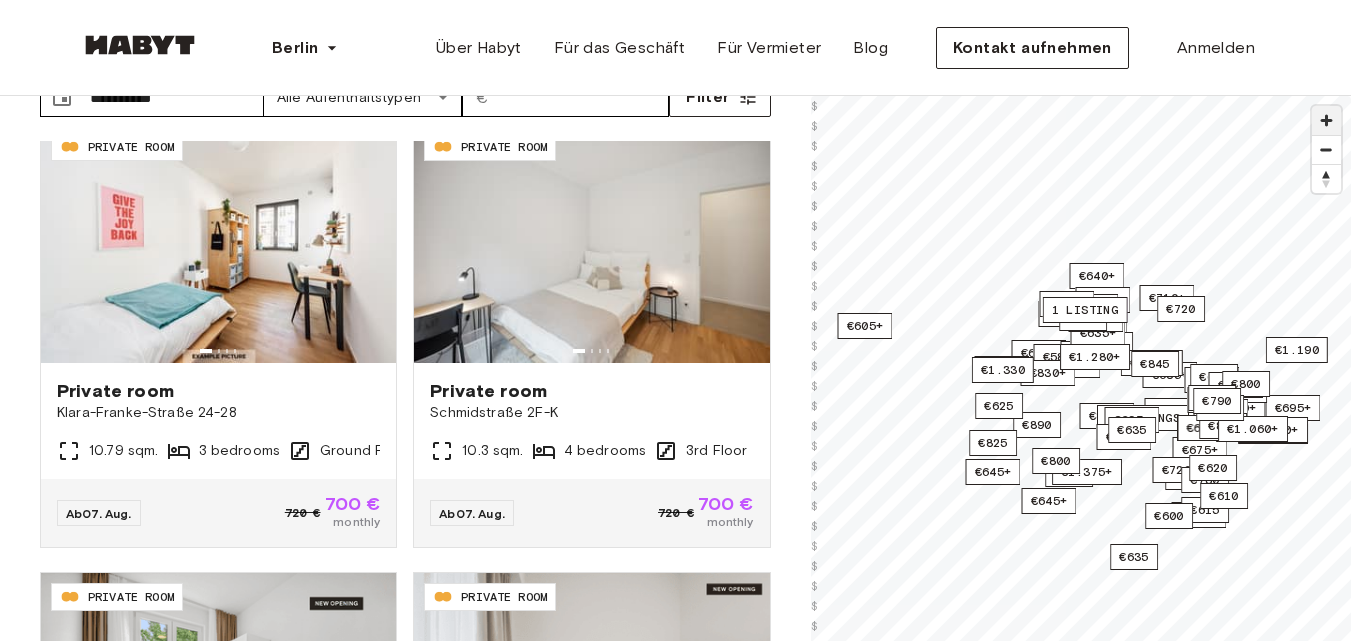 click at bounding box center (1326, 120) 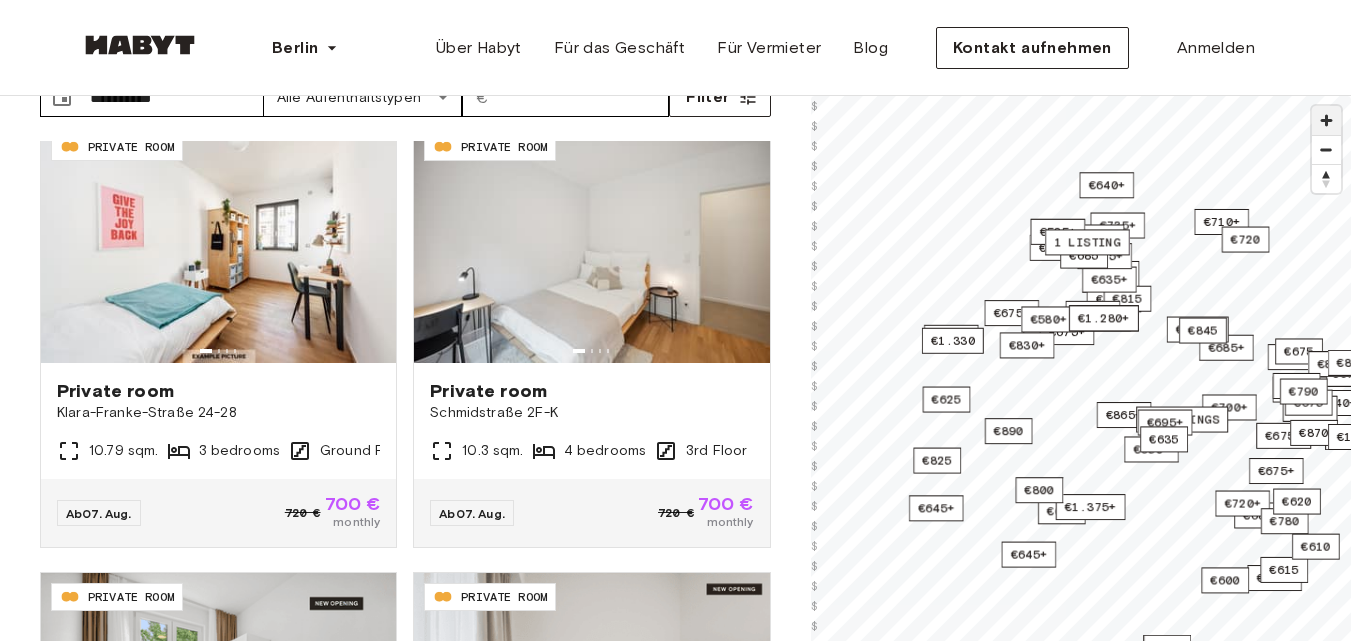 click at bounding box center (1326, 120) 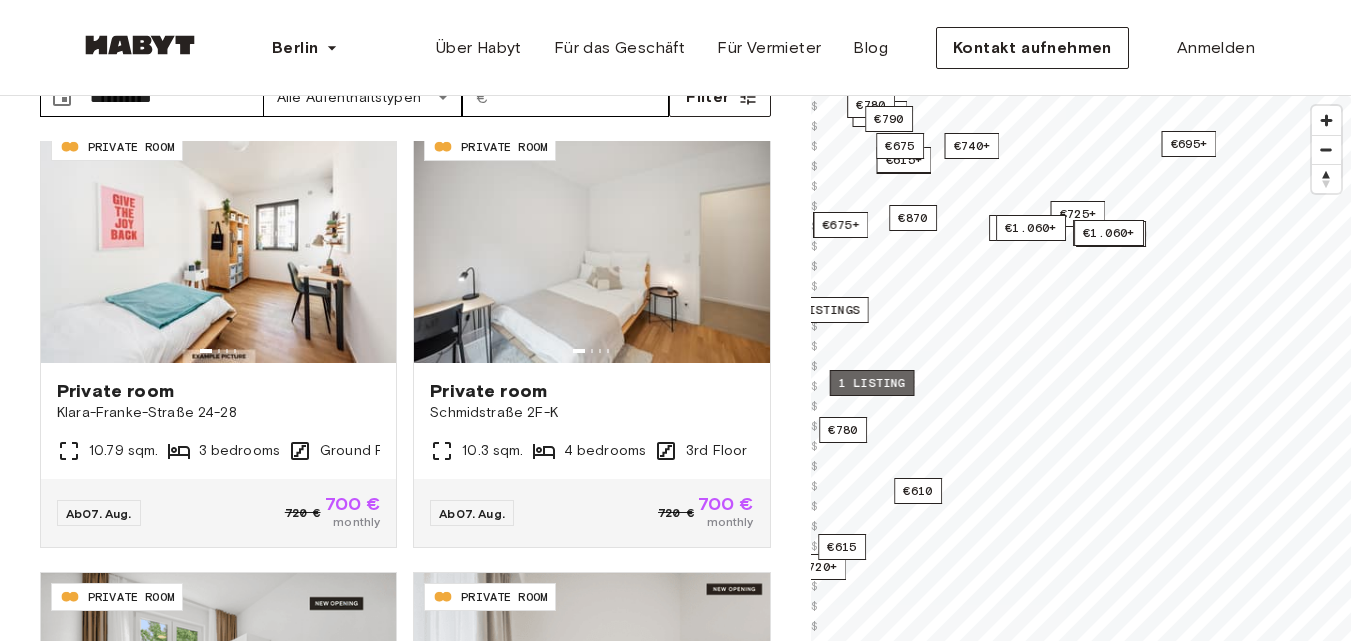 click on "1 listing" at bounding box center (871, 383) 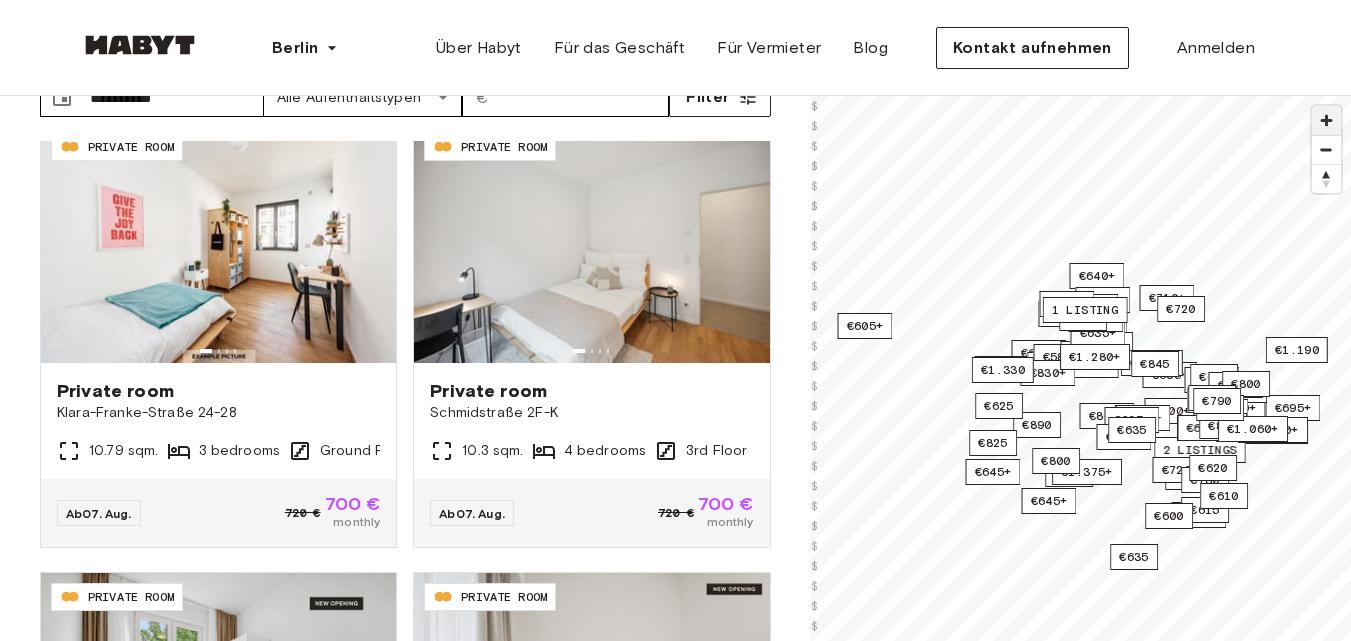 click at bounding box center [1326, 120] 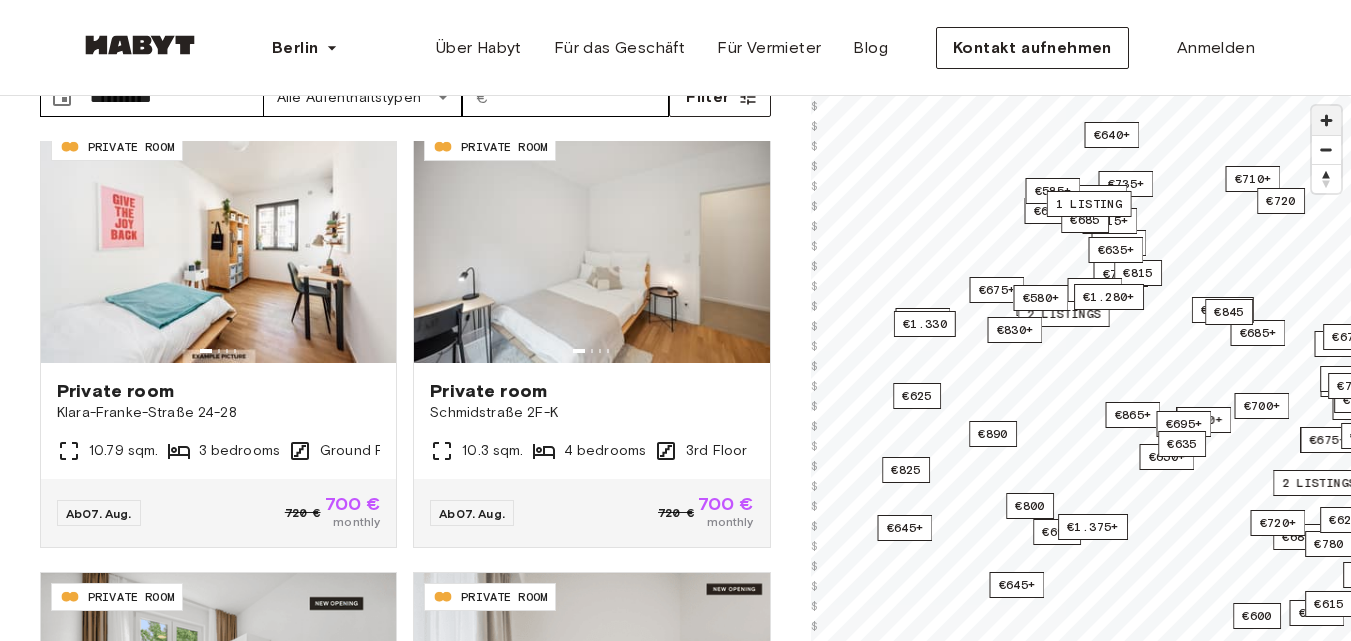 click at bounding box center [1326, 120] 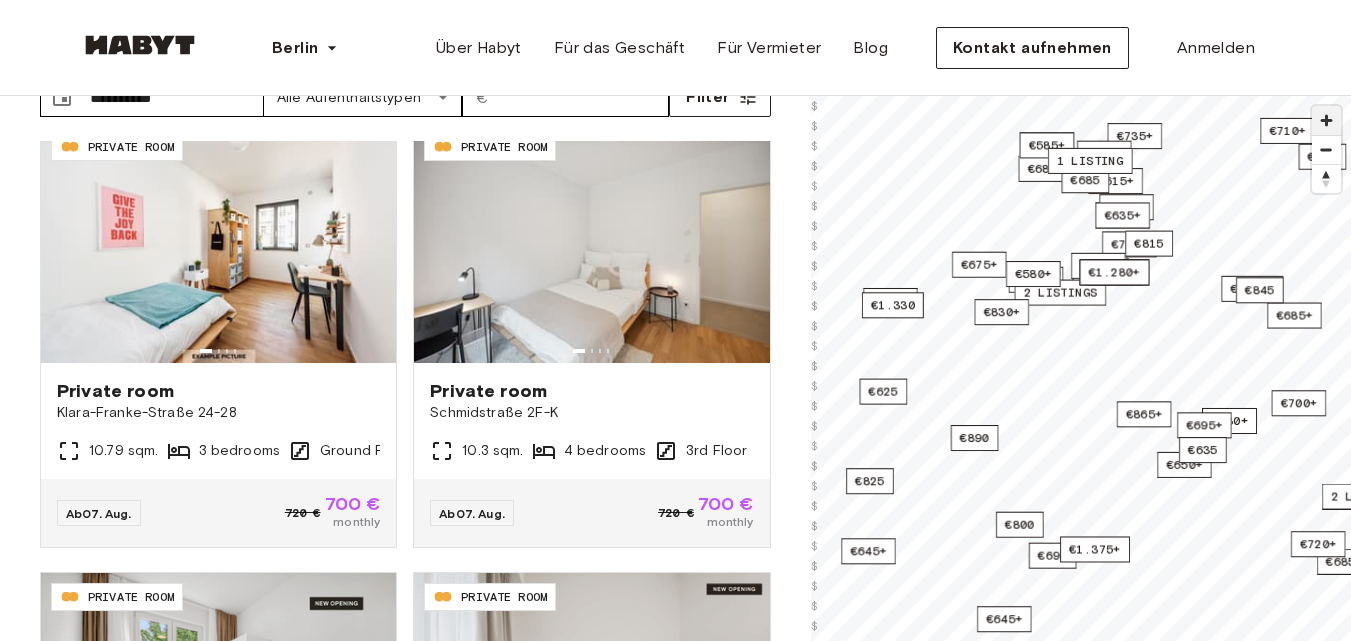 click at bounding box center (1326, 120) 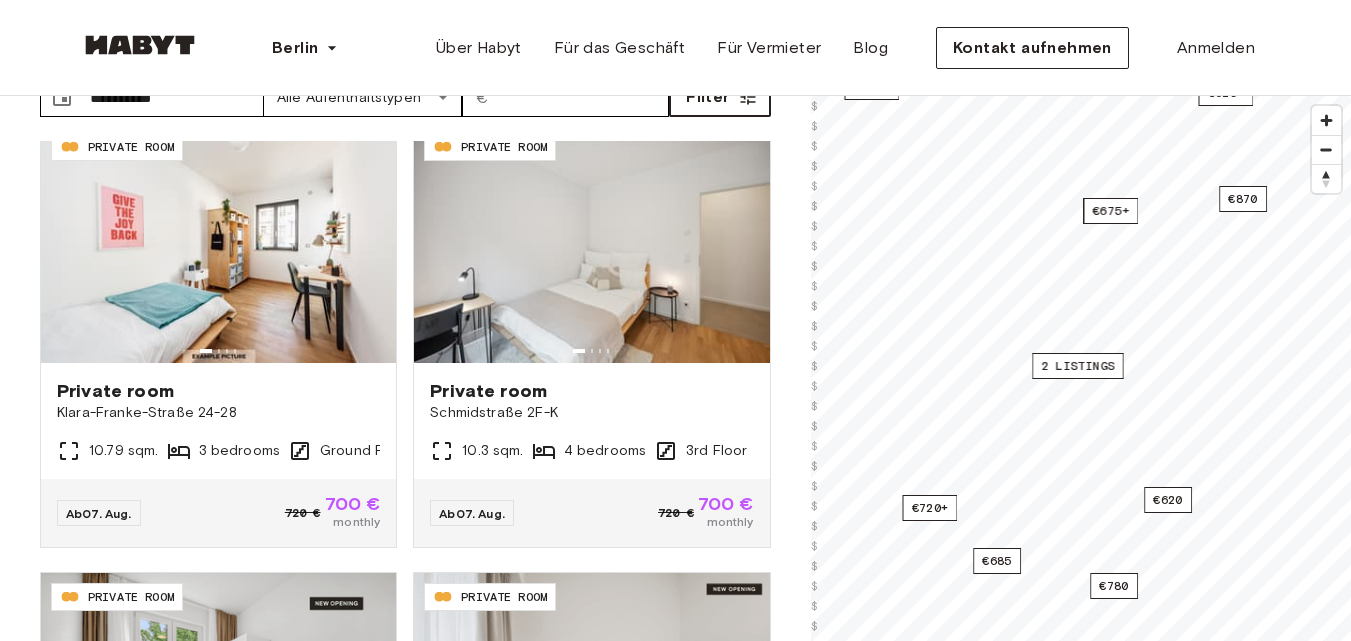 click on "**********" at bounding box center [675, 372] 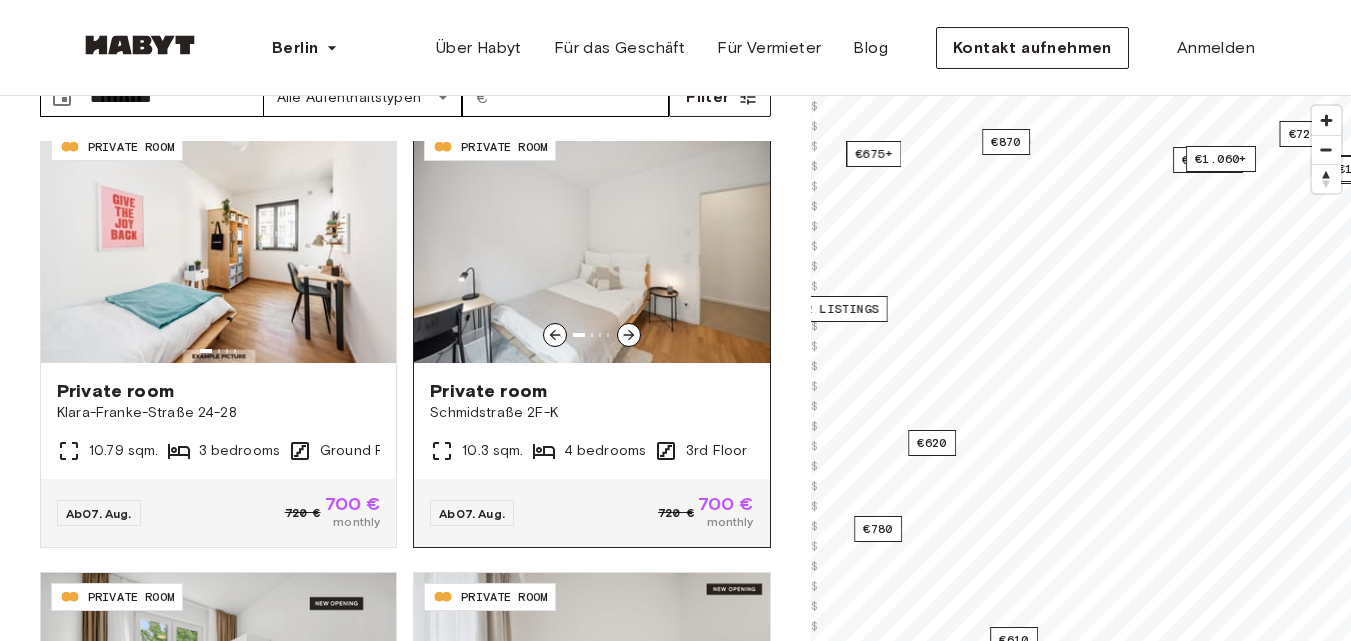 click on "**********" at bounding box center (675, 372) 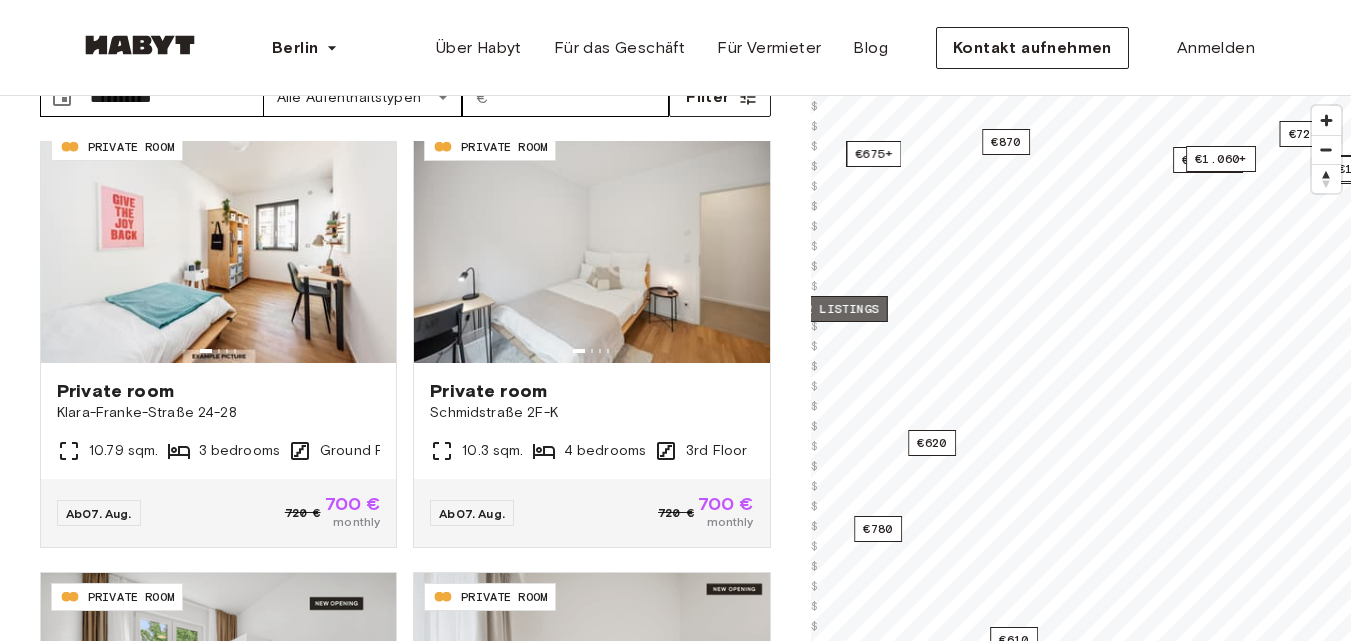 click on "2 listings" at bounding box center (842, 309) 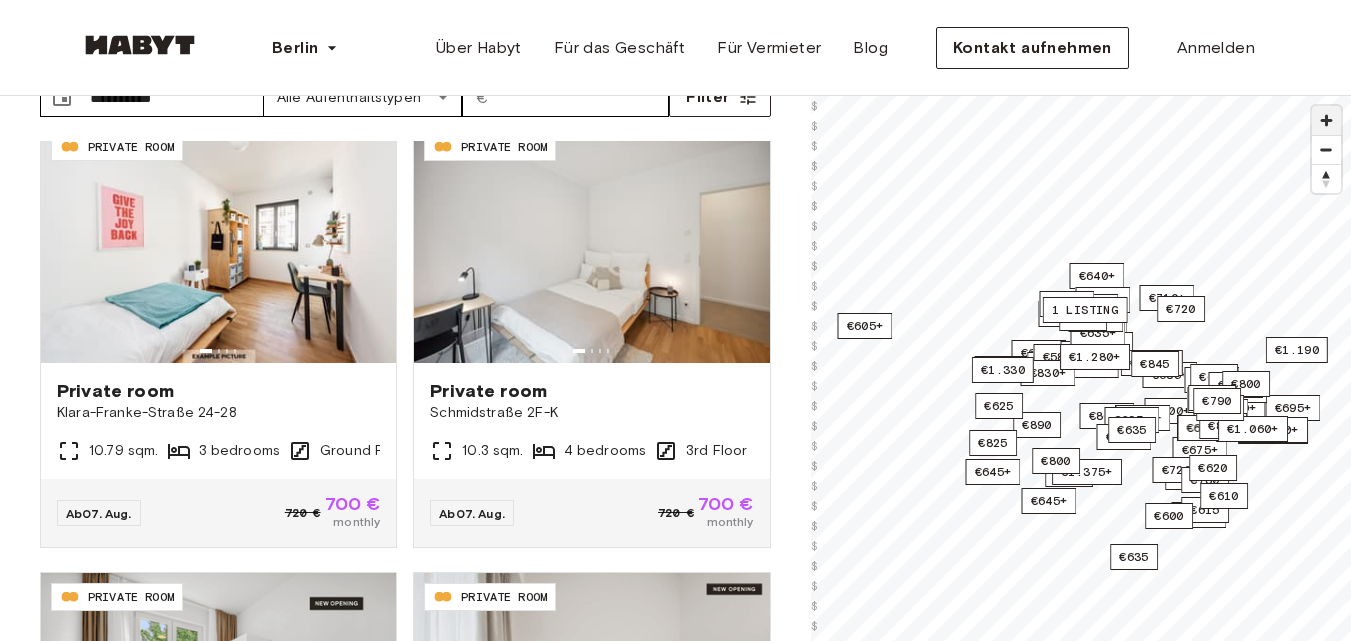 click at bounding box center [1326, 120] 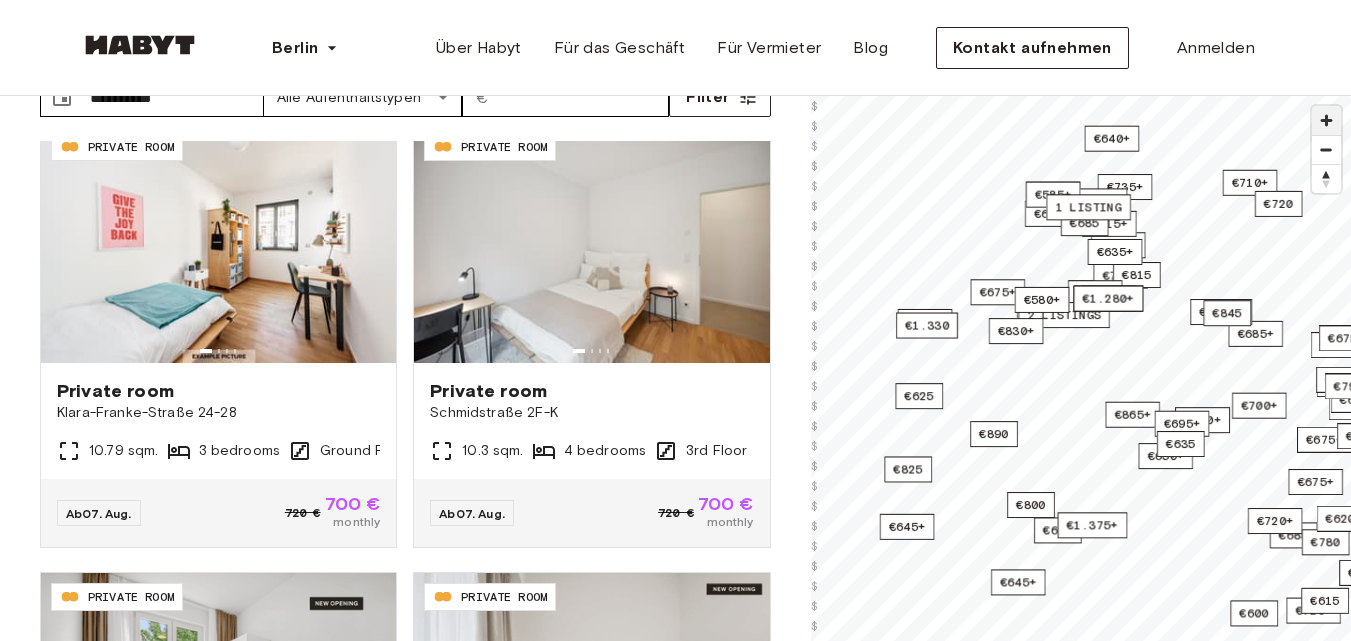 click at bounding box center (1326, 120) 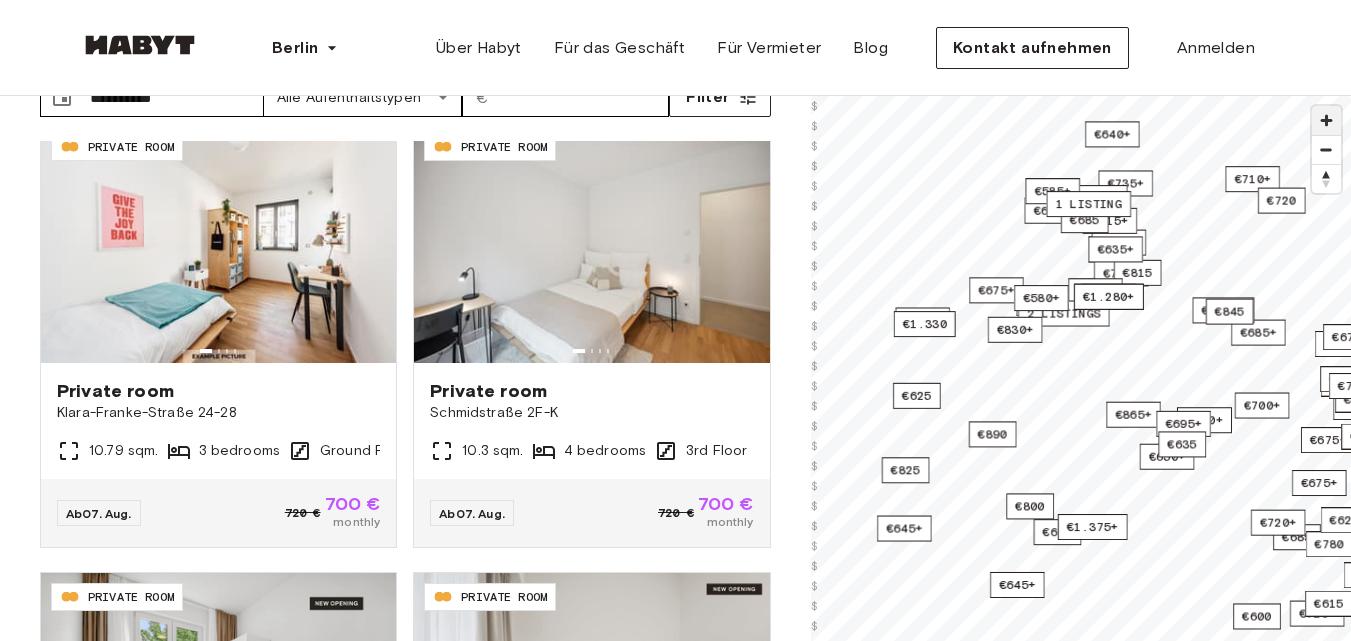 click at bounding box center (1326, 120) 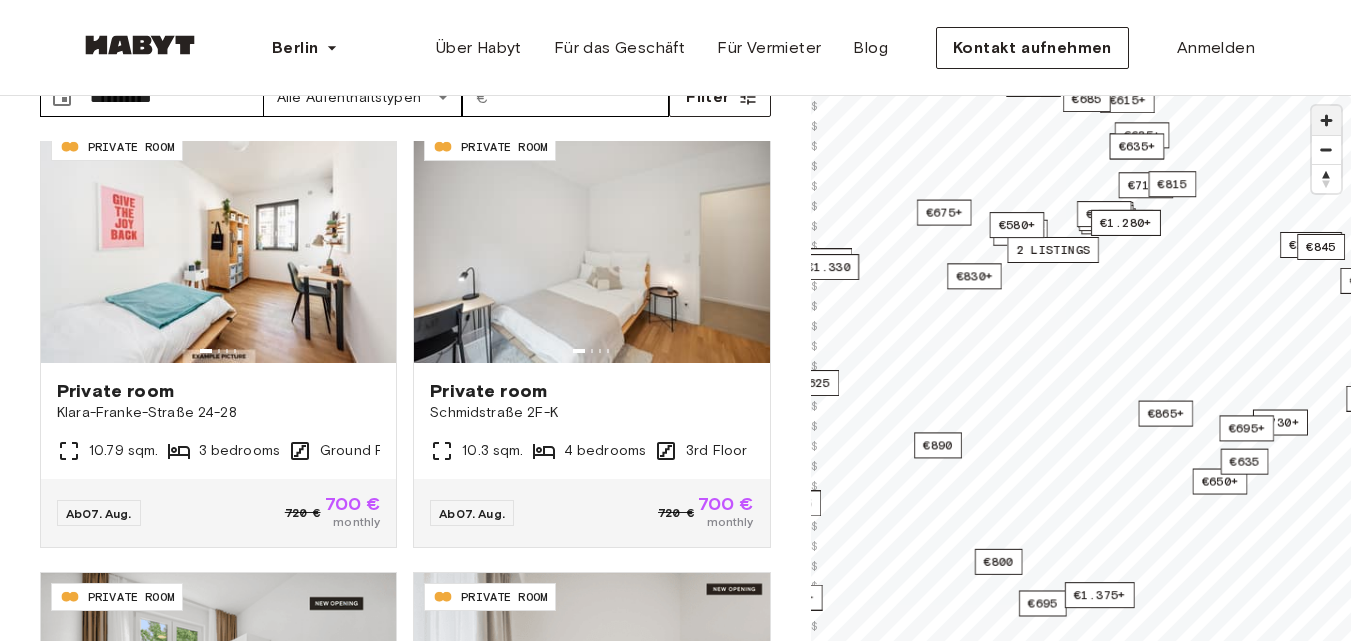 click at bounding box center [1326, 120] 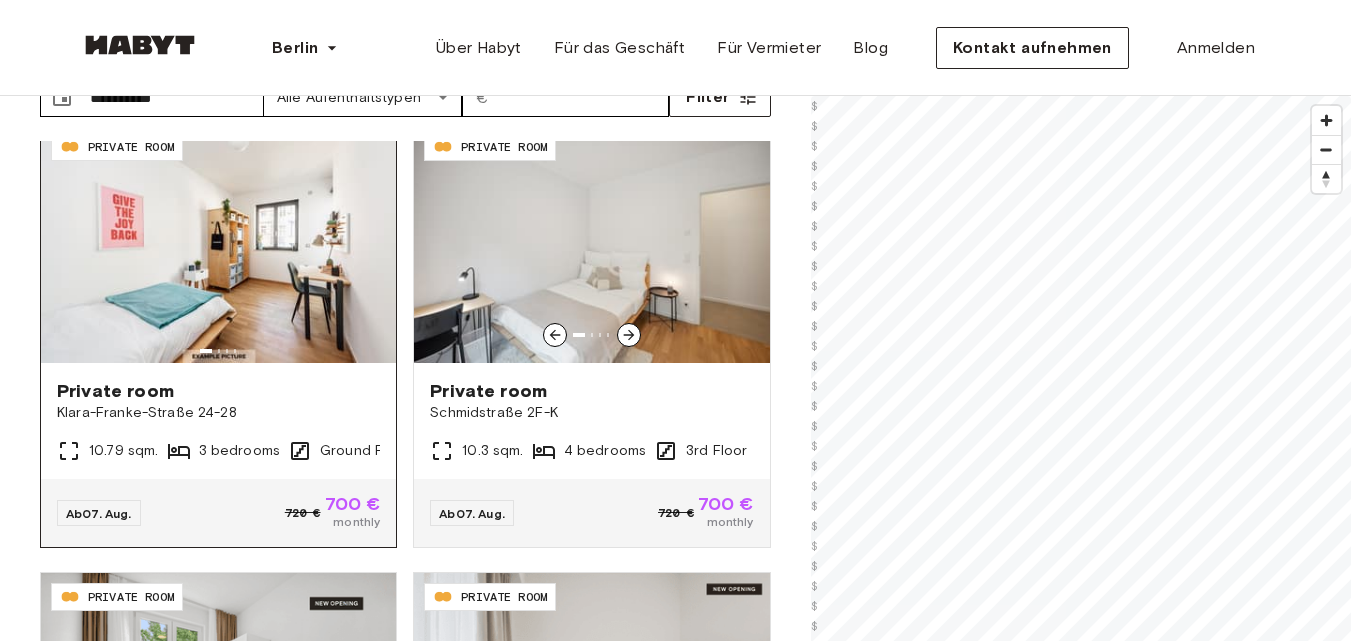 click on "**********" at bounding box center (675, 372) 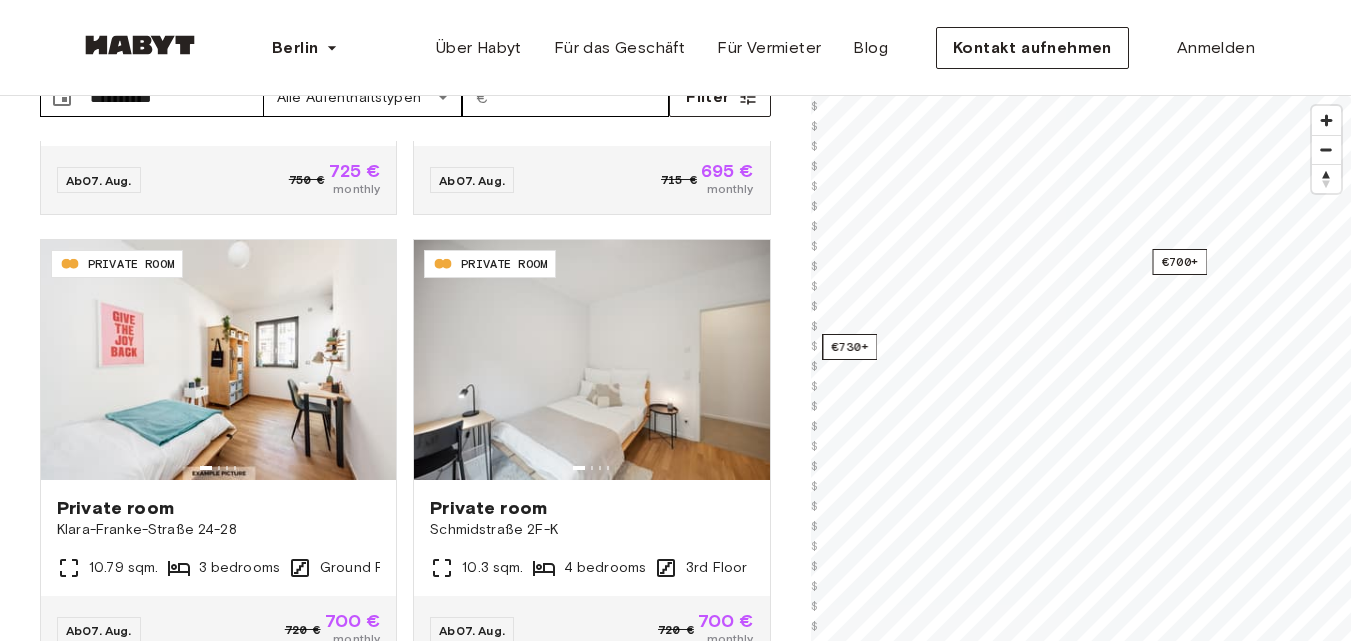 scroll, scrollTop: 1749, scrollLeft: 0, axis: vertical 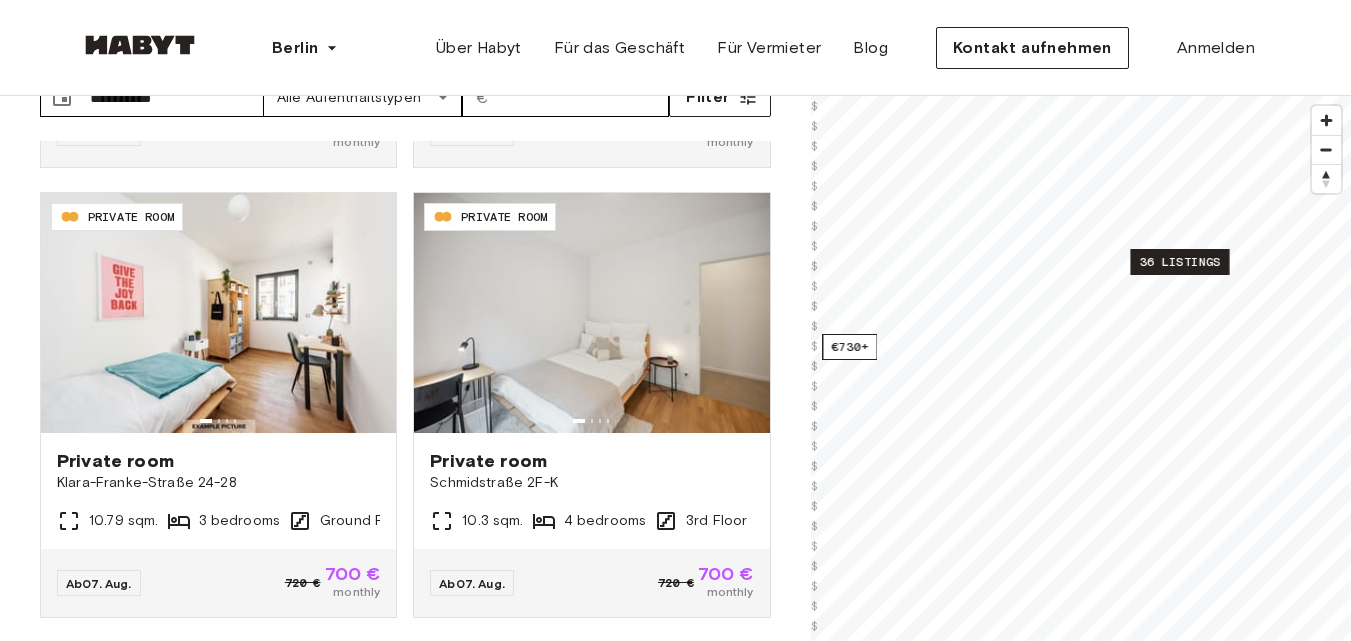 click on "36 listings" at bounding box center [1179, 262] 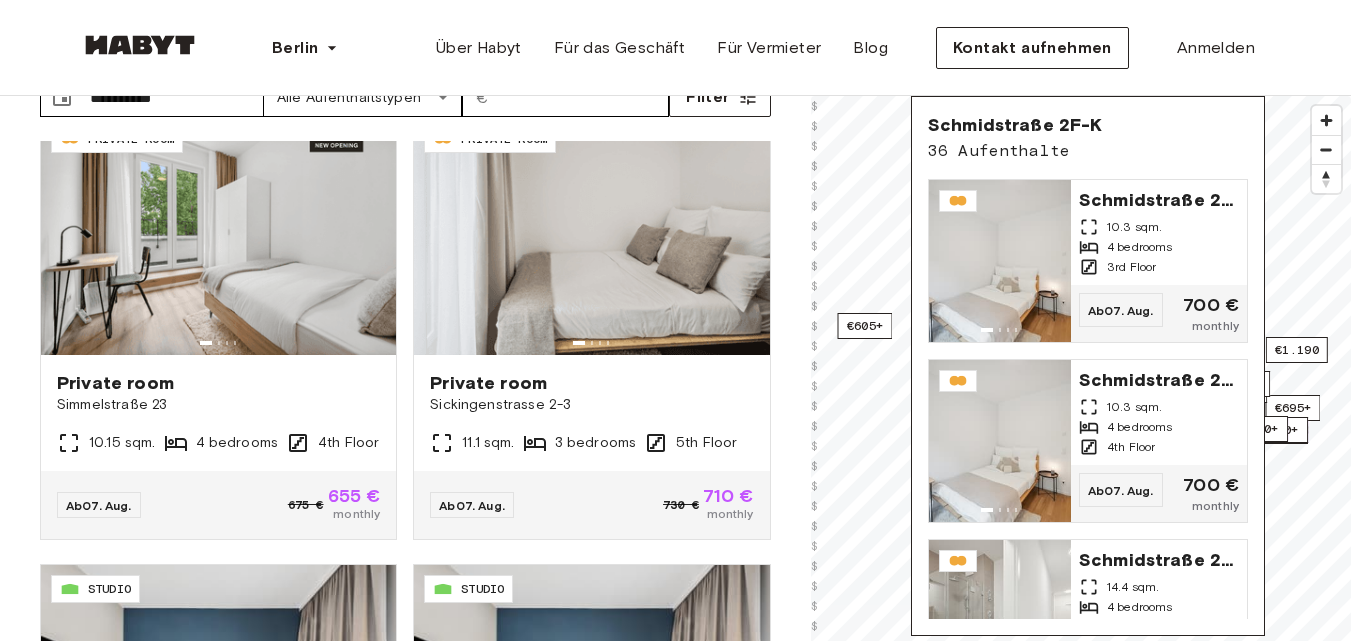 scroll, scrollTop: 2301, scrollLeft: 0, axis: vertical 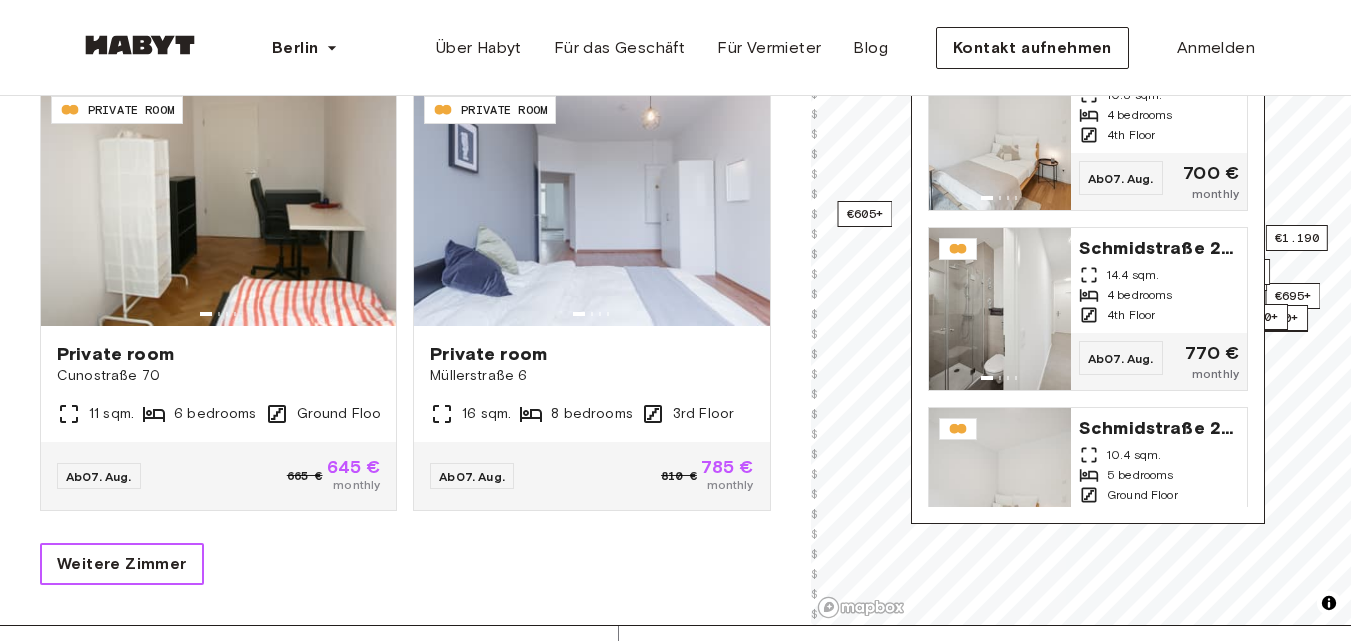 click on "Weitere Zimmer" at bounding box center [122, 564] 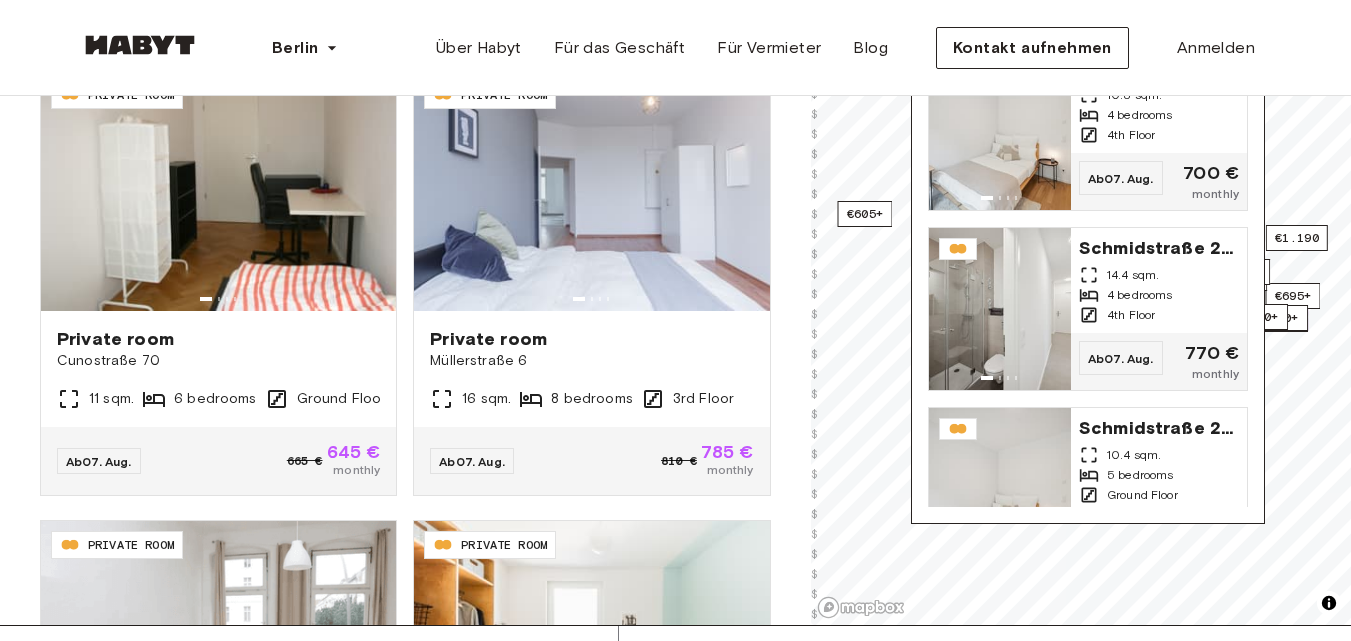 type 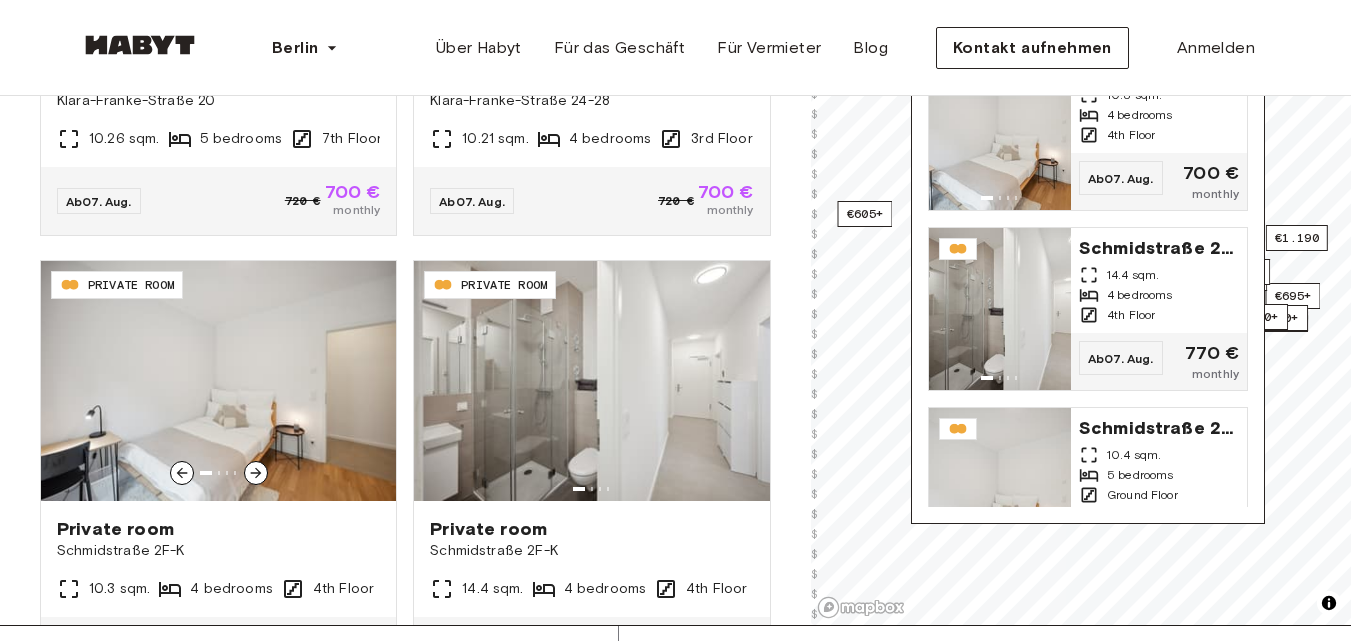 scroll, scrollTop: 5164, scrollLeft: 0, axis: vertical 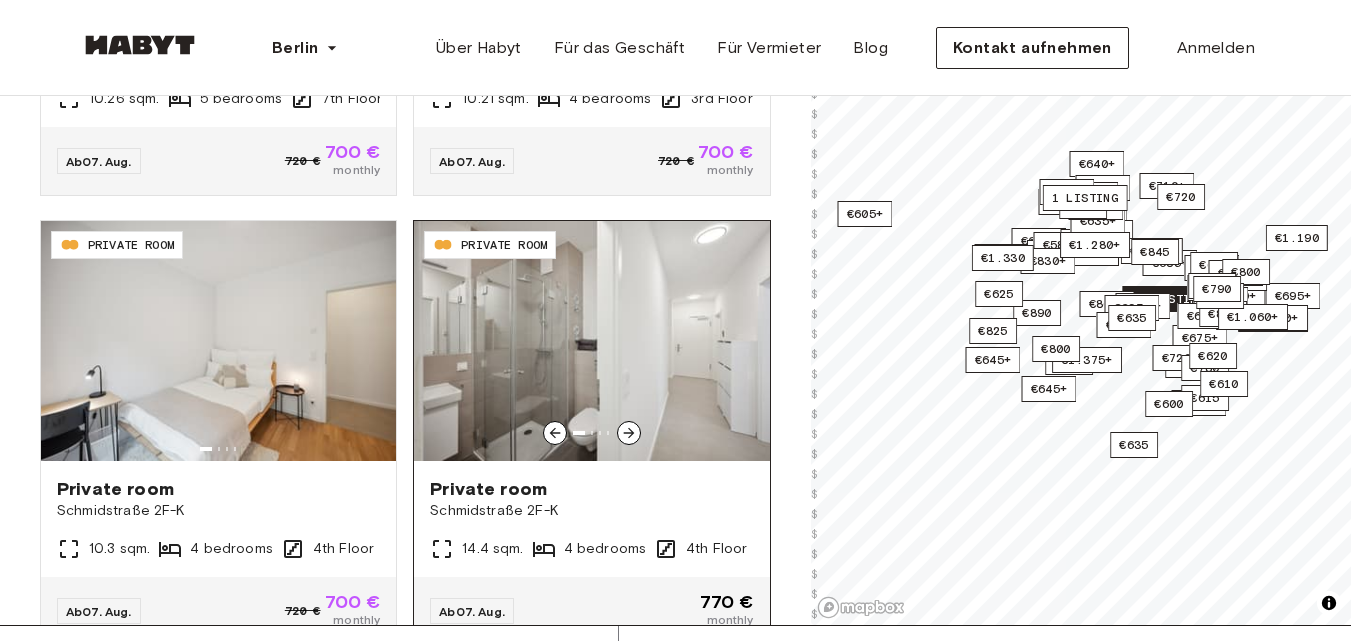 click at bounding box center (591, 341) 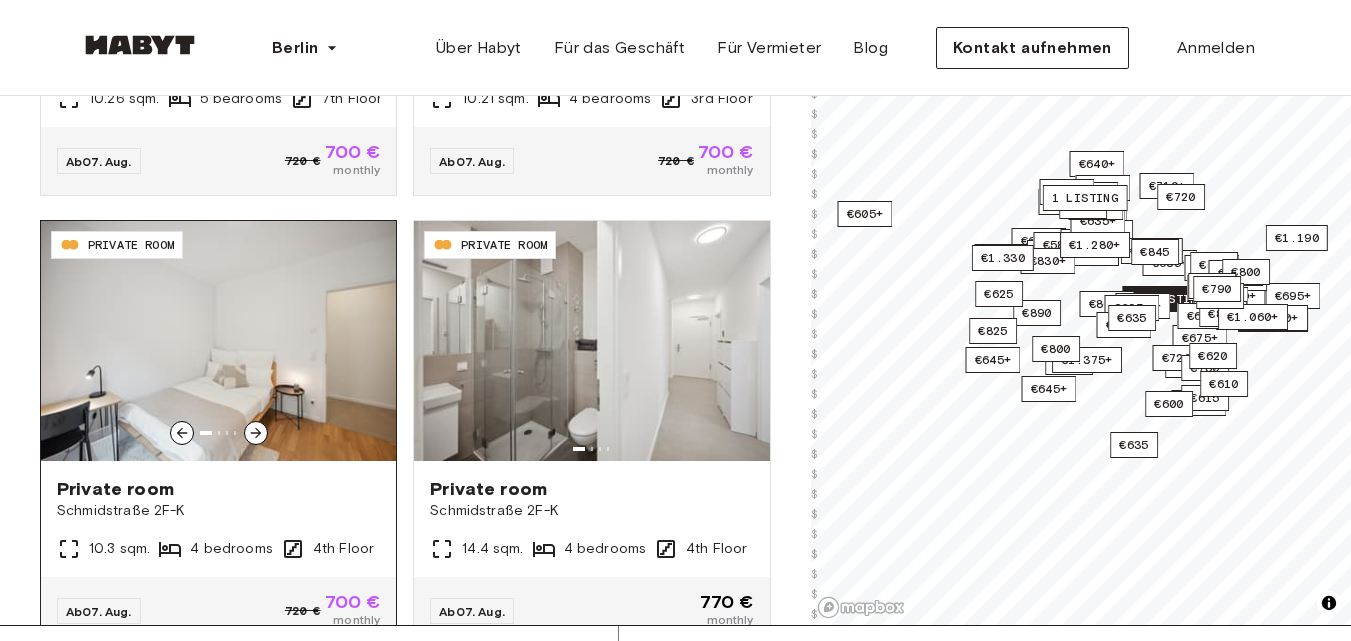 click at bounding box center (218, 341) 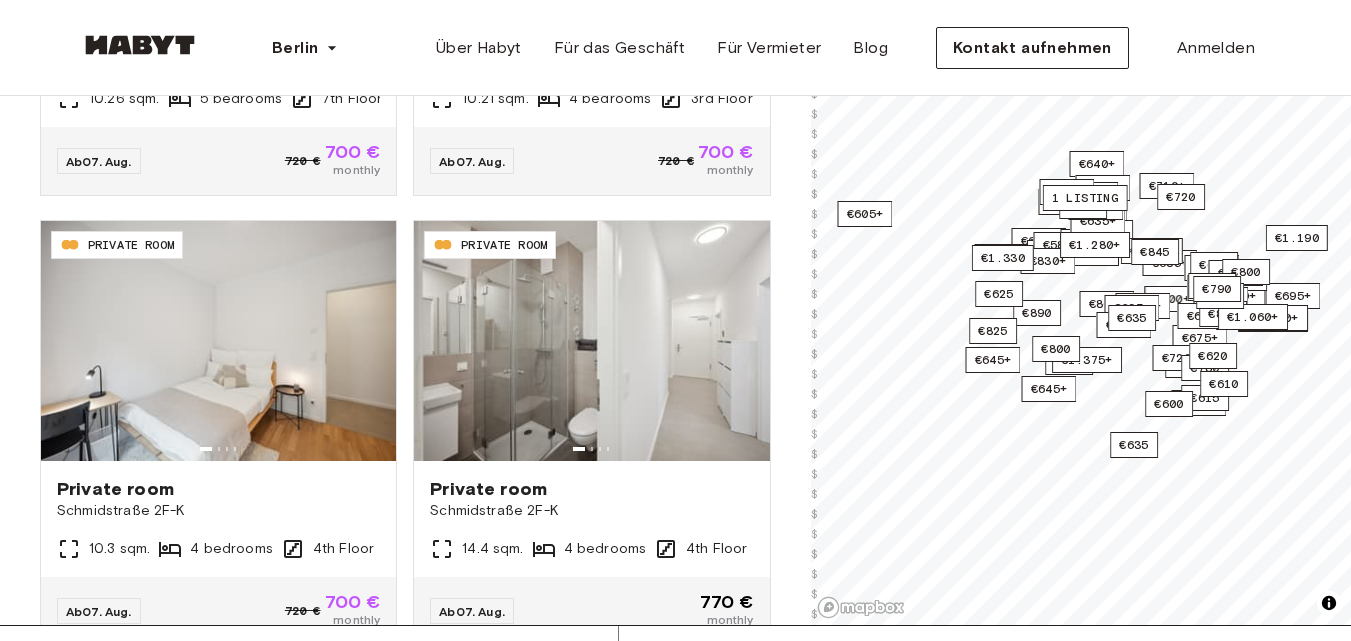 scroll, scrollTop: 50, scrollLeft: 0, axis: vertical 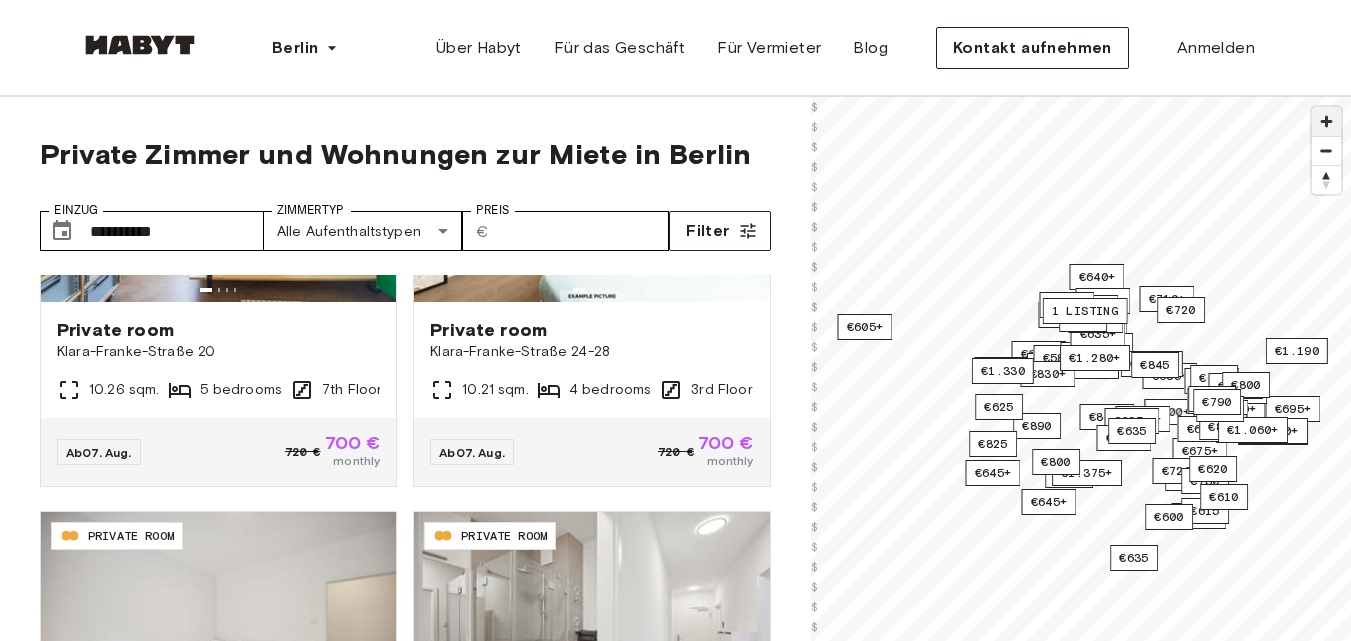 click at bounding box center (1326, 121) 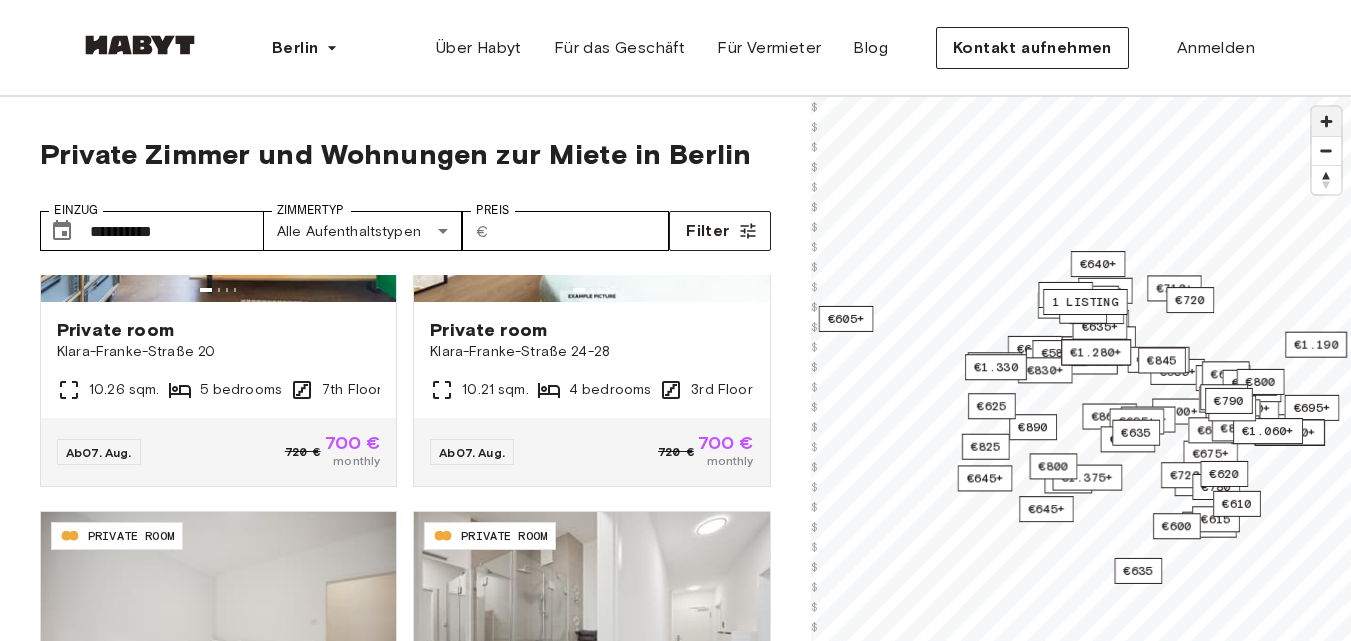 click at bounding box center (1326, 121) 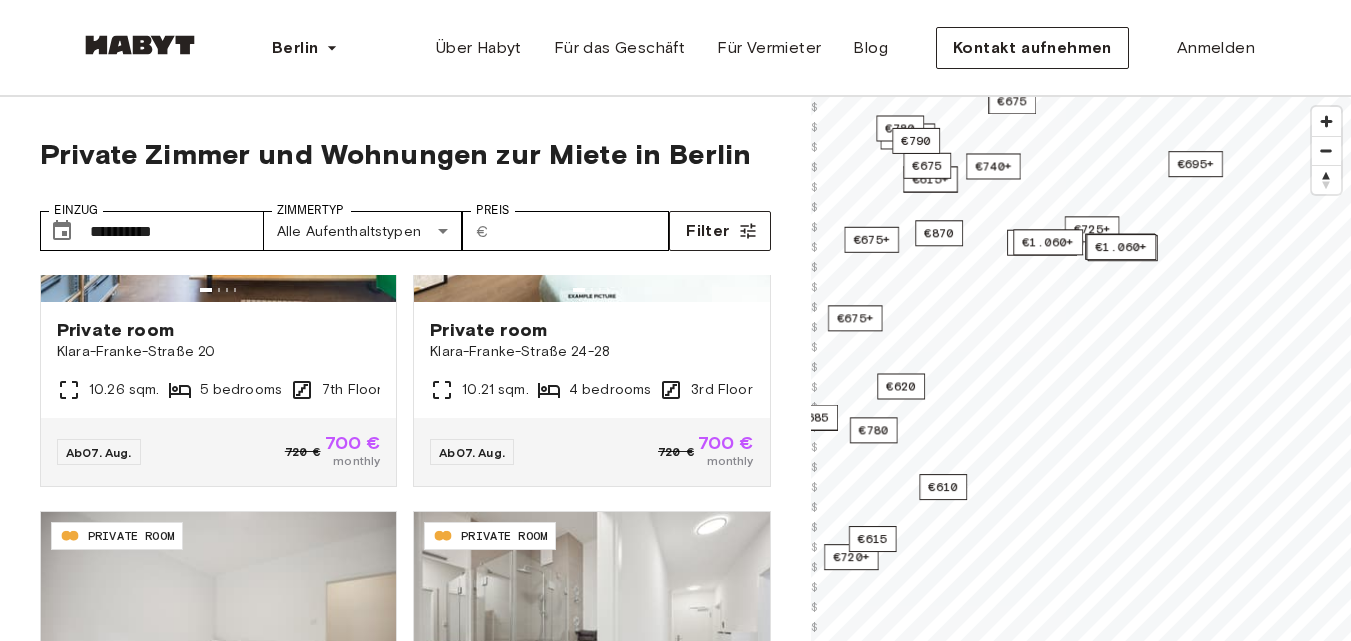 click on "**********" at bounding box center [675, 506] 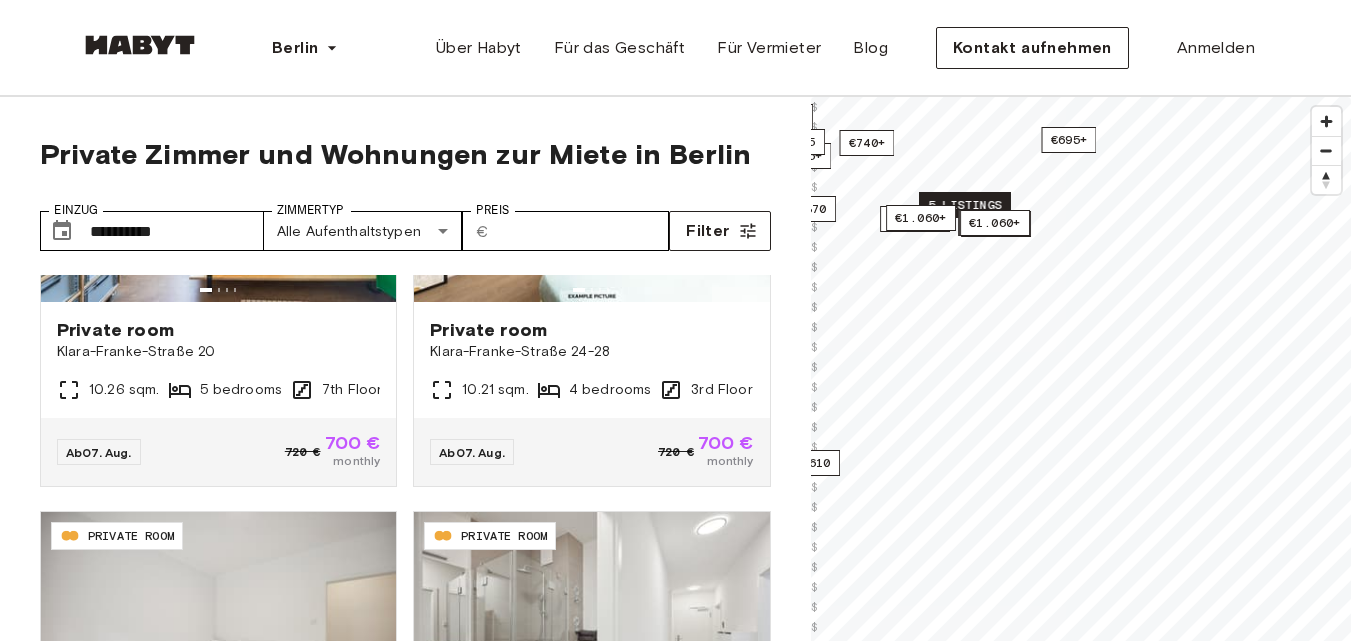 click on "5 listings" at bounding box center [965, 205] 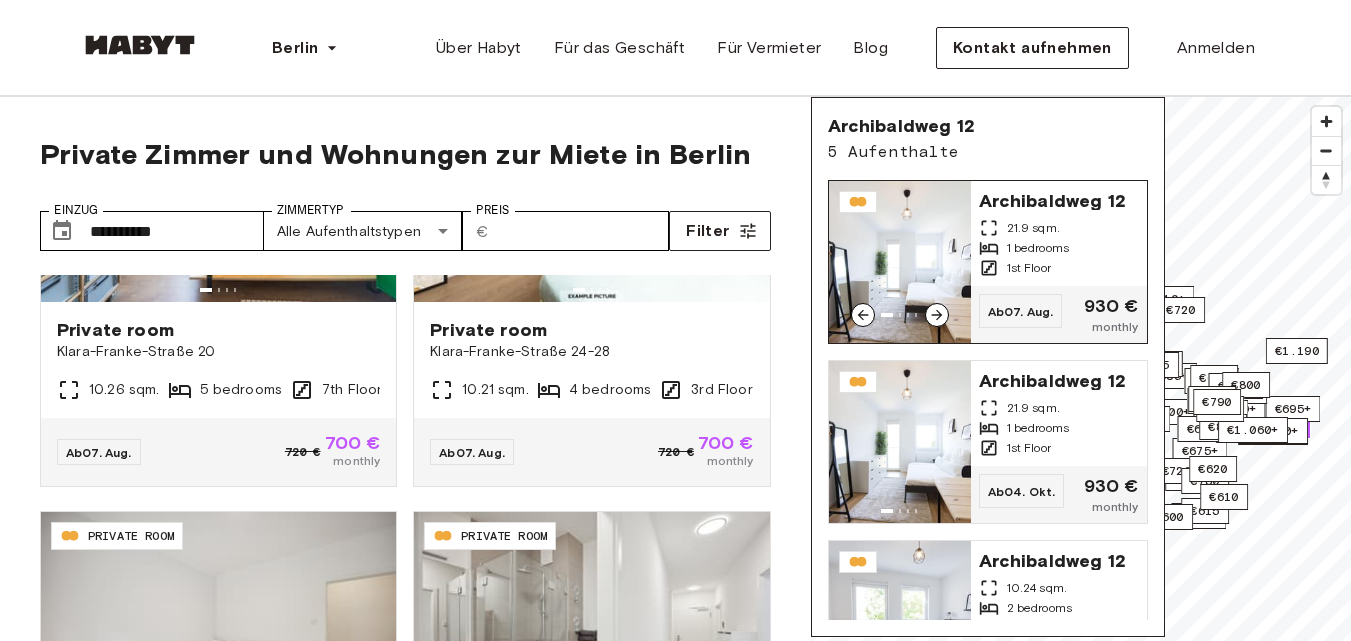 click 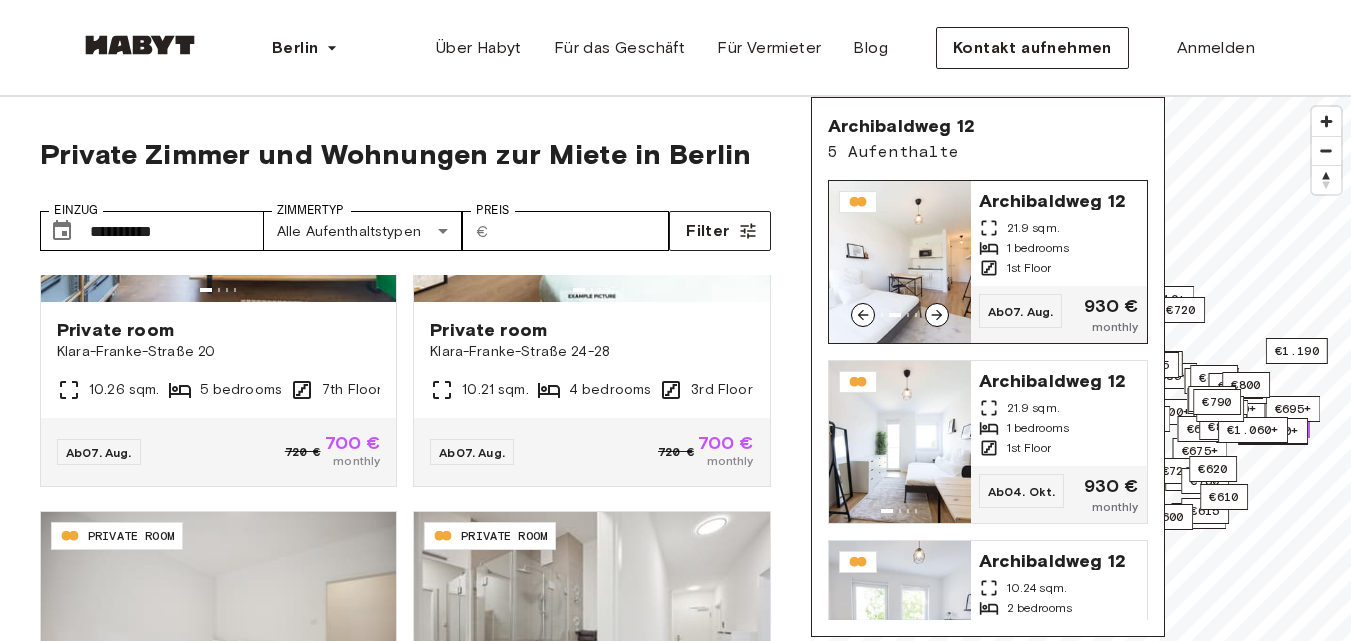 click 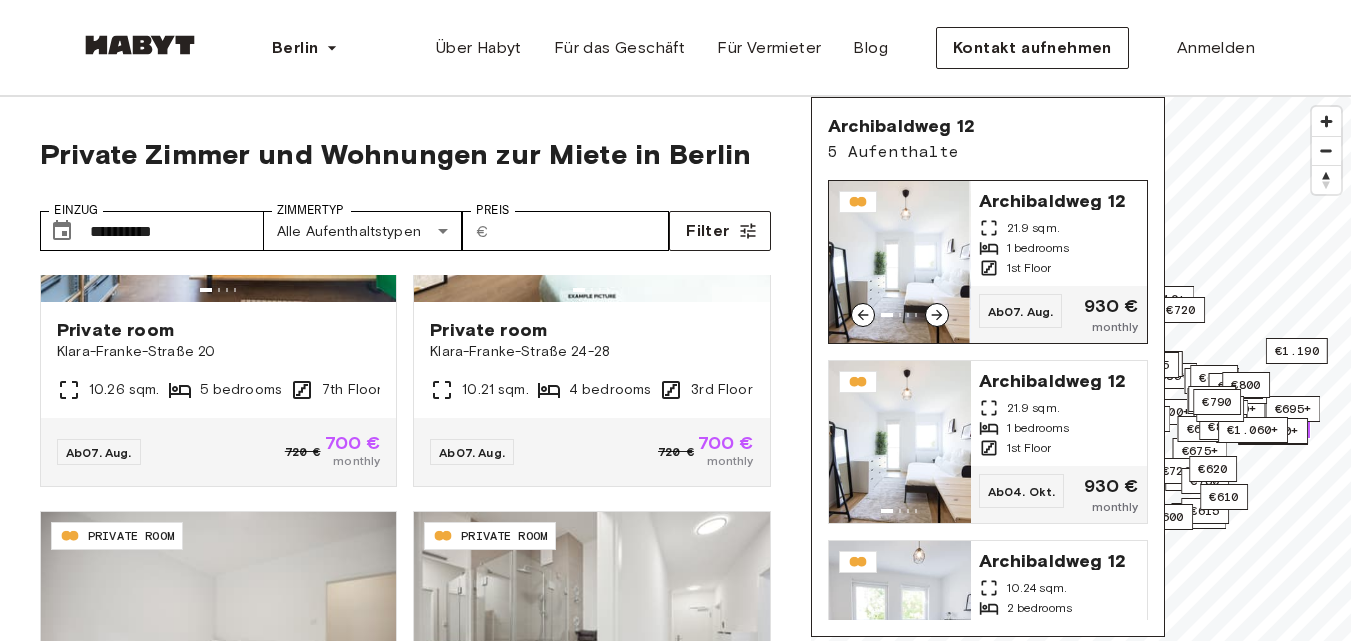 click at bounding box center [898, 262] 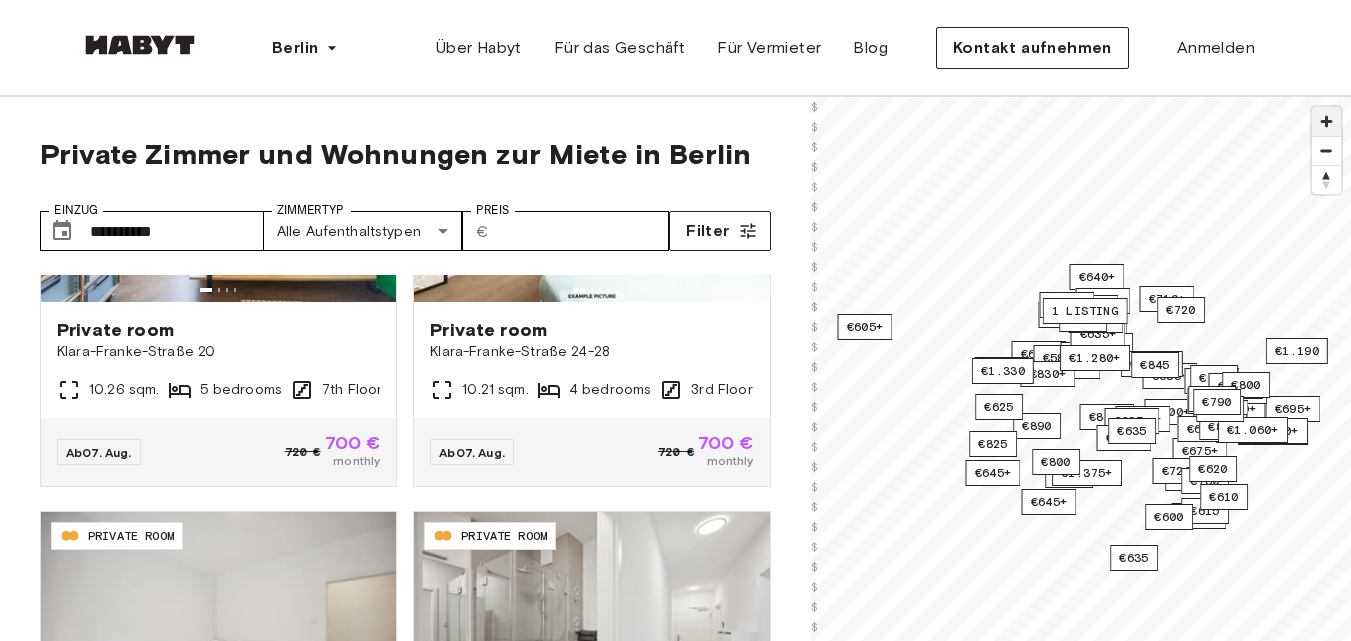 click at bounding box center (1326, 121) 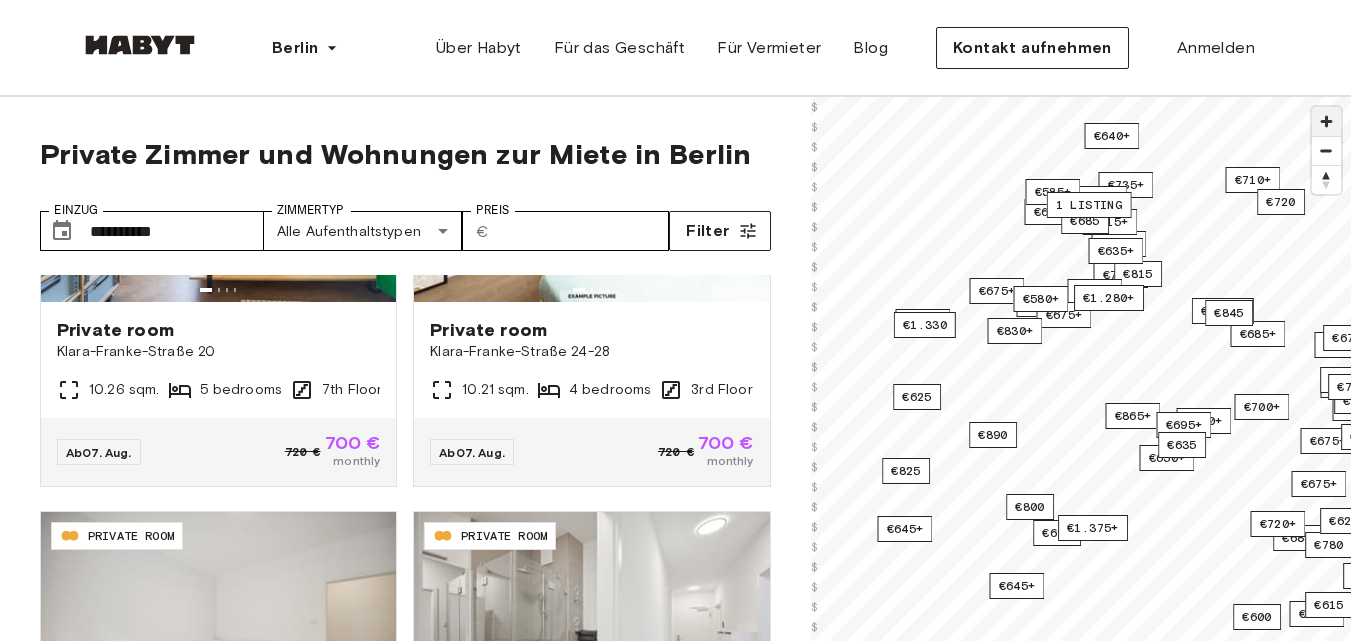 click at bounding box center (1326, 121) 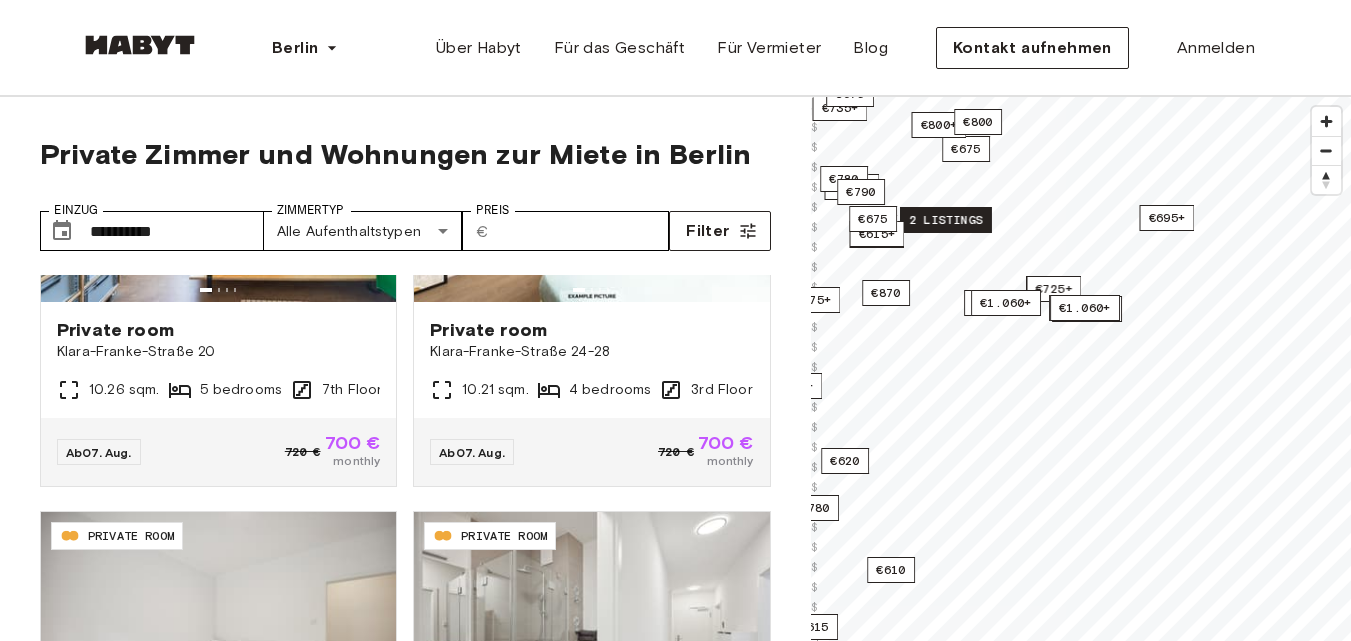 click on "2 listings" at bounding box center (946, 220) 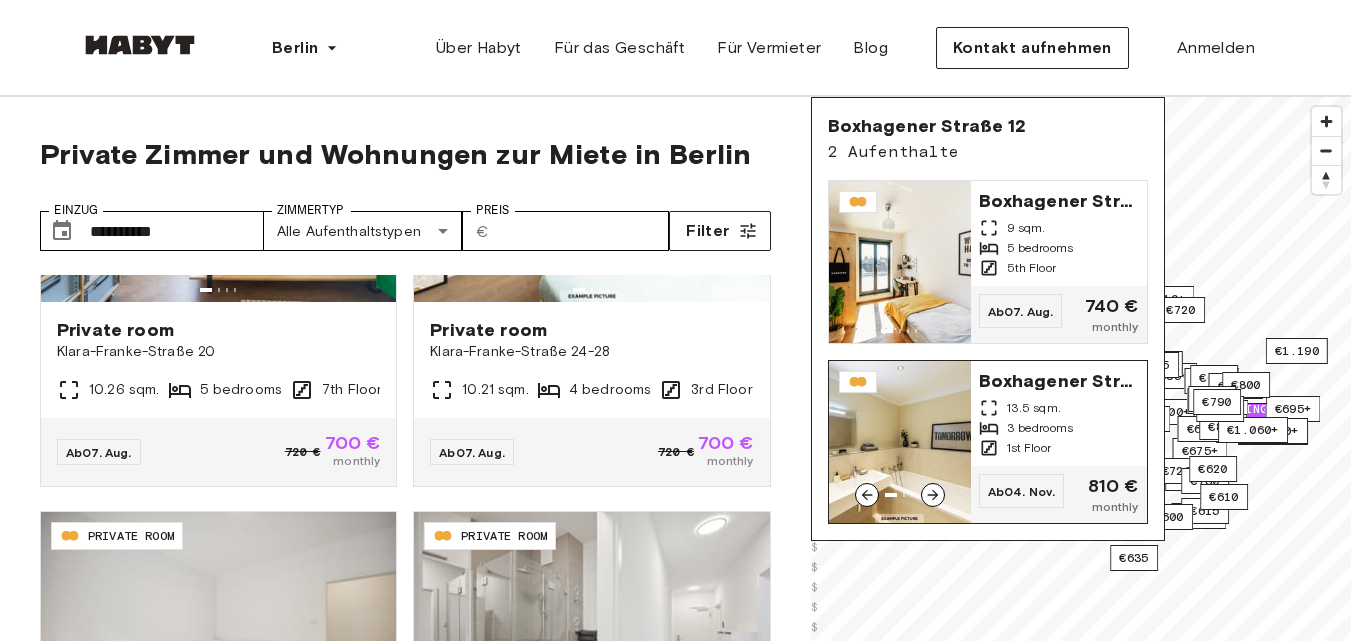 click at bounding box center [900, 442] 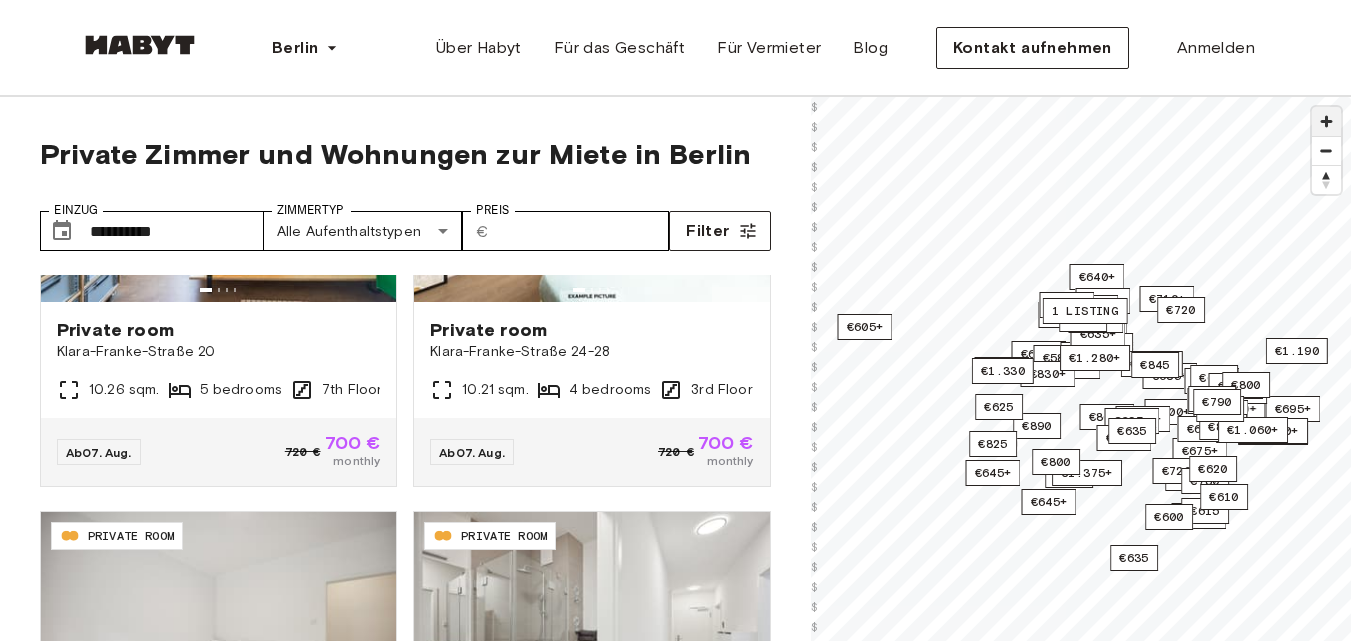 click at bounding box center (1326, 121) 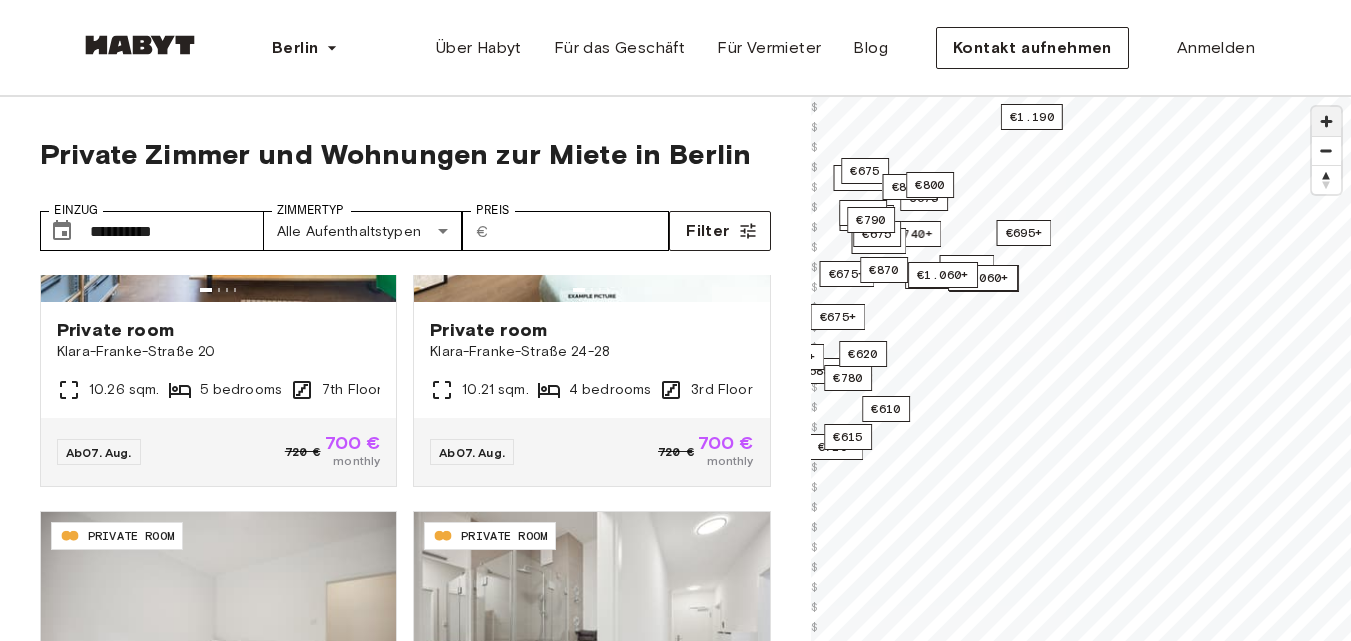 click at bounding box center [1326, 121] 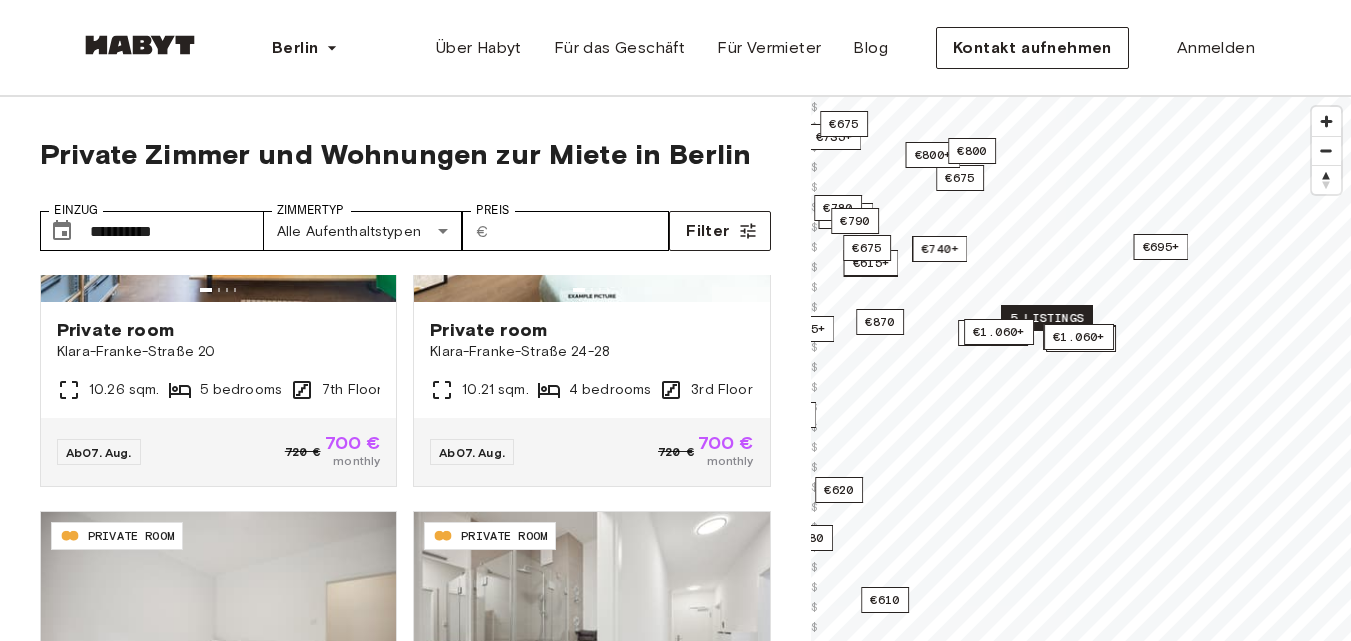 click on "5 listings" at bounding box center (1047, 318) 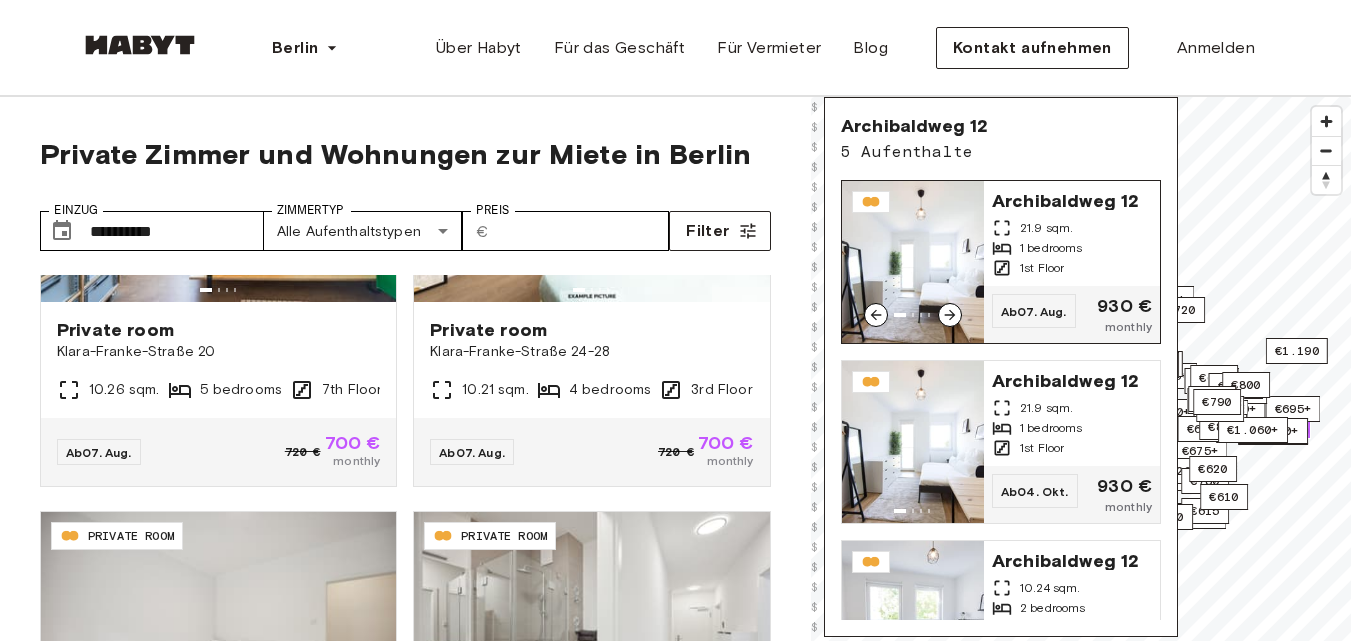 click at bounding box center [913, 262] 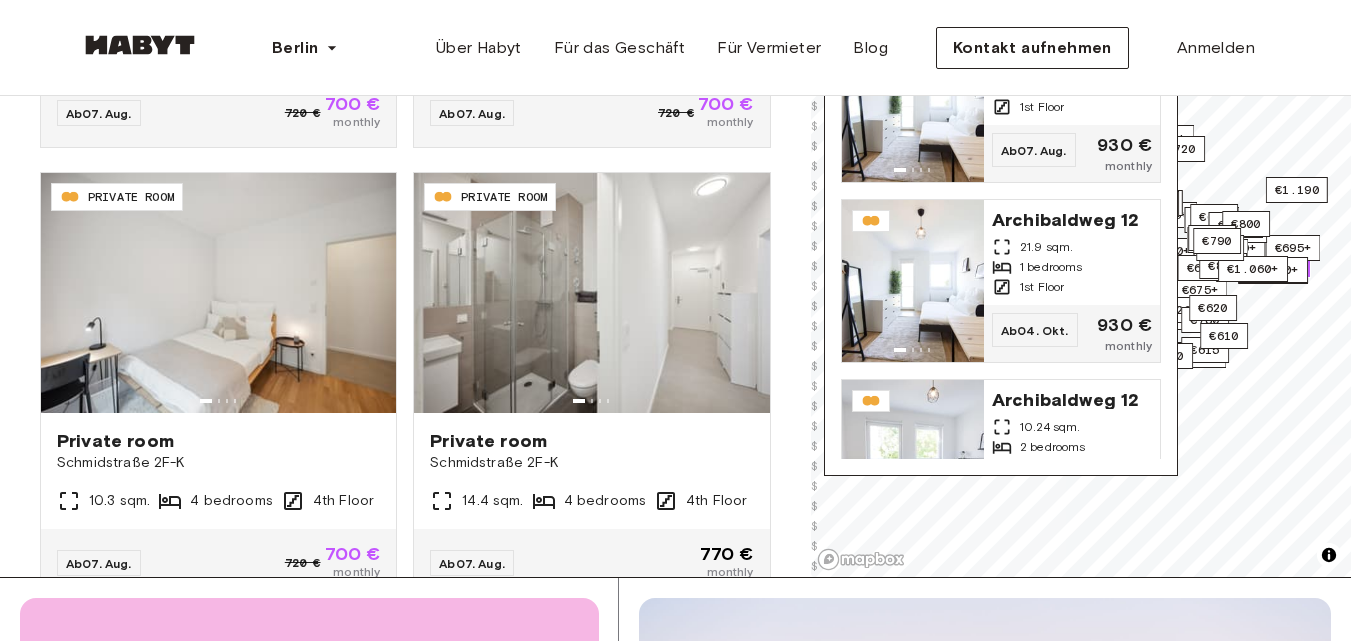scroll, scrollTop: 331, scrollLeft: 0, axis: vertical 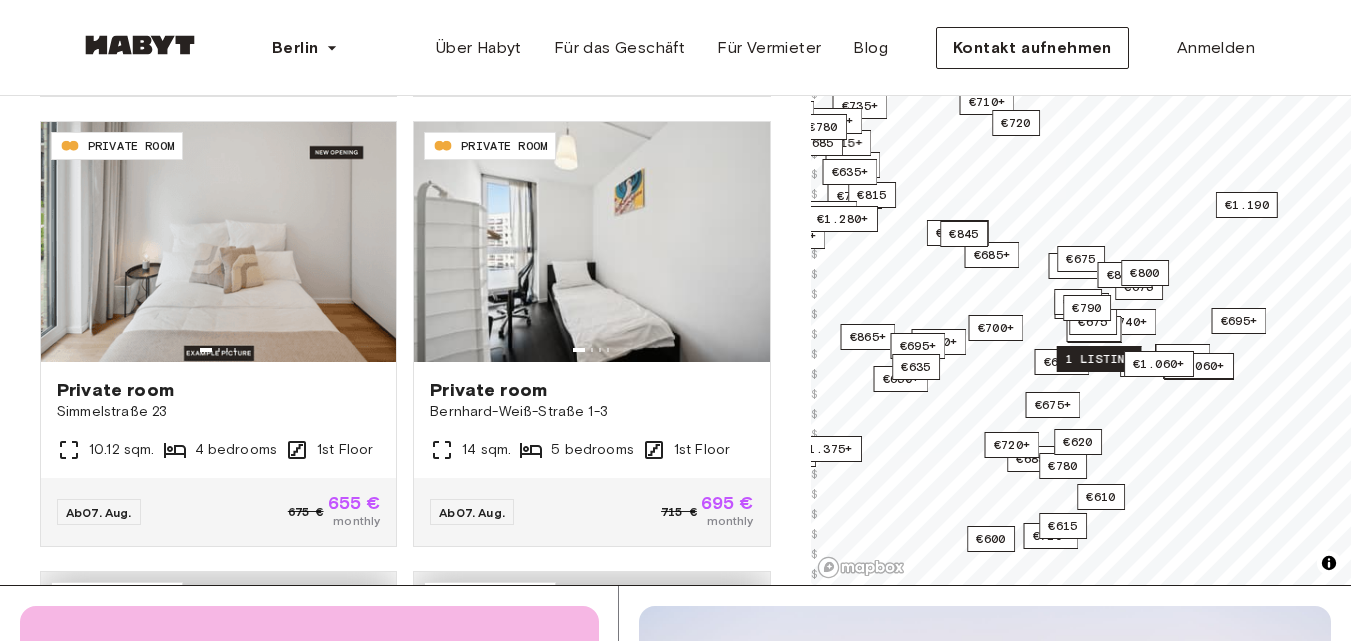 click on "1 listing" at bounding box center [1098, 359] 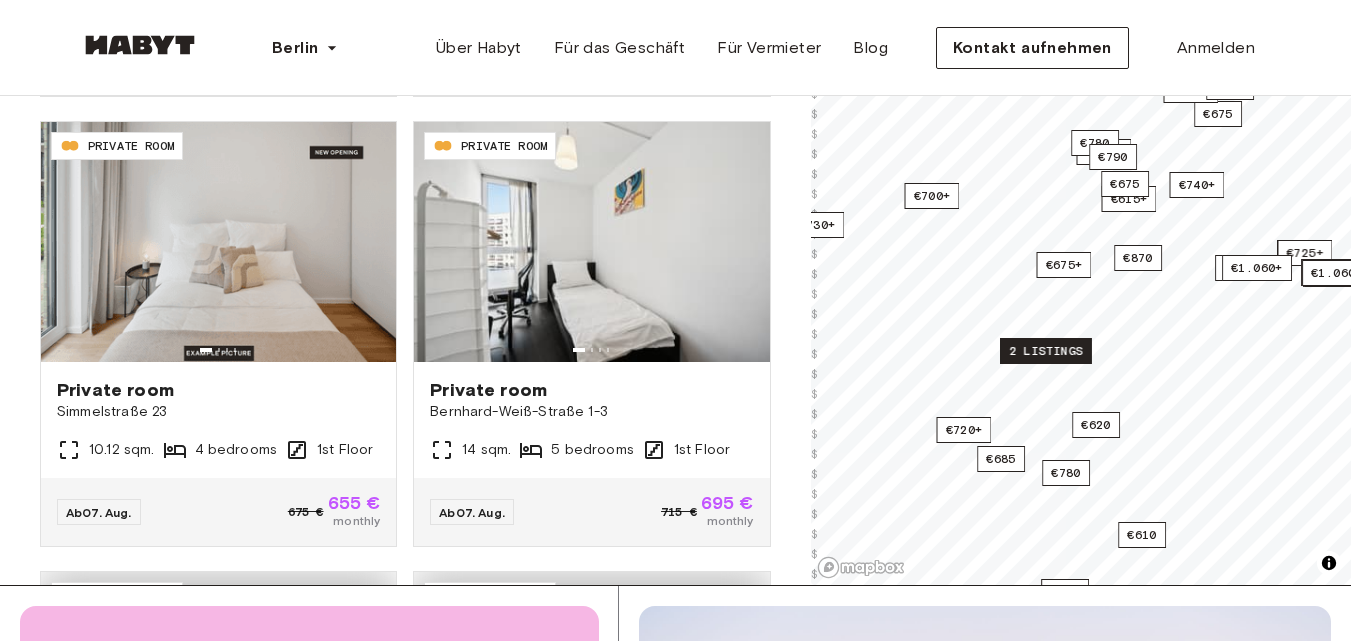 click on "2 listings" at bounding box center (1046, 351) 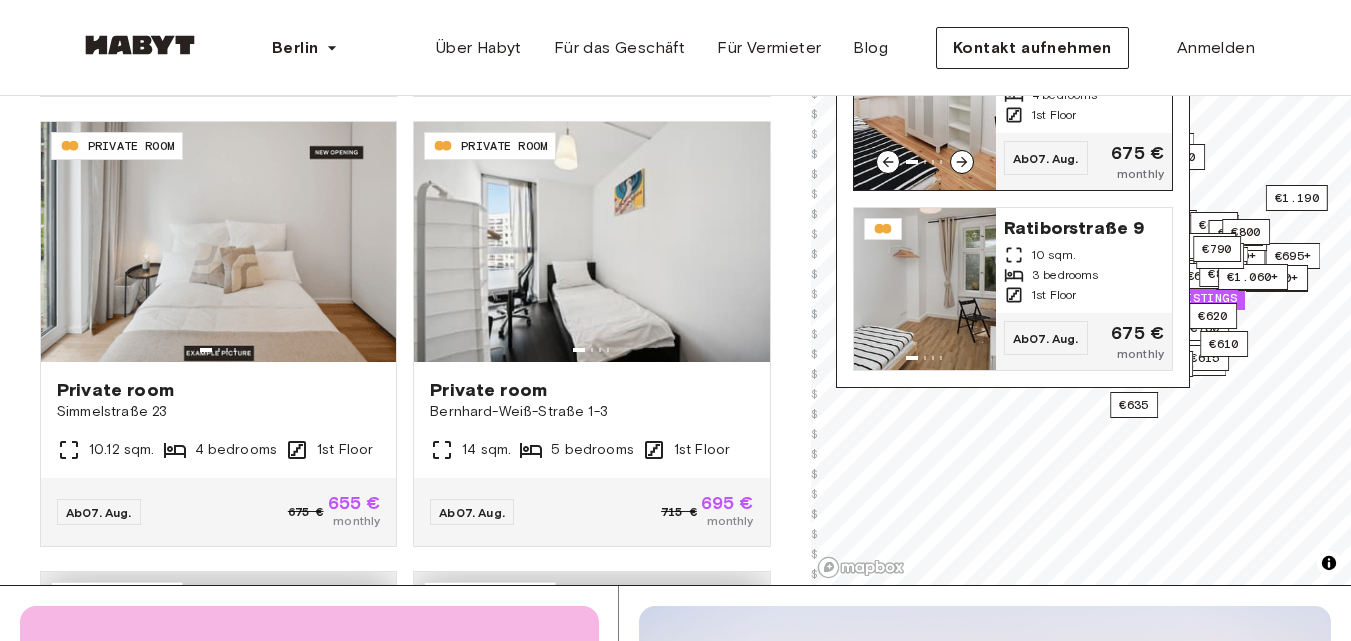 click at bounding box center [925, 109] 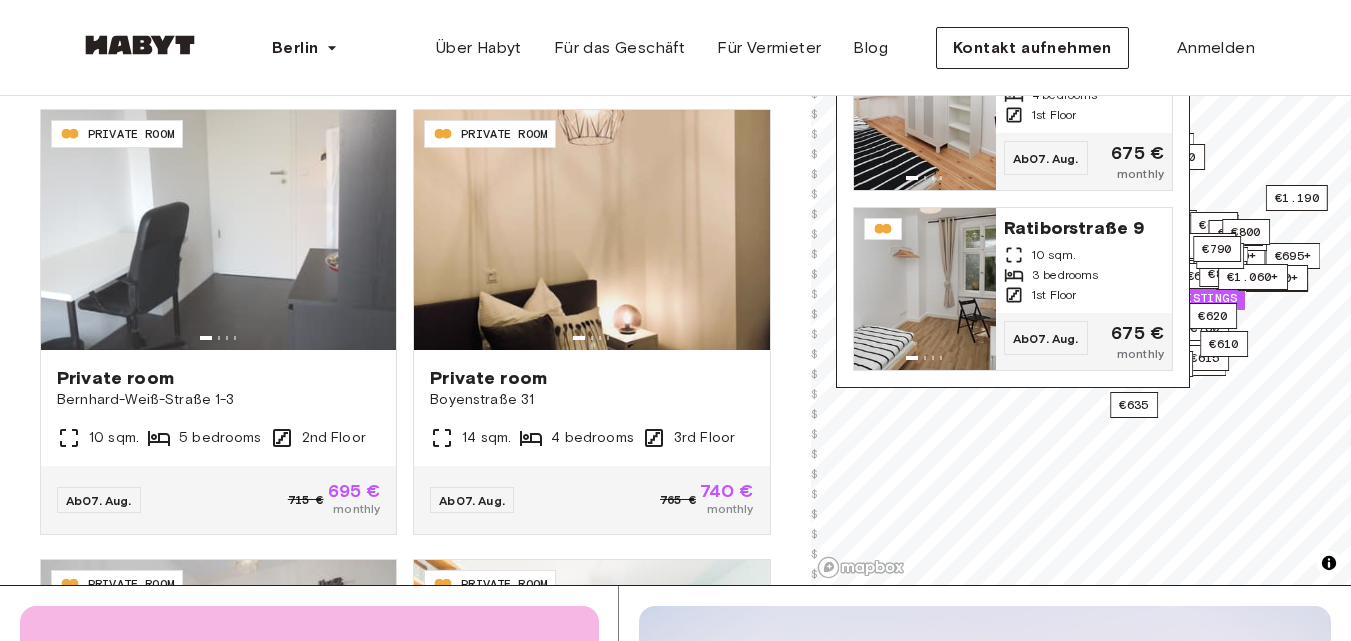 scroll, scrollTop: 6166, scrollLeft: 0, axis: vertical 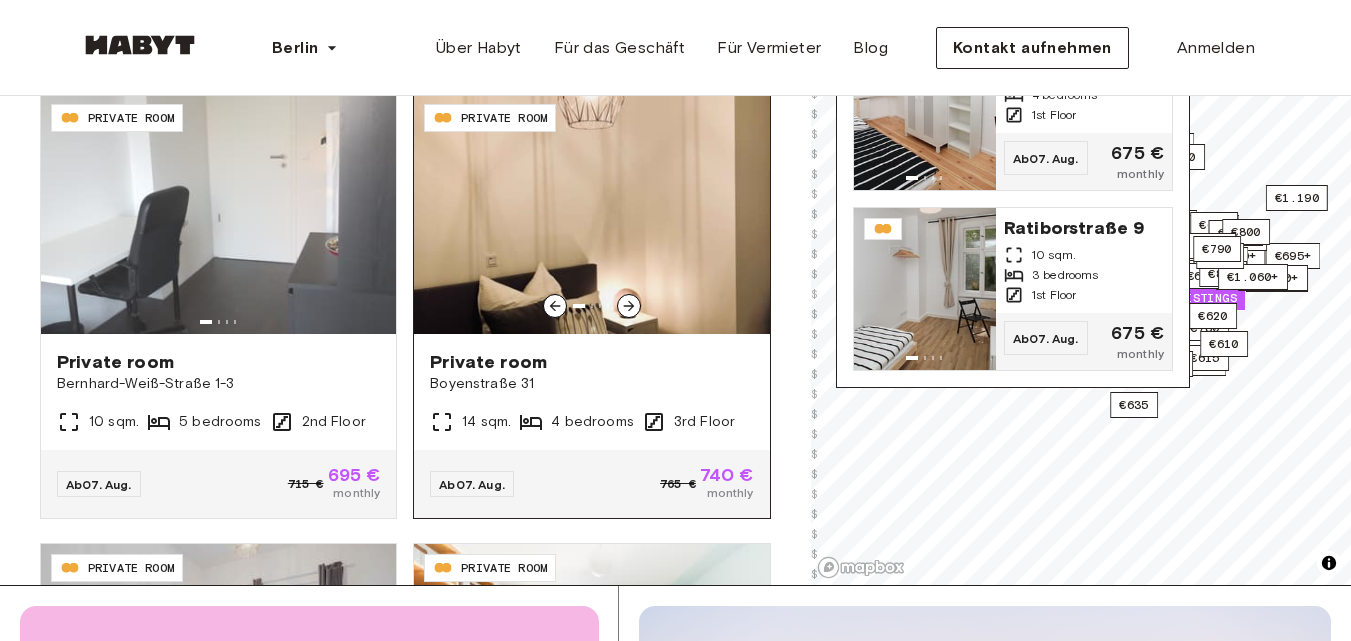 click at bounding box center (591, 214) 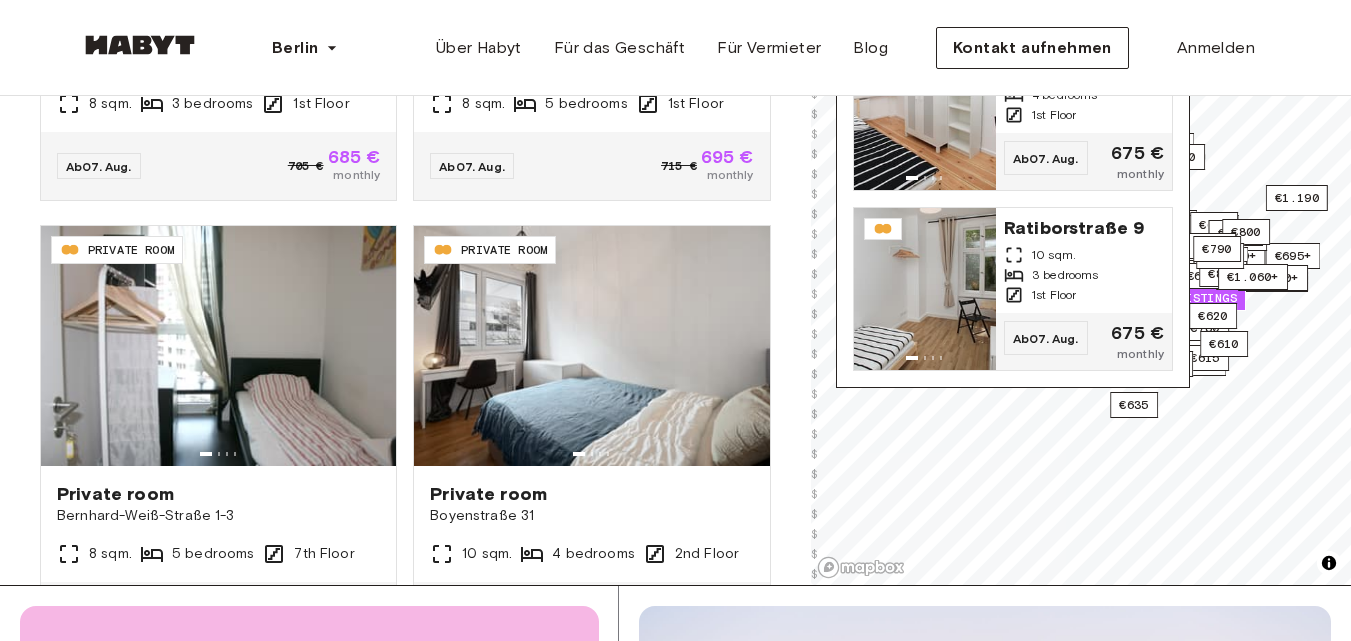scroll, scrollTop: 7384, scrollLeft: 0, axis: vertical 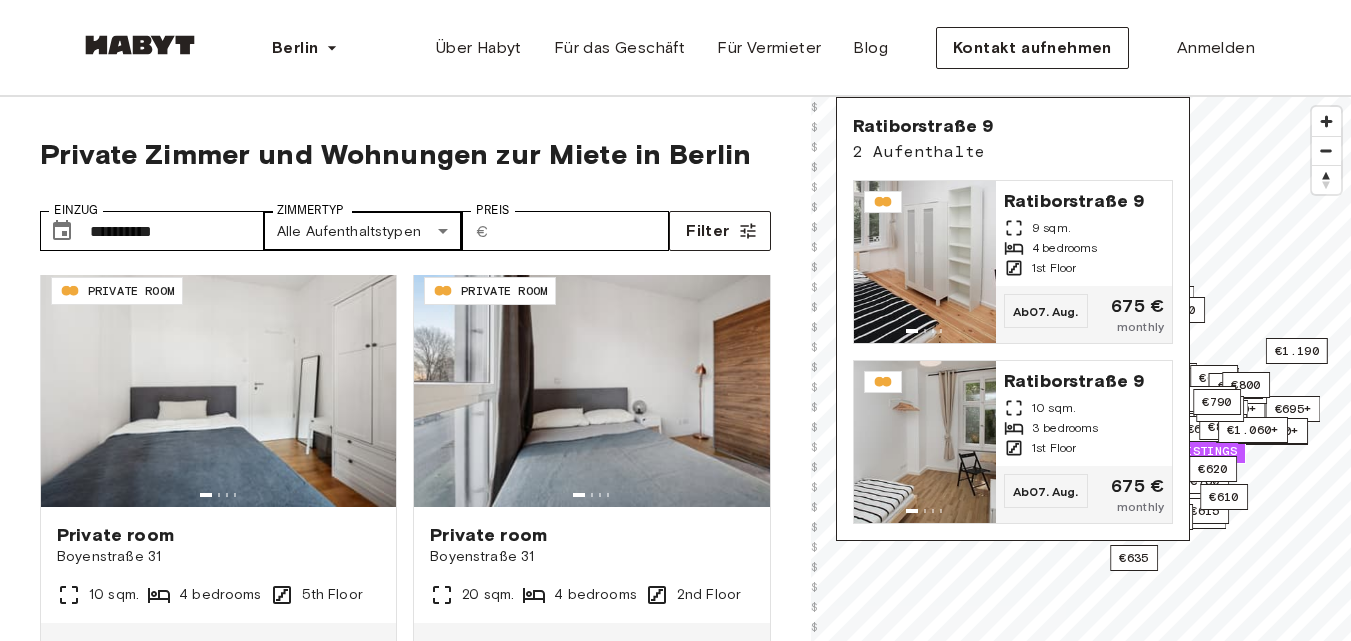 click on "**********" at bounding box center [675, 2396] 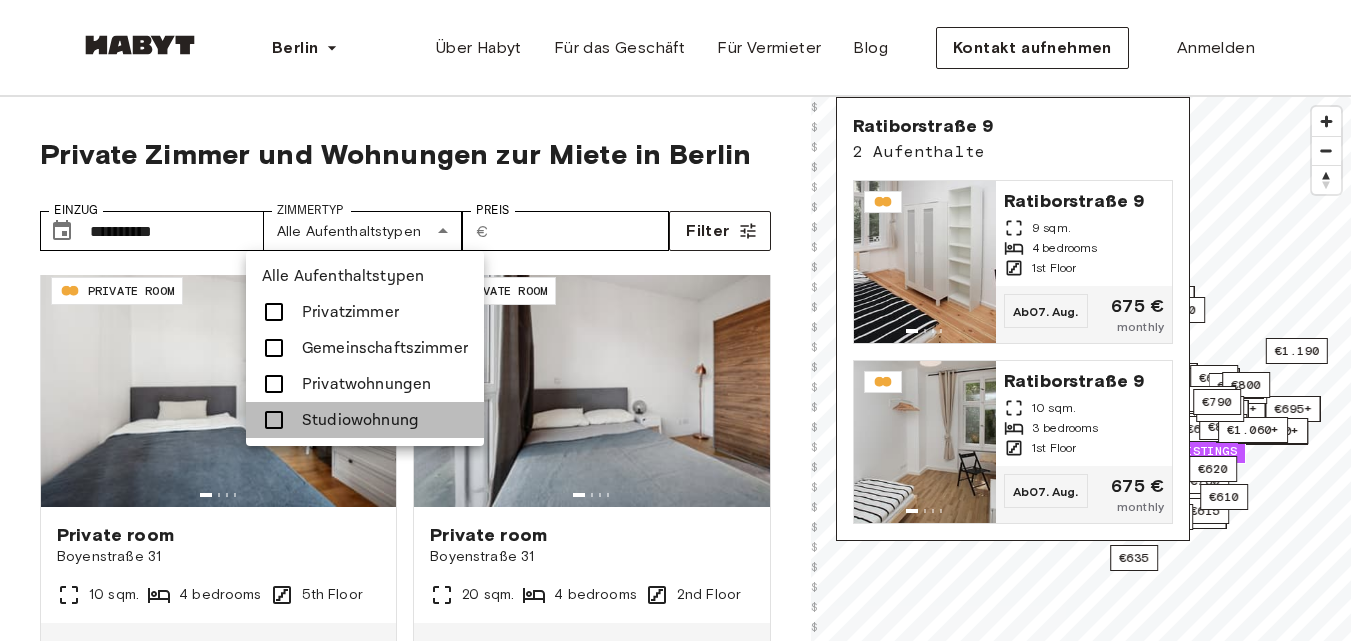 click at bounding box center [274, 420] 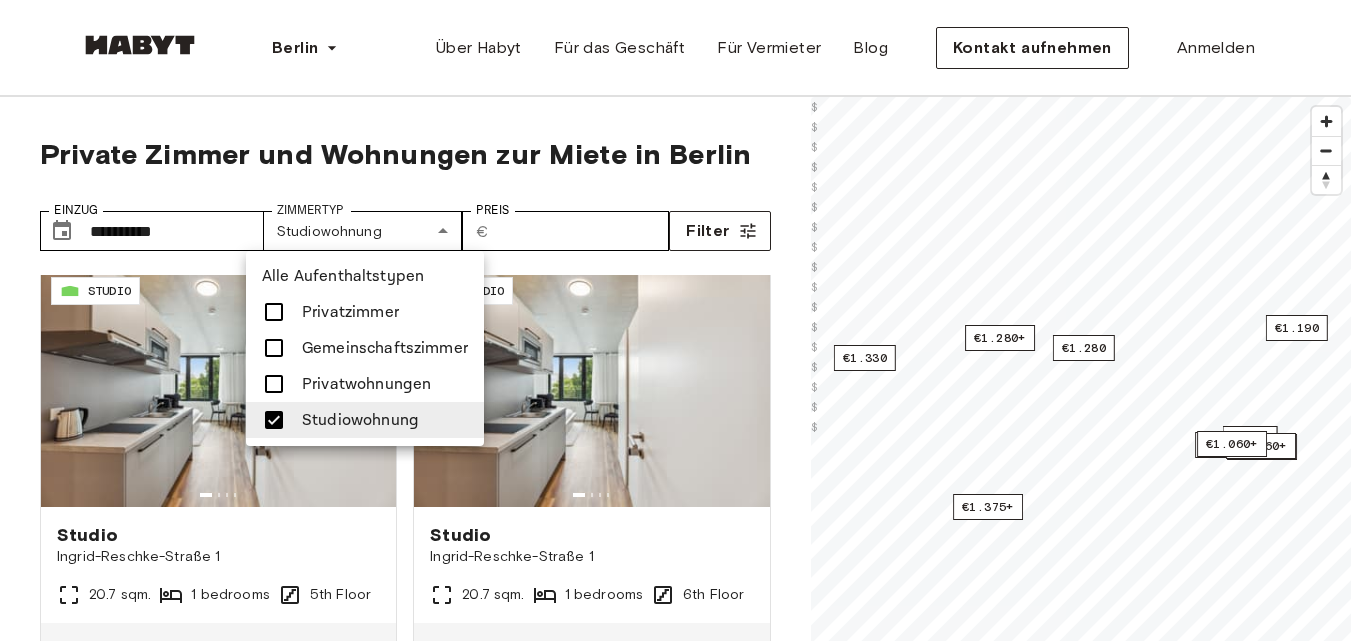 drag, startPoint x: 178, startPoint y: 379, endPoint x: 343, endPoint y: 283, distance: 190.89526 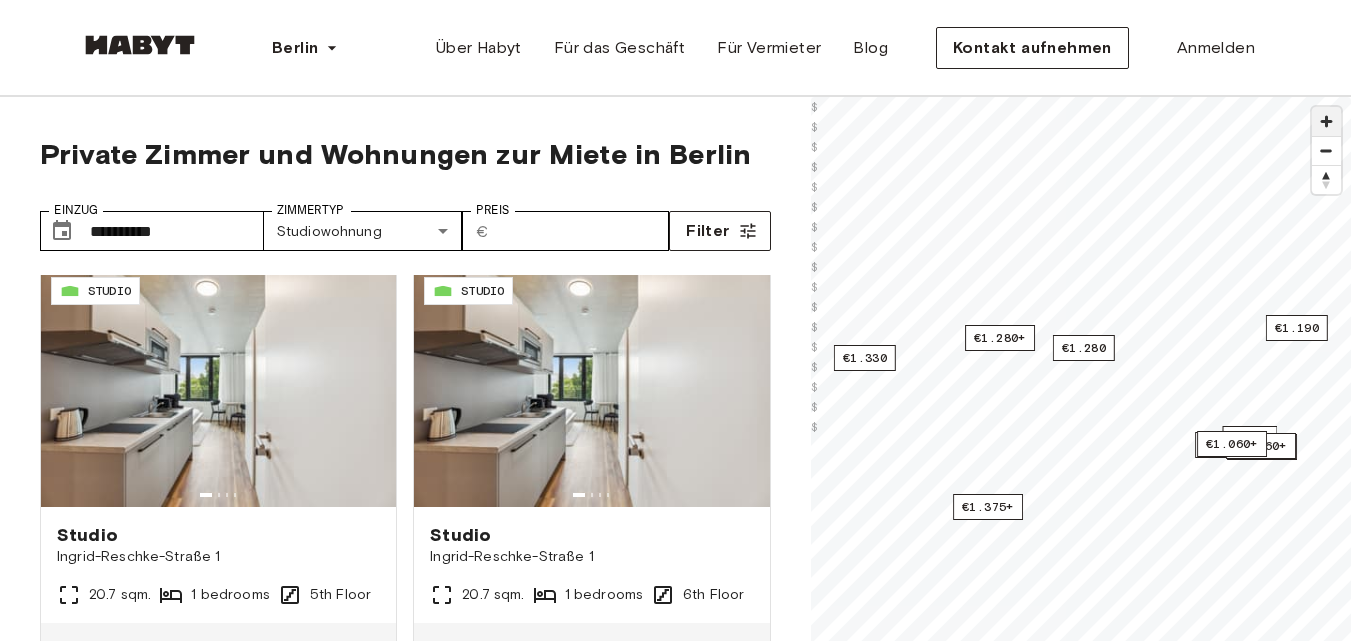 click at bounding box center (1326, 121) 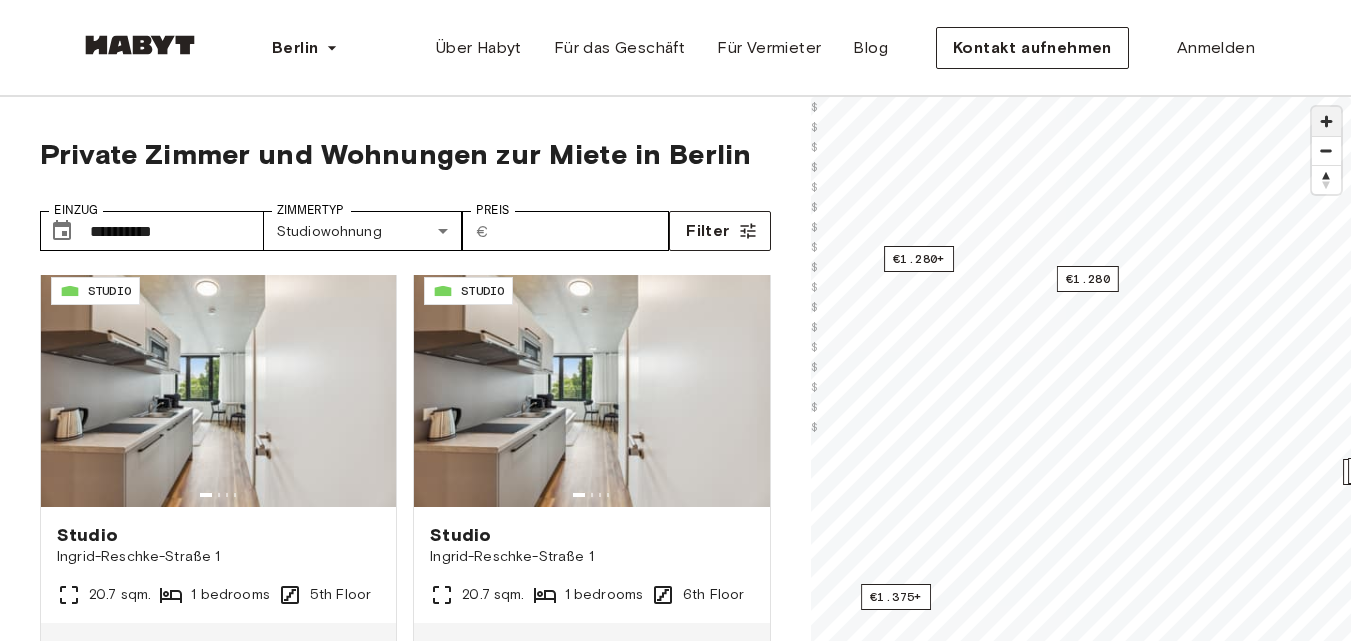 click at bounding box center [1326, 121] 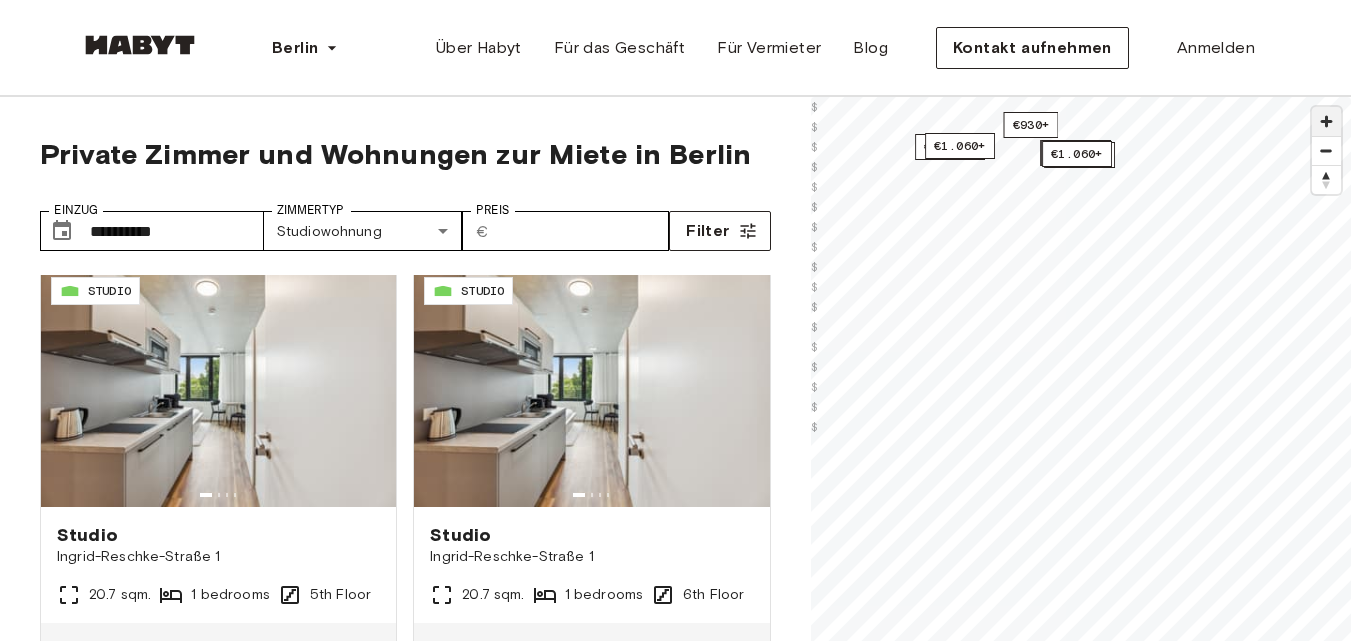 click at bounding box center (1326, 121) 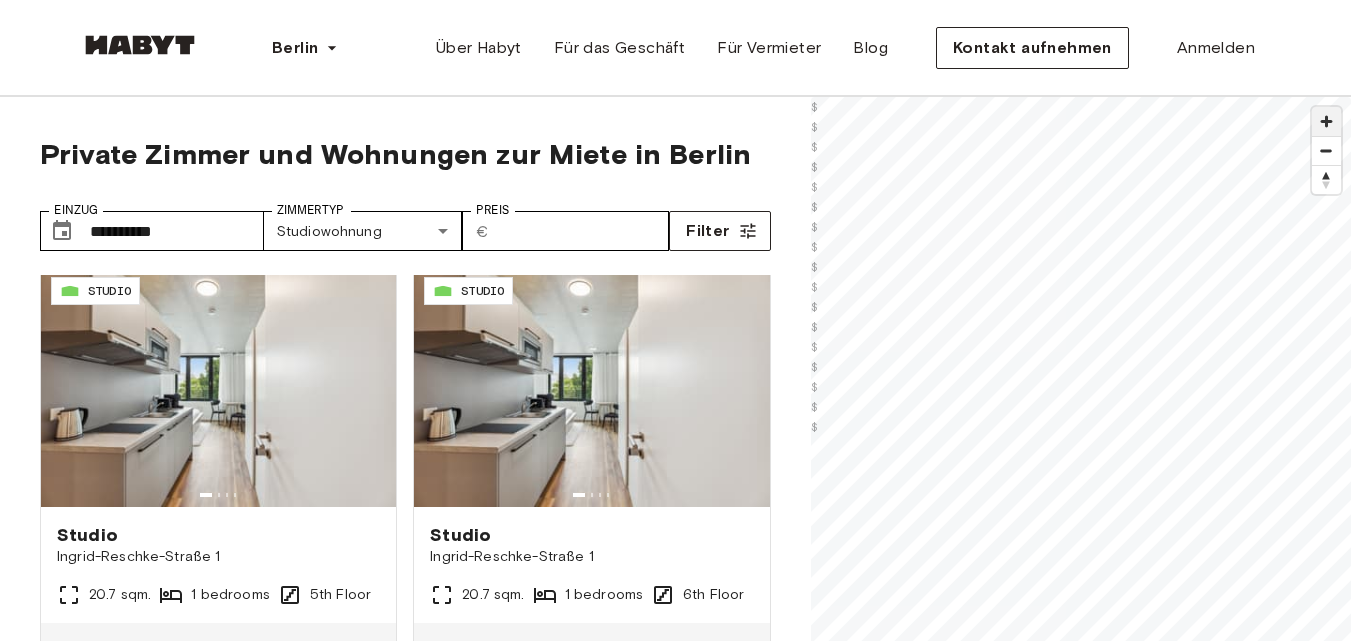 click at bounding box center [1326, 121] 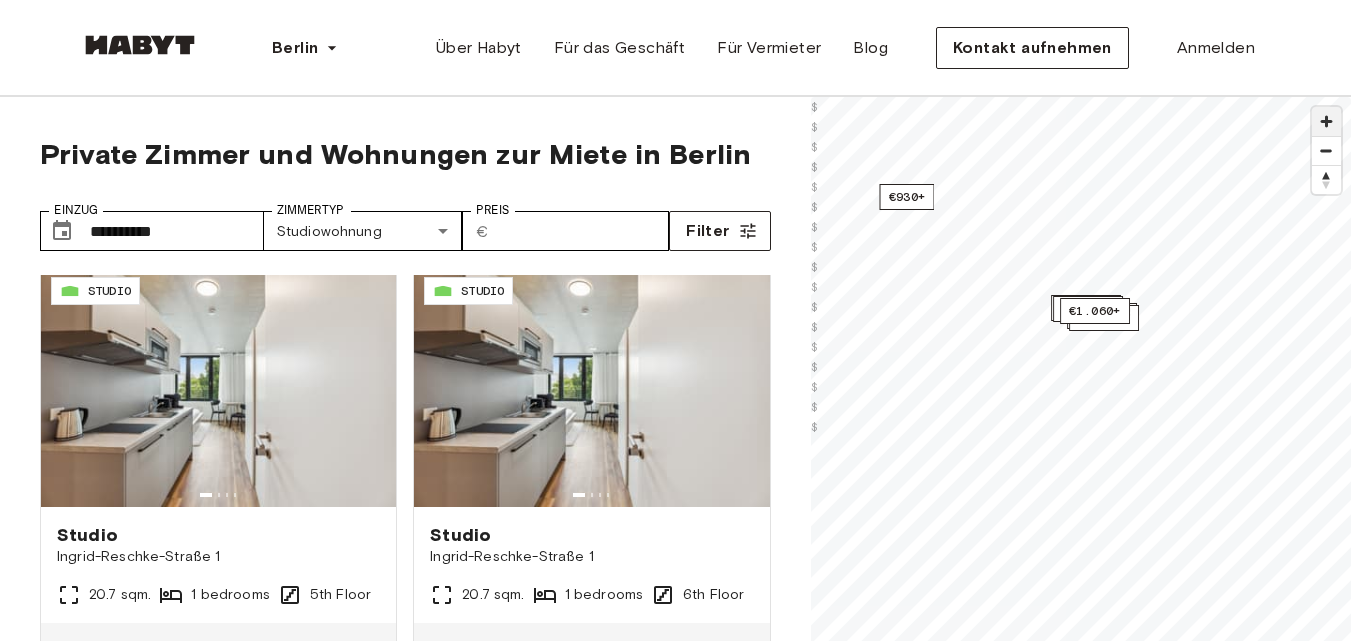 click at bounding box center [1326, 121] 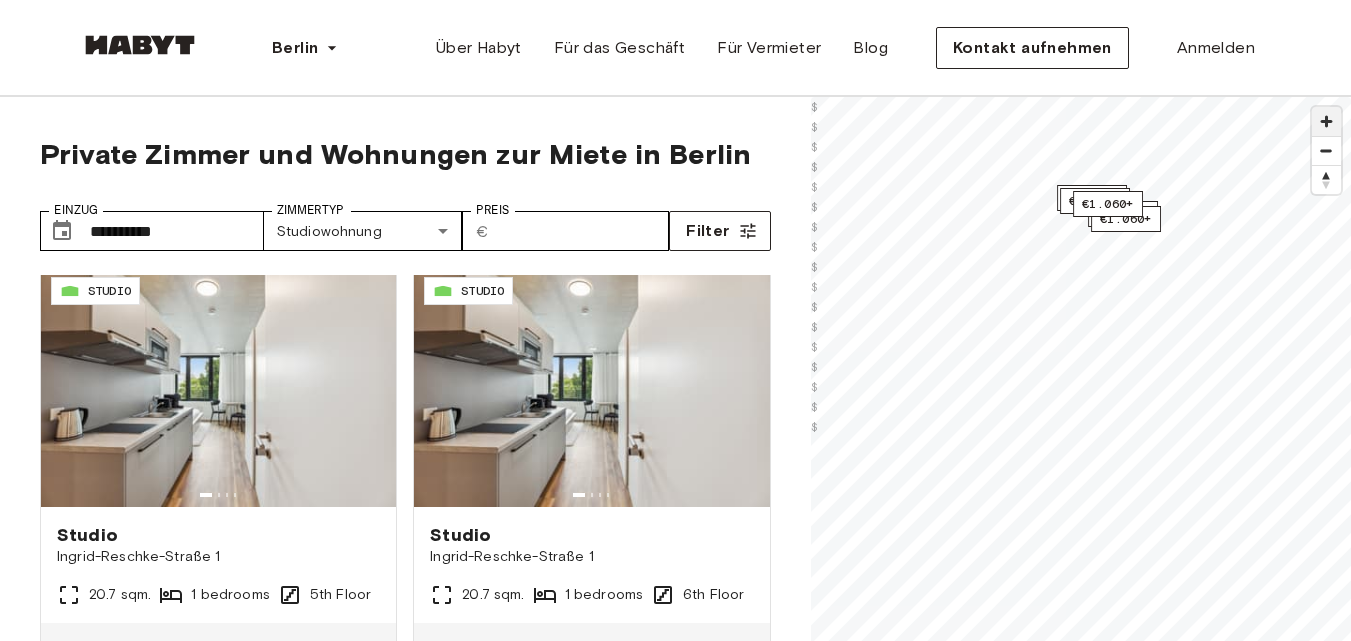 click at bounding box center (1326, 121) 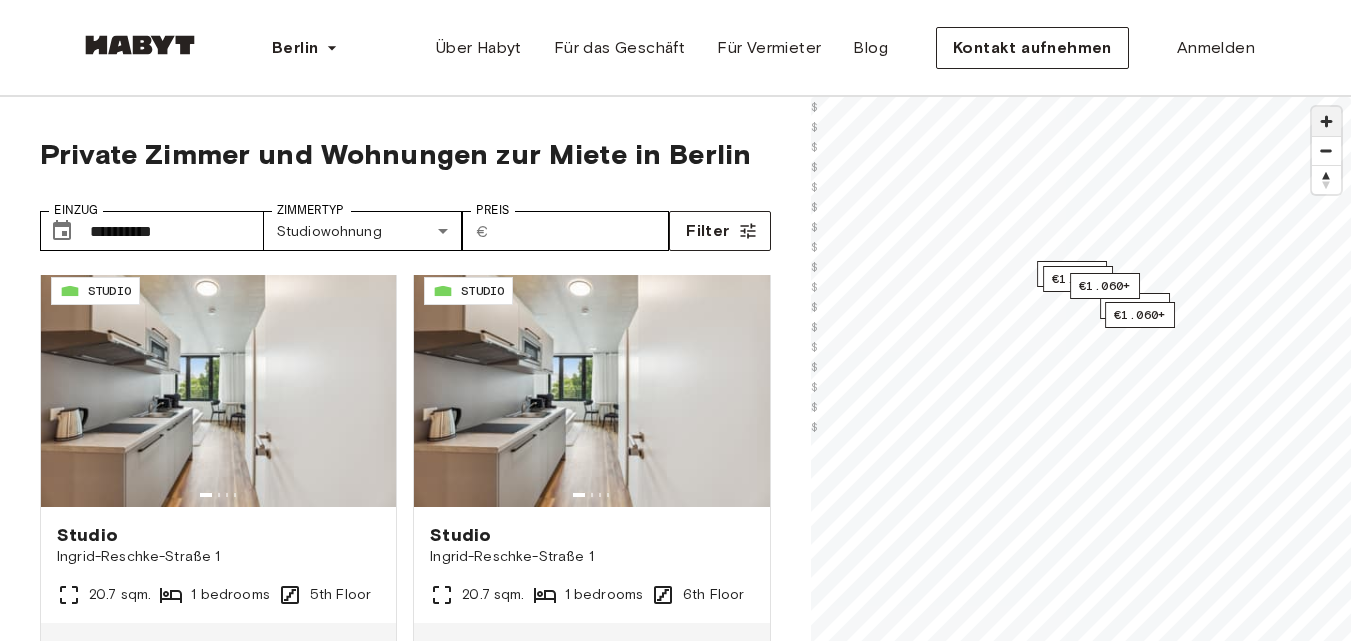 click at bounding box center (1326, 121) 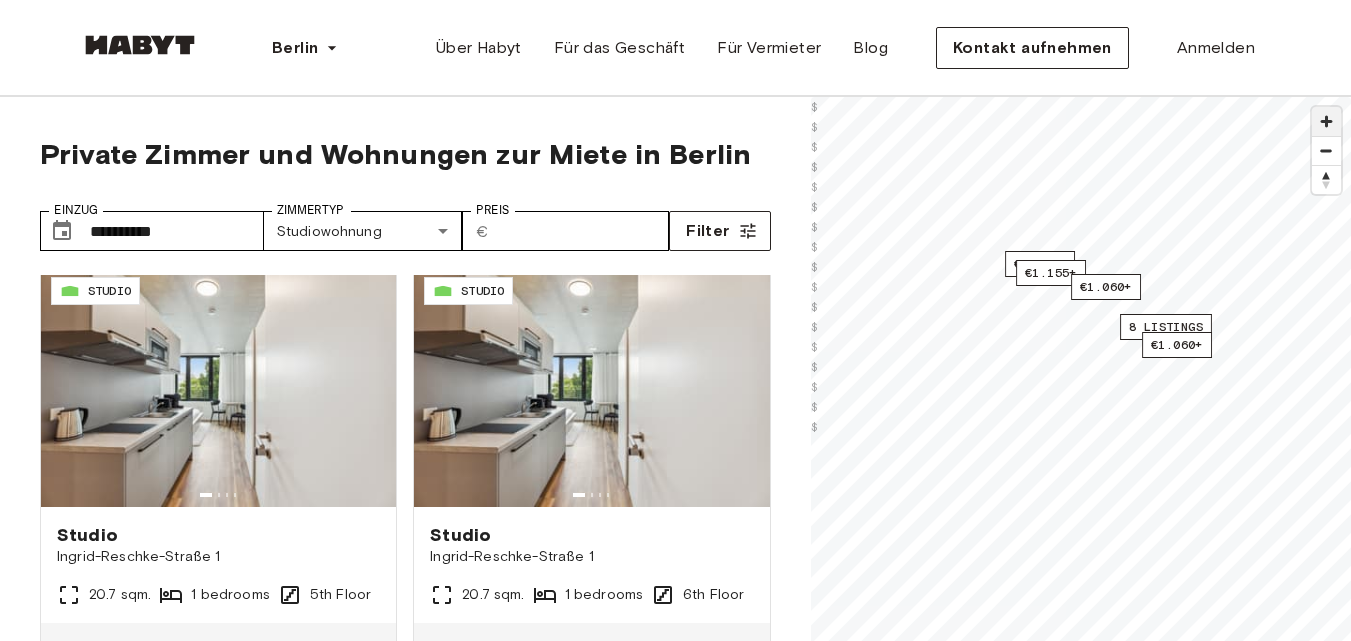 click at bounding box center [1326, 121] 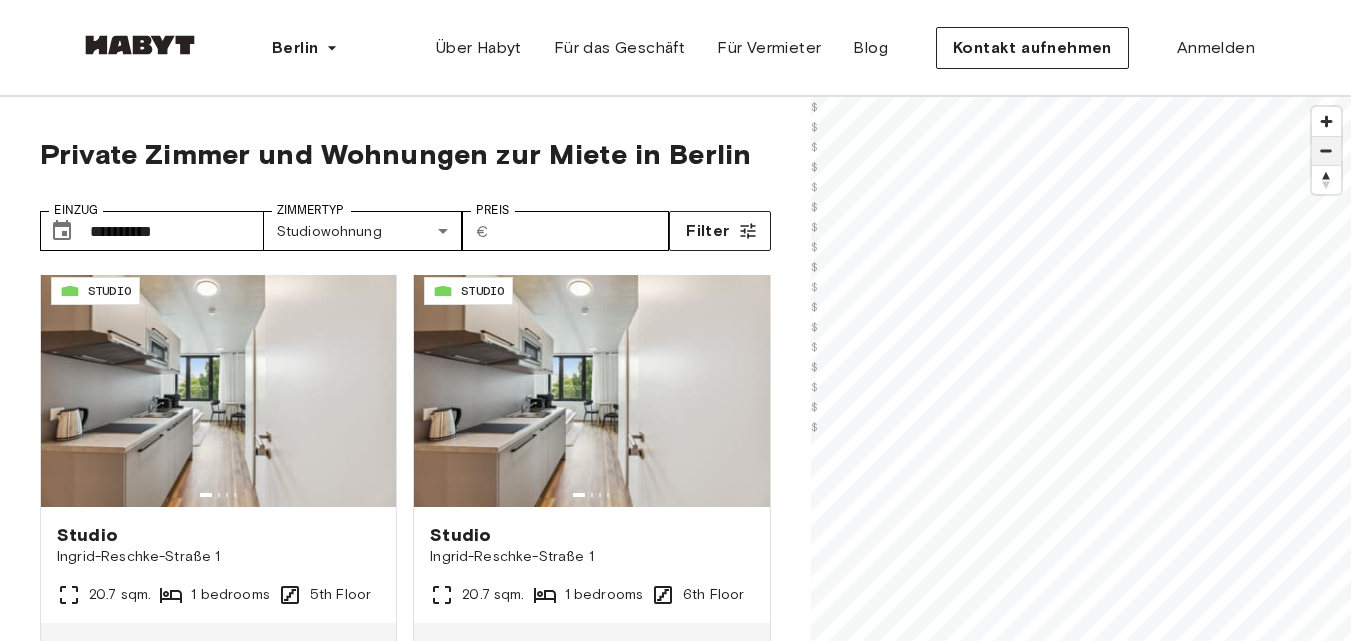 click at bounding box center (1326, 151) 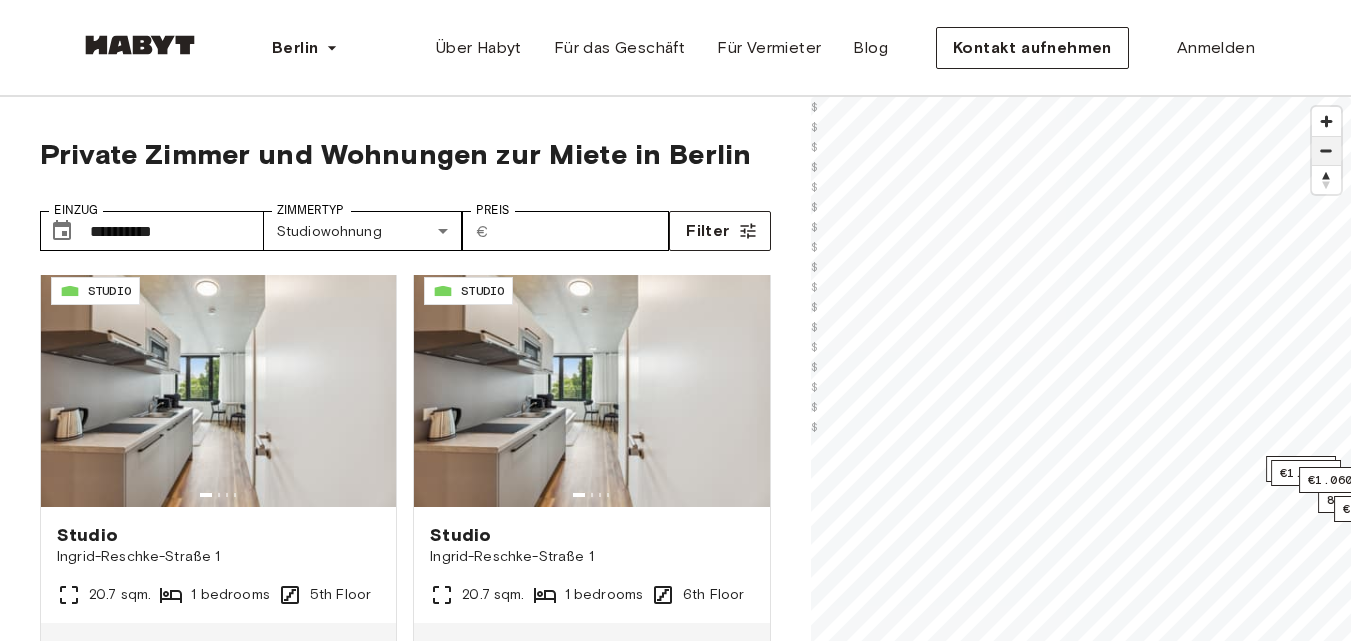 click at bounding box center [1326, 151] 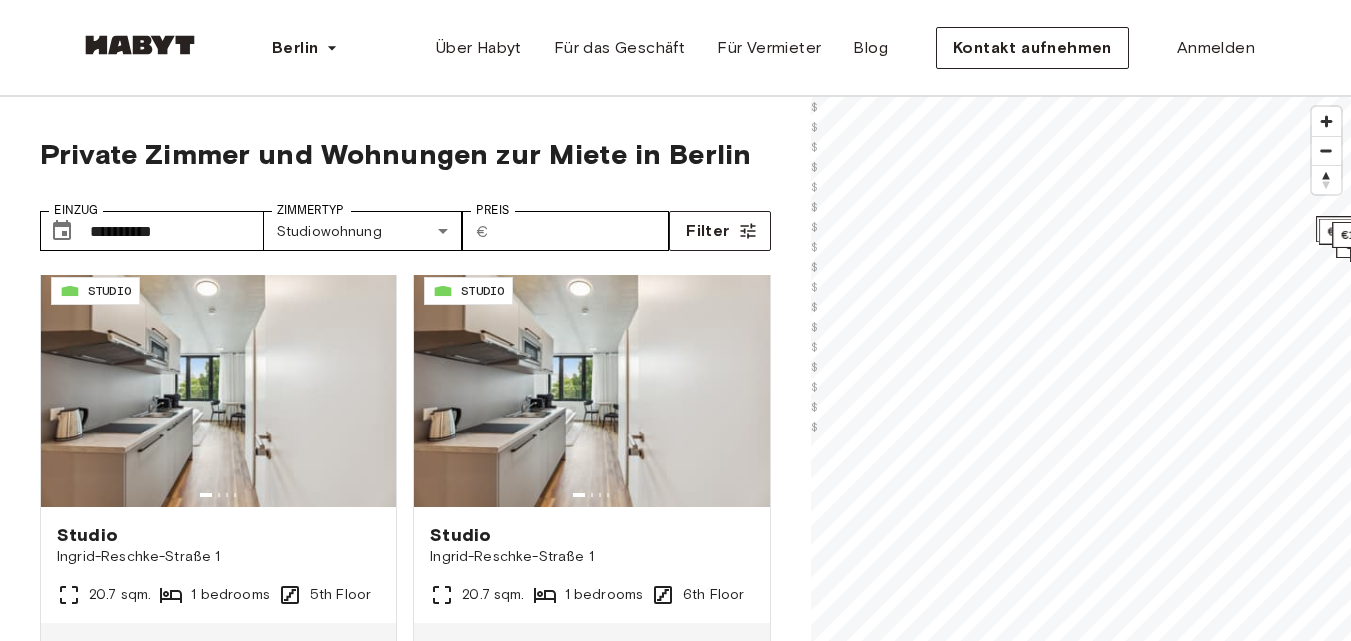 click on "**********" at bounding box center [675, 2396] 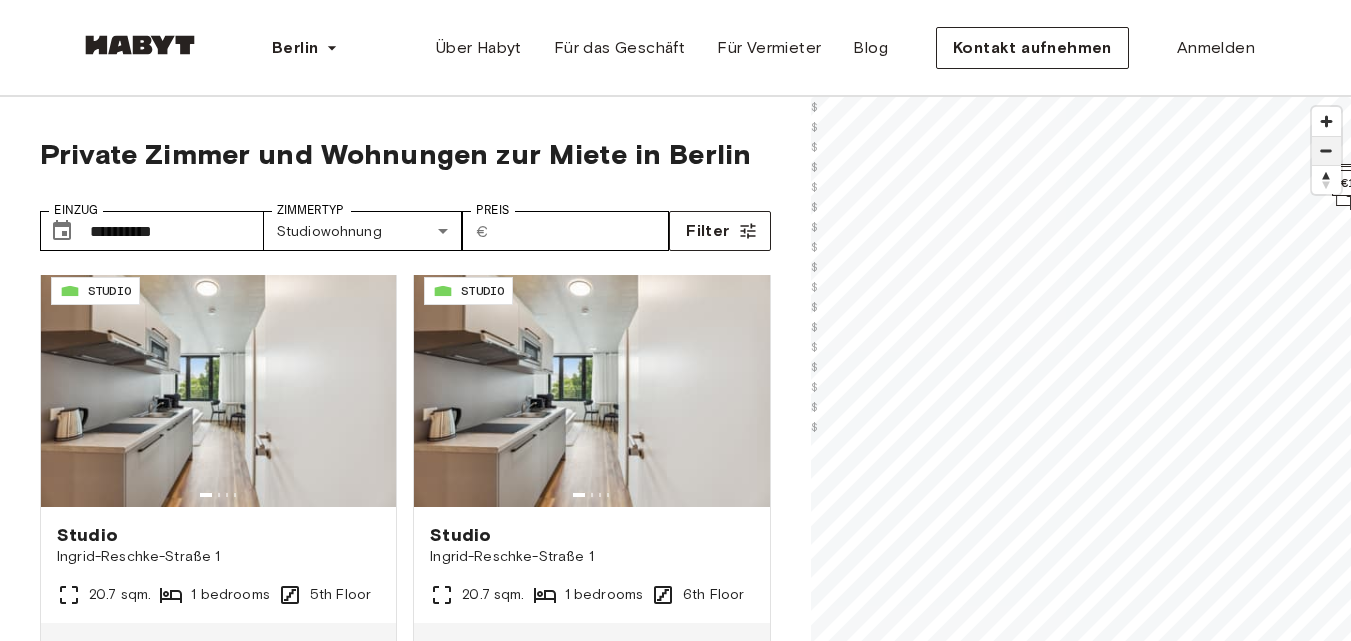 click at bounding box center (1326, 151) 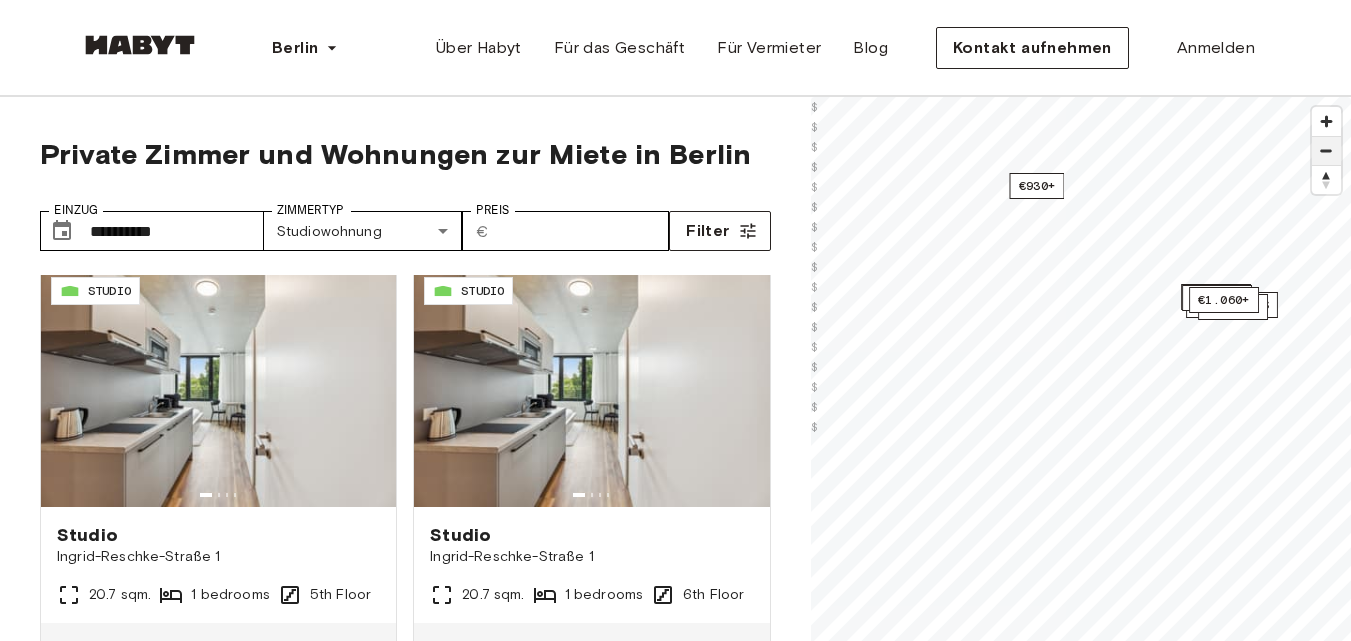click at bounding box center [1326, 151] 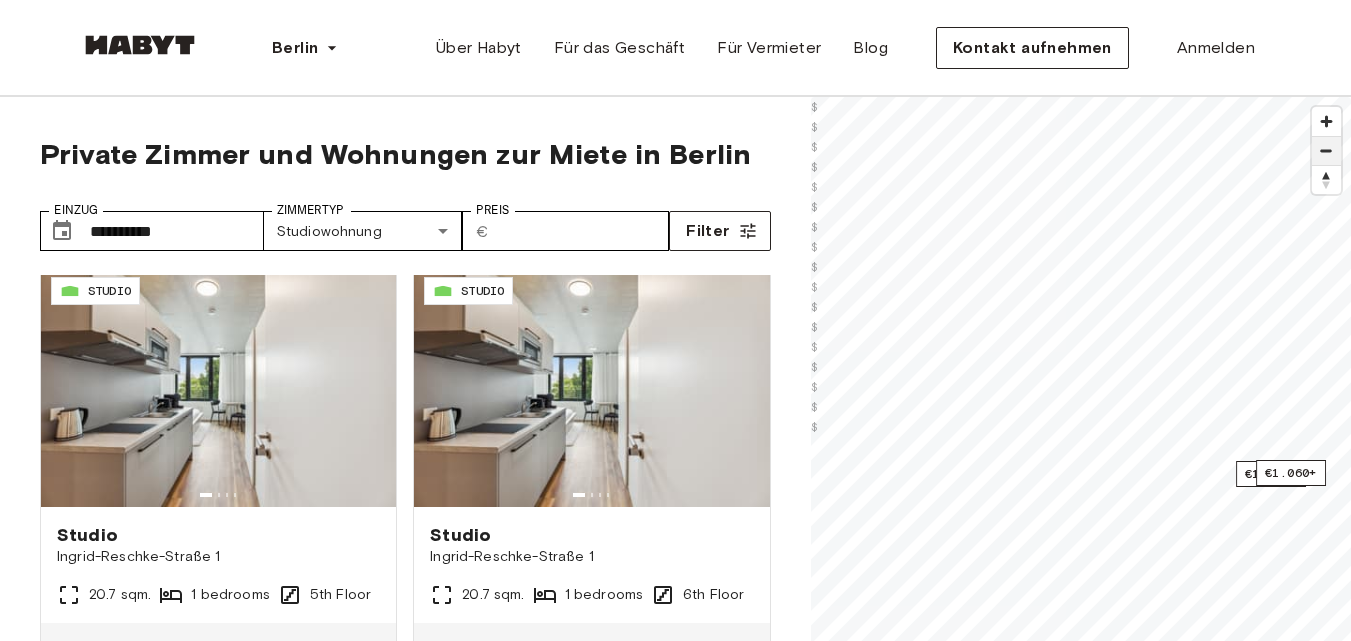 click at bounding box center [1326, 151] 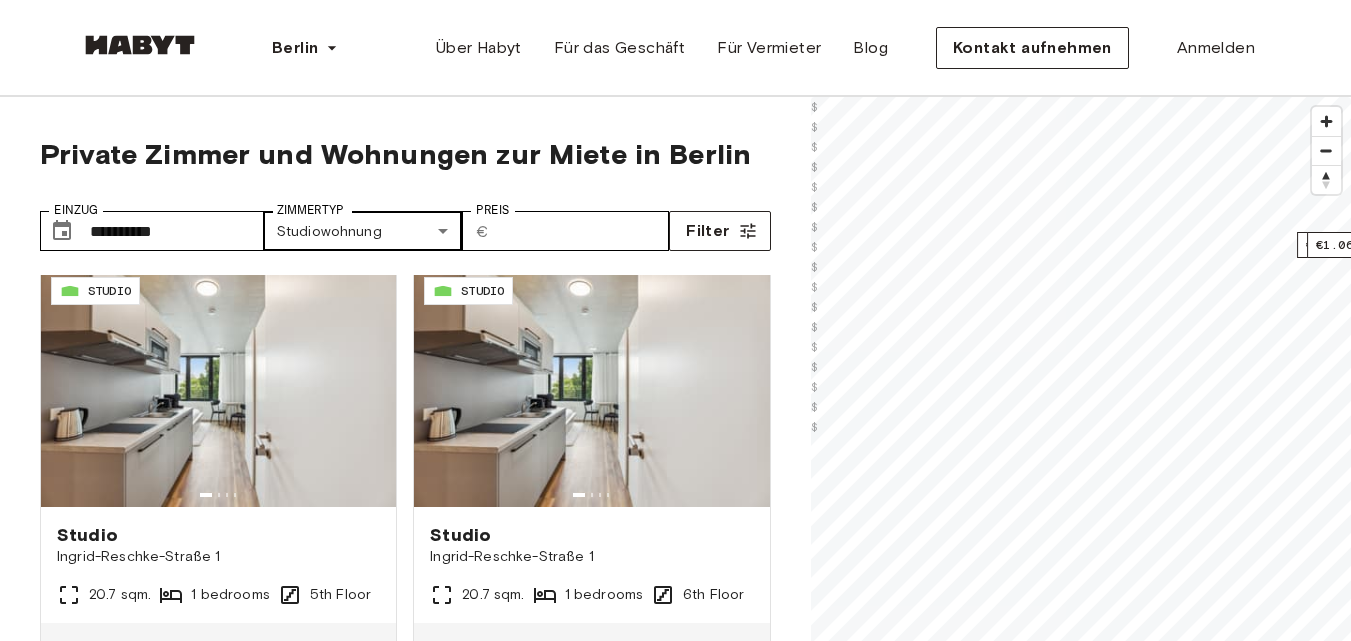click on "**********" at bounding box center [675, 2396] 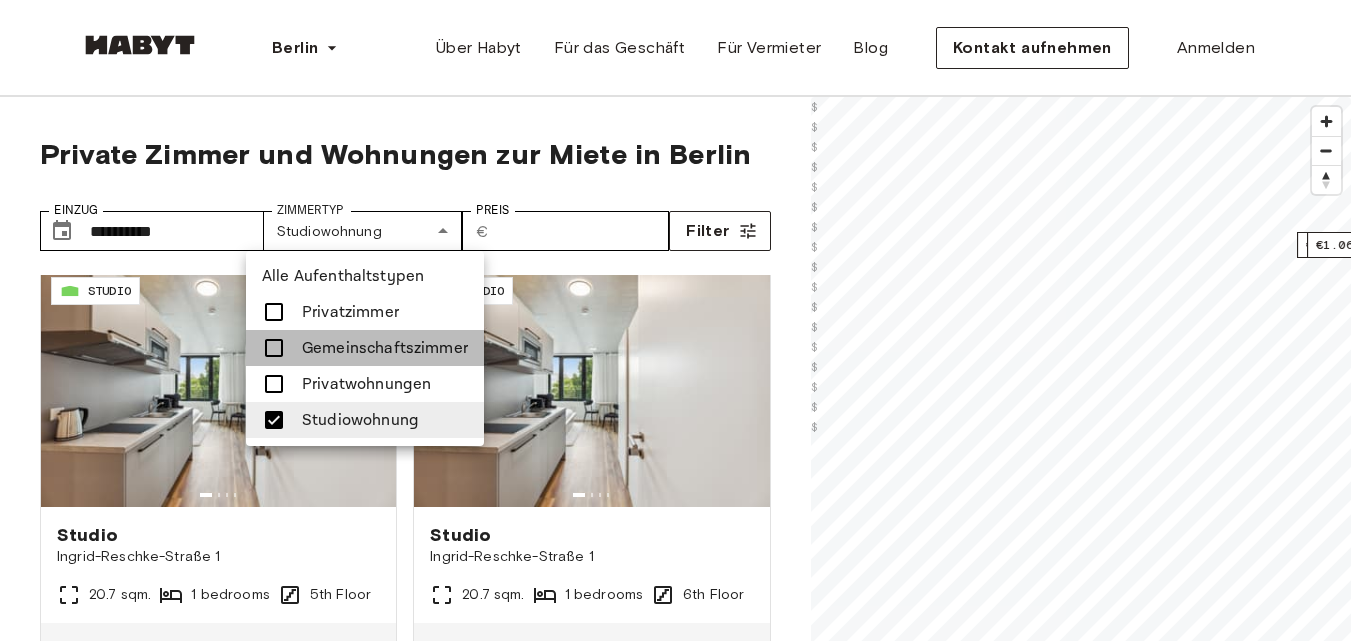 click at bounding box center (274, 348) 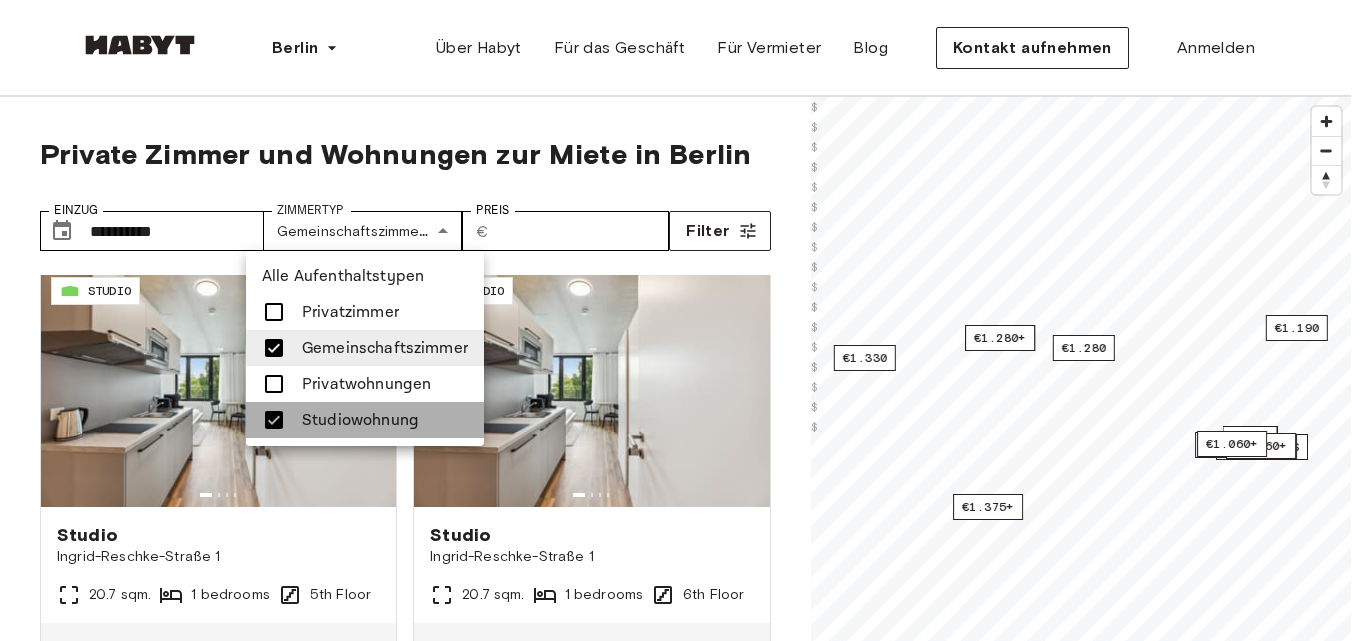 click at bounding box center [274, 420] 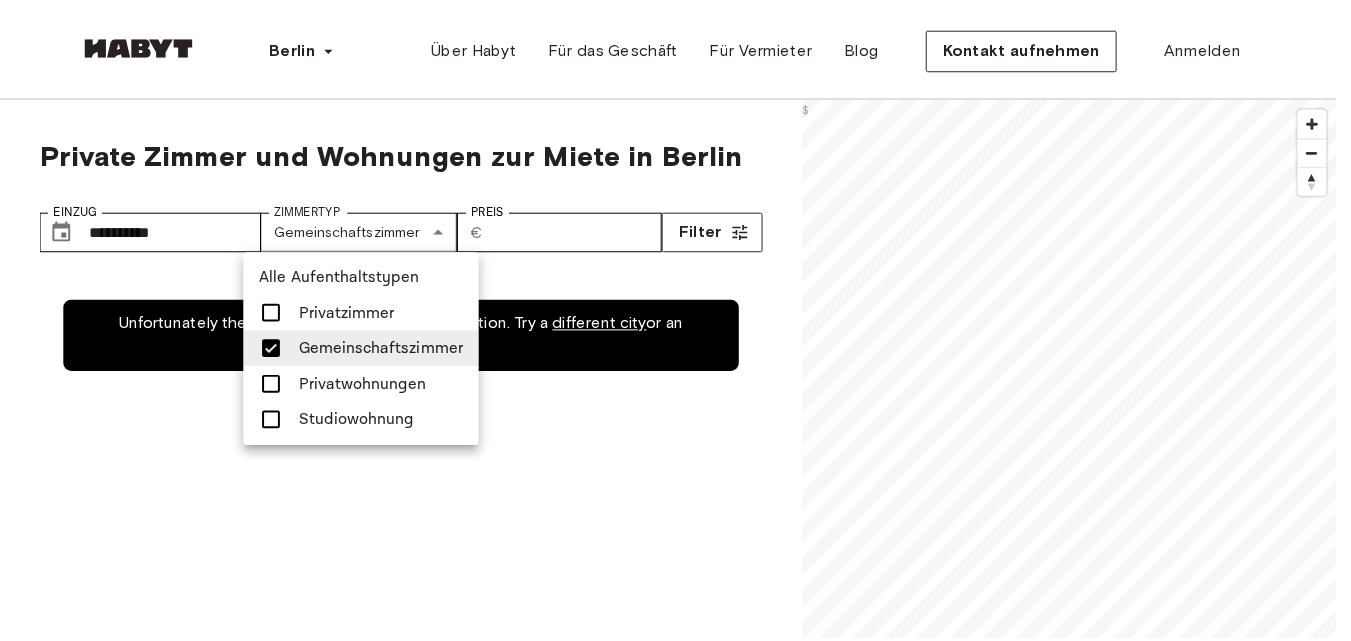 scroll, scrollTop: 0, scrollLeft: 0, axis: both 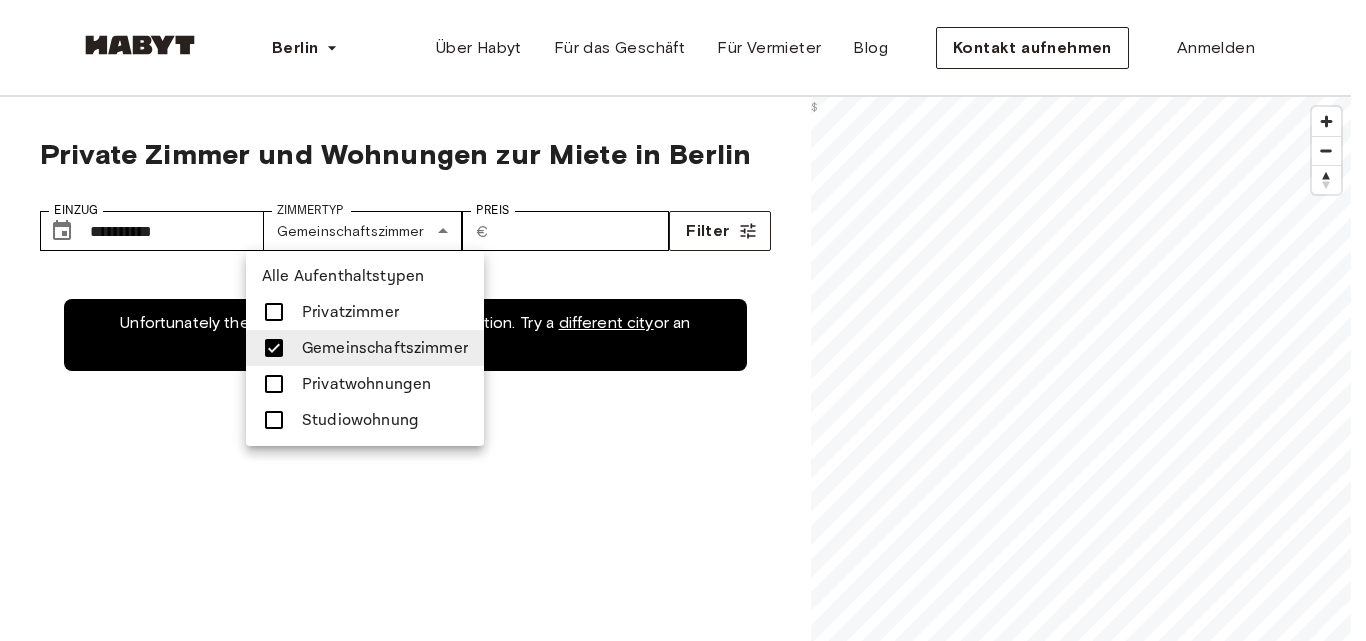 drag, startPoint x: 1216, startPoint y: 533, endPoint x: 1039, endPoint y: 471, distance: 187.54466 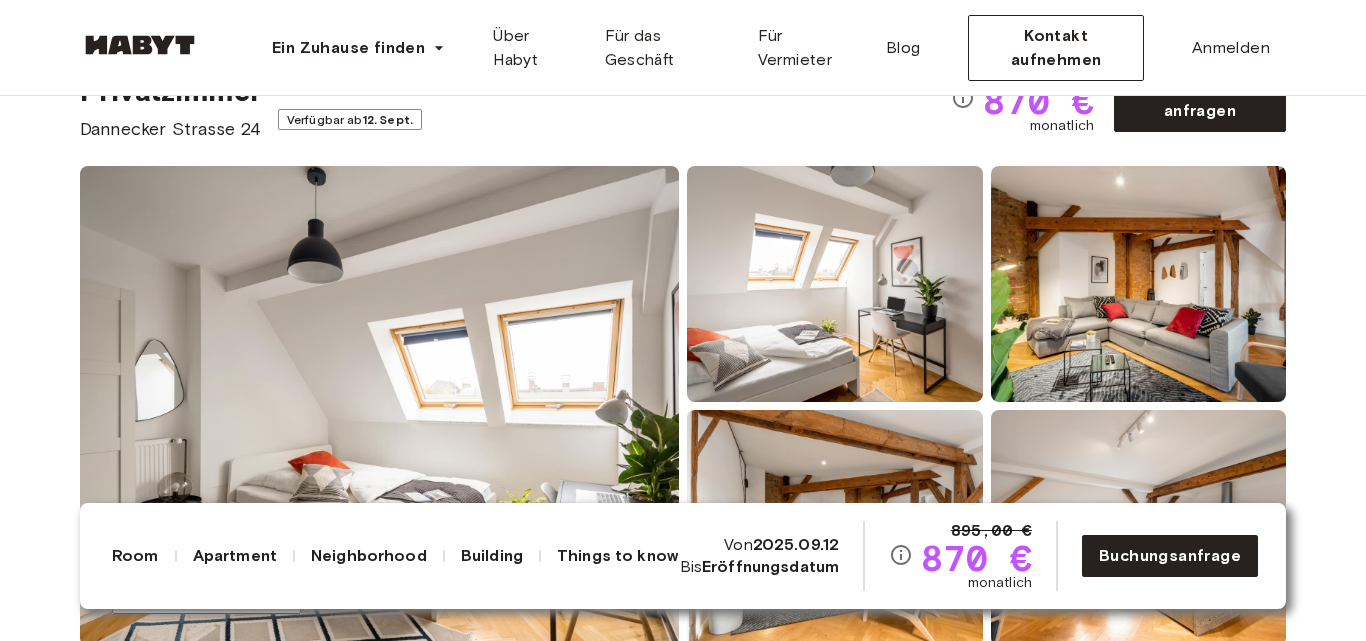 scroll, scrollTop: 0, scrollLeft: 0, axis: both 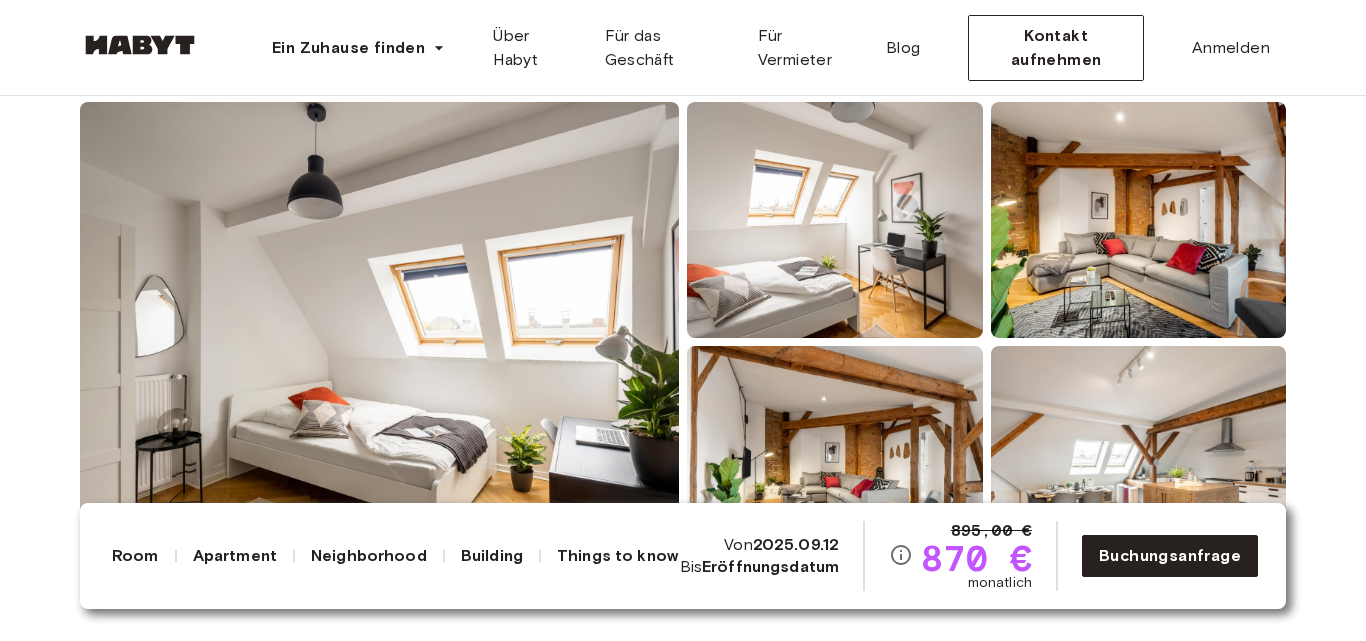 click at bounding box center [379, 342] 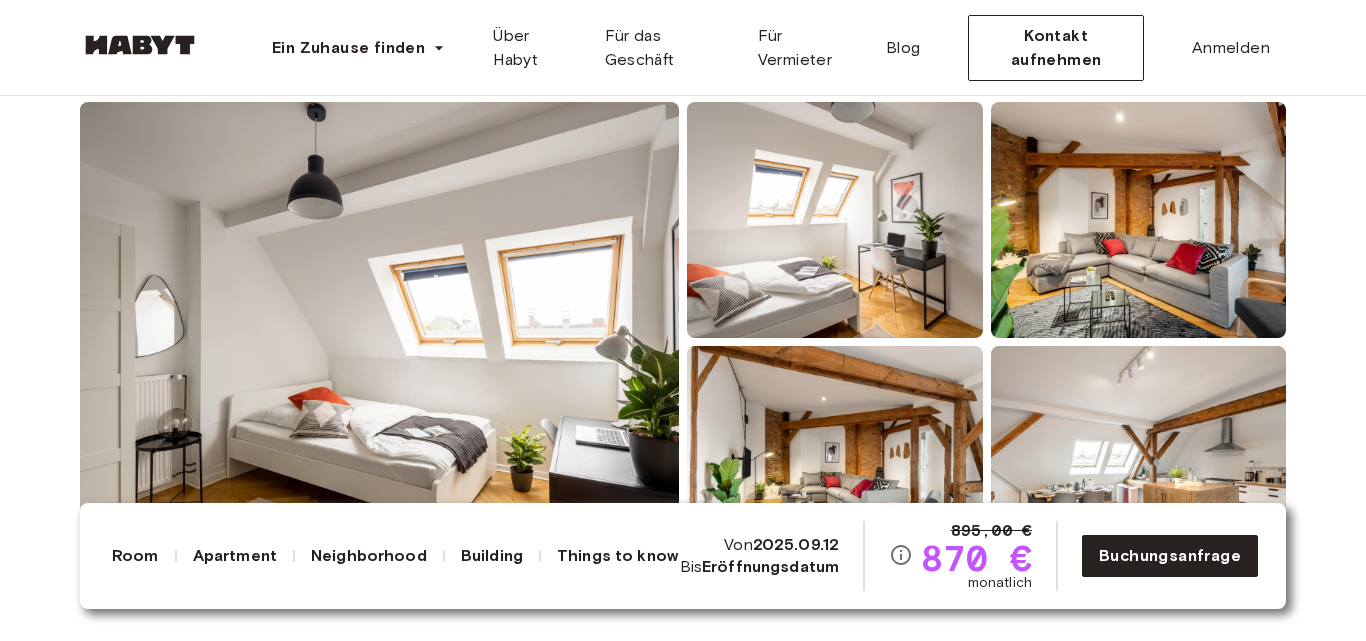 click at bounding box center [379, 342] 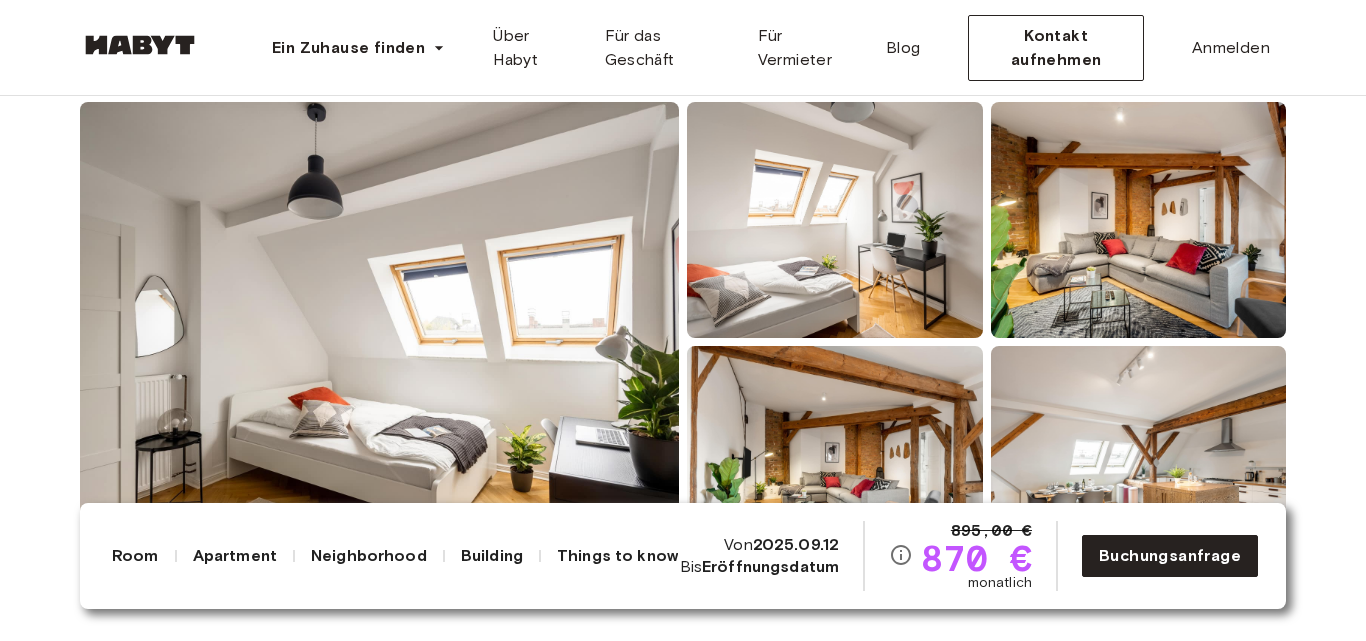 click at bounding box center (379, 342) 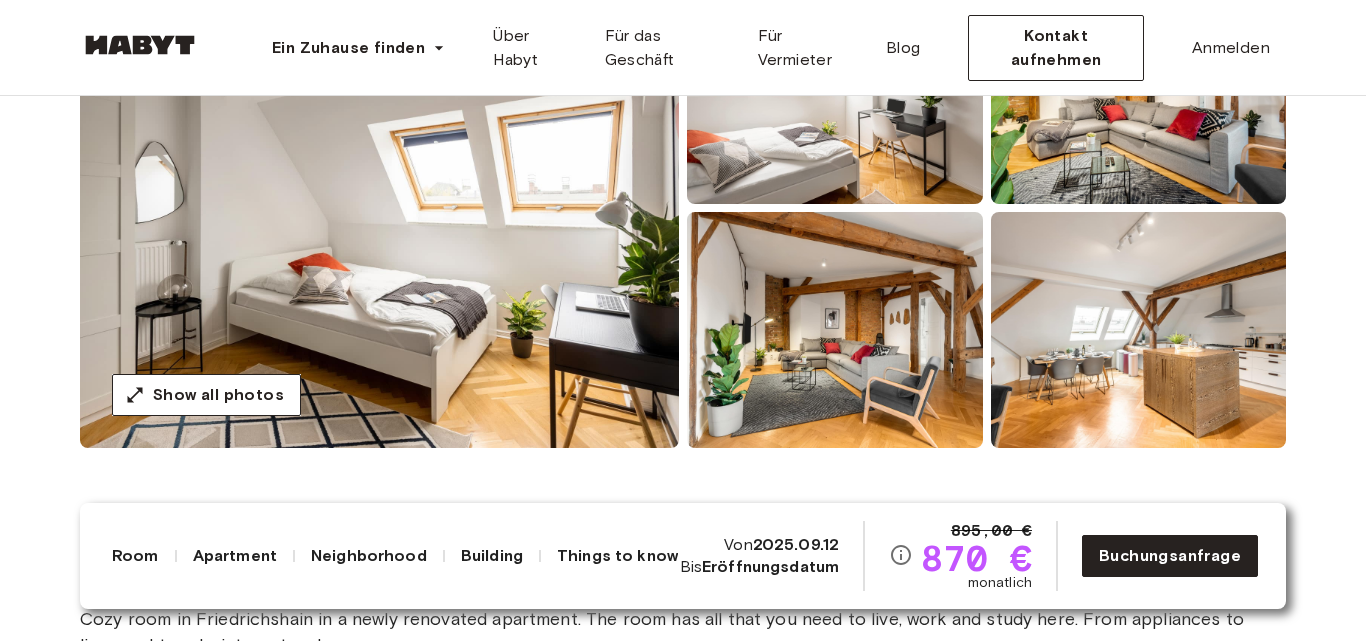 scroll, scrollTop: 320, scrollLeft: 0, axis: vertical 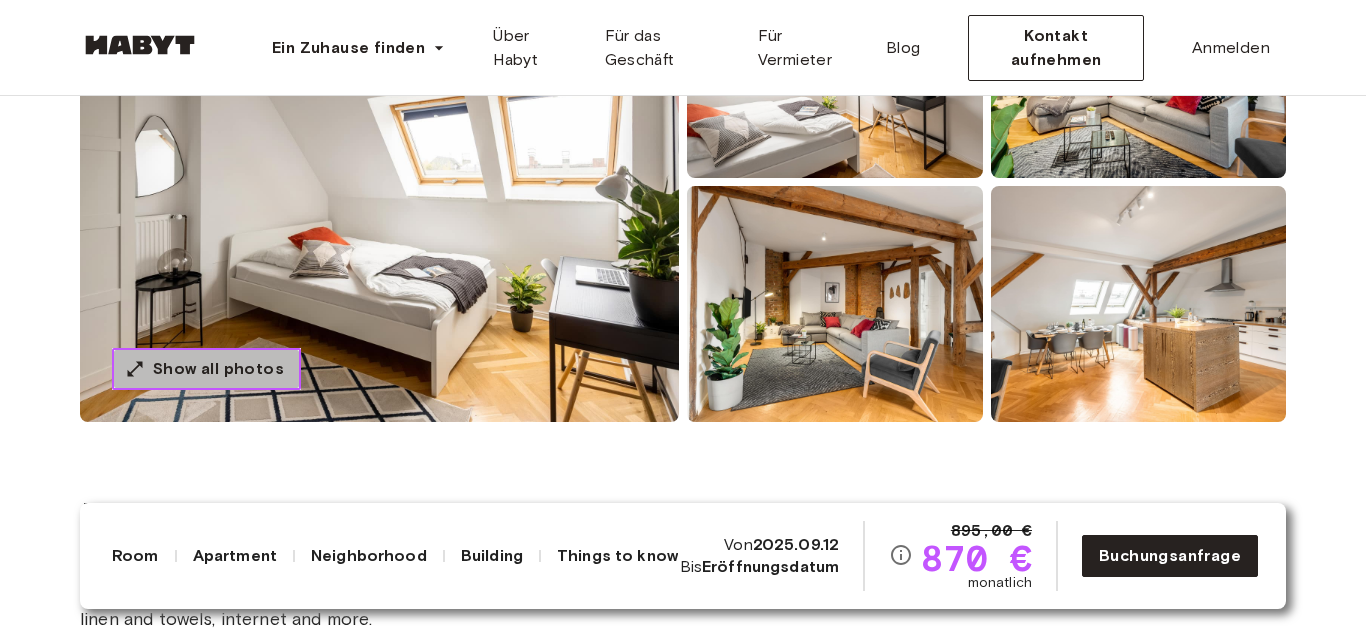 click on "Show all photos" at bounding box center [218, 369] 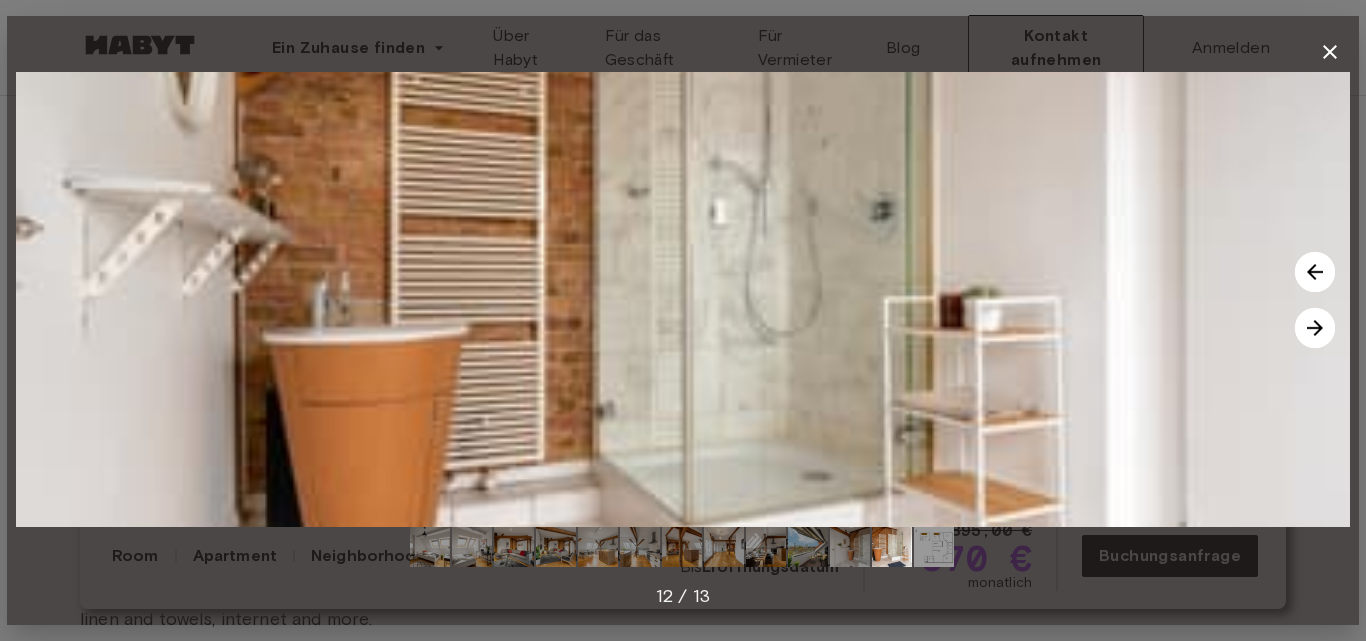 click at bounding box center (1315, 328) 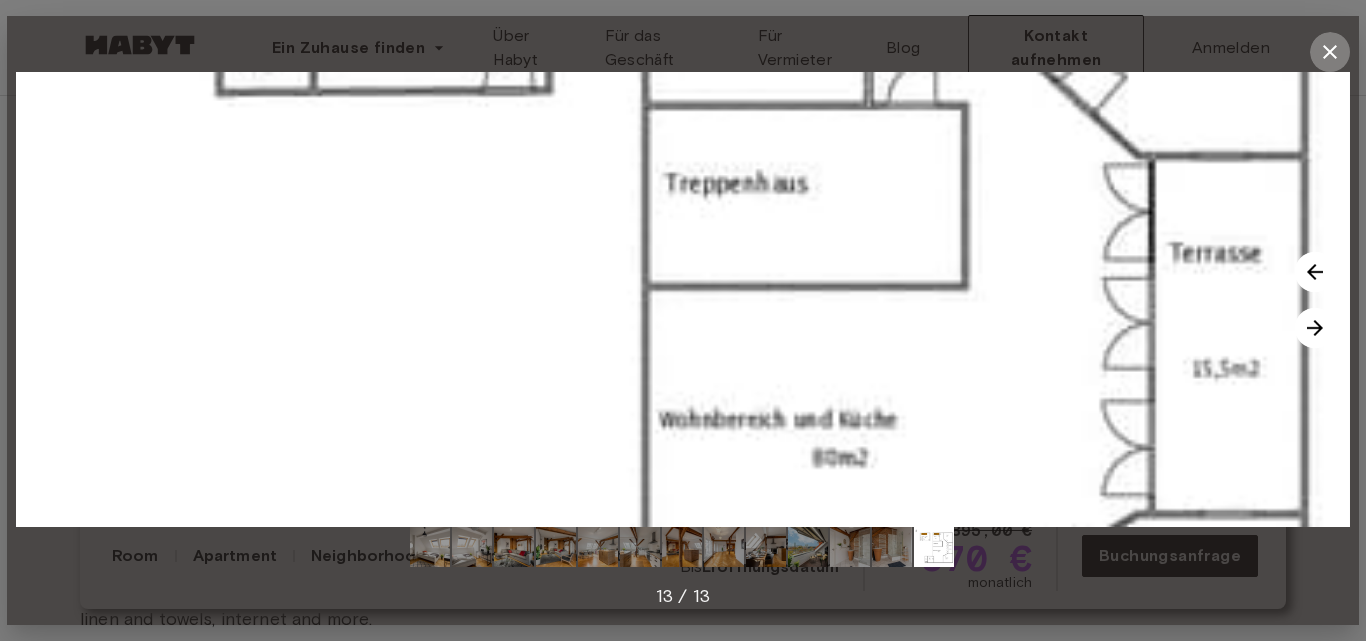 click 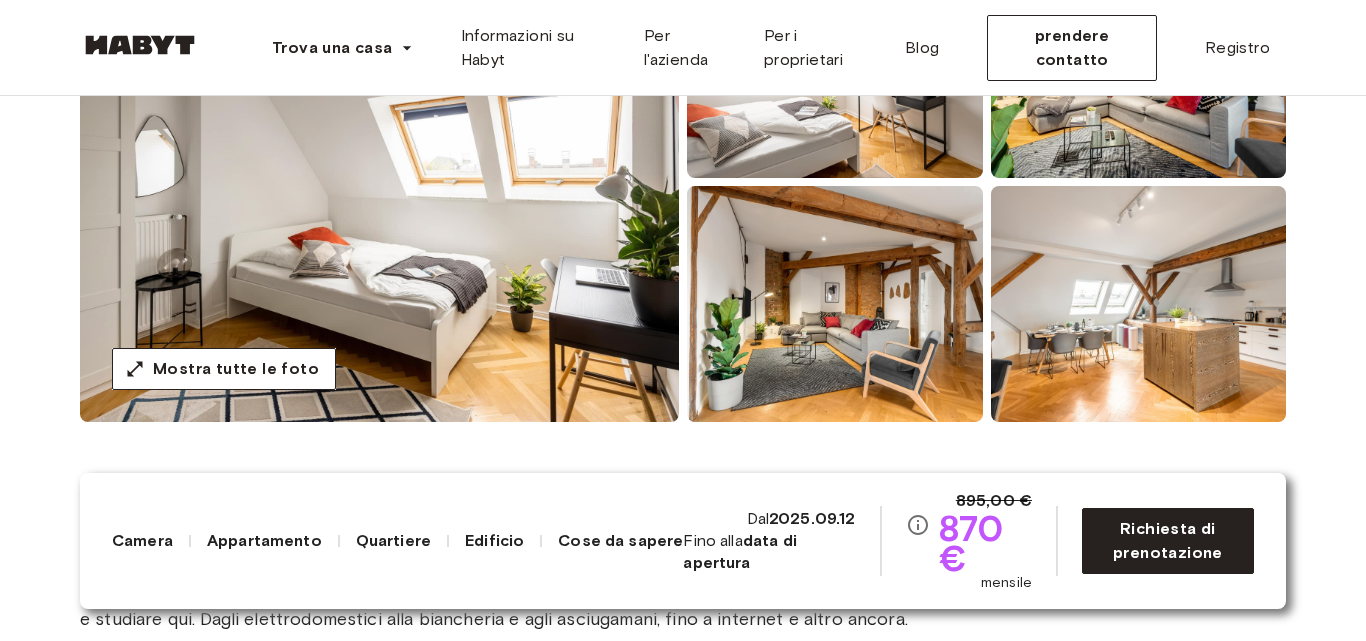 click on "Appartamento" at bounding box center [264, 540] 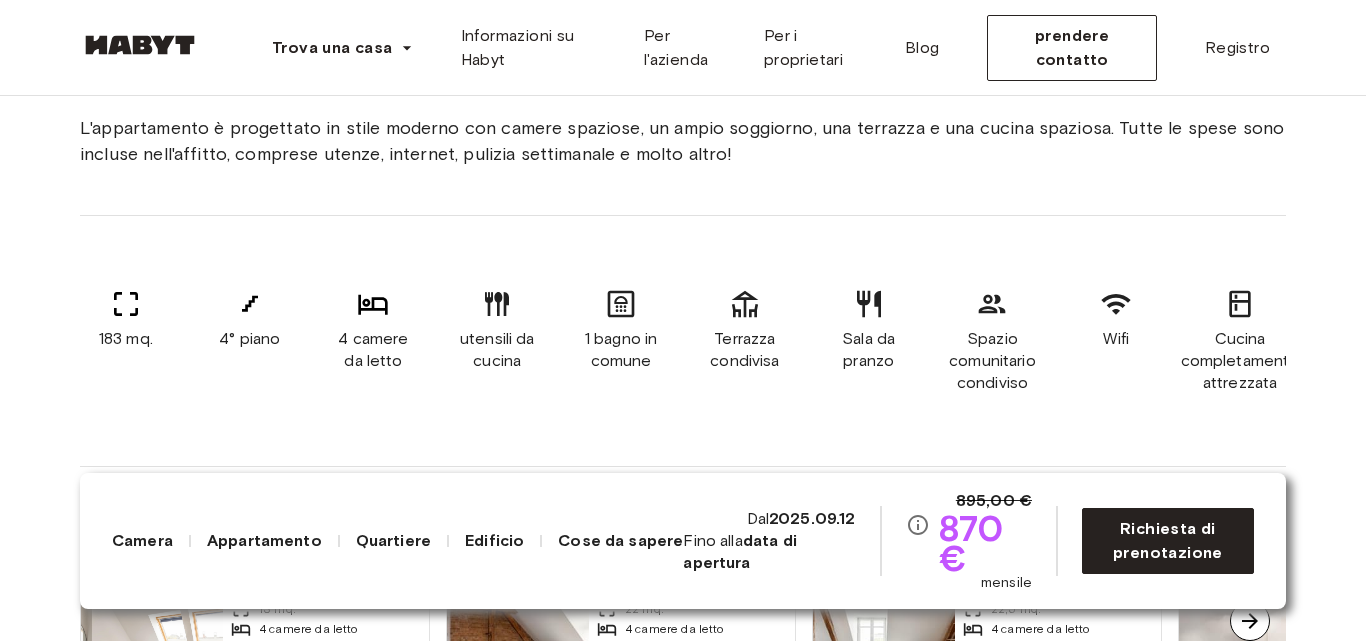 scroll, scrollTop: 1312, scrollLeft: 0, axis: vertical 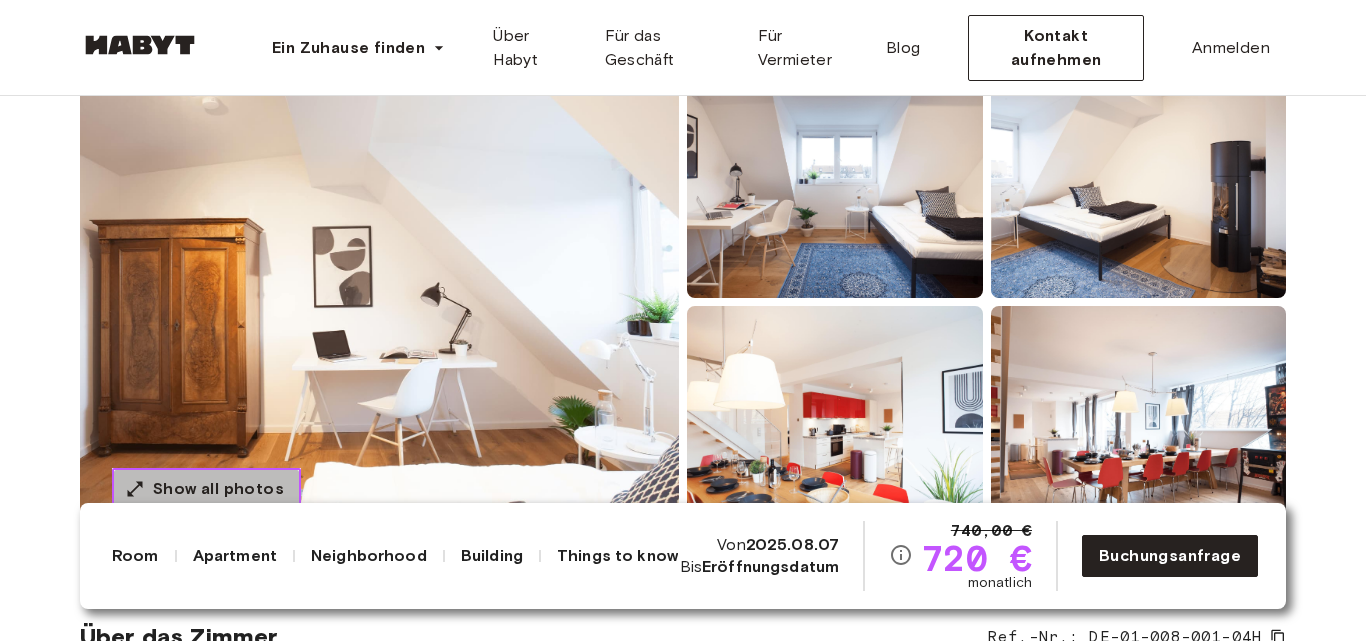 click on "Show all photos" at bounding box center [218, 489] 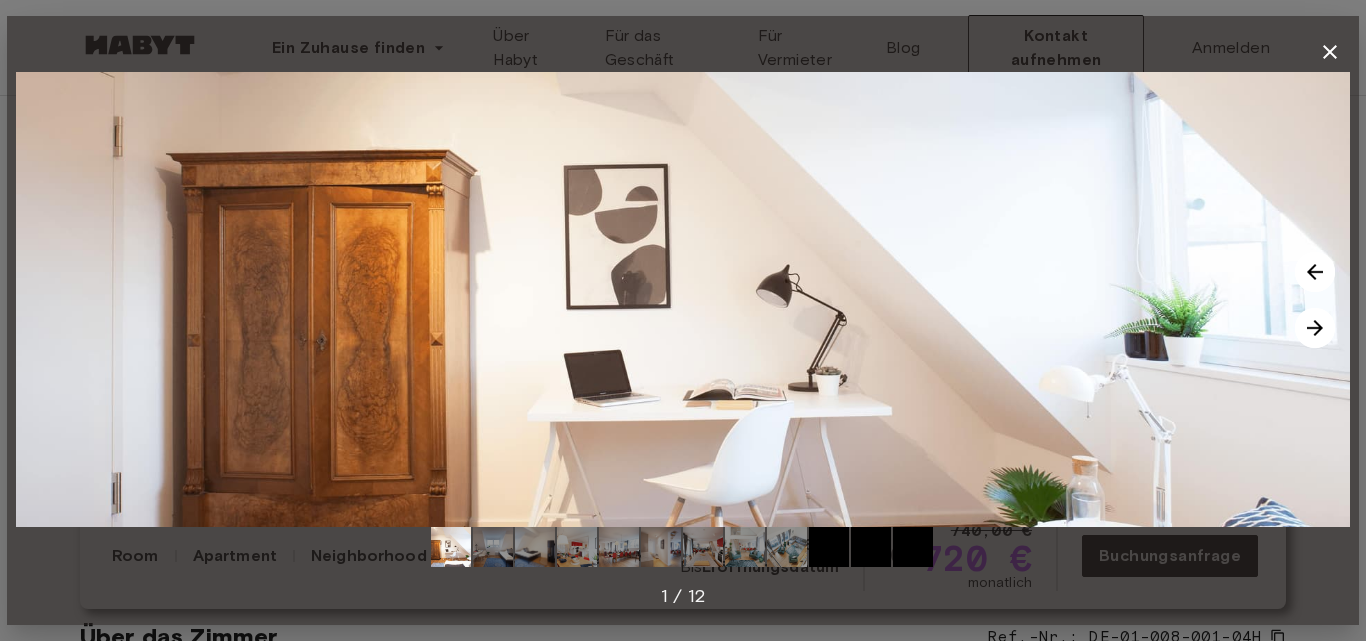 click at bounding box center [1315, 328] 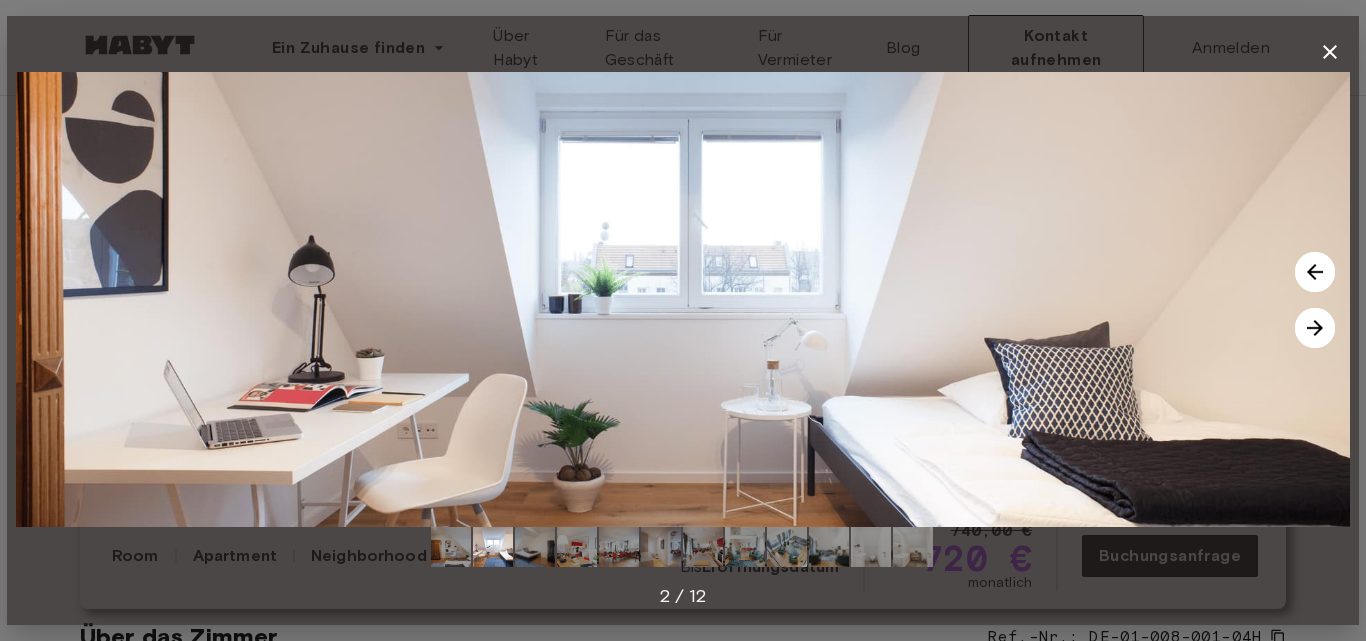 click at bounding box center (1315, 328) 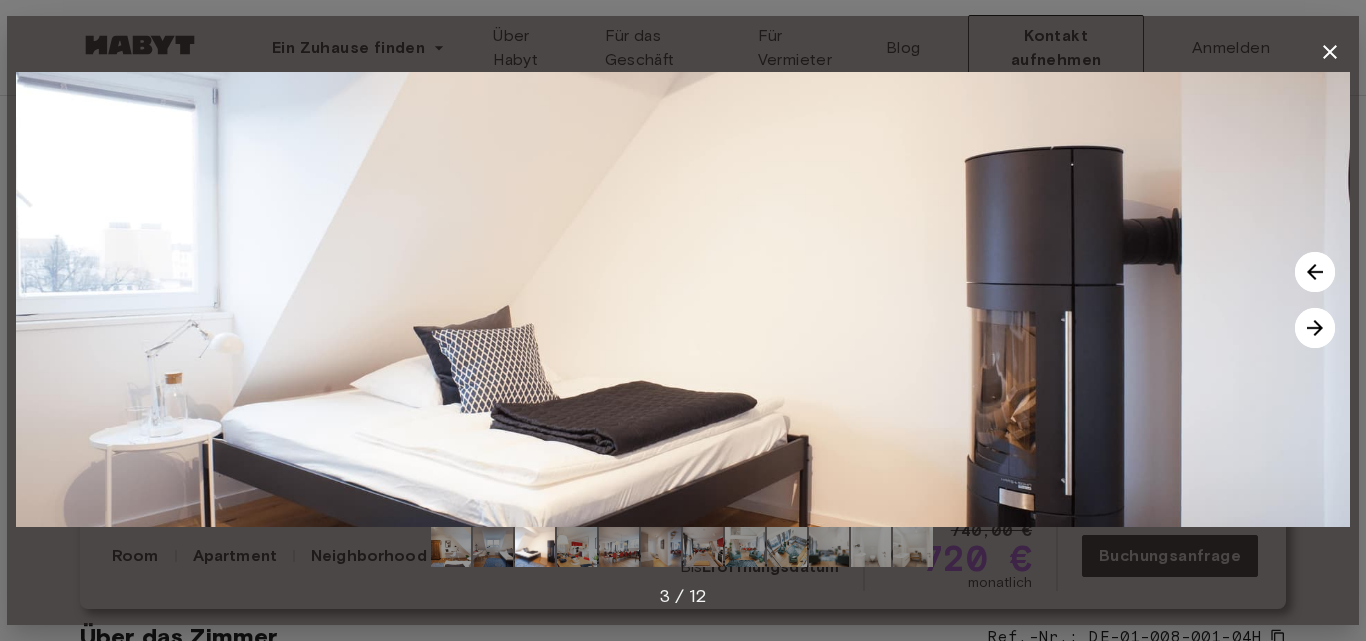 click at bounding box center [1315, 328] 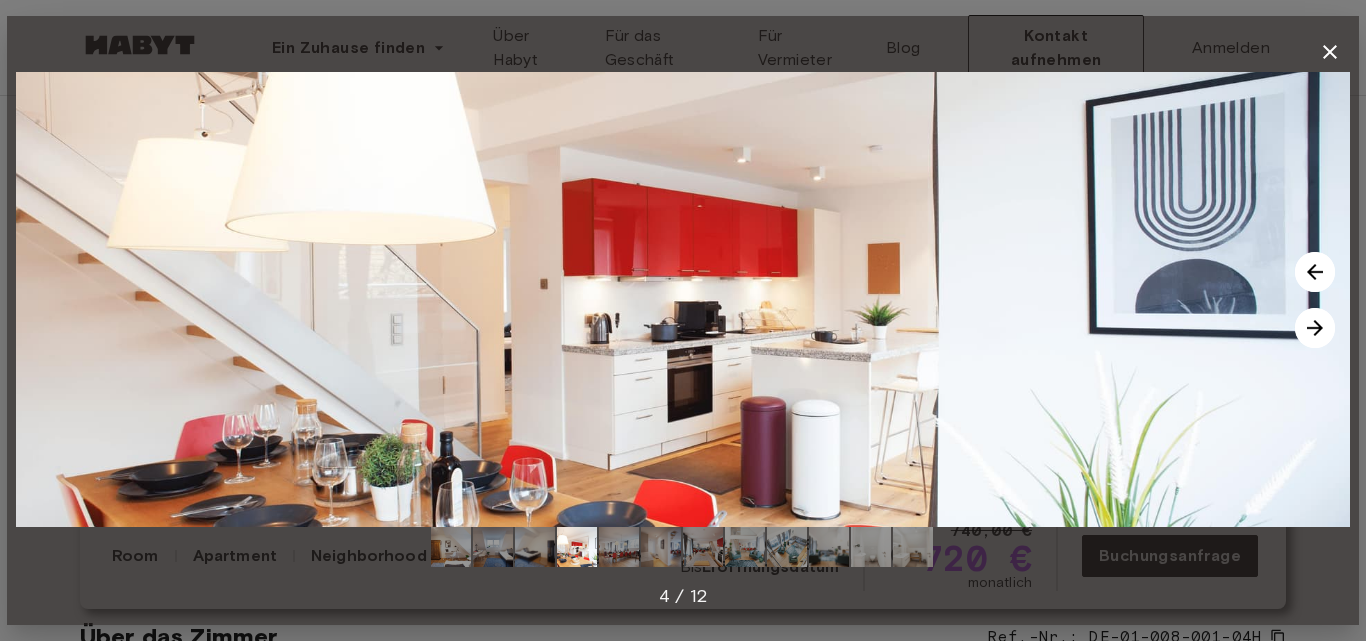 click at bounding box center [1315, 328] 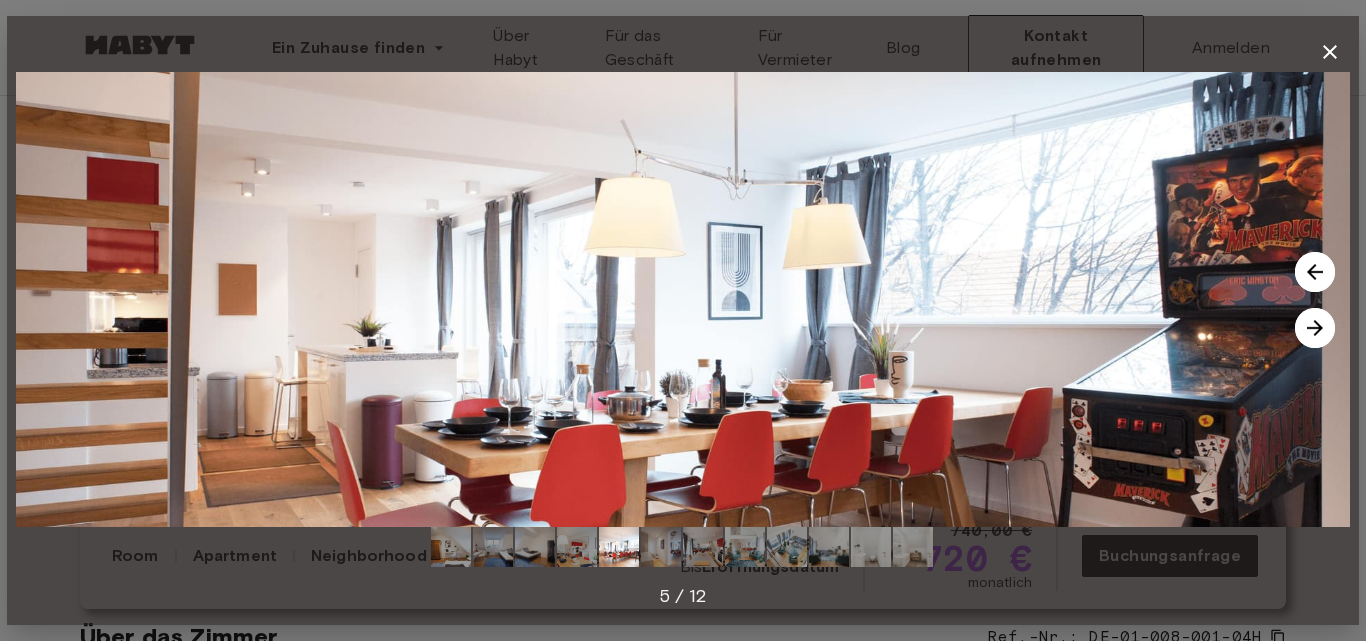 click at bounding box center [1315, 328] 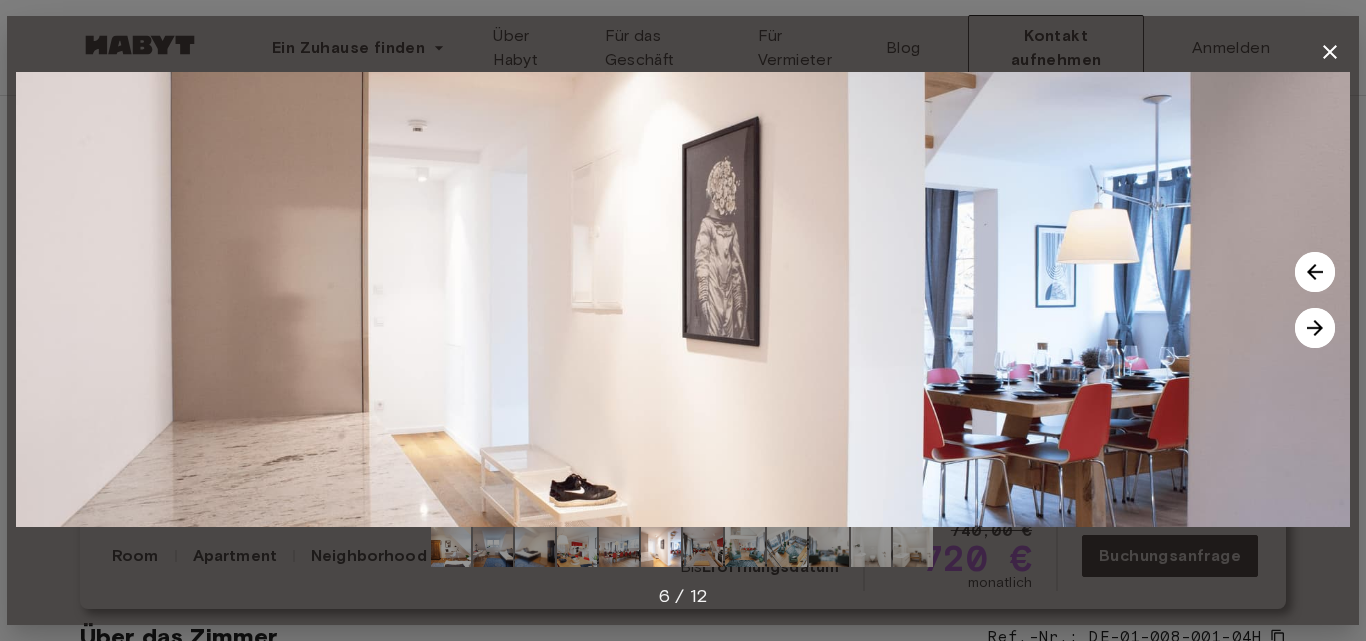 click at bounding box center (1315, 328) 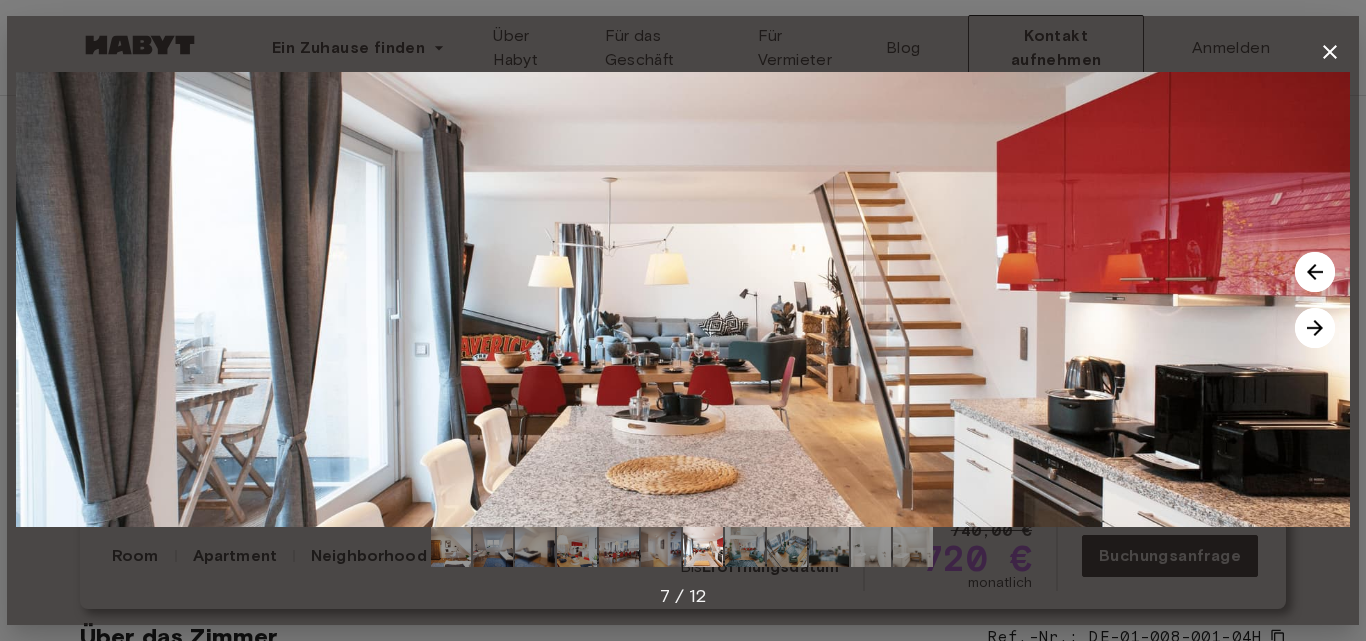 click at bounding box center (1315, 328) 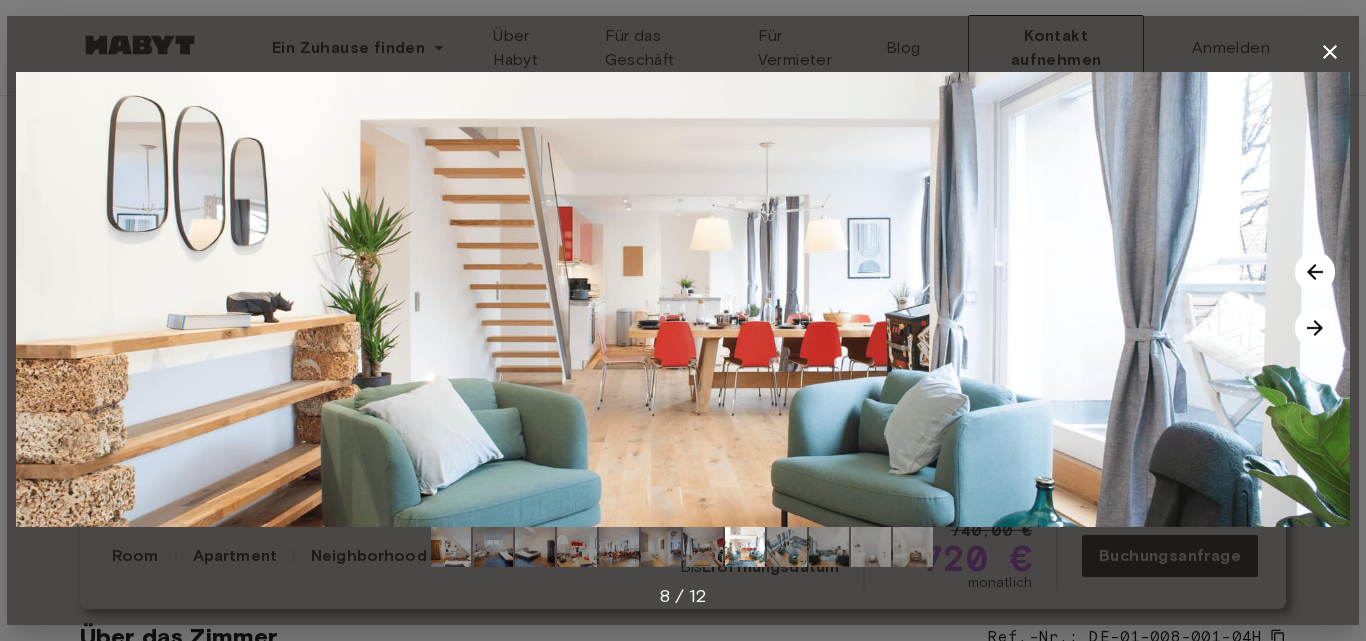 click at bounding box center (1315, 328) 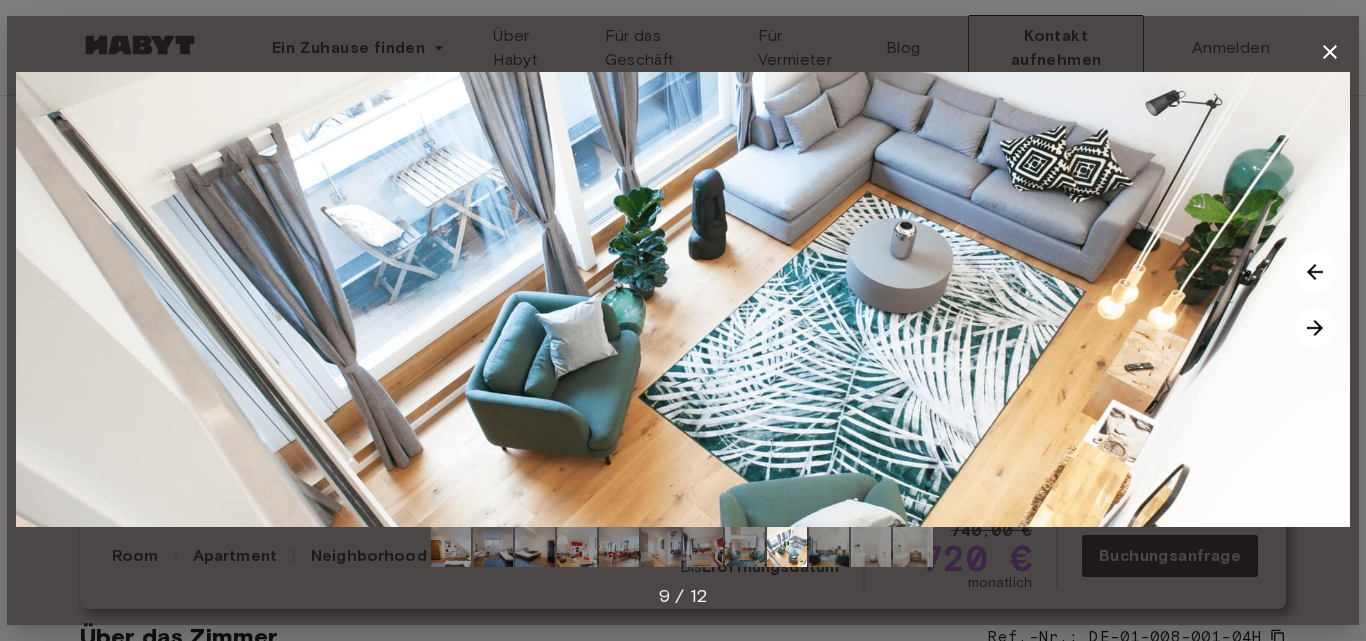 click at bounding box center (1315, 328) 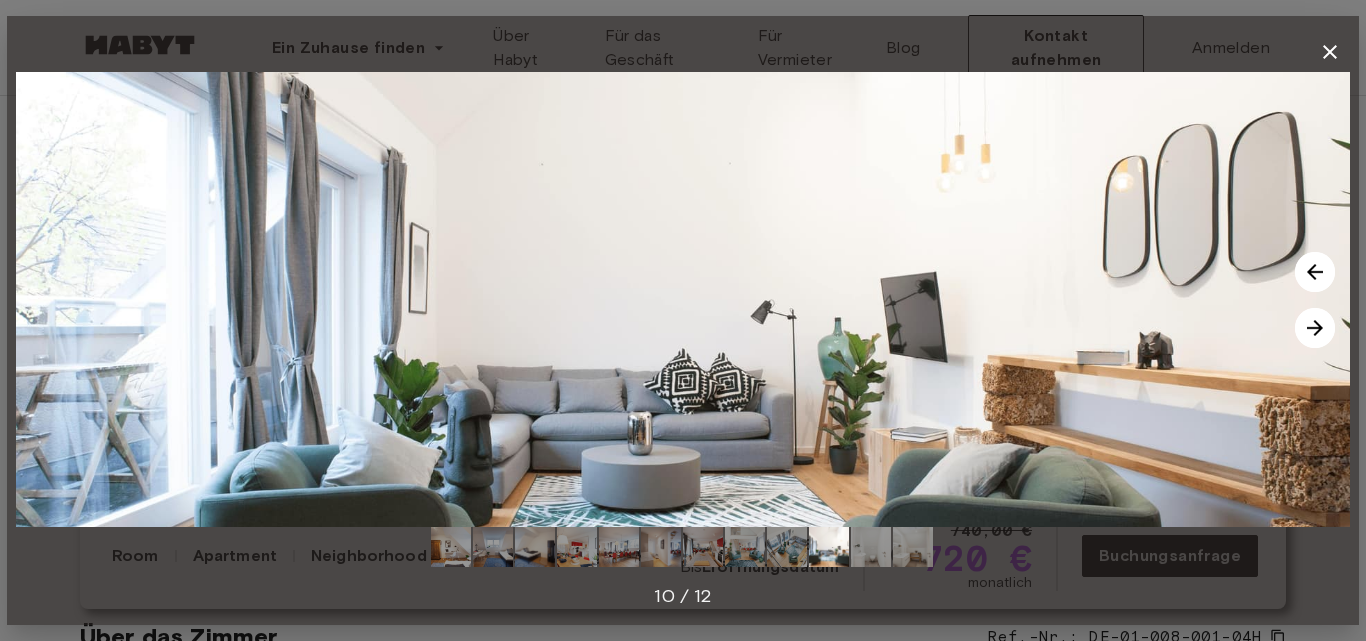 click at bounding box center (1315, 328) 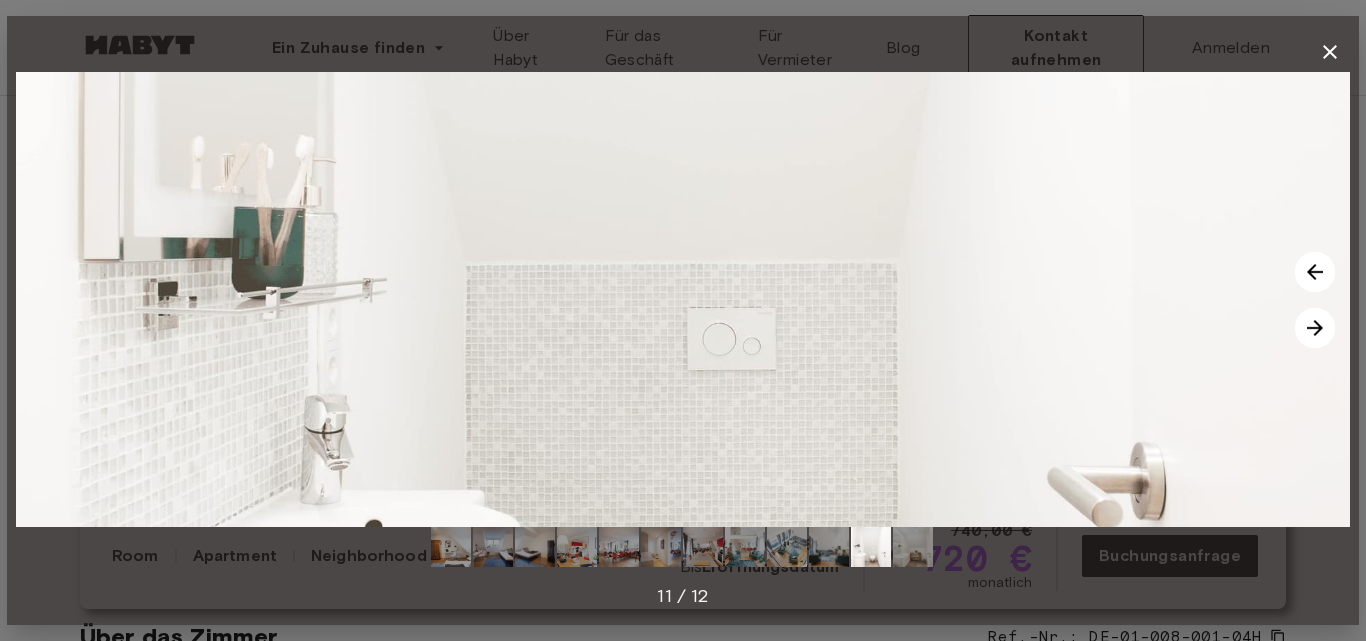 click at bounding box center (1315, 328) 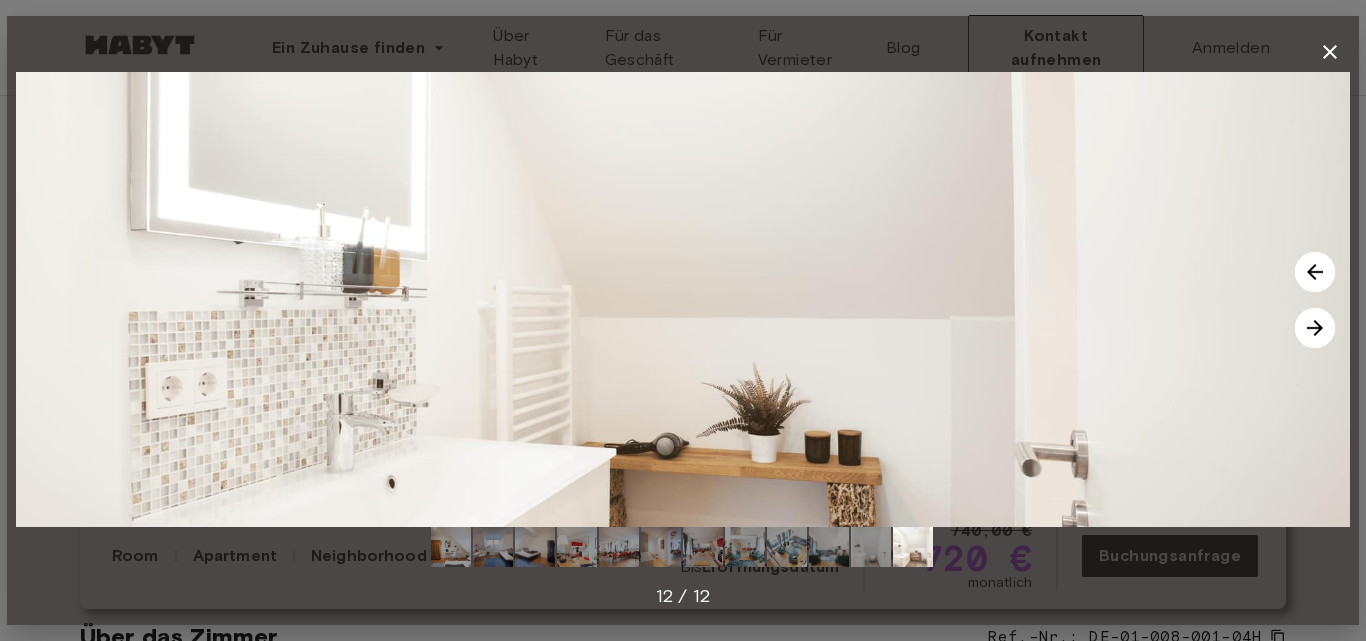 click at bounding box center (1315, 328) 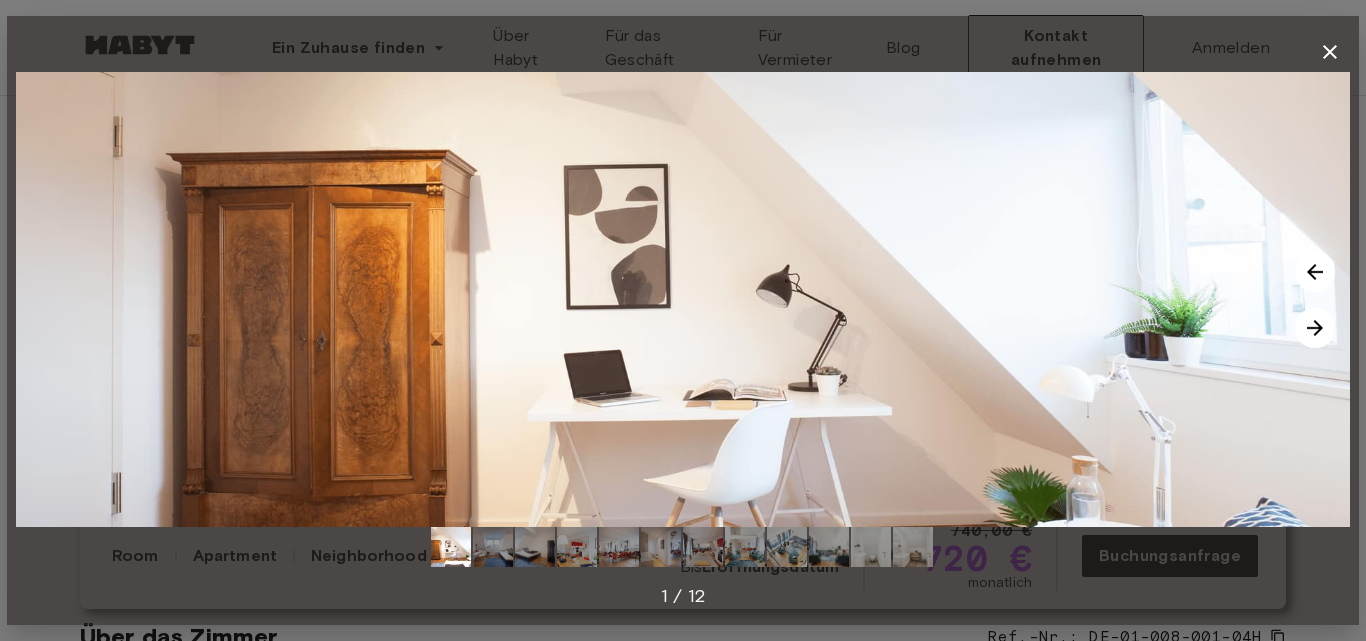 click at bounding box center (683, 299) 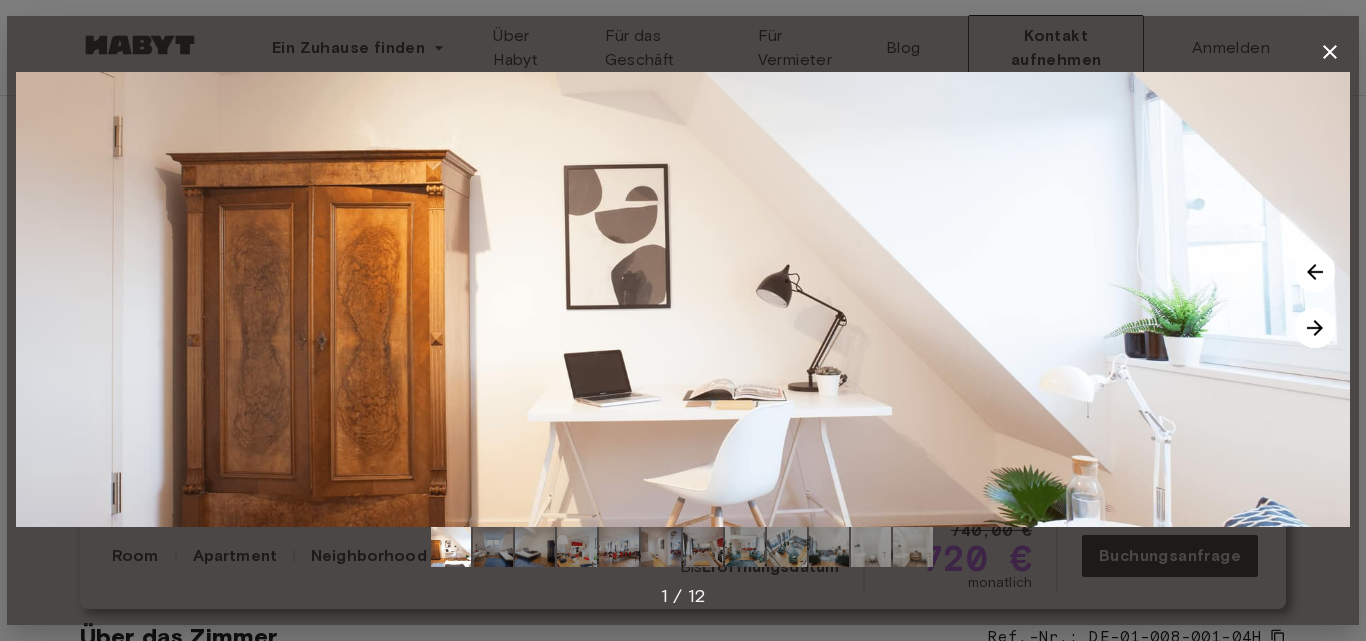 click 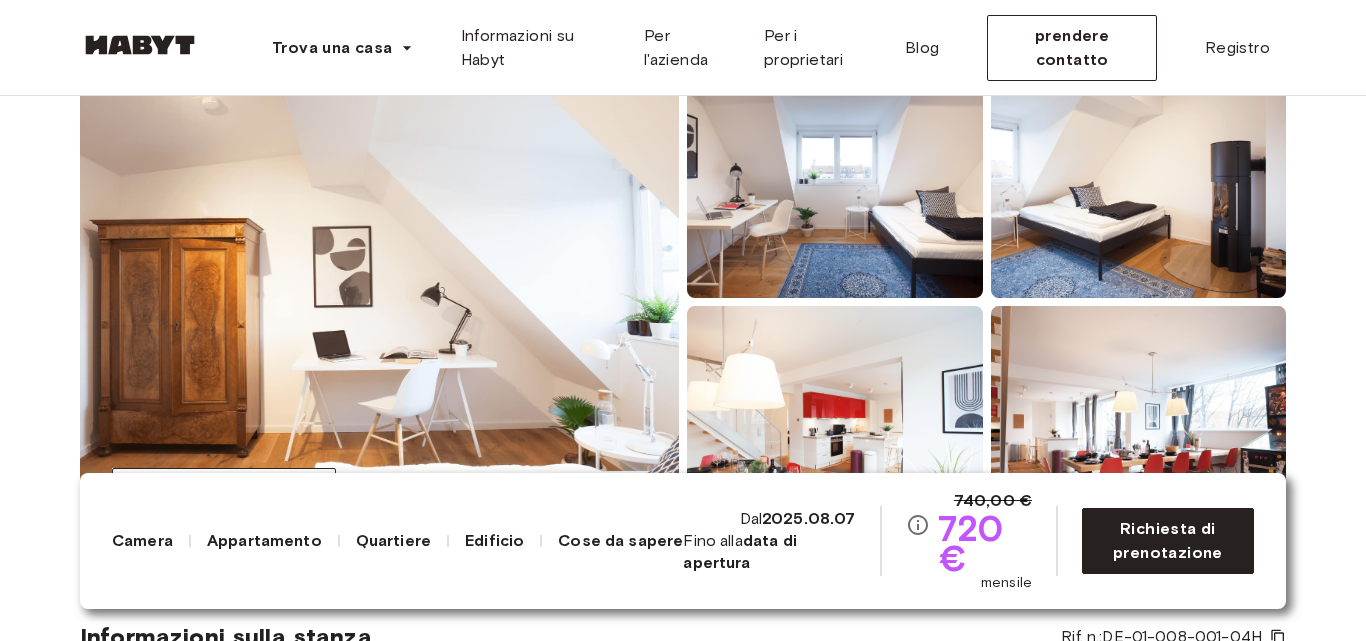click on "Appartamento" at bounding box center (264, 540) 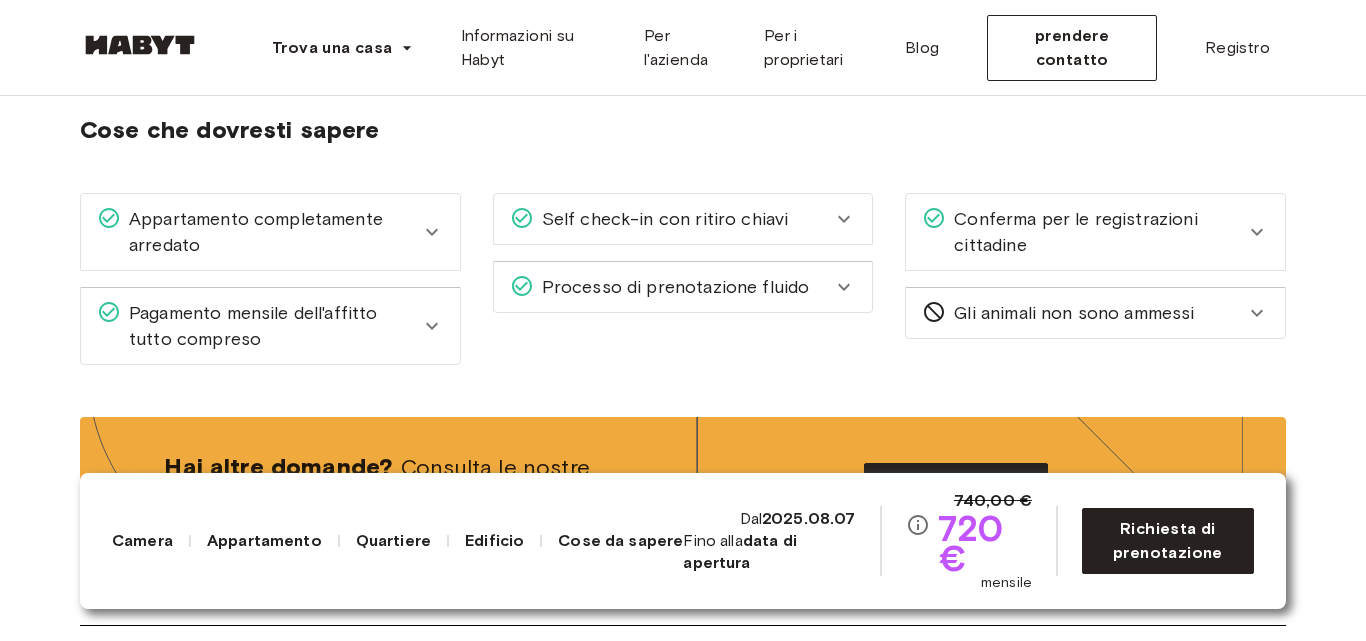 scroll, scrollTop: 3072, scrollLeft: 0, axis: vertical 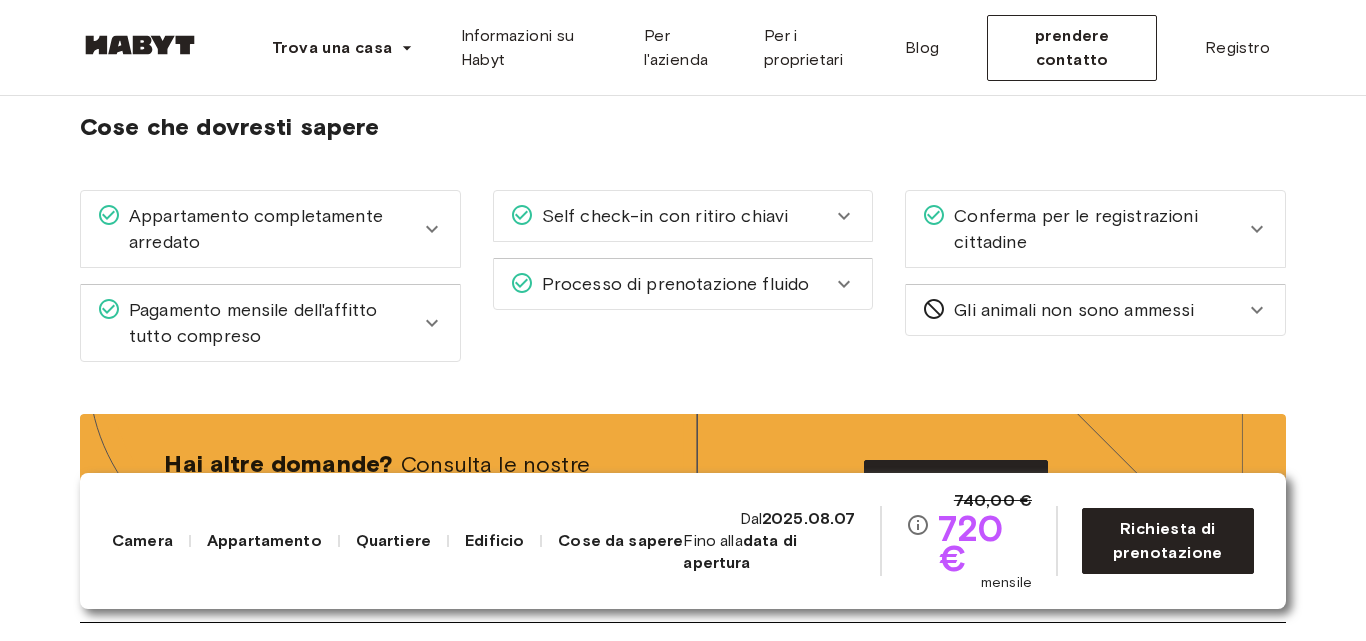 click 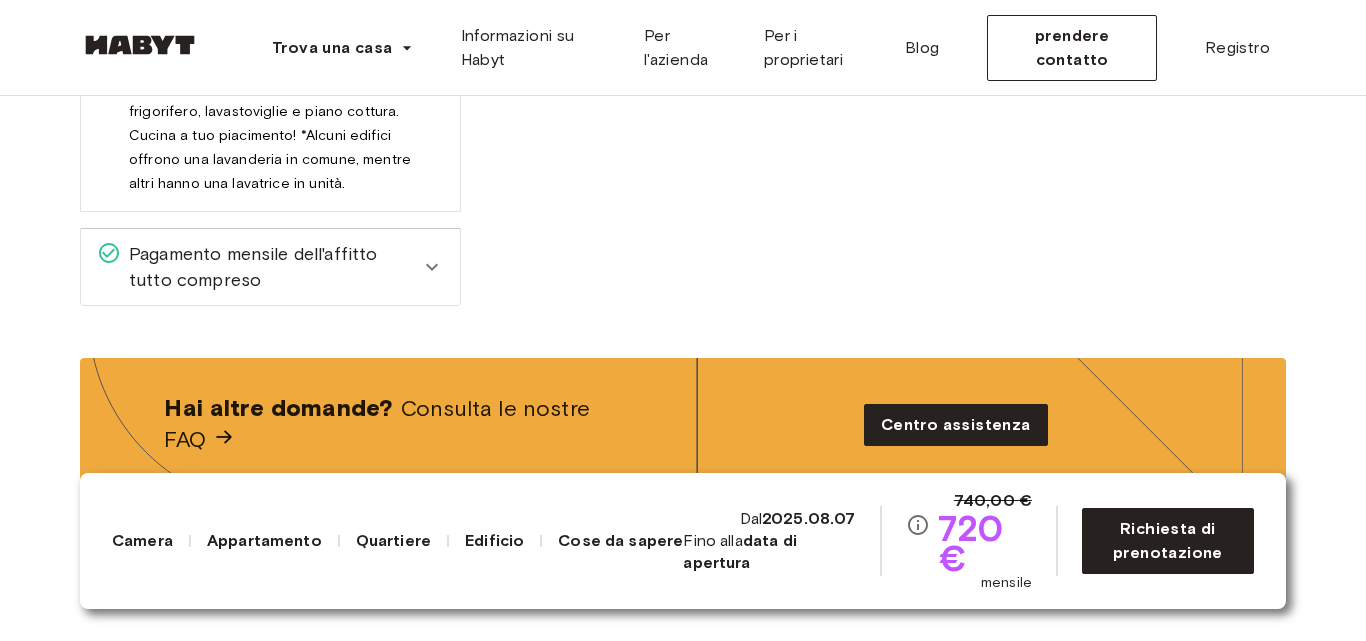scroll, scrollTop: 3512, scrollLeft: 0, axis: vertical 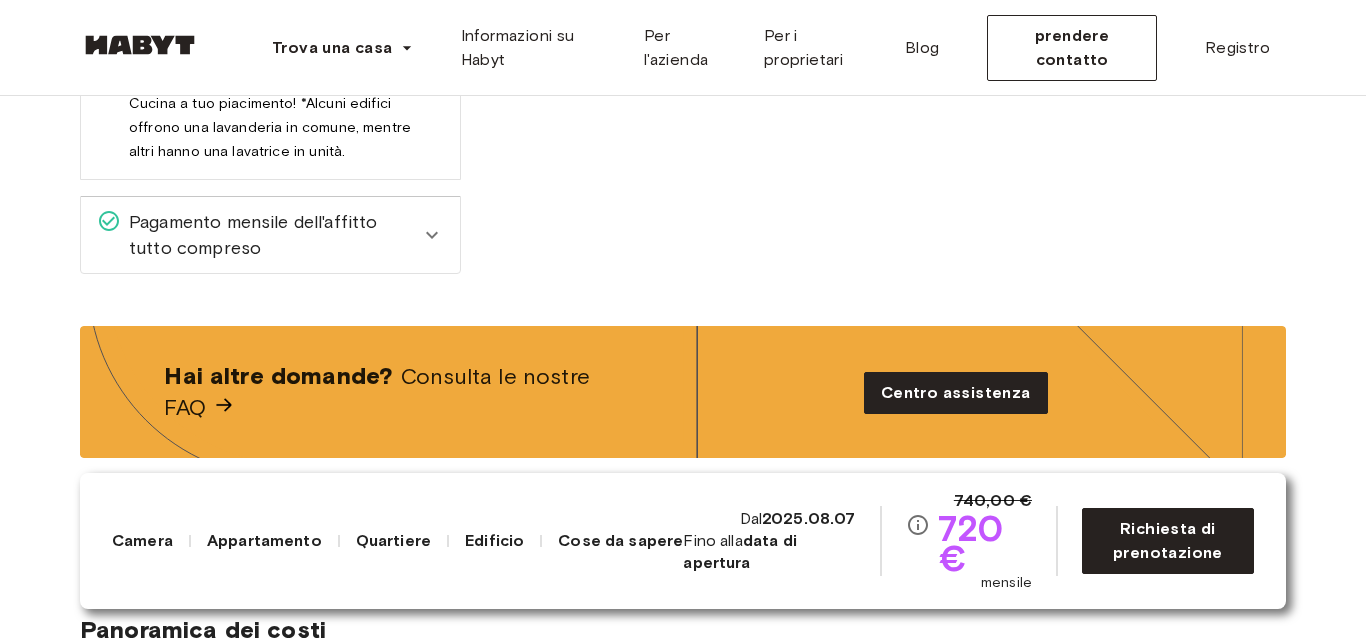 click on "Pagamento mensile dell'affitto tutto compreso" at bounding box center [270, 235] 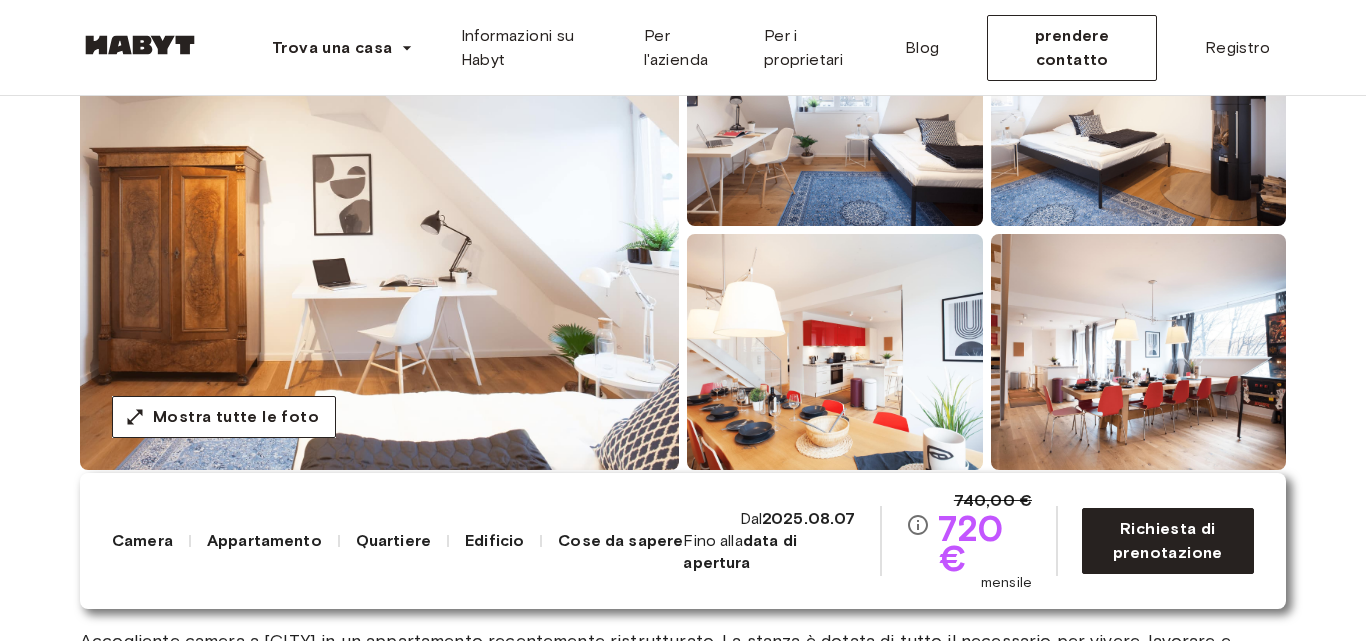 scroll, scrollTop: 232, scrollLeft: 0, axis: vertical 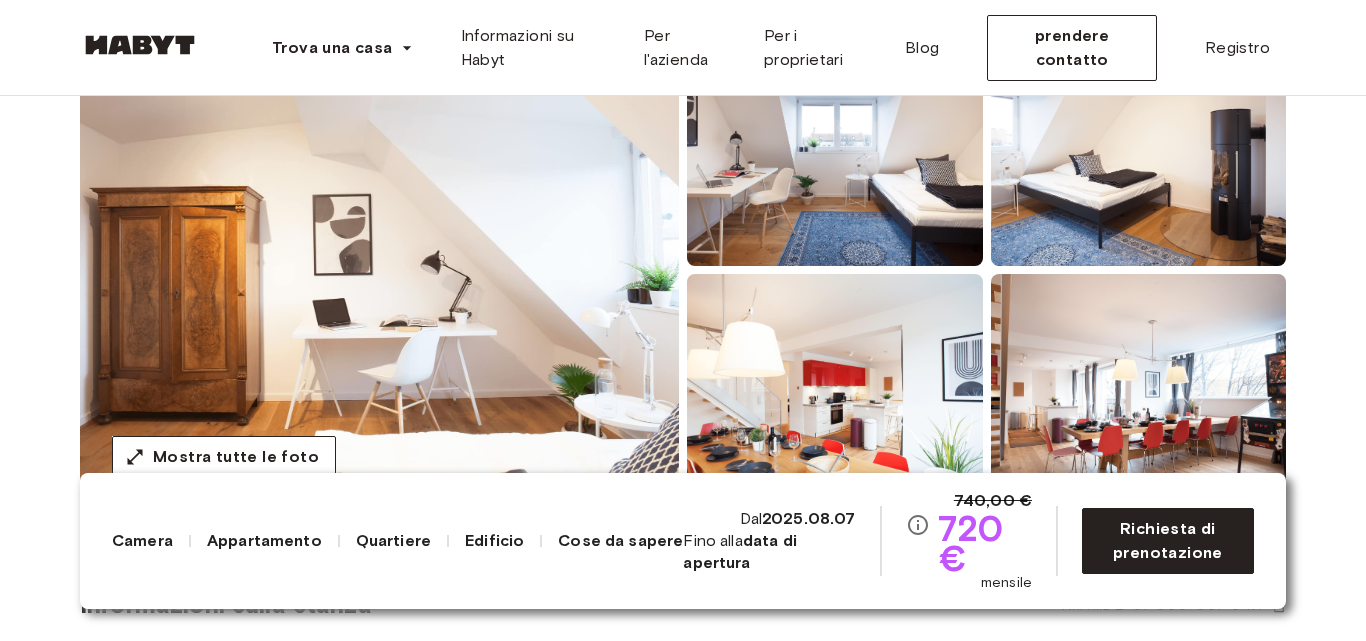 click at bounding box center [379, 270] 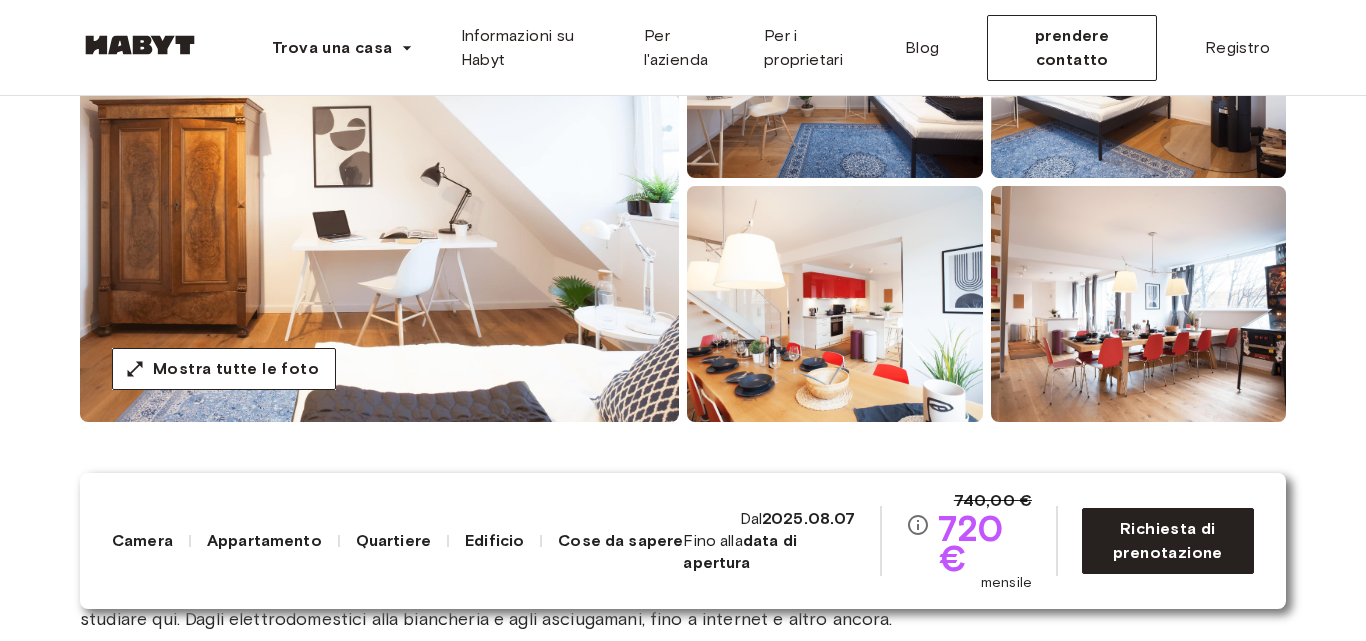 scroll, scrollTop: 352, scrollLeft: 0, axis: vertical 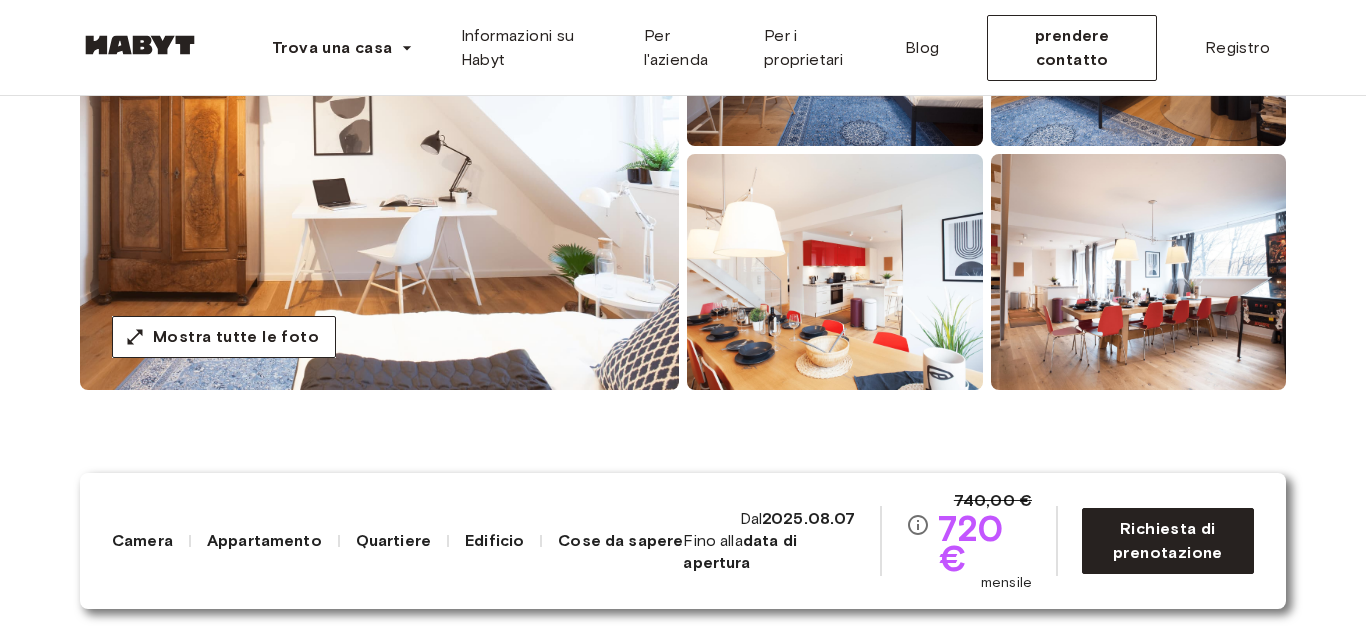 click at bounding box center (379, 150) 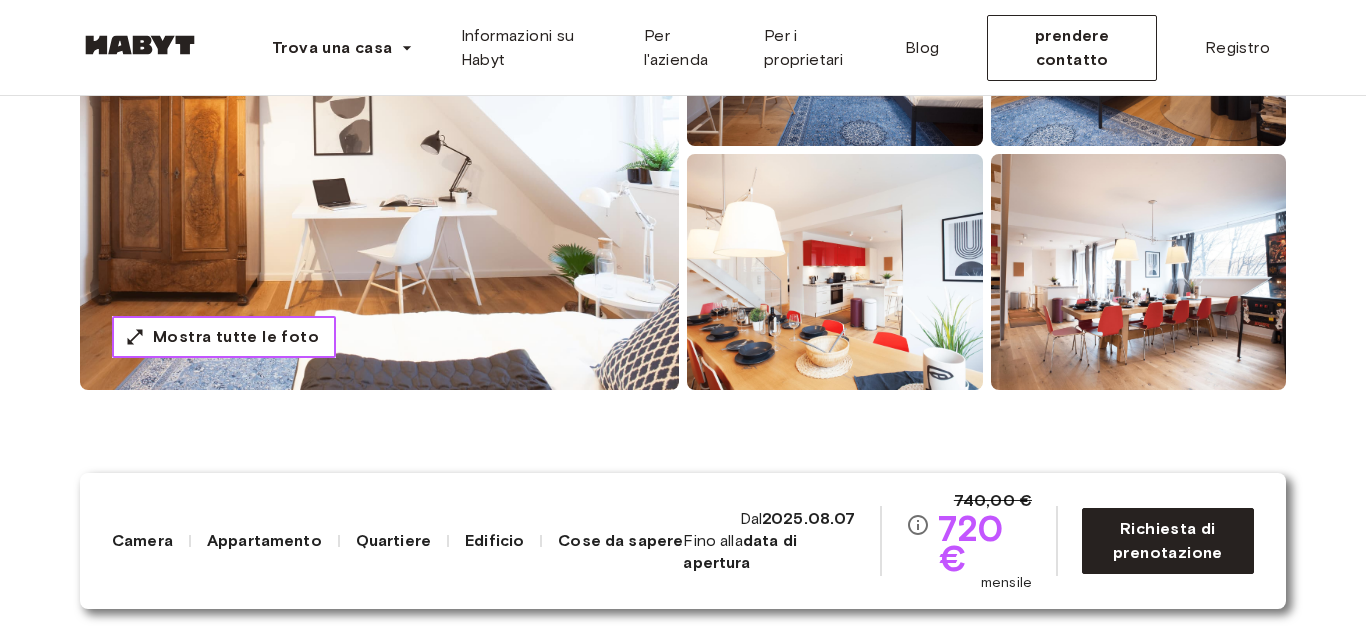 click on "Mostra tutte le foto" at bounding box center (236, 336) 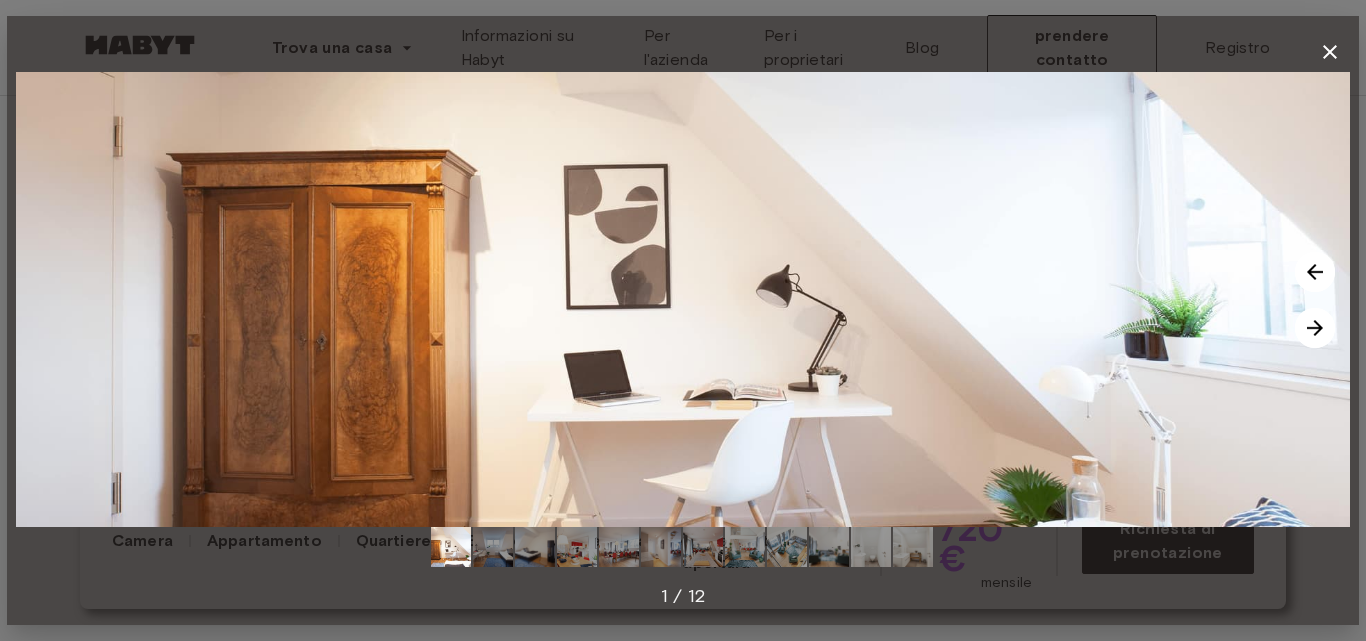click at bounding box center [683, 299] 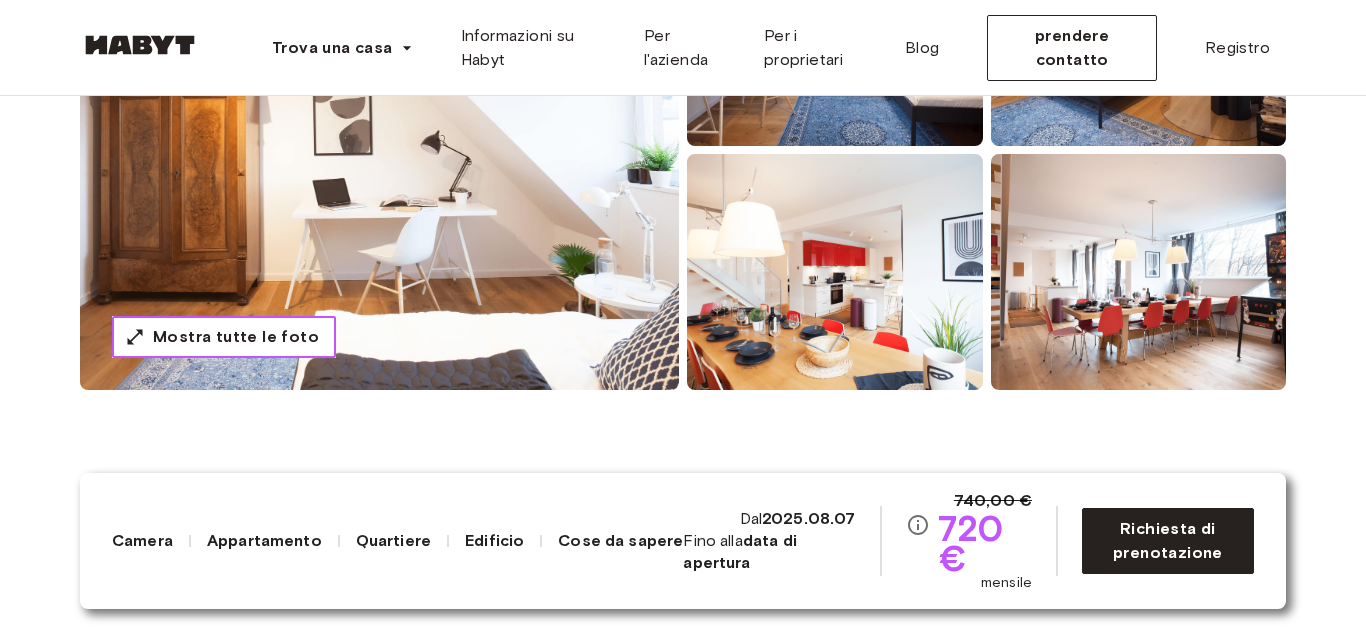 type 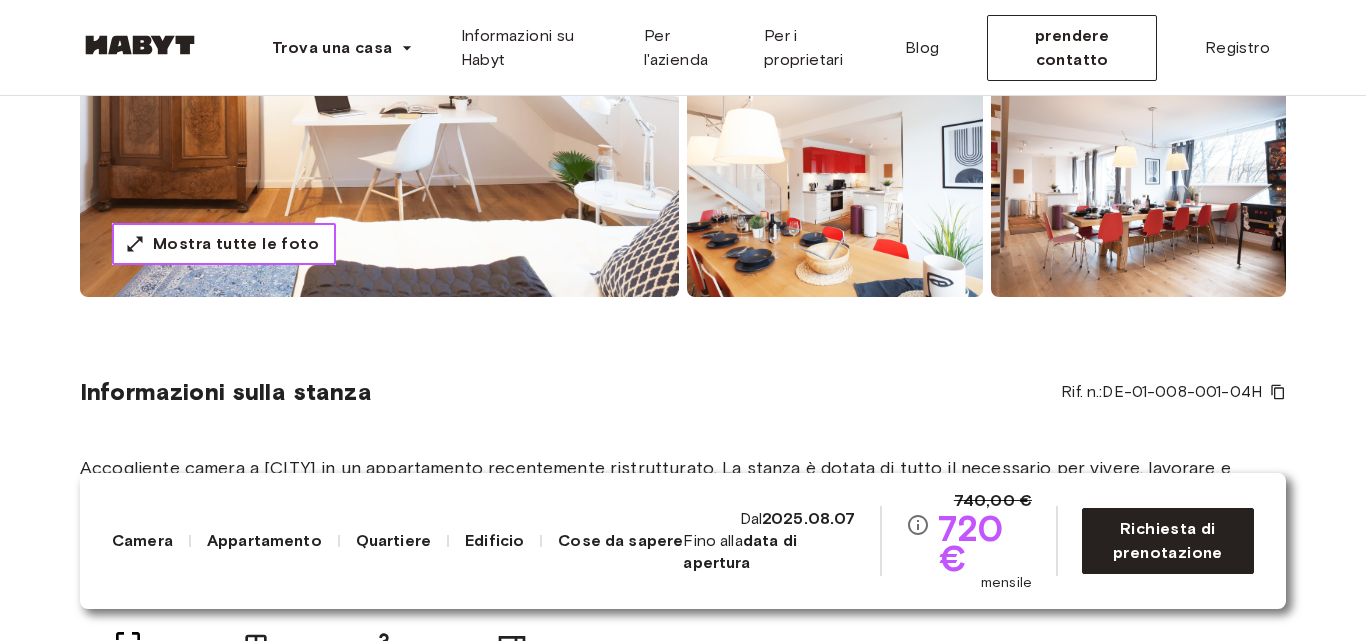 scroll, scrollTop: 472, scrollLeft: 0, axis: vertical 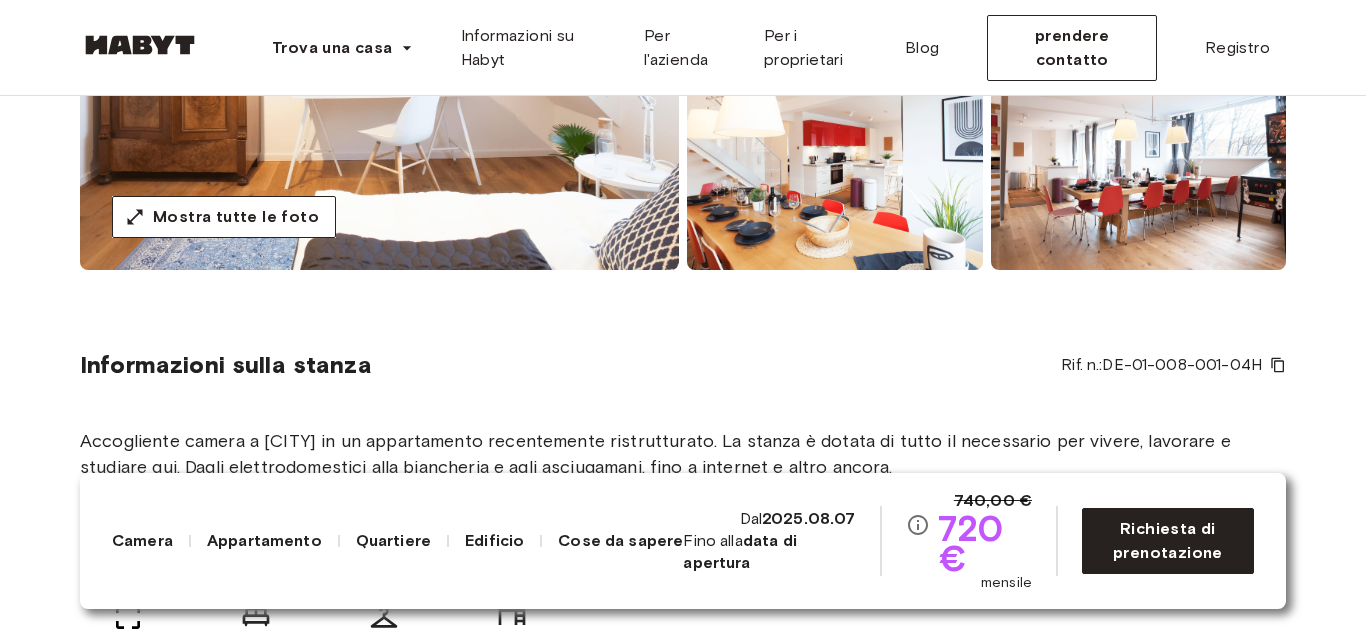 click on "Camera" at bounding box center (142, 540) 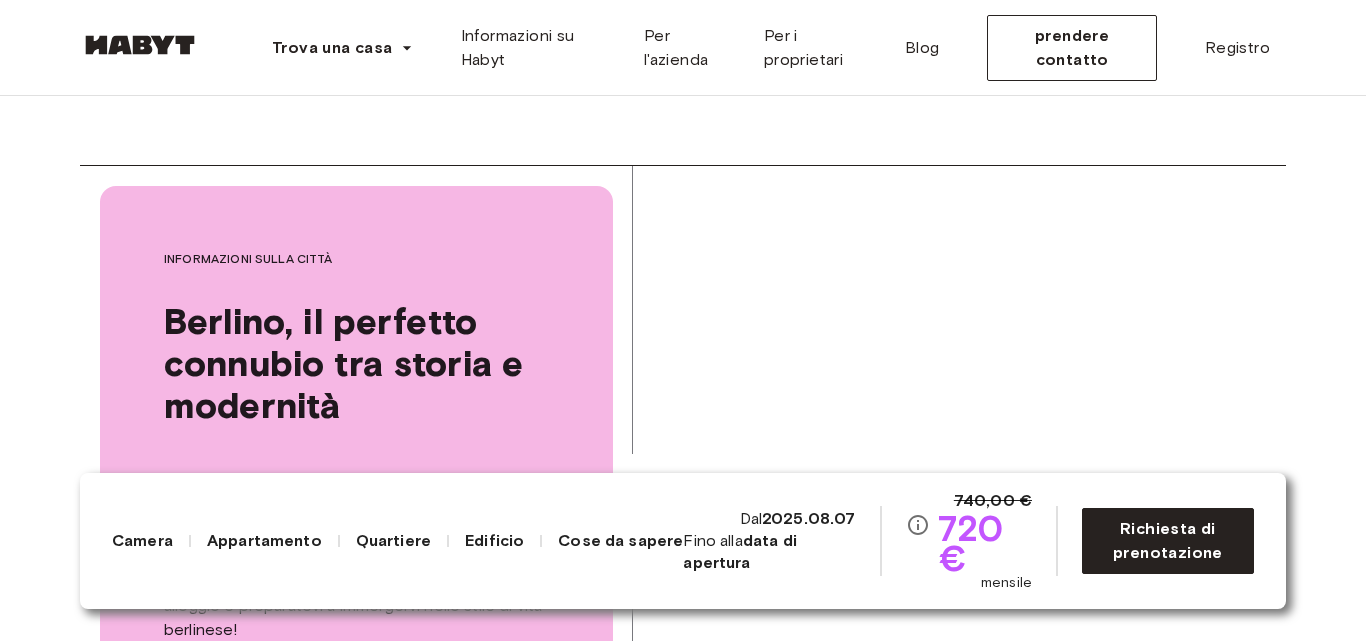 scroll, scrollTop: 4682, scrollLeft: 0, axis: vertical 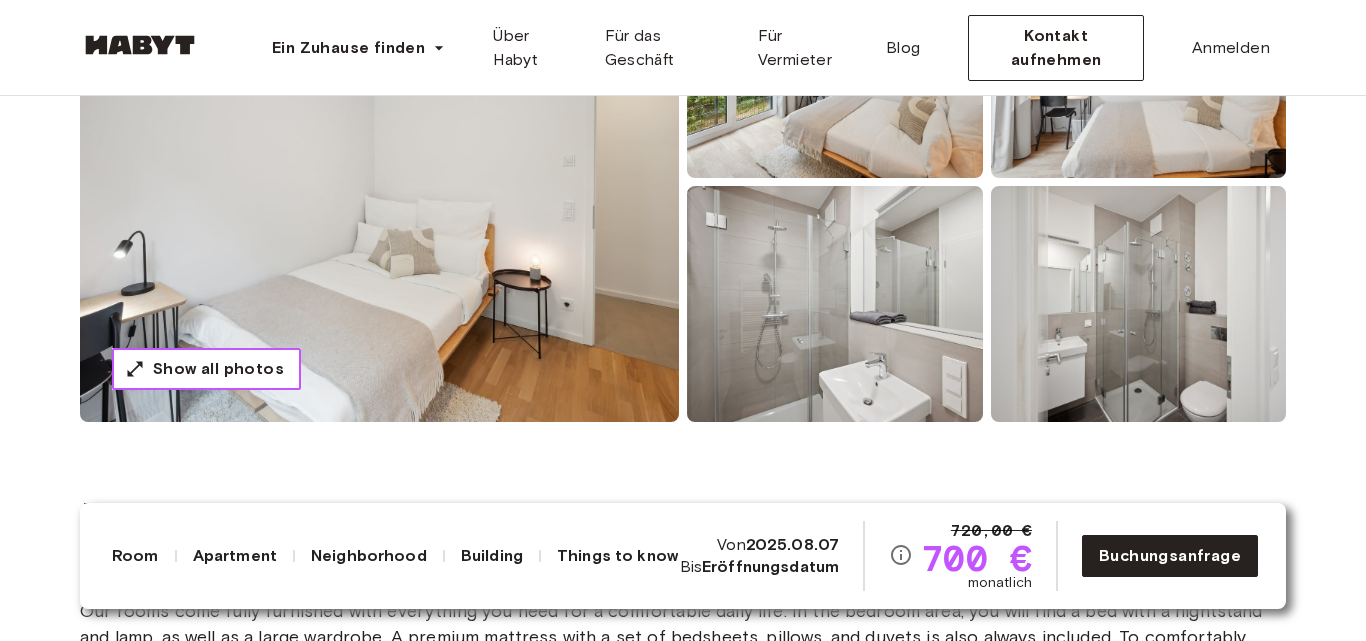 click on "Show all photos" at bounding box center [218, 369] 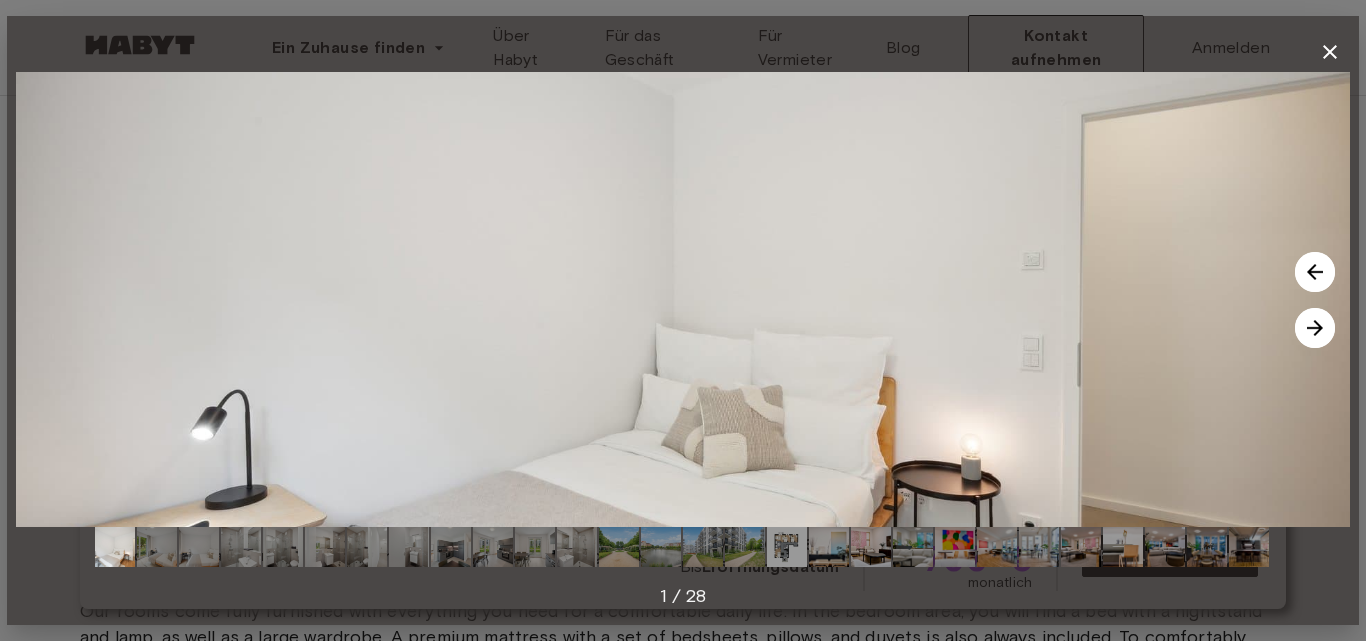 click at bounding box center (1315, 328) 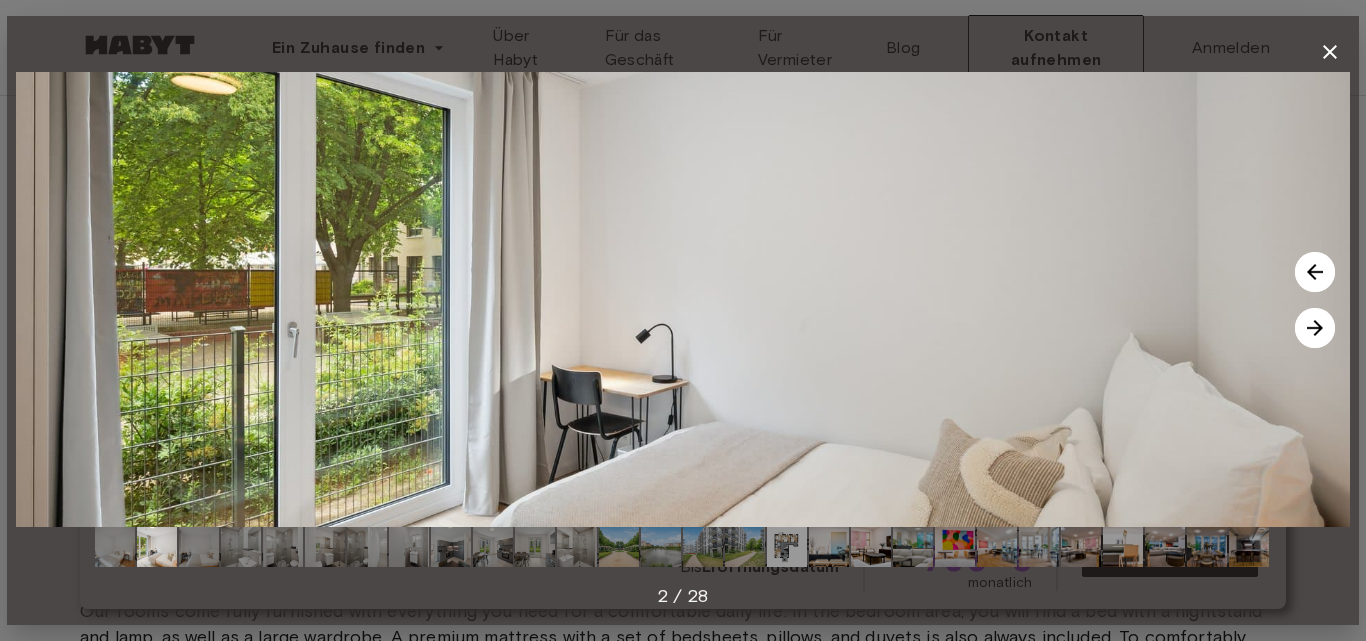 click at bounding box center [1315, 328] 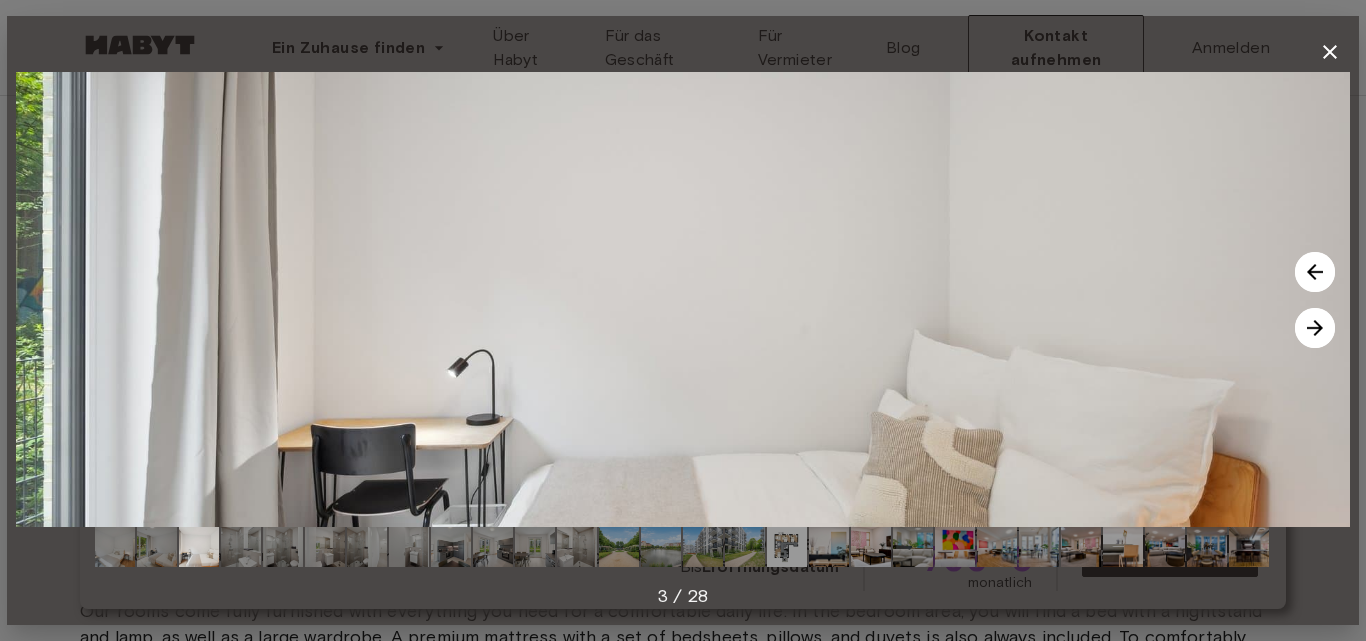 click at bounding box center [1315, 328] 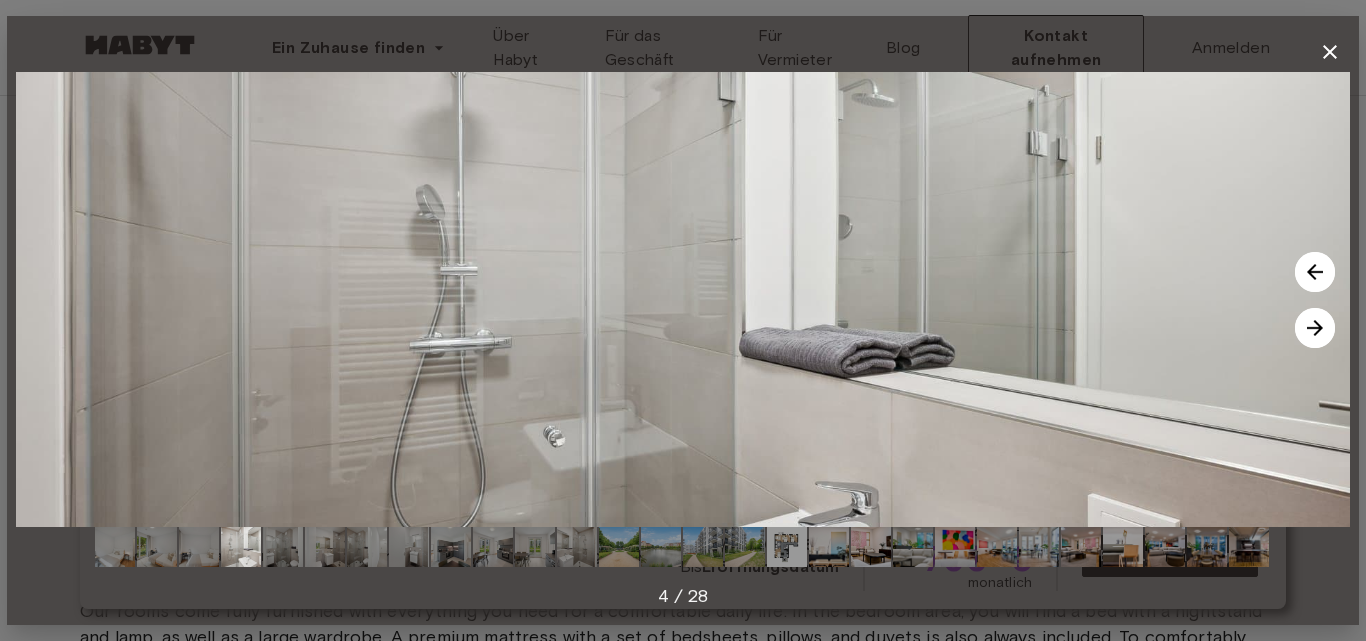 click at bounding box center [1315, 328] 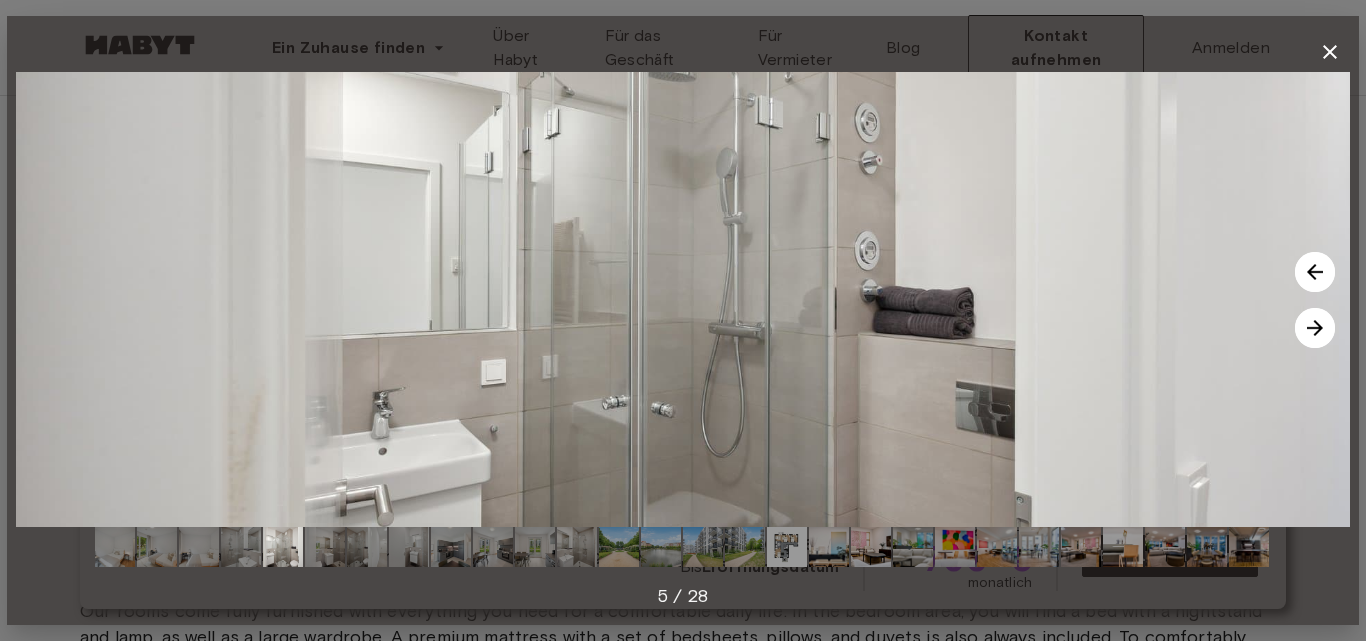 click at bounding box center (1315, 328) 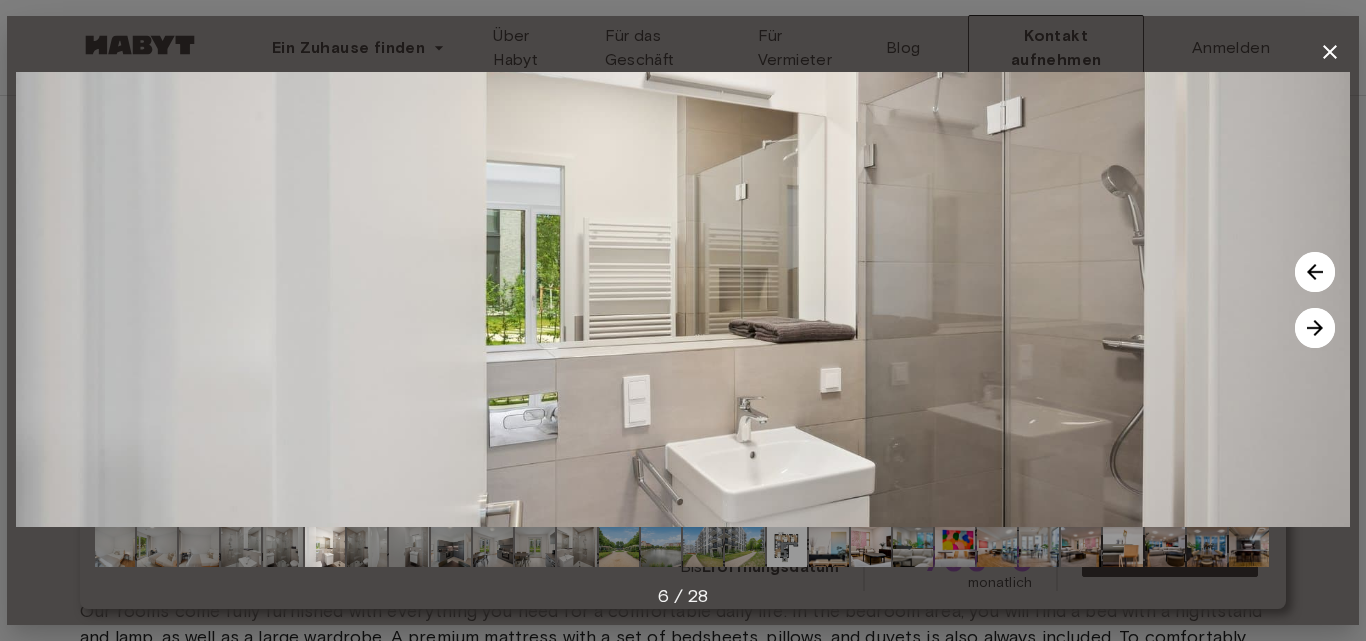 click at bounding box center (1315, 328) 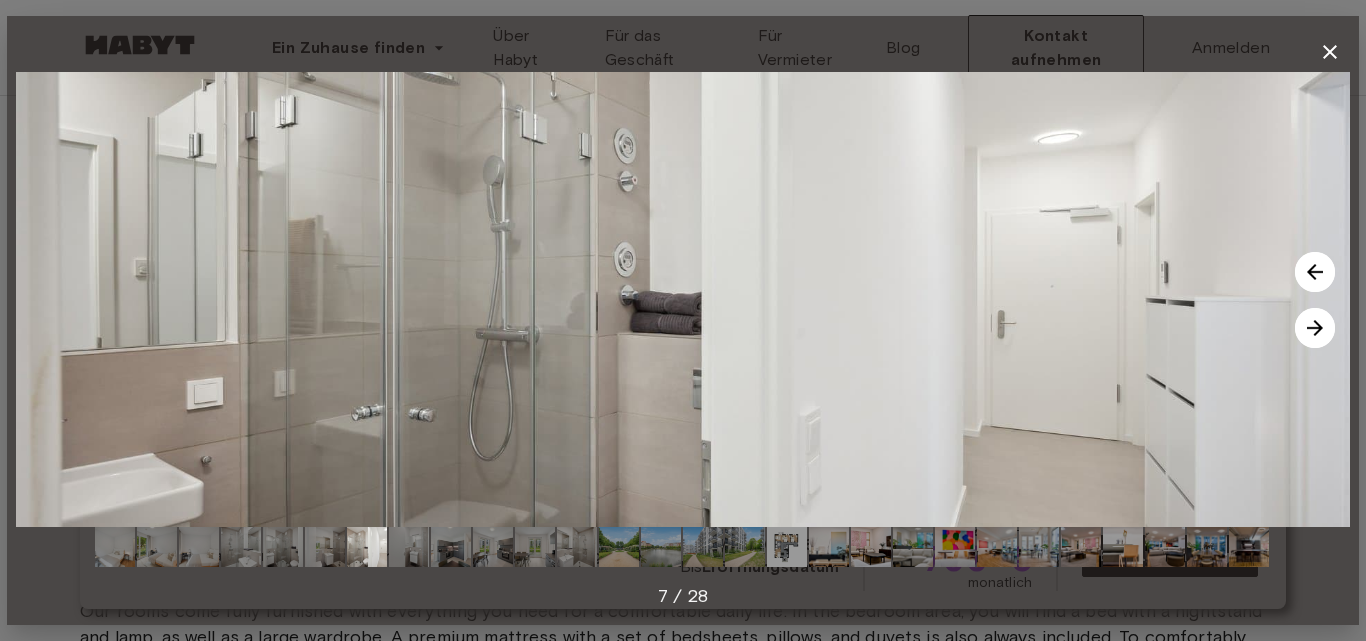 click at bounding box center [1315, 328] 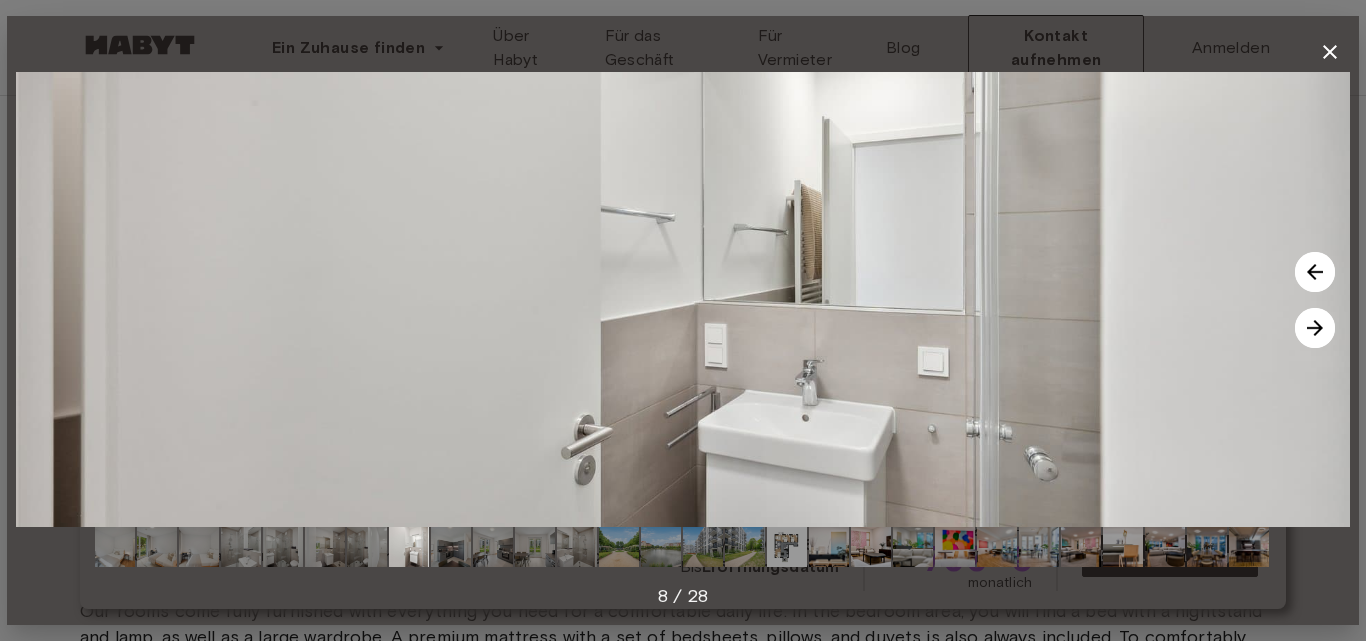 click at bounding box center (1315, 328) 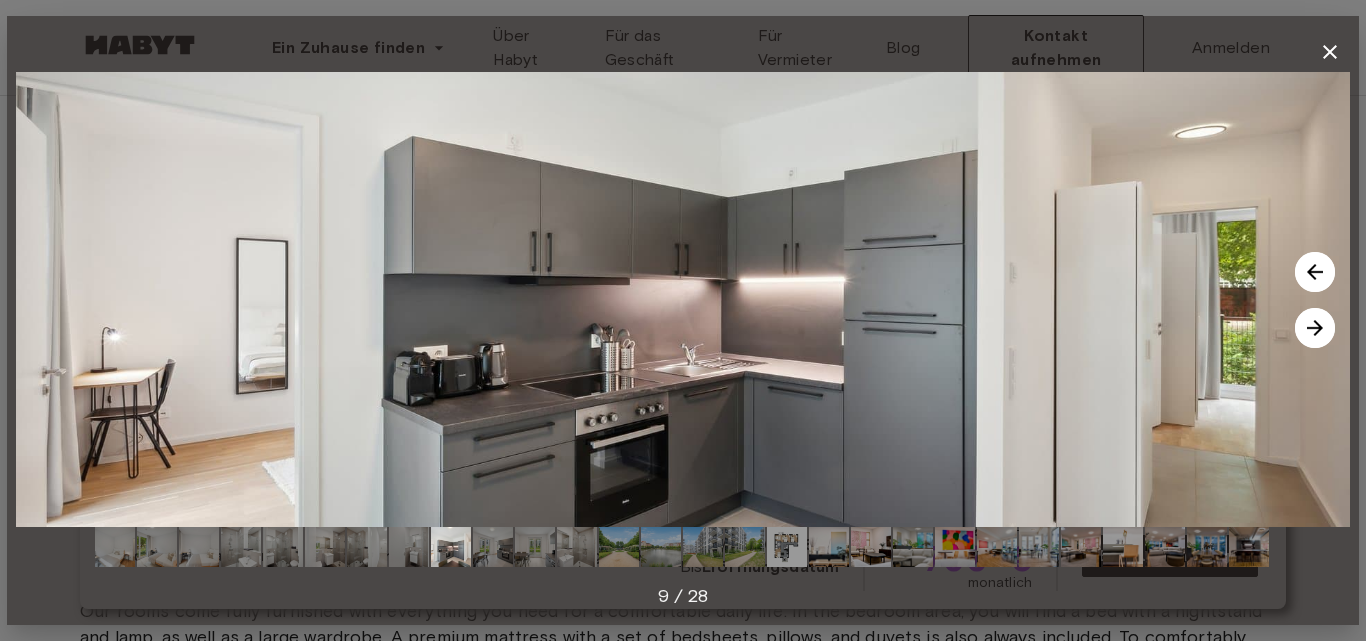 click at bounding box center (1315, 328) 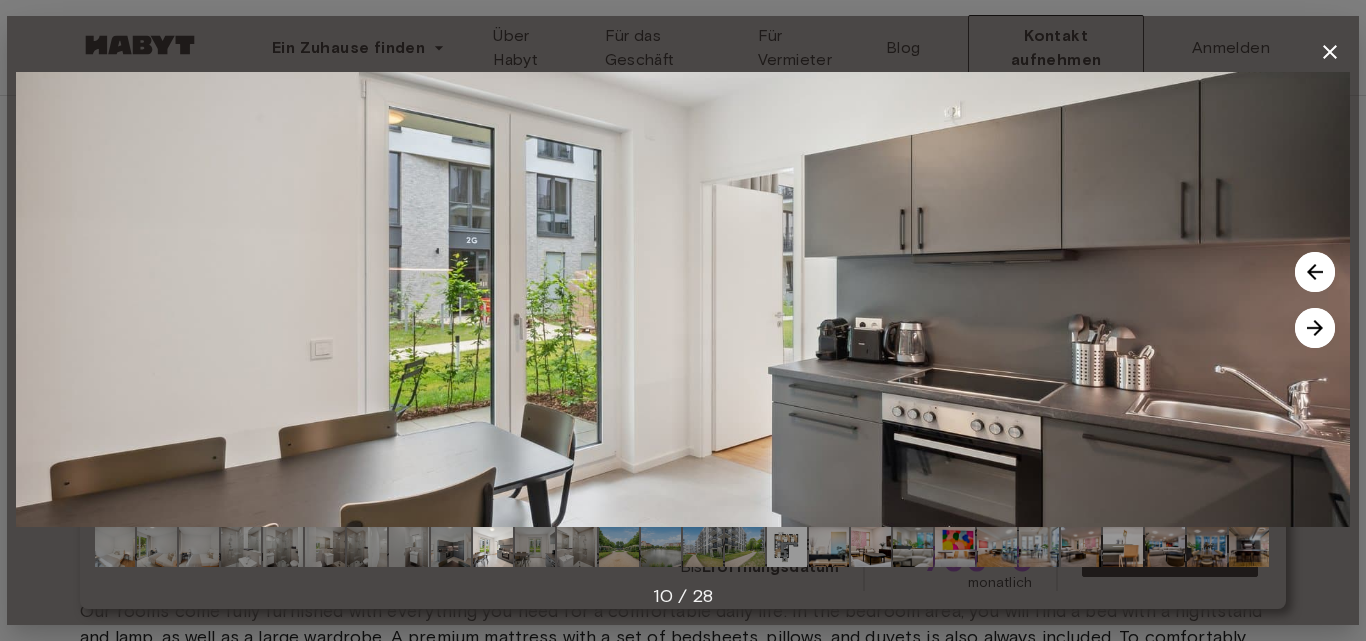 click at bounding box center [1315, 328] 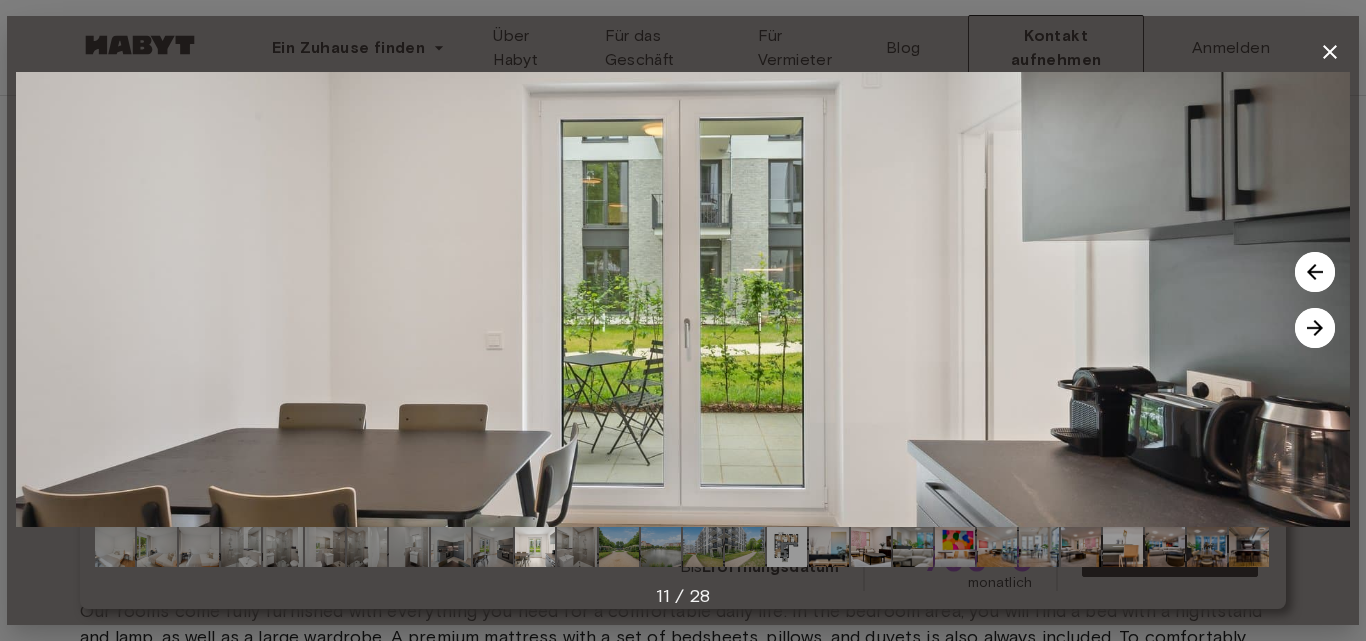 click at bounding box center [1315, 328] 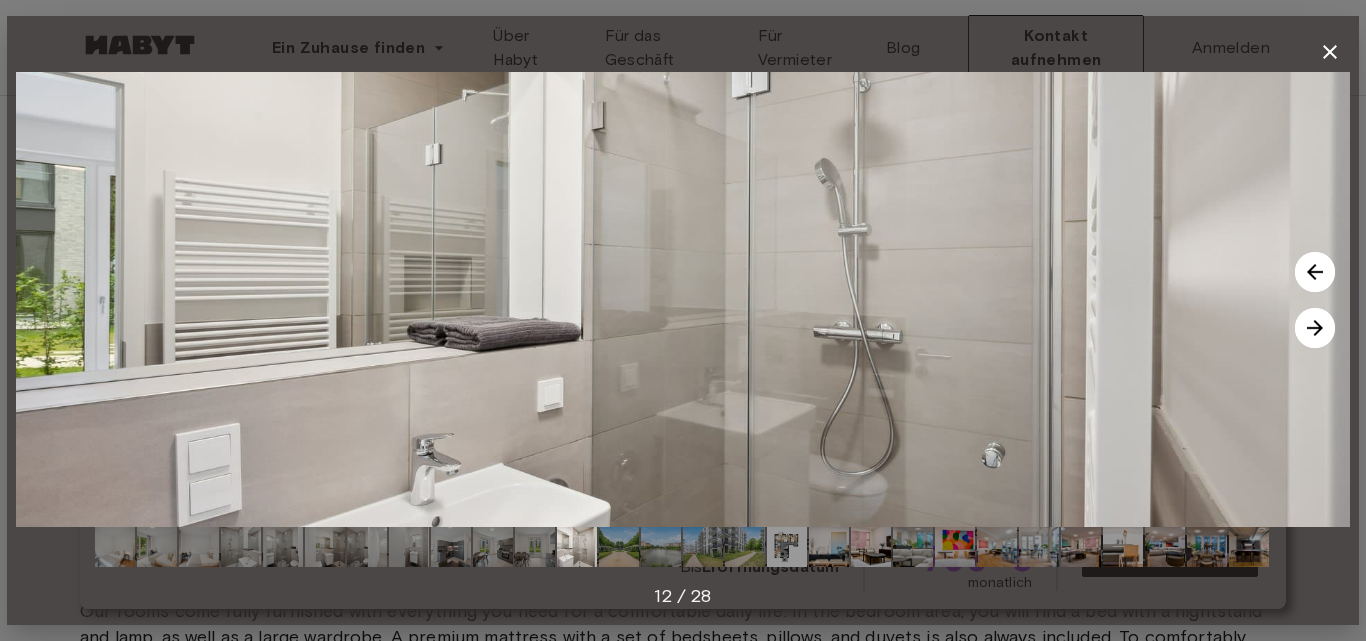 click at bounding box center [1315, 328] 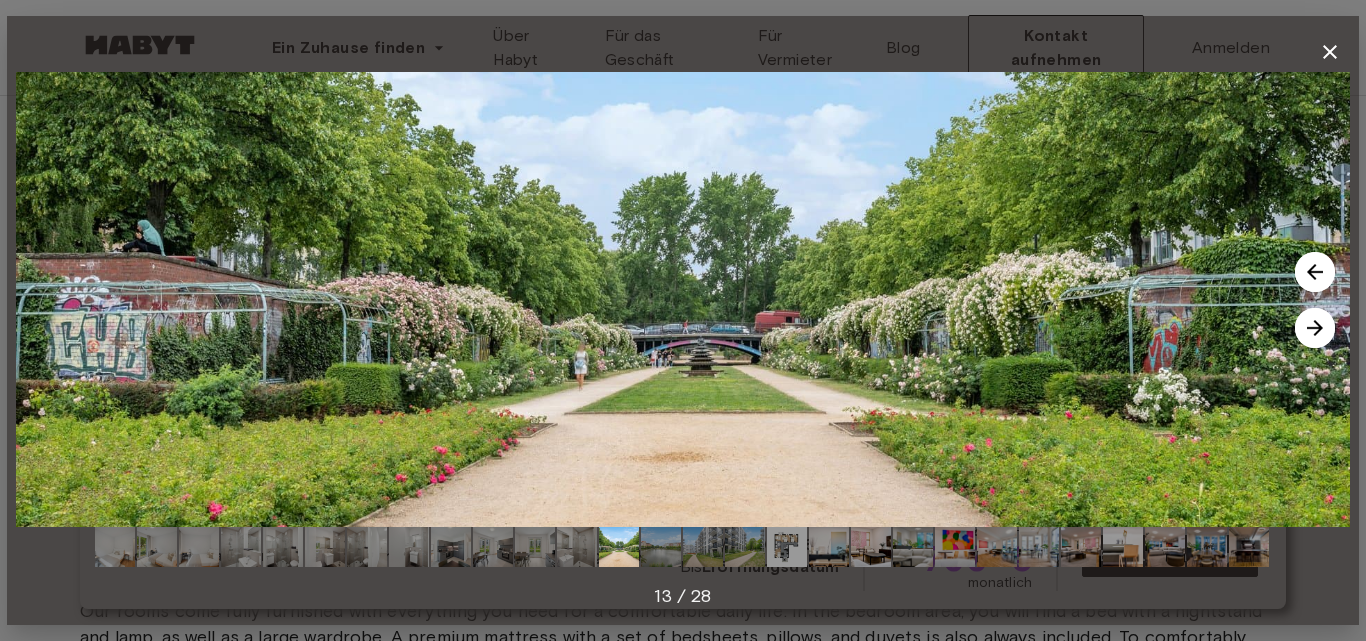 click at bounding box center (1315, 328) 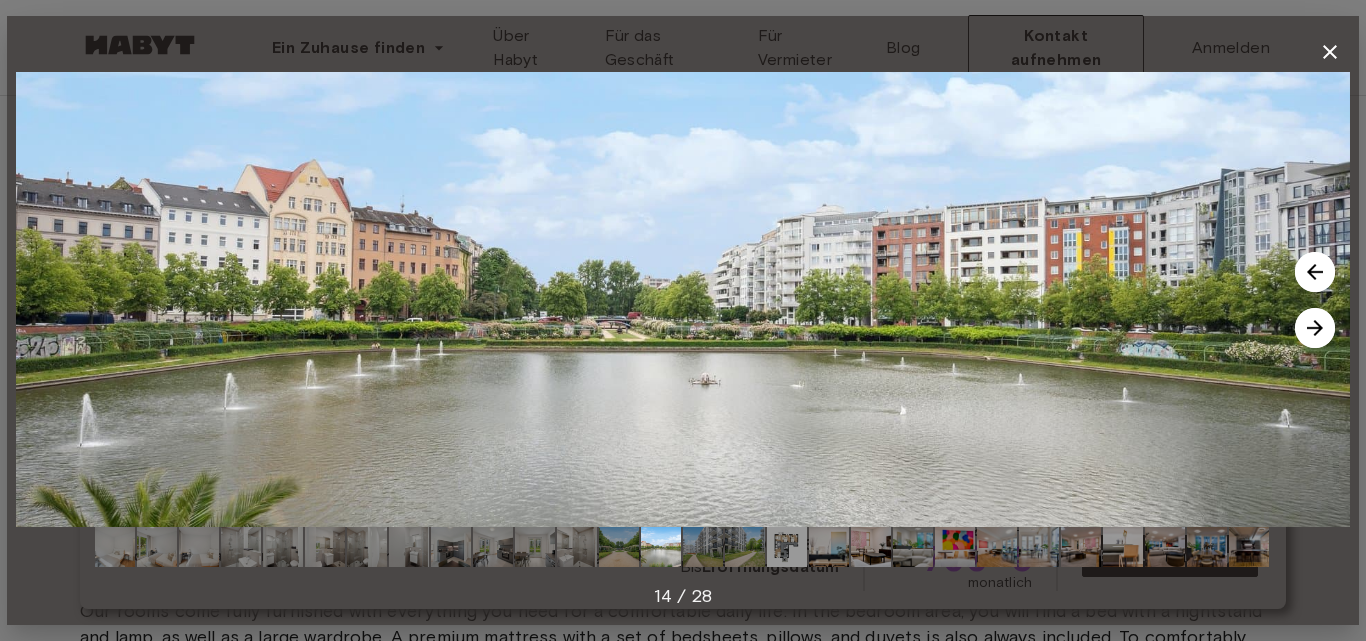 click at bounding box center (1315, 328) 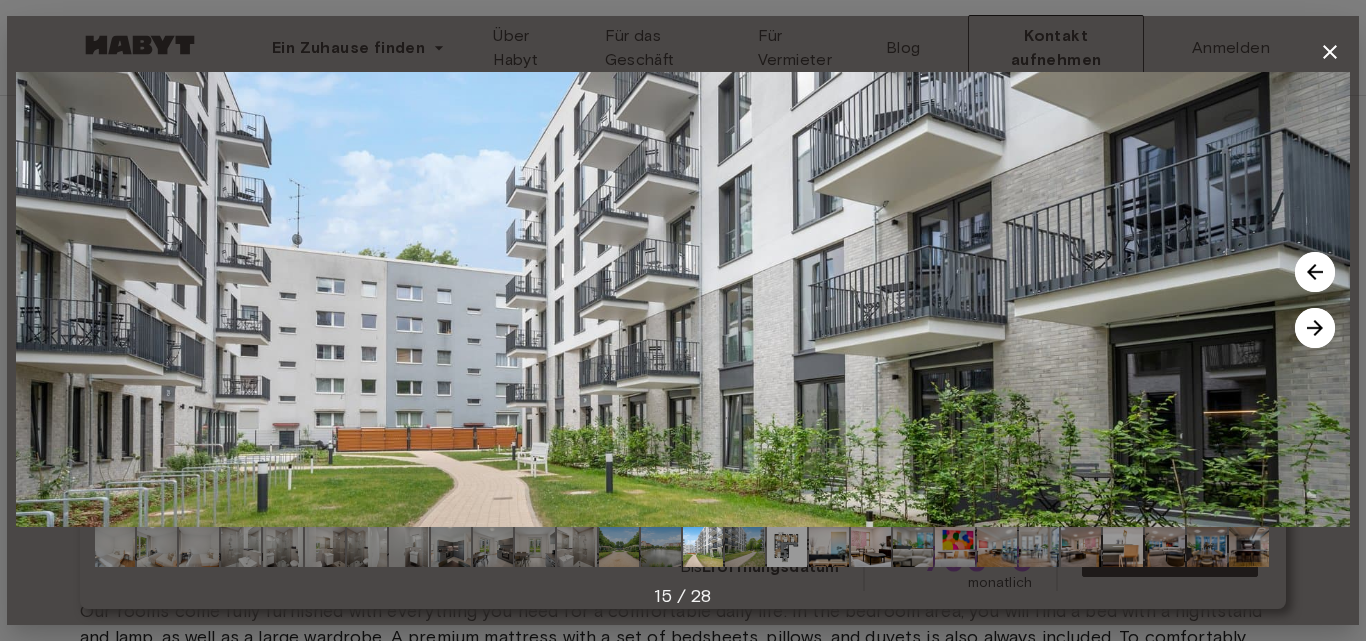 click at bounding box center (1315, 328) 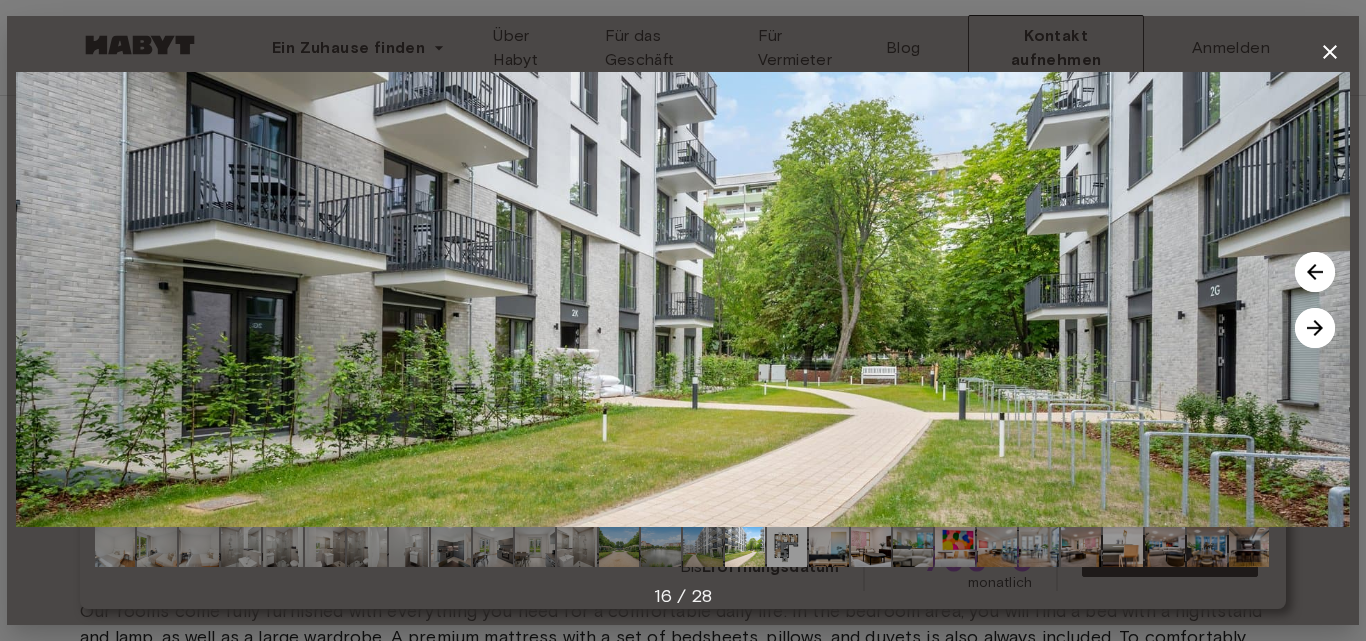 click at bounding box center [1315, 328] 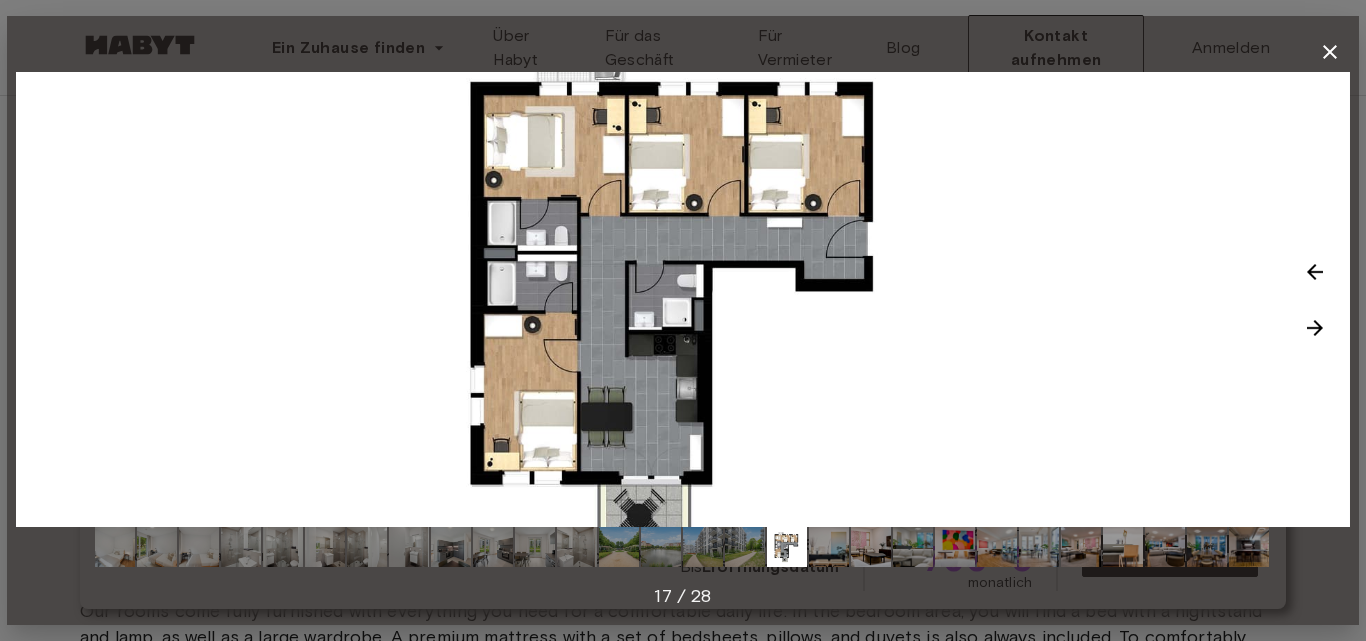 click at bounding box center [1315, 328] 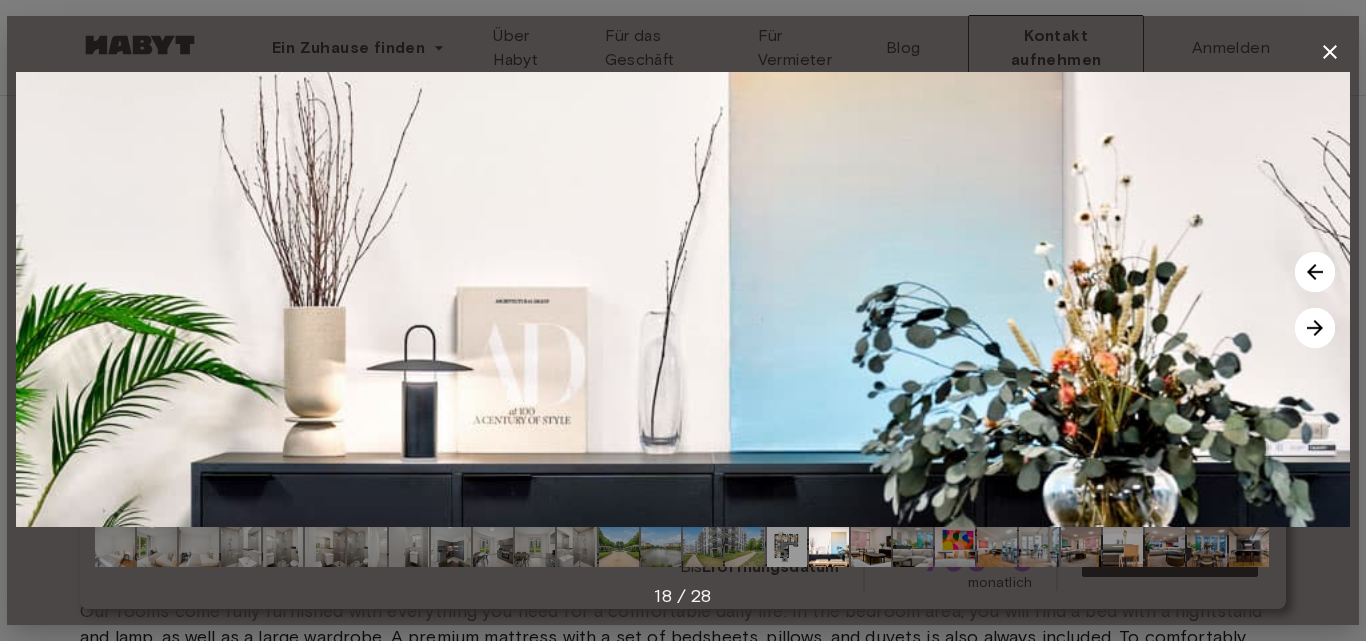 click at bounding box center [1315, 328] 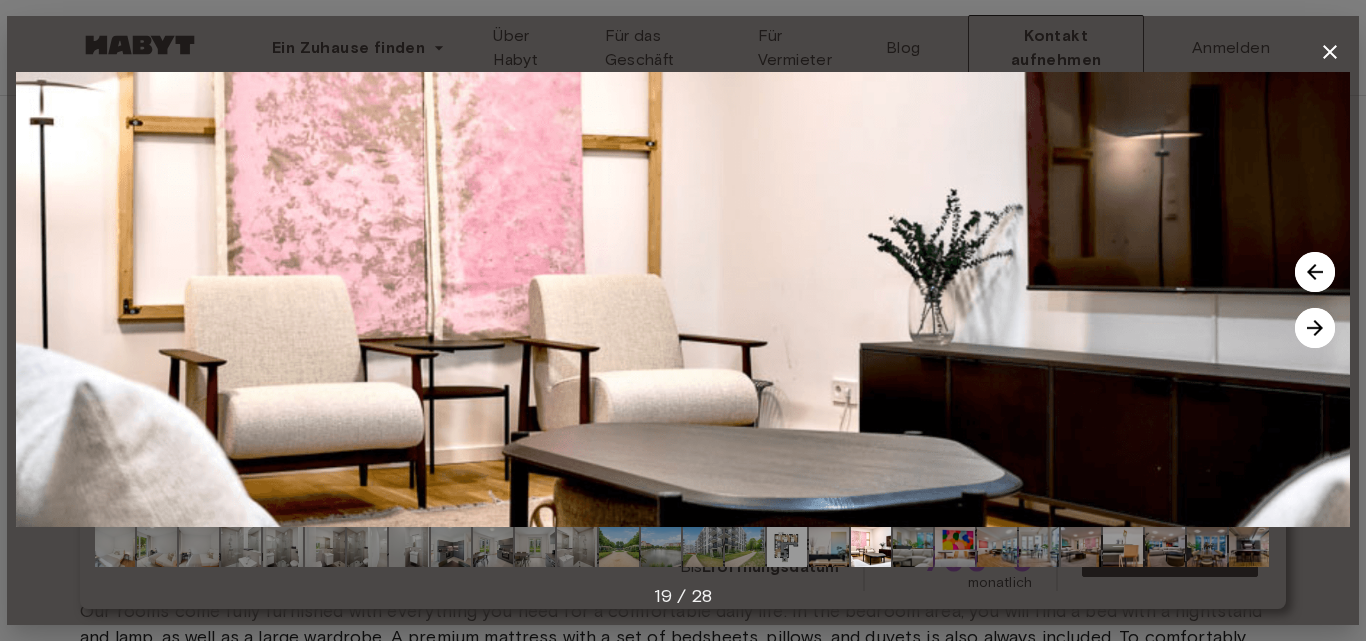 click at bounding box center [1315, 328] 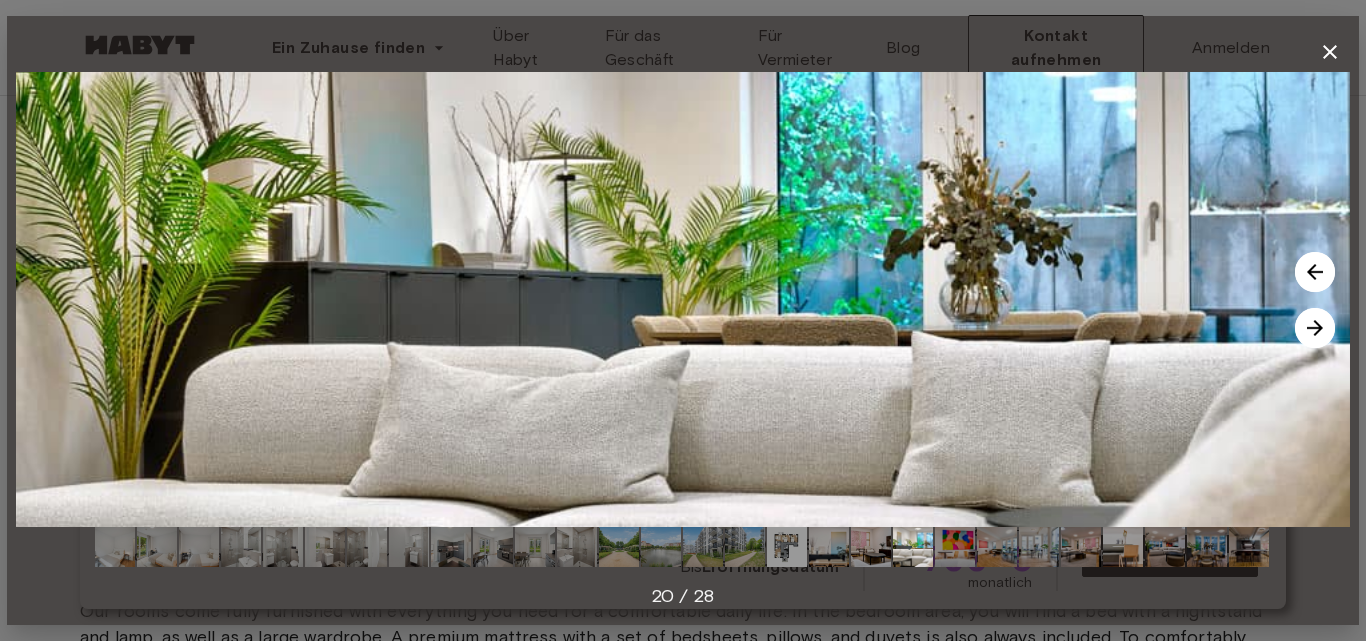 click at bounding box center [1315, 328] 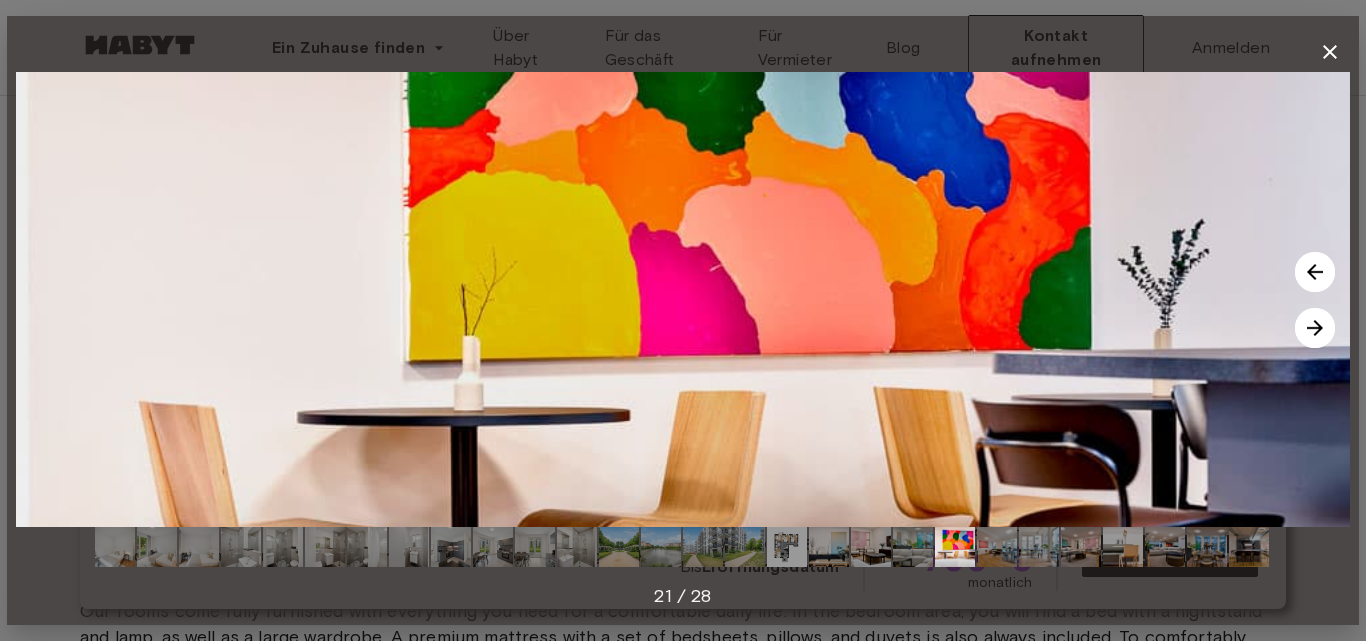click at bounding box center [1315, 328] 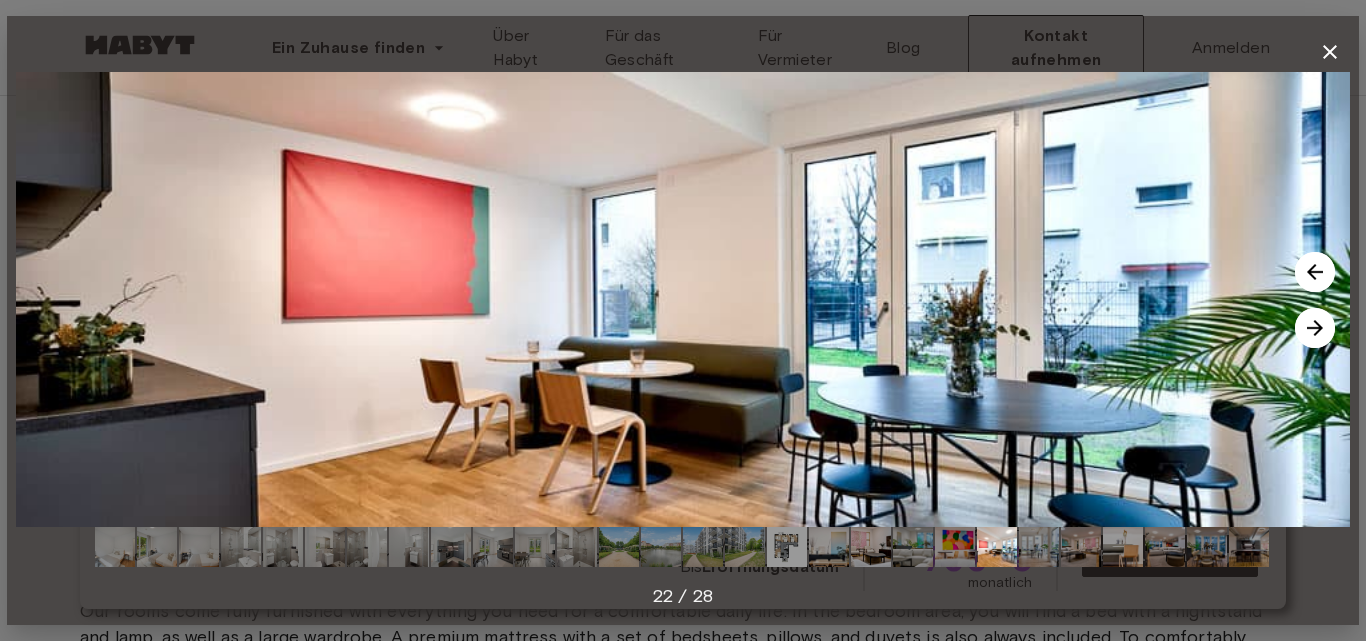 click at bounding box center (1315, 328) 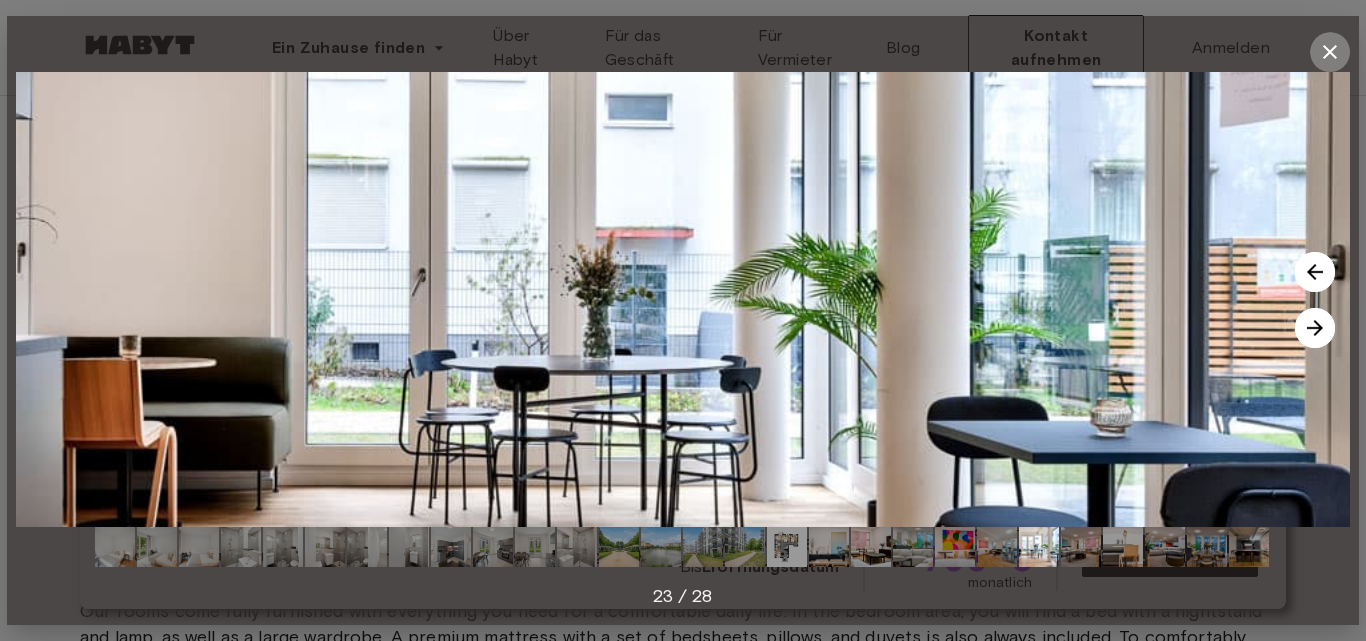 click 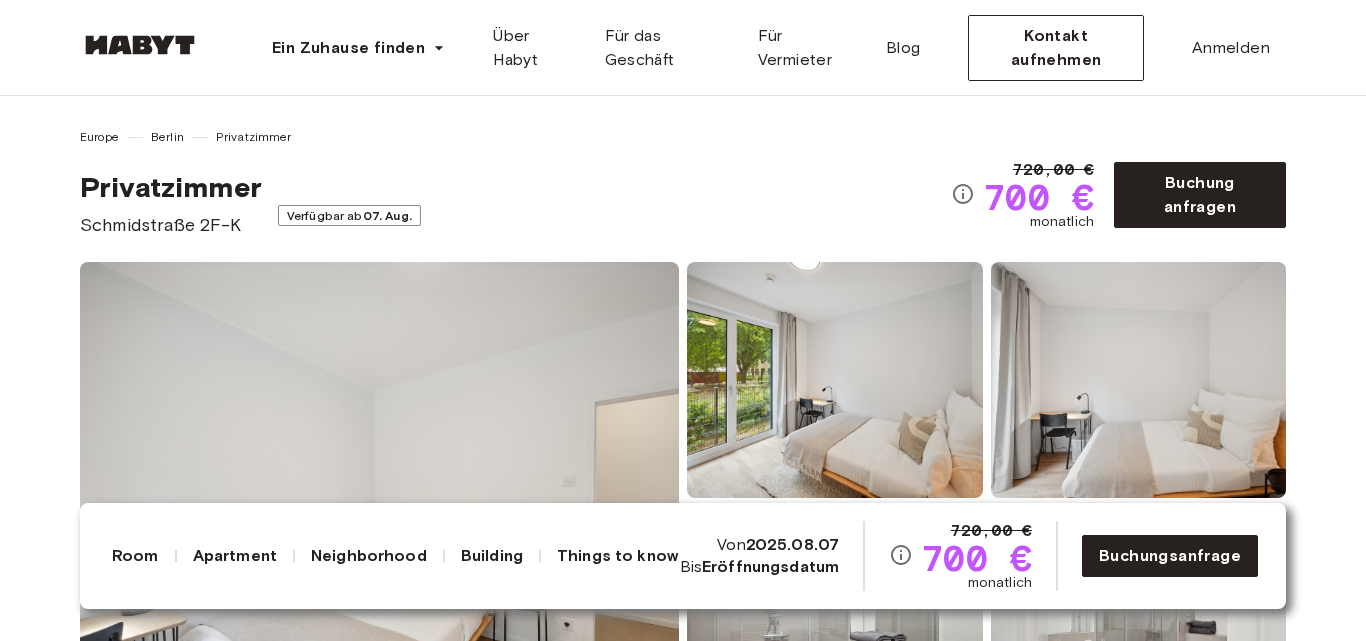 scroll, scrollTop: 0, scrollLeft: 0, axis: both 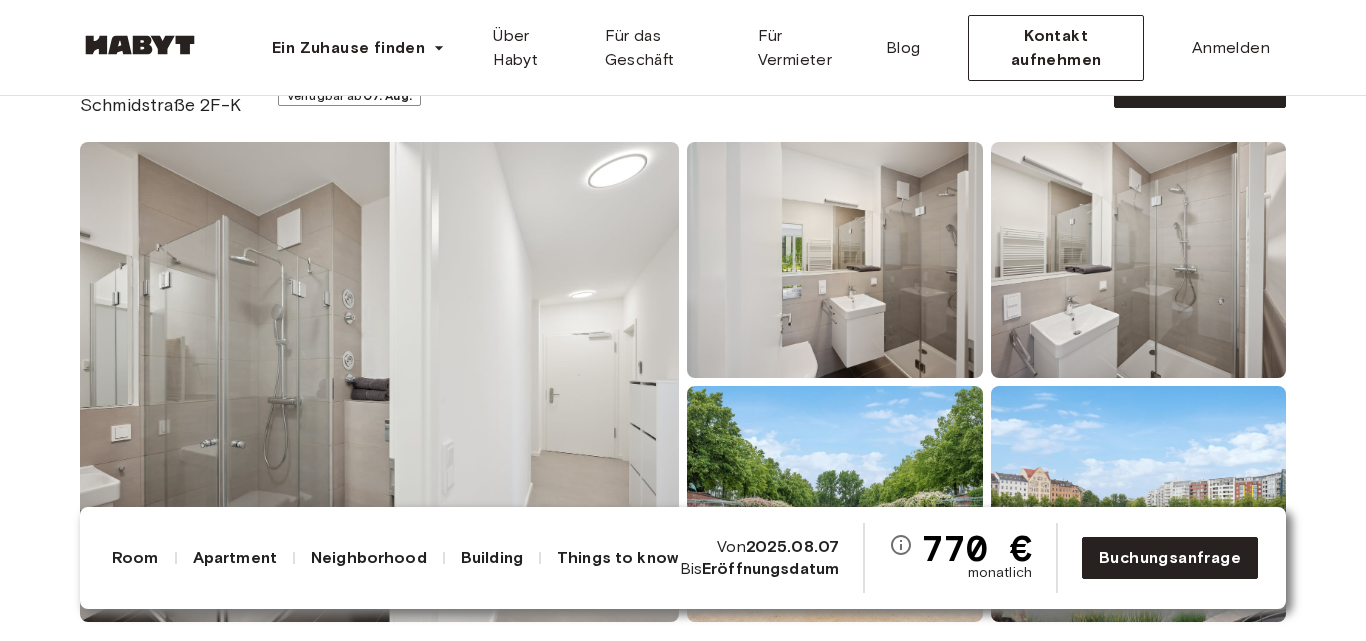click at bounding box center (379, 382) 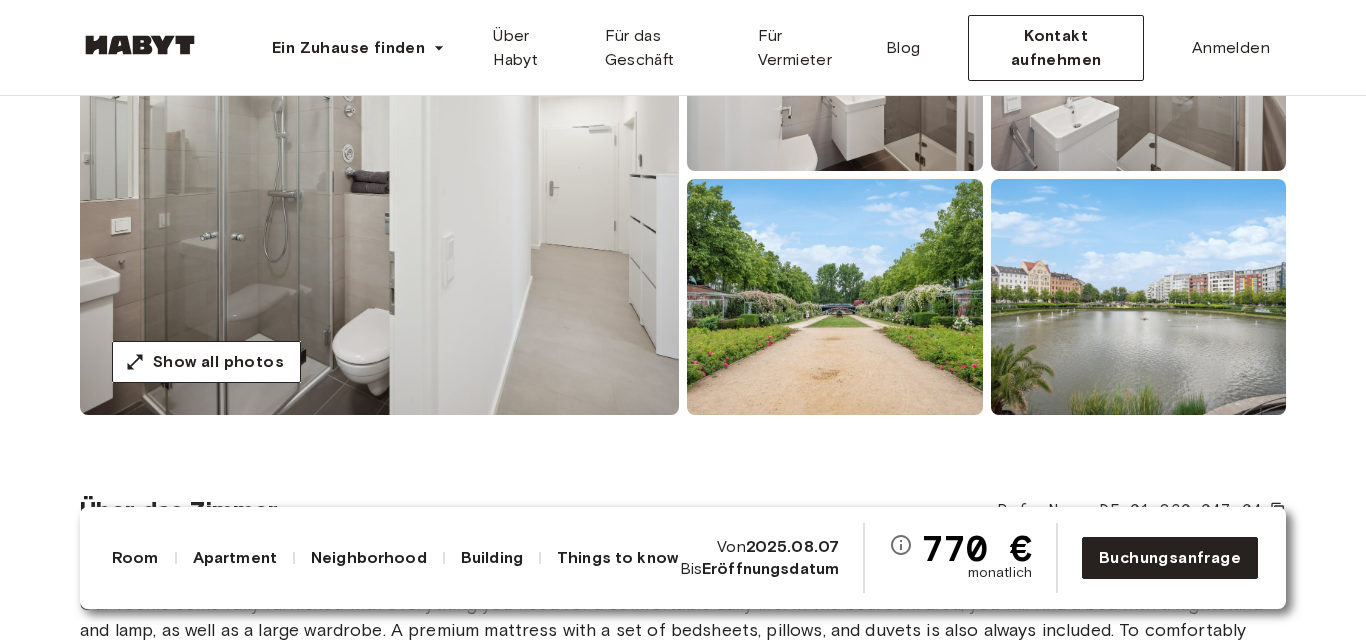 scroll, scrollTop: 360, scrollLeft: 0, axis: vertical 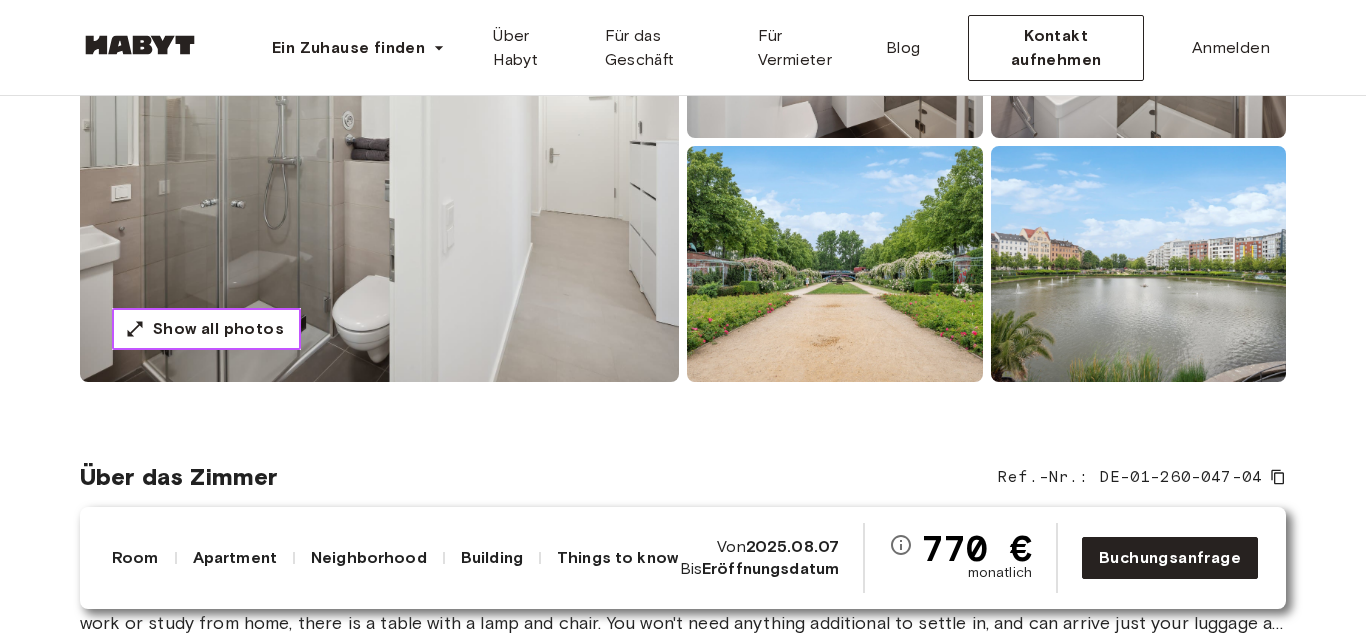 click on "Show all photos" at bounding box center [218, 329] 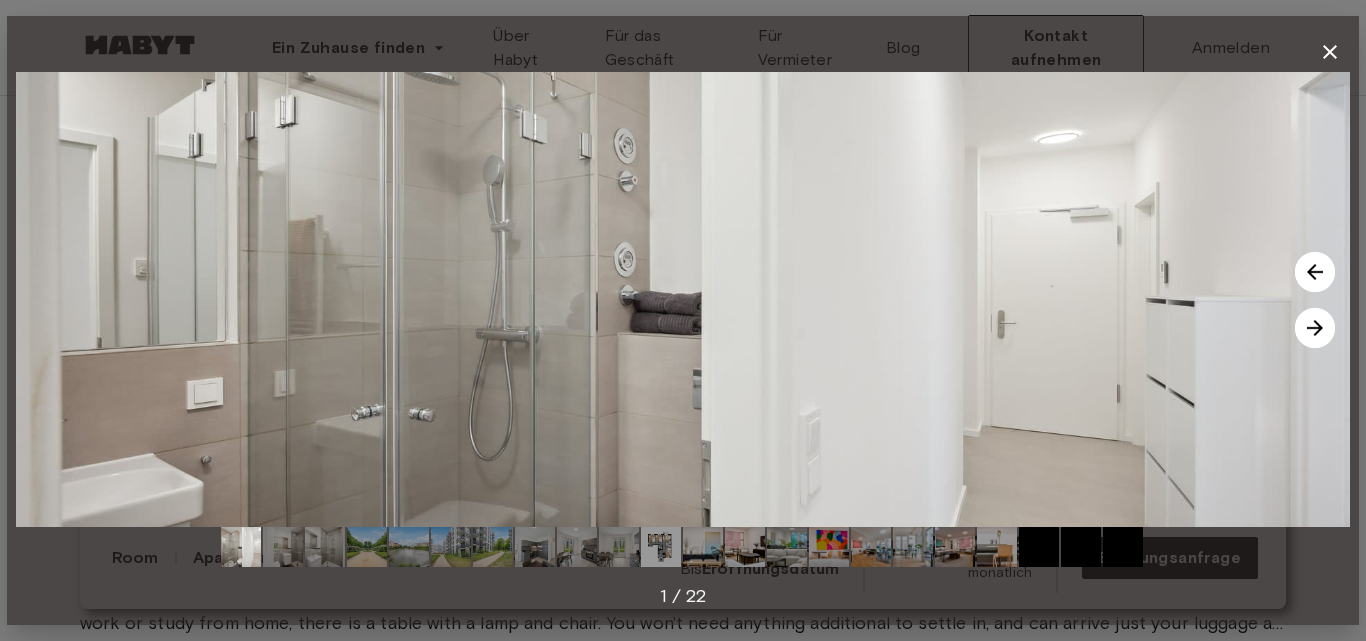 click at bounding box center (1315, 328) 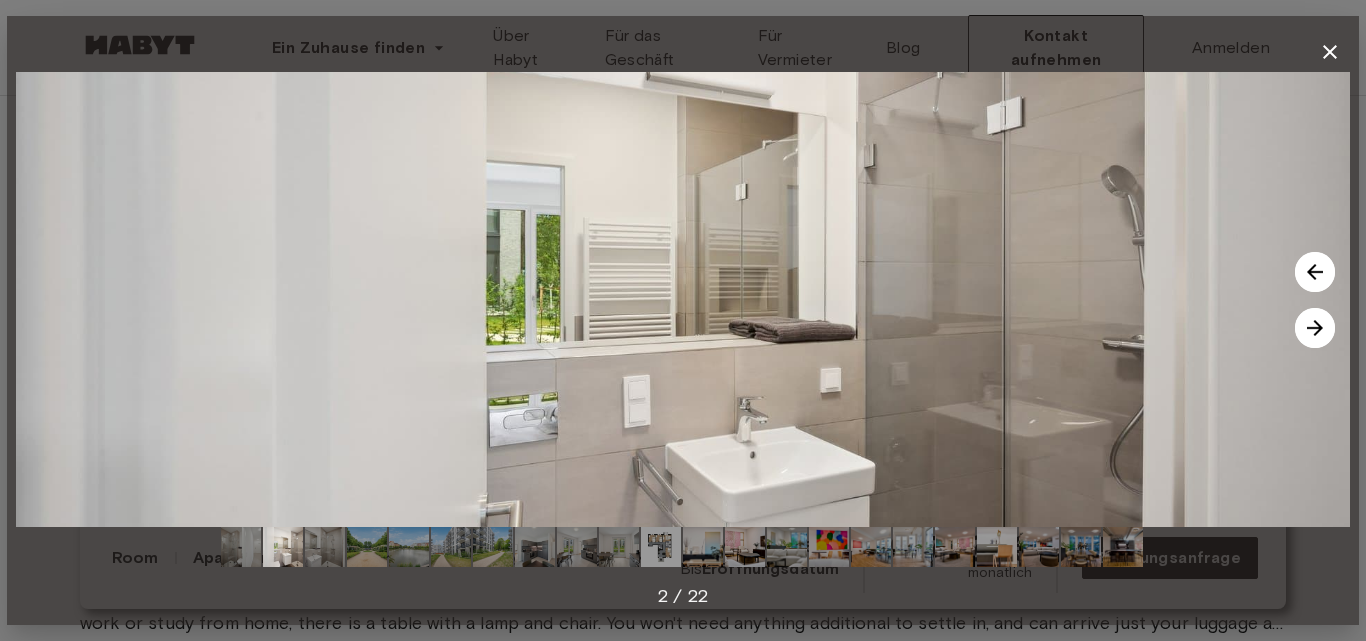 click at bounding box center (1315, 328) 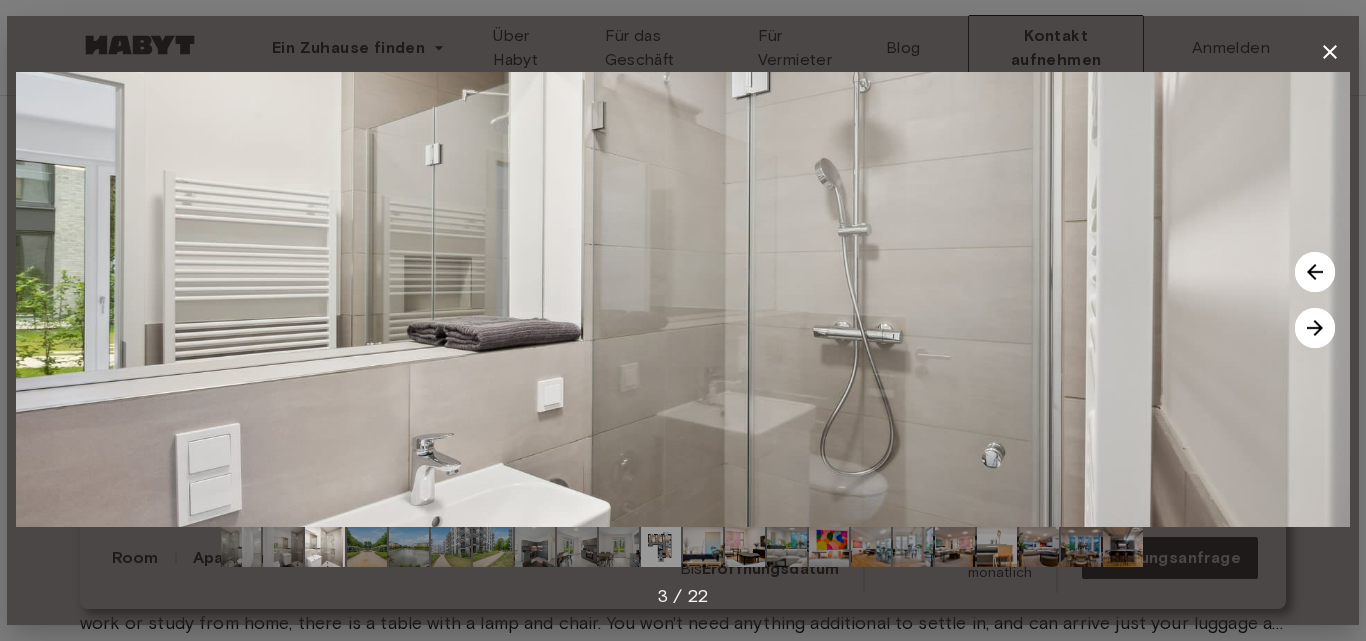 click at bounding box center (1315, 328) 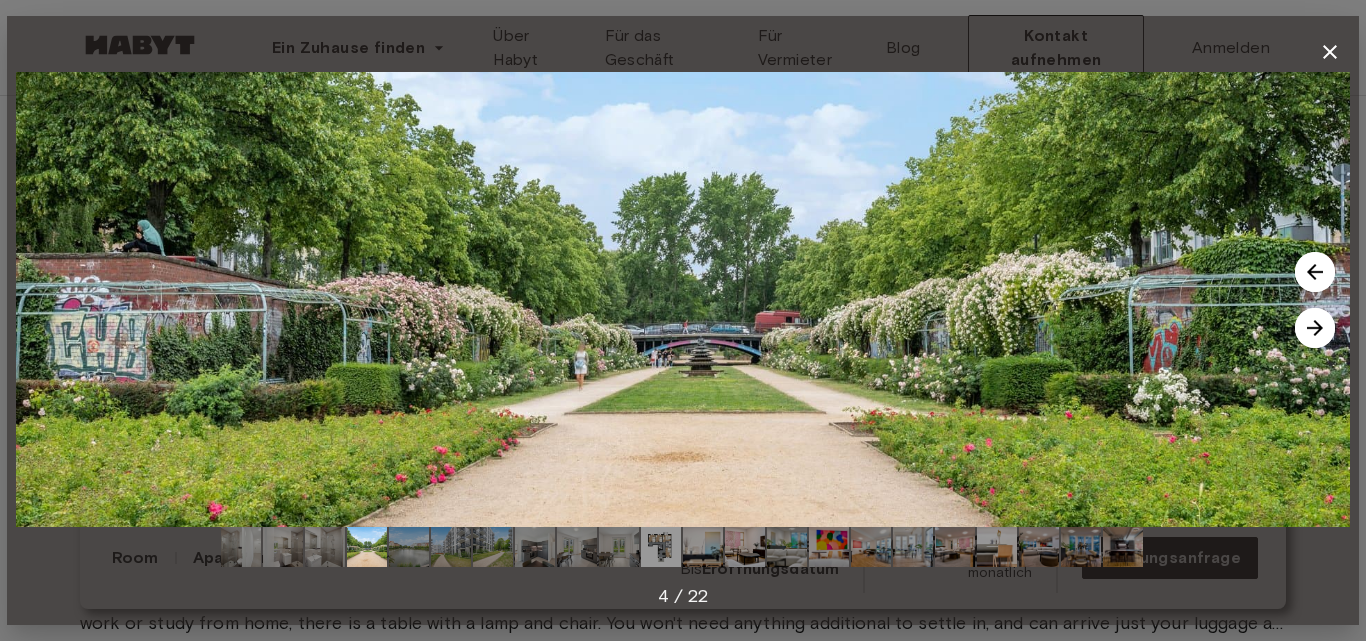 click at bounding box center (1315, 328) 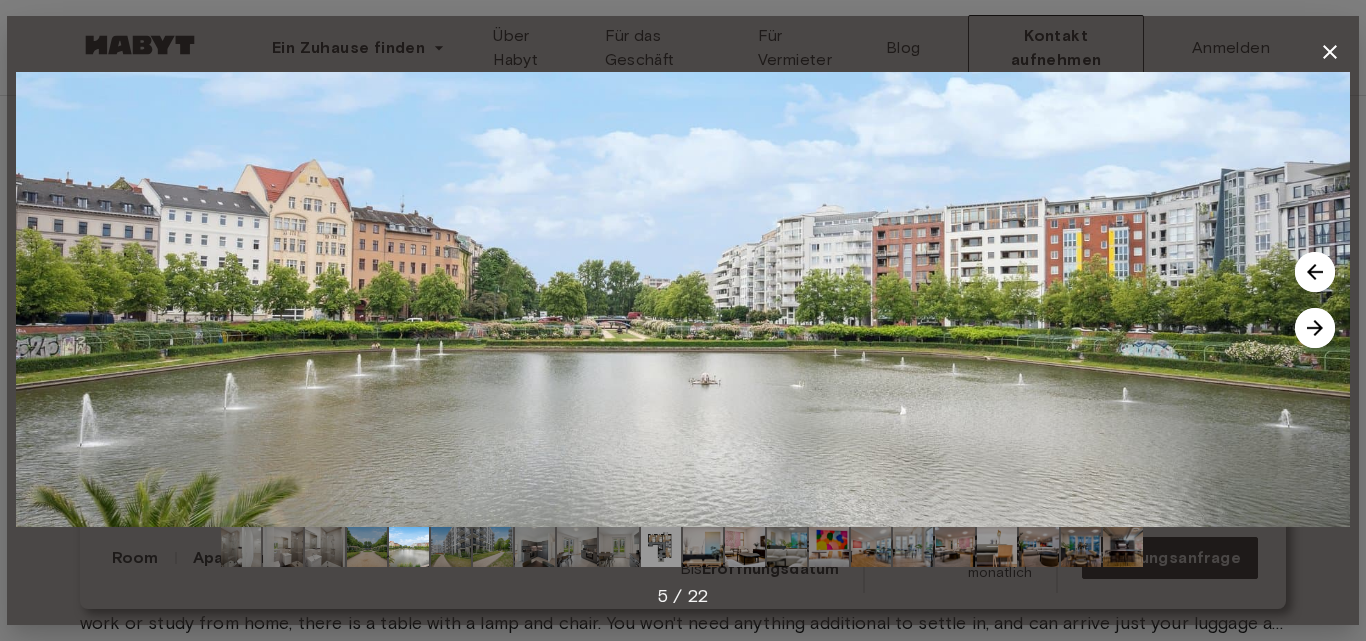 click at bounding box center [1315, 328] 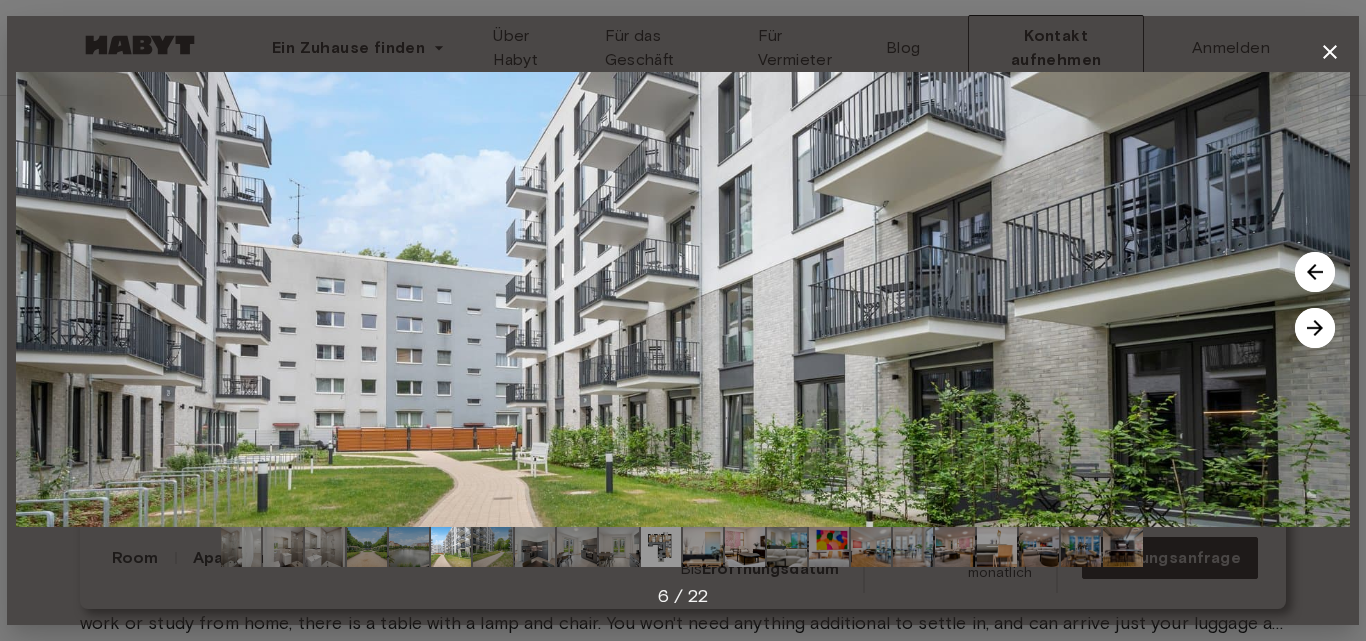 click at bounding box center (1315, 328) 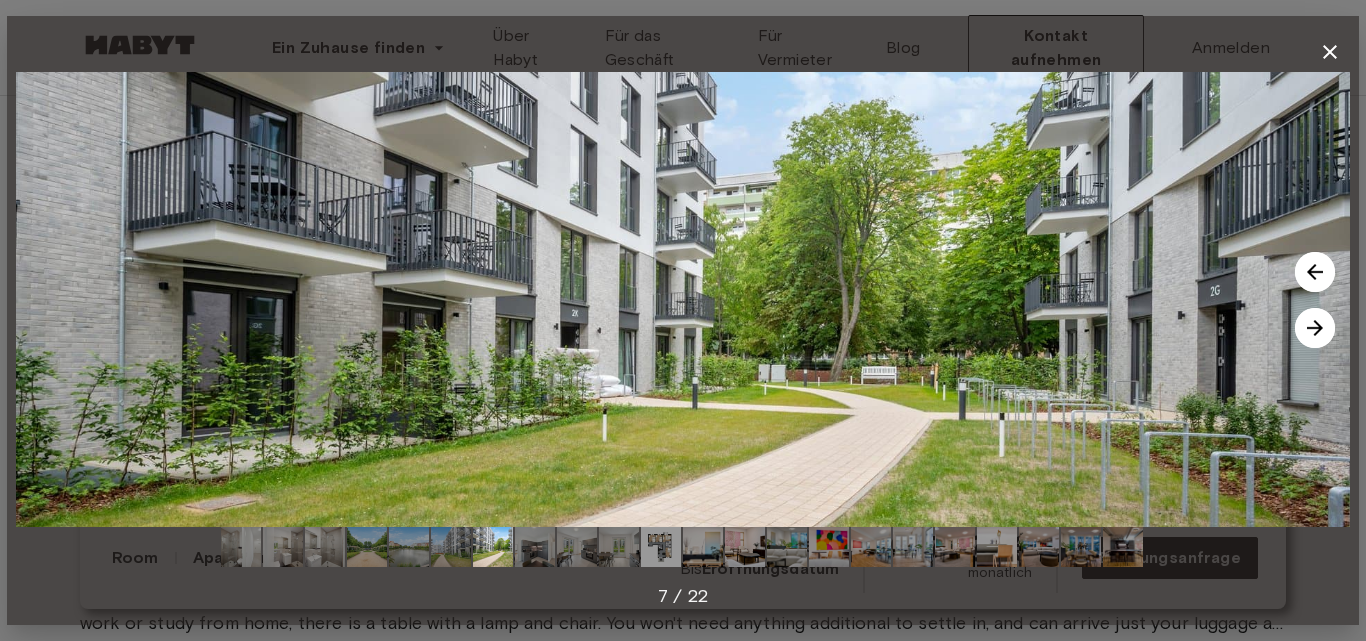 click at bounding box center (1315, 328) 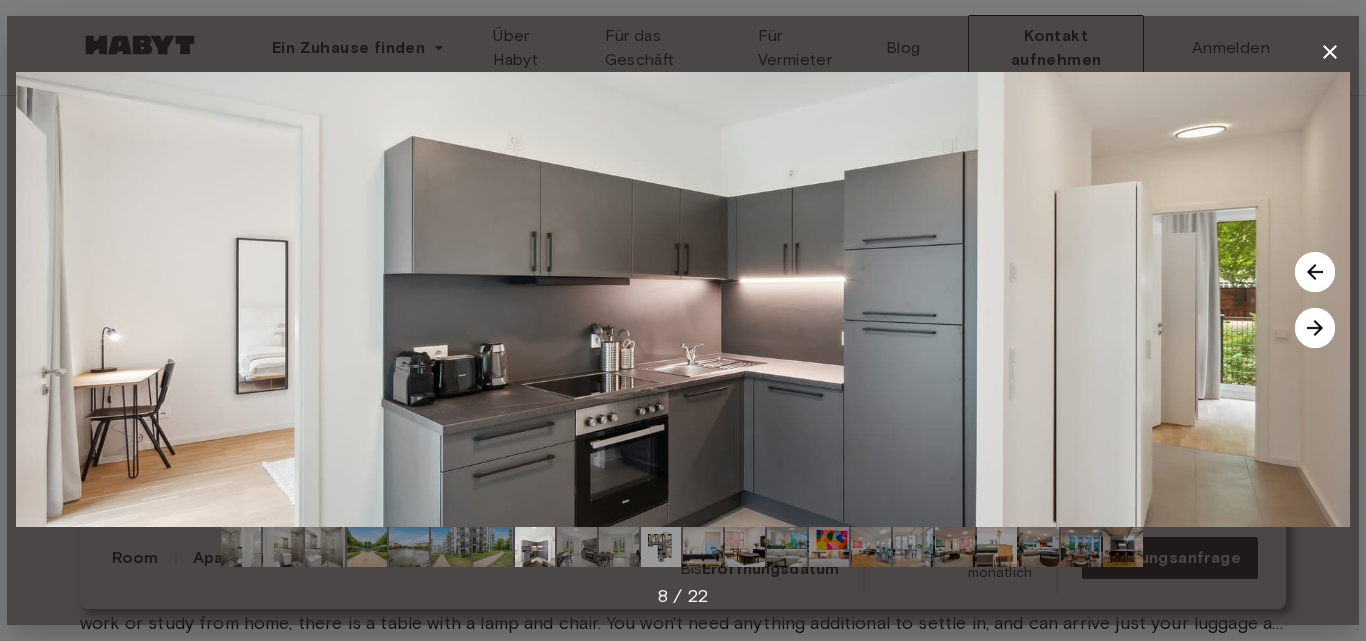 click at bounding box center [1315, 328] 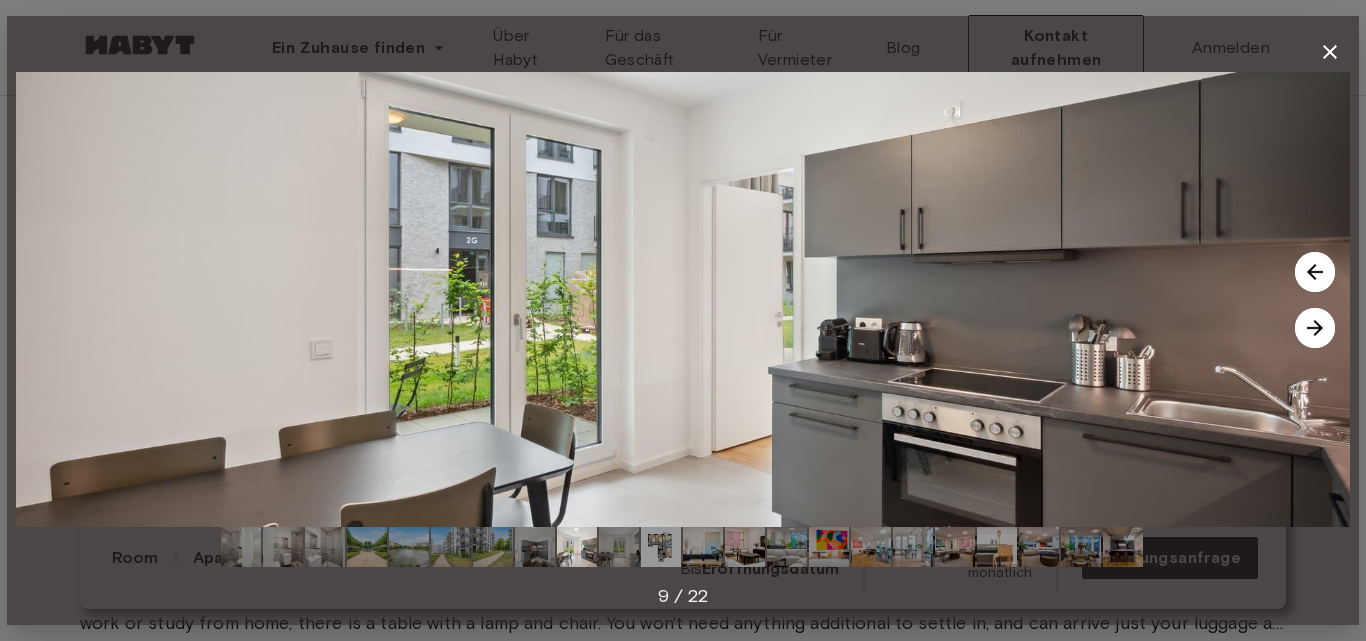 click at bounding box center (1315, 328) 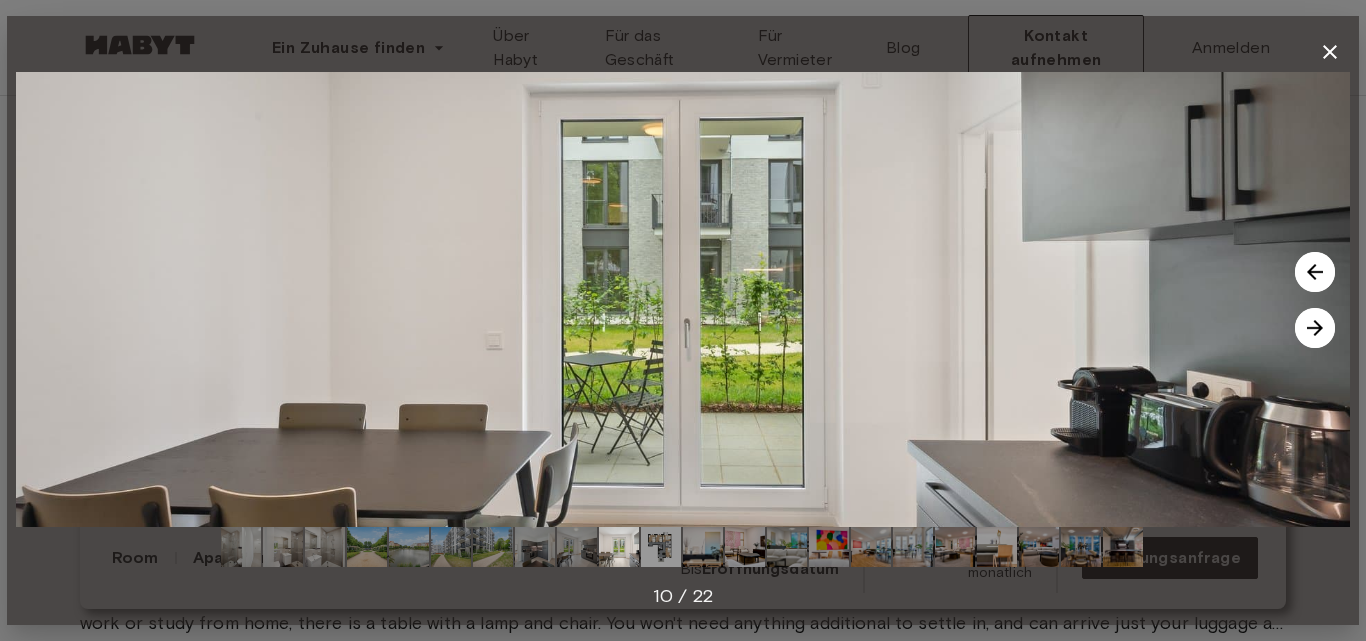 click at bounding box center [1315, 328] 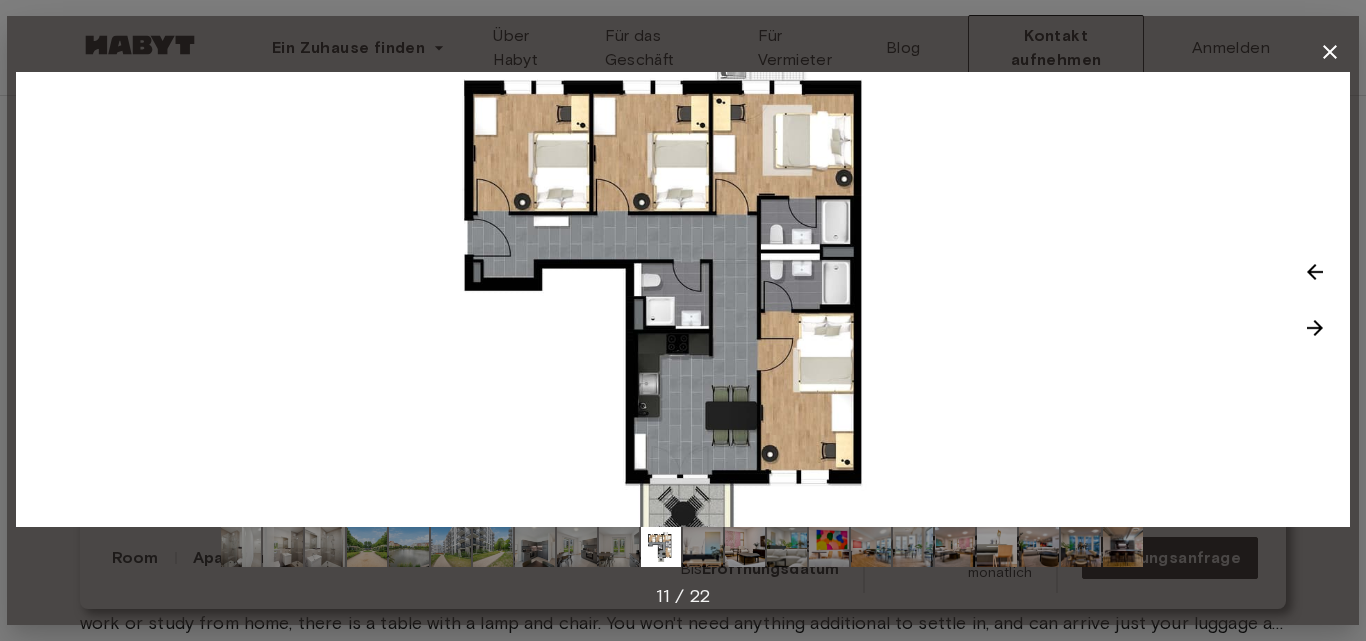 click at bounding box center (1315, 328) 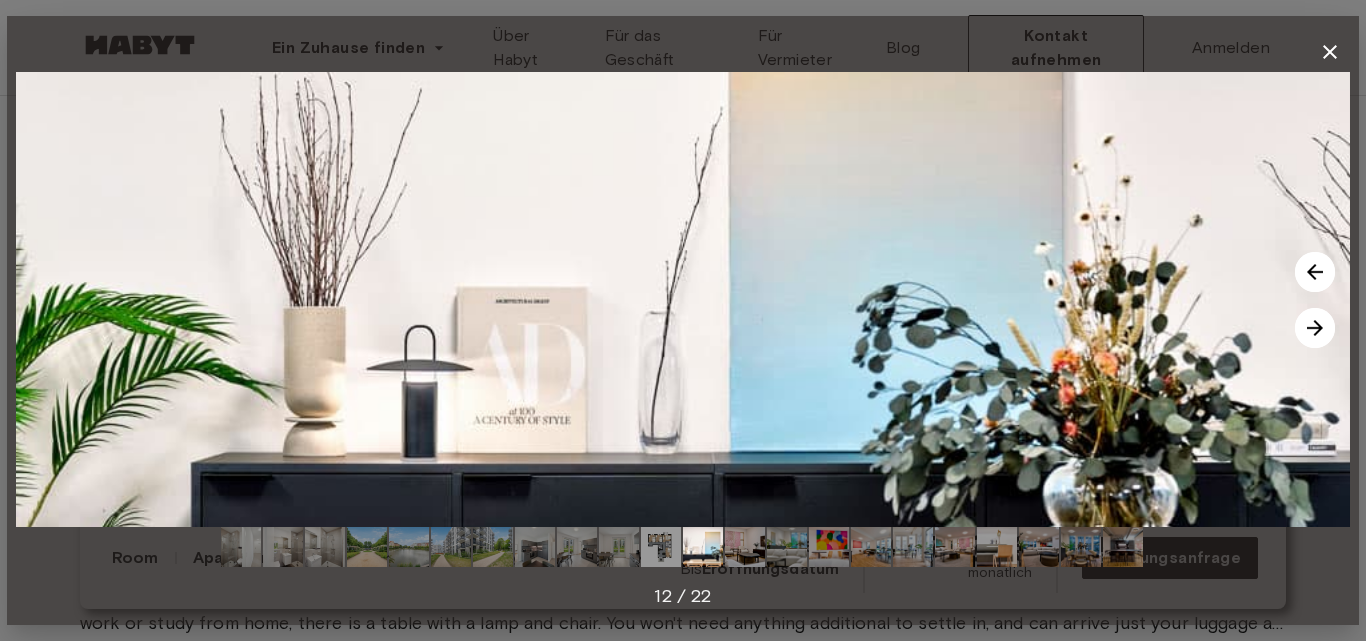 click at bounding box center (1315, 328) 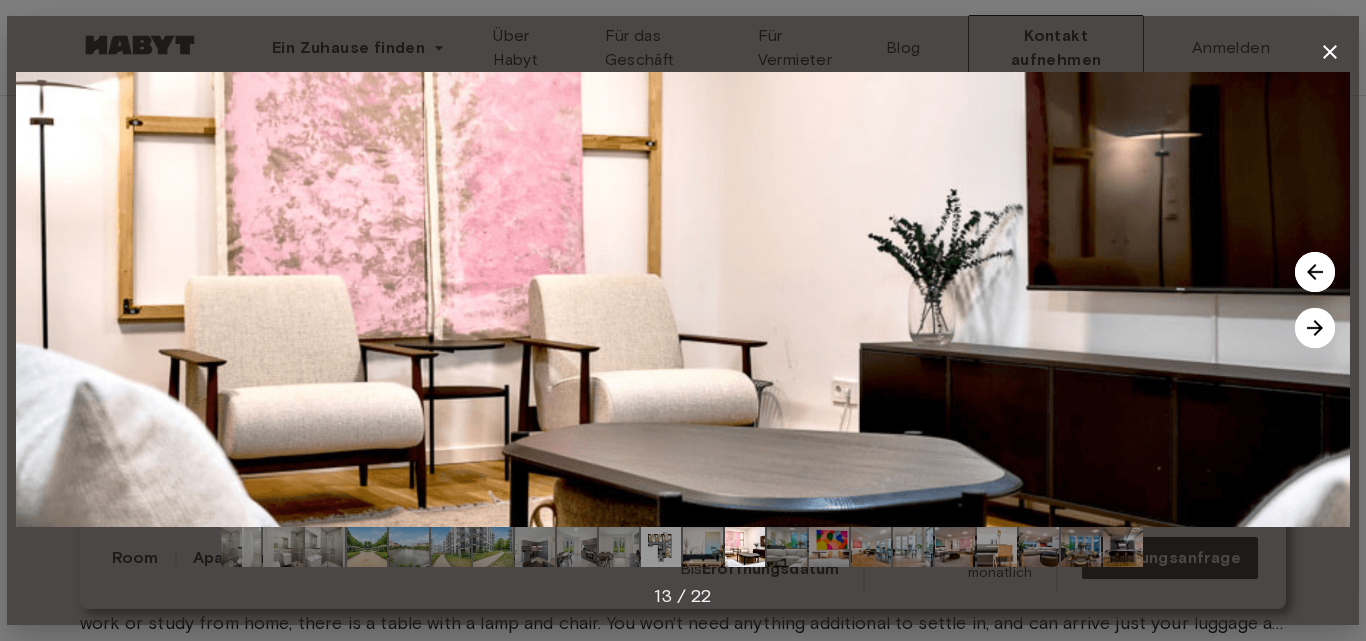 click at bounding box center [1315, 328] 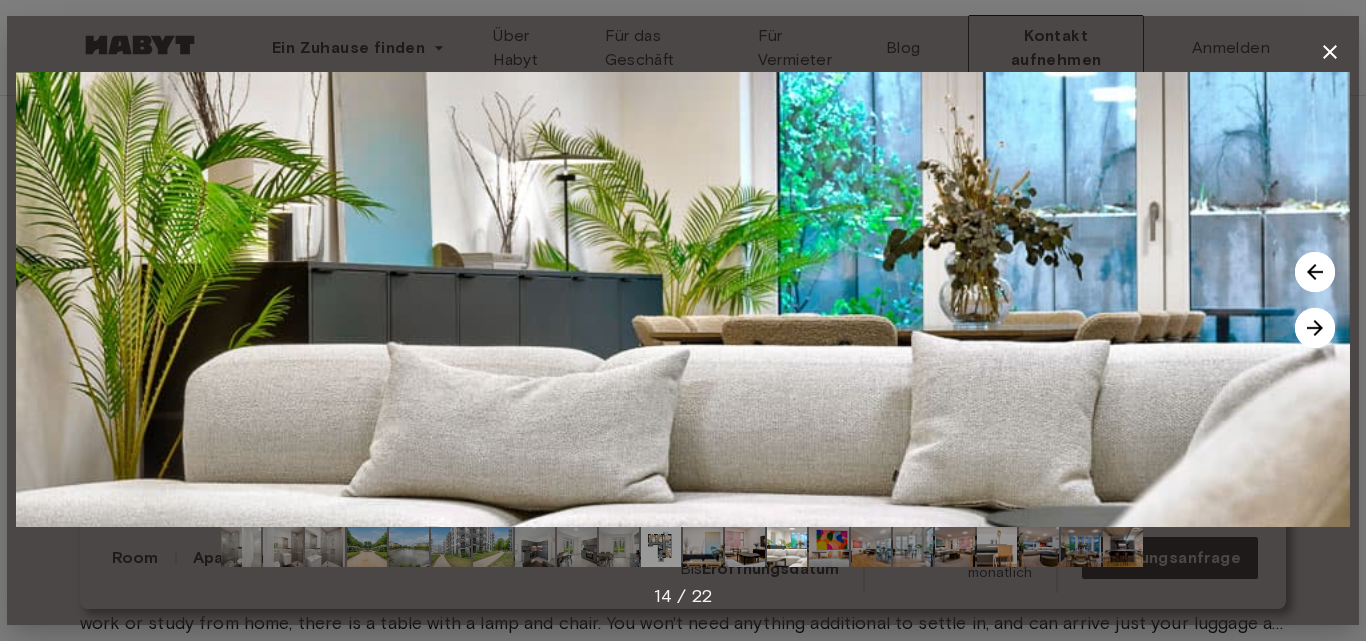 click 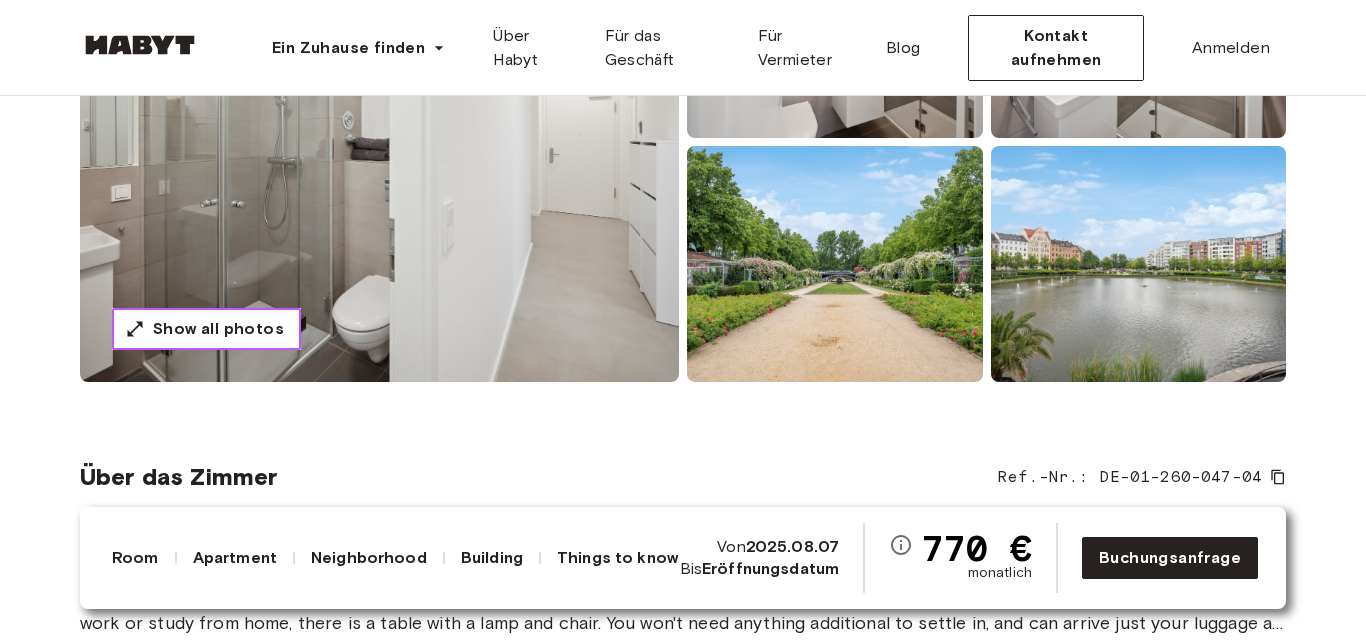 type 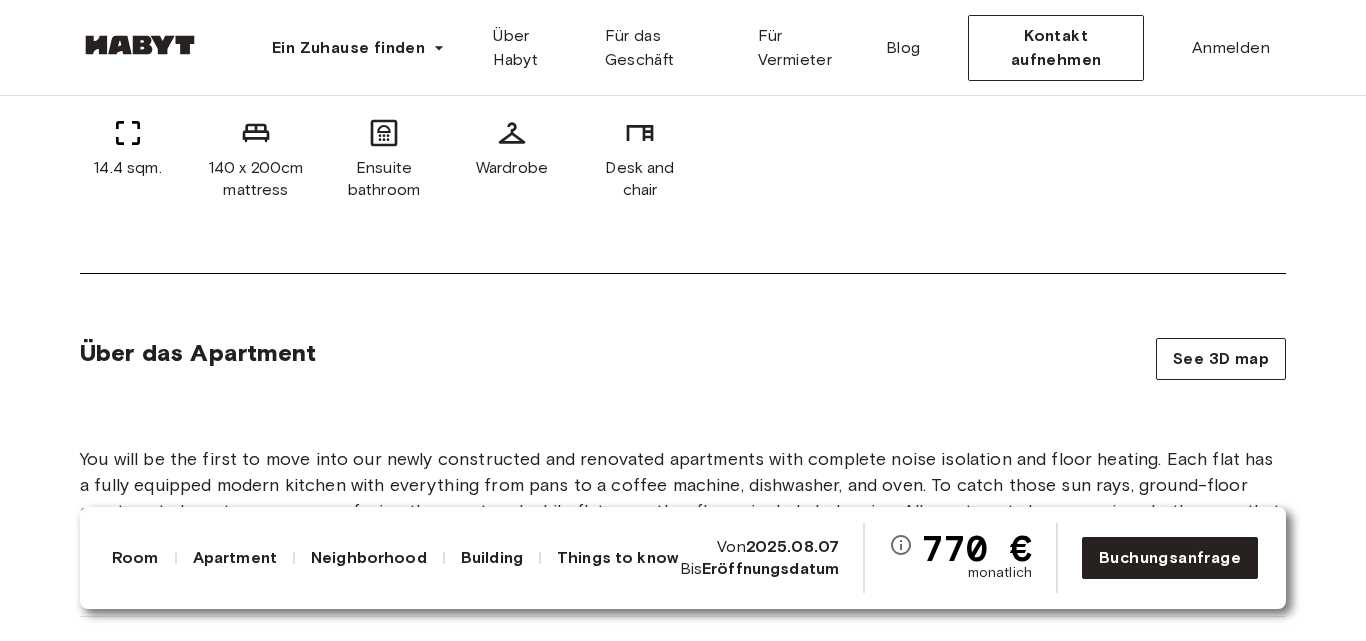 scroll, scrollTop: 1040, scrollLeft: 0, axis: vertical 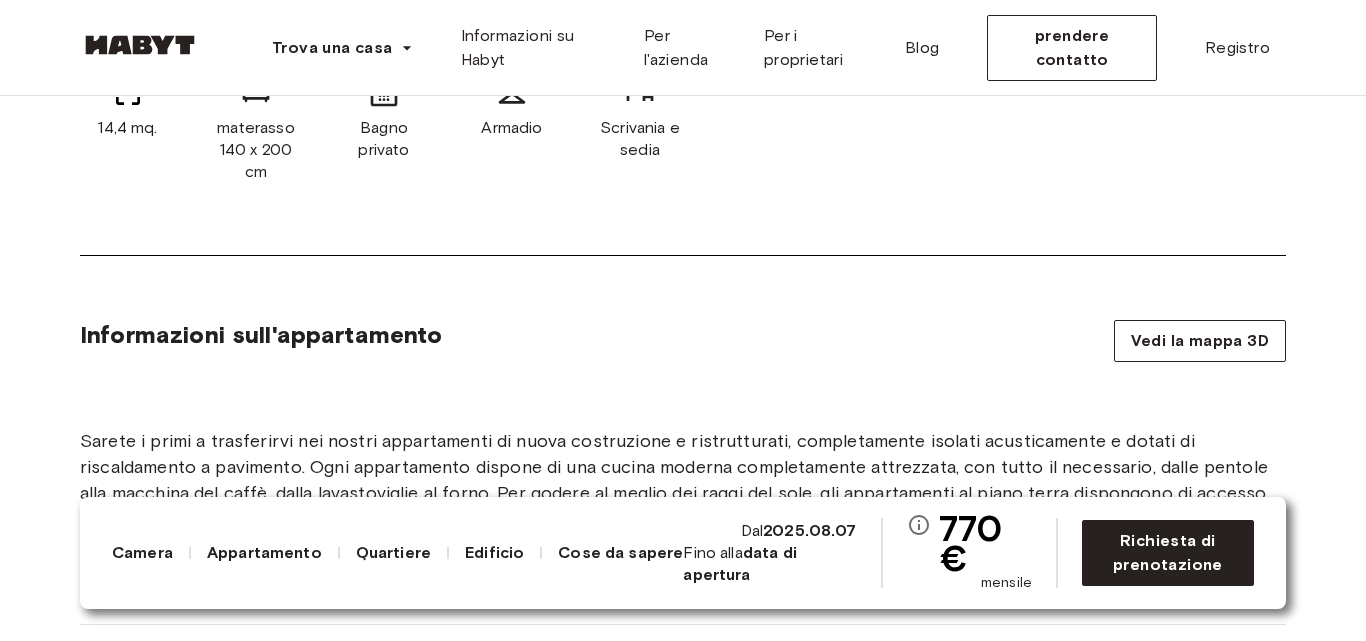 click on "Europa Berlino Camere private Camere private Schmidstraße 2F-K Disponibile dal  7 agosto 770 € mensile Richiedi una prenotazione Mostra tutte le foto Informazioni sulla stanza Rif. n.:    DE-01-260-047-04 Le nostre camere sono completamente arredate e dotate di tutto il necessario per una vita quotidiana confortevole. Nella zona notte troverete un letto con comodino e lampada, oltre a un ampio armadio. Un materasso di alta qualità con un set di lenzuola, cuscini e piumoni è sempre incluso. Per lavorare o studiare comodamente da casa, troverete un tavolo con lampada e sedia. Non avrete bisogno di altro per sistemarvi e potrete semplicemente lasciare i bagagli a portata di mano. 14,4 mq. materasso 140 x 200 cm Bagno privato Armadio Scrivania e sedia Informazioni sull'appartamento Vedi la mappa 3D 82,4 mq. 4° piano 4 camere da letto Balcone condiviso 1 bagno in comune Wifi Cucina completamente attrezzata utensili da cucina Tutte le stanze di questo appartamento Schmidstraße 2F-K 10,3 mq. 4 camere da letto" at bounding box center (683, 2343) 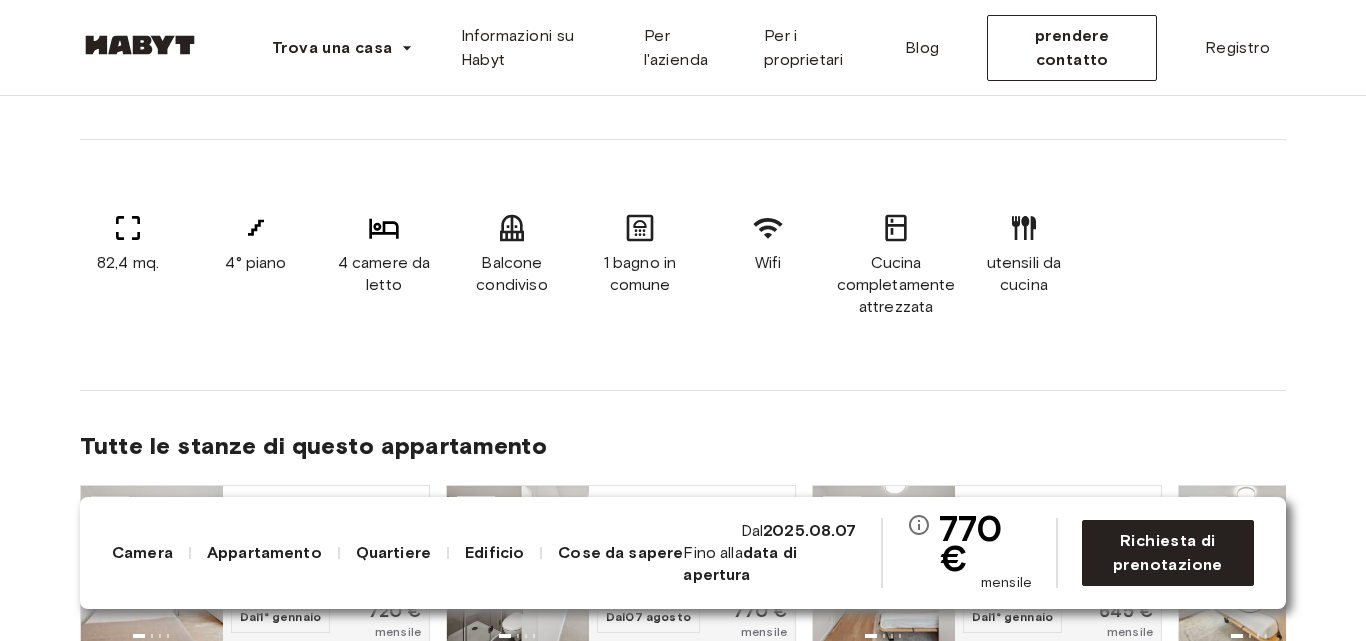 scroll, scrollTop: 1520, scrollLeft: 0, axis: vertical 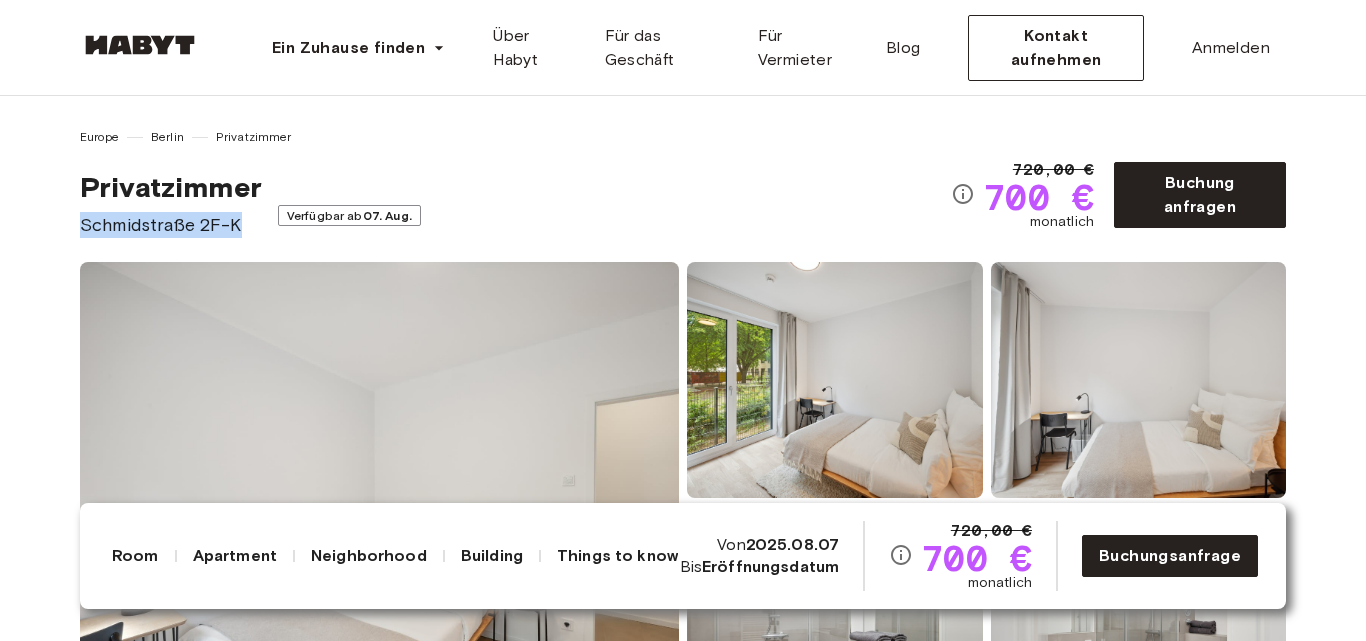 drag, startPoint x: 81, startPoint y: 224, endPoint x: 247, endPoint y: 227, distance: 166.0271 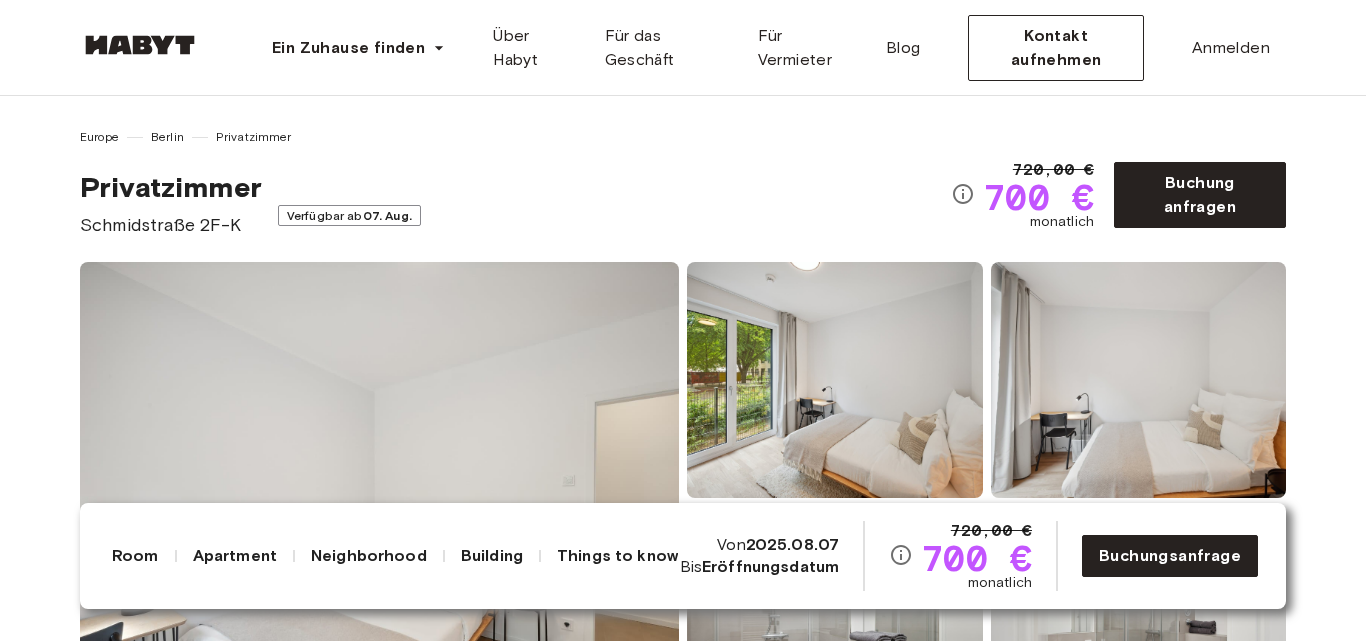 drag, startPoint x: 187, startPoint y: 219, endPoint x: 511, endPoint y: 187, distance: 325.57642 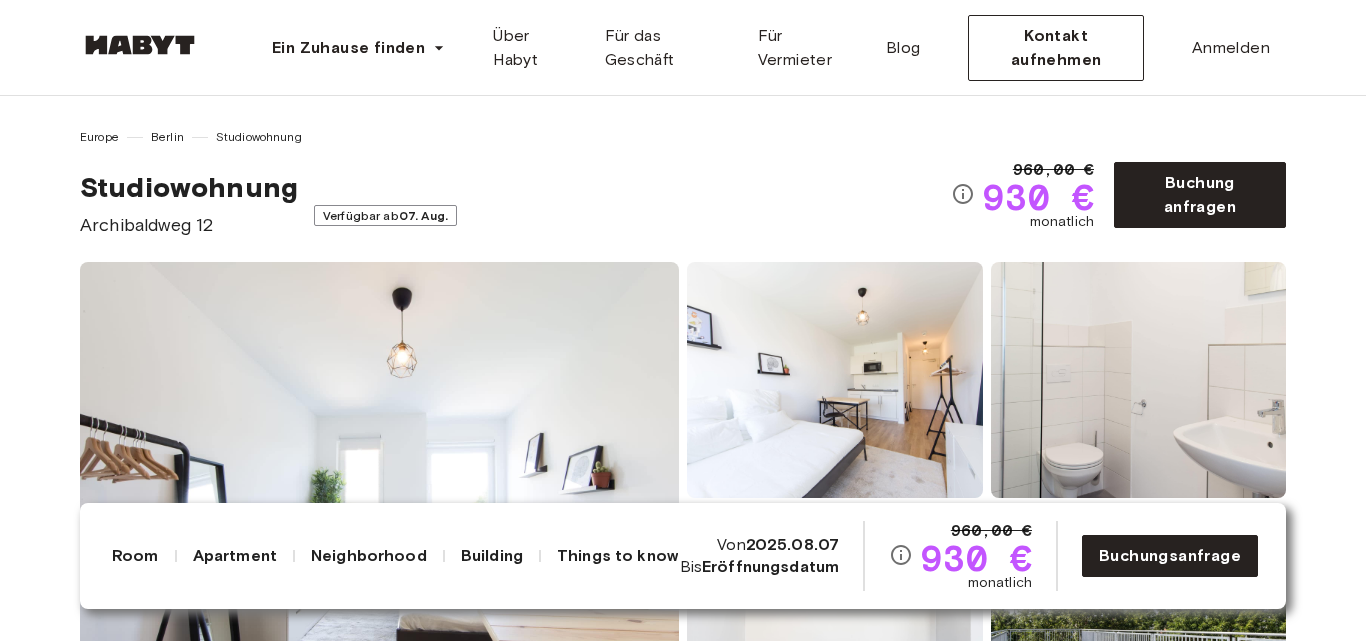 scroll, scrollTop: 0, scrollLeft: 0, axis: both 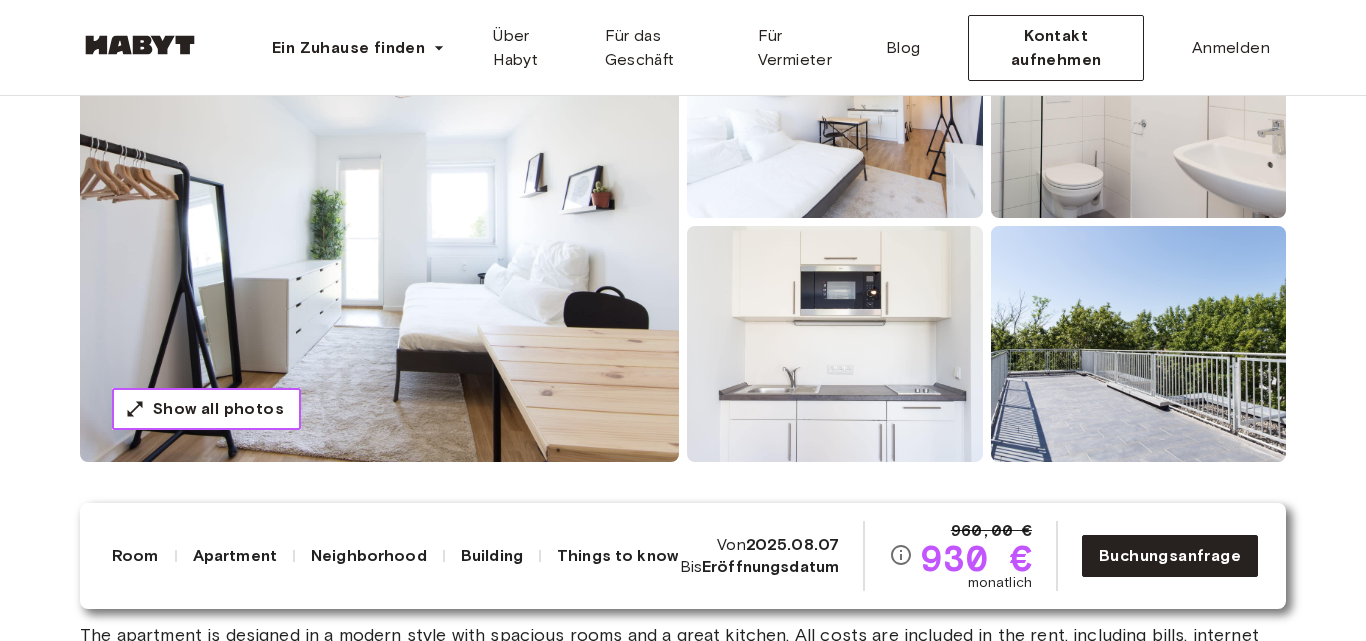 click on "Show all photos" at bounding box center [218, 409] 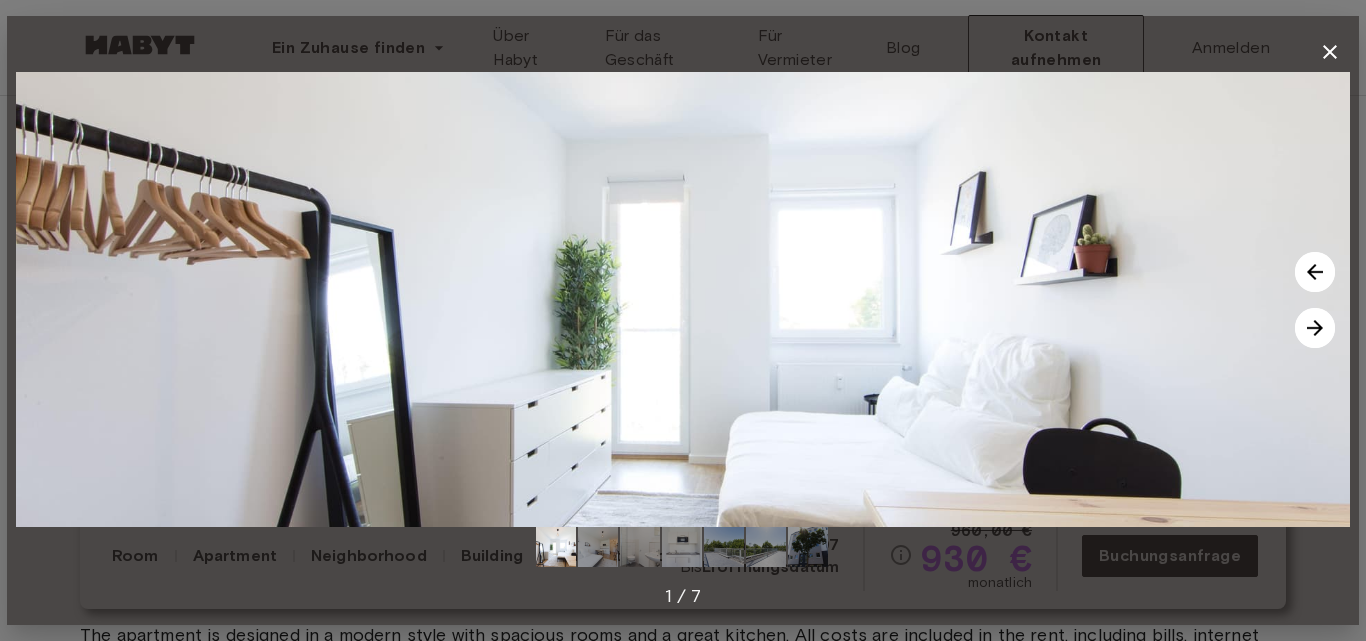 click at bounding box center [1315, 328] 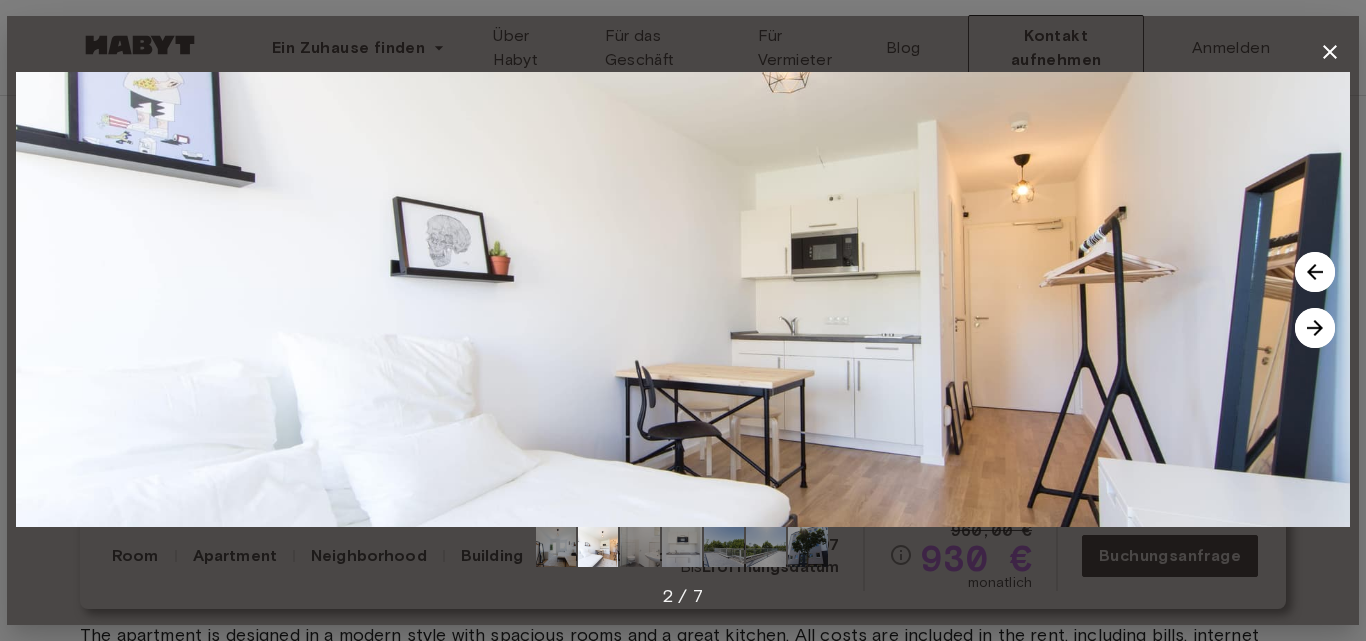 click at bounding box center (1315, 328) 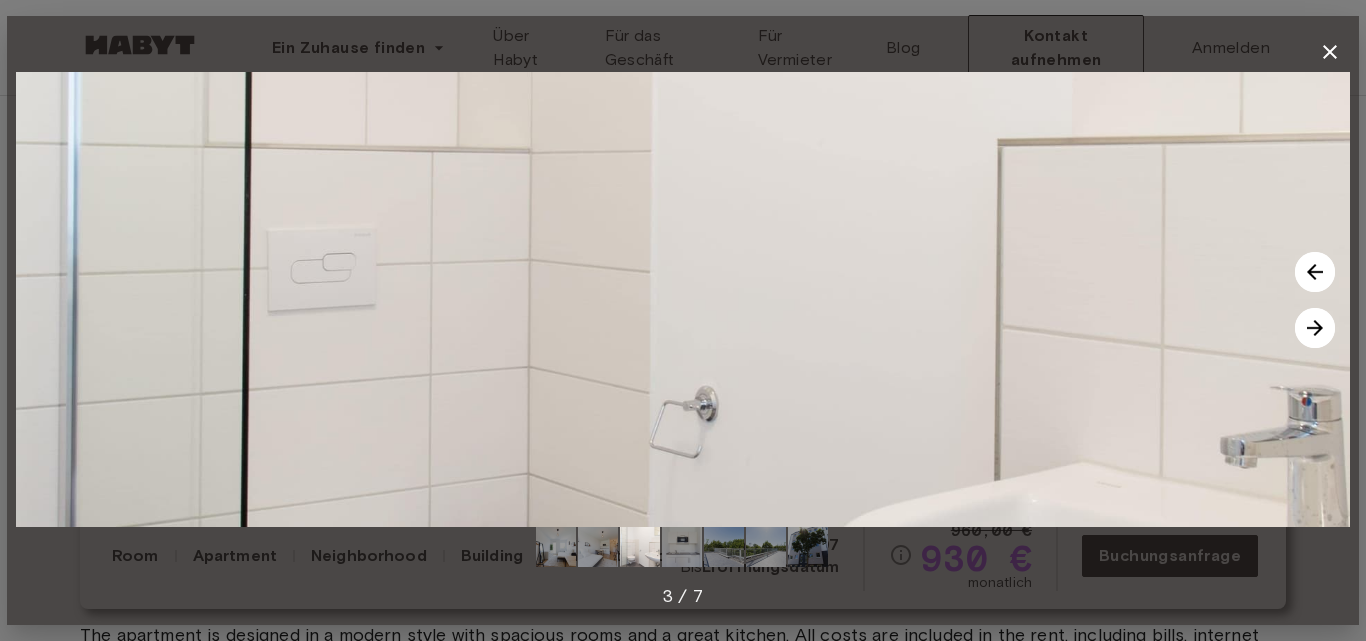 click at bounding box center (1315, 328) 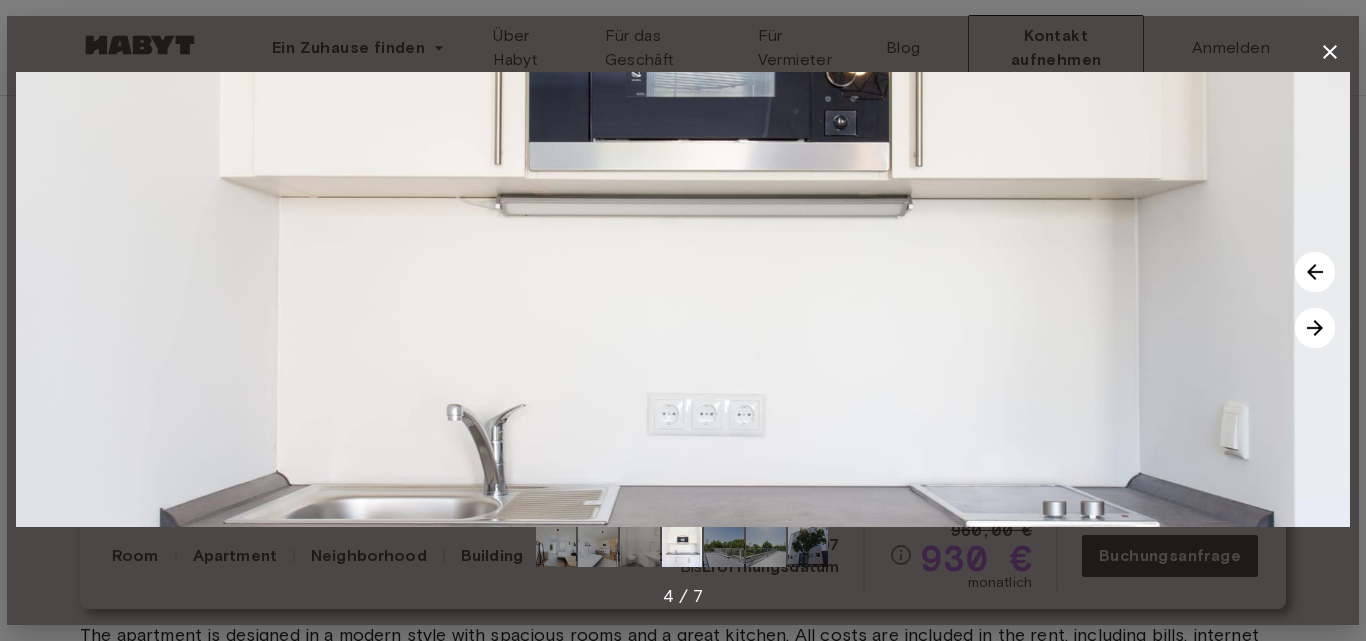 click at bounding box center (1315, 328) 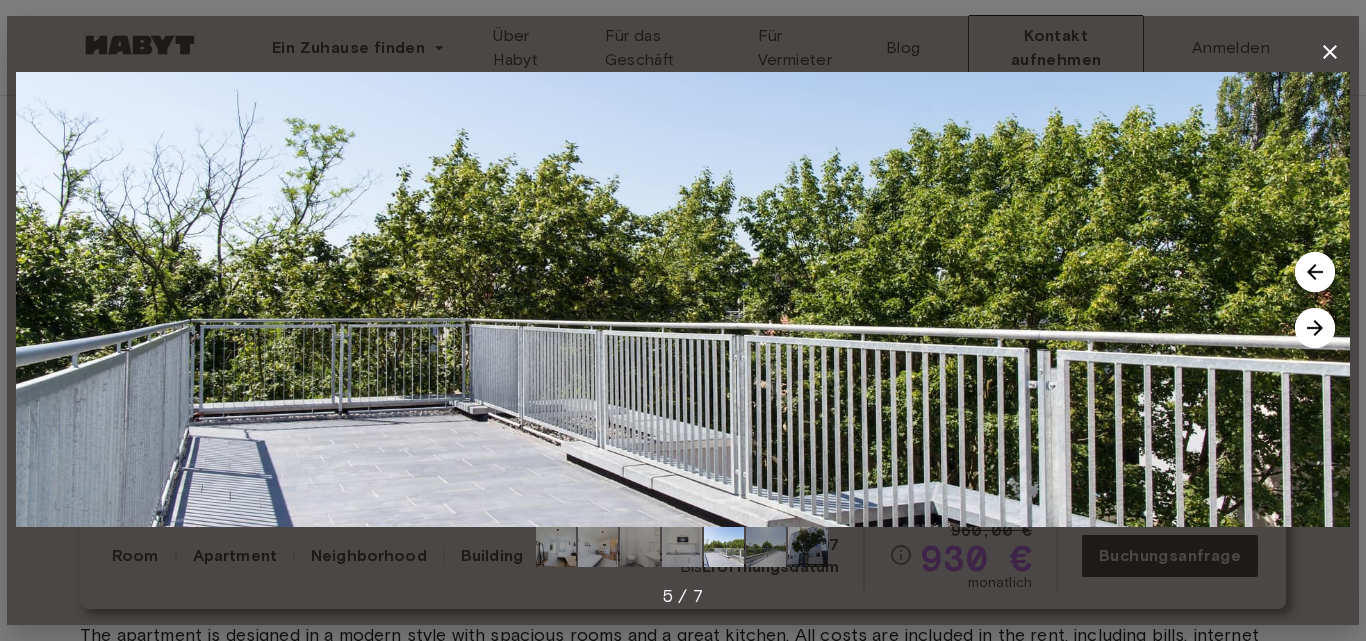 click at bounding box center (1315, 328) 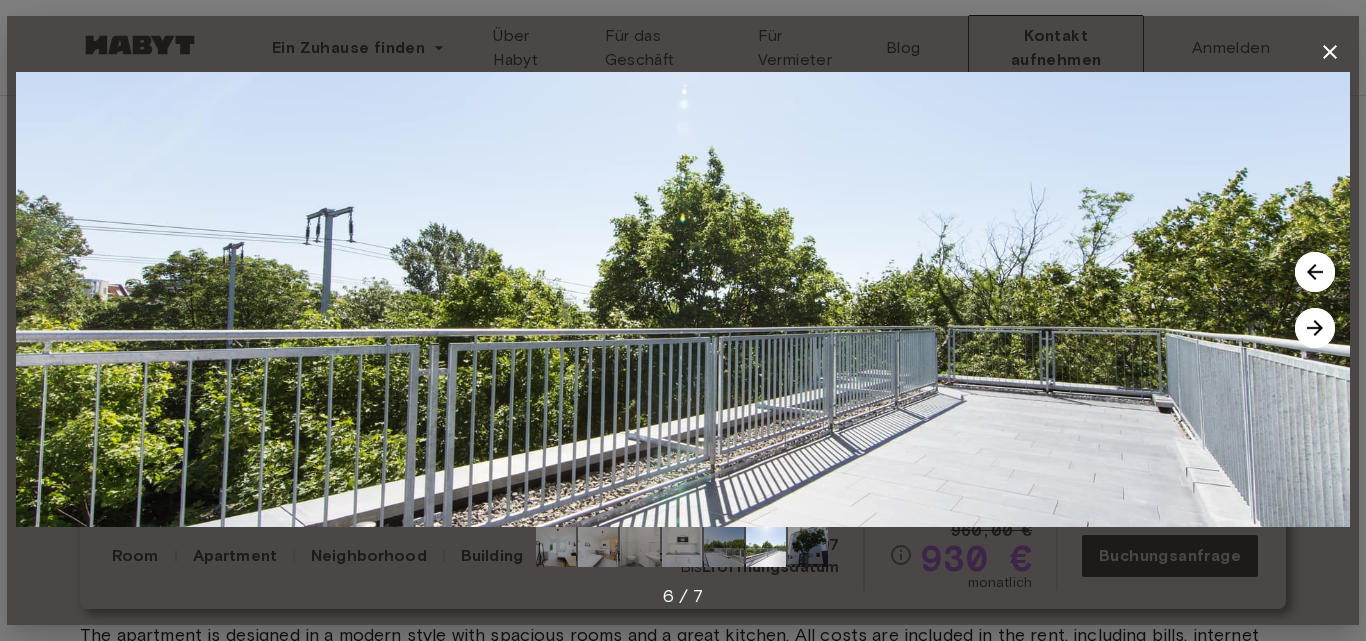click at bounding box center [1315, 328] 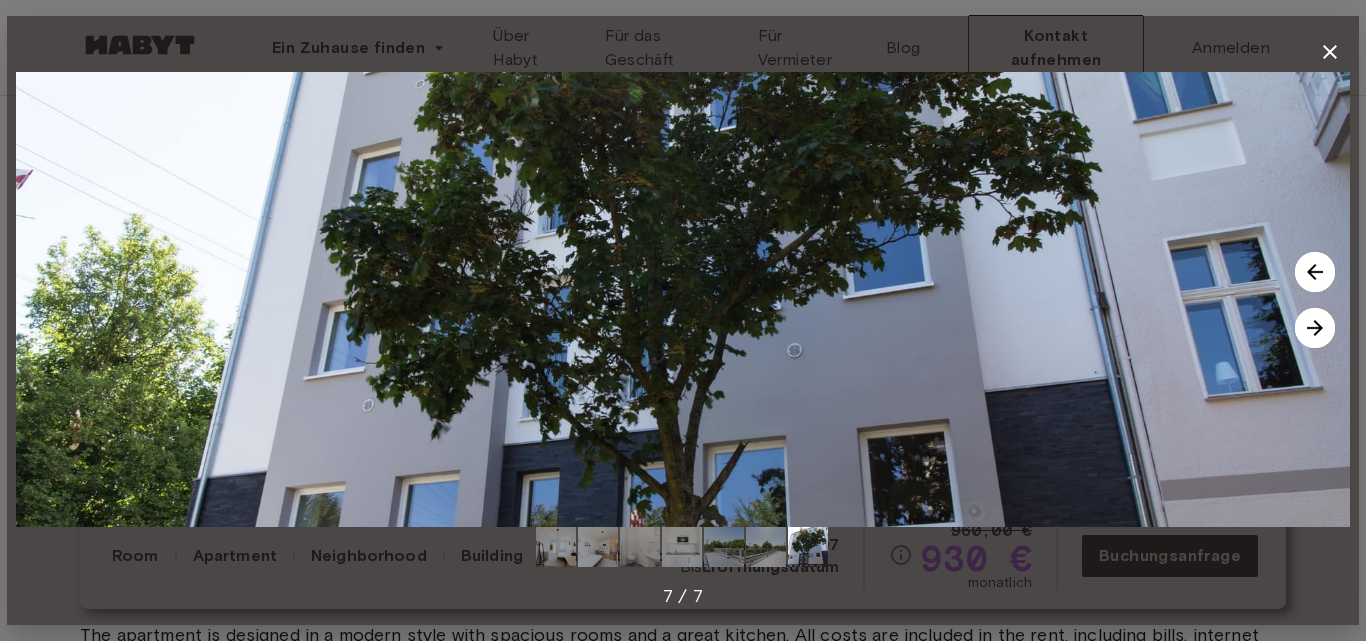 click at bounding box center (1315, 328) 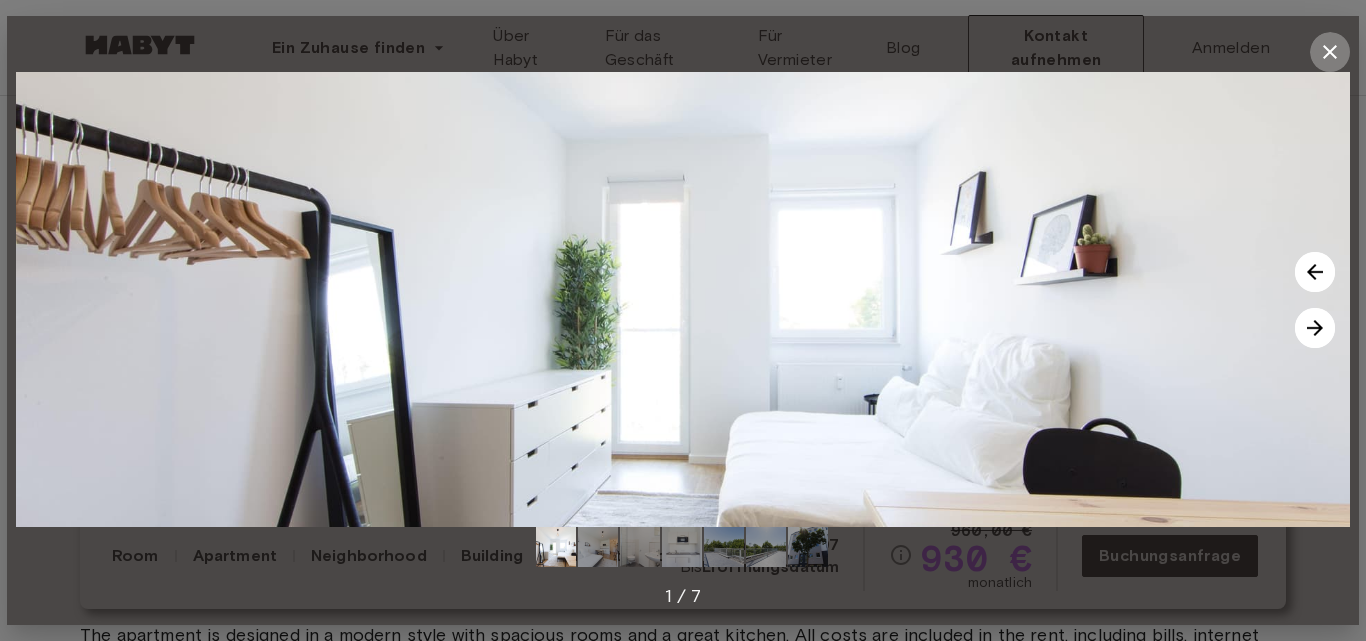 click 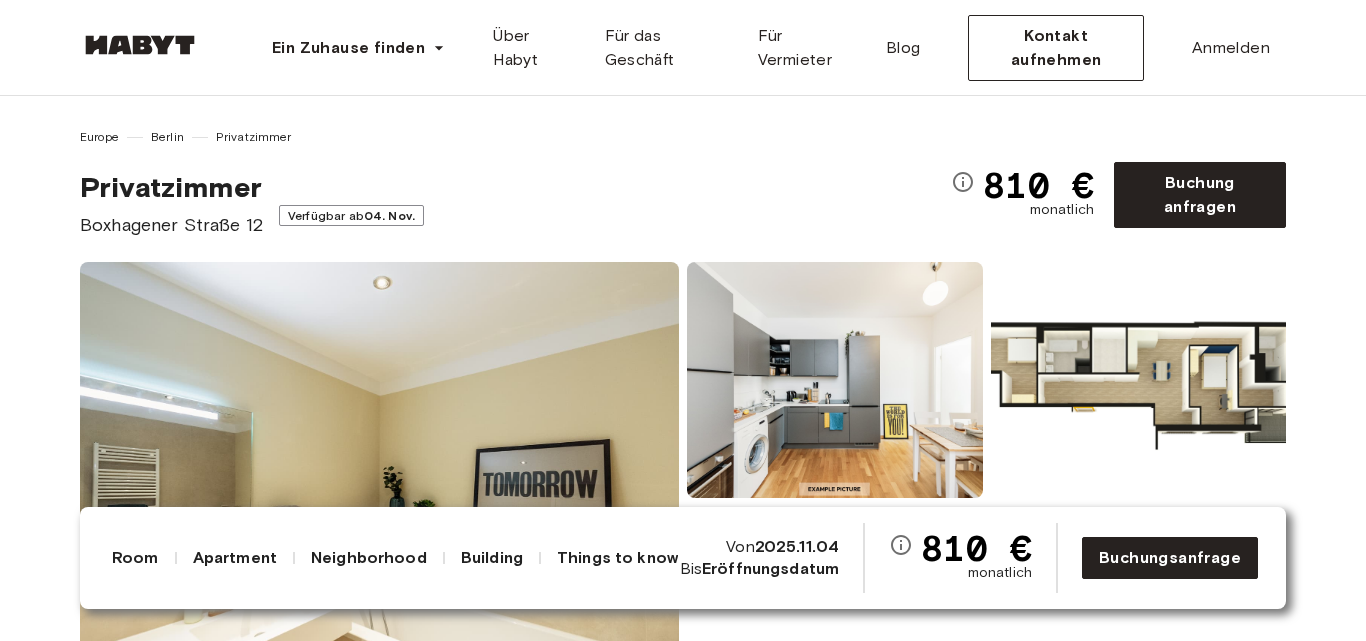 scroll, scrollTop: 40, scrollLeft: 0, axis: vertical 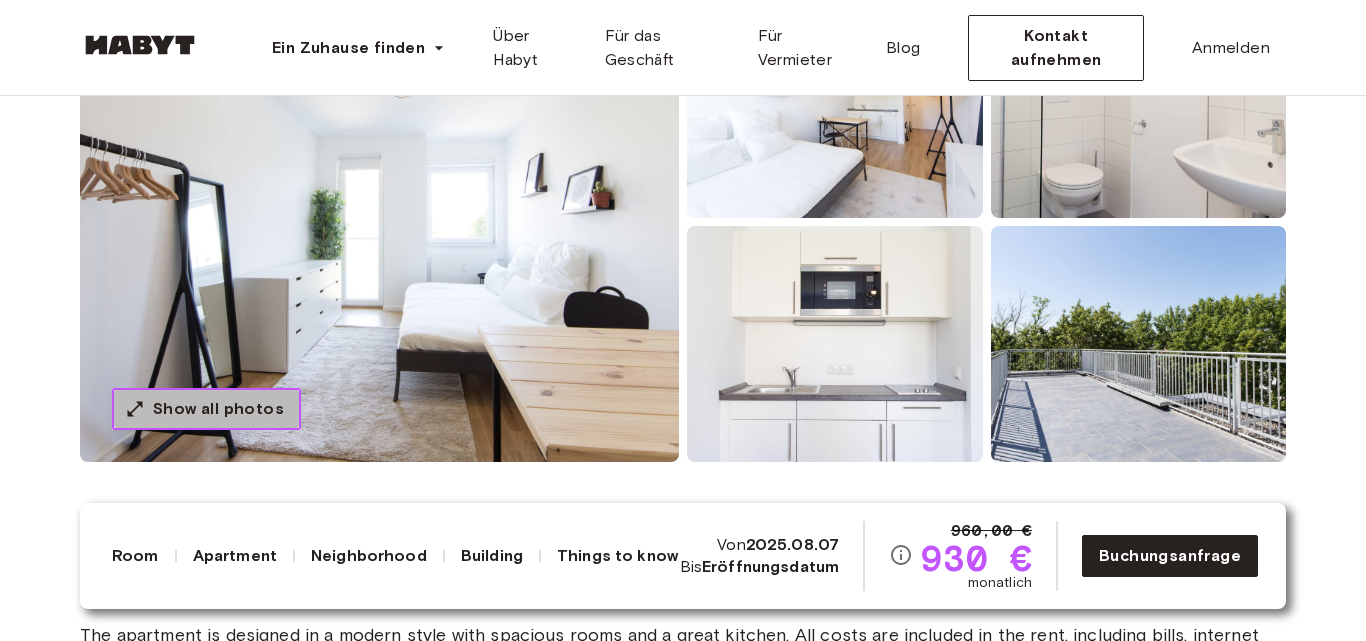 click on "Show all photos" at bounding box center [218, 409] 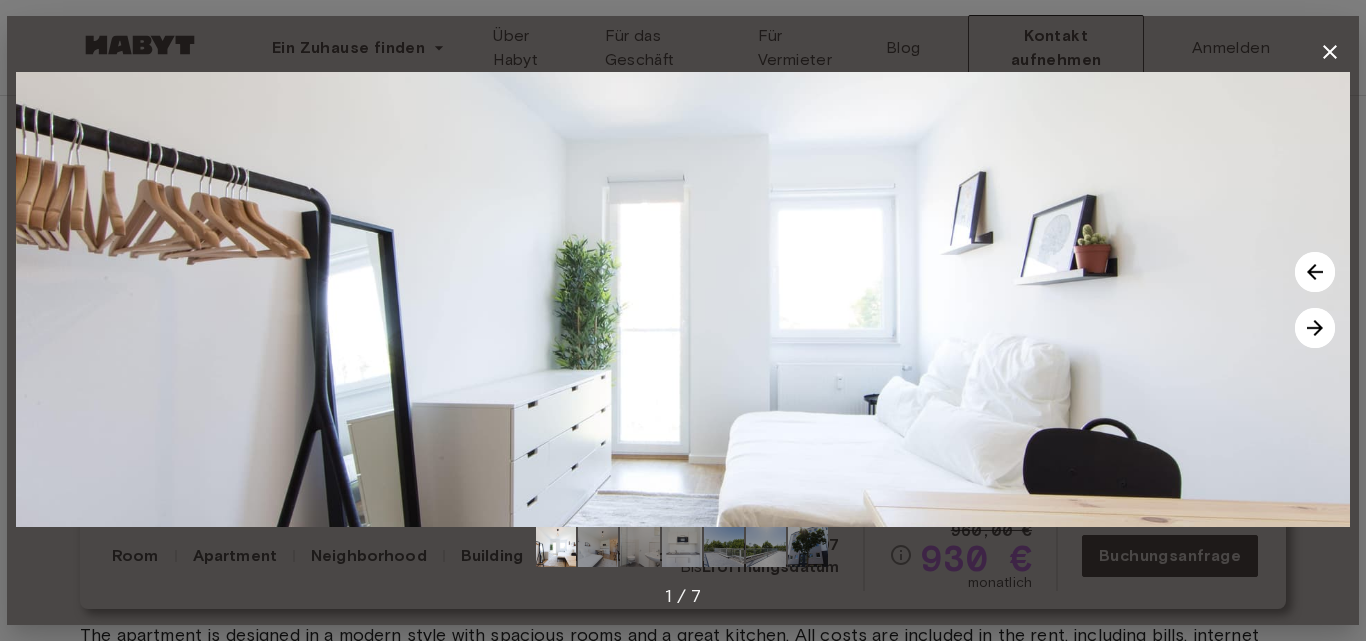 click at bounding box center (1315, 328) 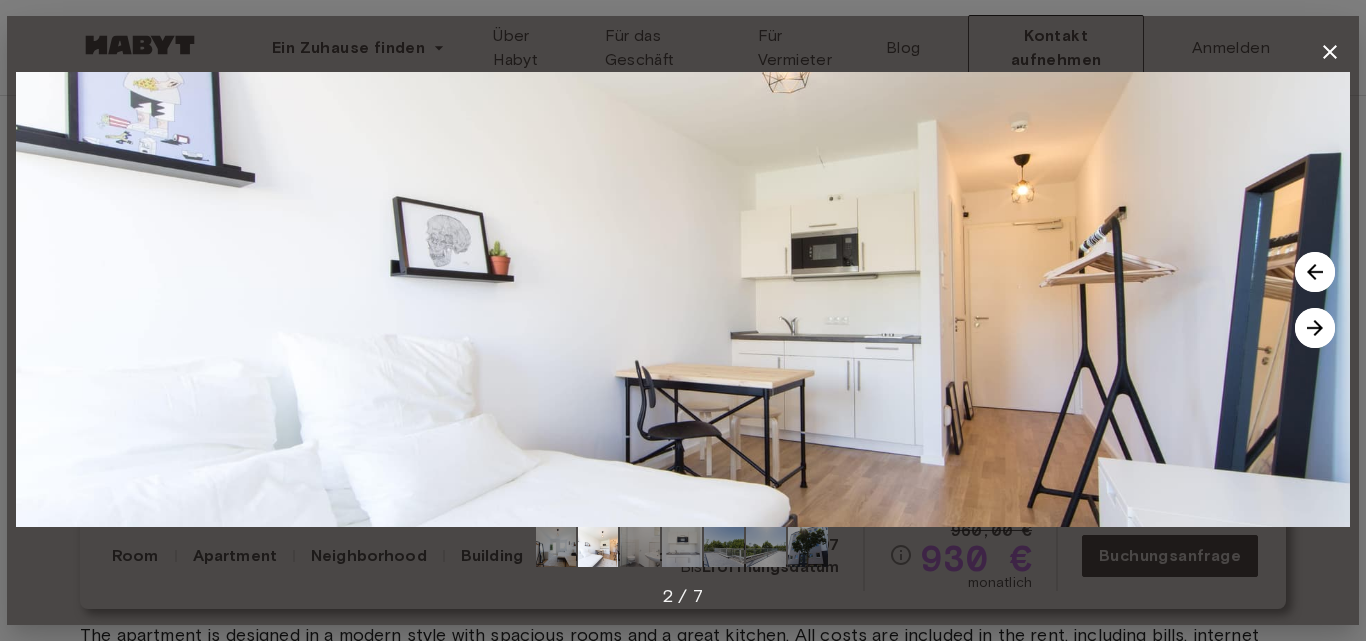 click at bounding box center (1315, 328) 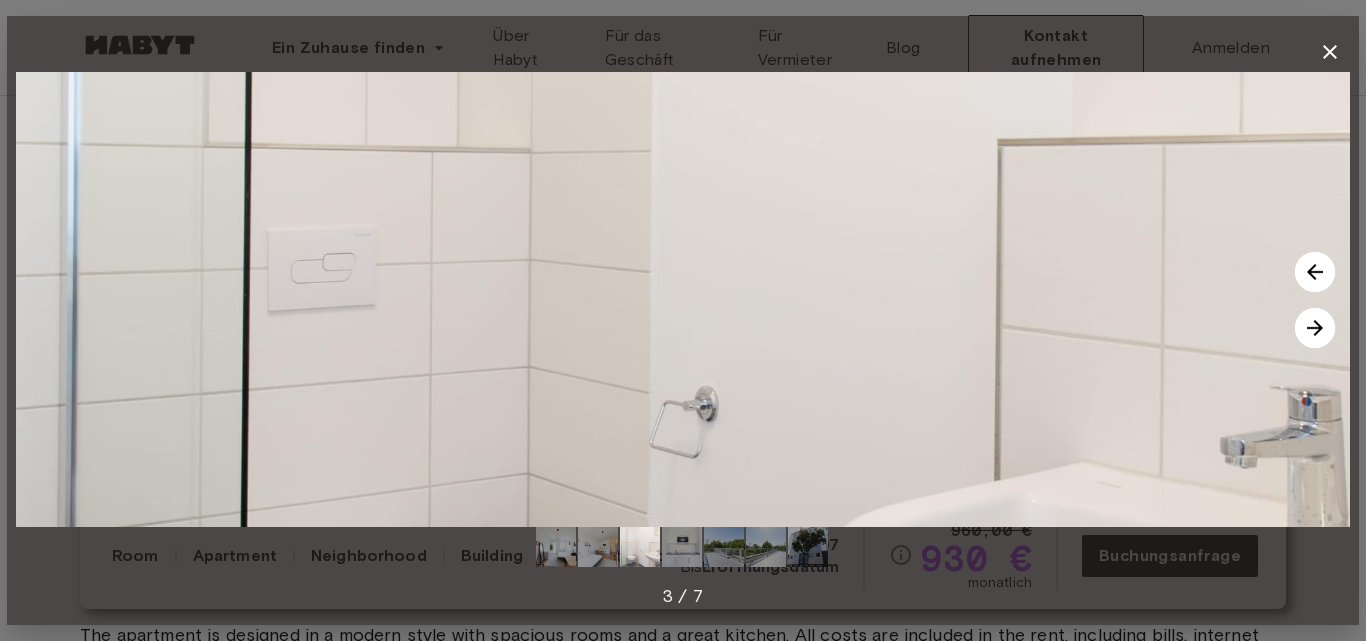 click at bounding box center (1315, 328) 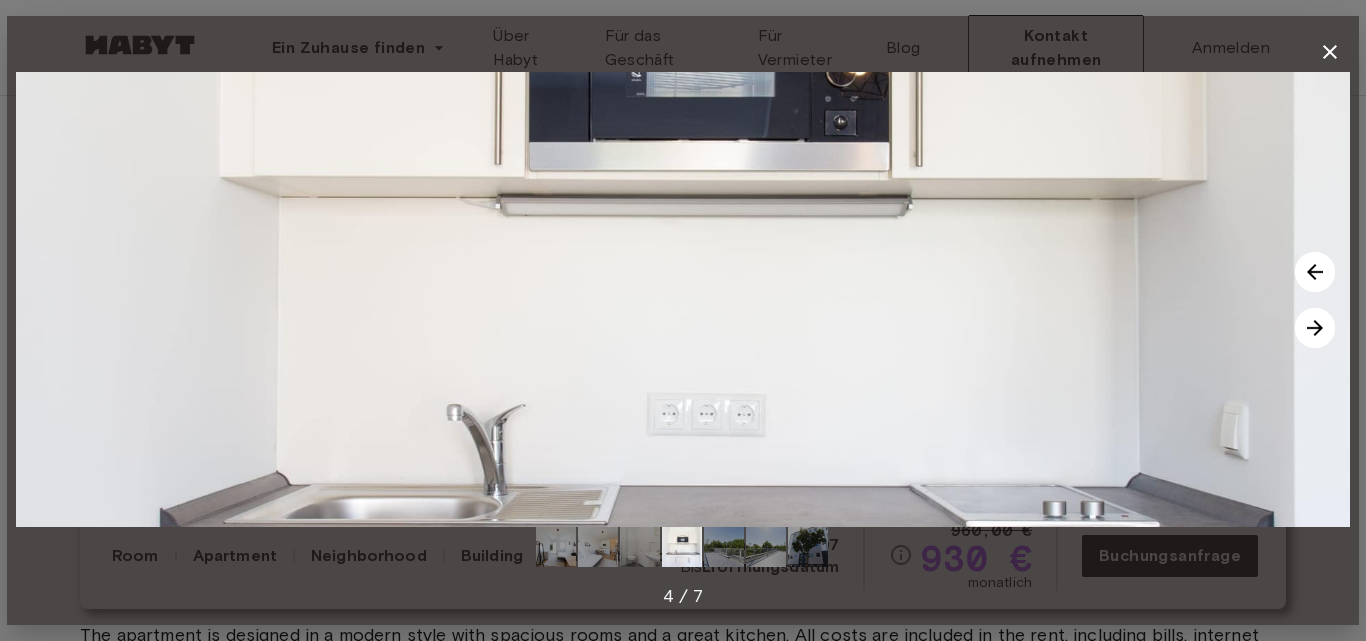 click at bounding box center [1315, 328] 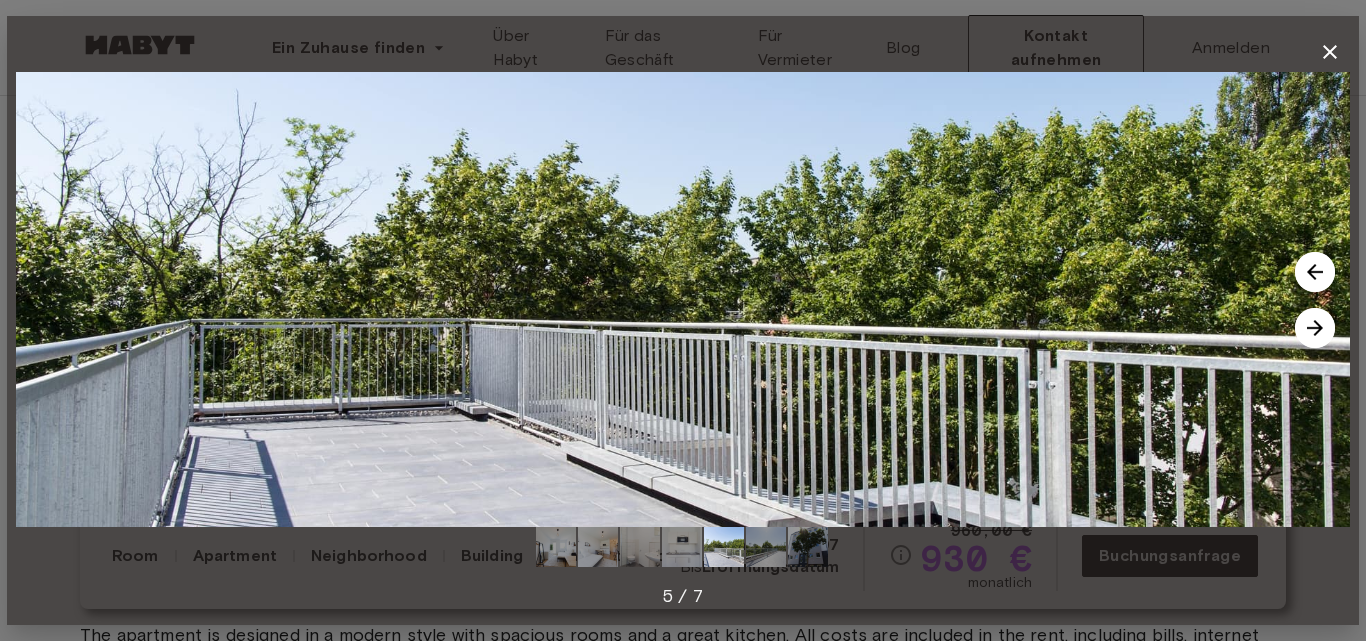 click at bounding box center (1315, 328) 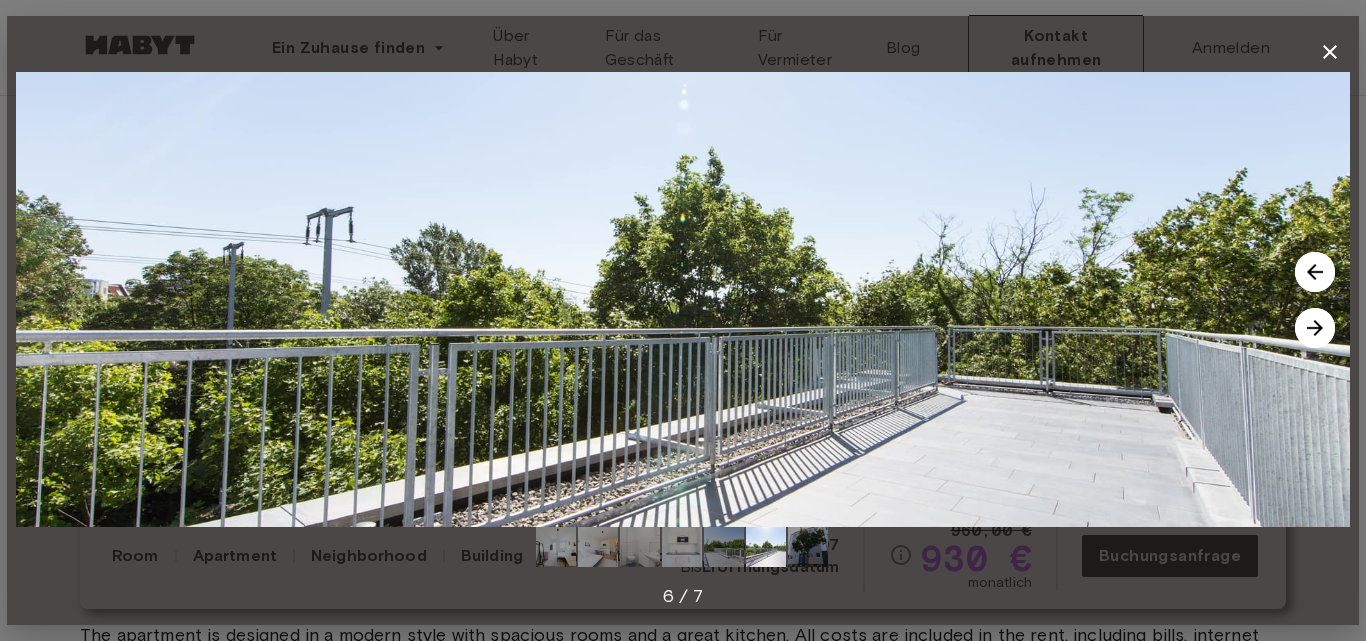 click at bounding box center (1315, 328) 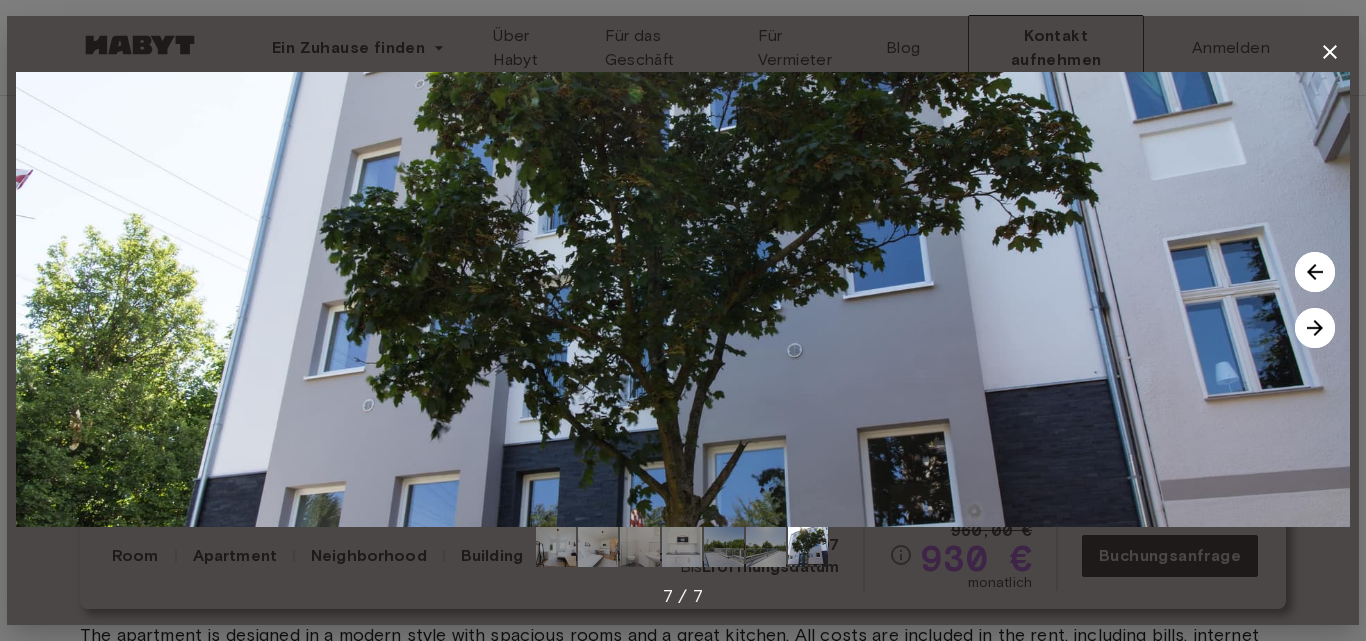click at bounding box center [1315, 328] 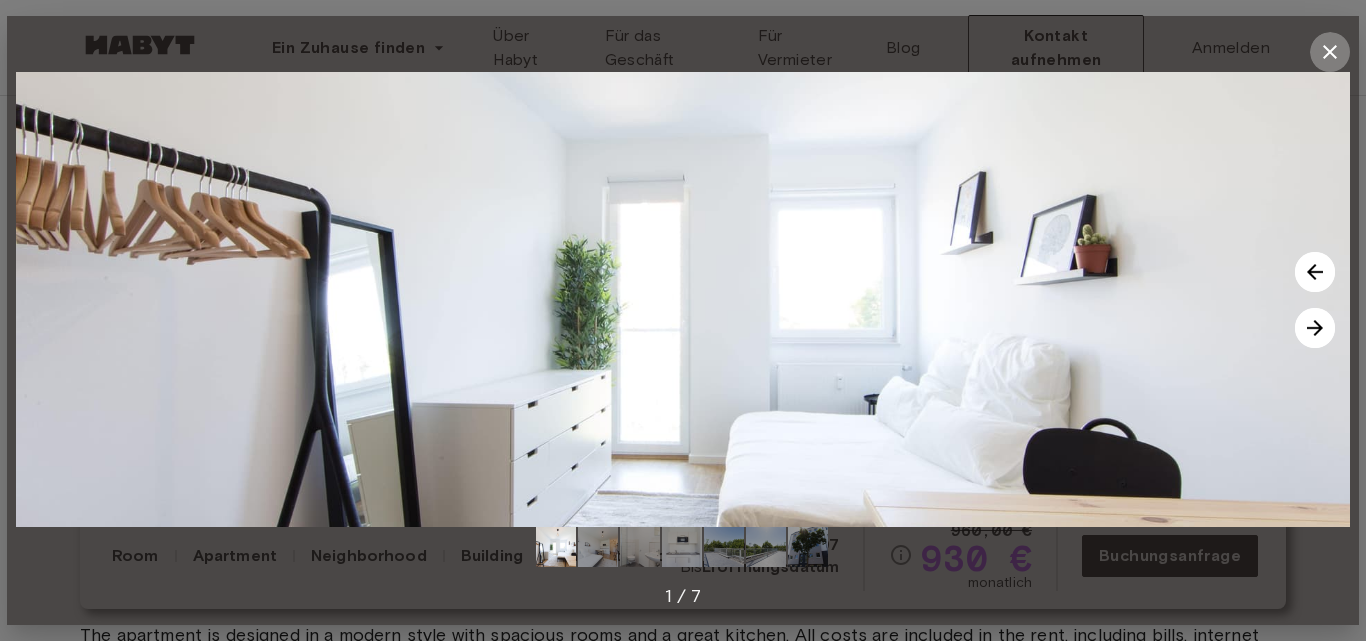click 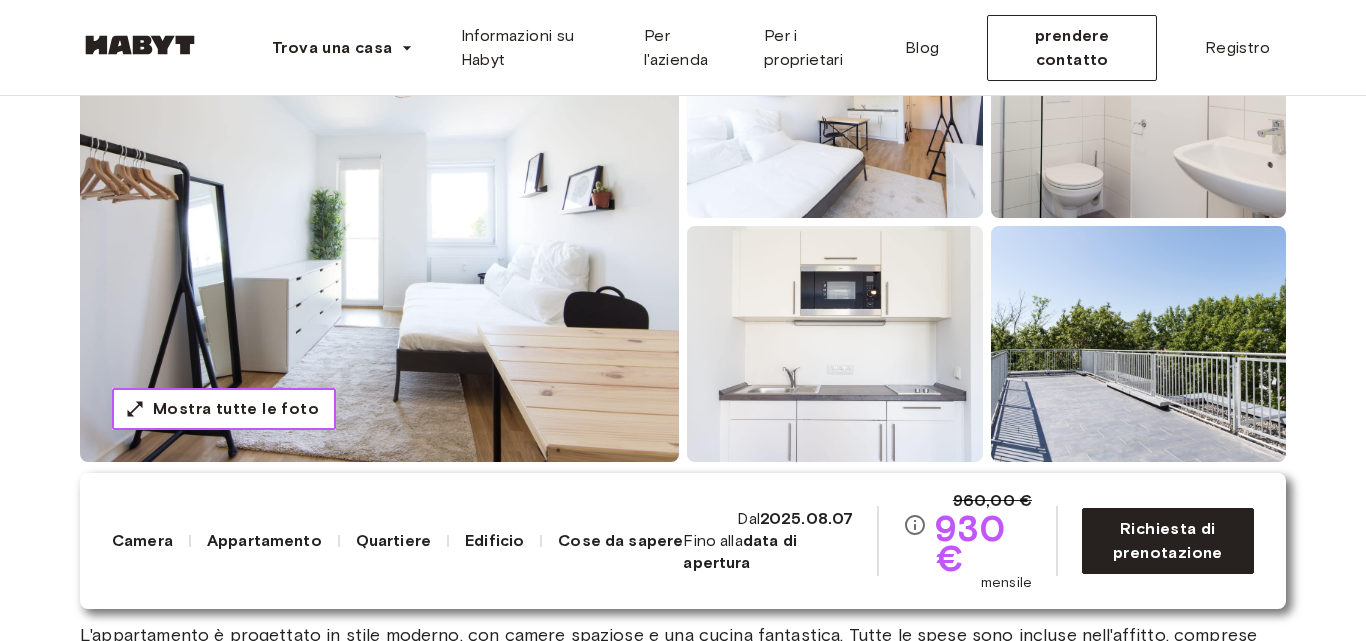 click on "Mostra tutte le foto" at bounding box center (236, 408) 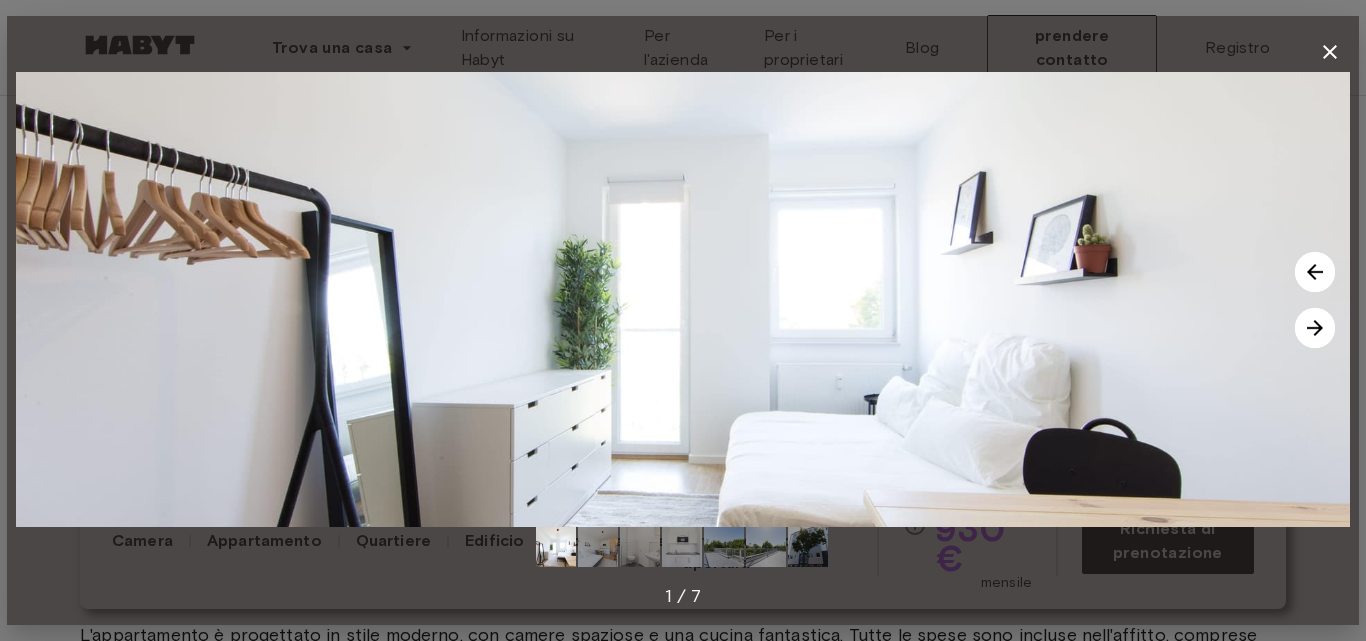 click at bounding box center (1315, 328) 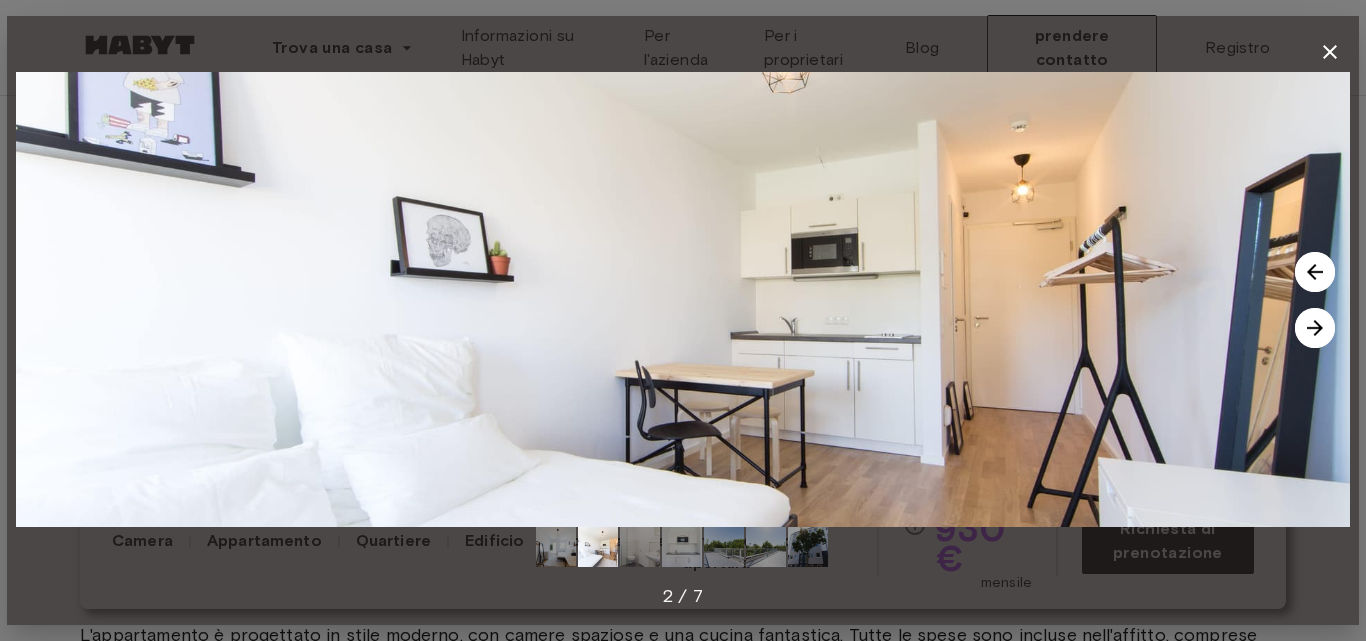 click at bounding box center (1315, 328) 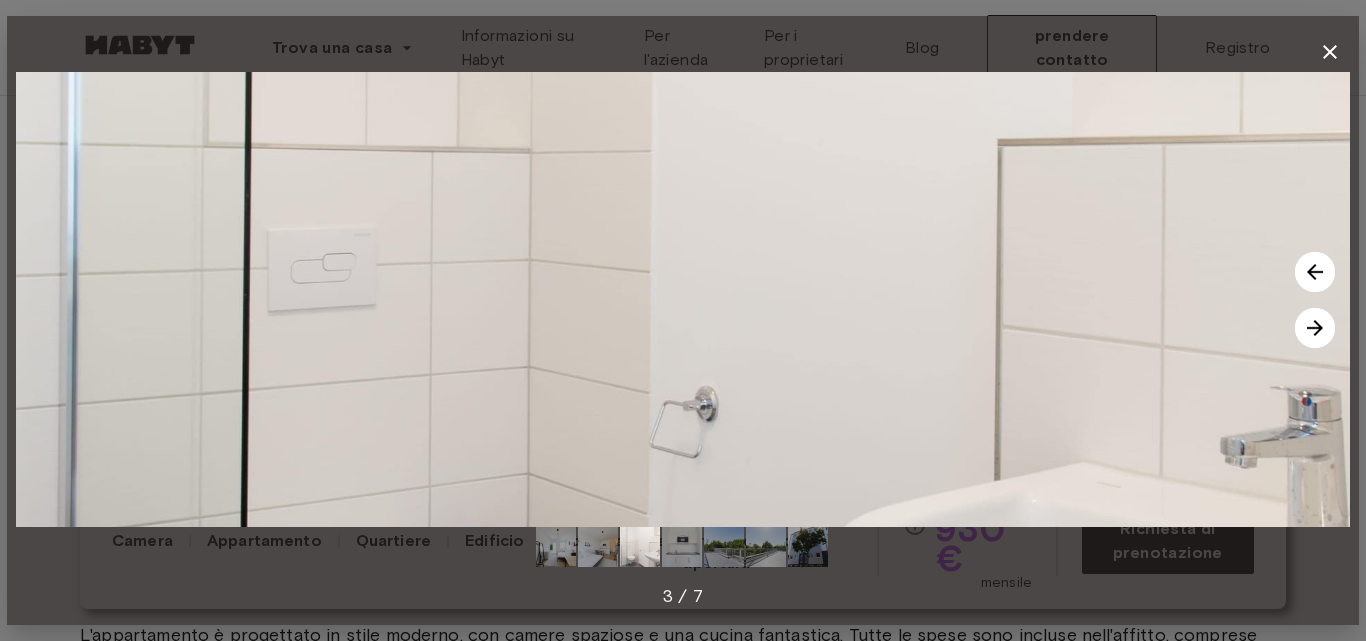 click at bounding box center [1315, 328] 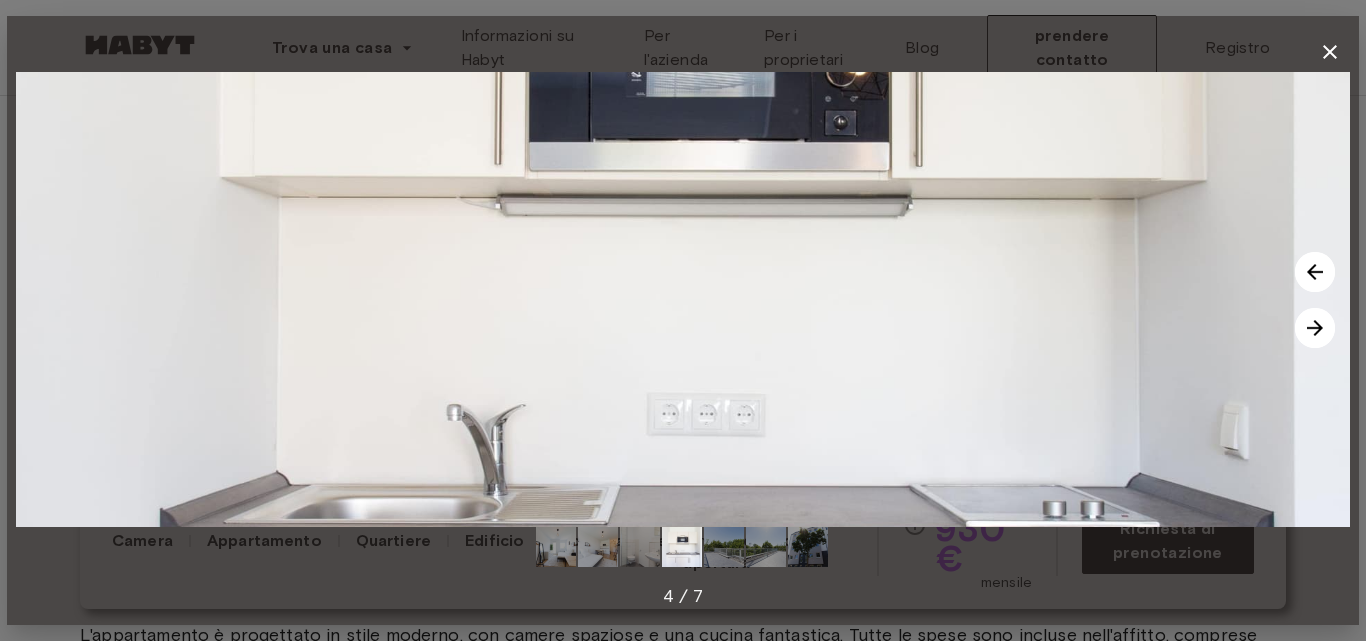 click at bounding box center (1315, 328) 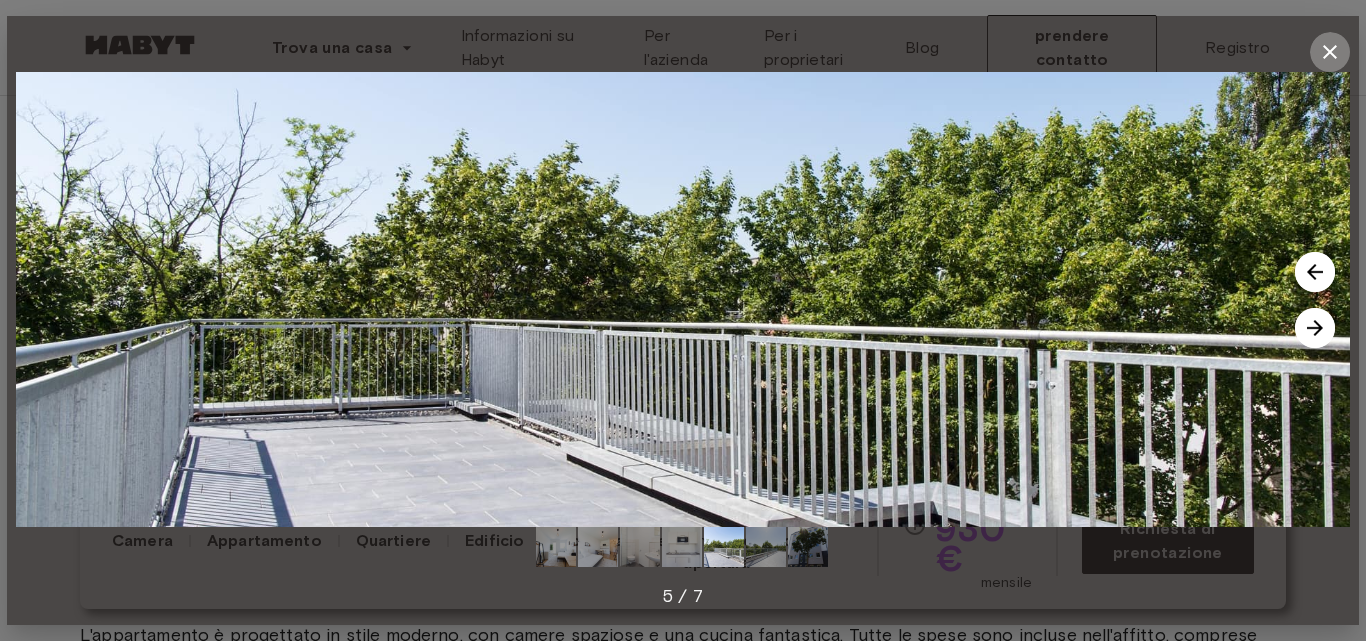 click at bounding box center (1330, 52) 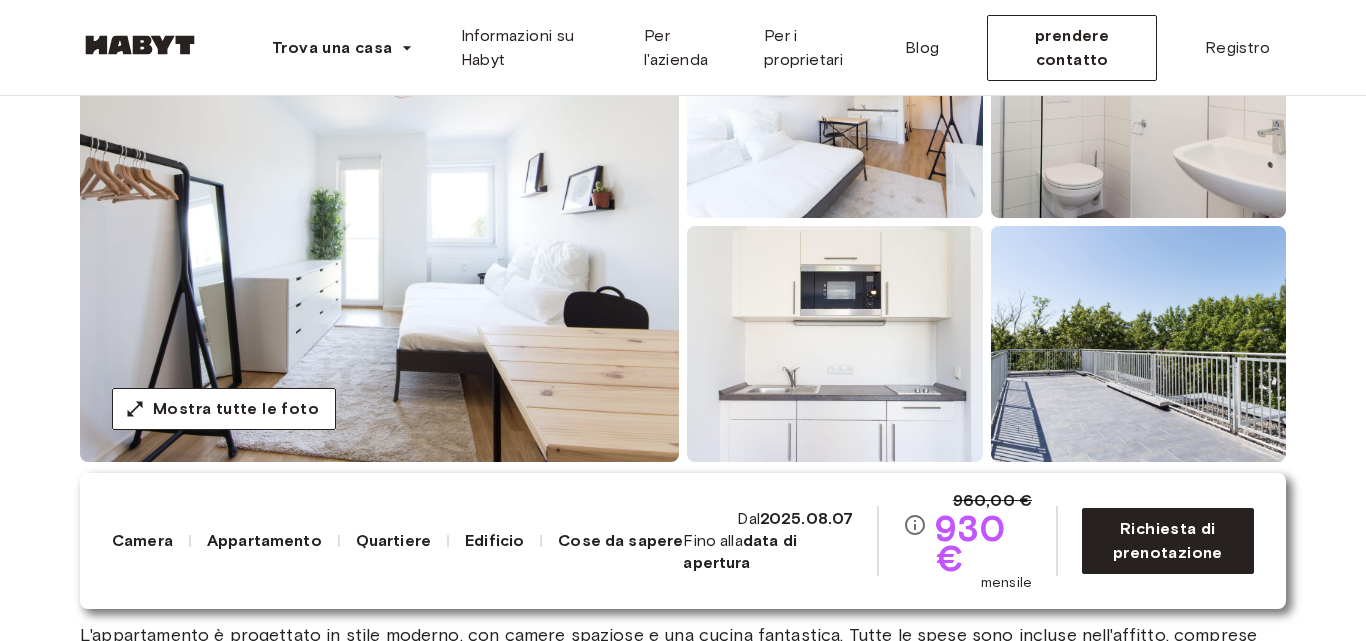 click on "Appartamento" at bounding box center [264, 540] 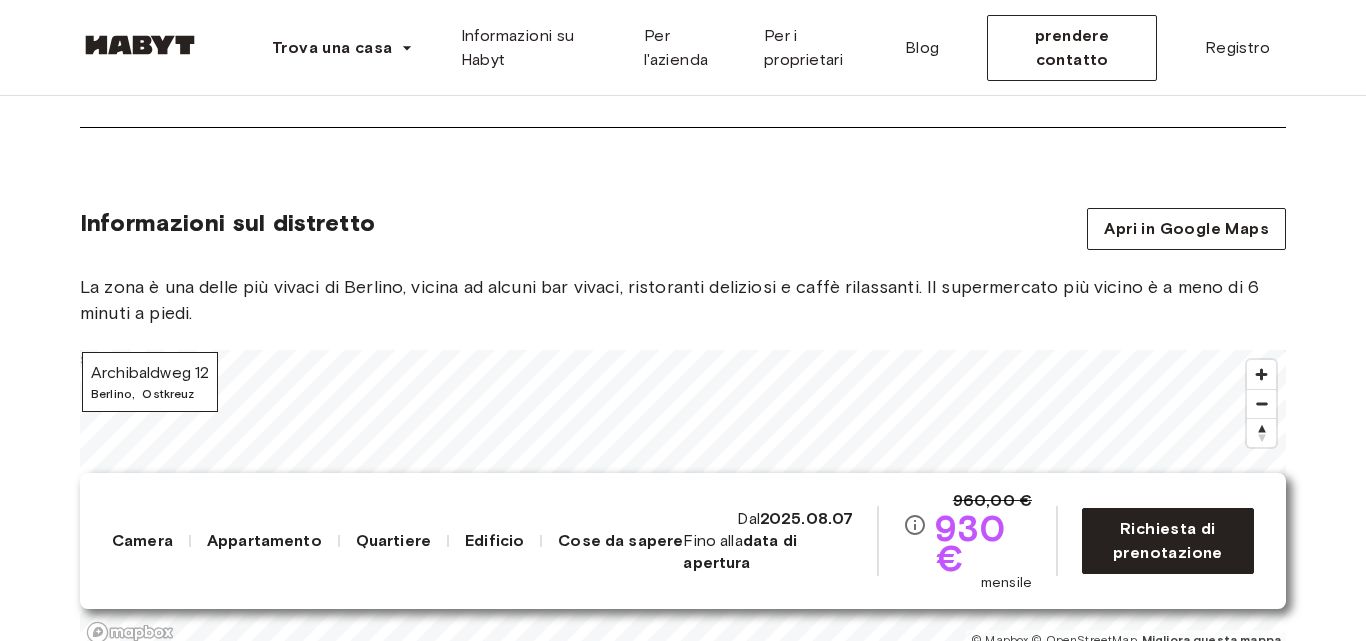 scroll, scrollTop: 1602, scrollLeft: 0, axis: vertical 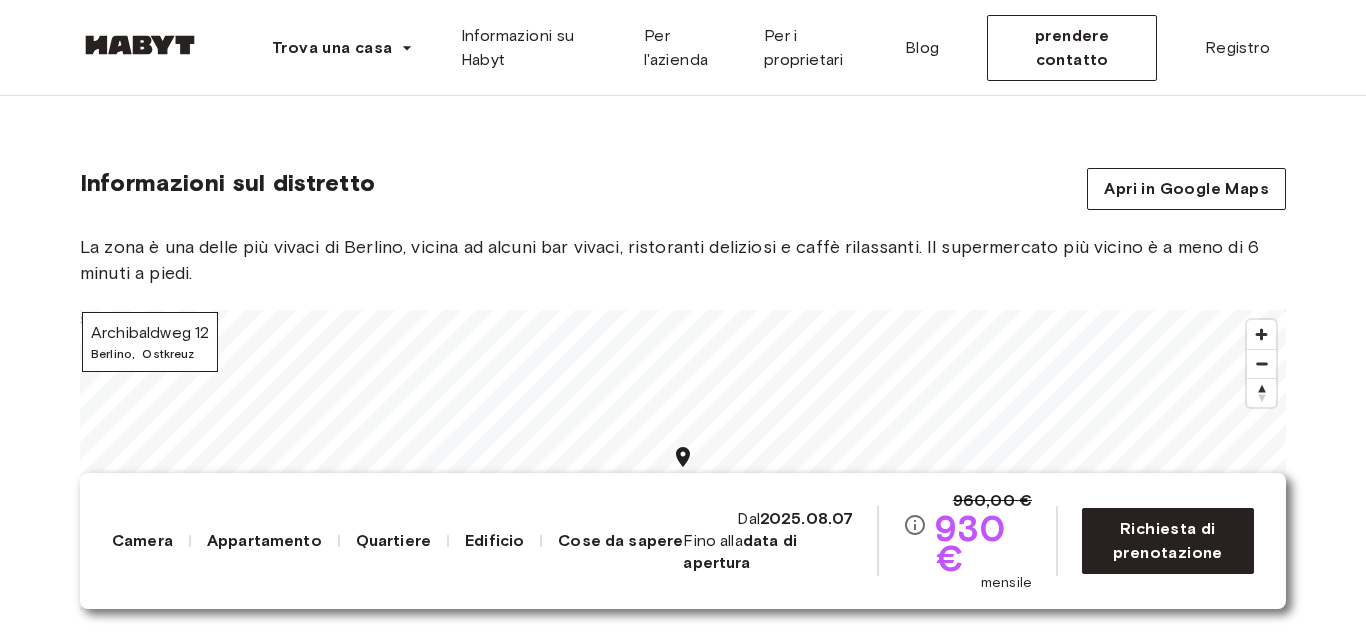 click on "Archibaldweg 12" at bounding box center [150, 332] 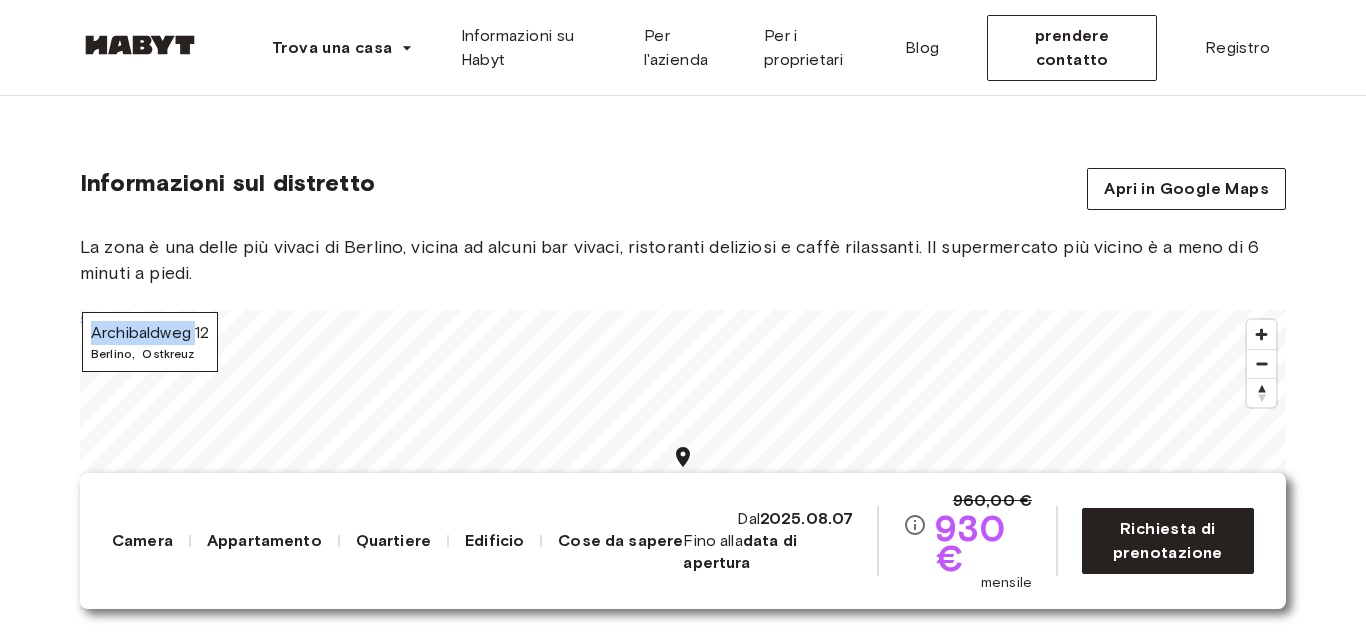 click on "Archibaldweg 12" at bounding box center [150, 332] 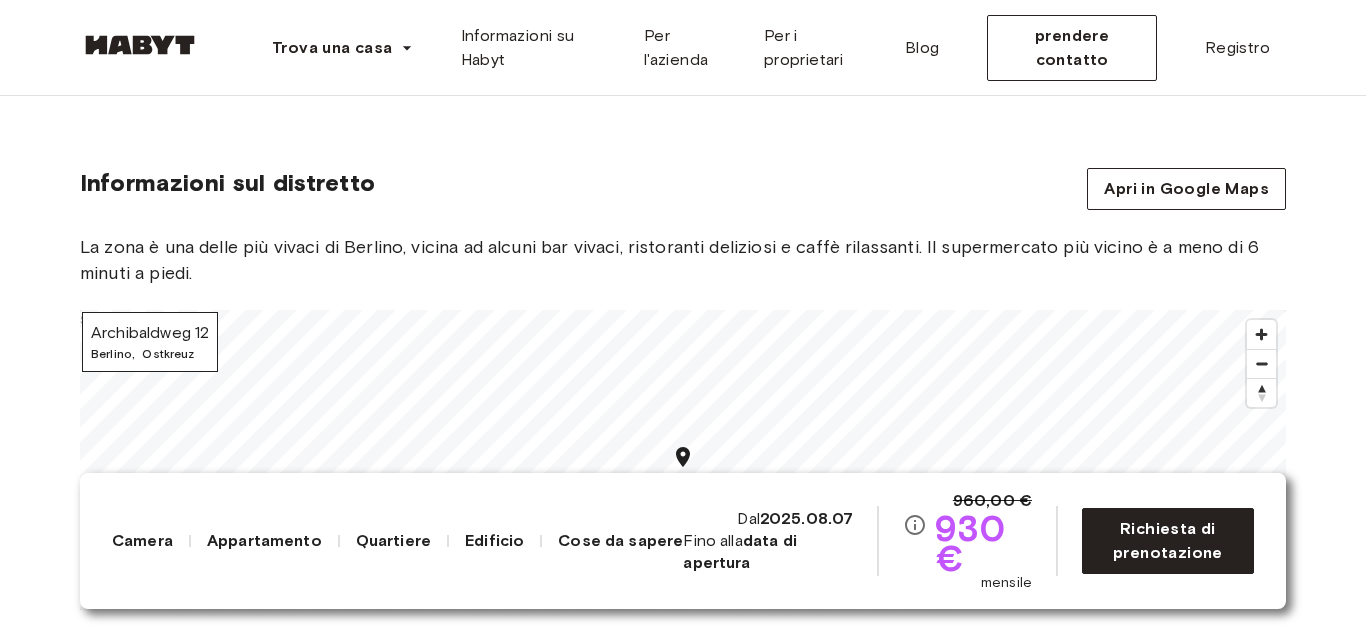 click on "Appartamento" at bounding box center (264, 540) 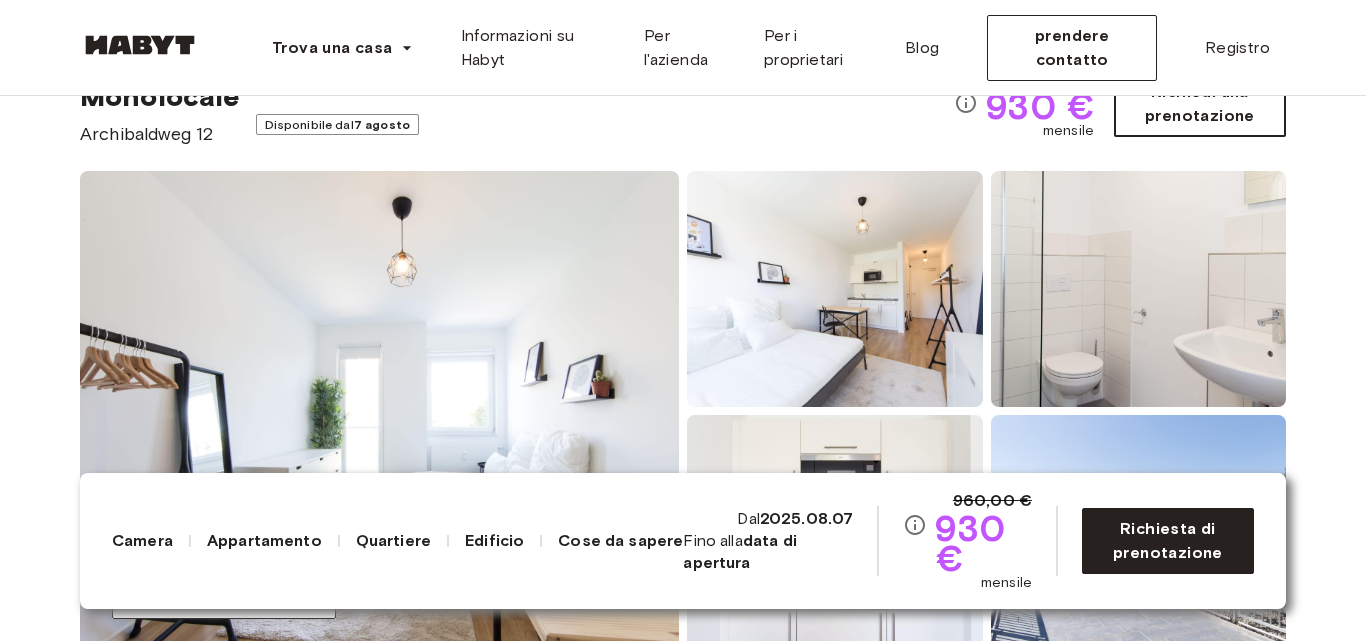 scroll, scrollTop: 120, scrollLeft: 0, axis: vertical 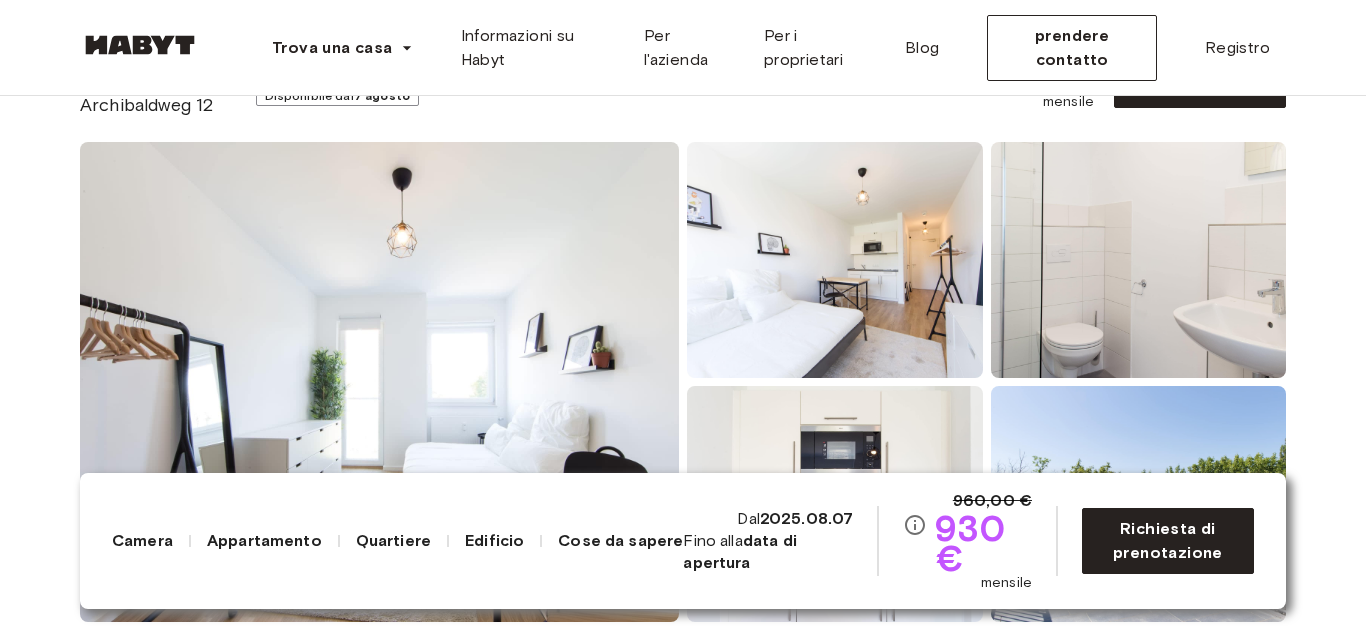 click on "Edificio" at bounding box center [494, 540] 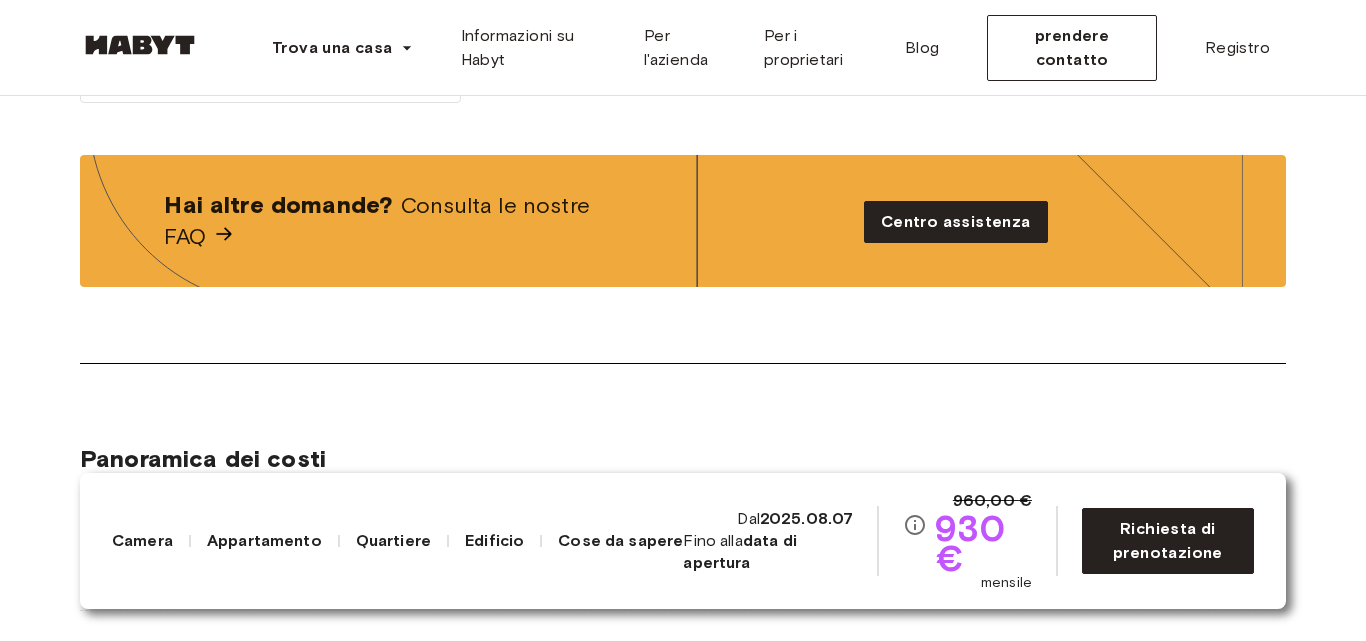 scroll, scrollTop: 2507, scrollLeft: 0, axis: vertical 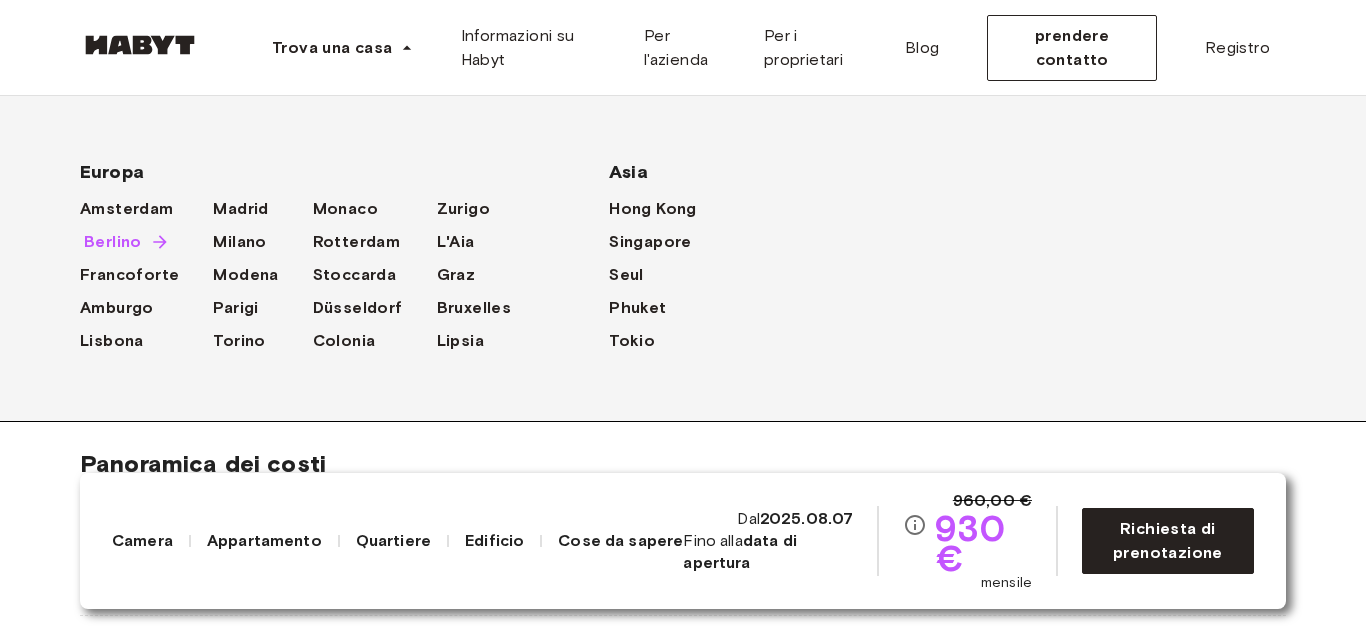 click on "Berlino" at bounding box center [113, 241] 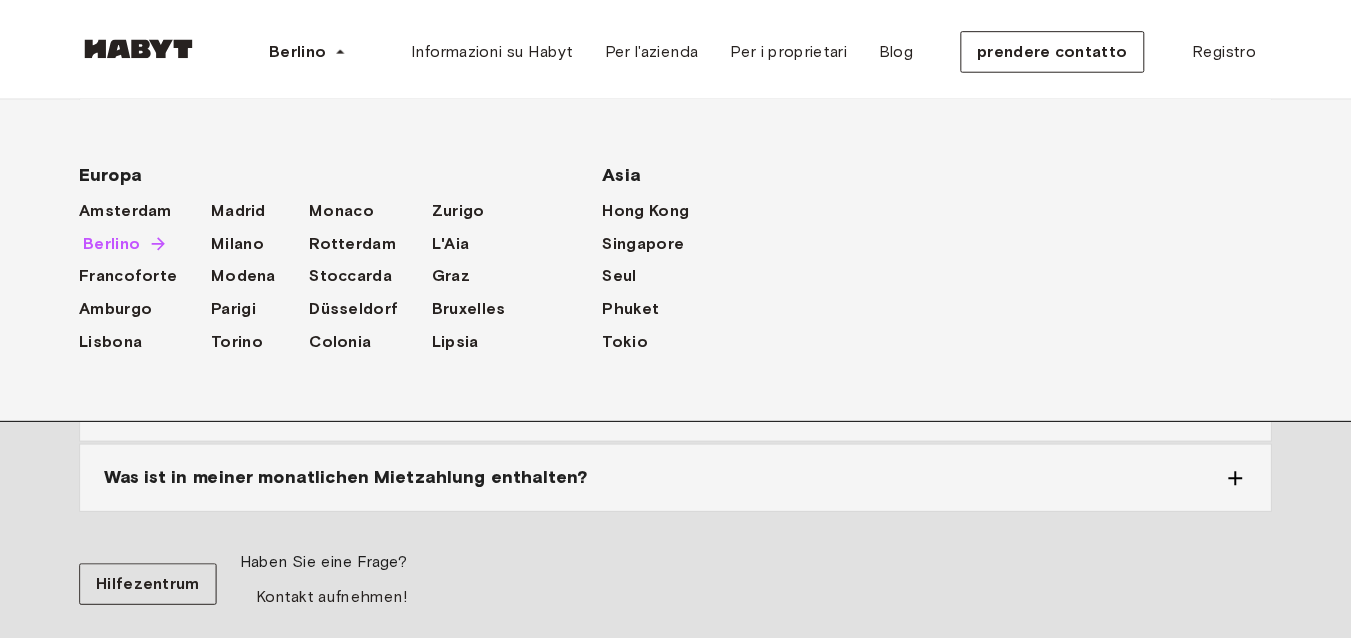 scroll, scrollTop: 0, scrollLeft: 0, axis: both 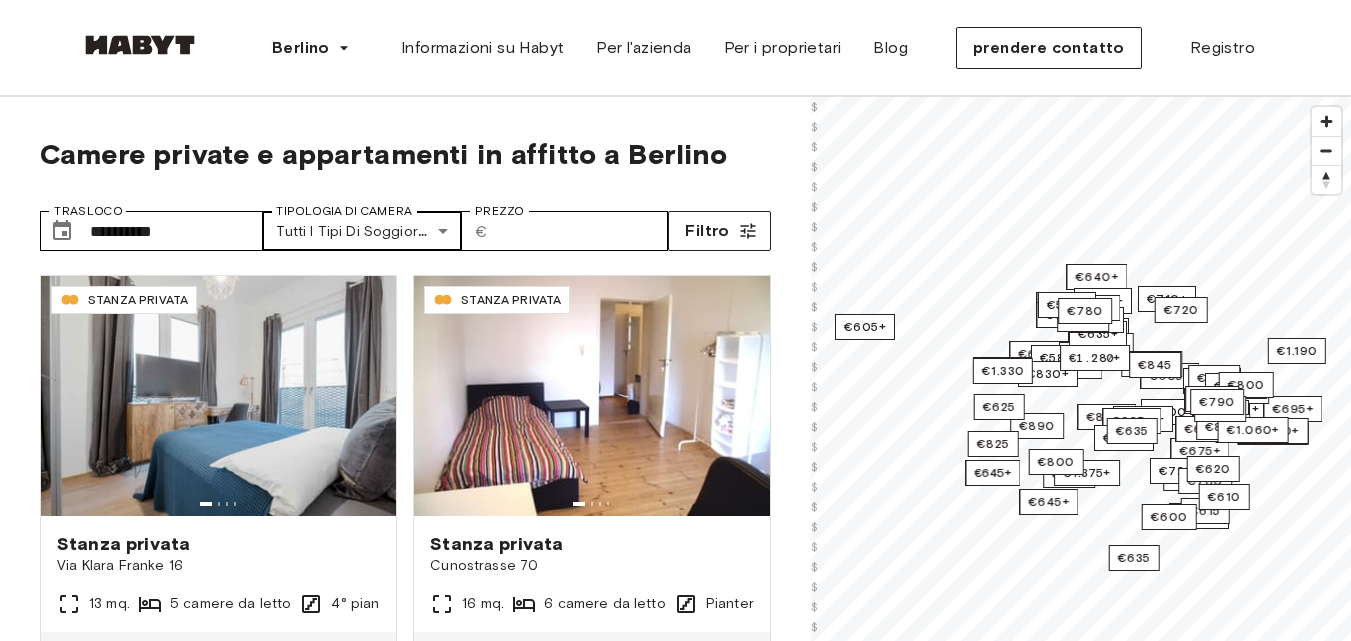 click on "**********" at bounding box center [675, 2404] 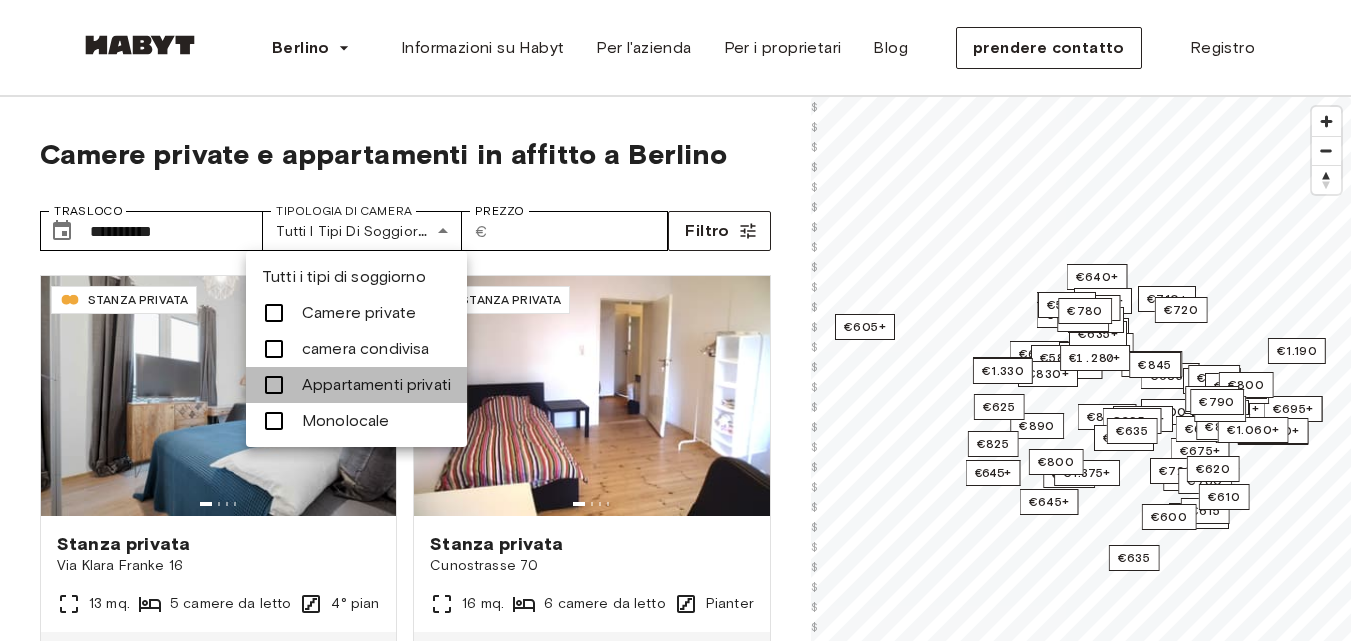 click at bounding box center [274, 385] 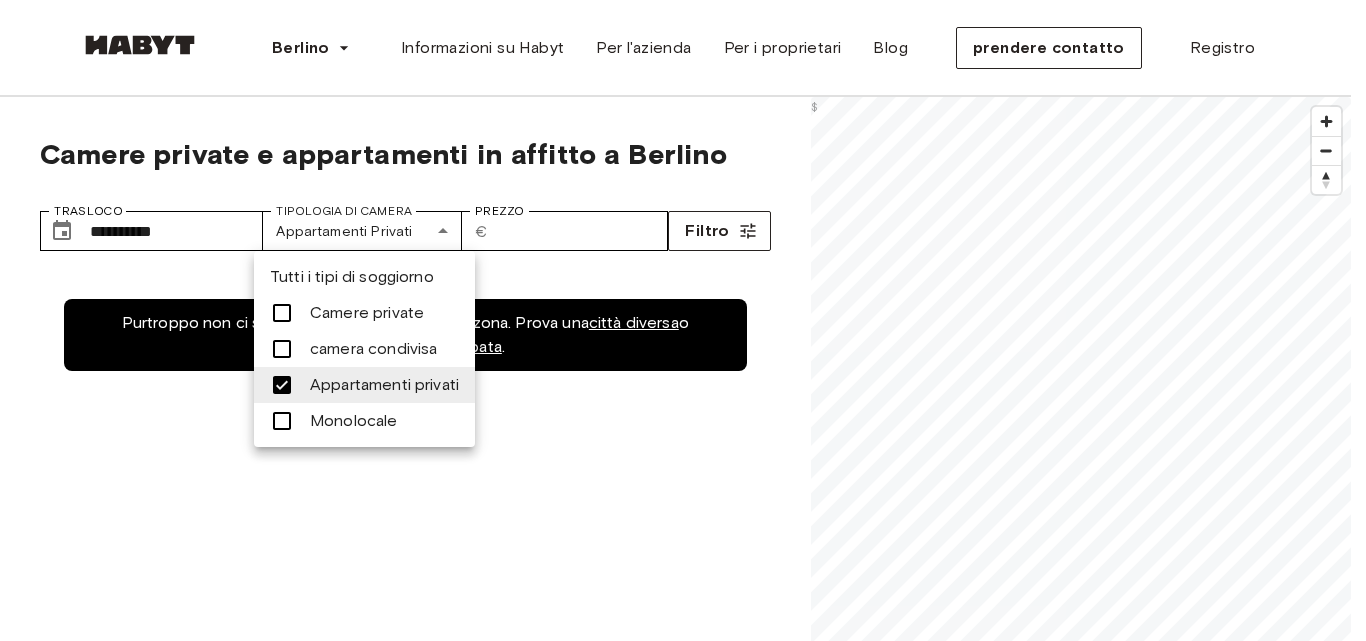 click at bounding box center [683, 320] 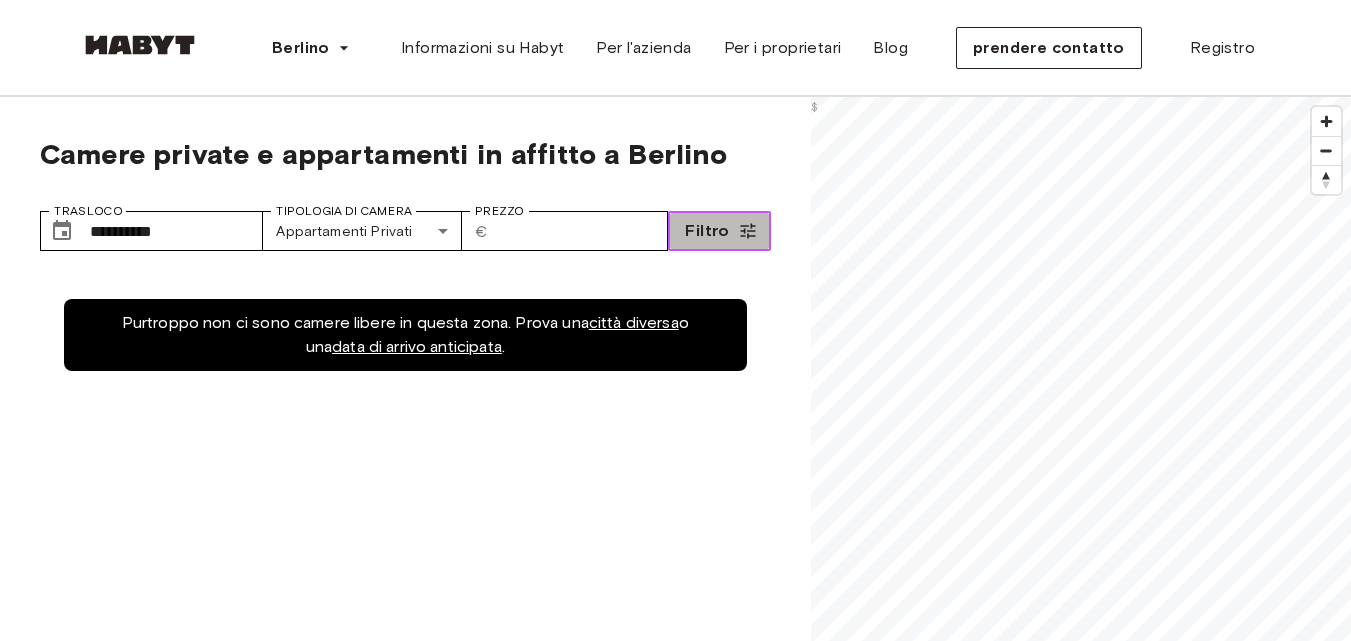 click on "Filtro" at bounding box center [719, 231] 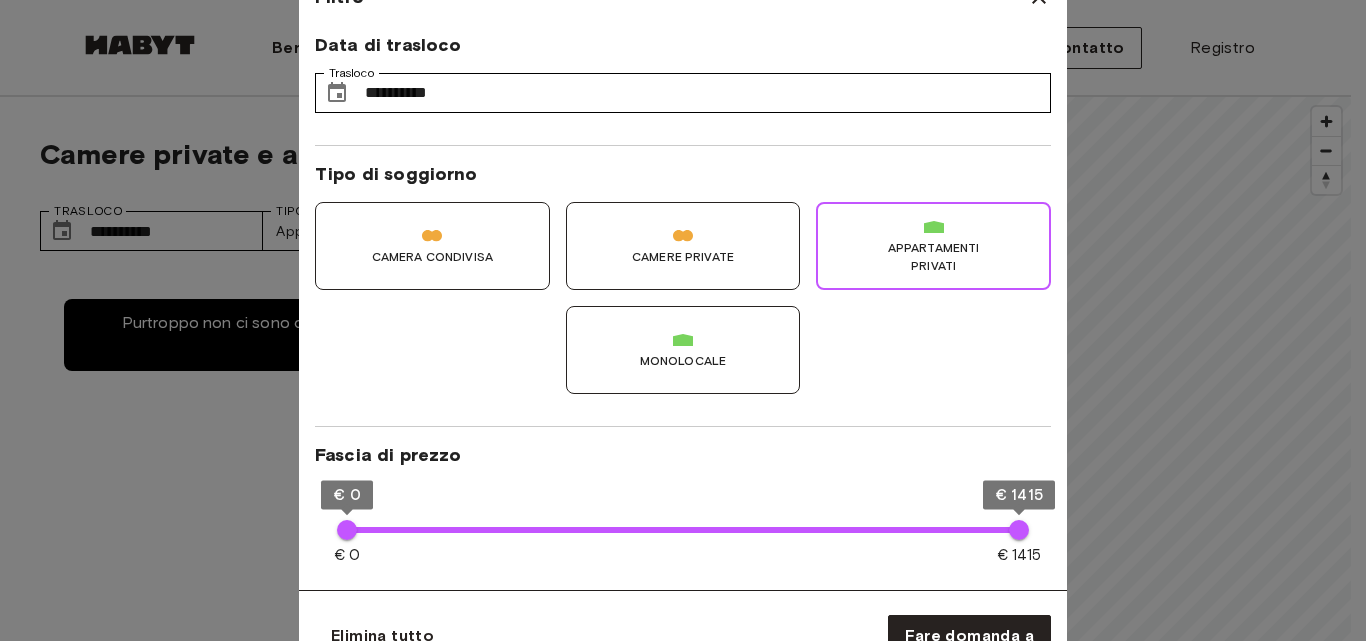 click at bounding box center [683, 320] 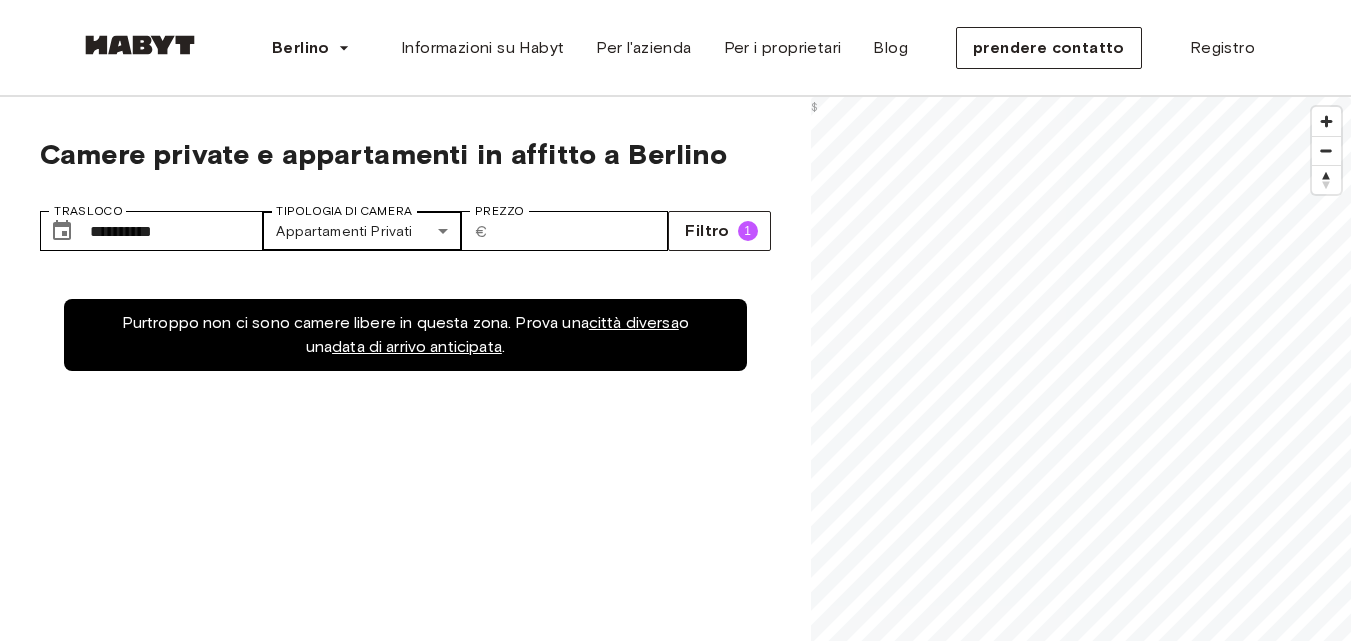 click on "**********" at bounding box center [675, 2404] 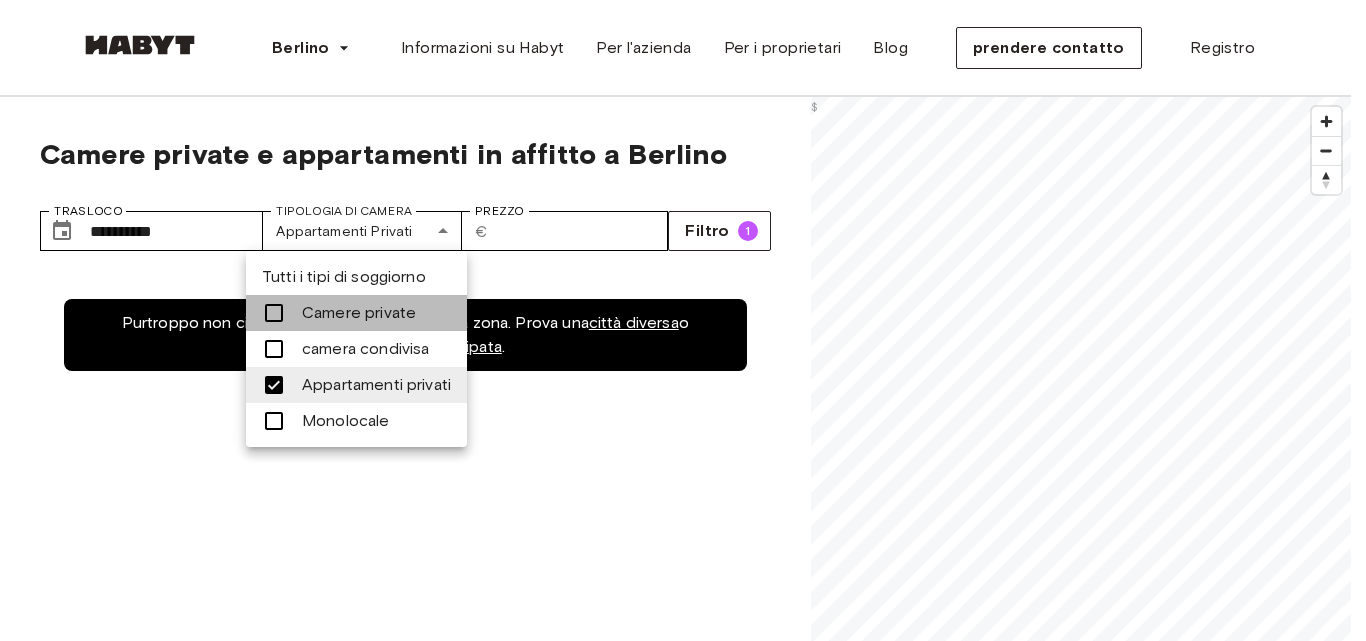 click at bounding box center [274, 313] 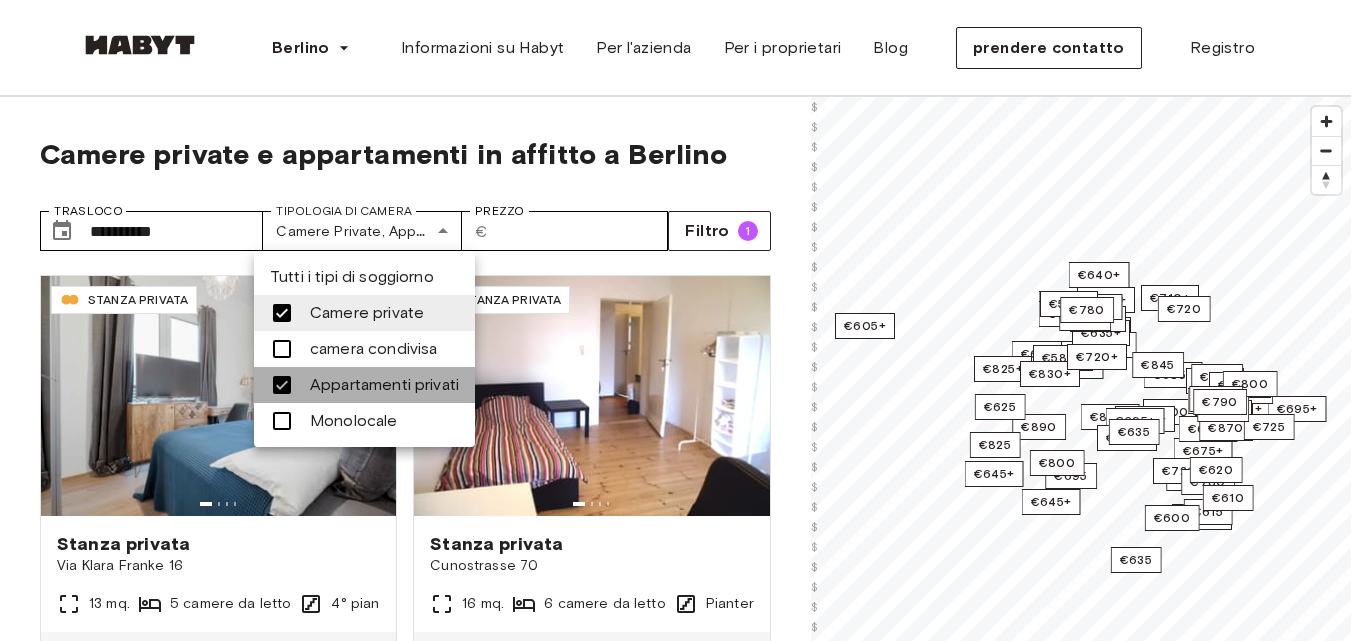click at bounding box center (282, 385) 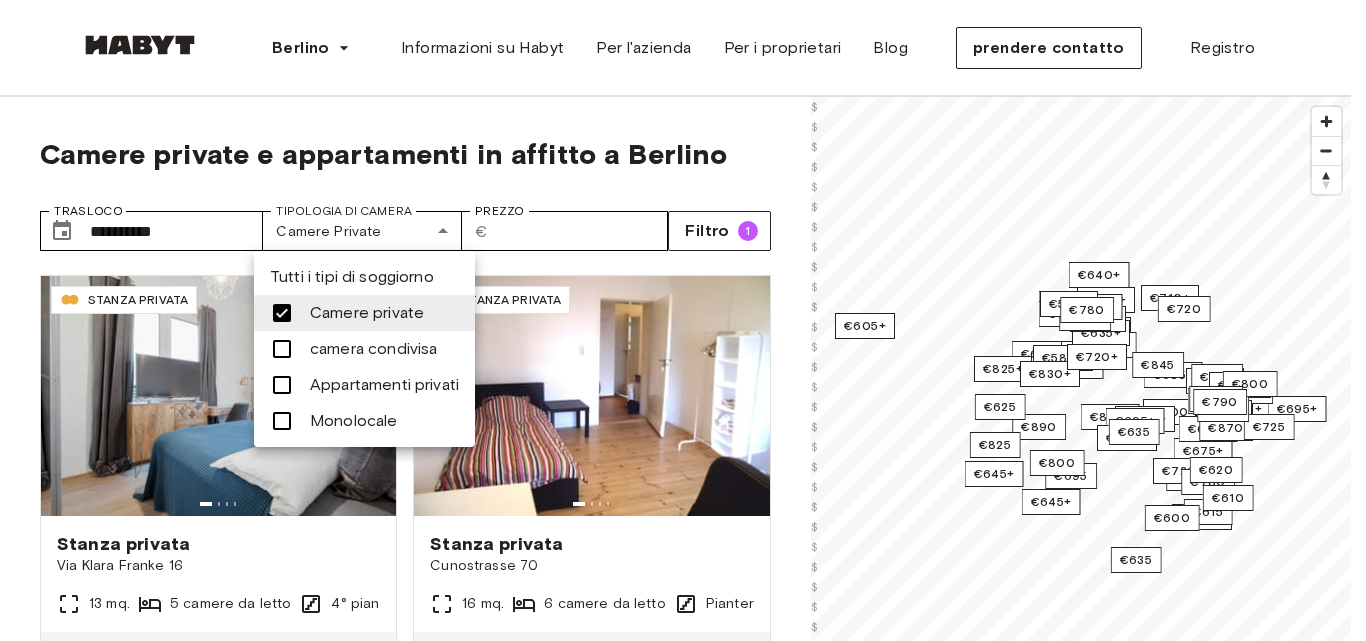 click at bounding box center [282, 421] 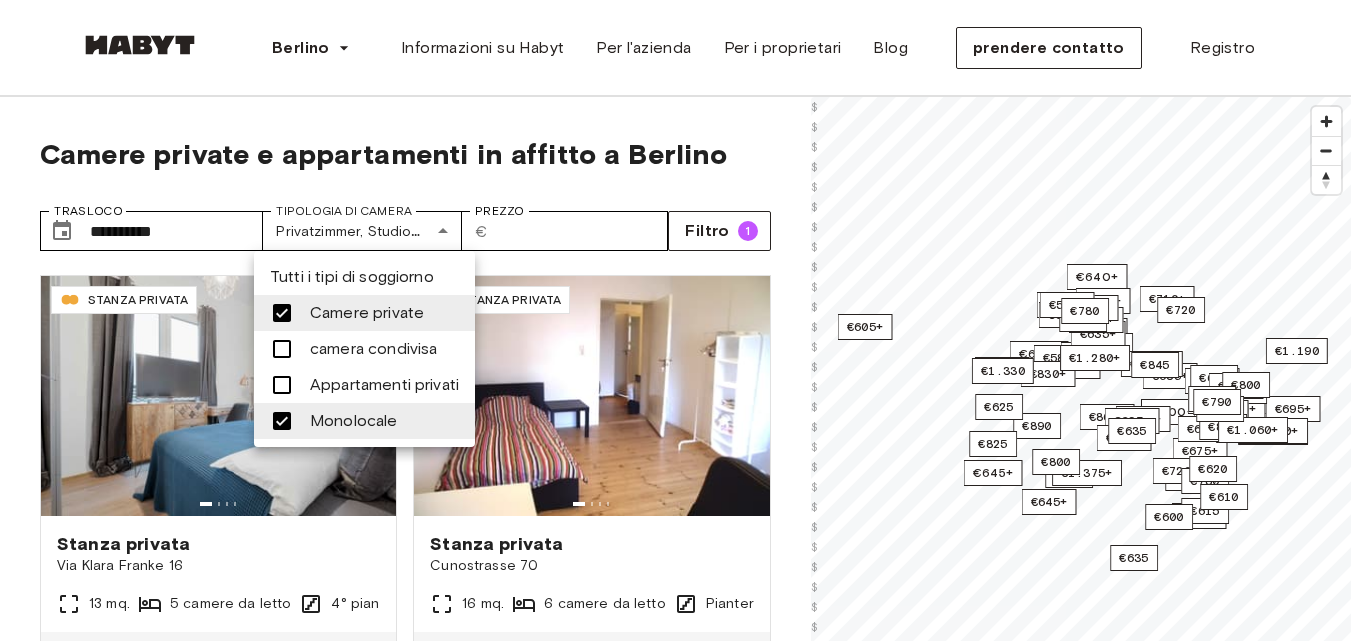 type on "**********" 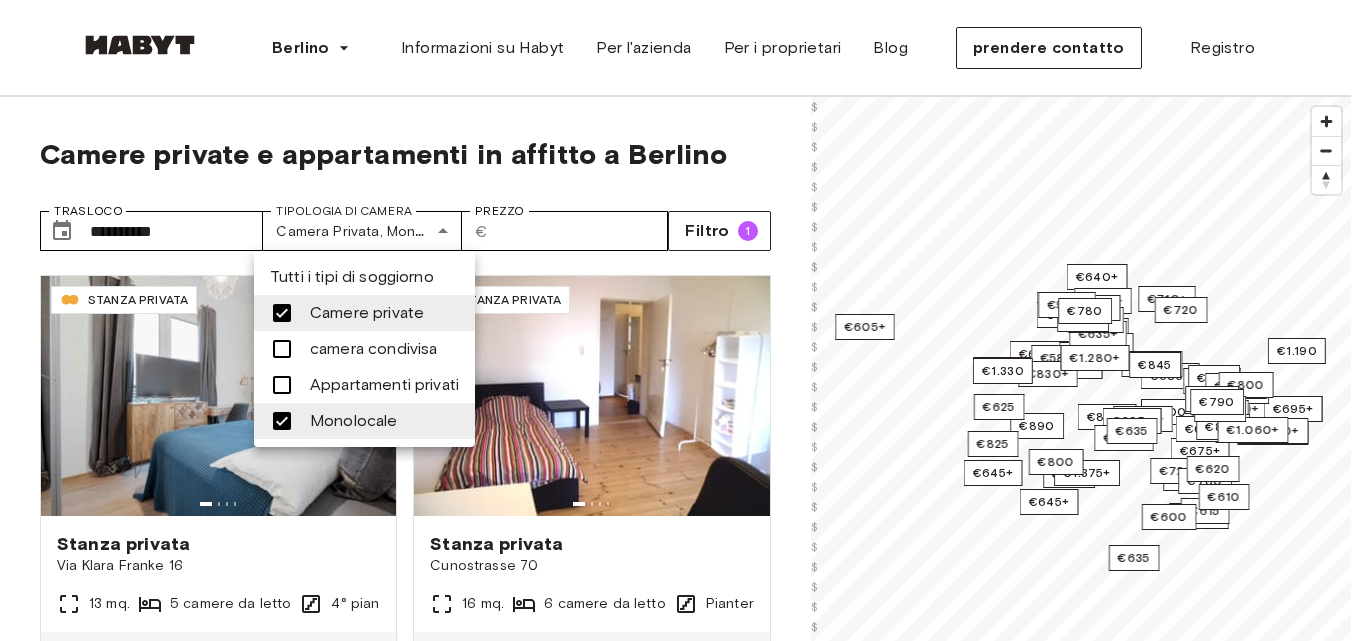 click at bounding box center (683, 320) 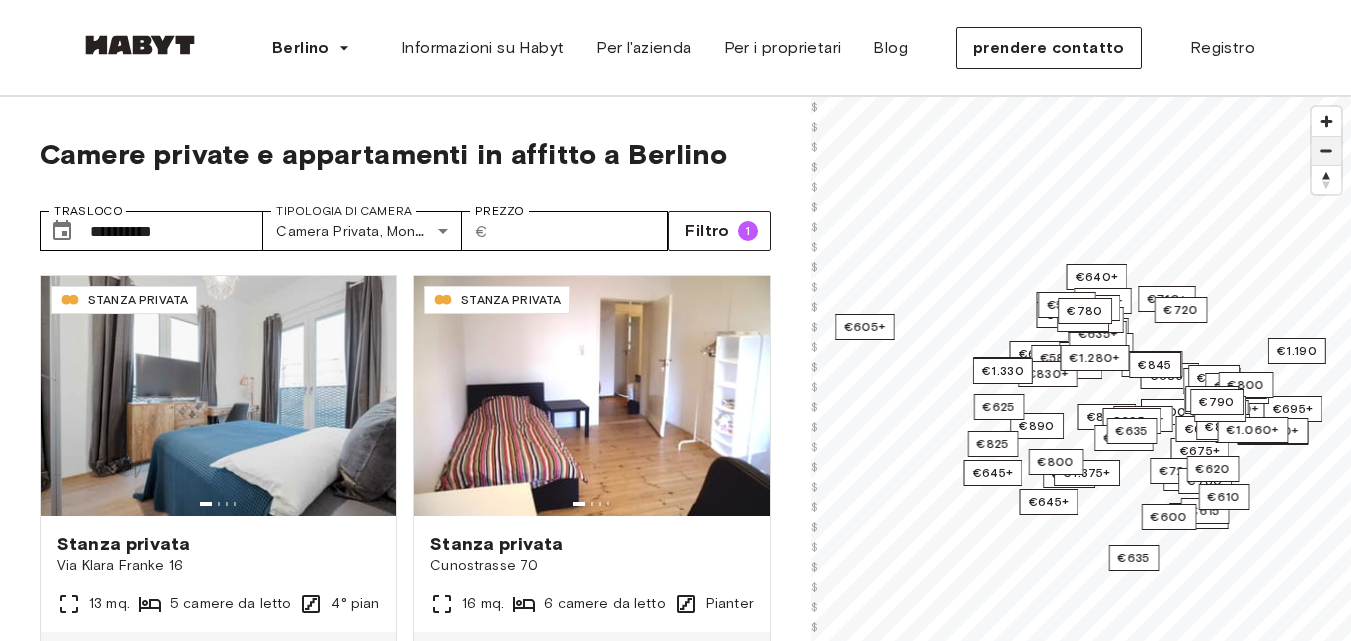 click at bounding box center [1326, 151] 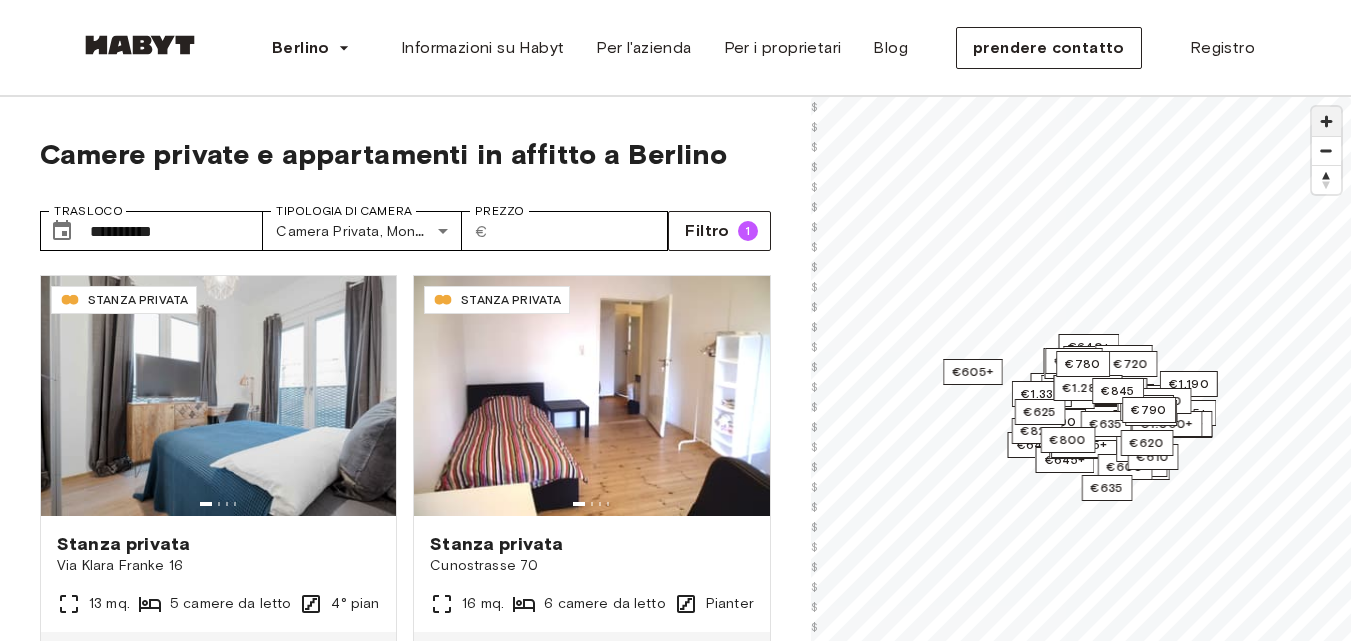 click at bounding box center [1326, 121] 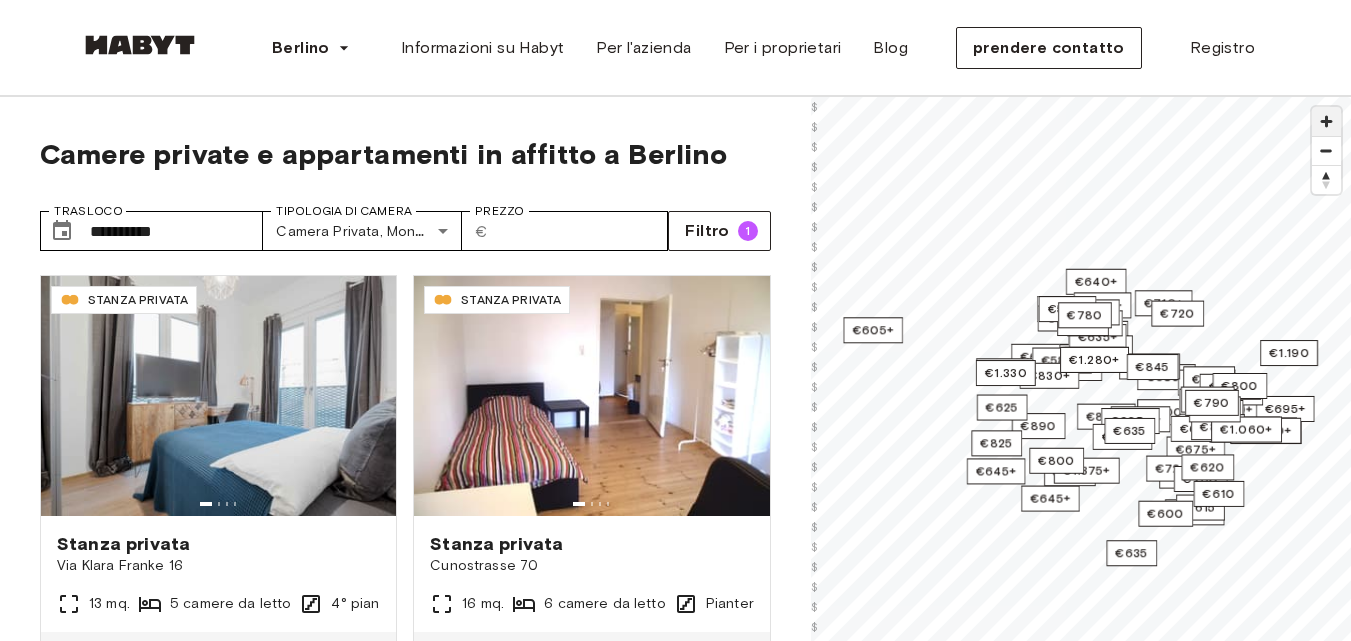 click at bounding box center [1326, 121] 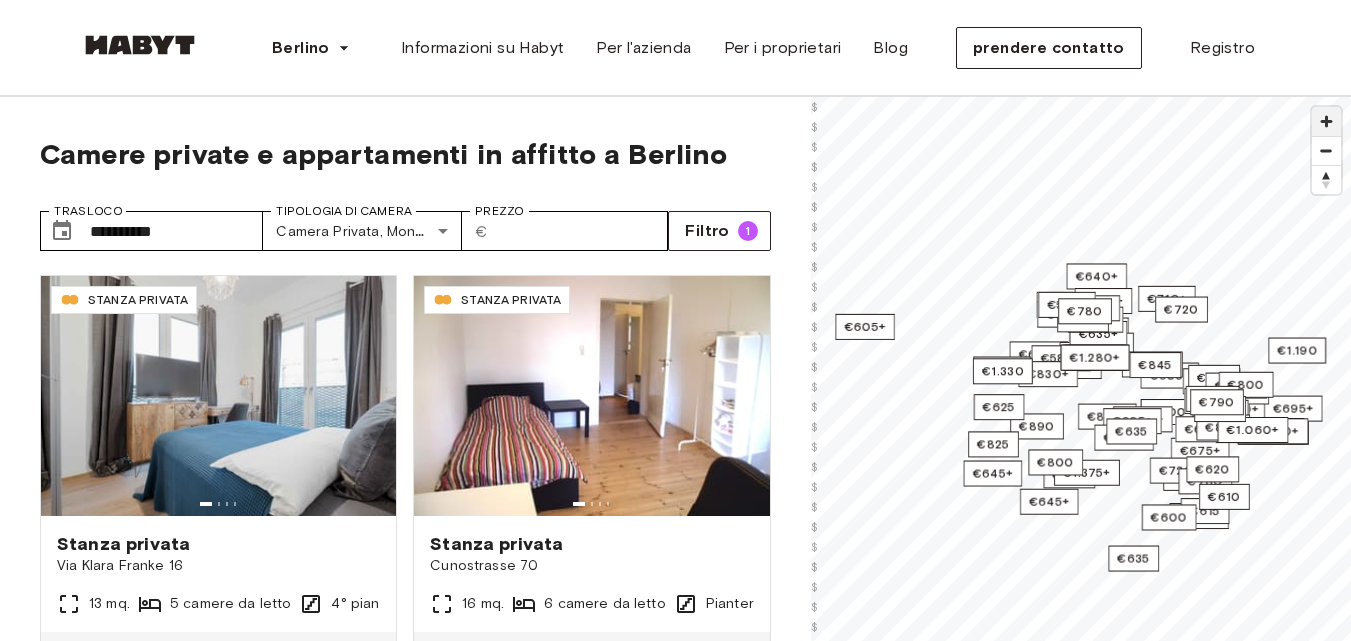click at bounding box center [1326, 121] 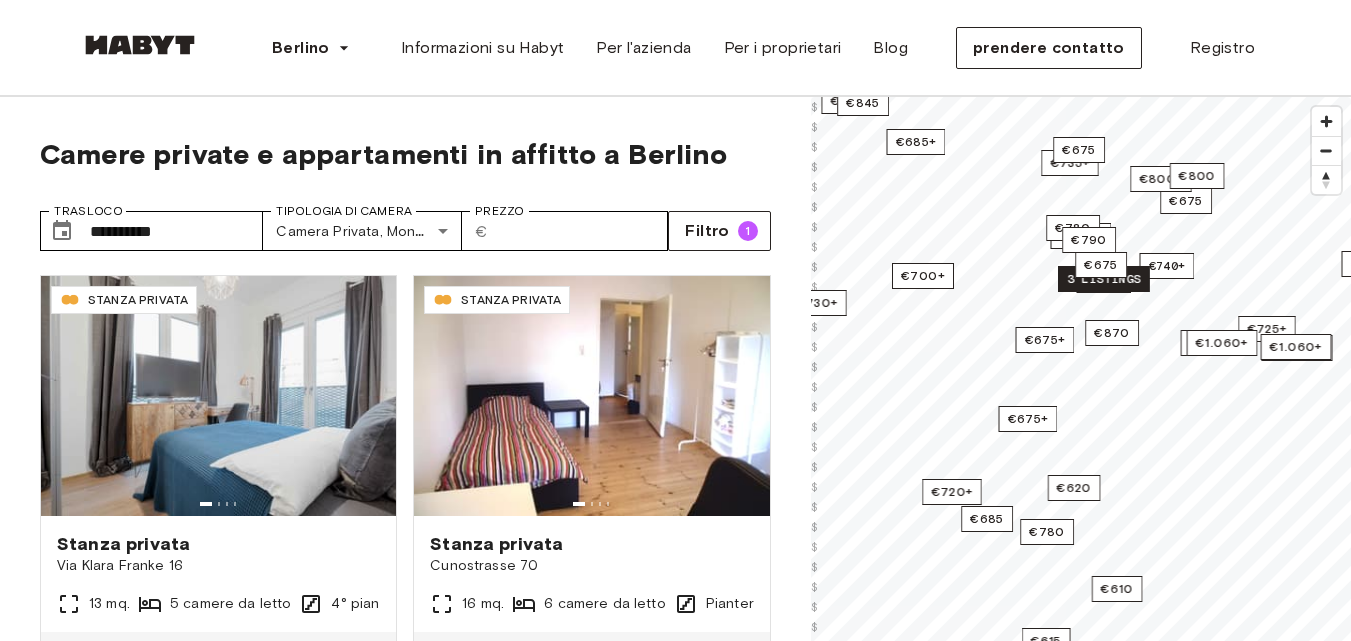click on "3 listings" at bounding box center [1104, 279] 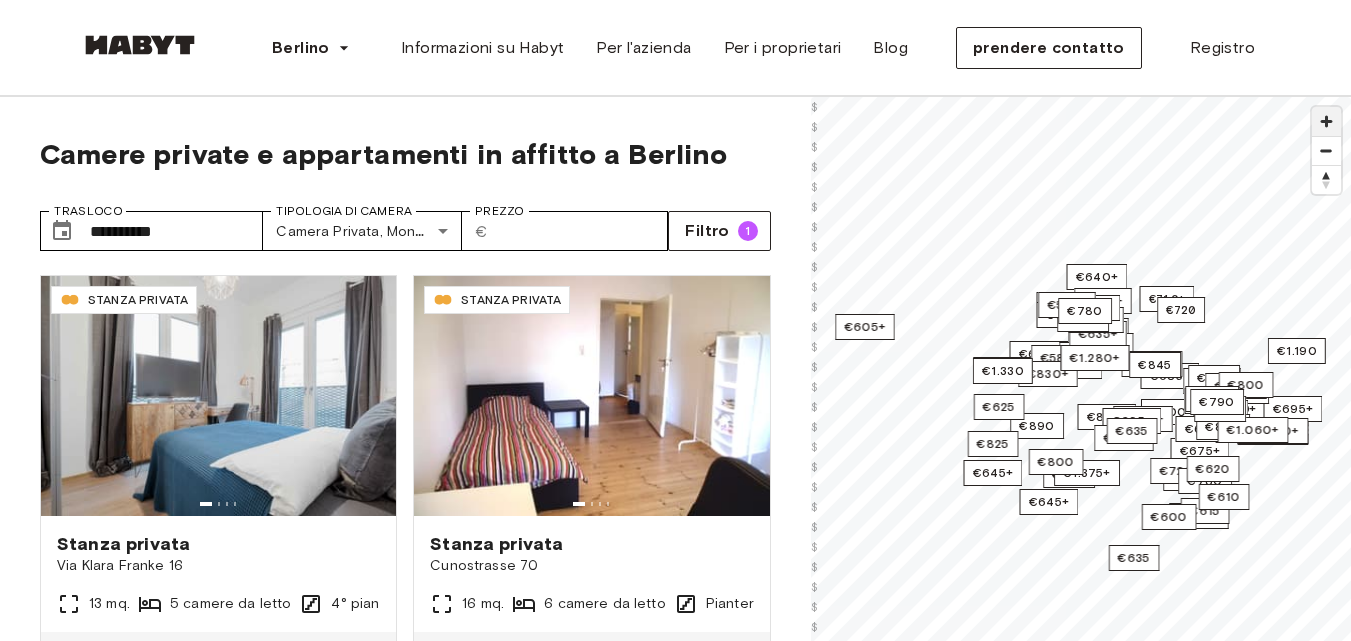 click at bounding box center (1326, 121) 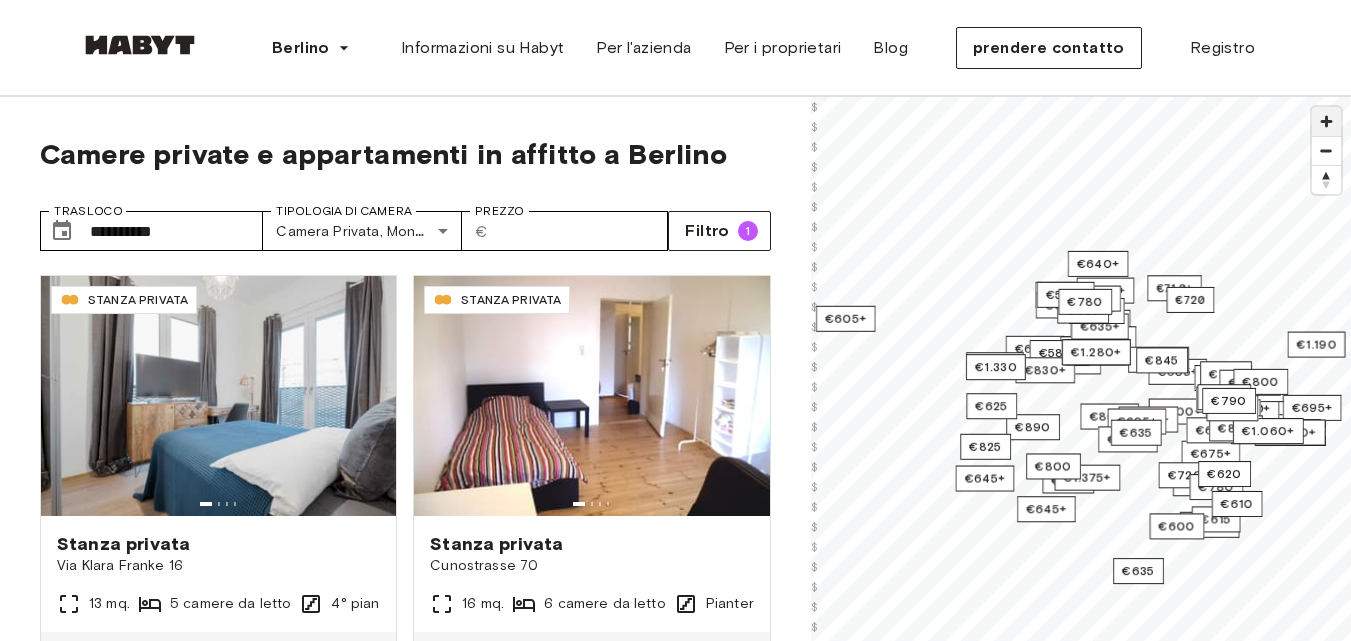 click at bounding box center [1326, 121] 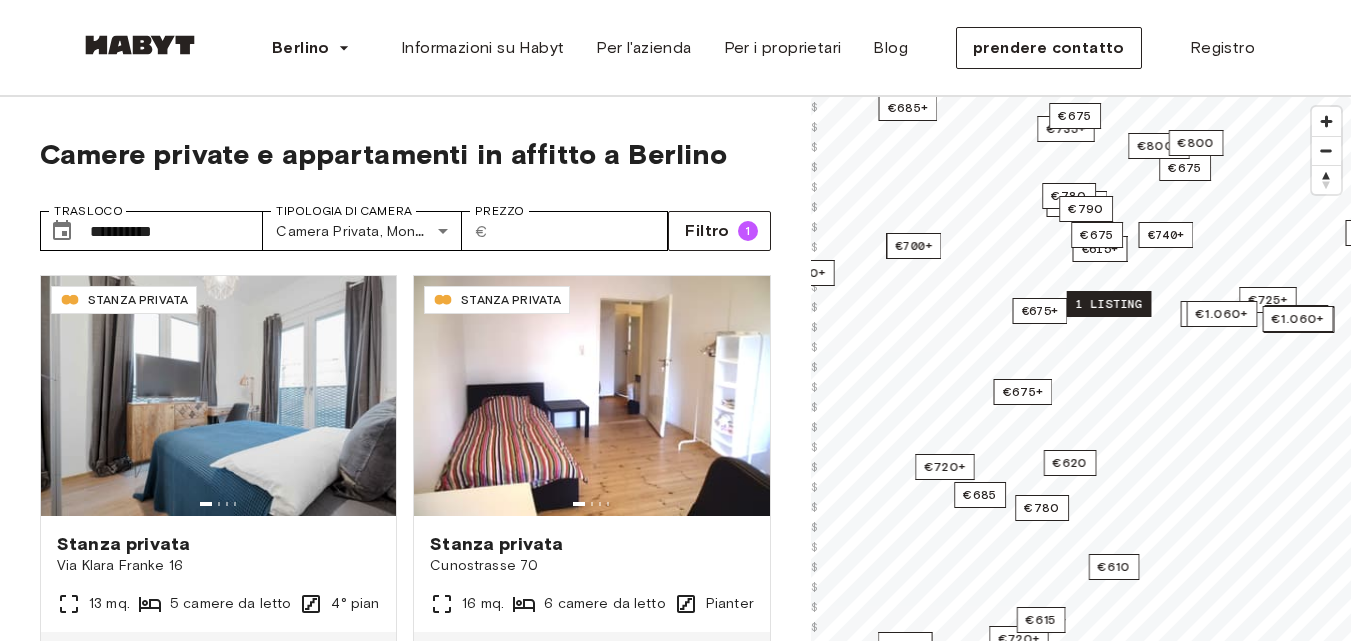 click on "1 listing" at bounding box center (1108, 304) 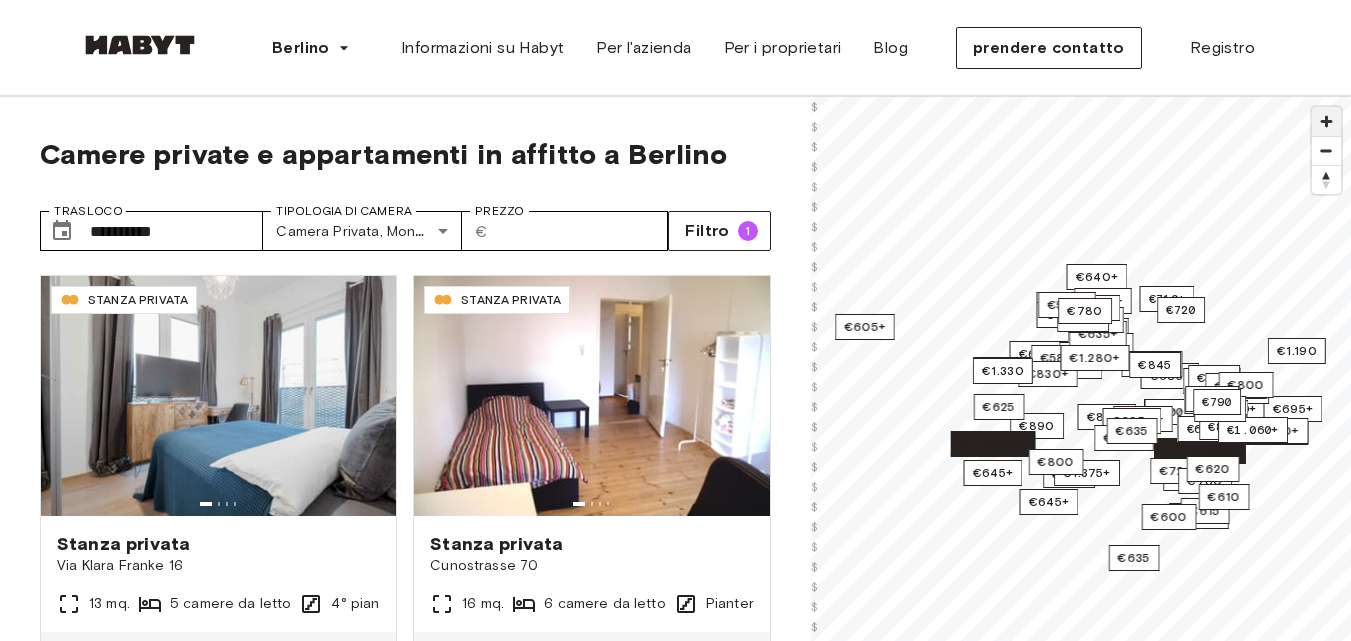 click at bounding box center [1326, 121] 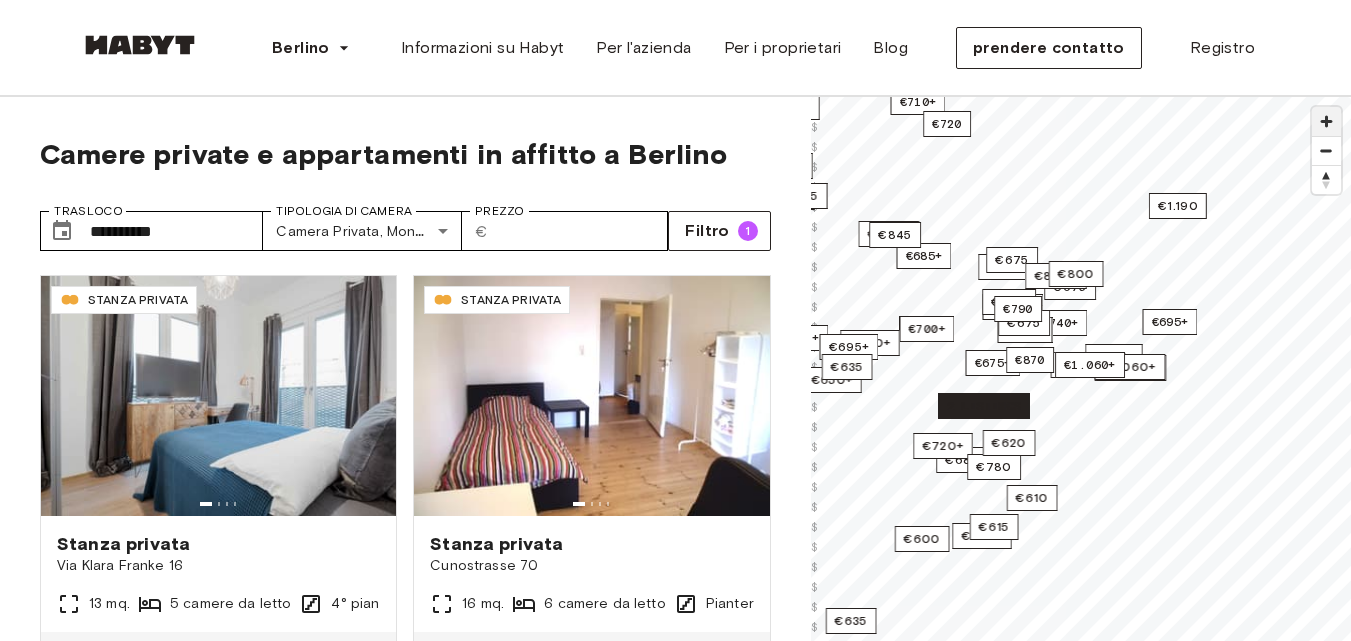 click at bounding box center [1326, 121] 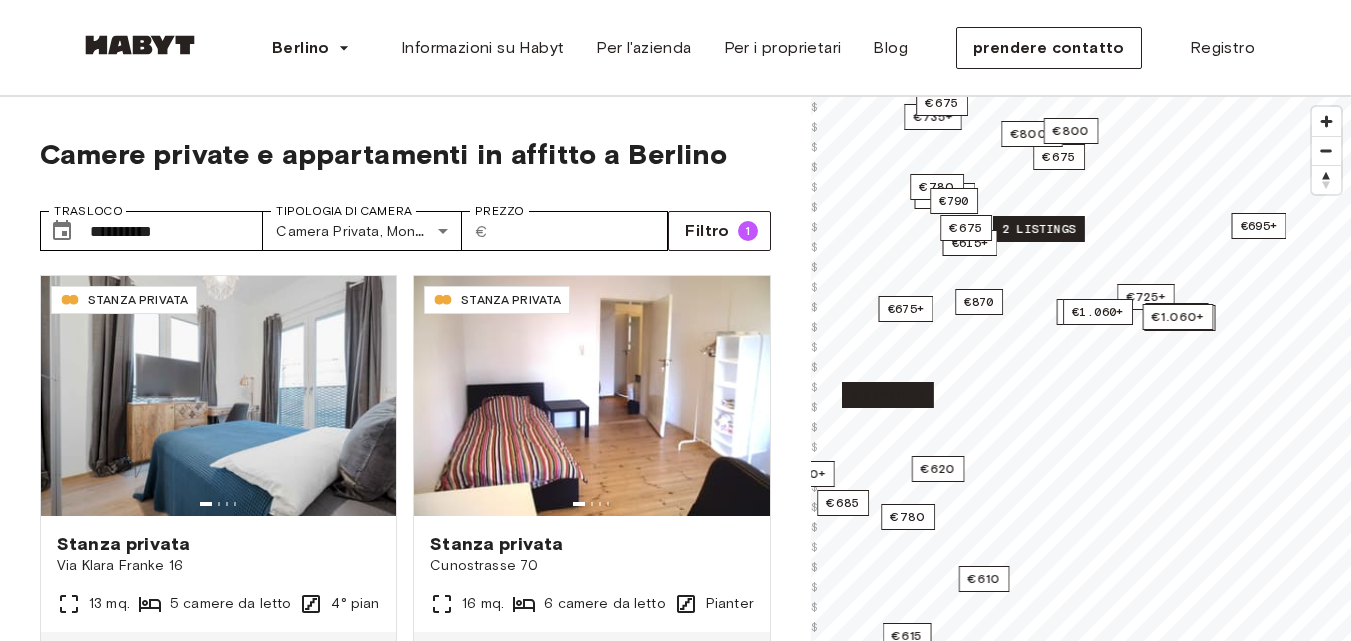click on "2 listings" at bounding box center [1039, 229] 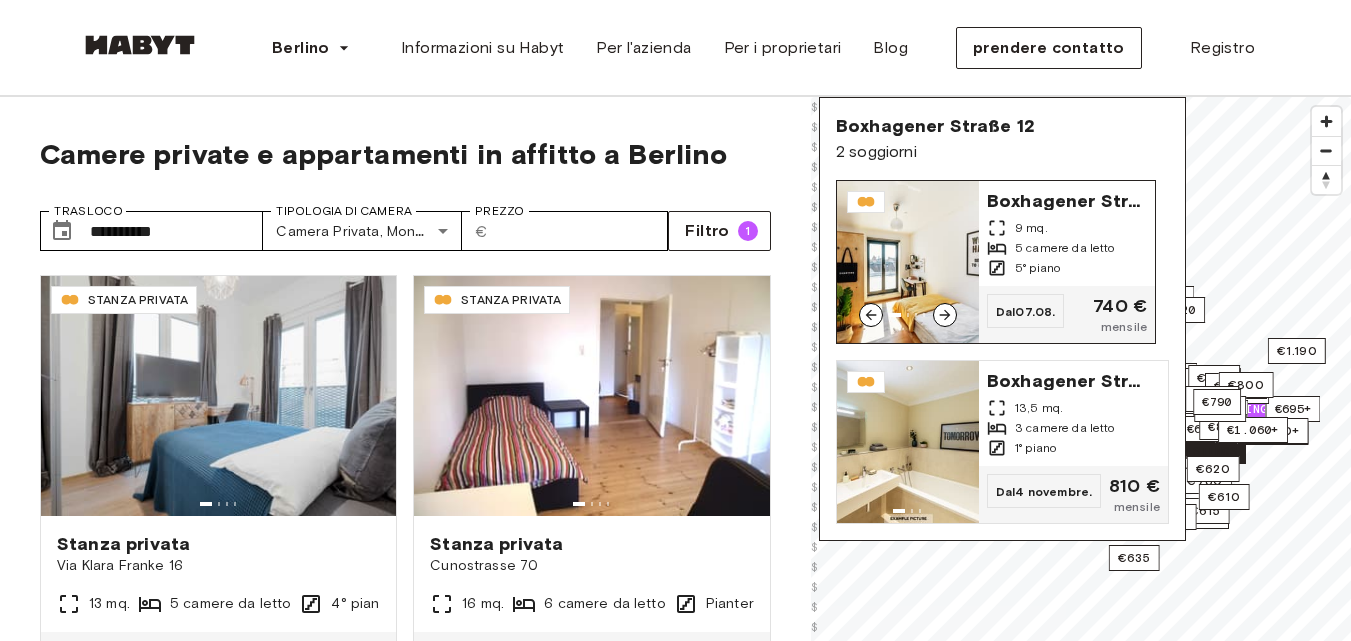 click at bounding box center (908, 262) 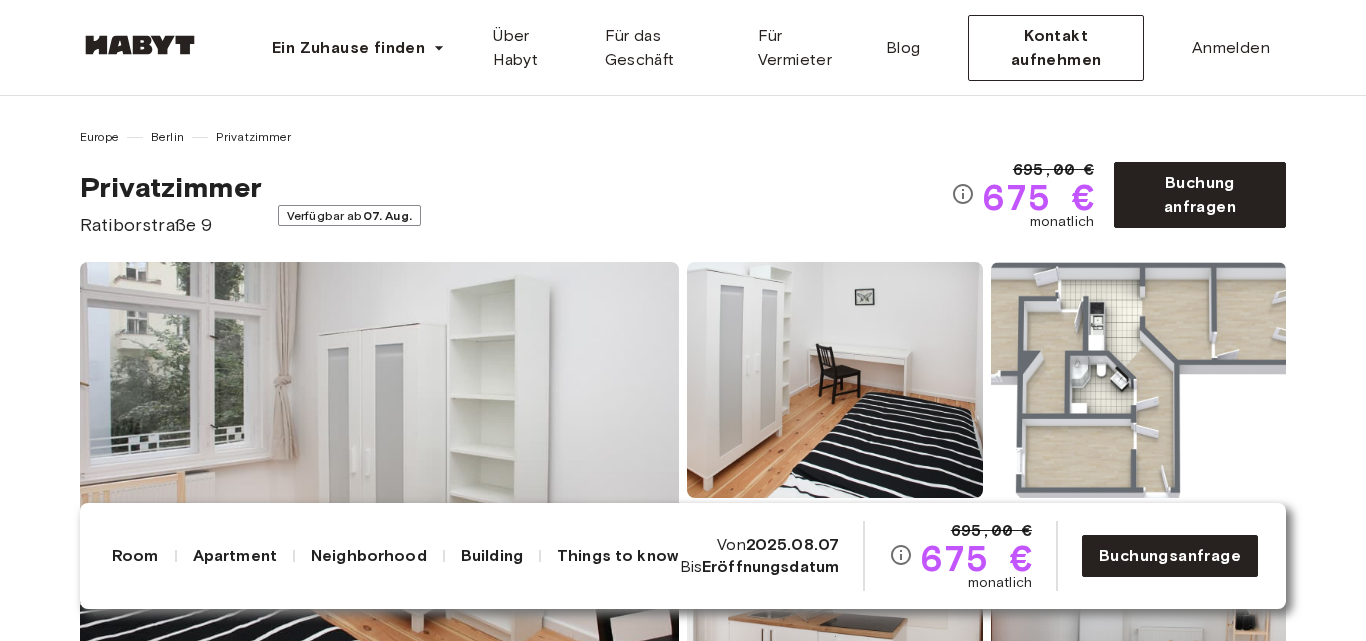 scroll, scrollTop: 0, scrollLeft: 0, axis: both 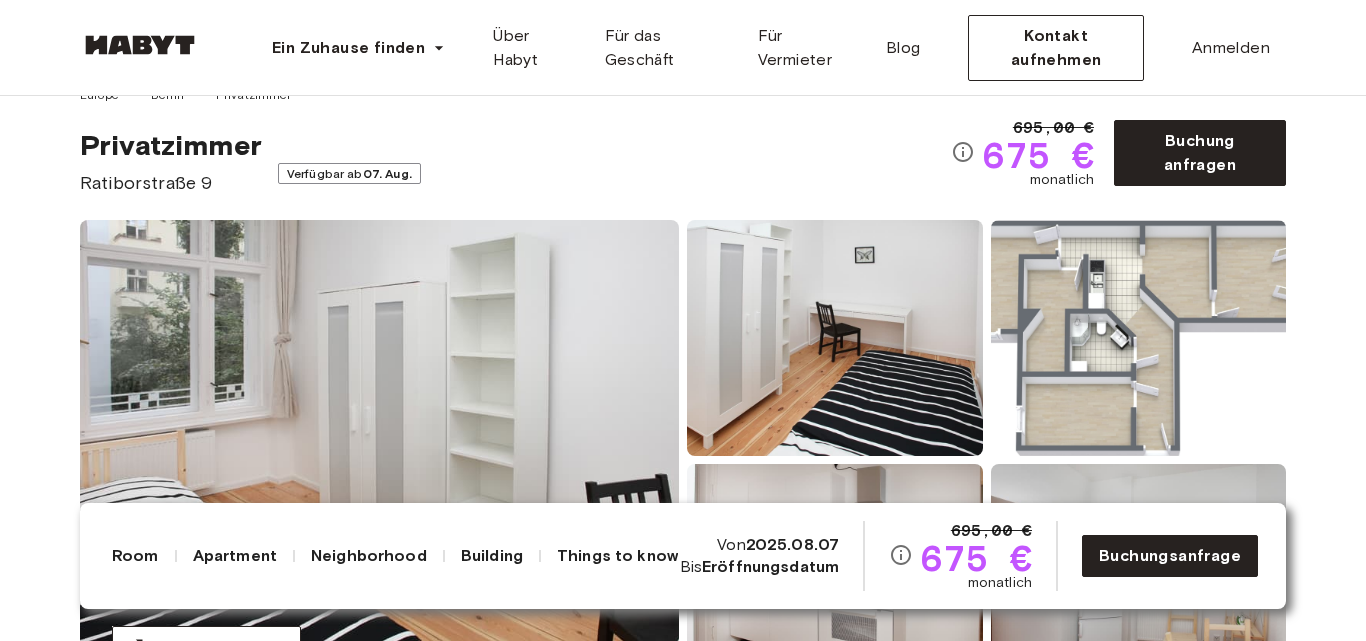 click at bounding box center [379, 460] 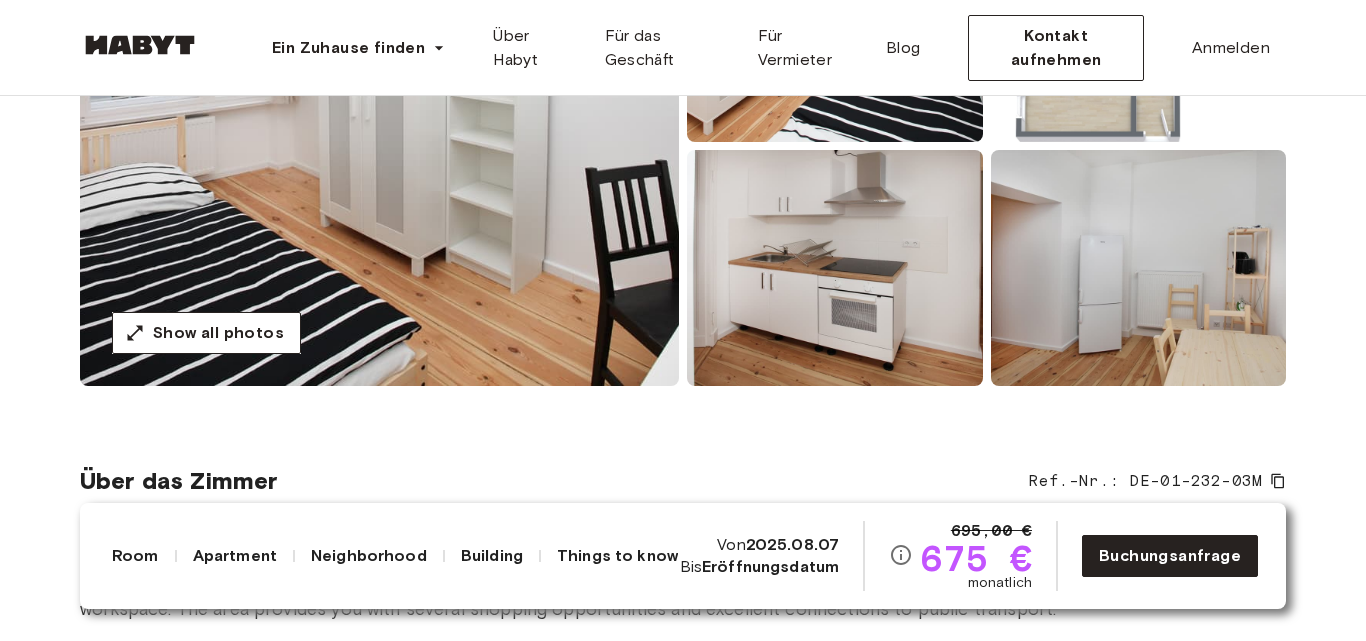 scroll, scrollTop: 360, scrollLeft: 0, axis: vertical 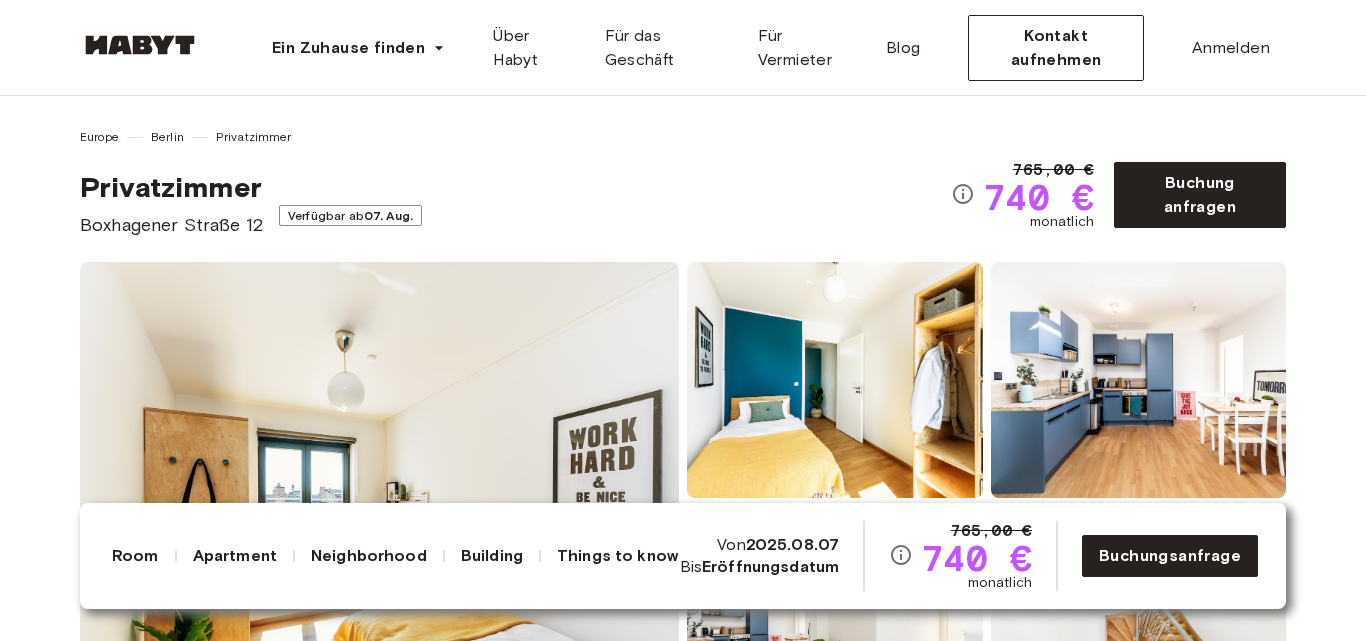 click on "Apartment" at bounding box center (235, 556) 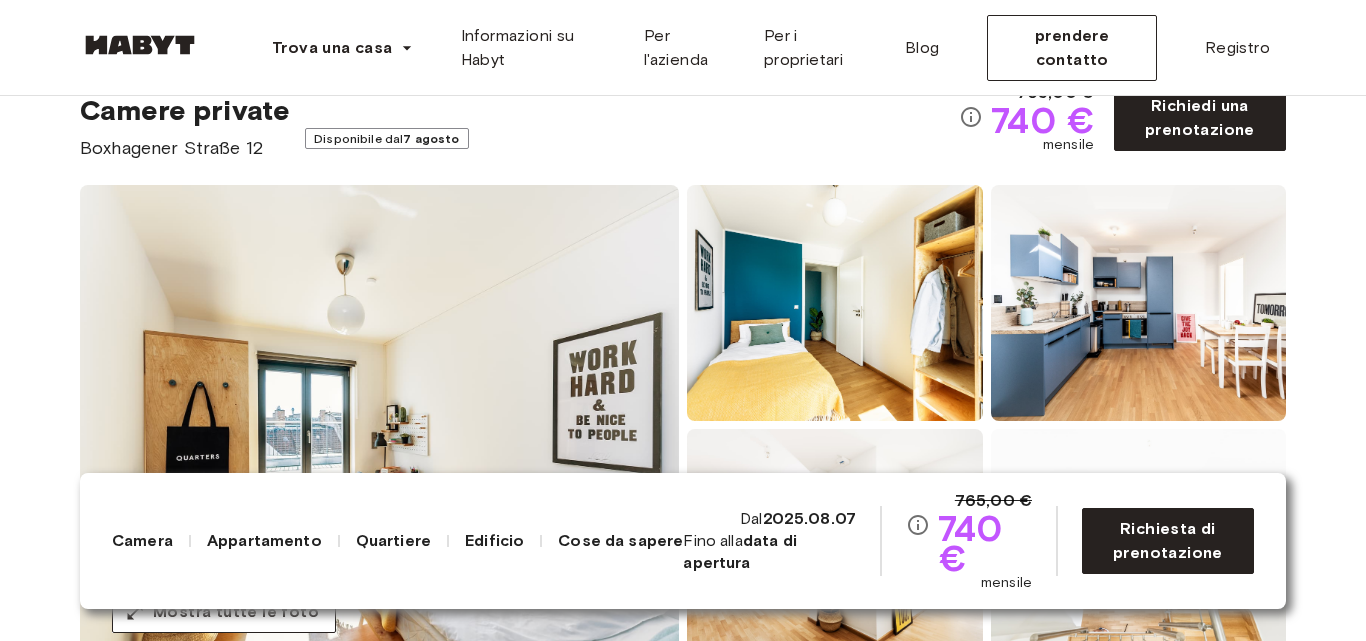 scroll, scrollTop: 80, scrollLeft: 0, axis: vertical 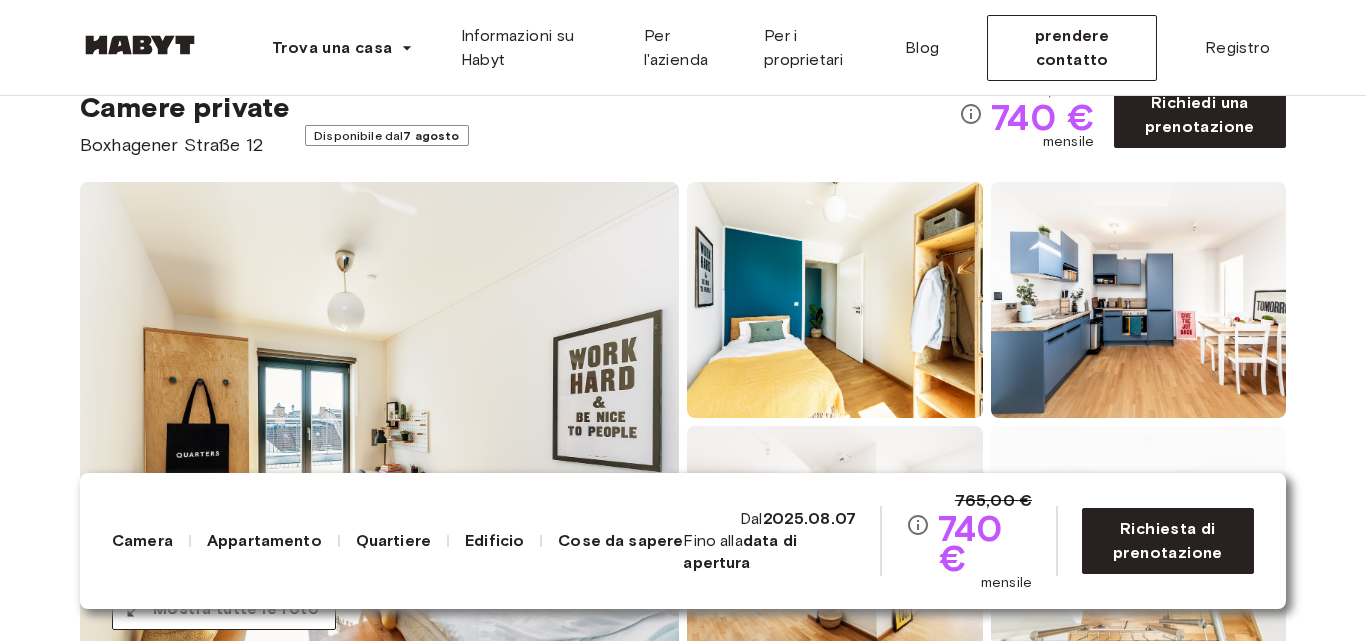 click on "Appartamento" at bounding box center (264, 540) 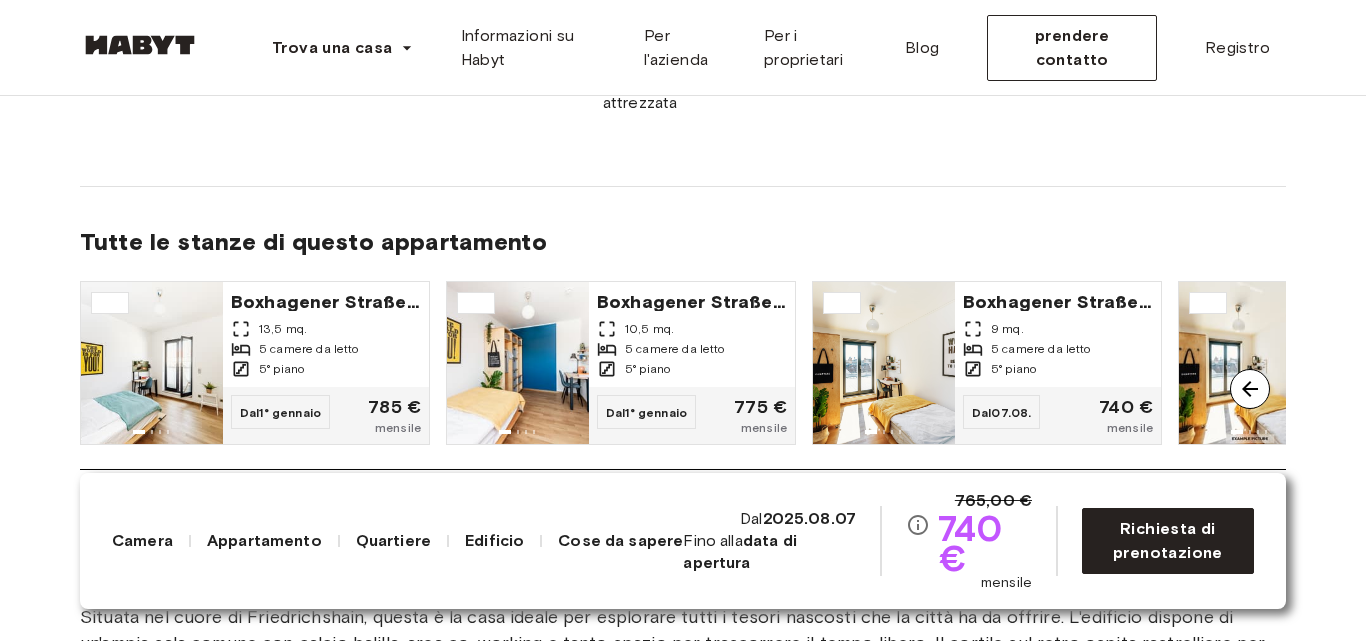 scroll, scrollTop: 1658, scrollLeft: 0, axis: vertical 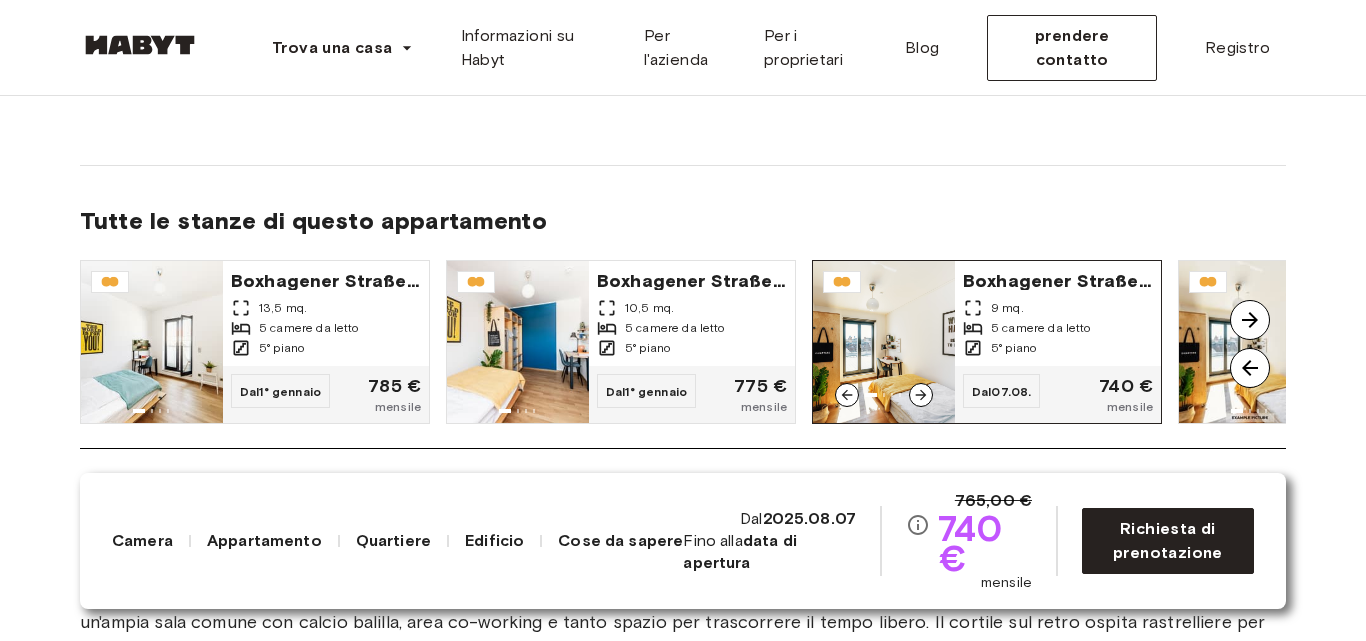 click on "5° piano" at bounding box center (1058, 348) 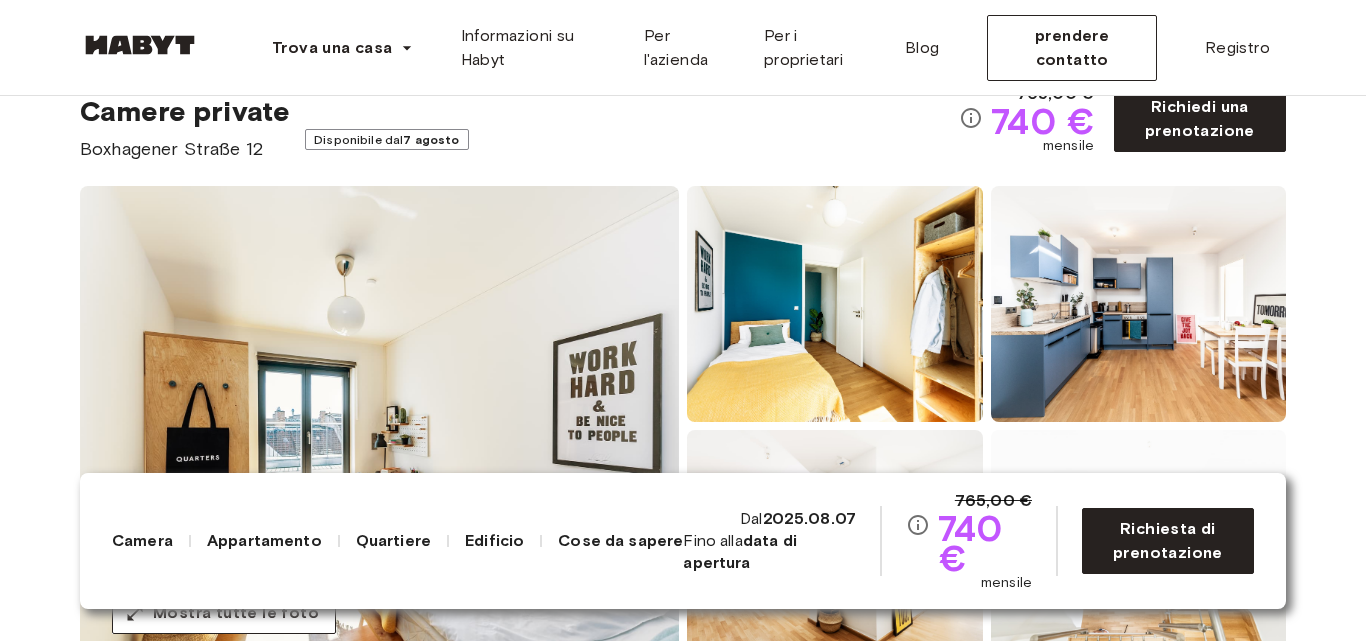 scroll, scrollTop: 0, scrollLeft: 0, axis: both 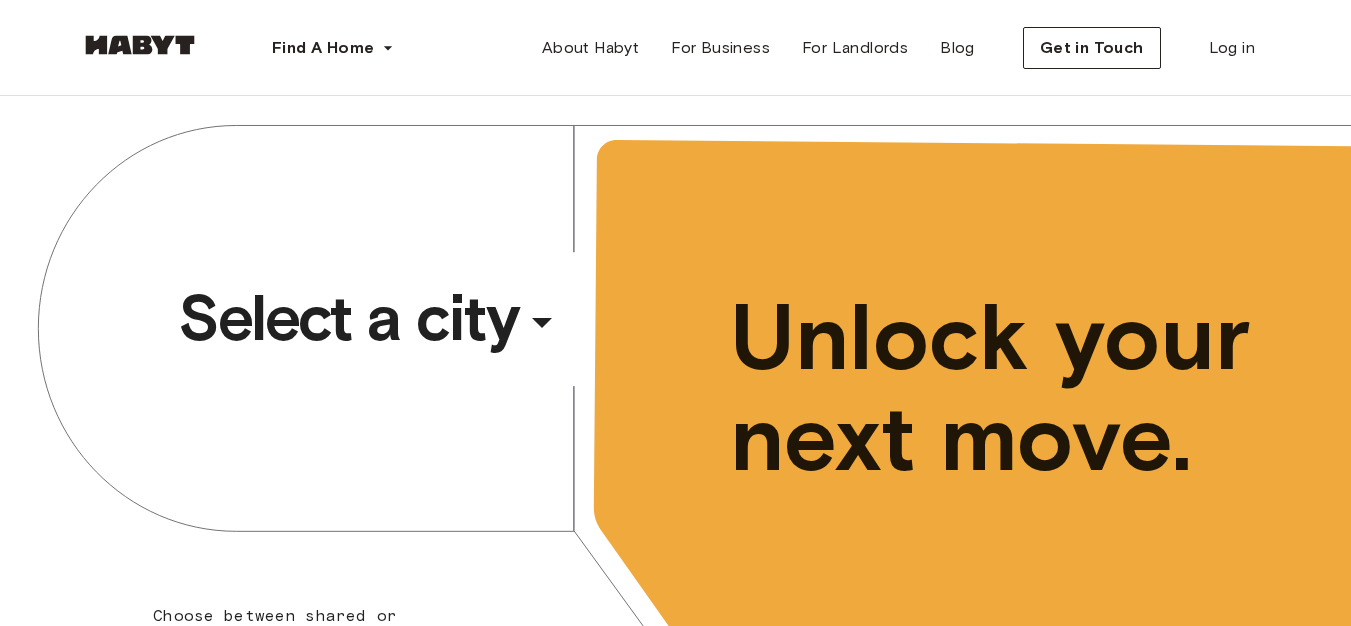 click 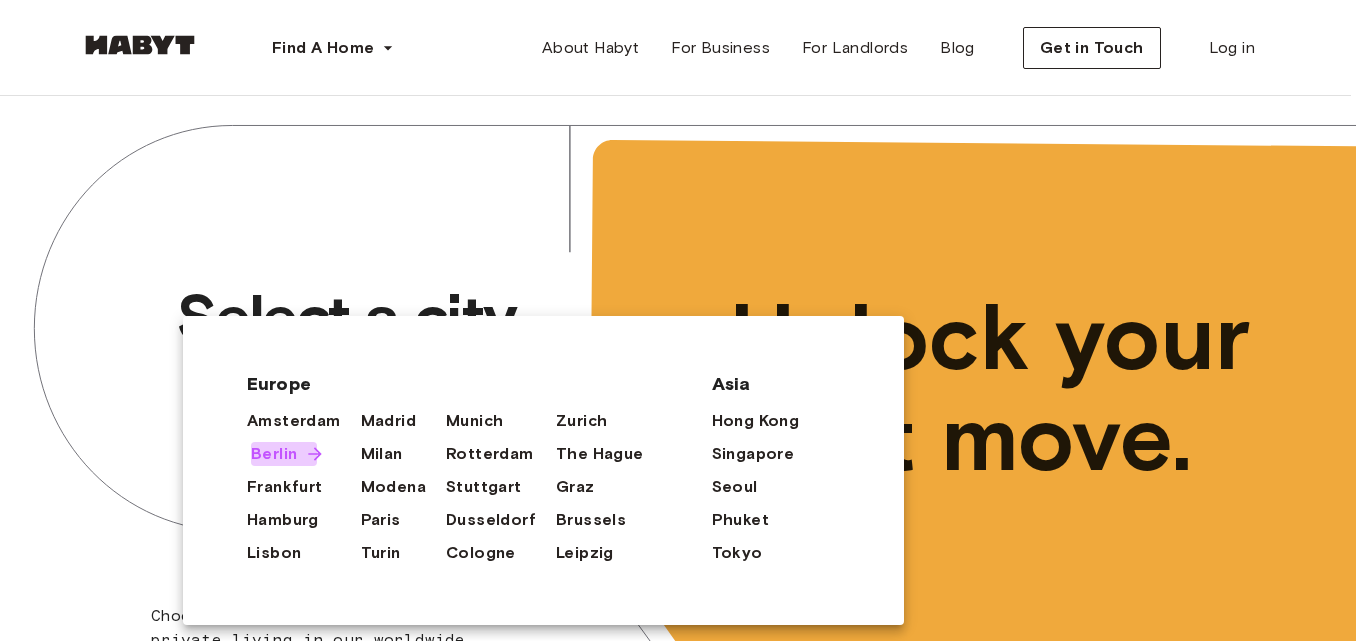click on "Berlin" at bounding box center [274, 454] 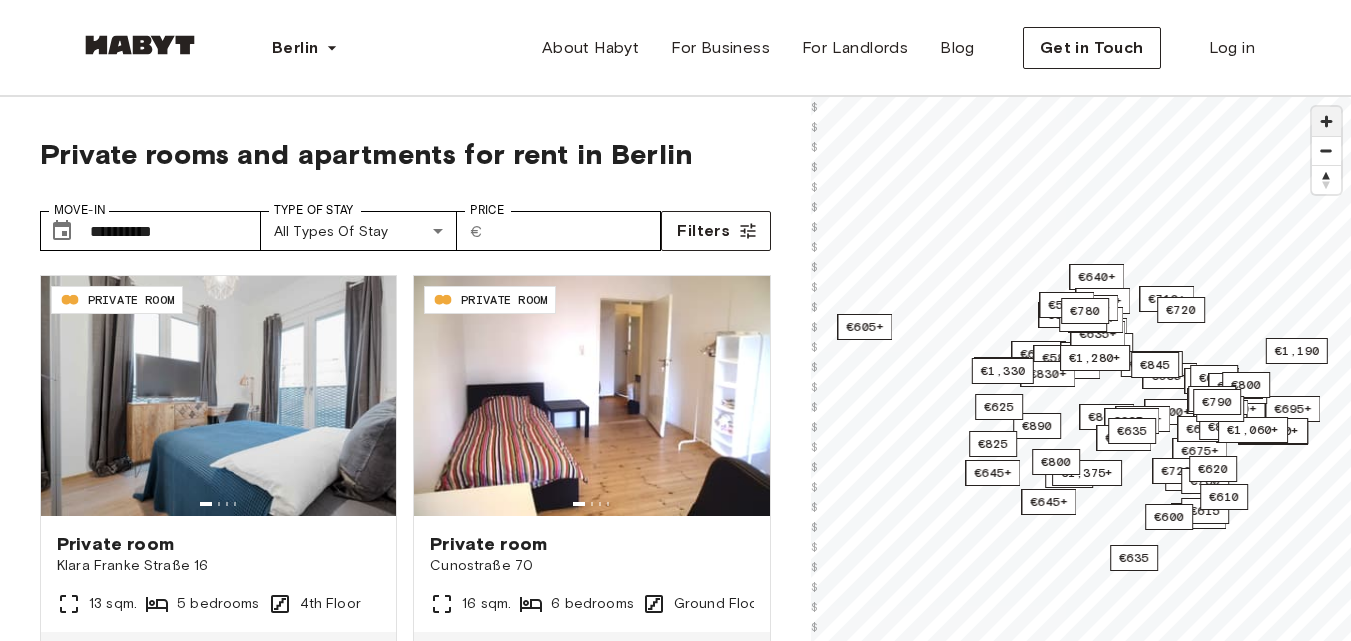 click at bounding box center (1326, 121) 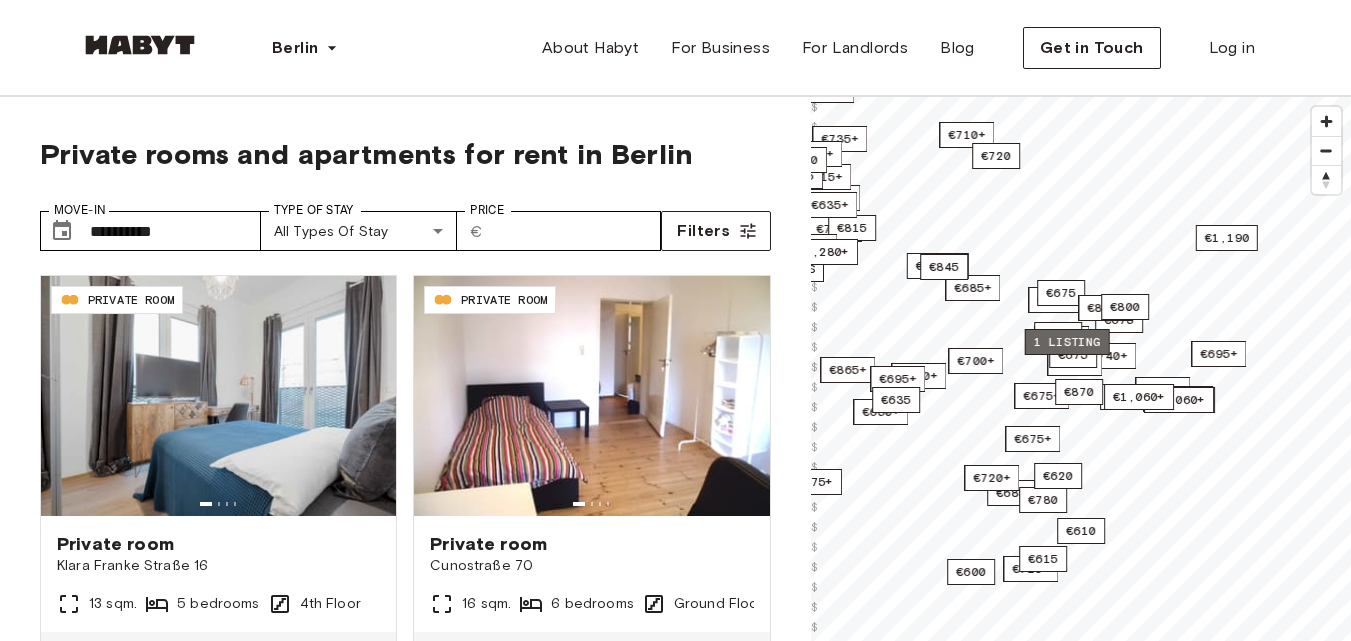 click on "1 listing" at bounding box center (1066, 342) 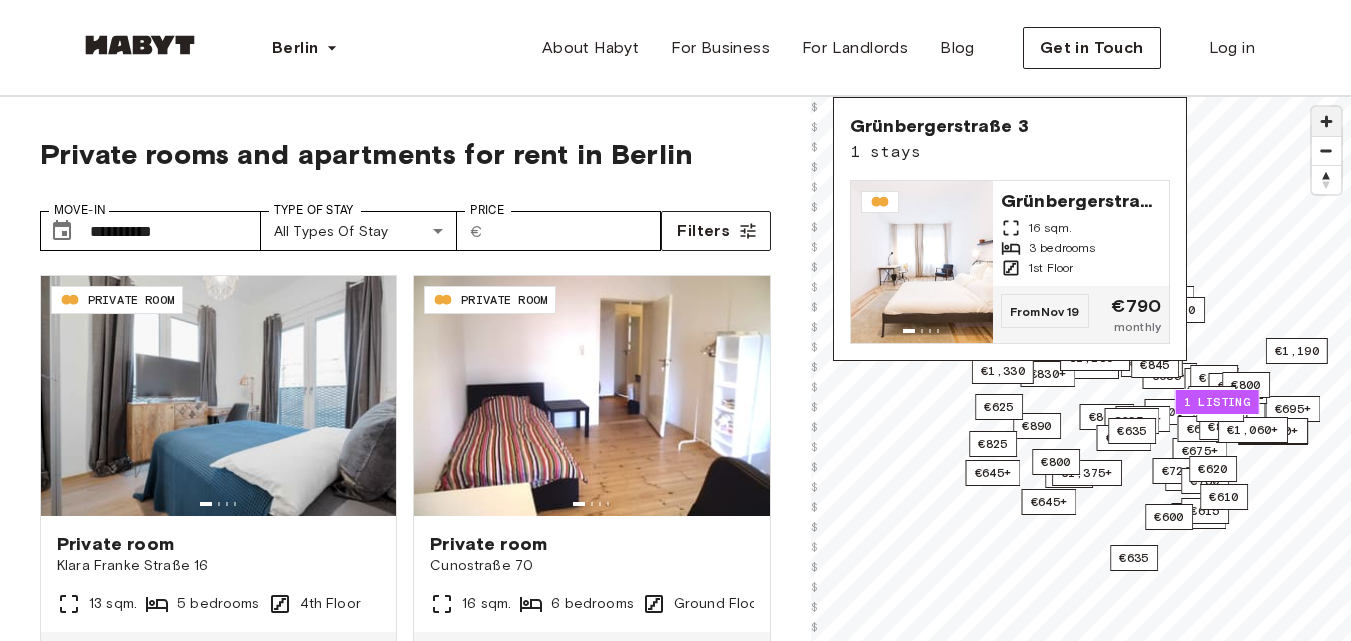 click at bounding box center (1326, 121) 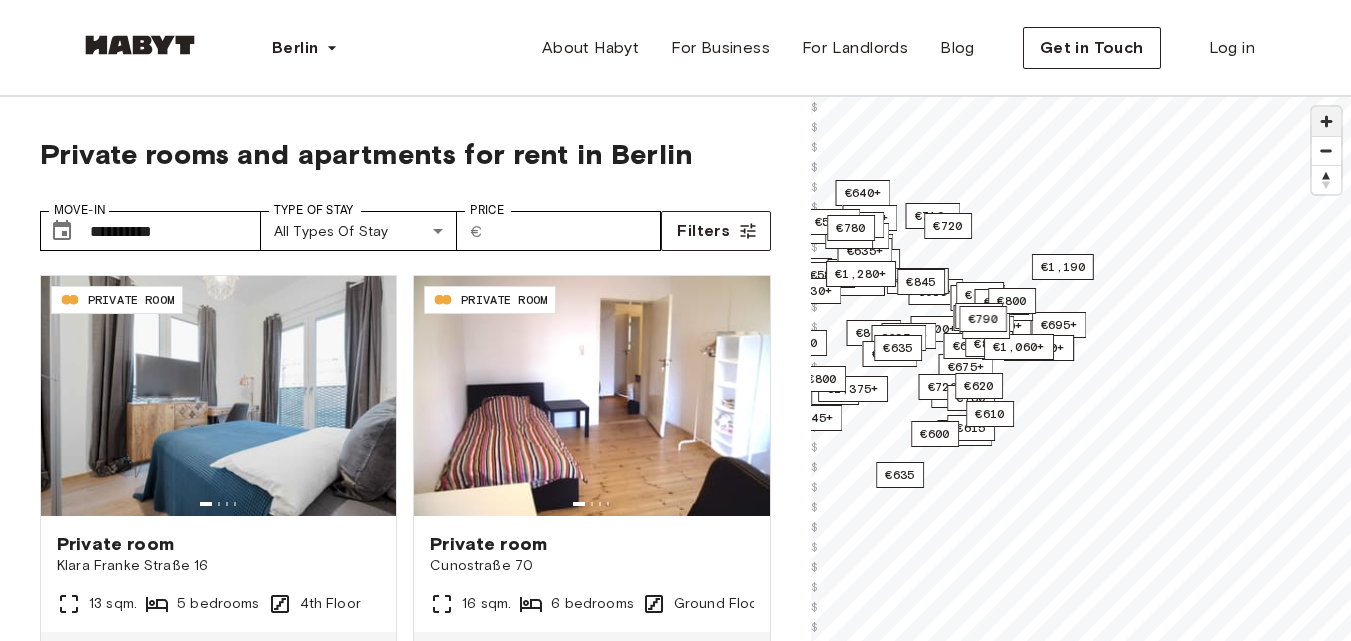 click at bounding box center [1326, 121] 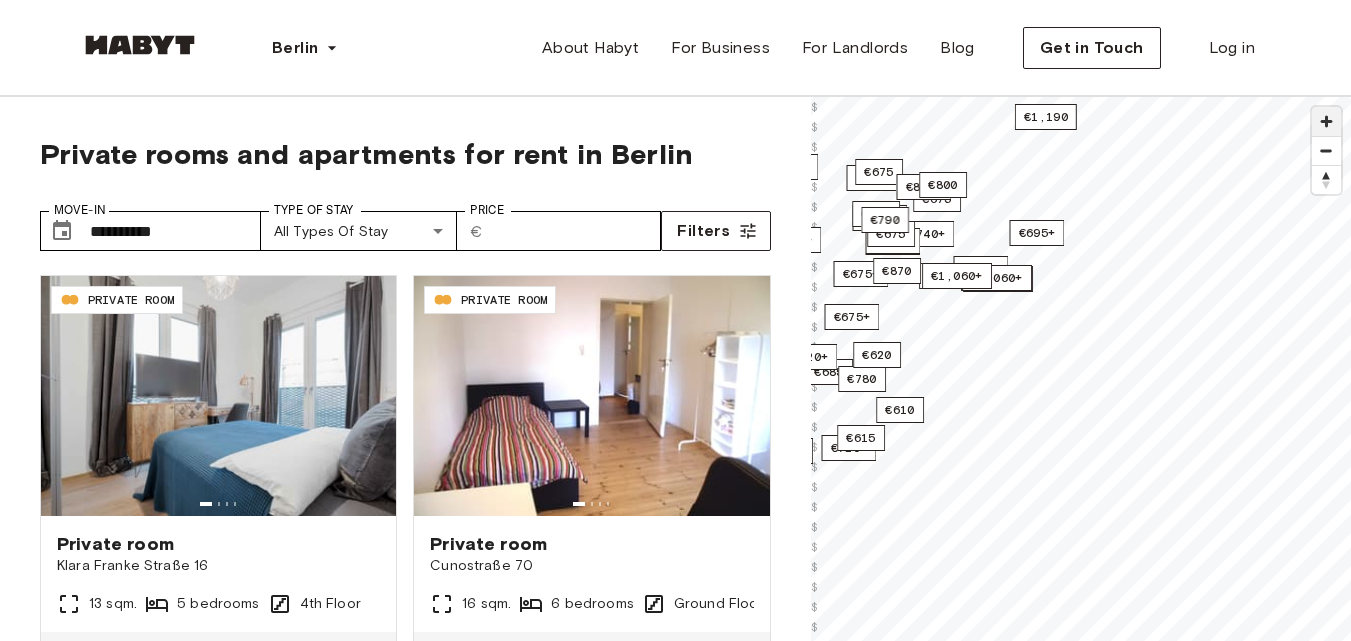 click at bounding box center (1326, 121) 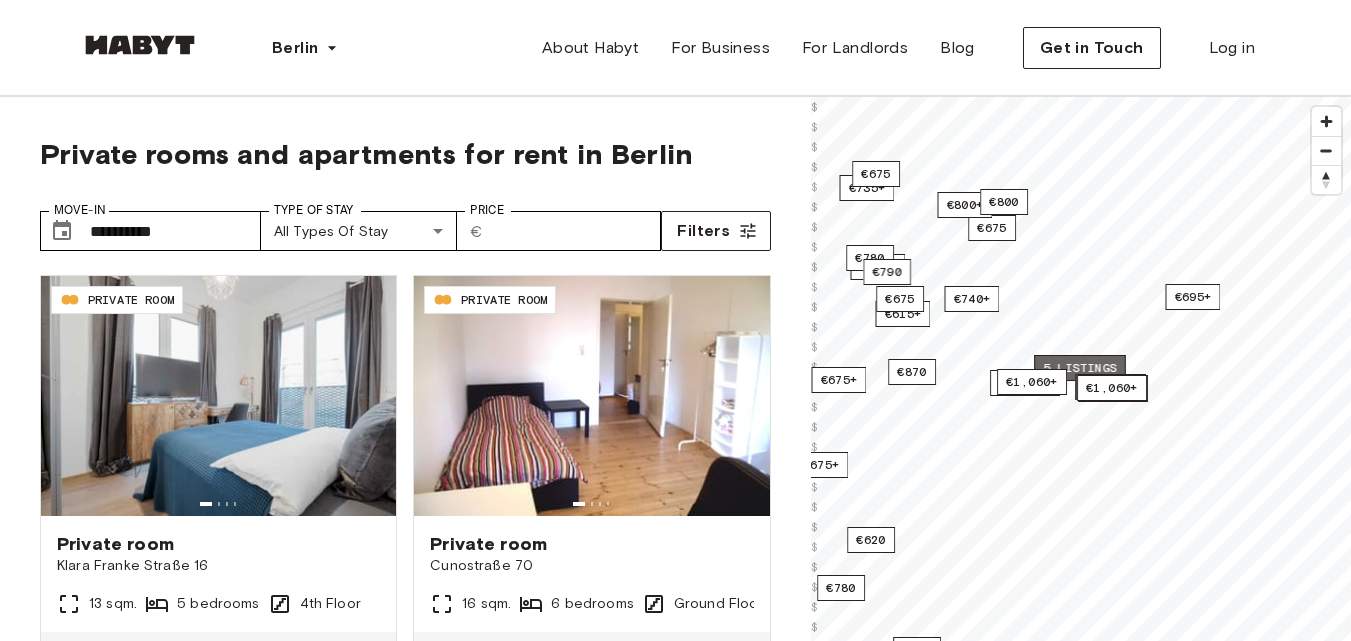 click on "5 listings" at bounding box center [1080, 368] 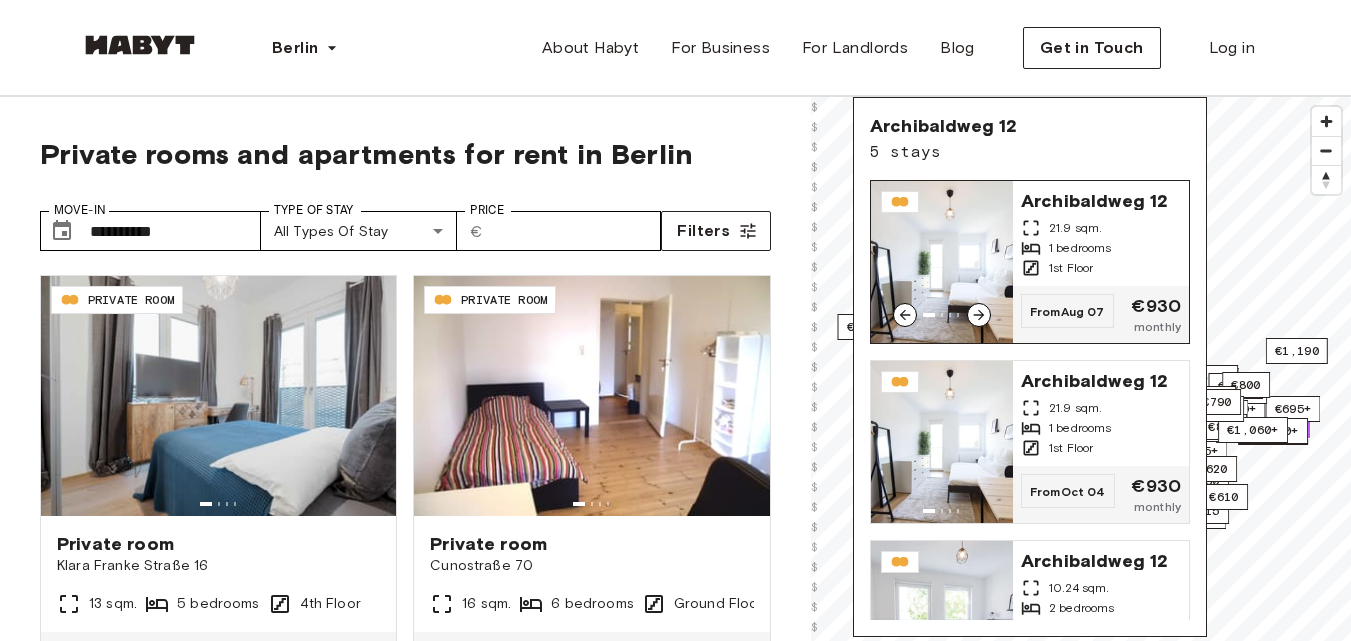 click at bounding box center [942, 262] 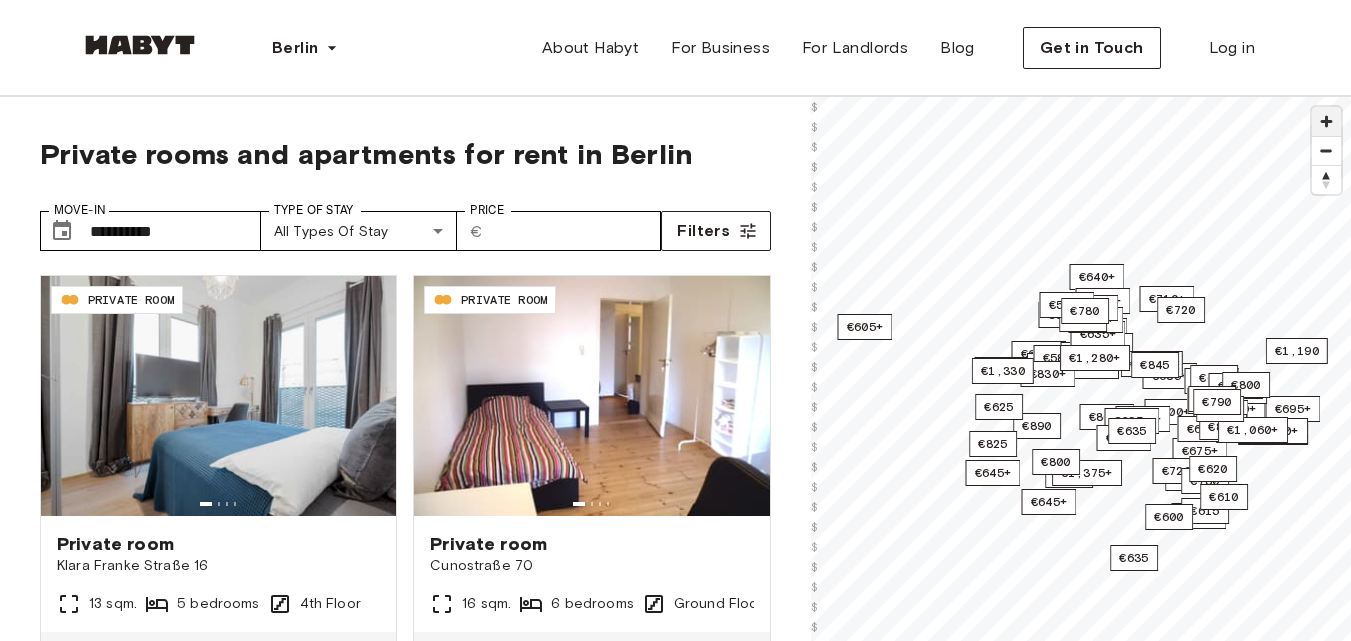 click at bounding box center (1326, 121) 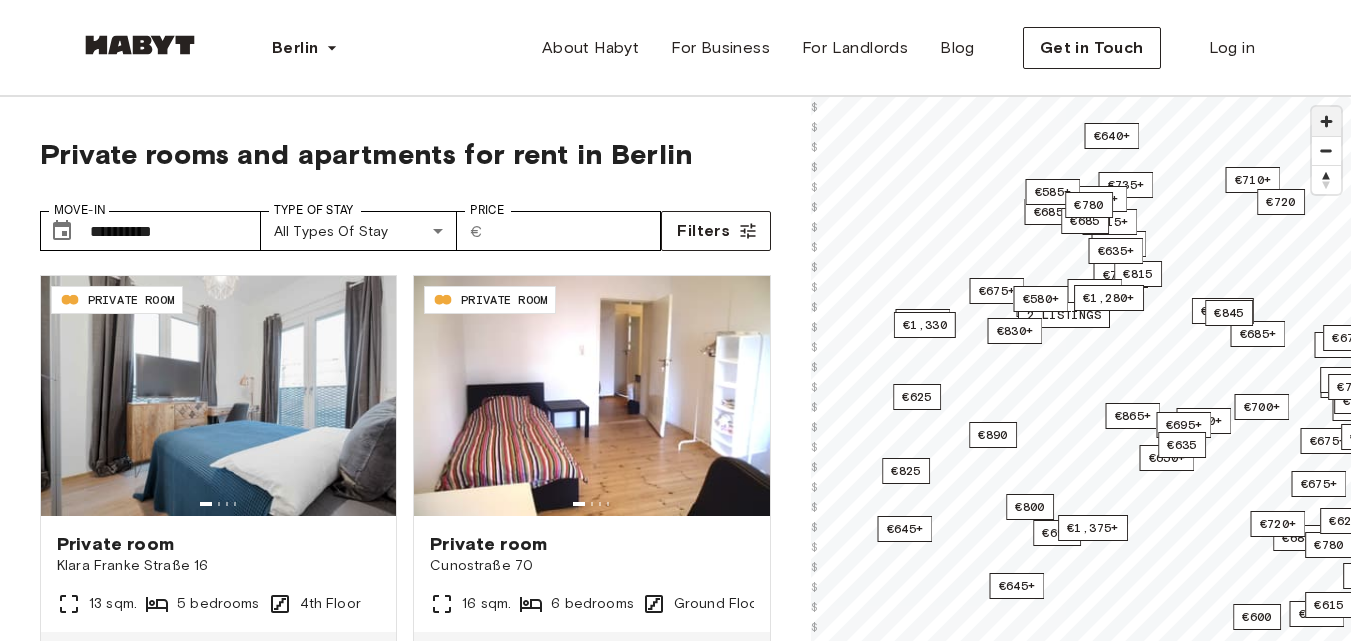 click at bounding box center [1326, 121] 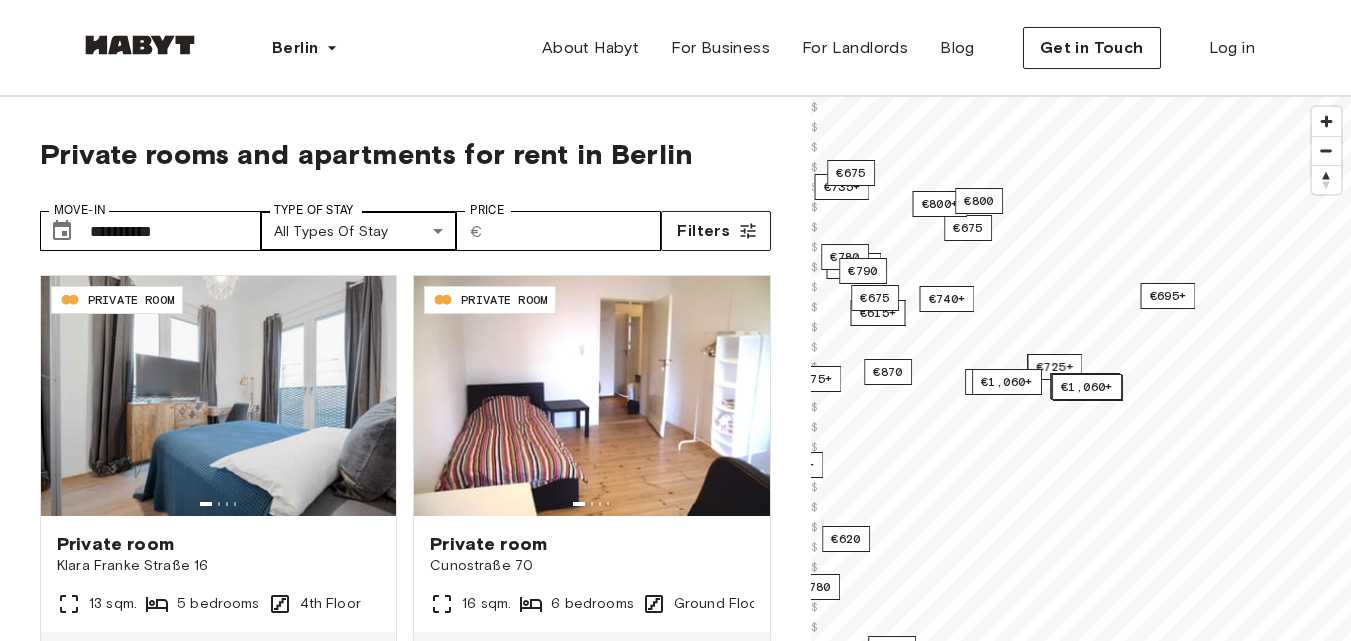 click on "**********" at bounding box center (675, 2396) 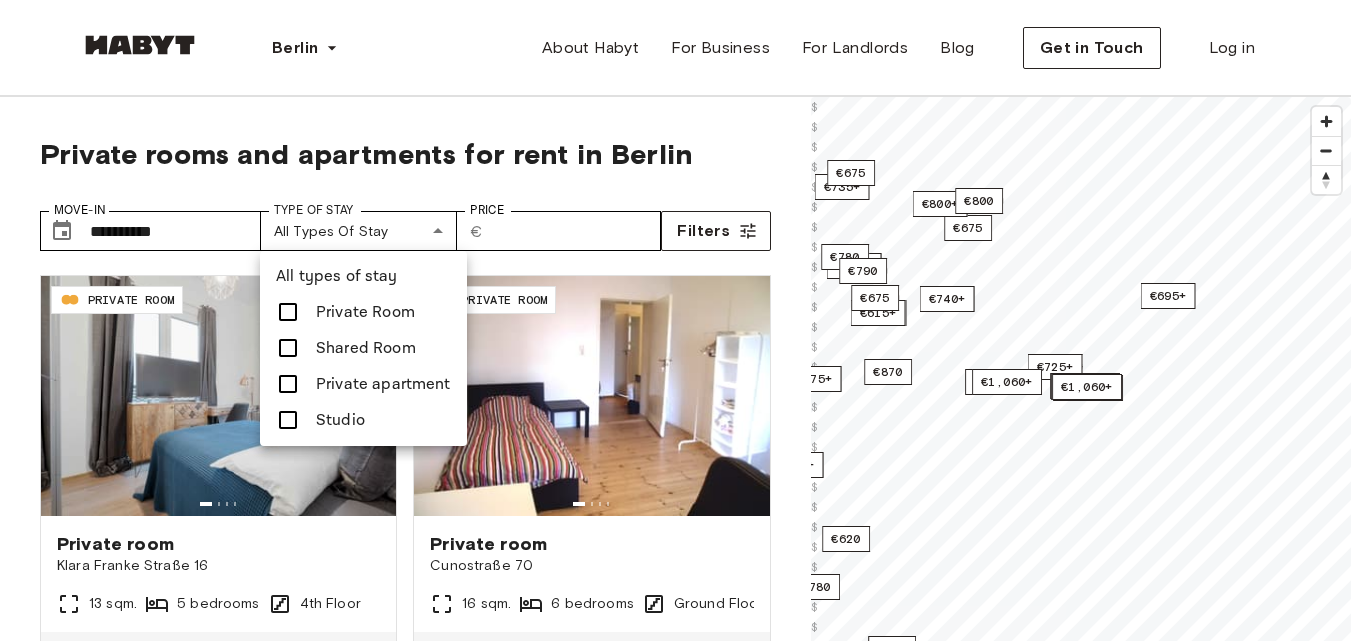 click on "Private Room" at bounding box center [365, 312] 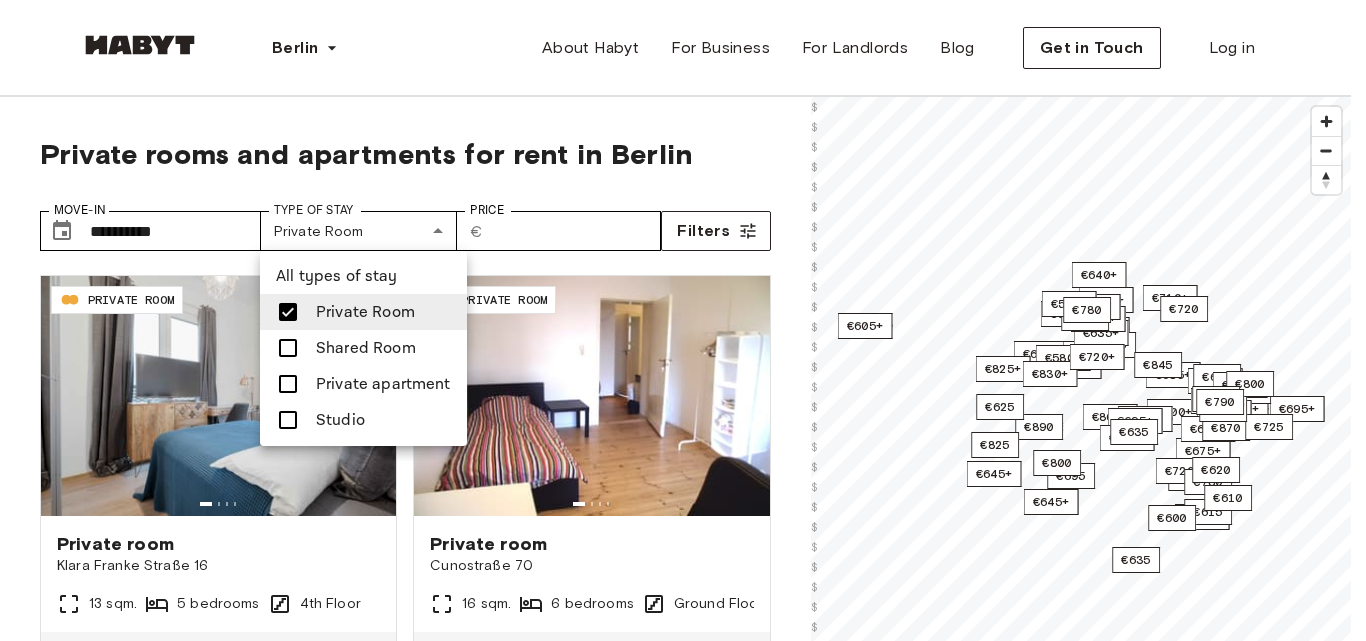 click at bounding box center (683, 320) 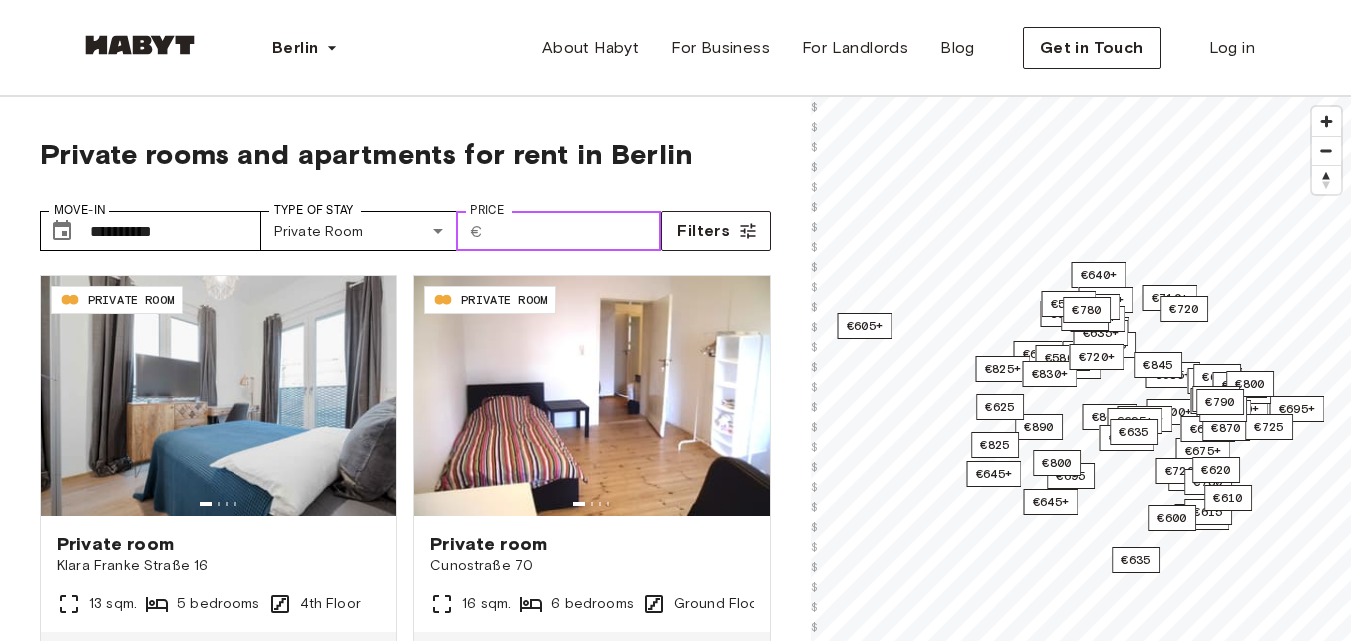 click on "Price" at bounding box center (575, 231) 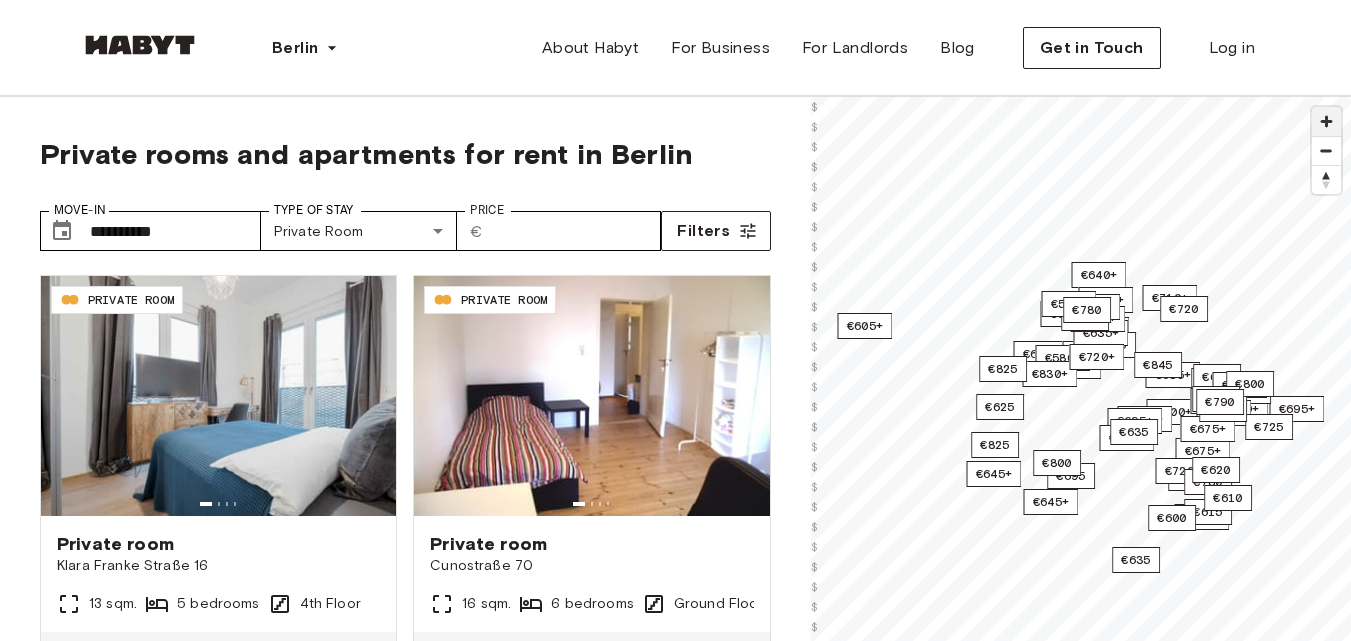 click at bounding box center (1326, 121) 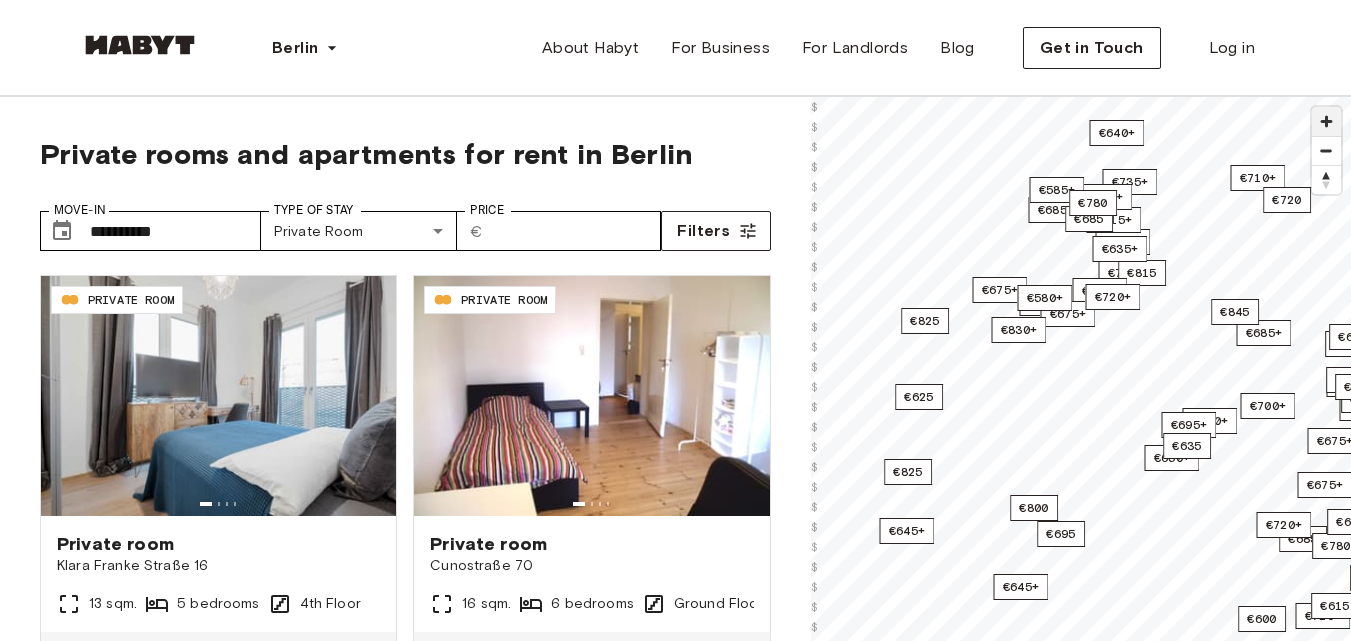 click at bounding box center (1326, 121) 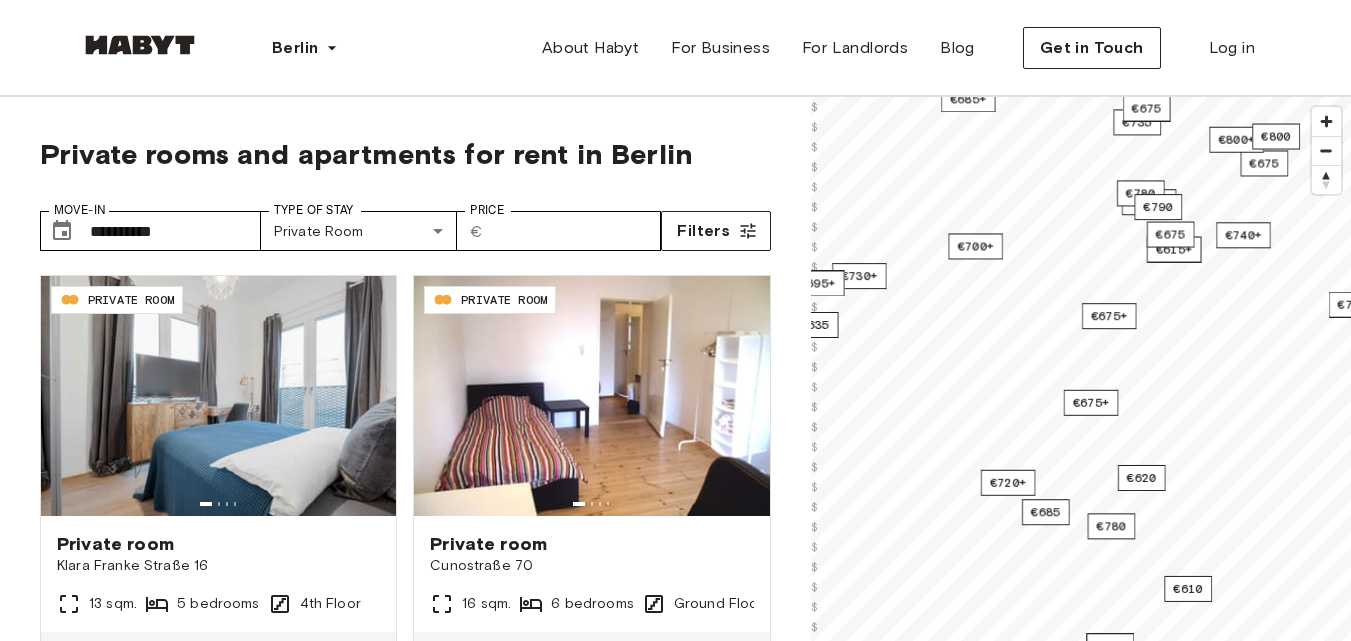 click on "**********" at bounding box center [675, 506] 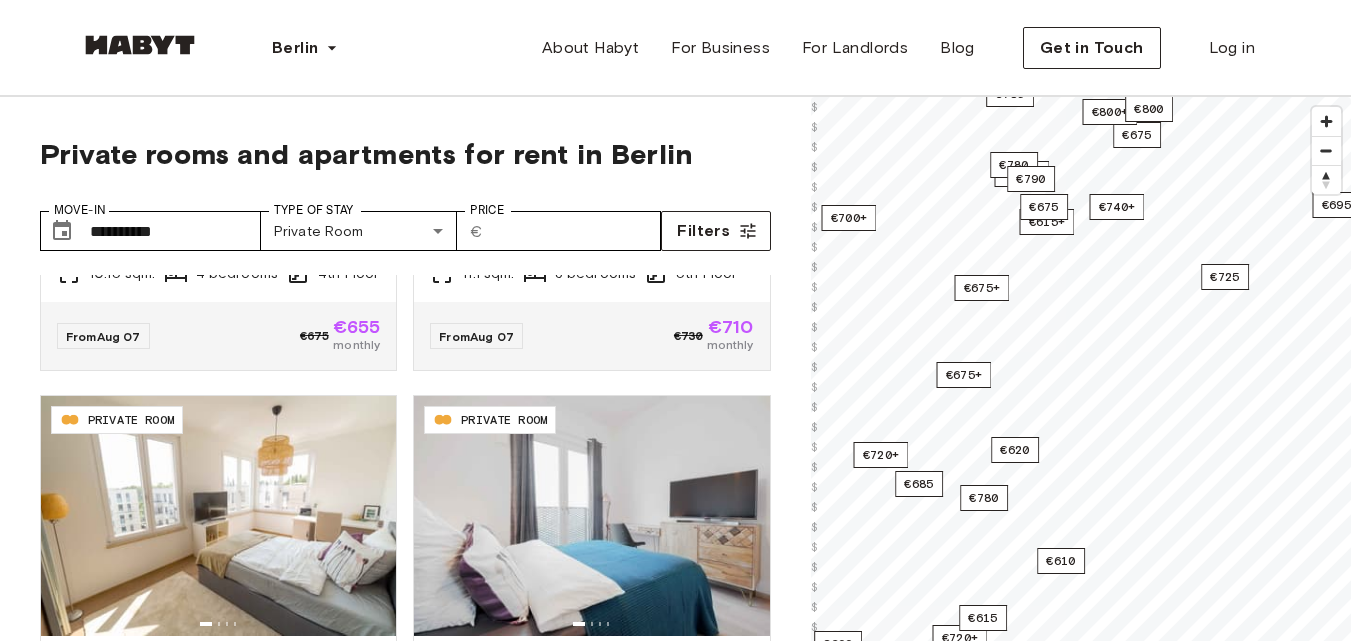 scroll, scrollTop: 2666, scrollLeft: 0, axis: vertical 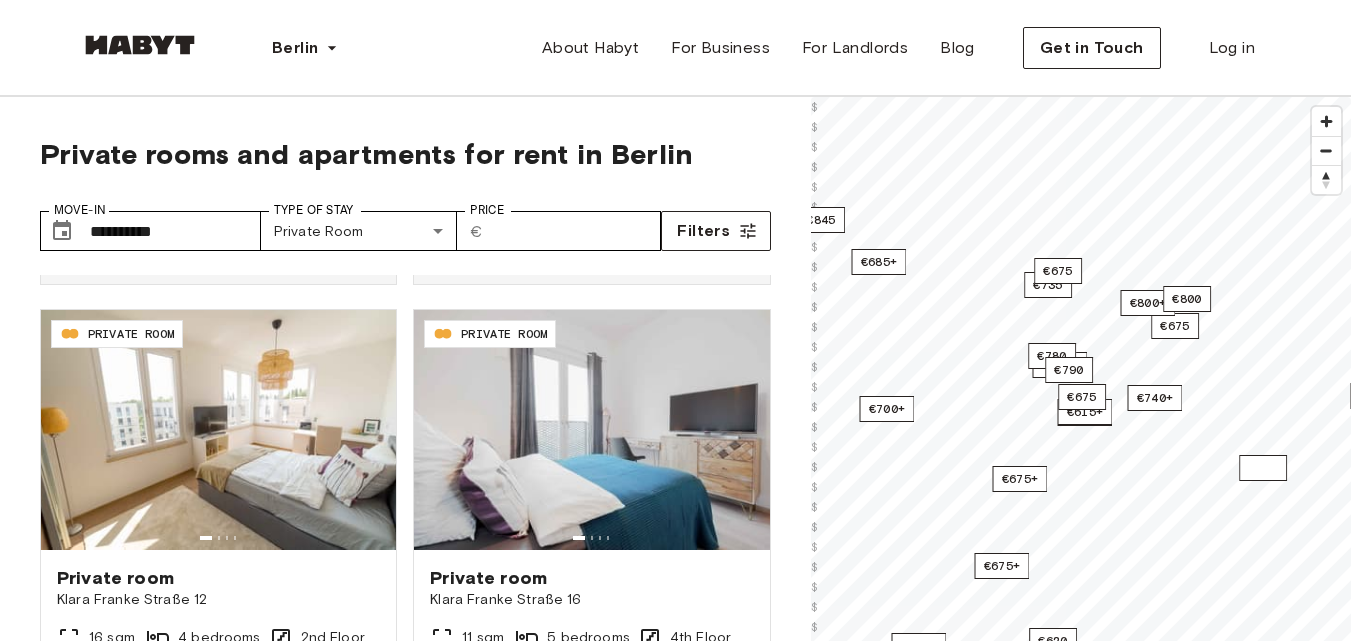 drag, startPoint x: 1228, startPoint y: 276, endPoint x: 1266, endPoint y: 462, distance: 189.84204 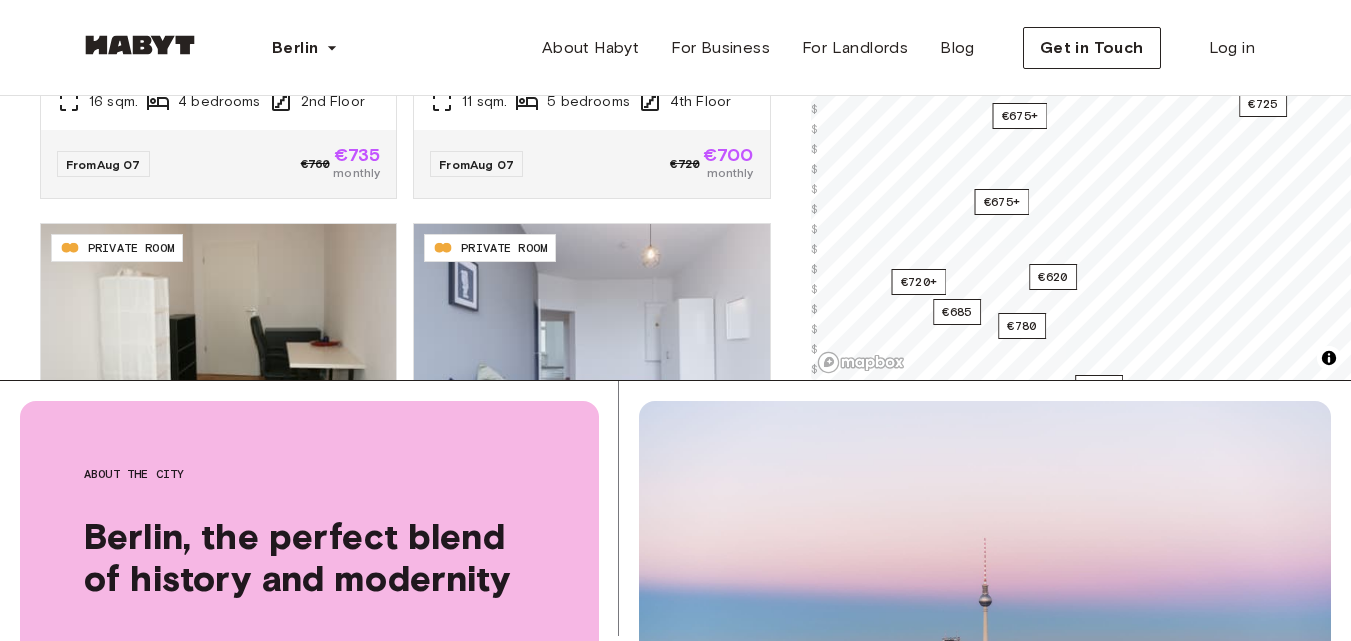 scroll, scrollTop: 528, scrollLeft: 0, axis: vertical 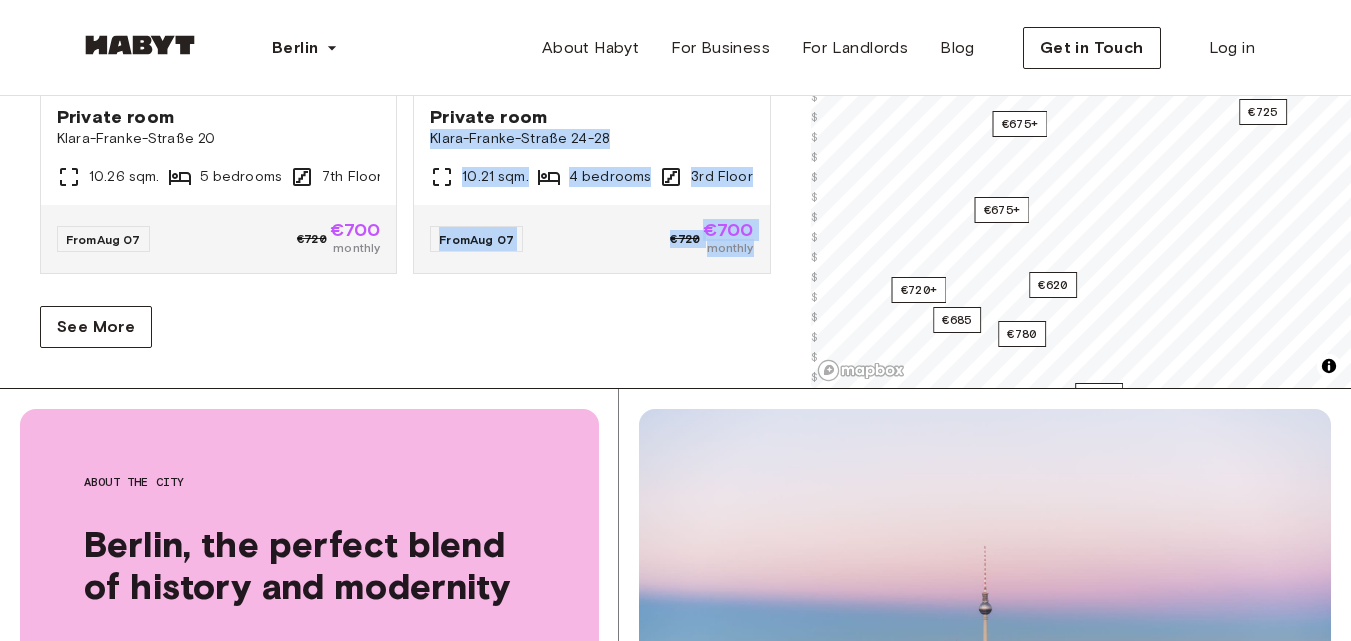 drag, startPoint x: 771, startPoint y: 303, endPoint x: 760, endPoint y: 248, distance: 56.089214 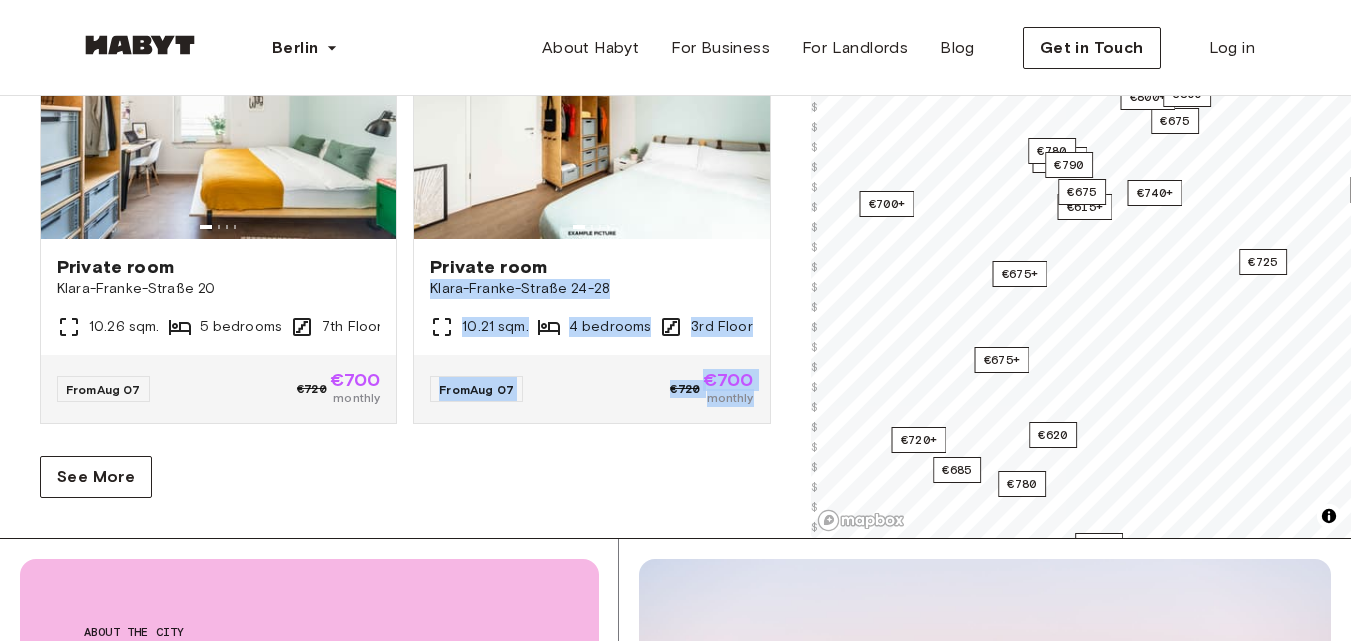 scroll, scrollTop: 347, scrollLeft: 0, axis: vertical 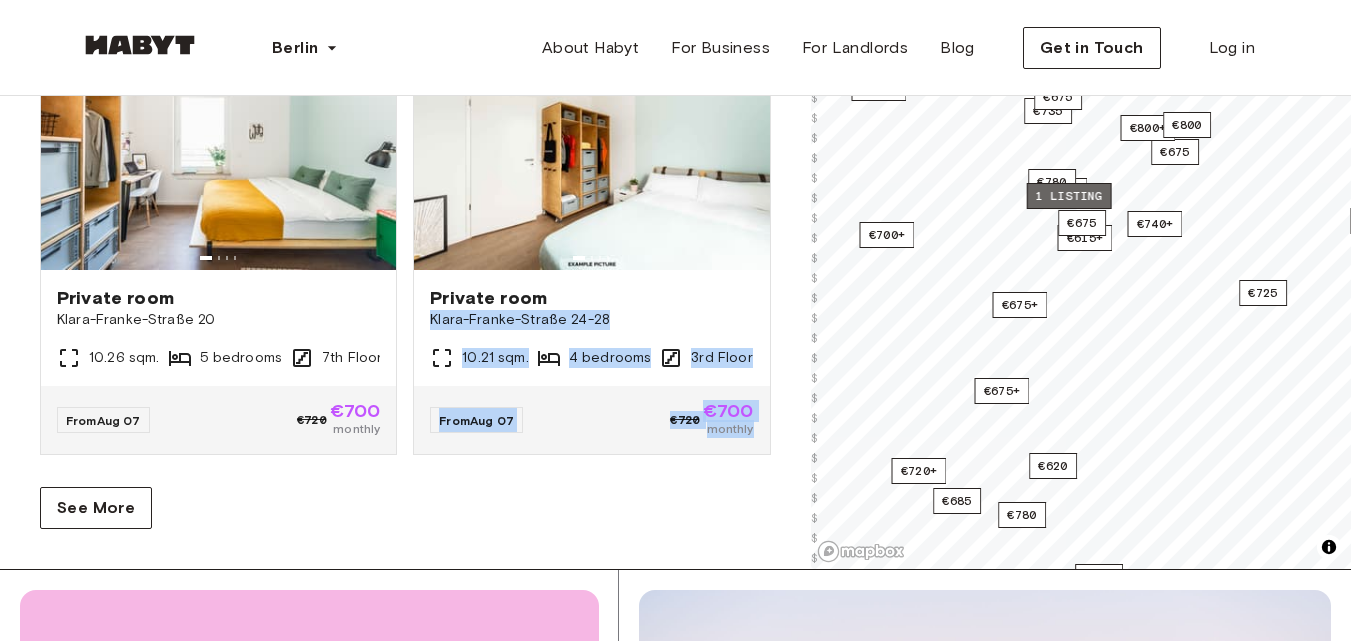 click on "1 listing" at bounding box center [1068, 196] 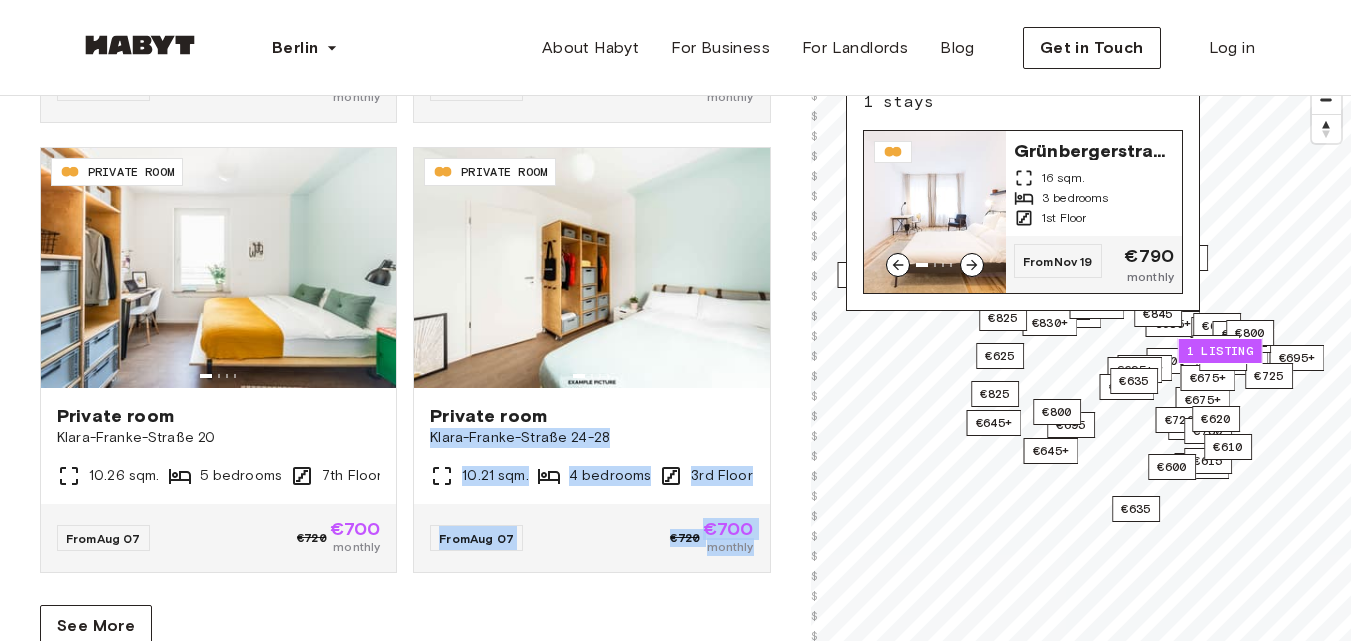 scroll, scrollTop: 227, scrollLeft: 0, axis: vertical 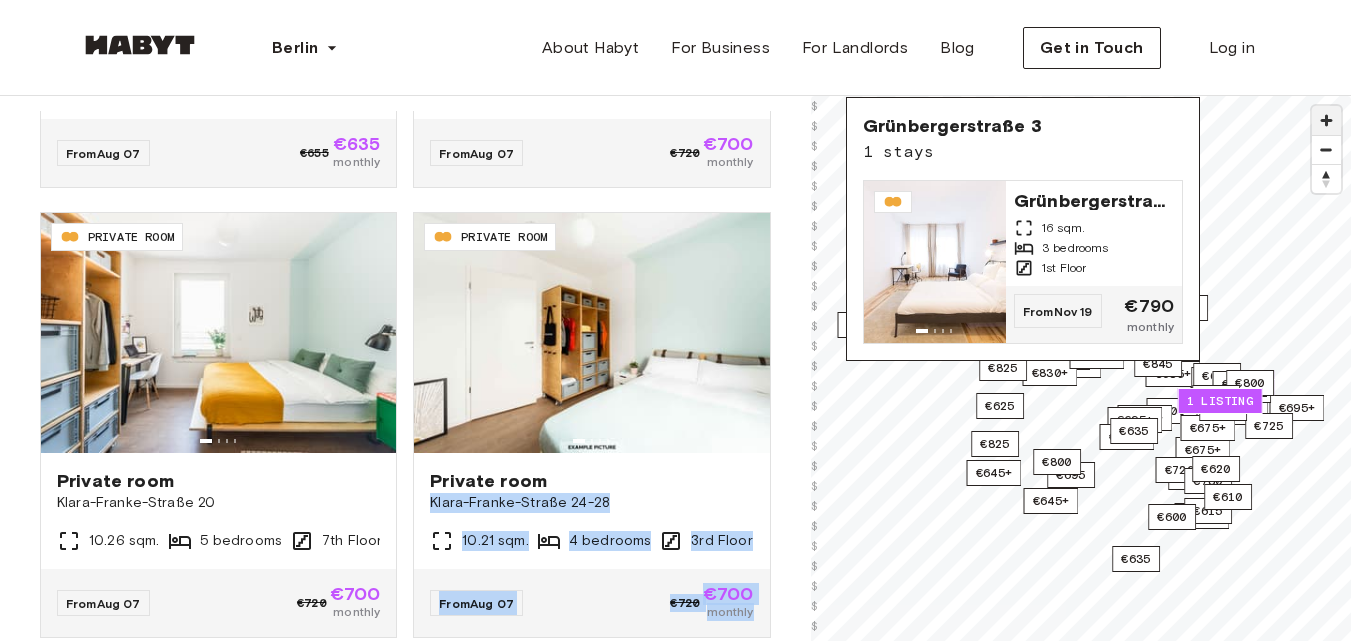 click at bounding box center [1326, 120] 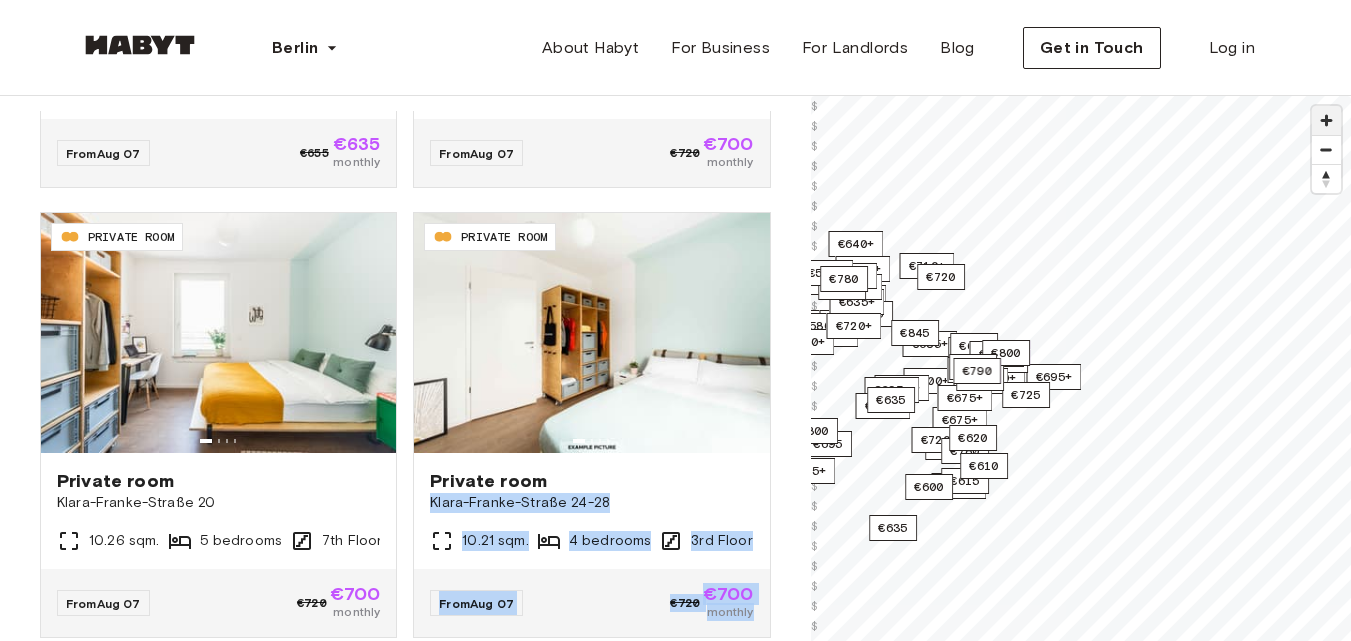 click at bounding box center (1326, 120) 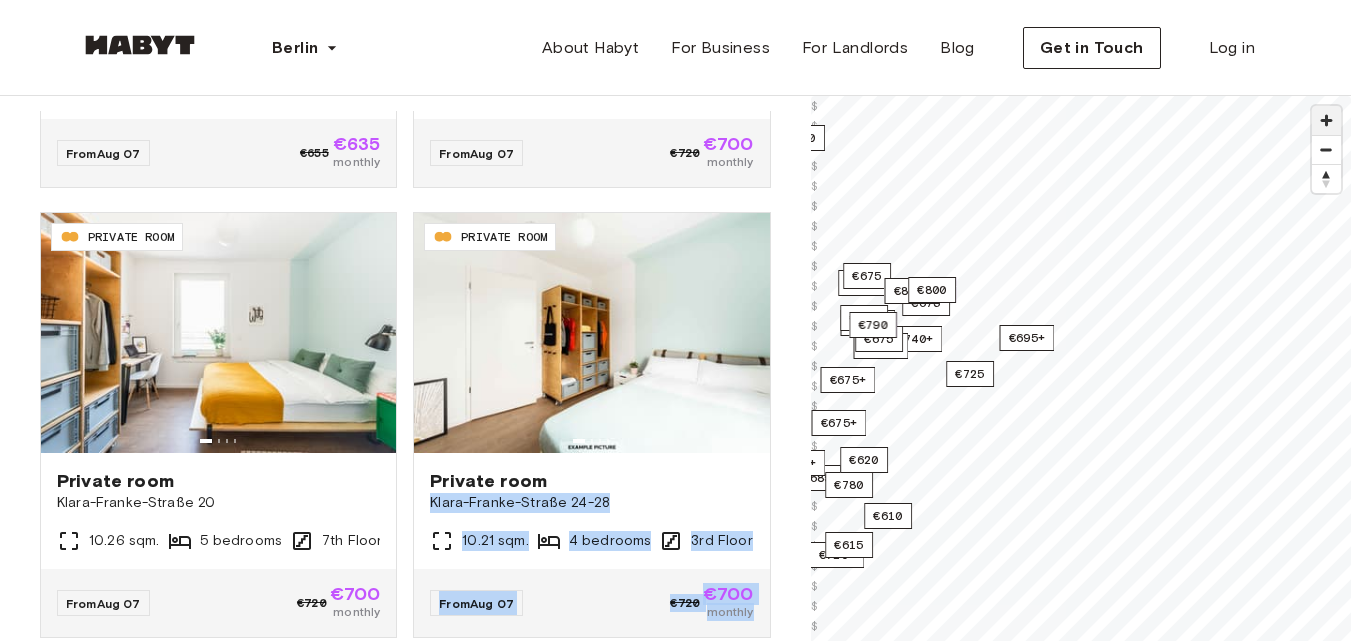 click at bounding box center (1326, 120) 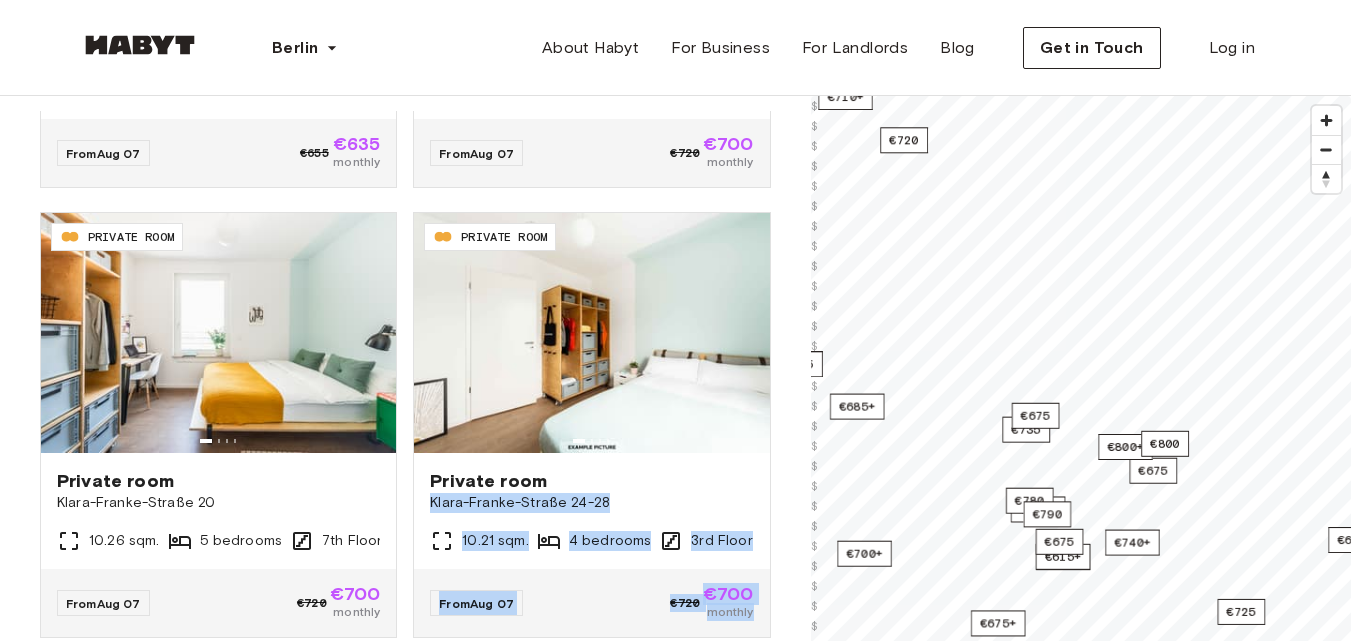 click on "**********" at bounding box center [675, 2232] 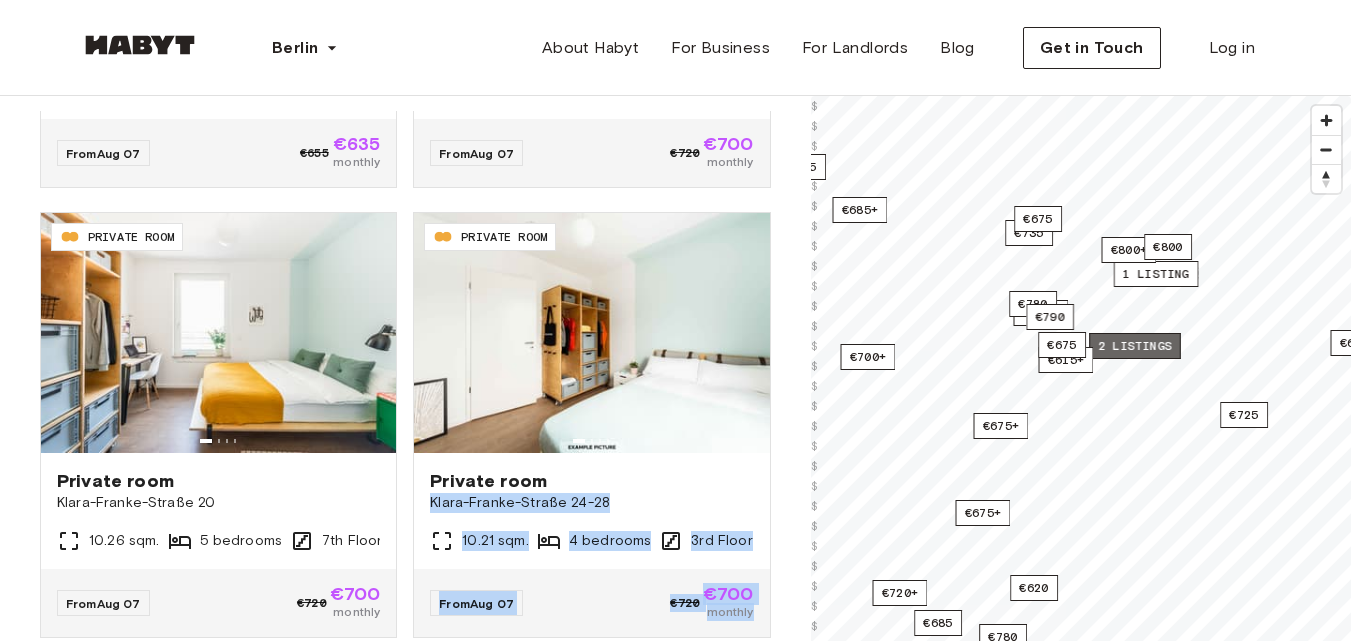 click on "2 listings" at bounding box center (1135, 346) 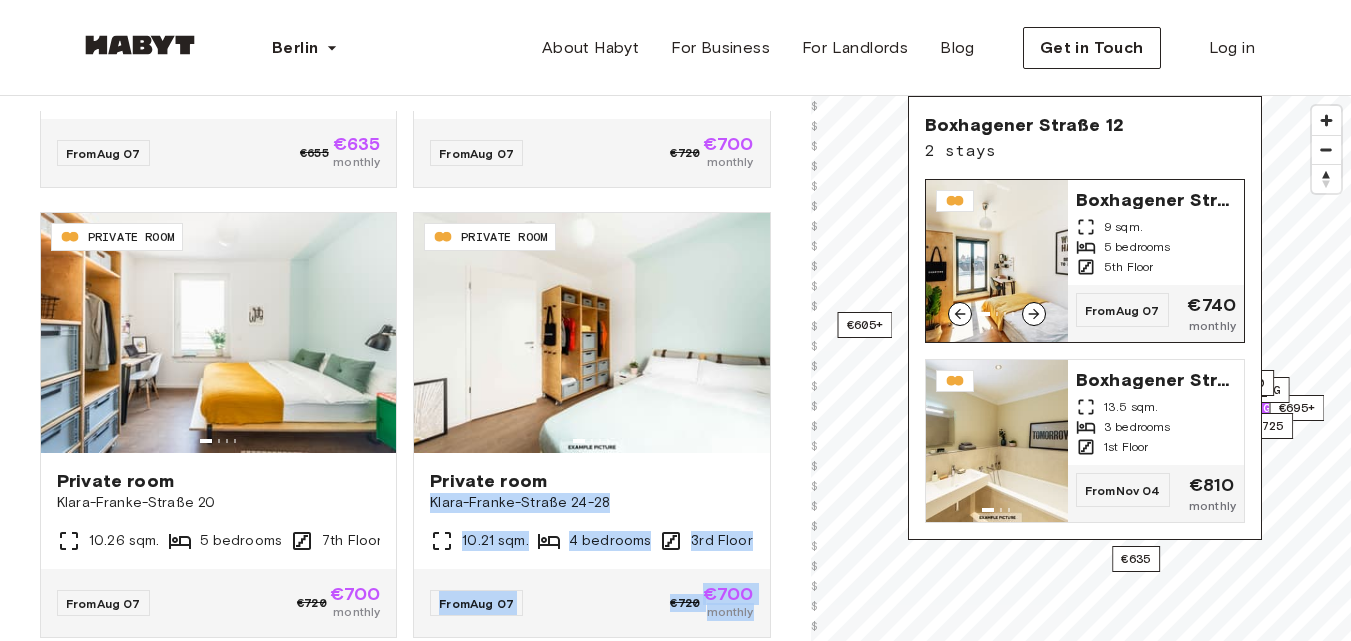 click at bounding box center [997, 261] 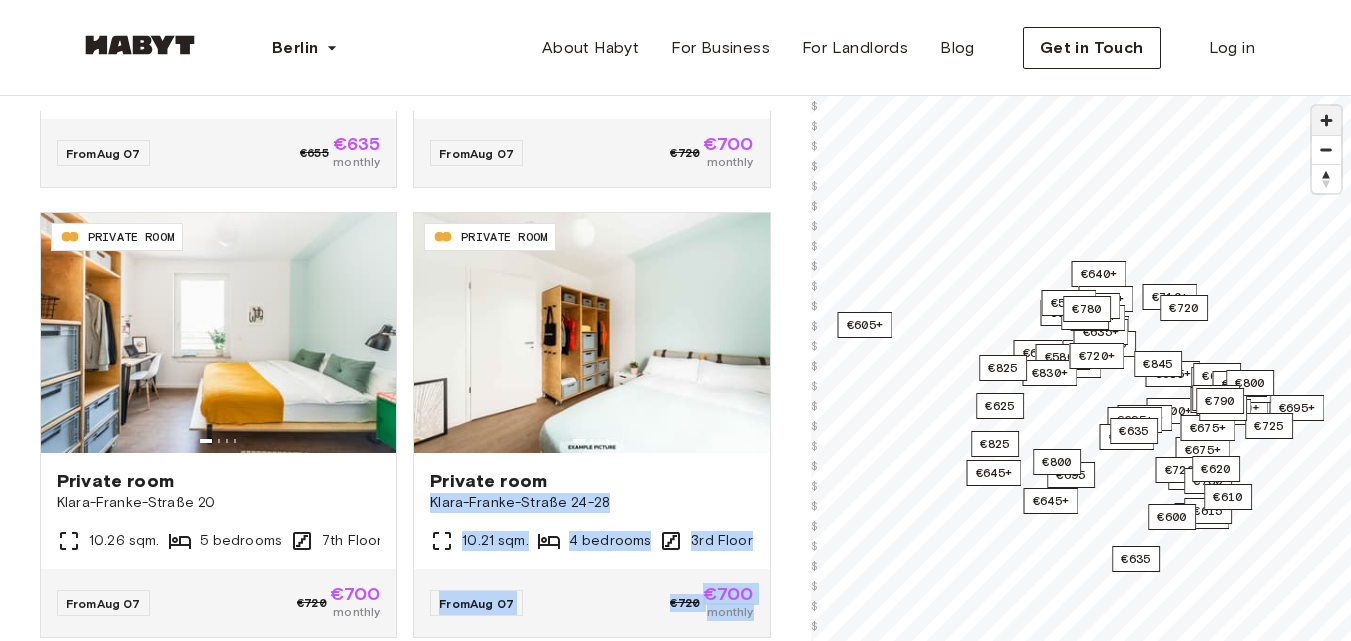 click at bounding box center [1326, 120] 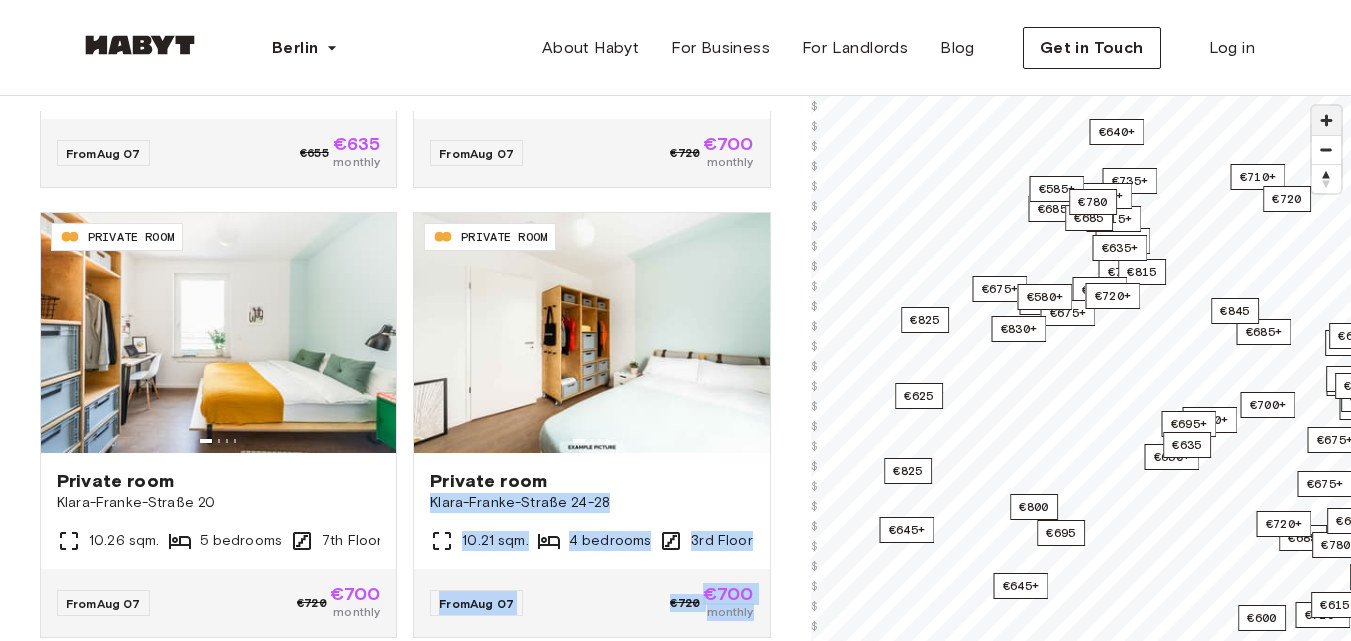 click at bounding box center [1326, 120] 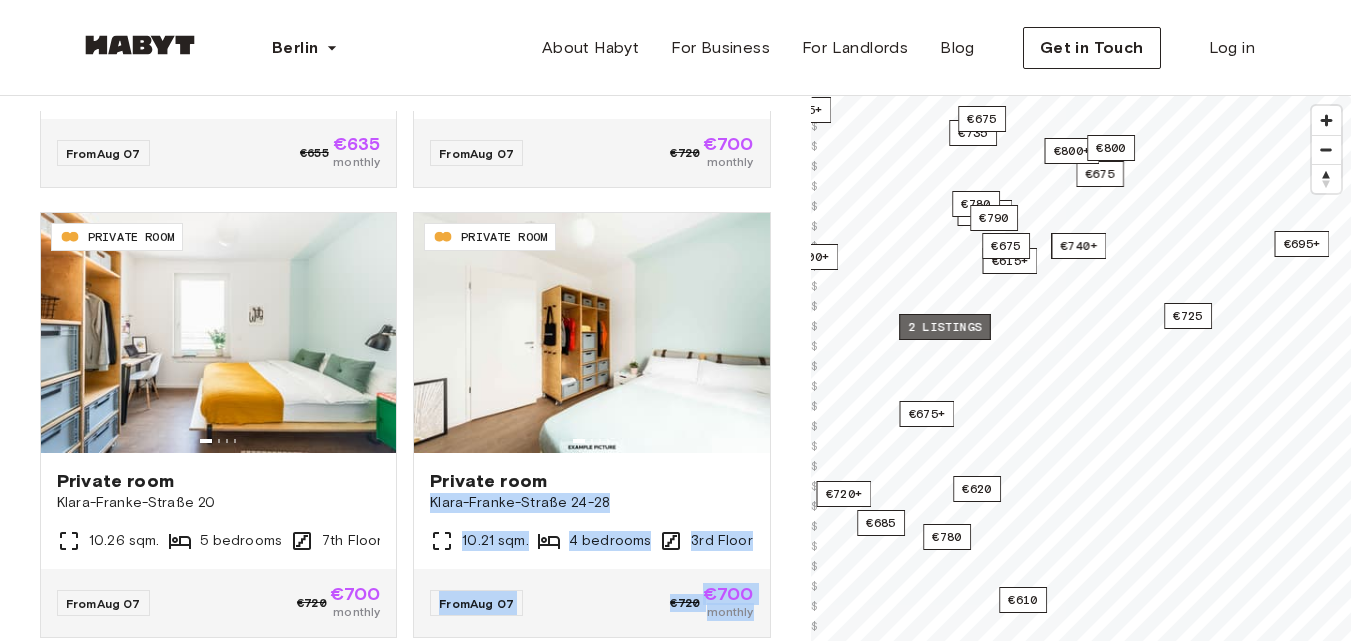 click on "2 listings" at bounding box center [945, 327] 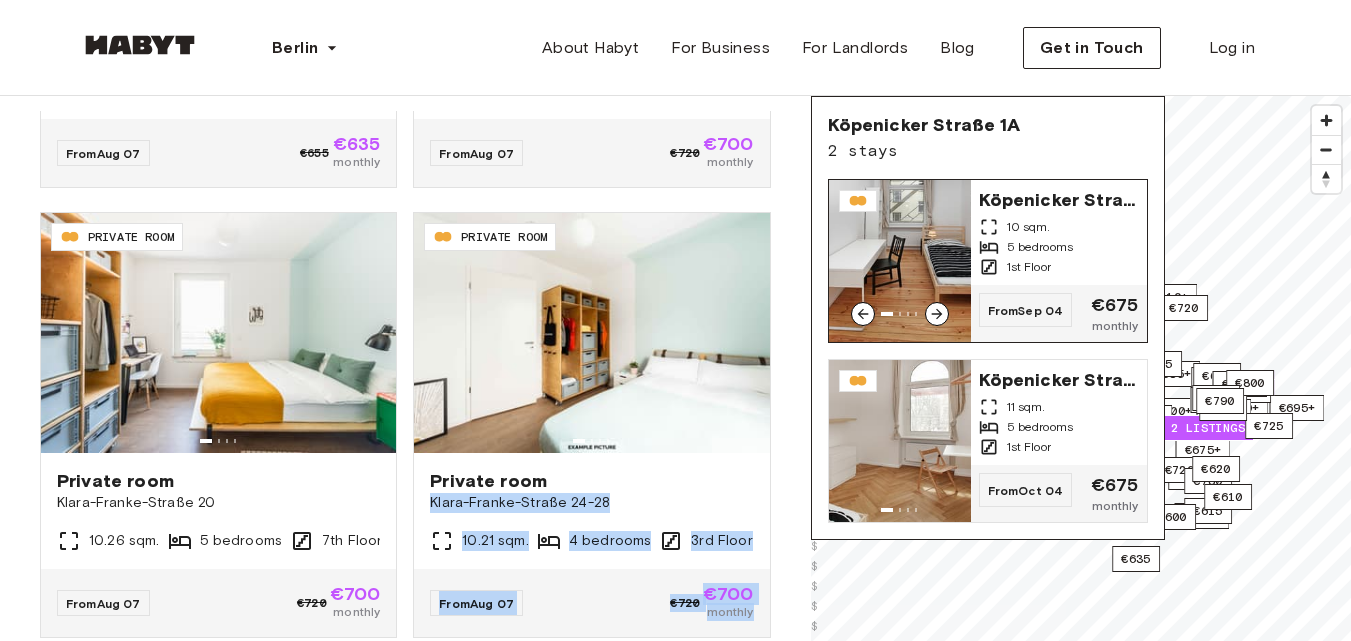 click 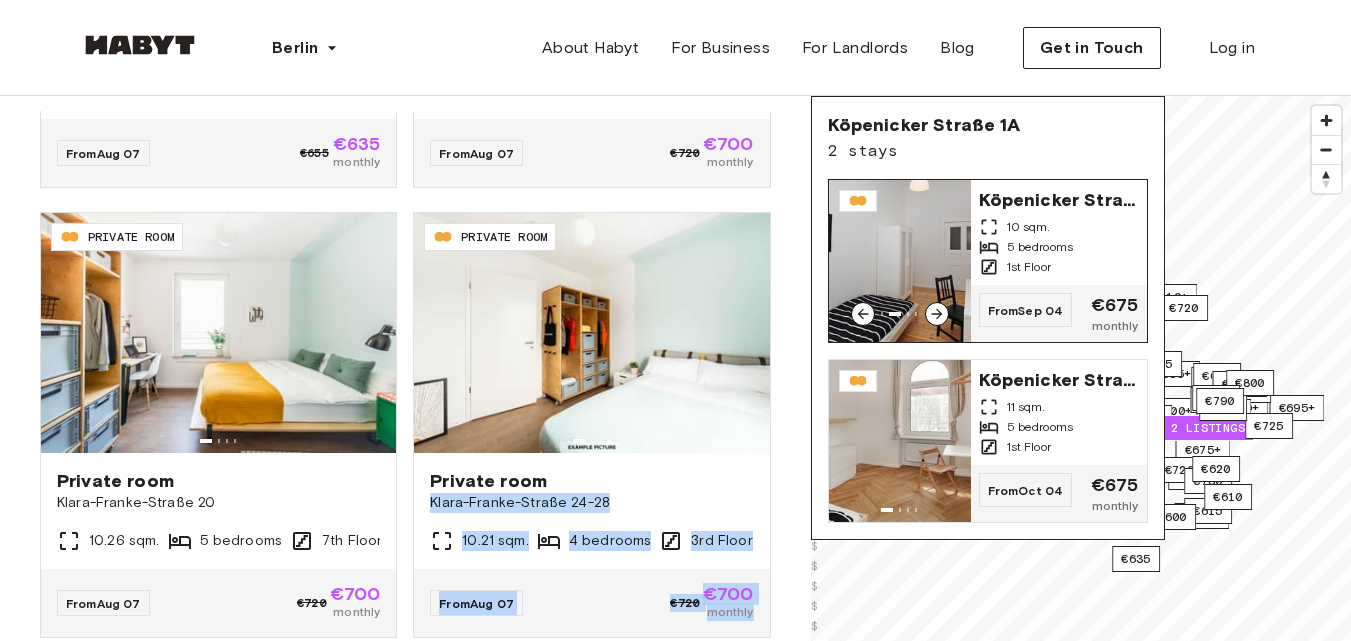 click 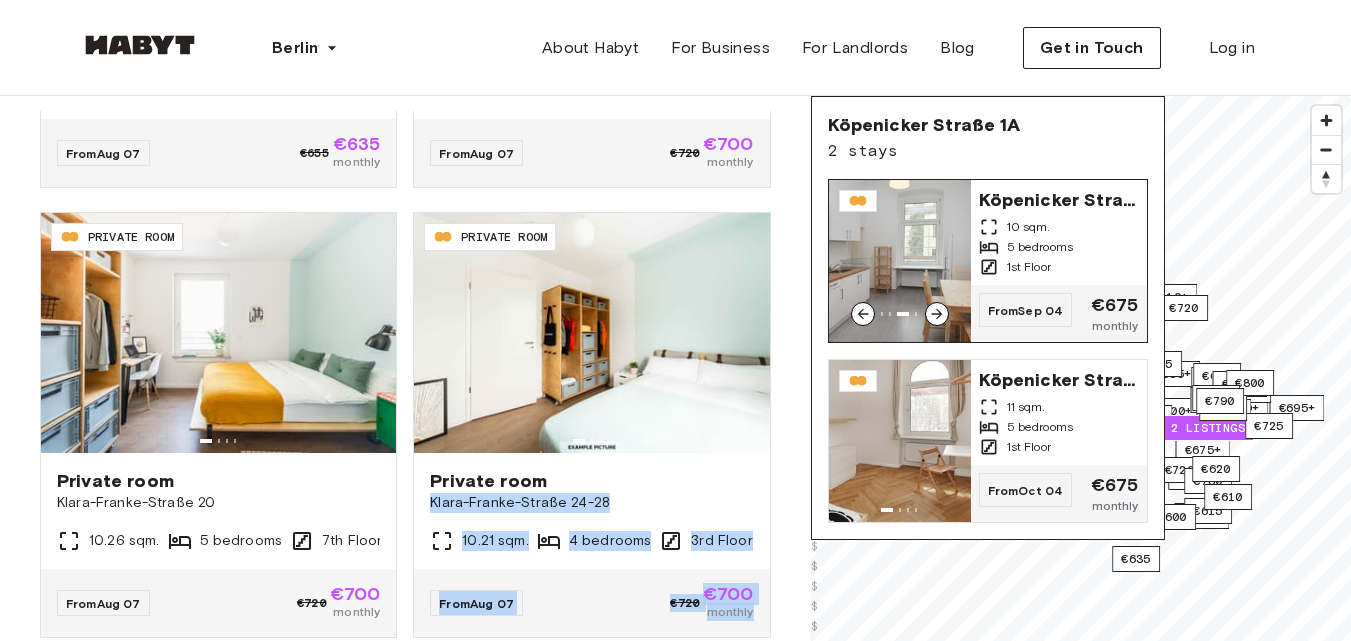 click 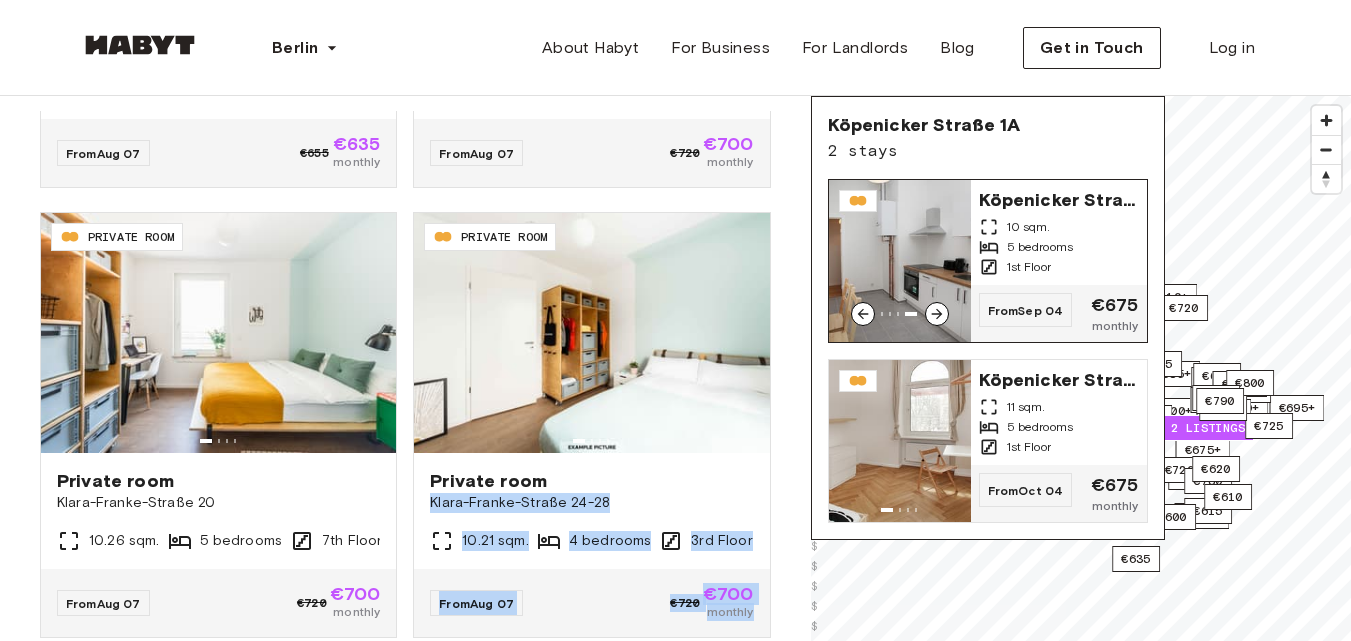 click 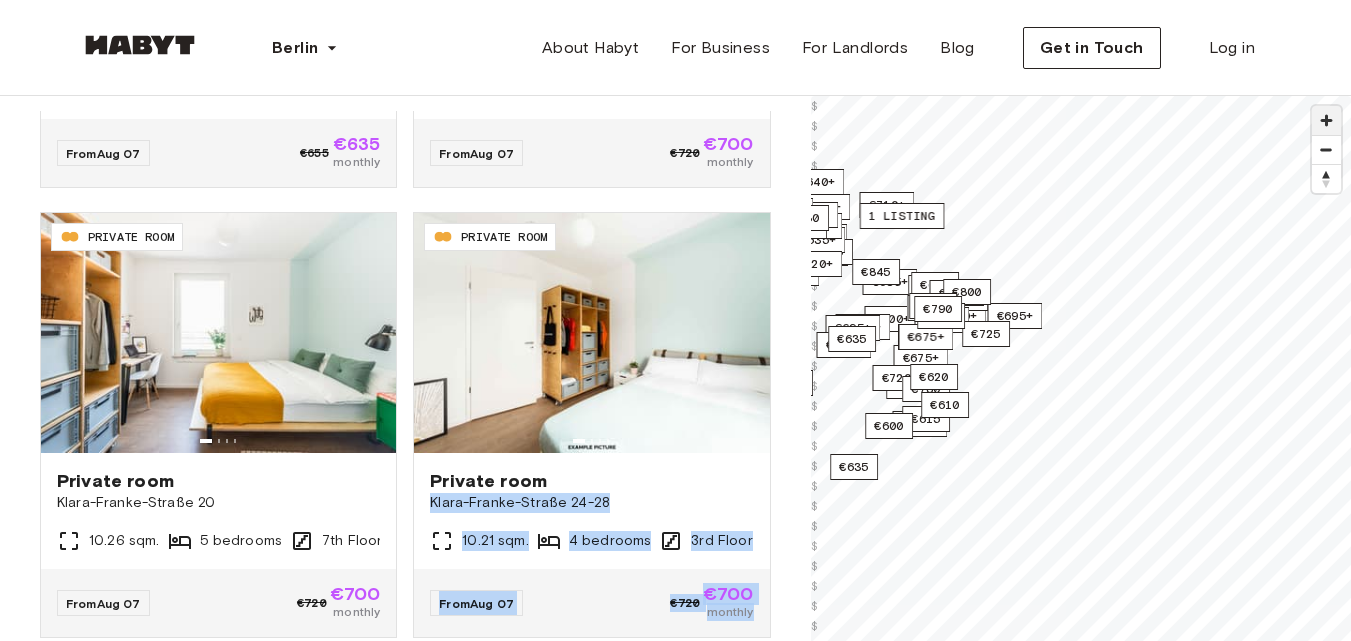 click at bounding box center (1326, 120) 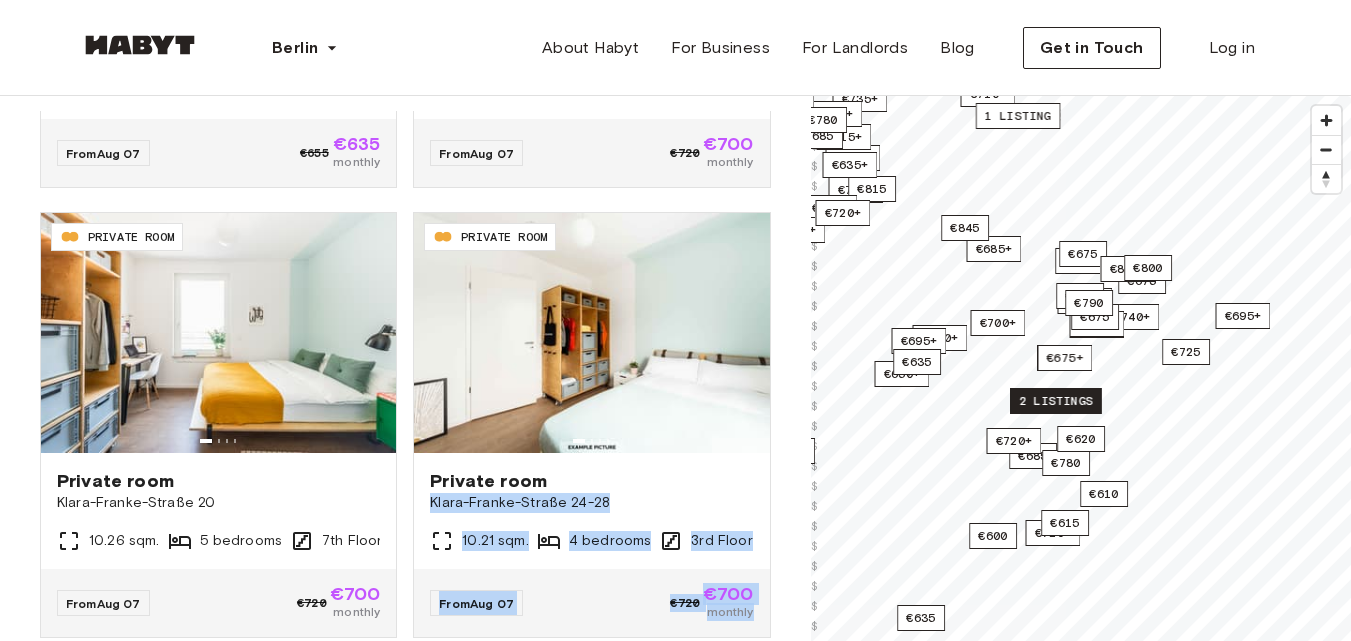 click on "2 listings" at bounding box center (1056, 401) 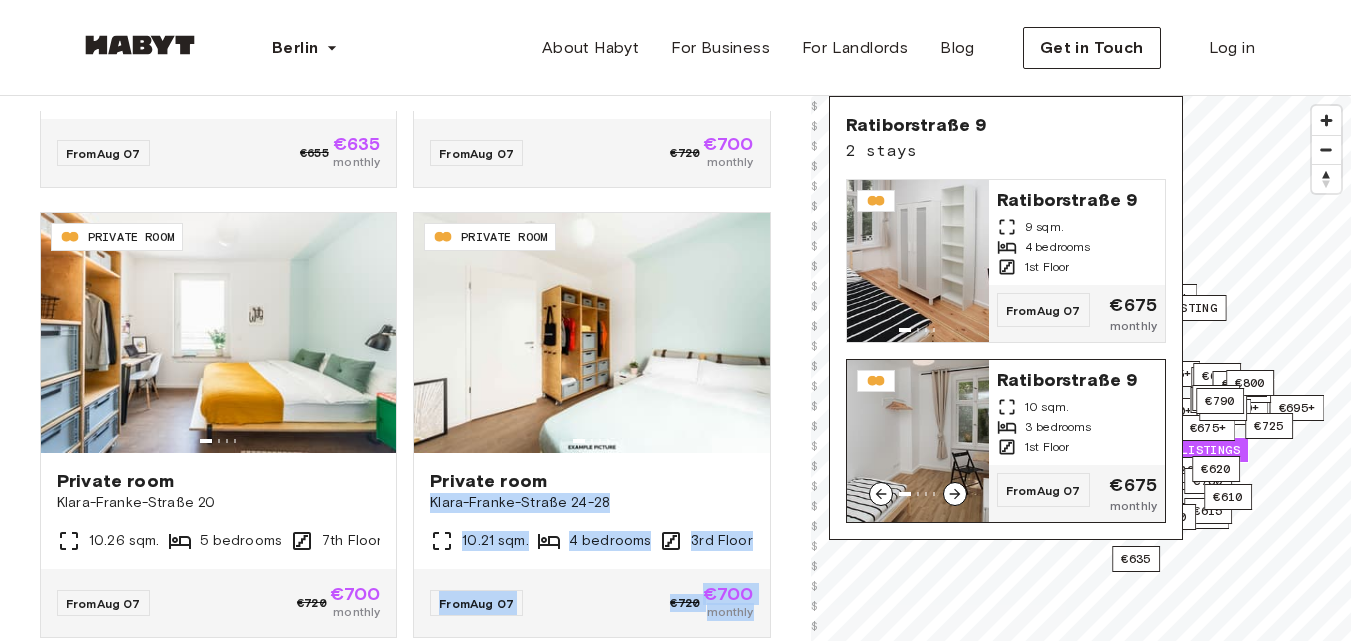 click 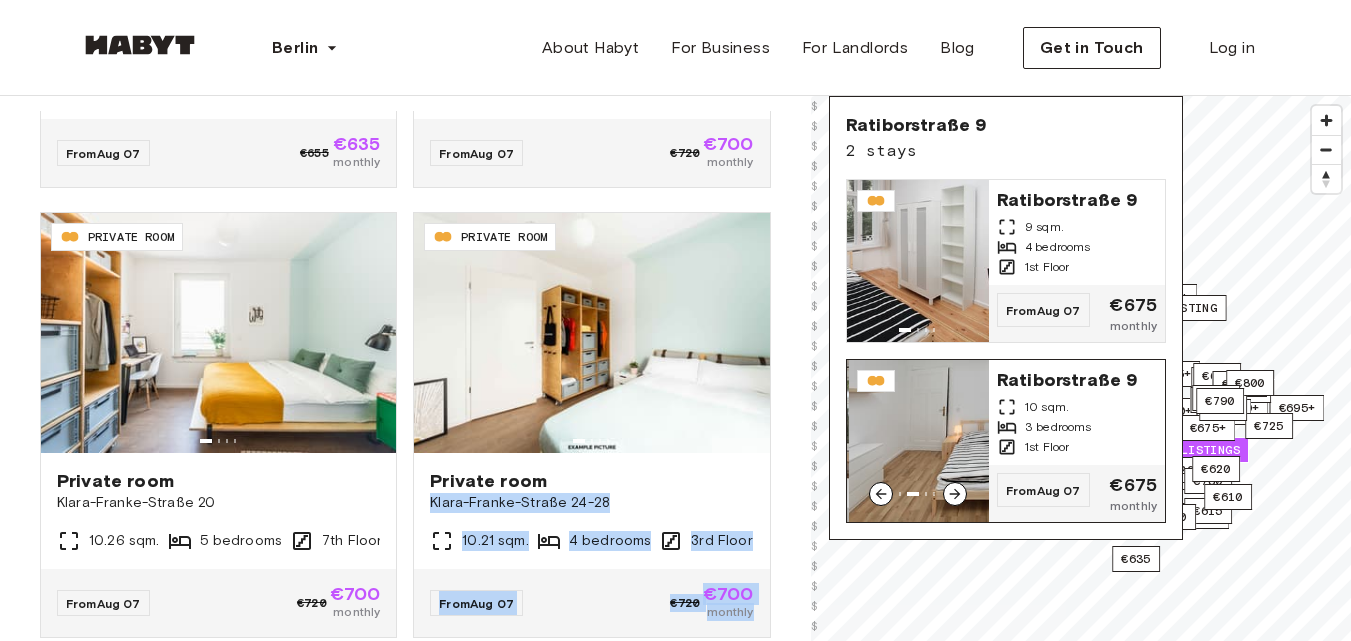 click 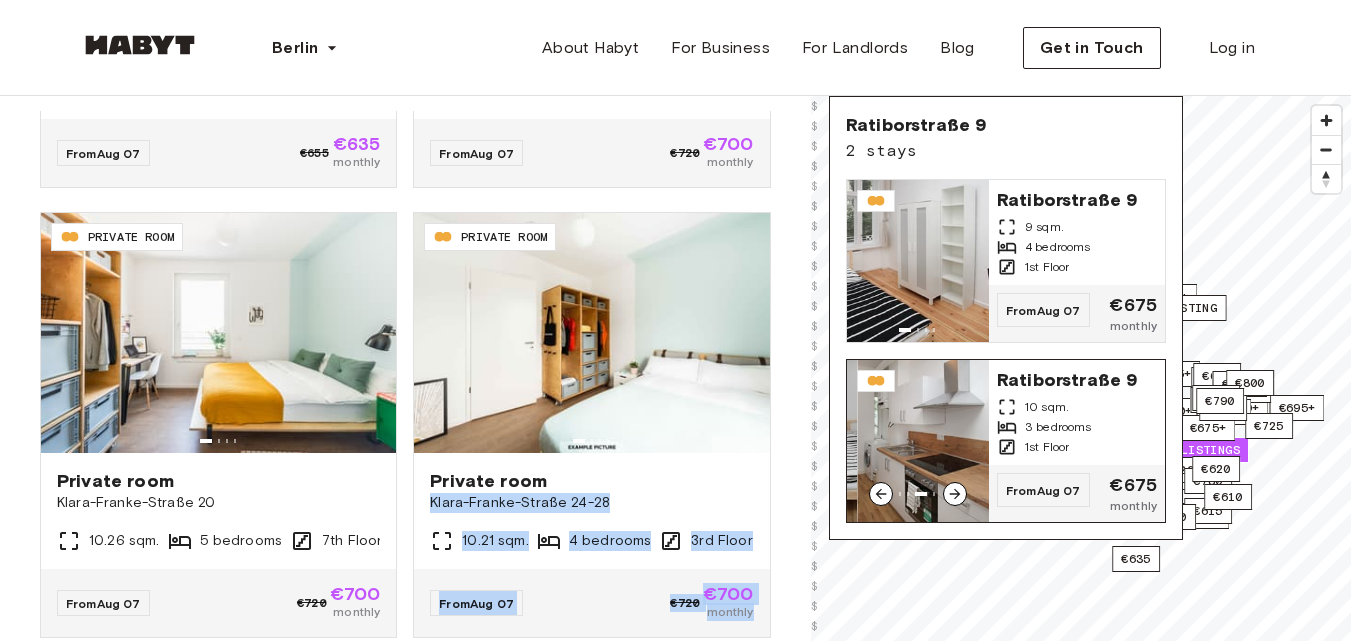 click 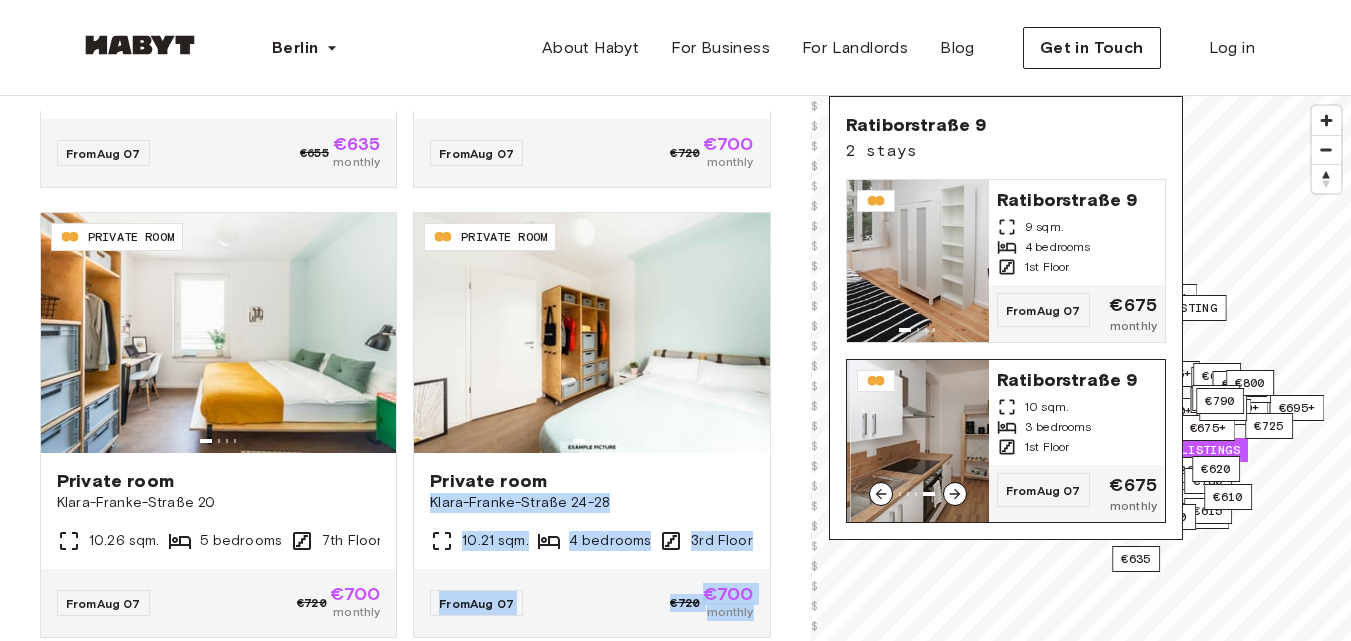 click 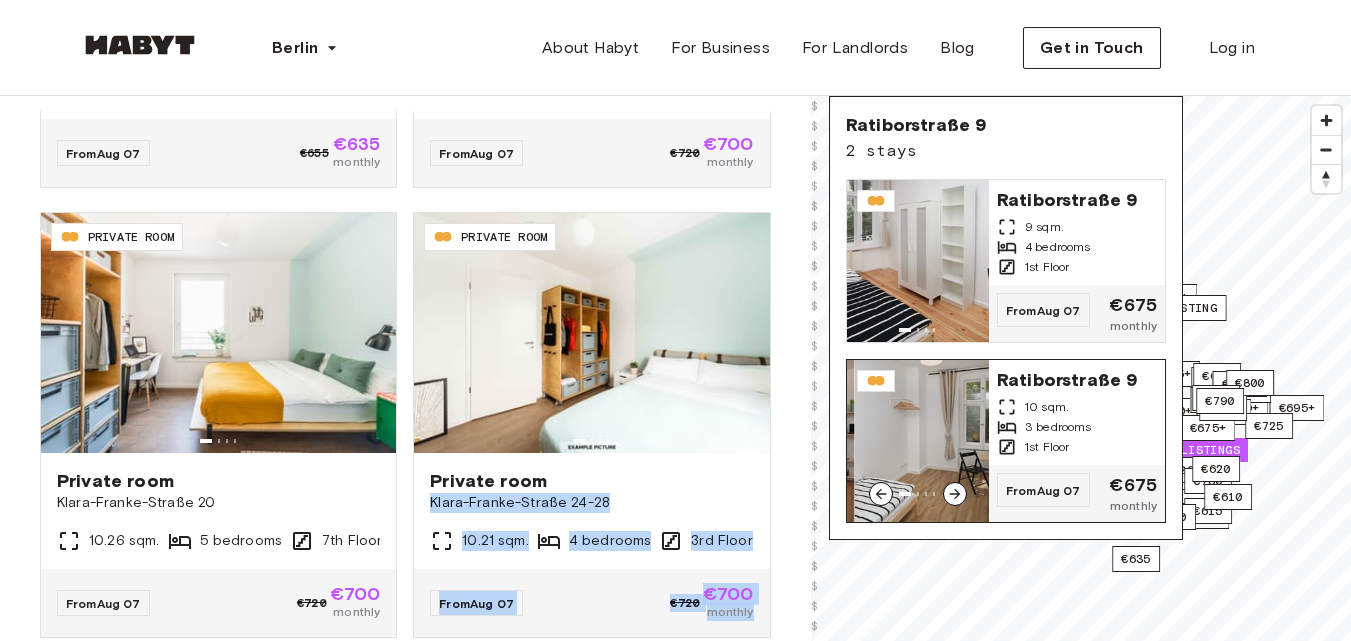 click 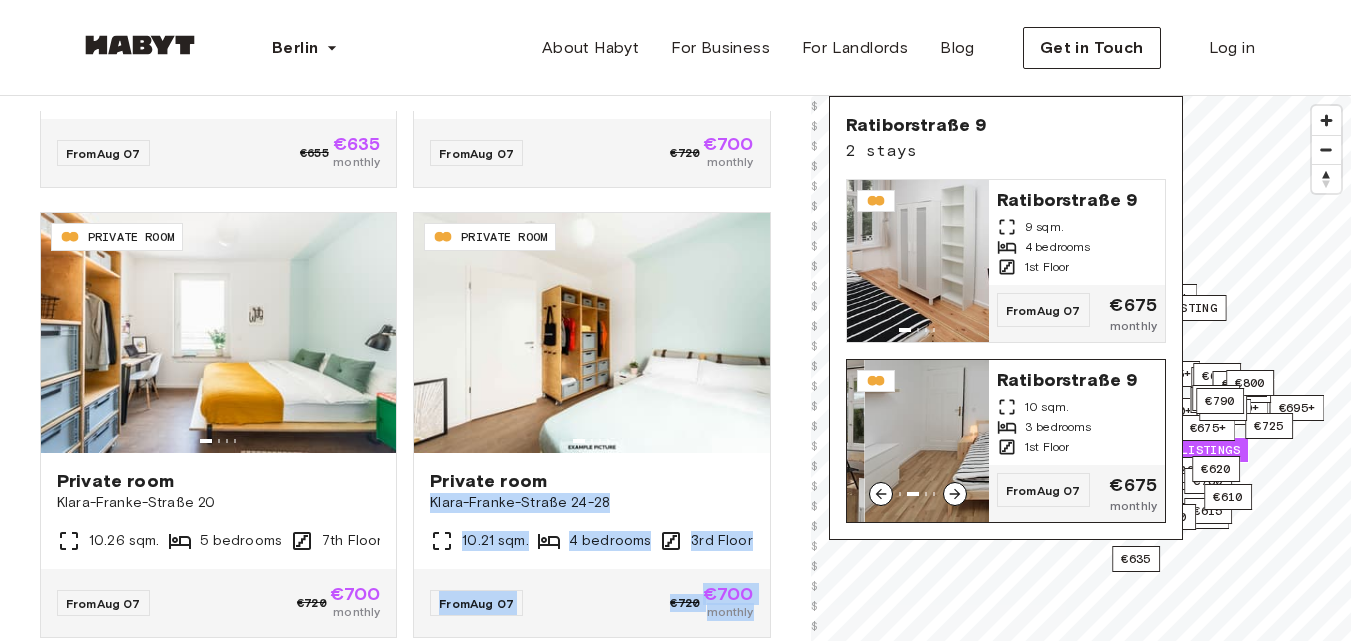 click 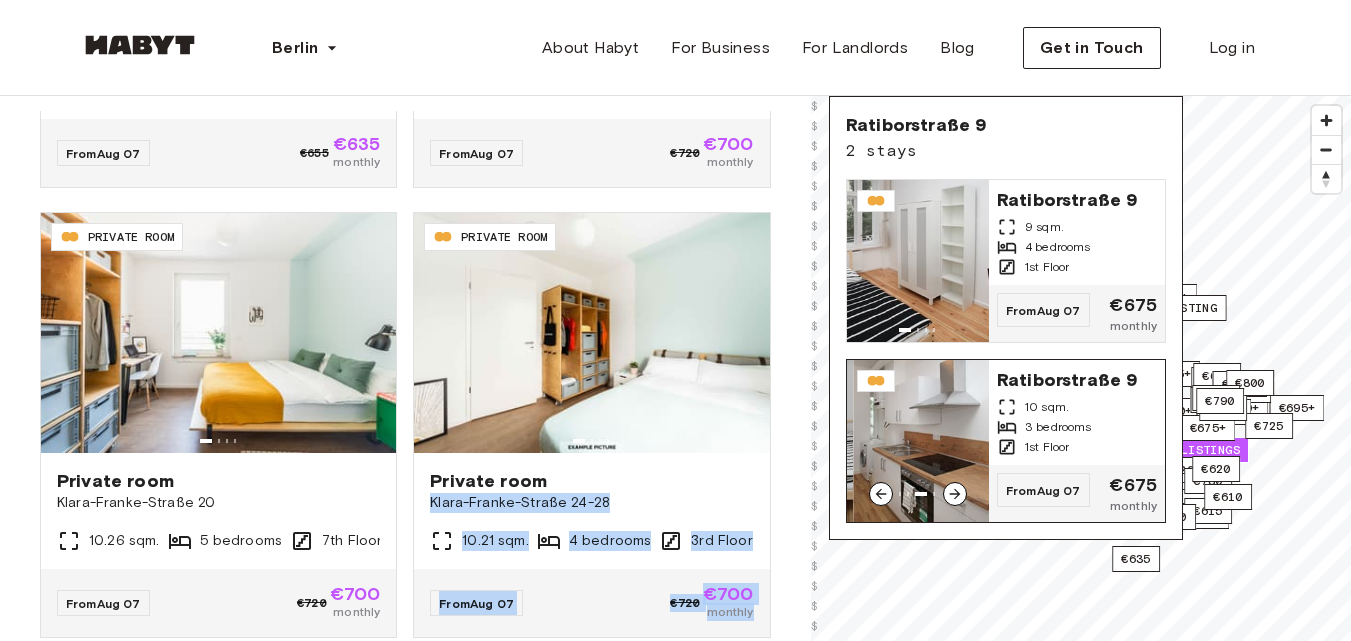 click 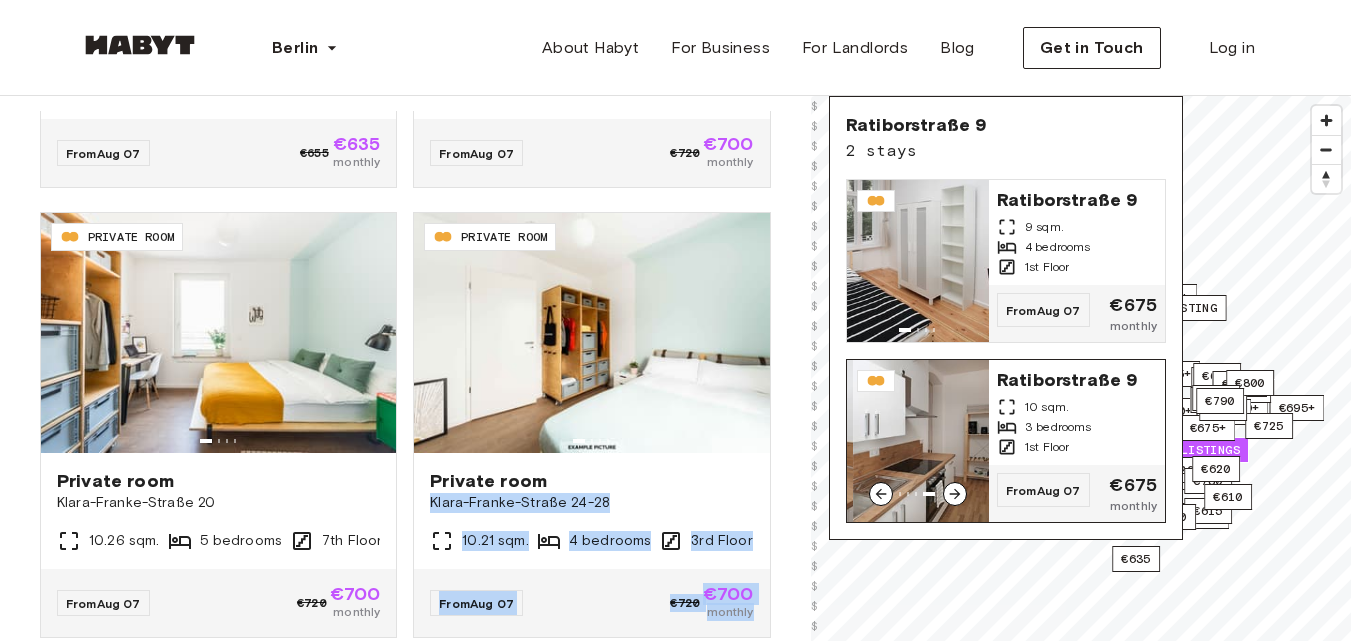 click 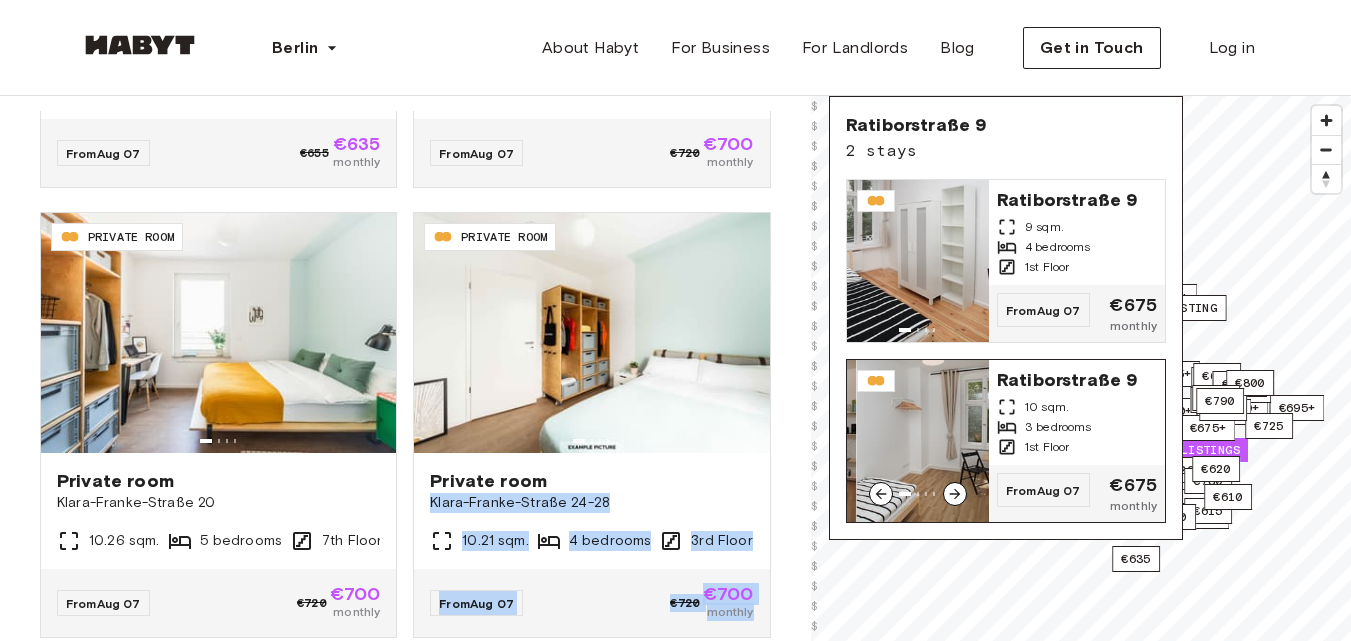 click 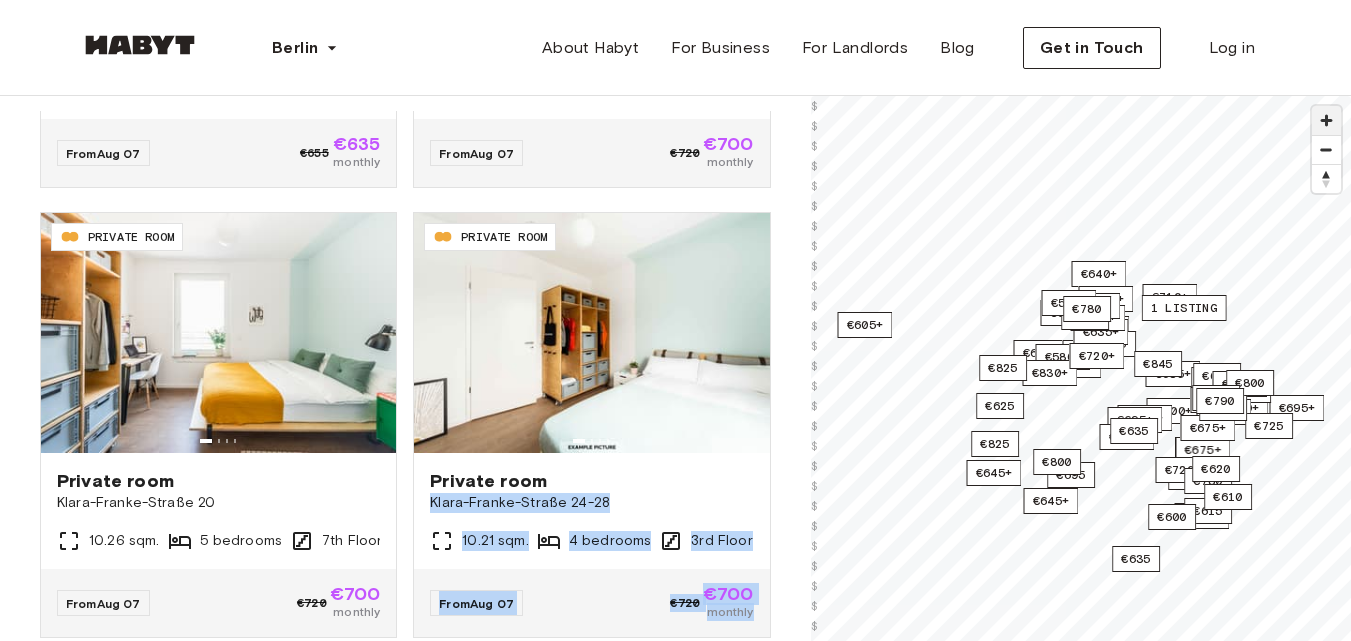 click at bounding box center (1326, 120) 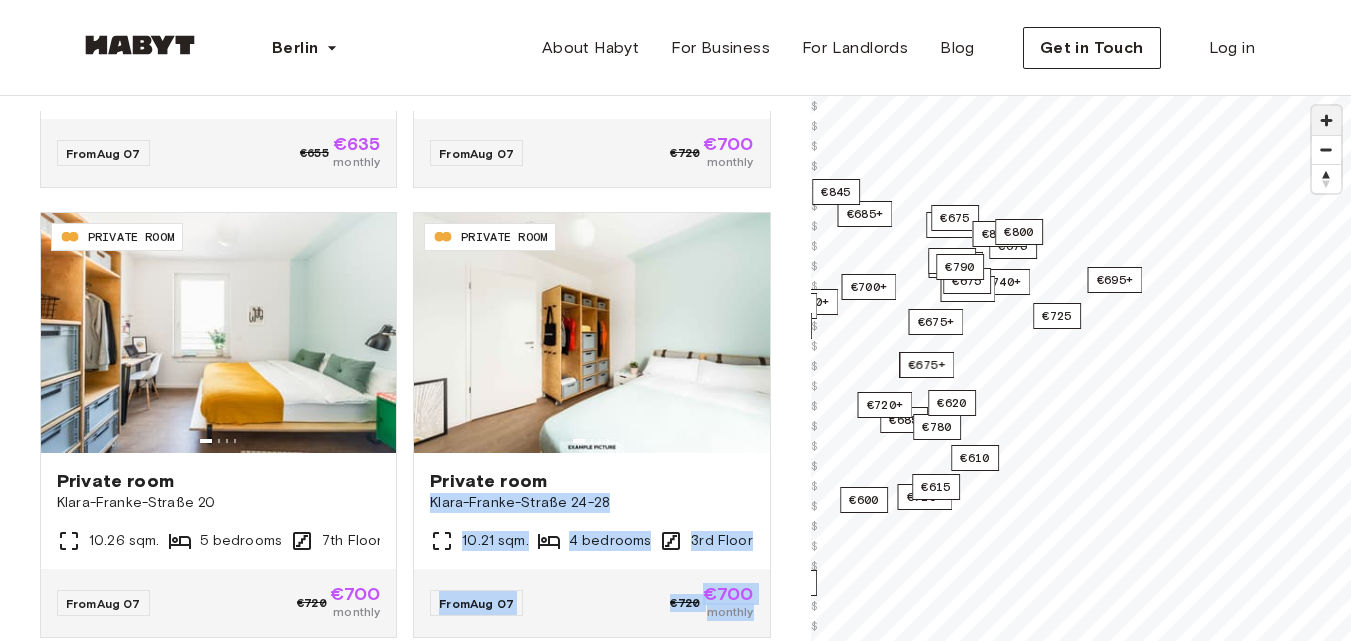 click at bounding box center (1326, 120) 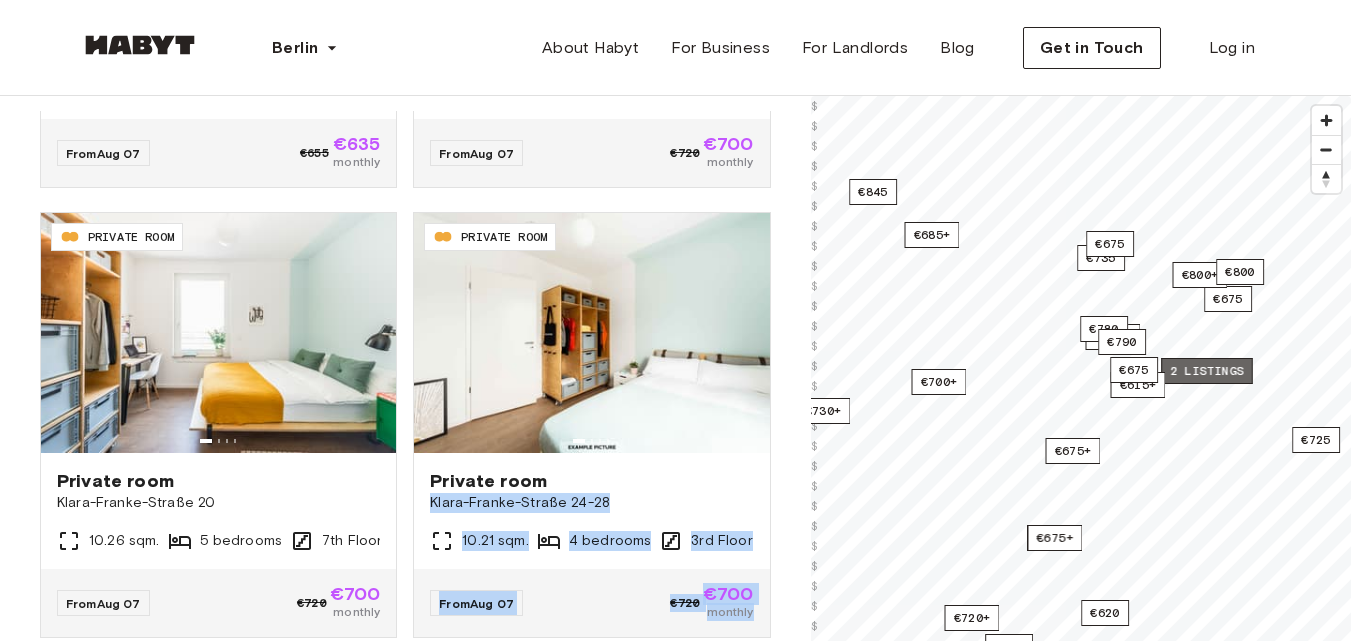 click on "2 listings" at bounding box center [1207, 371] 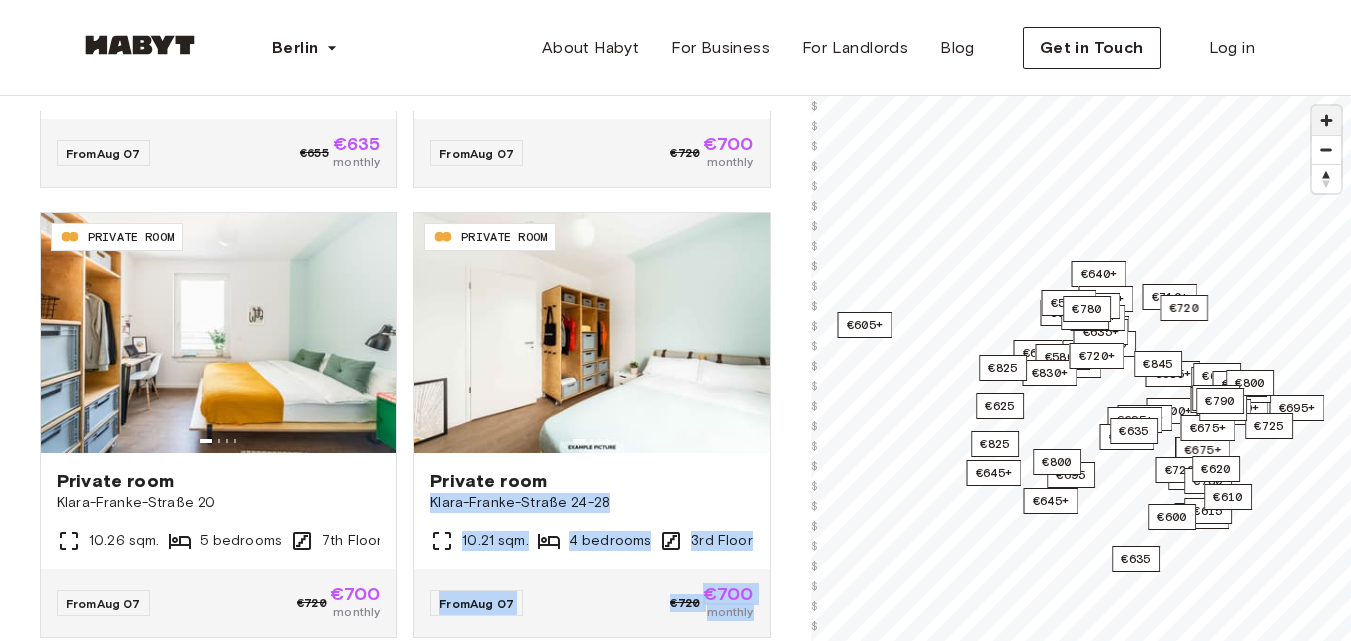click at bounding box center (1326, 120) 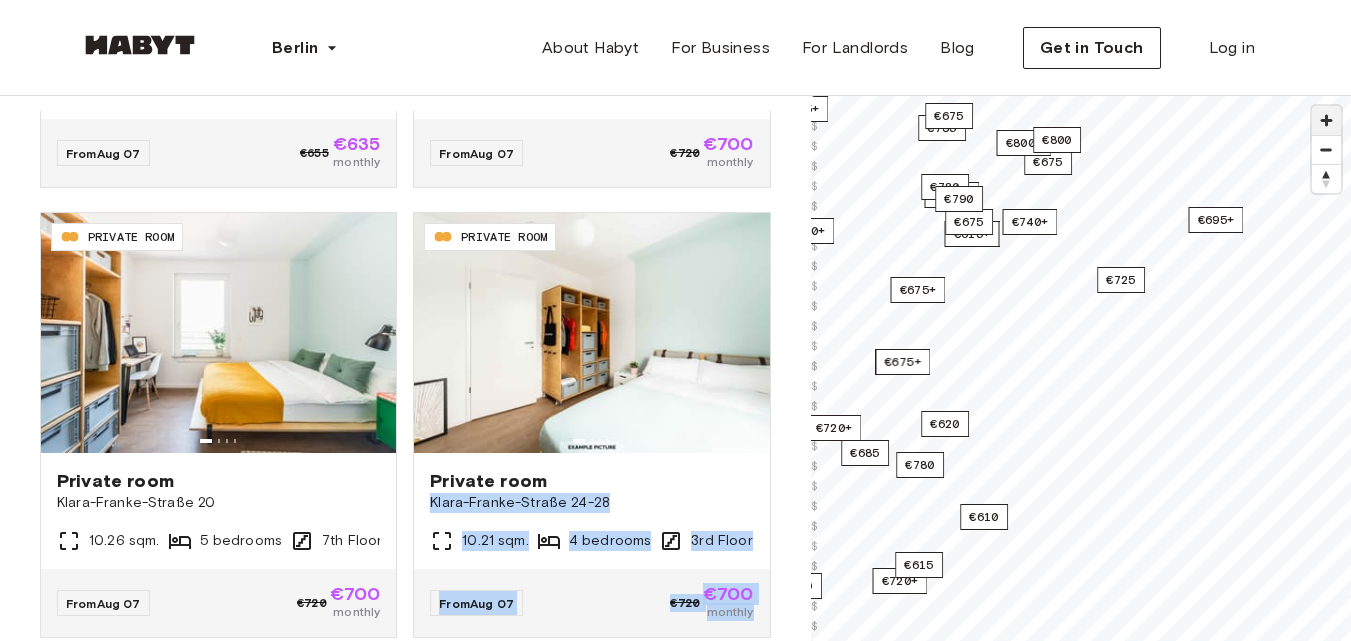 click at bounding box center [1326, 120] 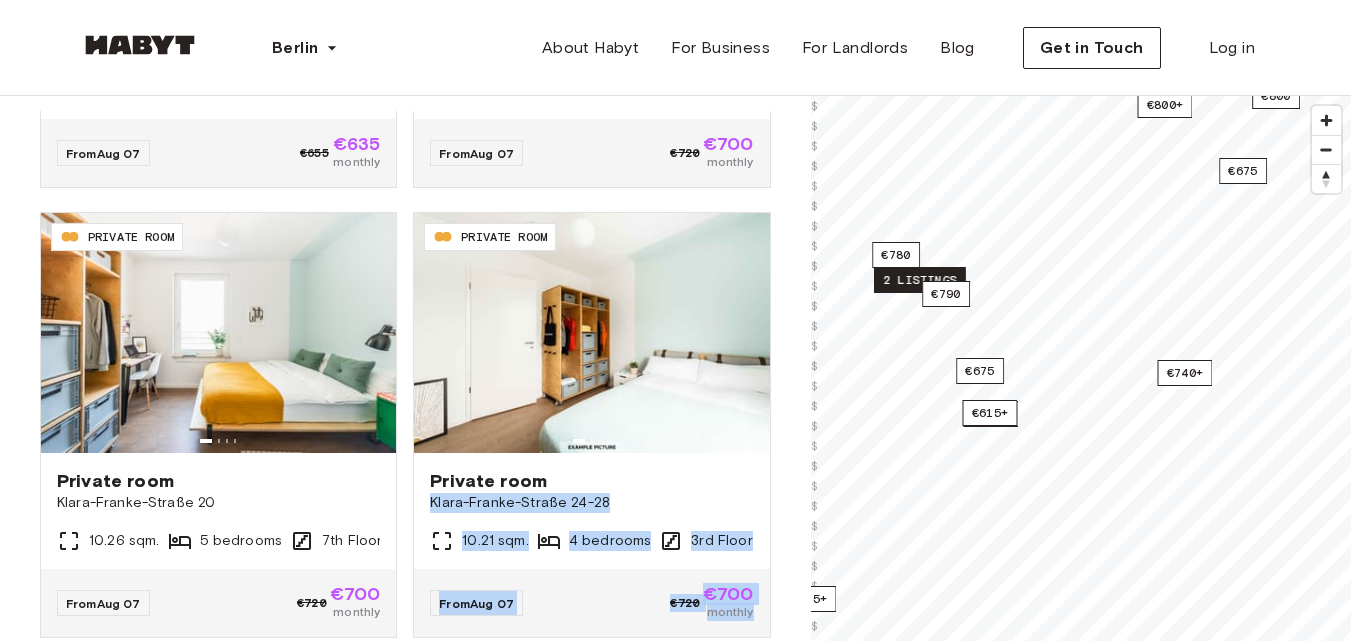 click on "2 listings" at bounding box center [920, 280] 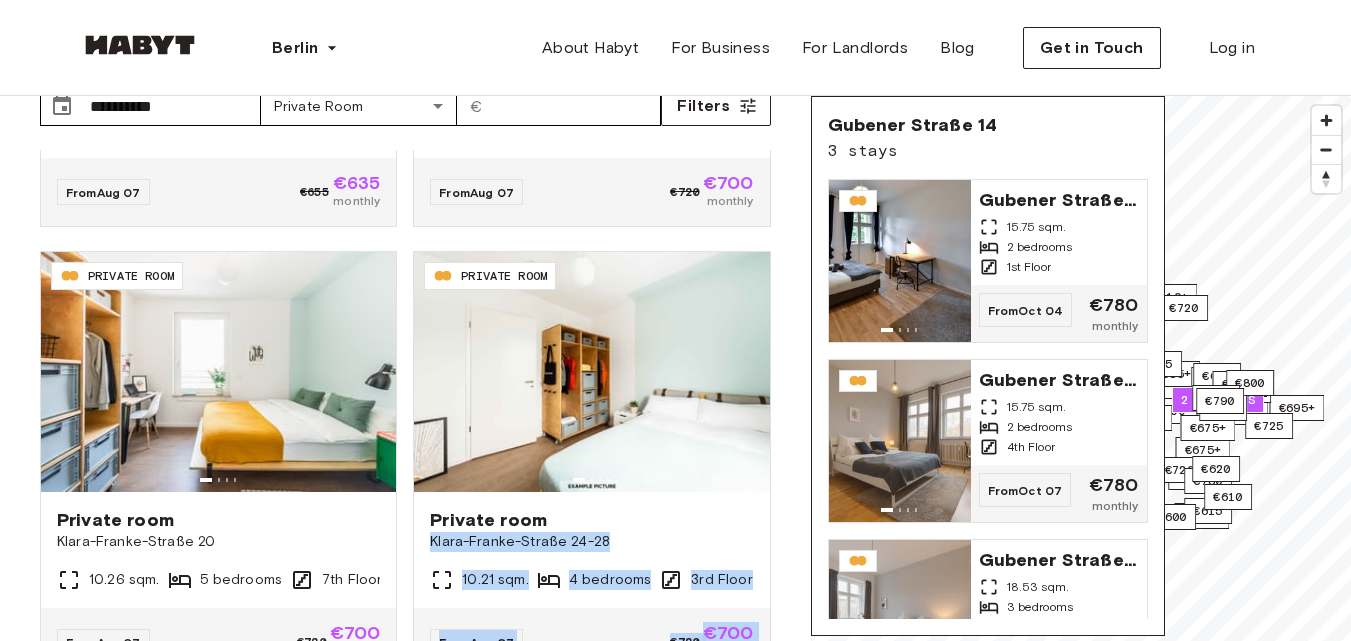 scroll, scrollTop: 117, scrollLeft: 0, axis: vertical 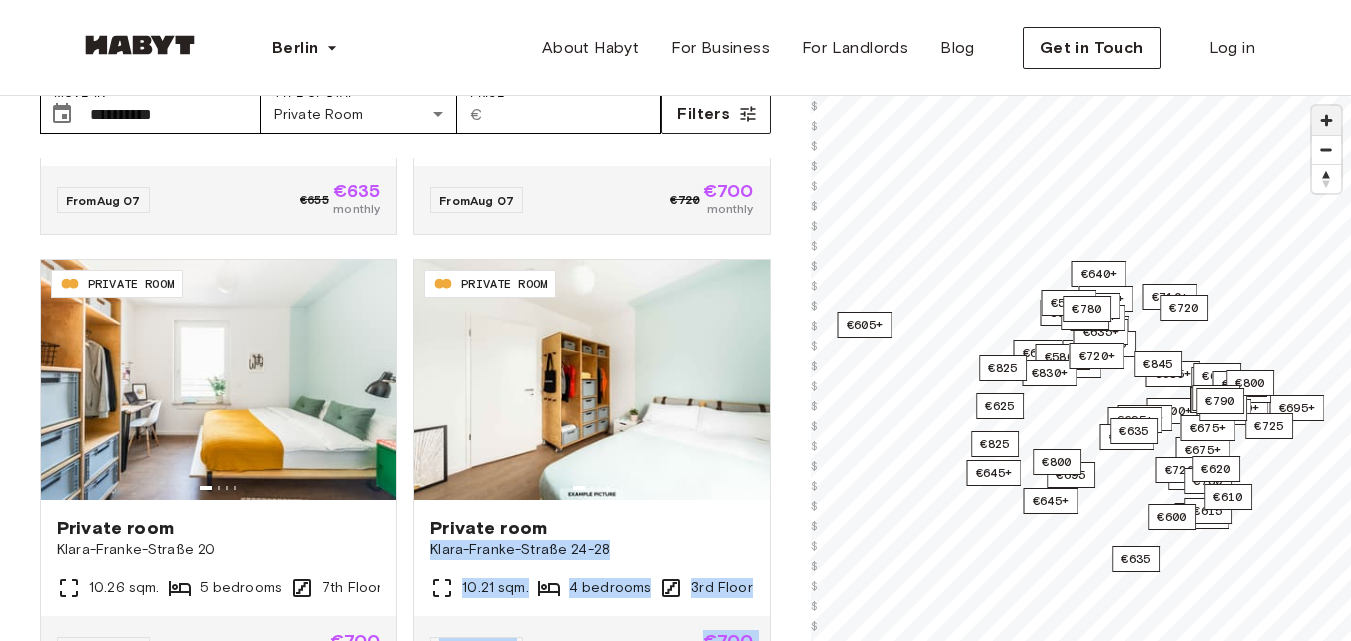 click at bounding box center (1326, 120) 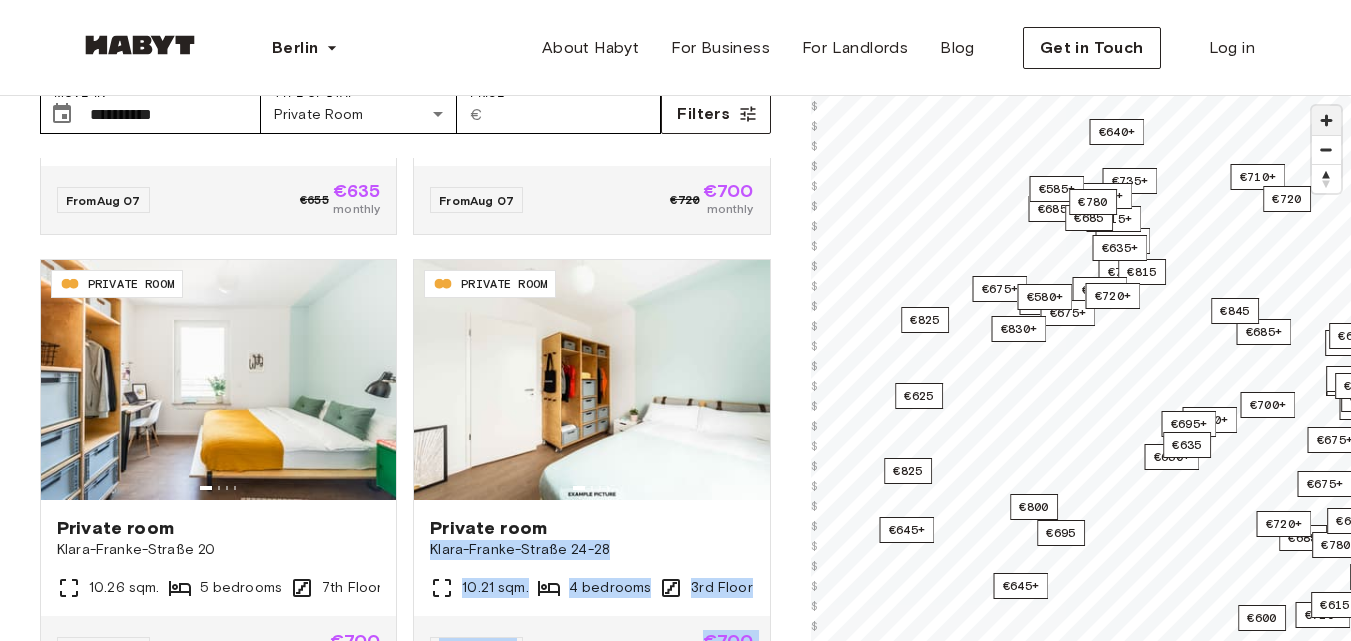 click at bounding box center (1326, 120) 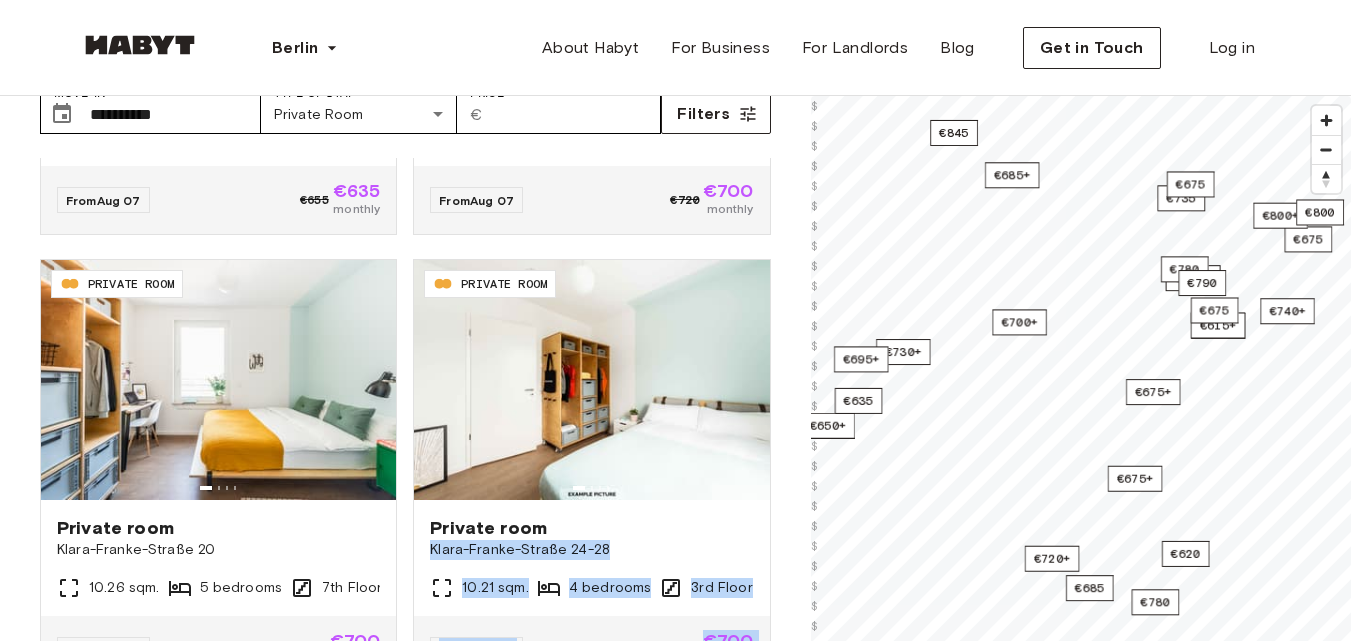 click on "**********" at bounding box center (675, 389) 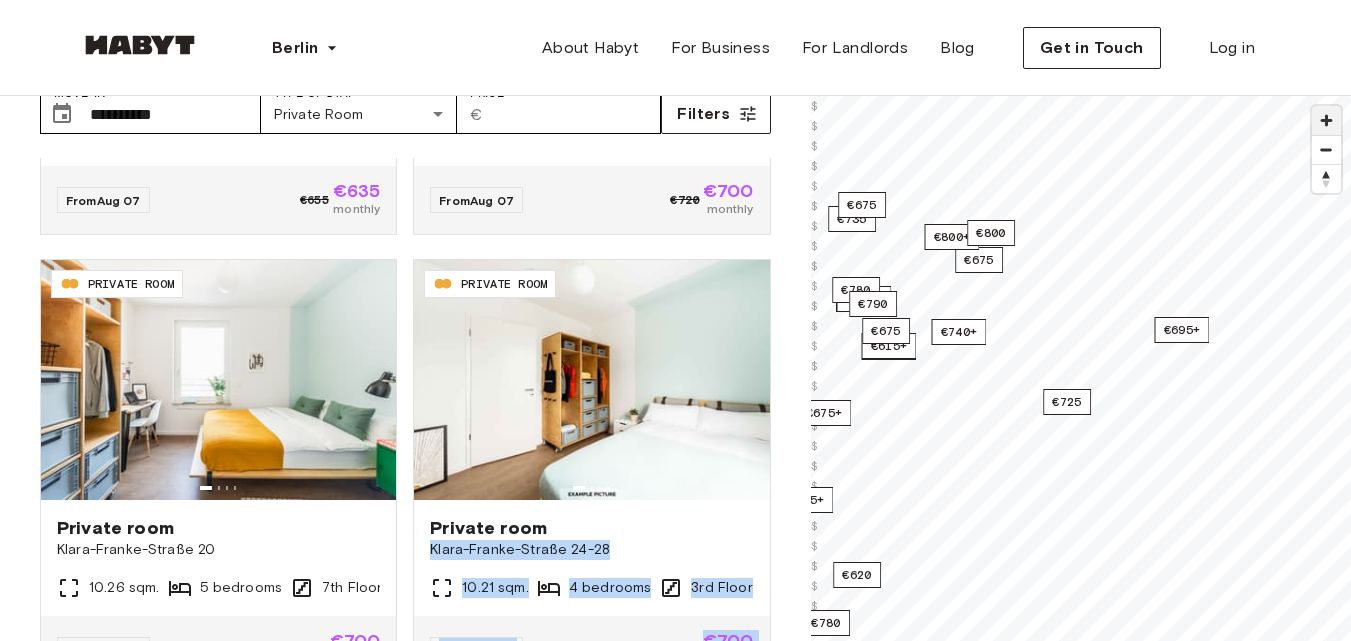 click at bounding box center (1326, 120) 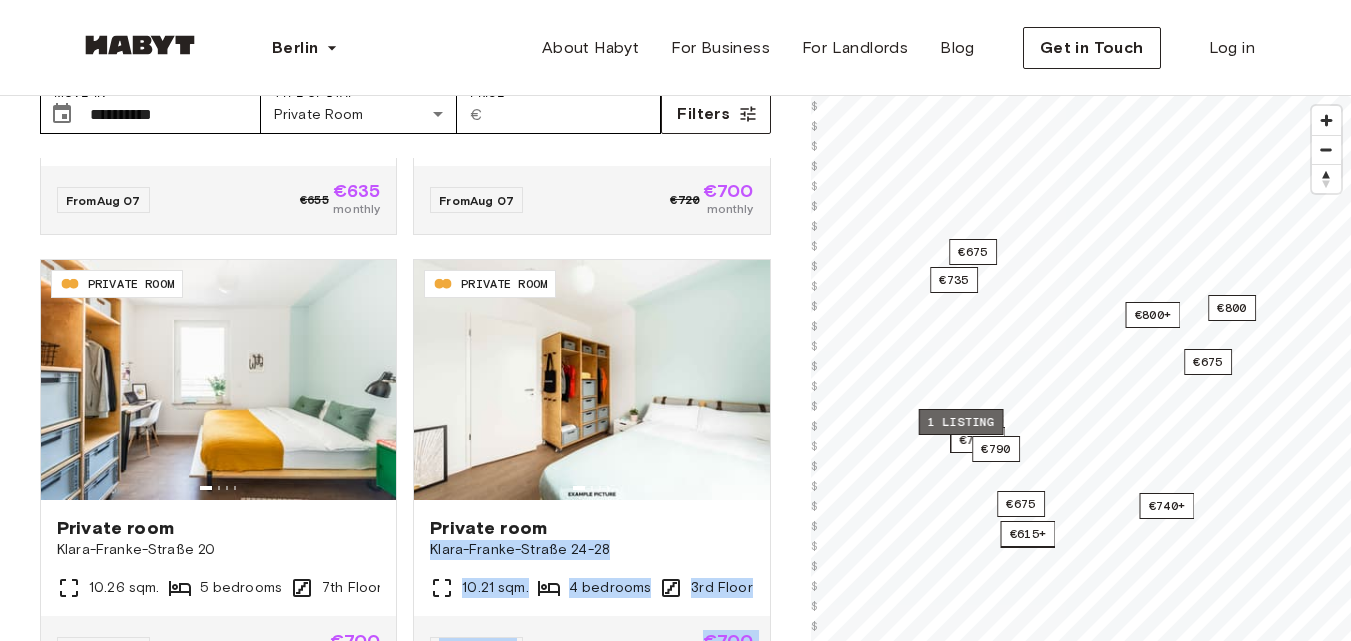 click on "1 listing" at bounding box center (960, 422) 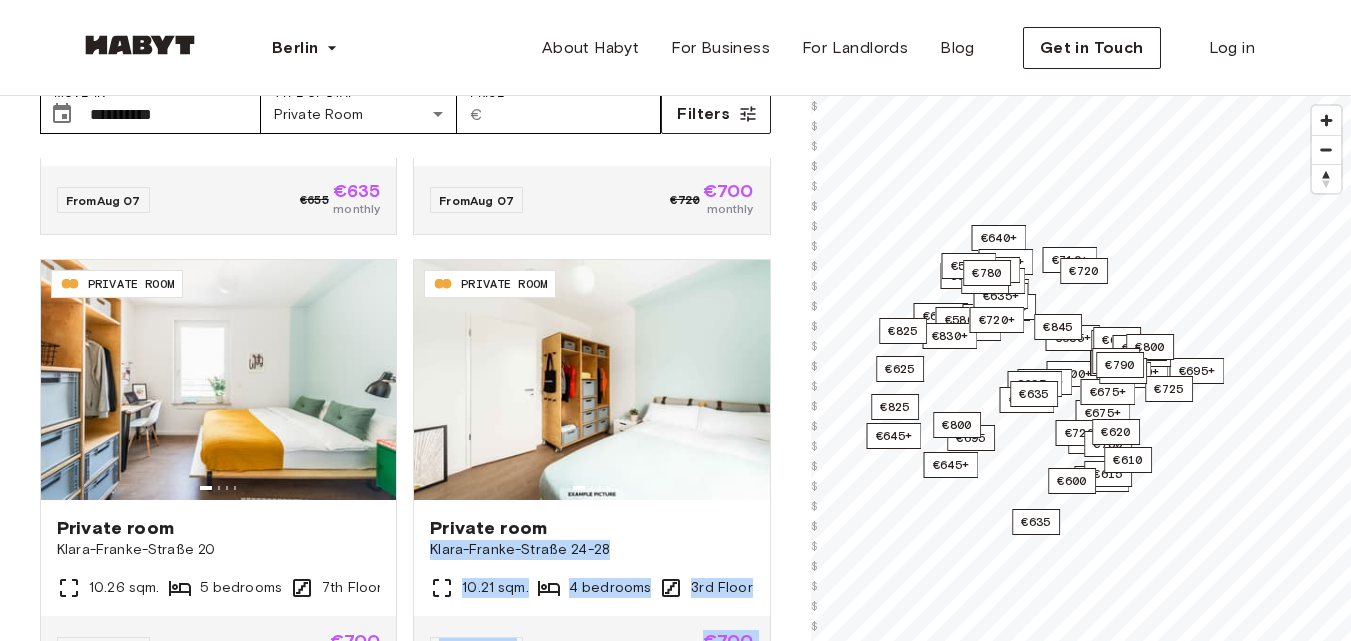scroll, scrollTop: 3417, scrollLeft: 0, axis: vertical 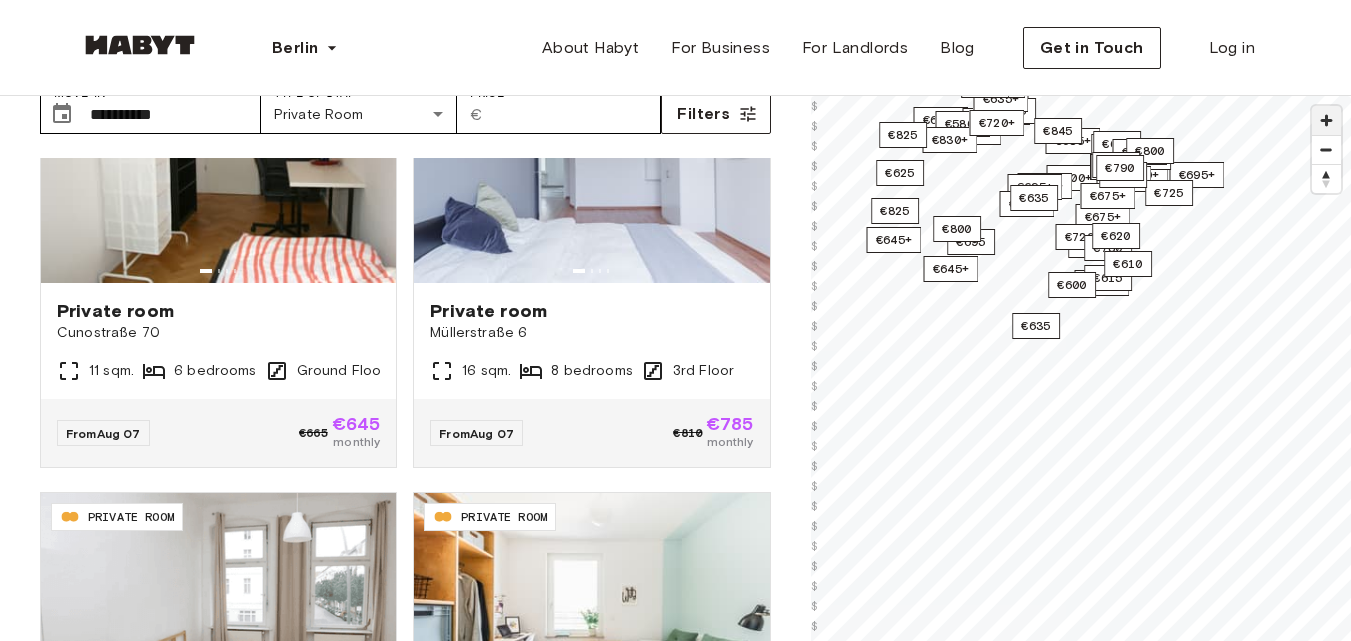 click at bounding box center [1326, 120] 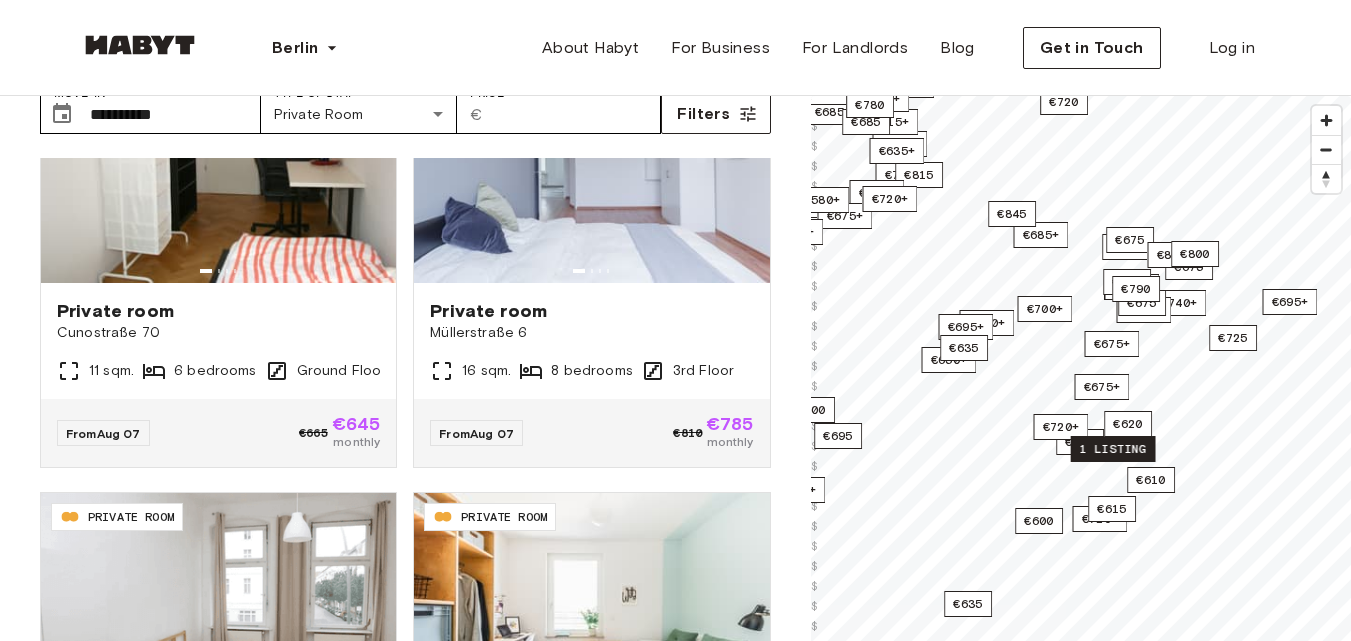 click on "1 listing" at bounding box center [1112, 449] 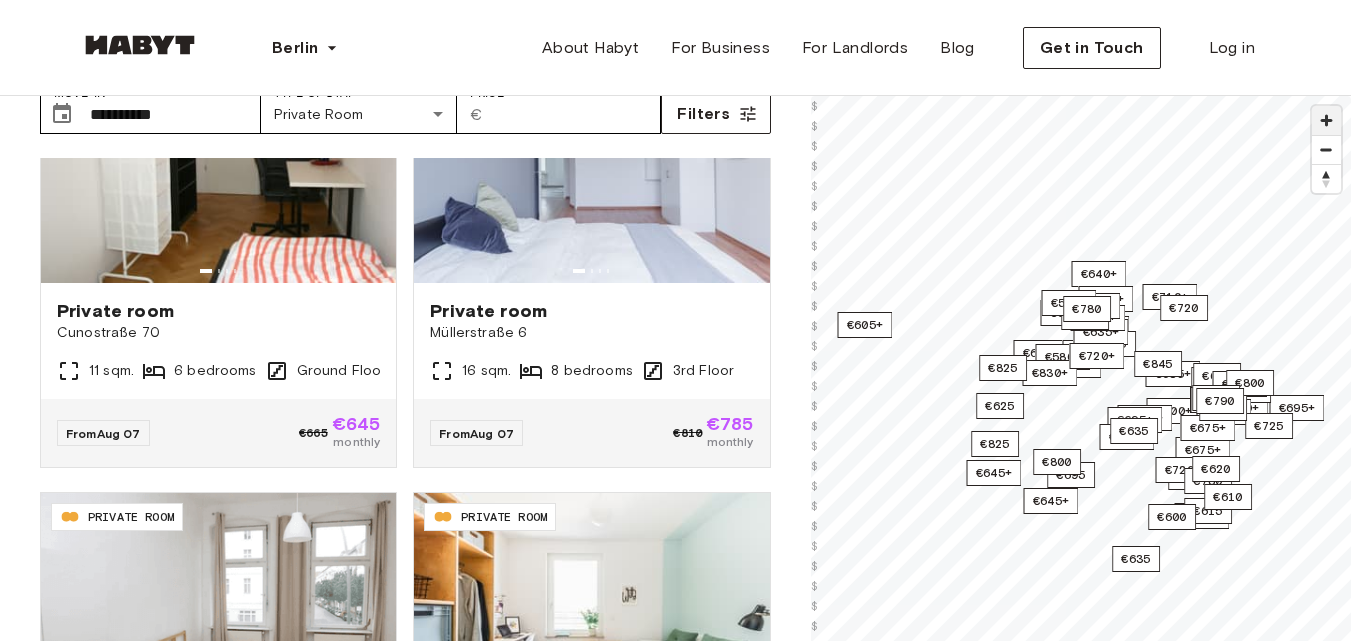 click at bounding box center [1326, 120] 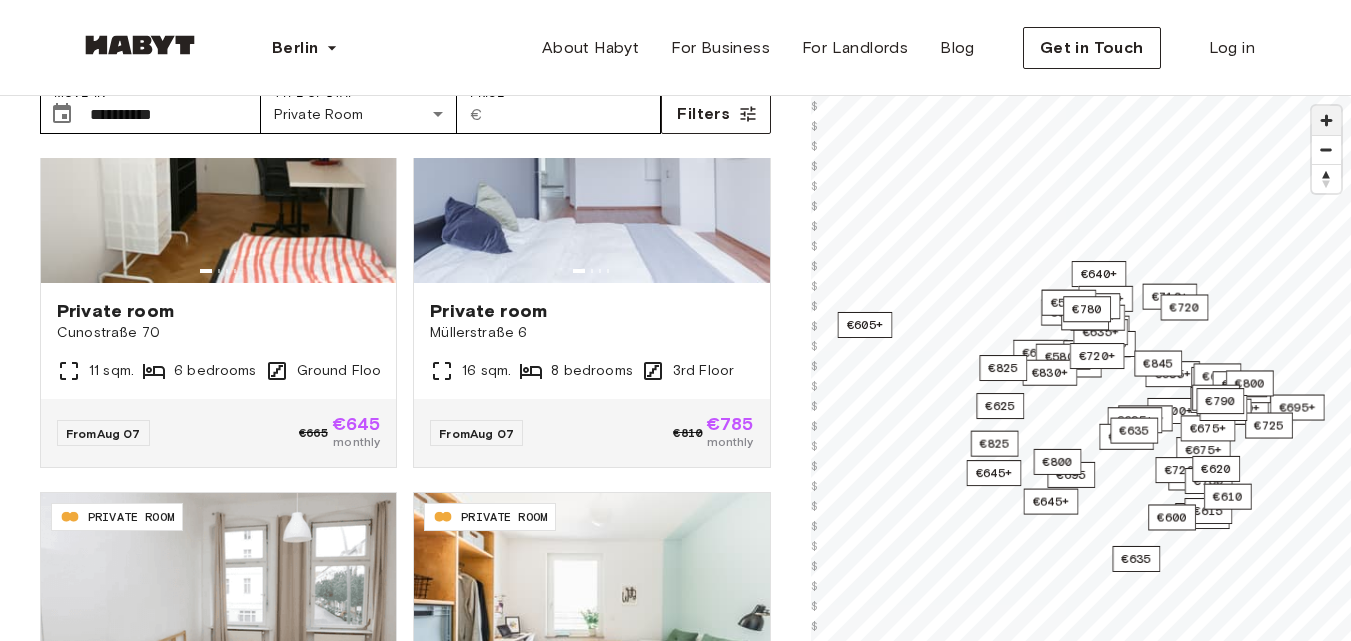 click at bounding box center [1326, 120] 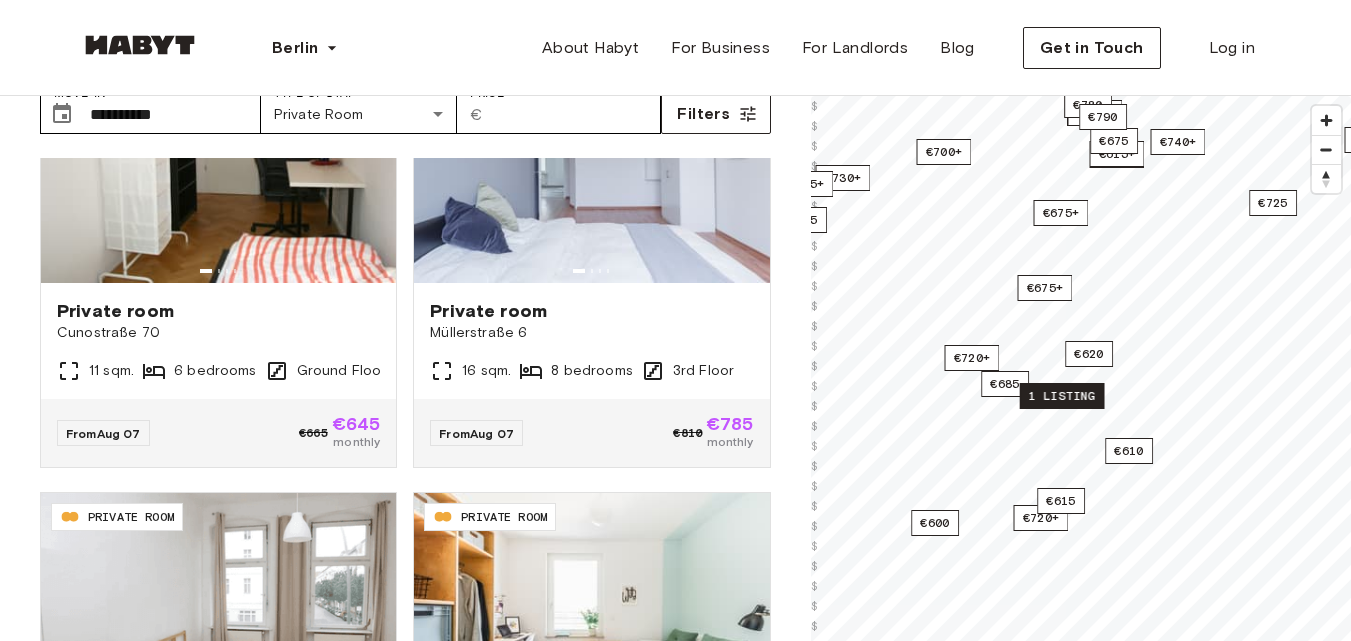 click on "1 listing" at bounding box center [1061, 396] 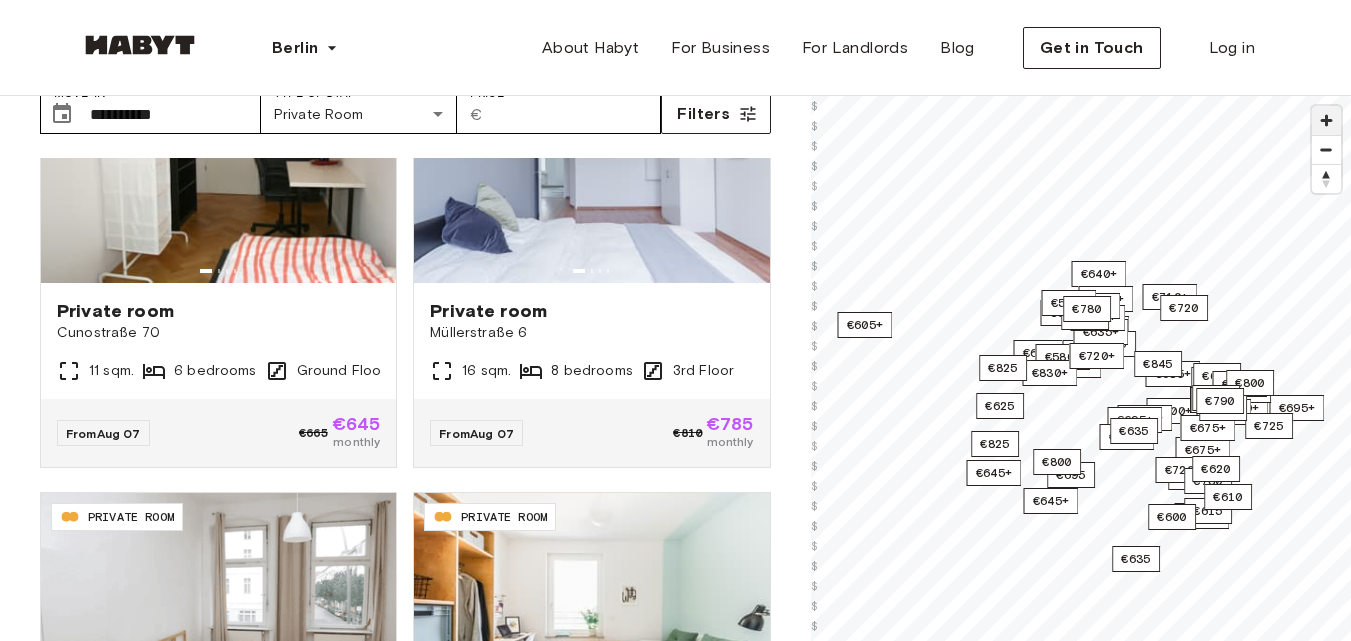 click at bounding box center (1326, 120) 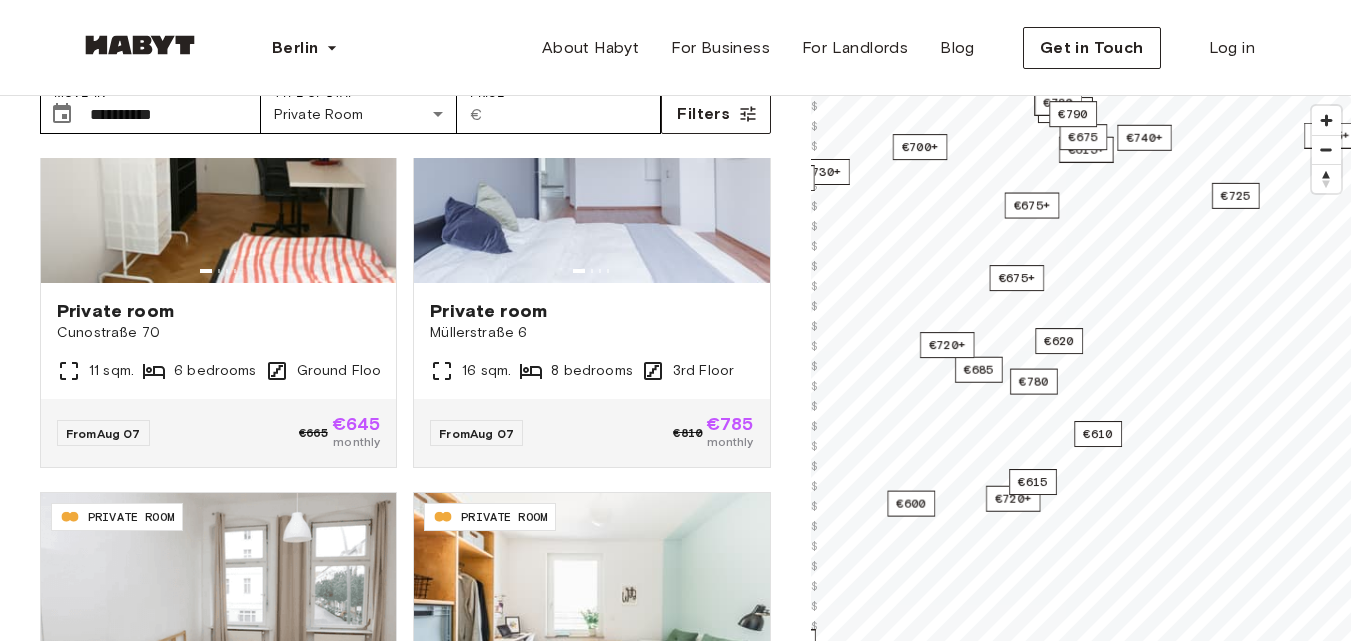 click on "**********" at bounding box center [675, 2279] 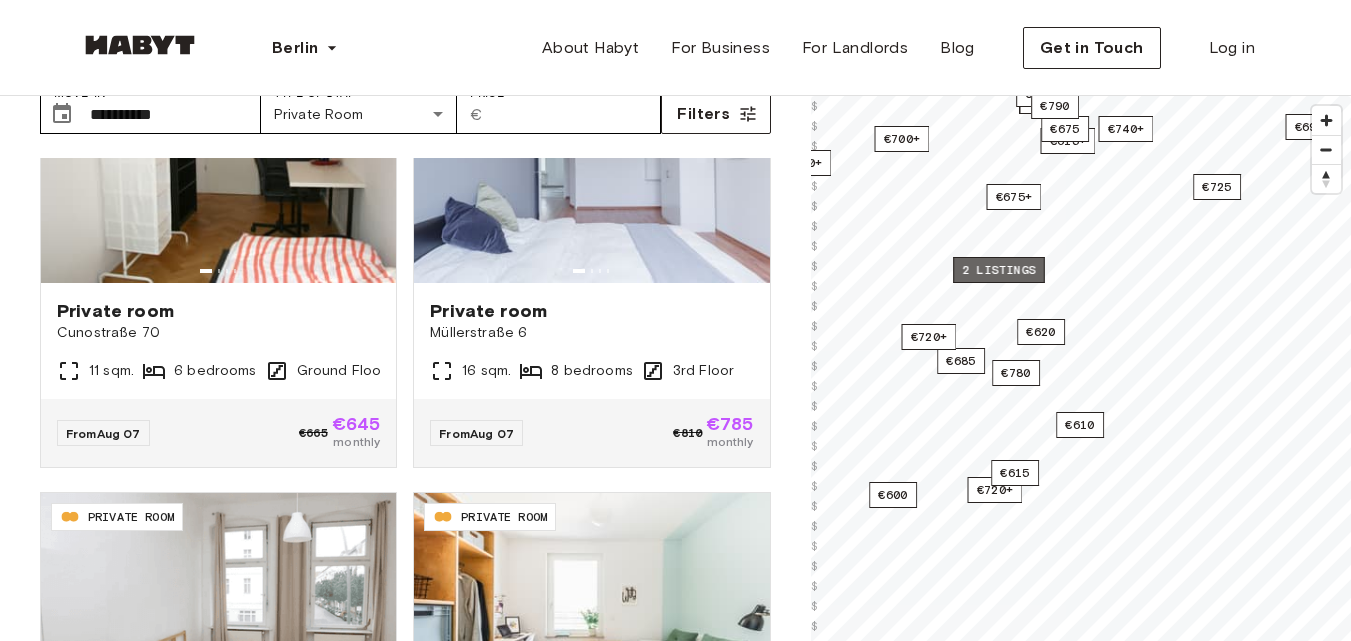 click on "2 listings" at bounding box center (999, 270) 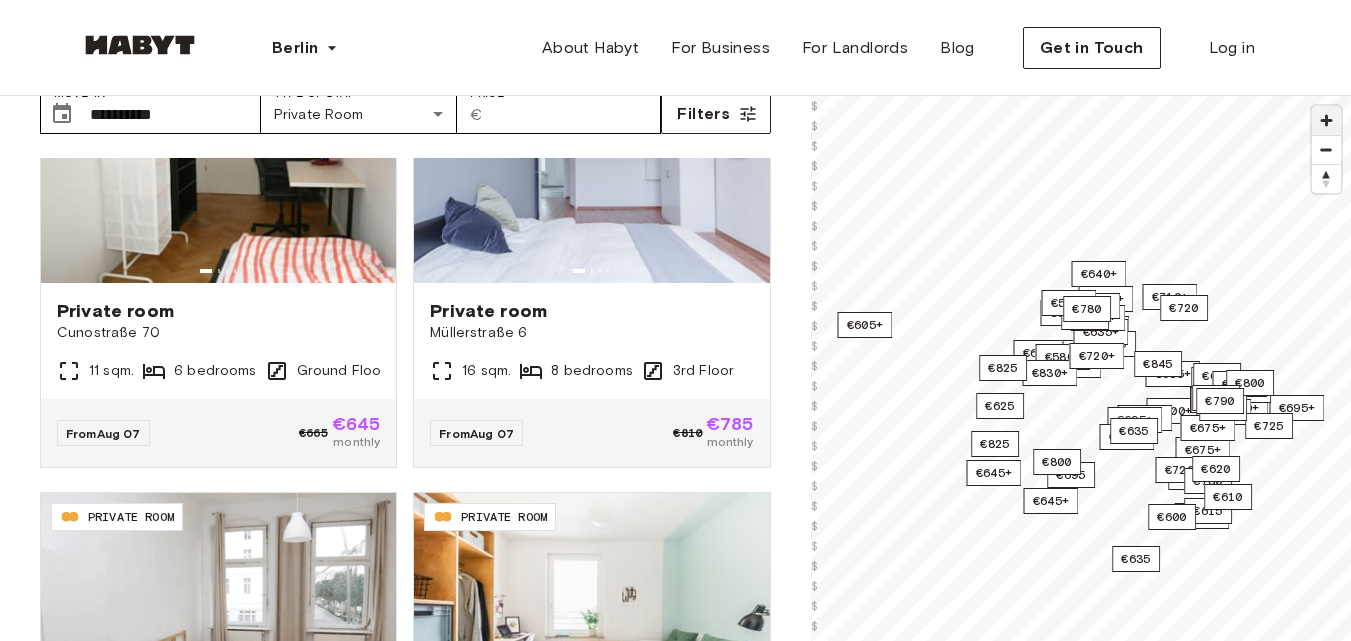 click at bounding box center [1326, 120] 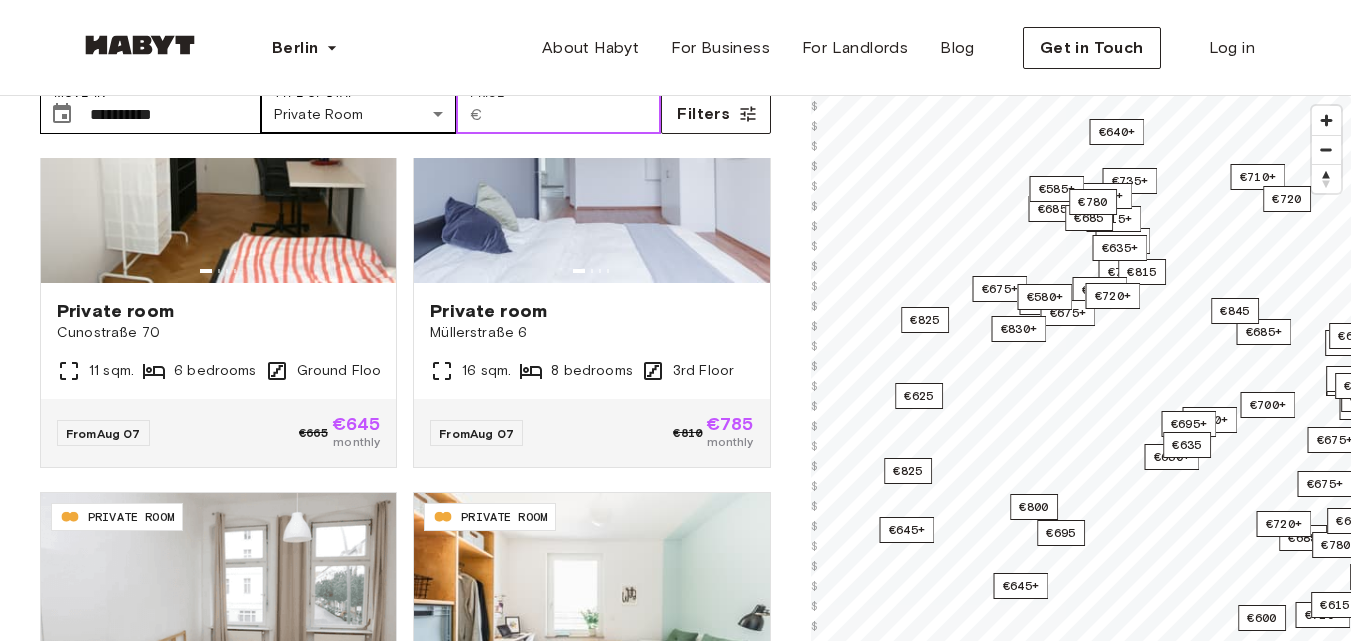 drag, startPoint x: 563, startPoint y: 117, endPoint x: 442, endPoint y: 114, distance: 121.037186 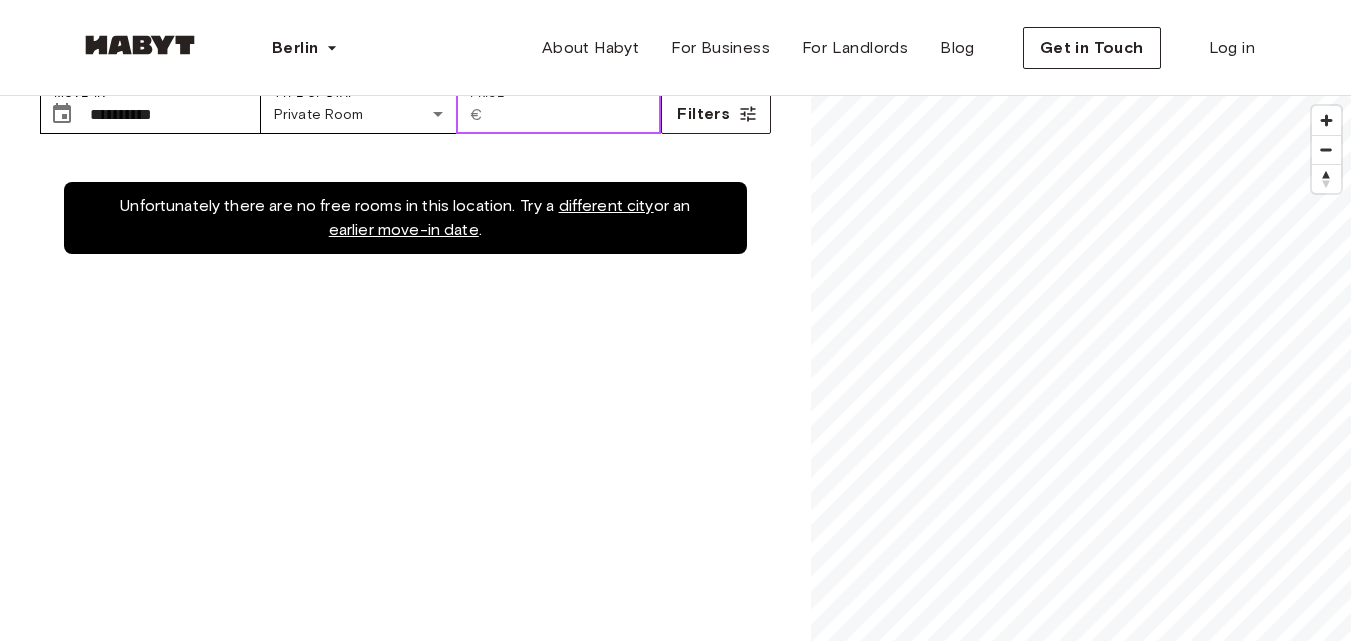 scroll, scrollTop: 0, scrollLeft: 0, axis: both 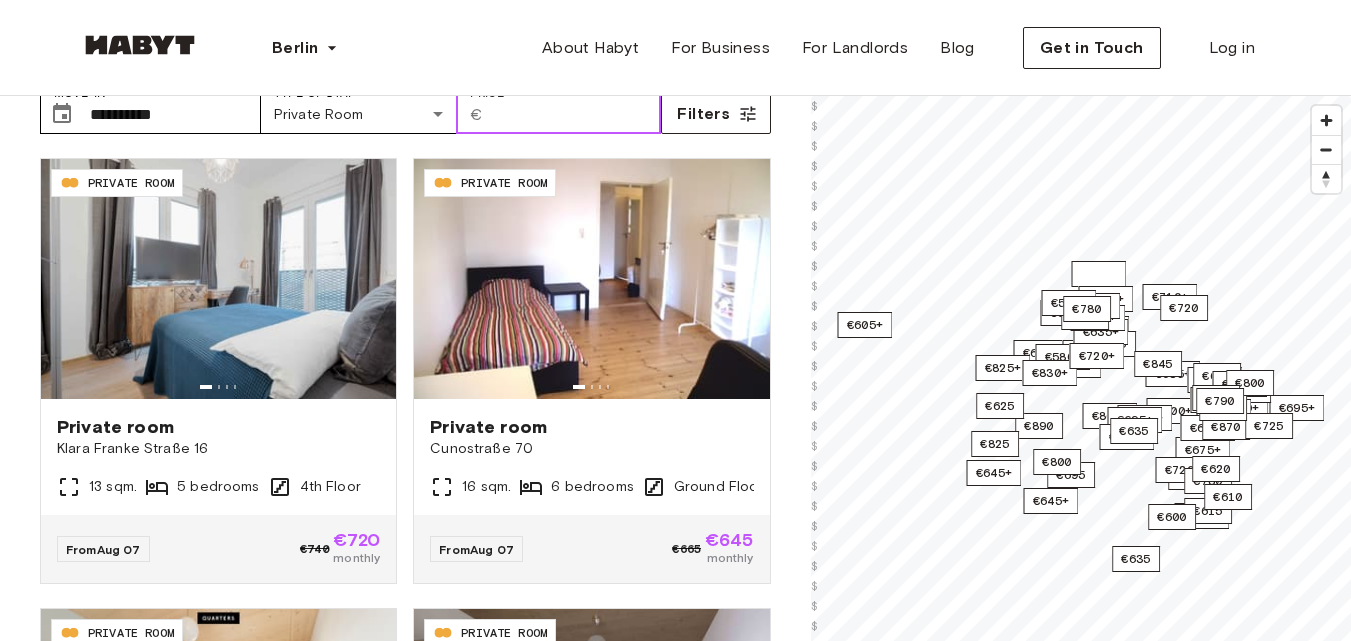 type on "***" 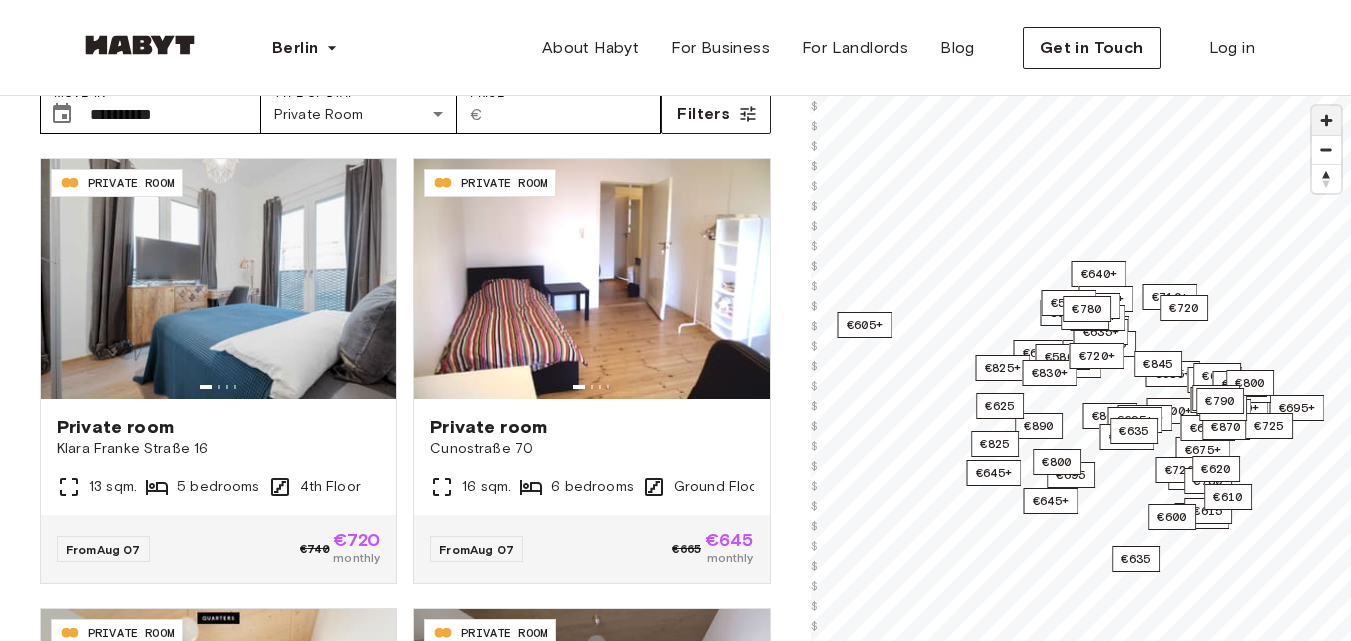 click at bounding box center (1326, 120) 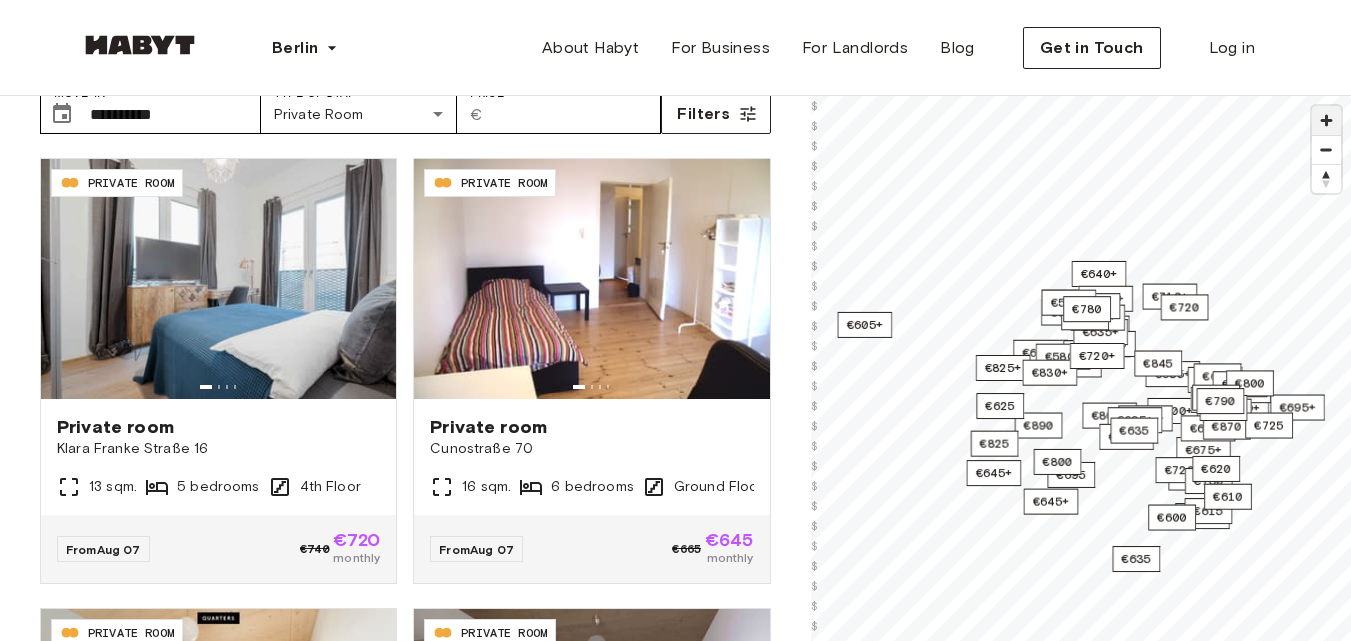 click at bounding box center [1326, 120] 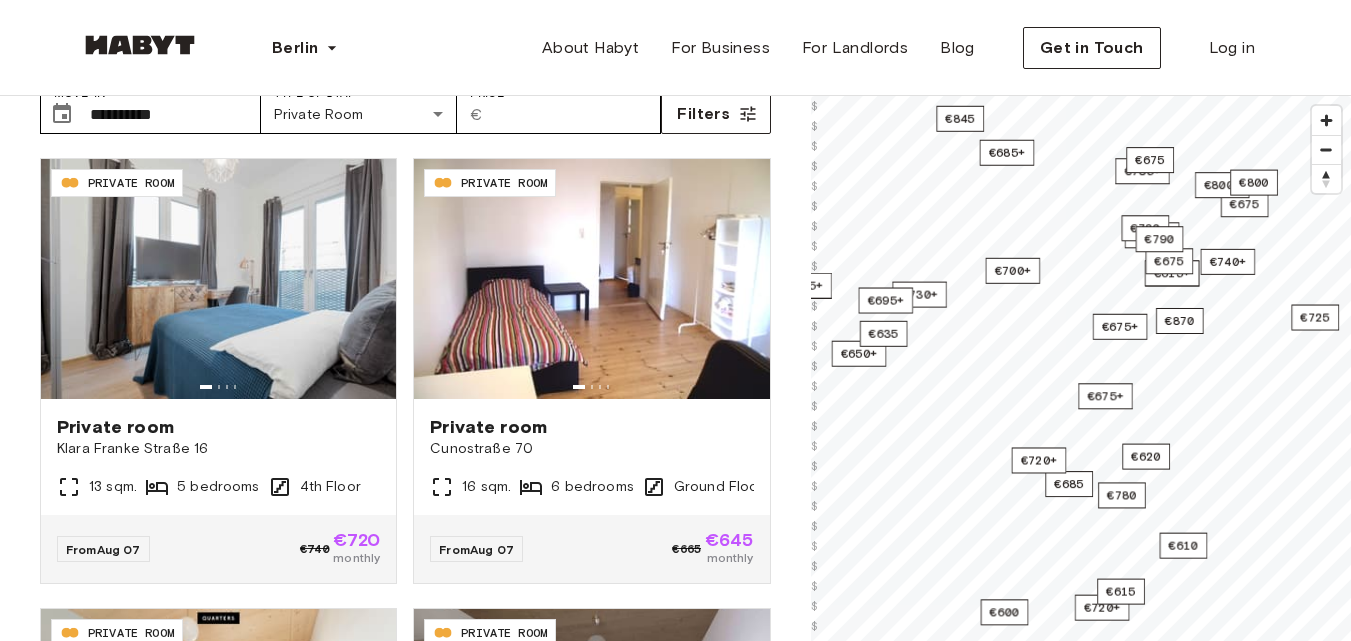 click on "**********" at bounding box center (675, 389) 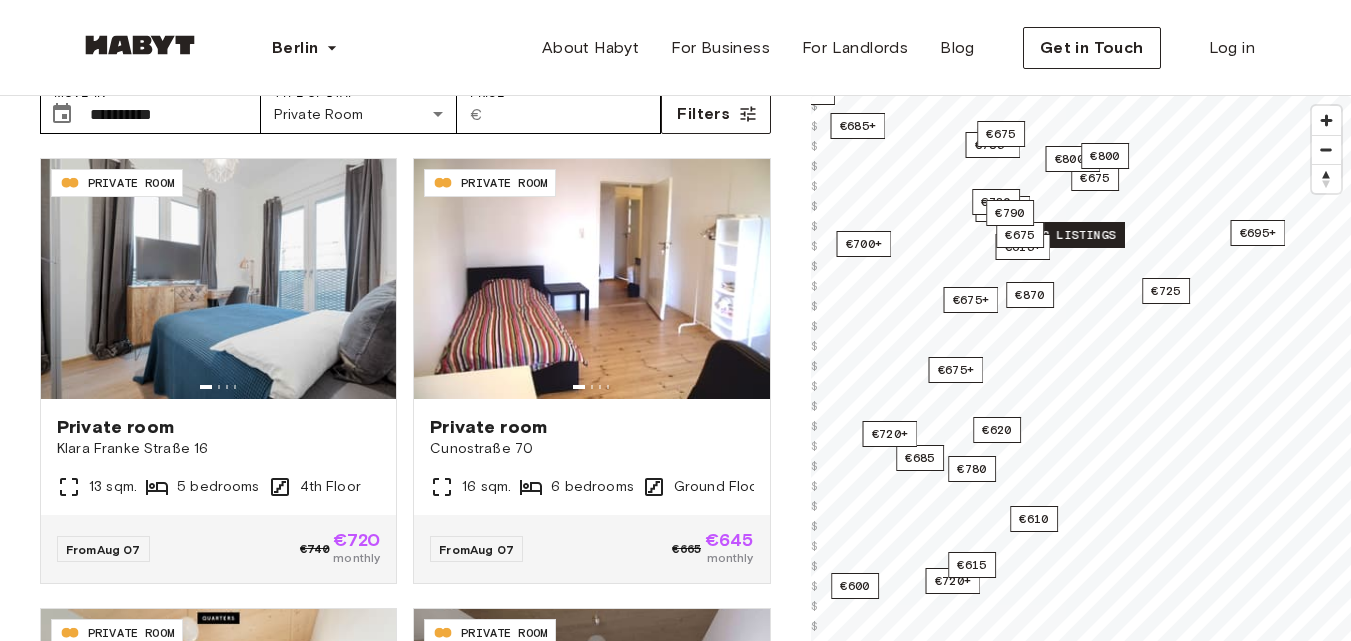 click on "2 listings" at bounding box center (1079, 235) 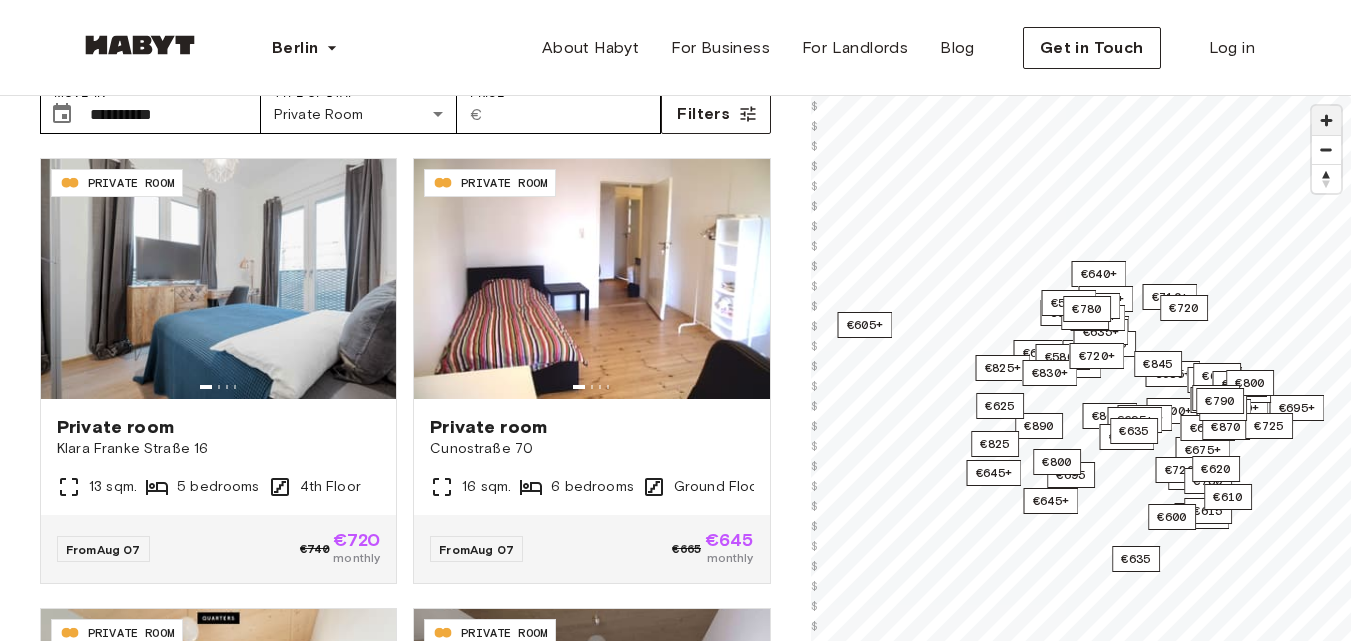 click at bounding box center [1326, 120] 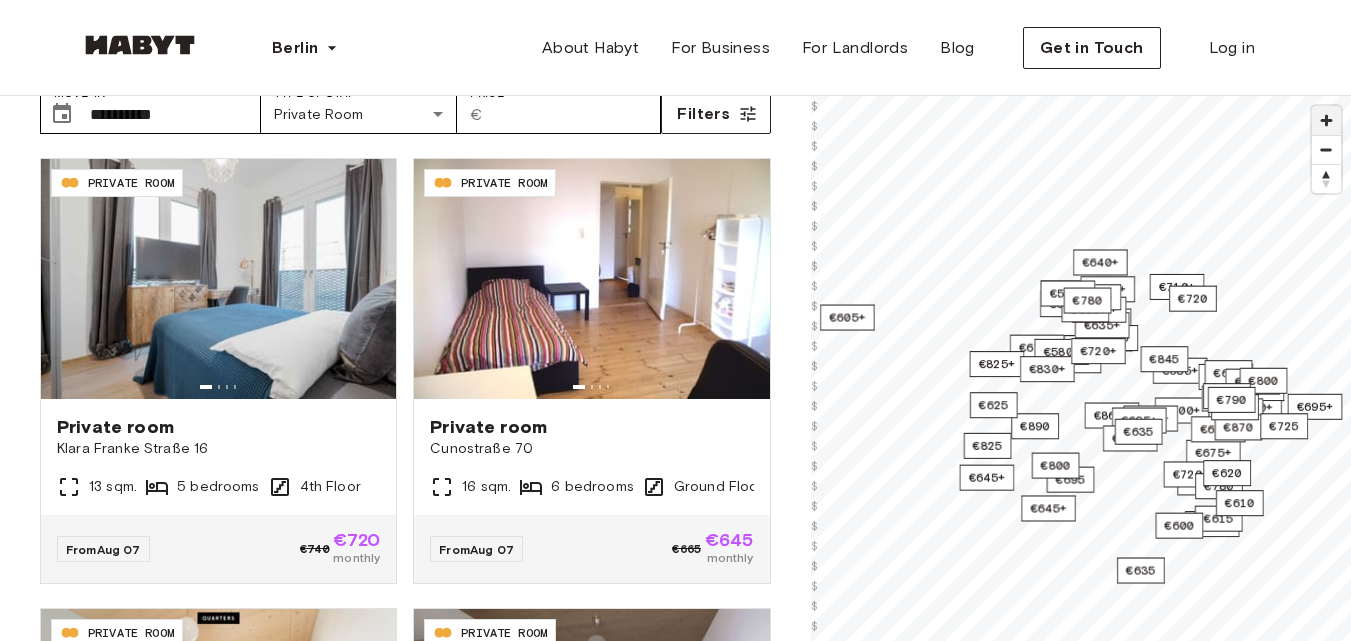 click at bounding box center (1326, 120) 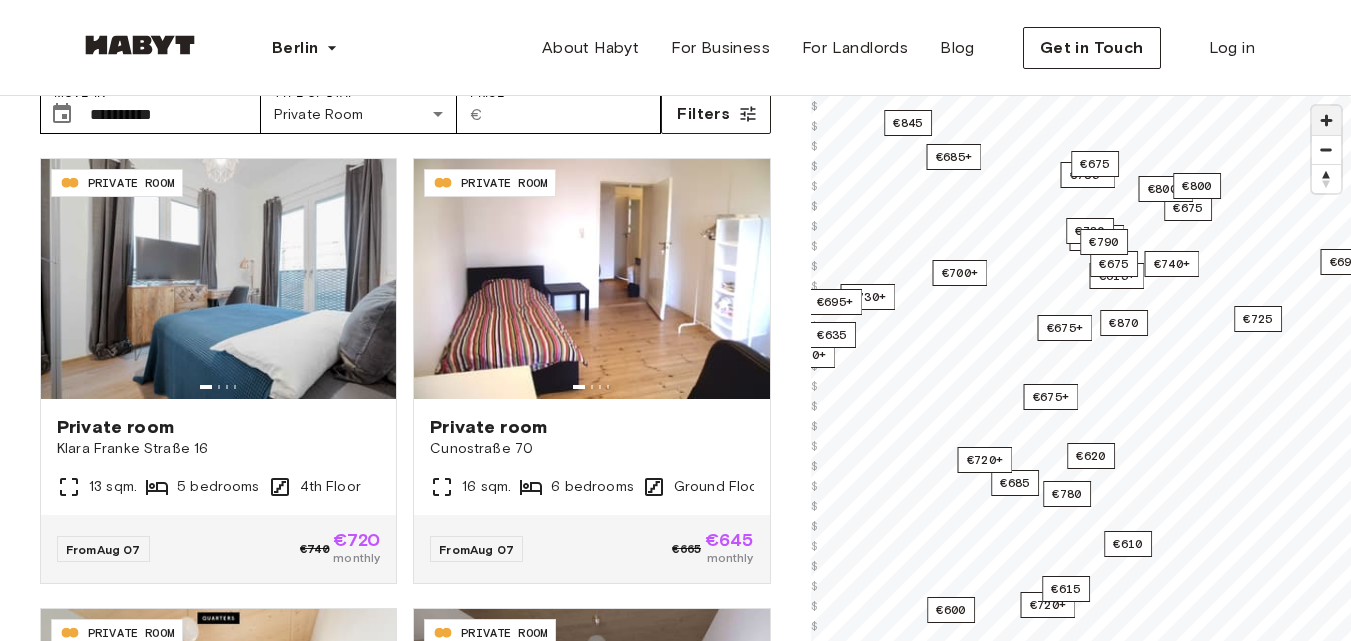 click at bounding box center [1326, 120] 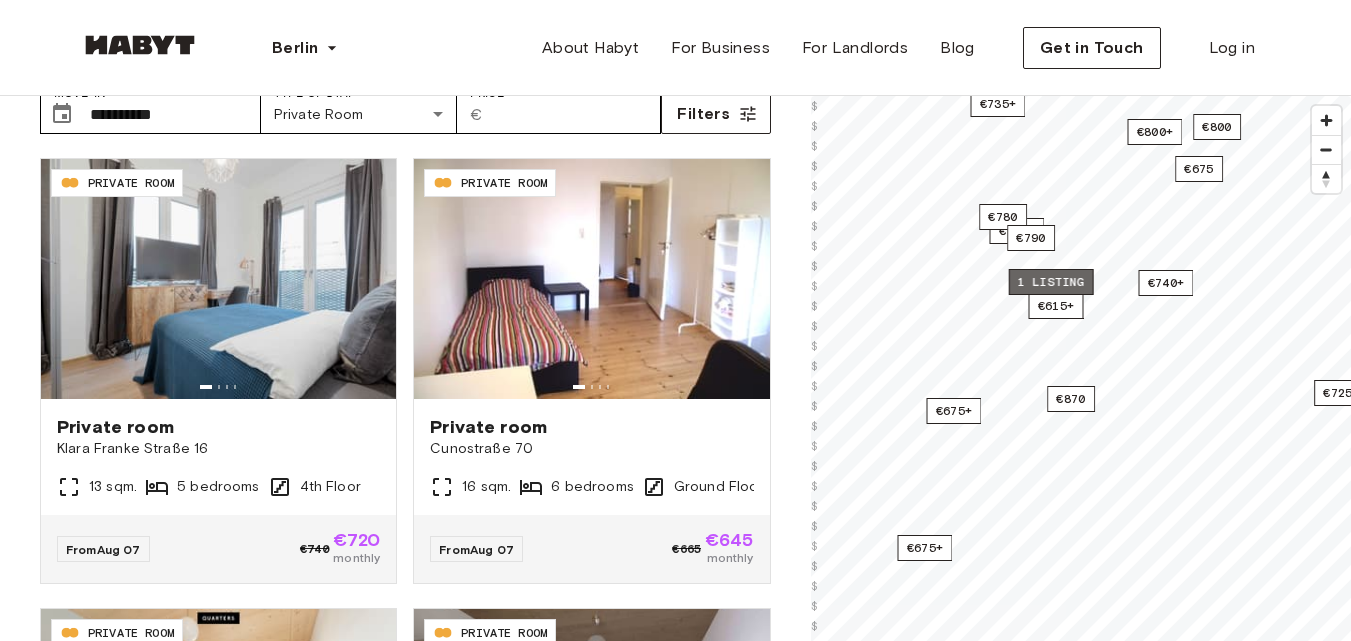 click on "1 listing" at bounding box center [1050, 282] 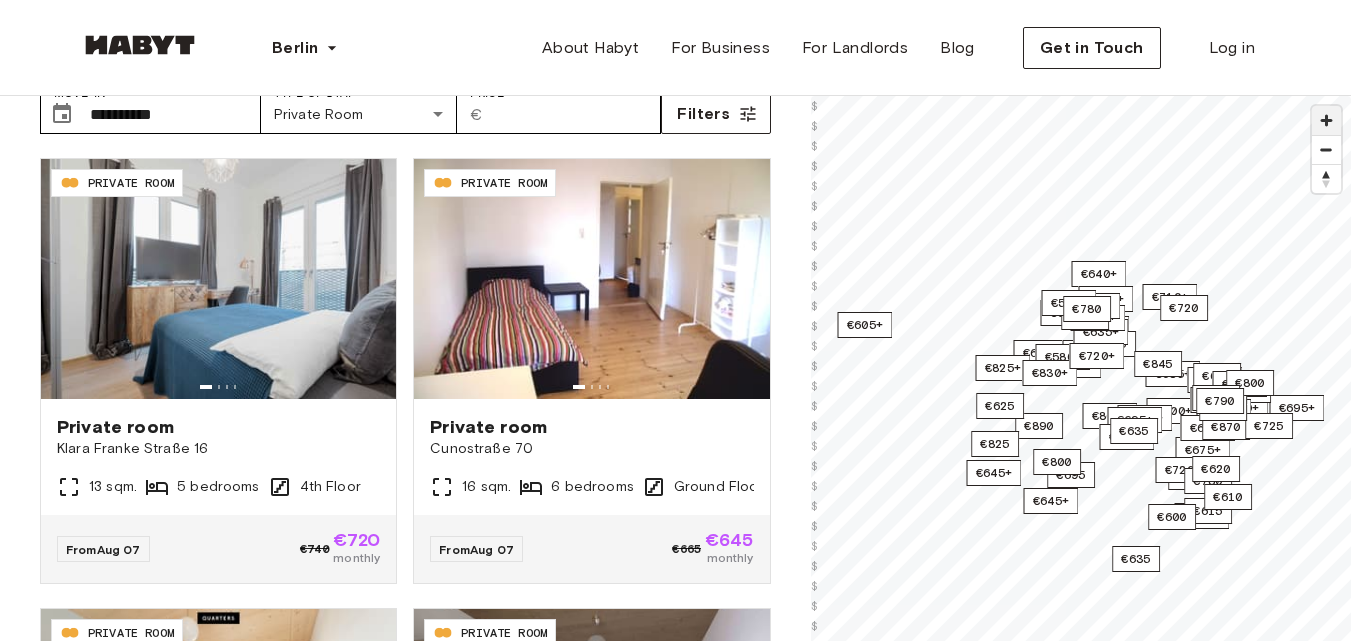 click at bounding box center (1326, 120) 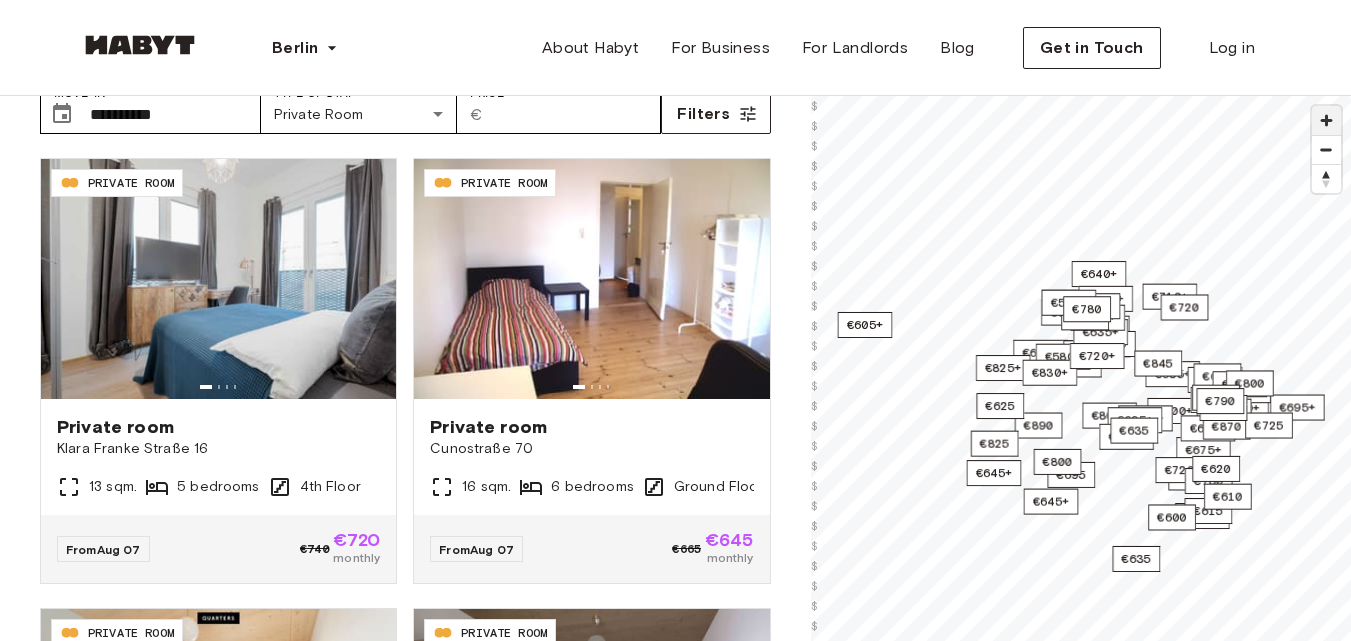 click at bounding box center [1326, 120] 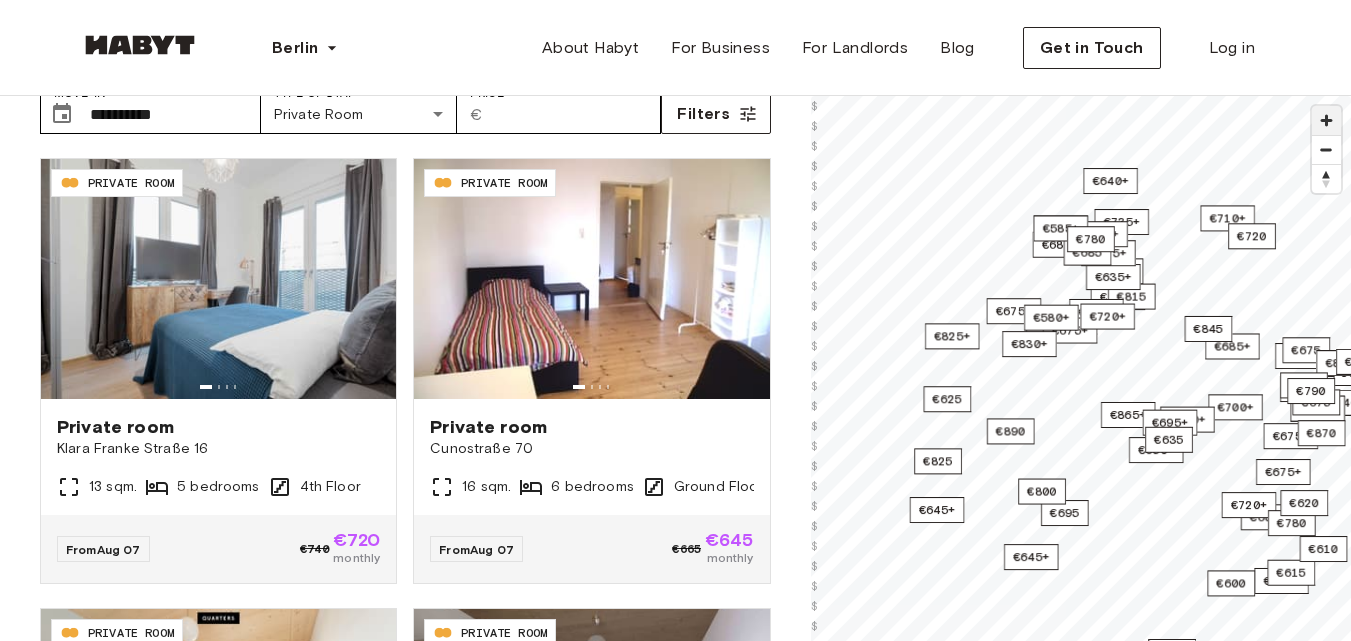 click at bounding box center [1326, 120] 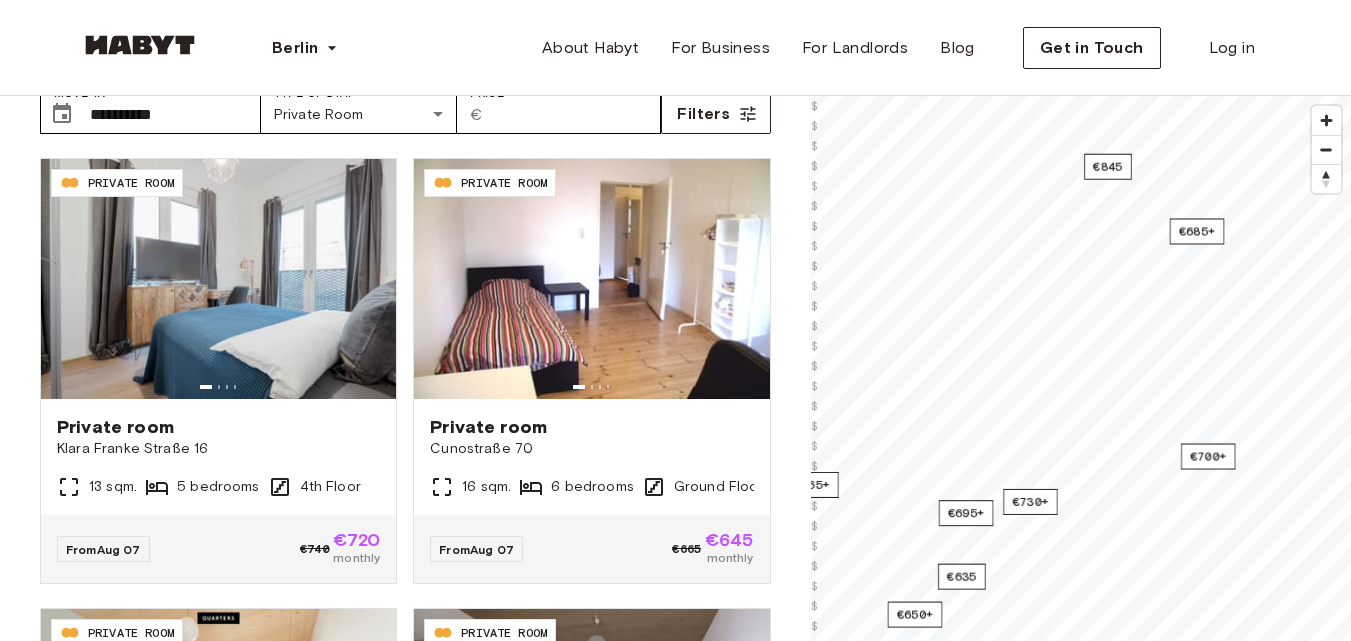 click on "**********" at bounding box center [675, 389] 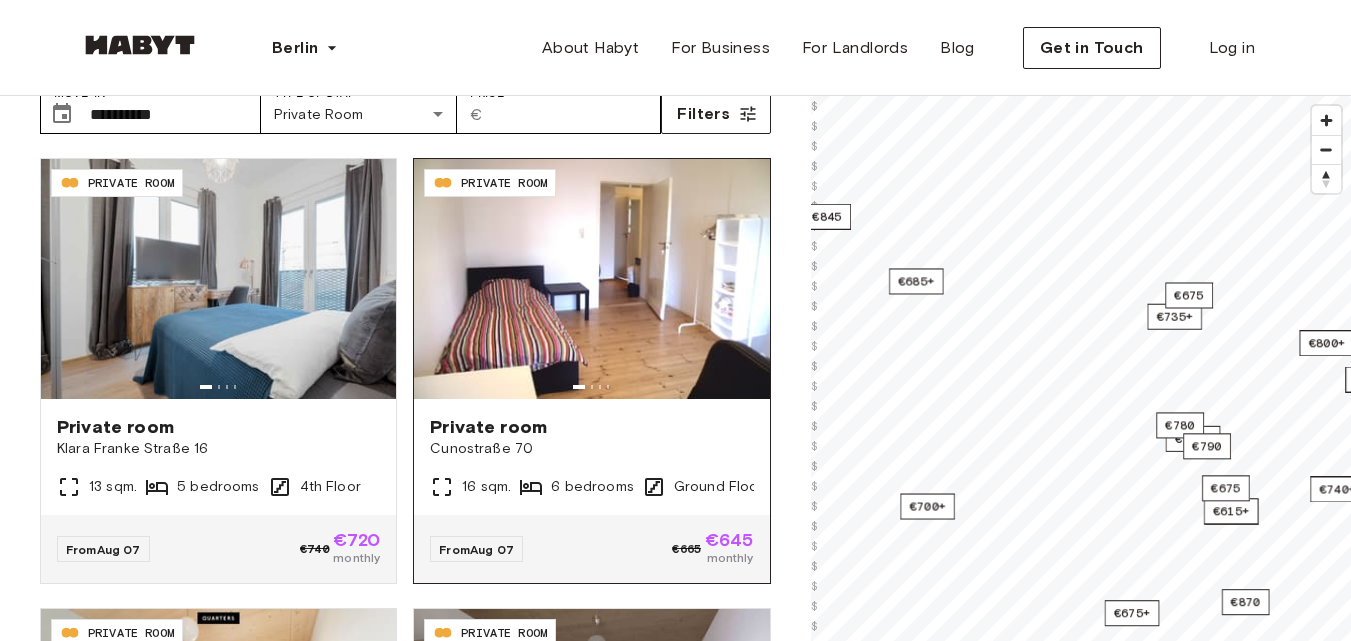click on "**********" at bounding box center (675, 389) 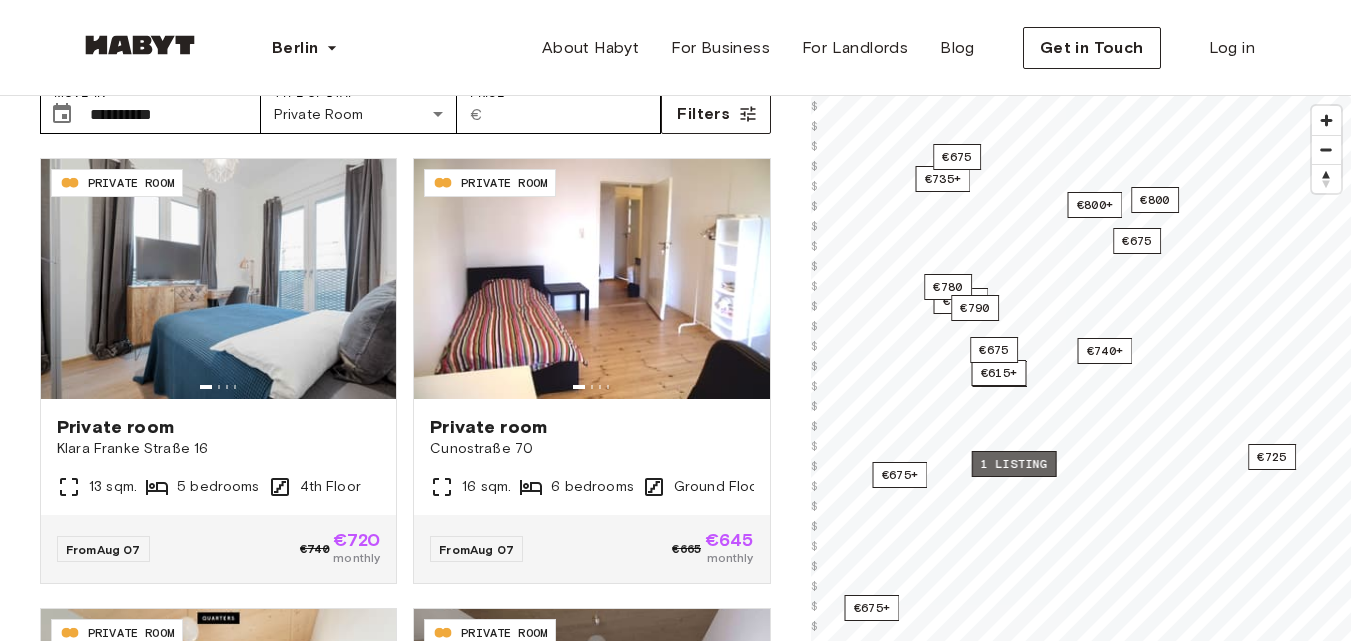 click on "1 listing" at bounding box center [1013, 464] 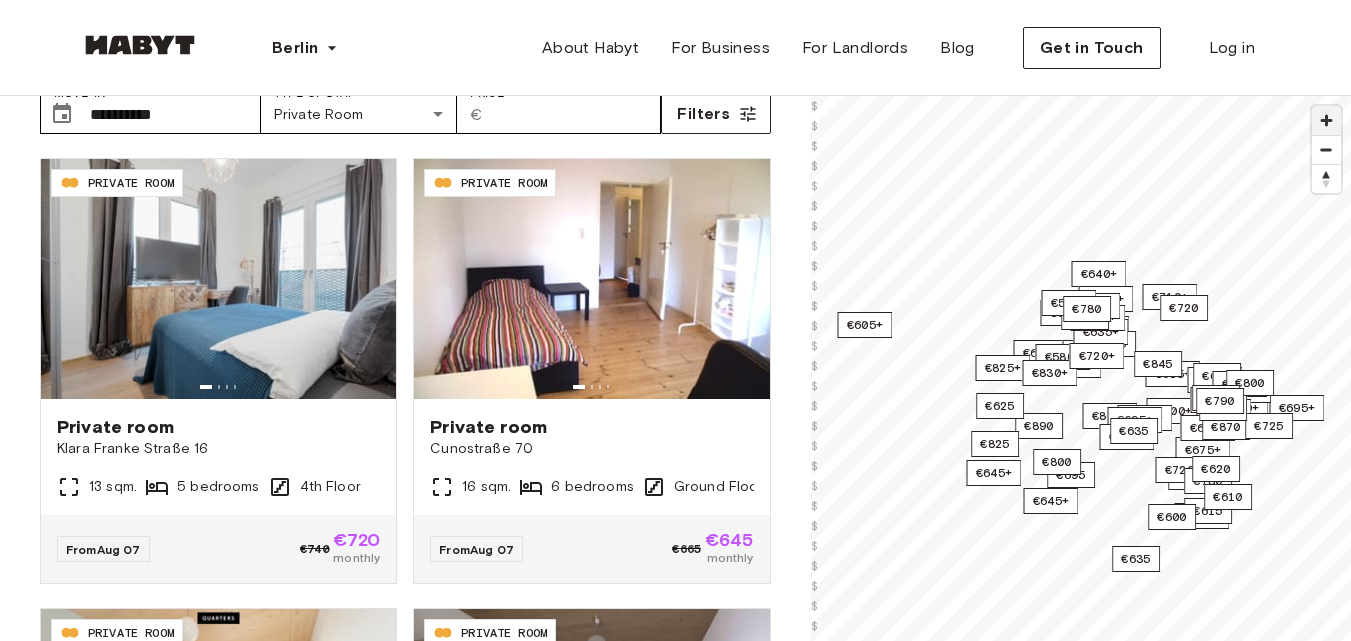 click at bounding box center (1326, 120) 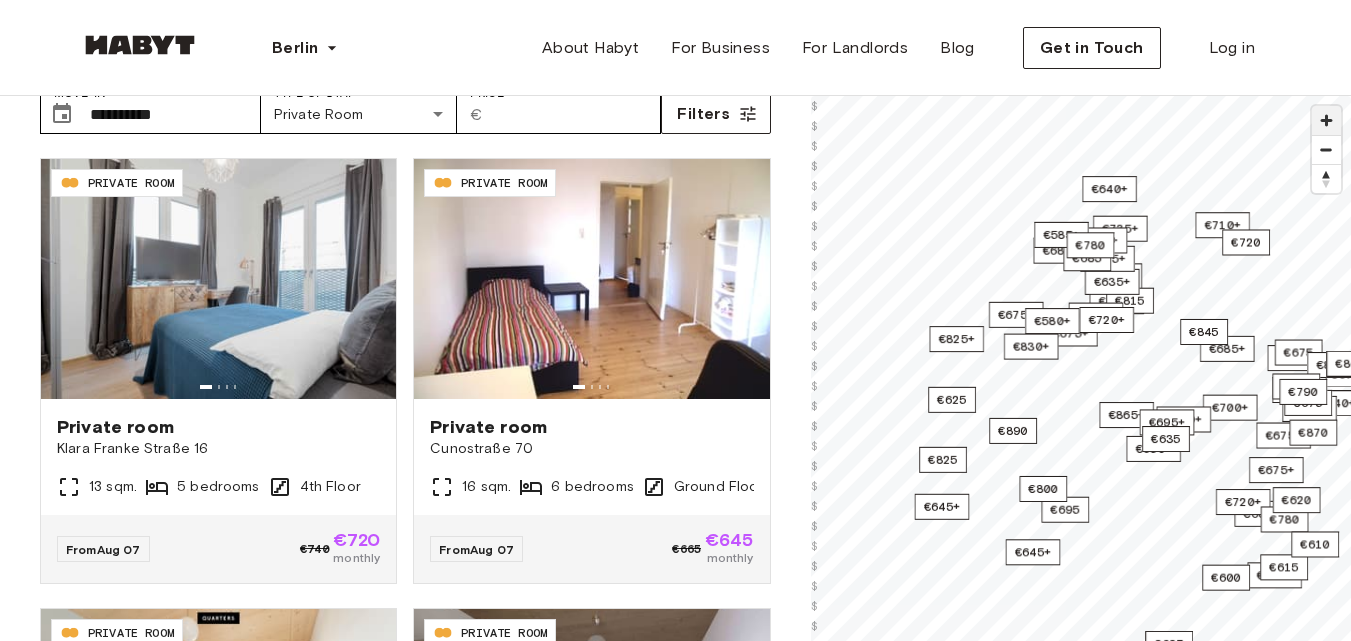 click at bounding box center [1326, 120] 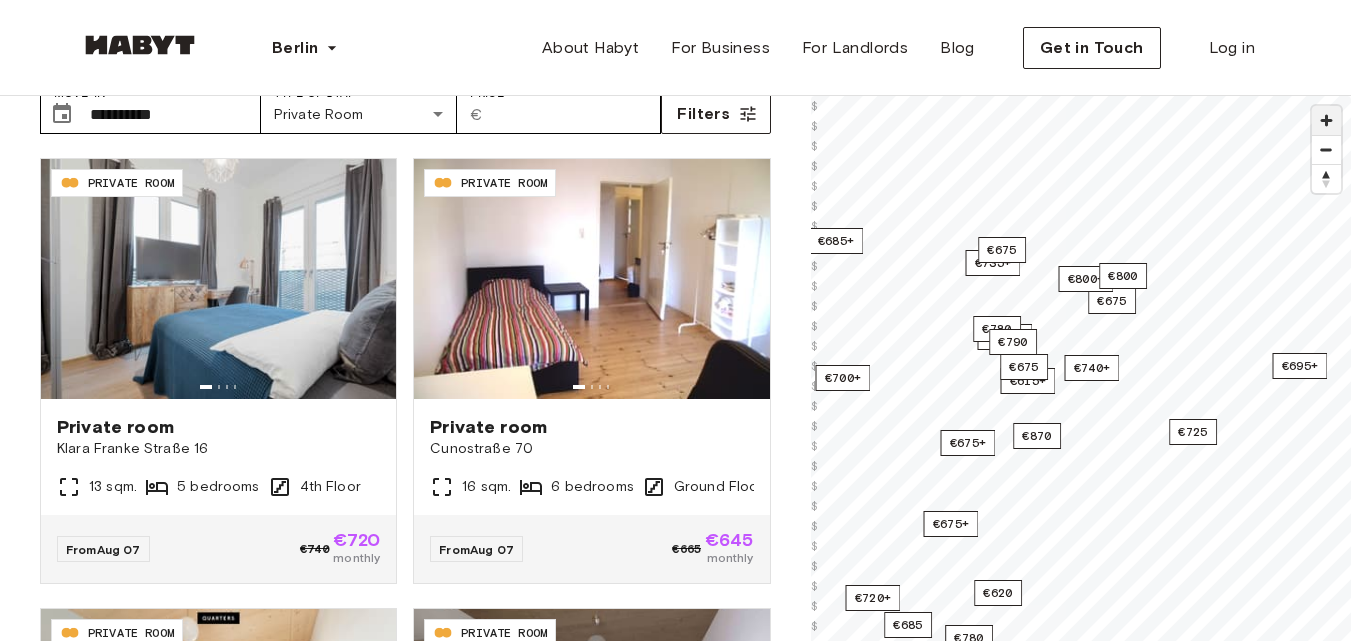 click at bounding box center [1326, 120] 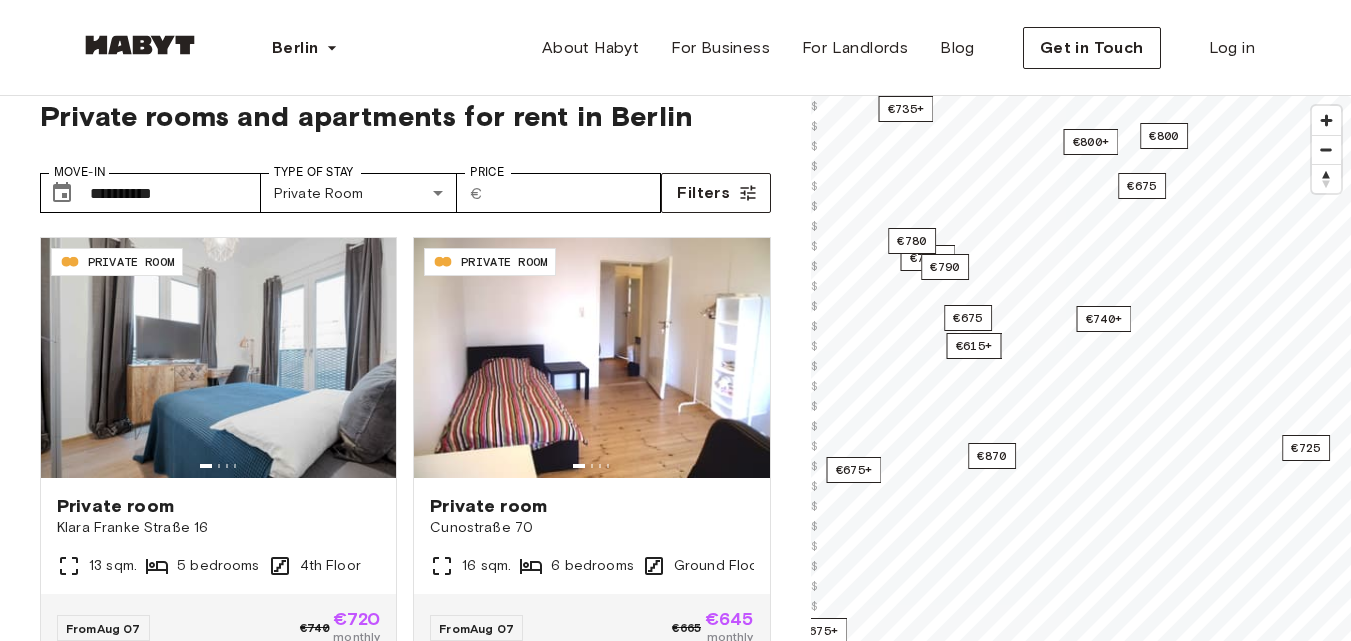 scroll, scrollTop: 69, scrollLeft: 0, axis: vertical 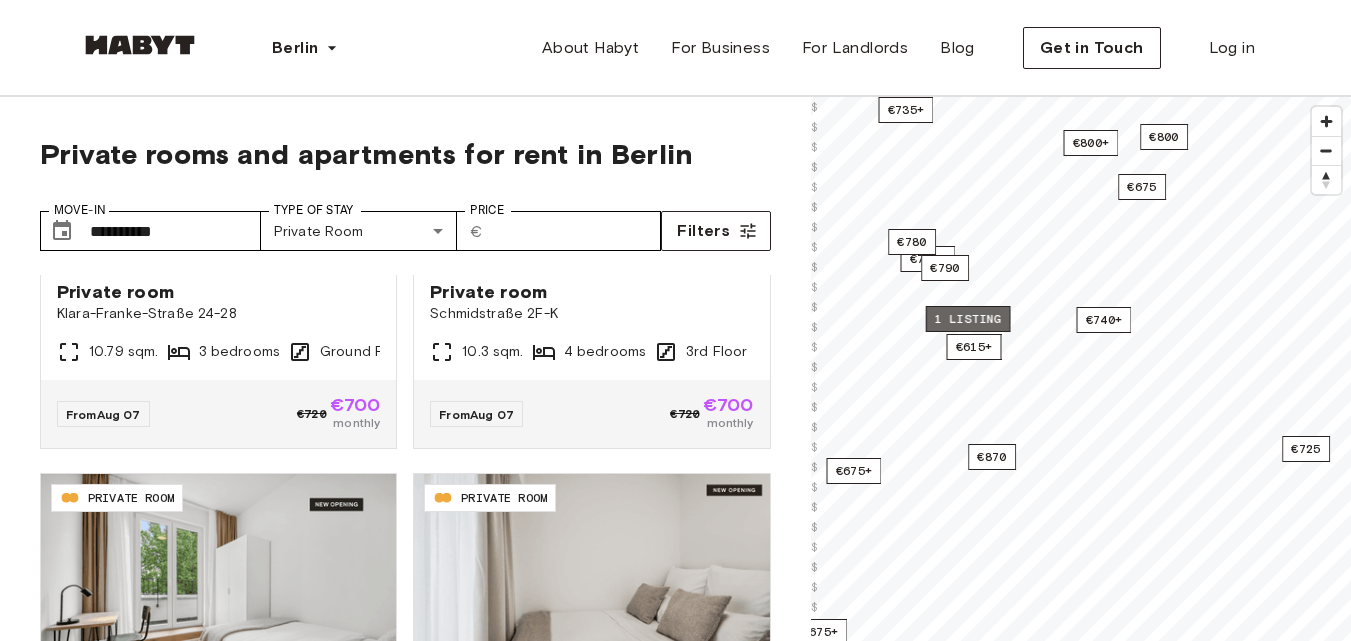 click on "1 listing" at bounding box center (967, 319) 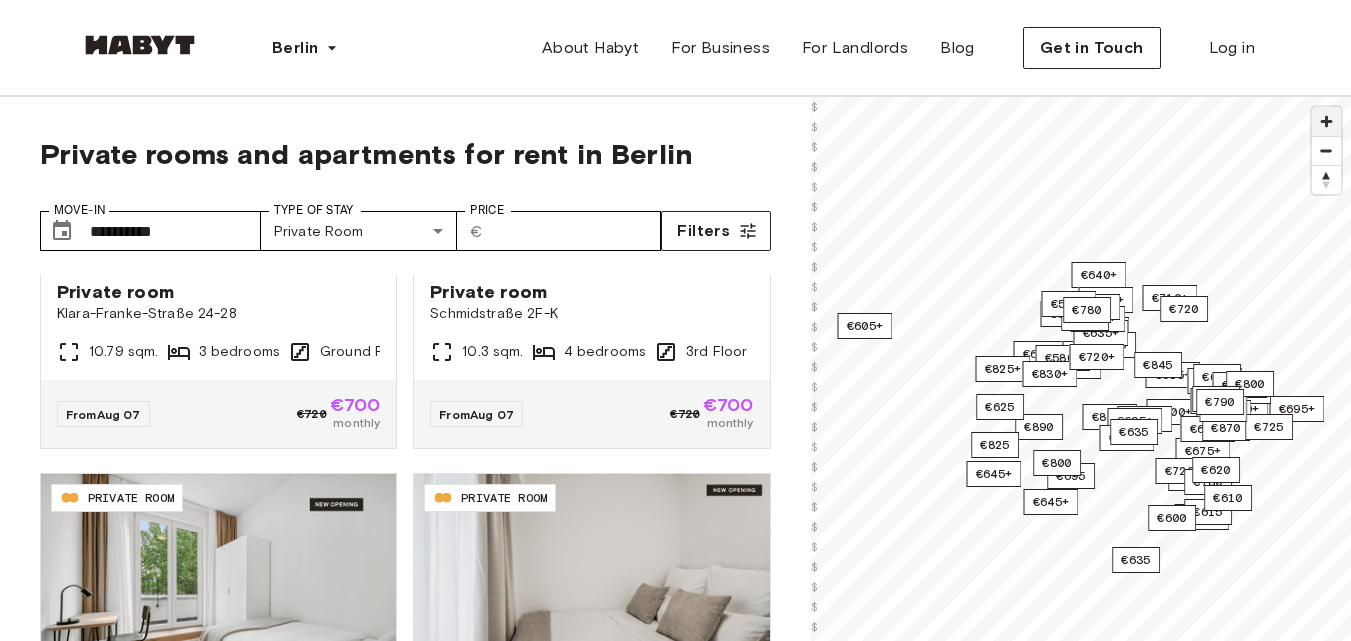 click at bounding box center (1326, 121) 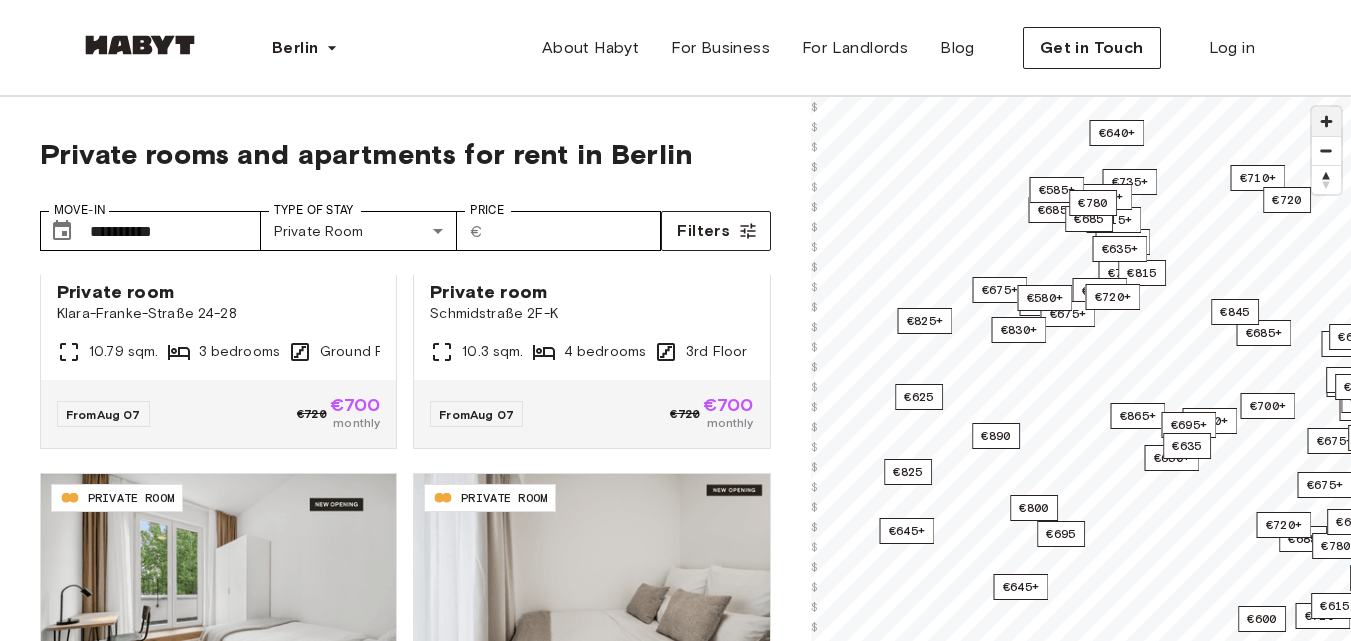 click at bounding box center (1326, 121) 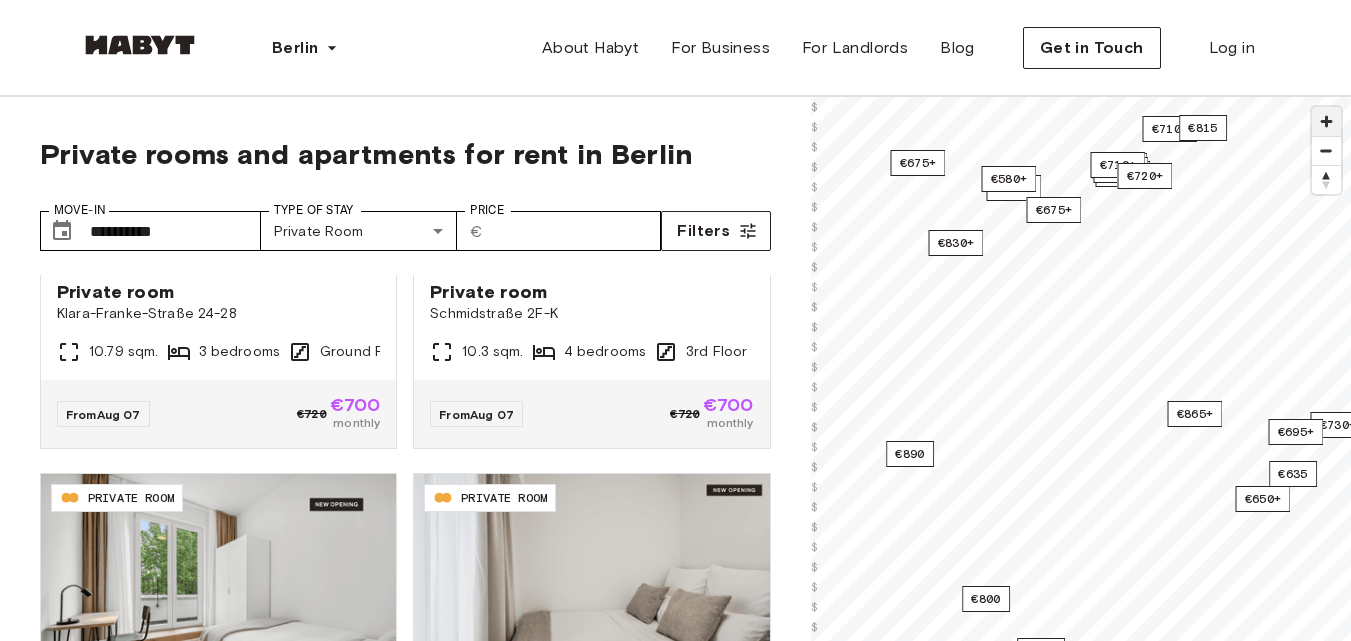 click at bounding box center (1326, 121) 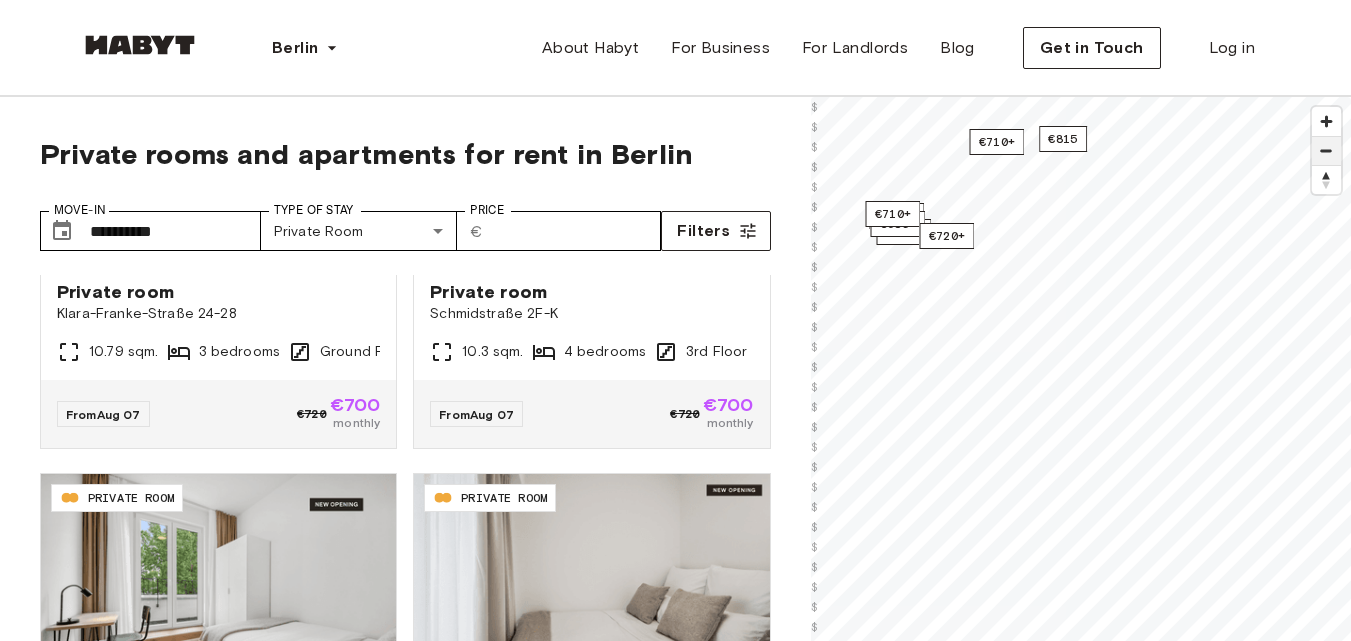 click at bounding box center [1326, 151] 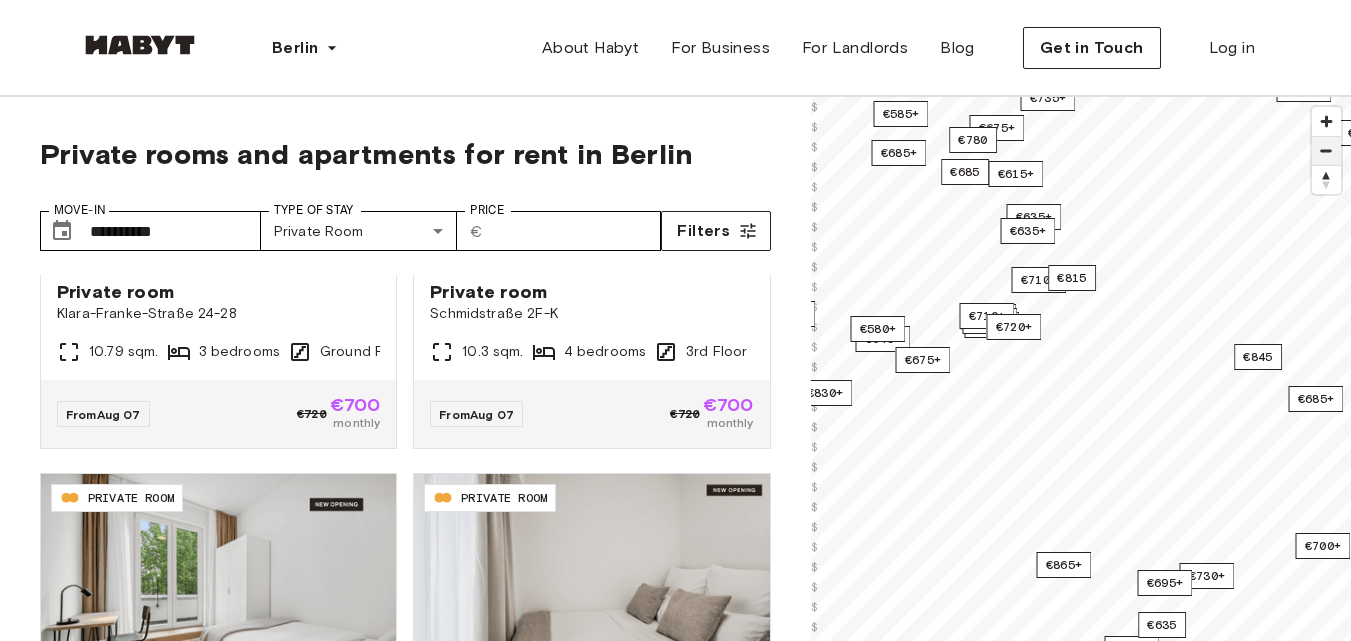 click at bounding box center [1326, 151] 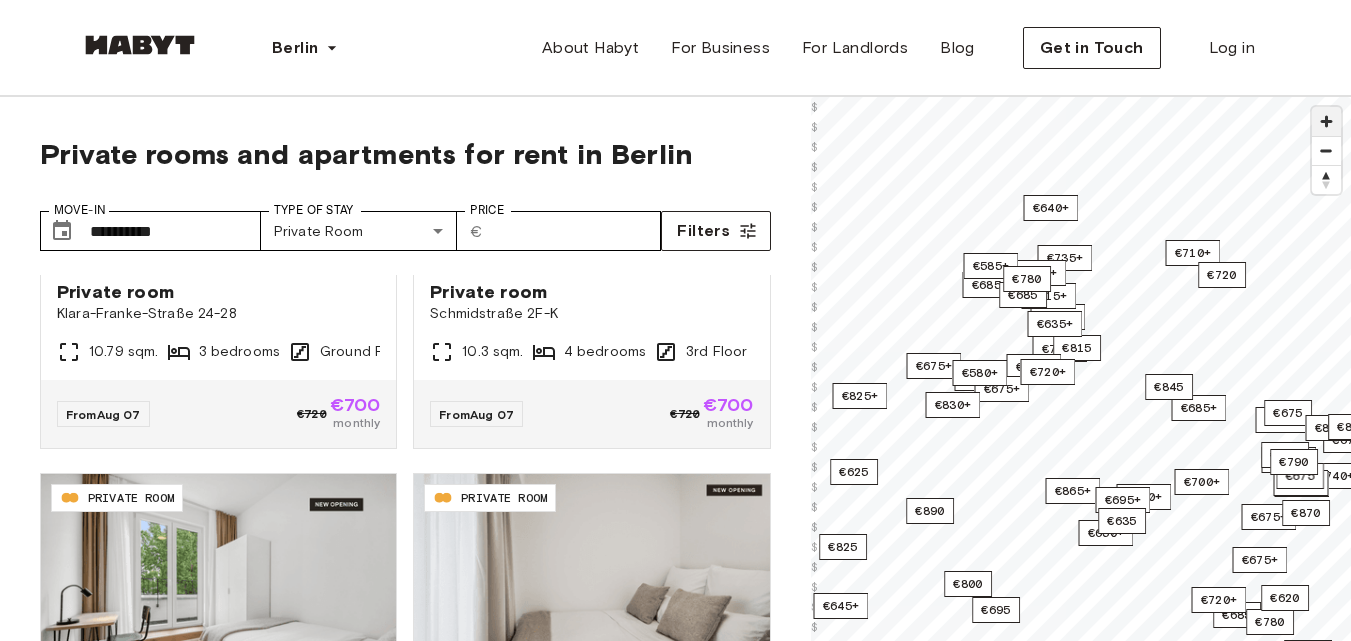 click at bounding box center [1326, 121] 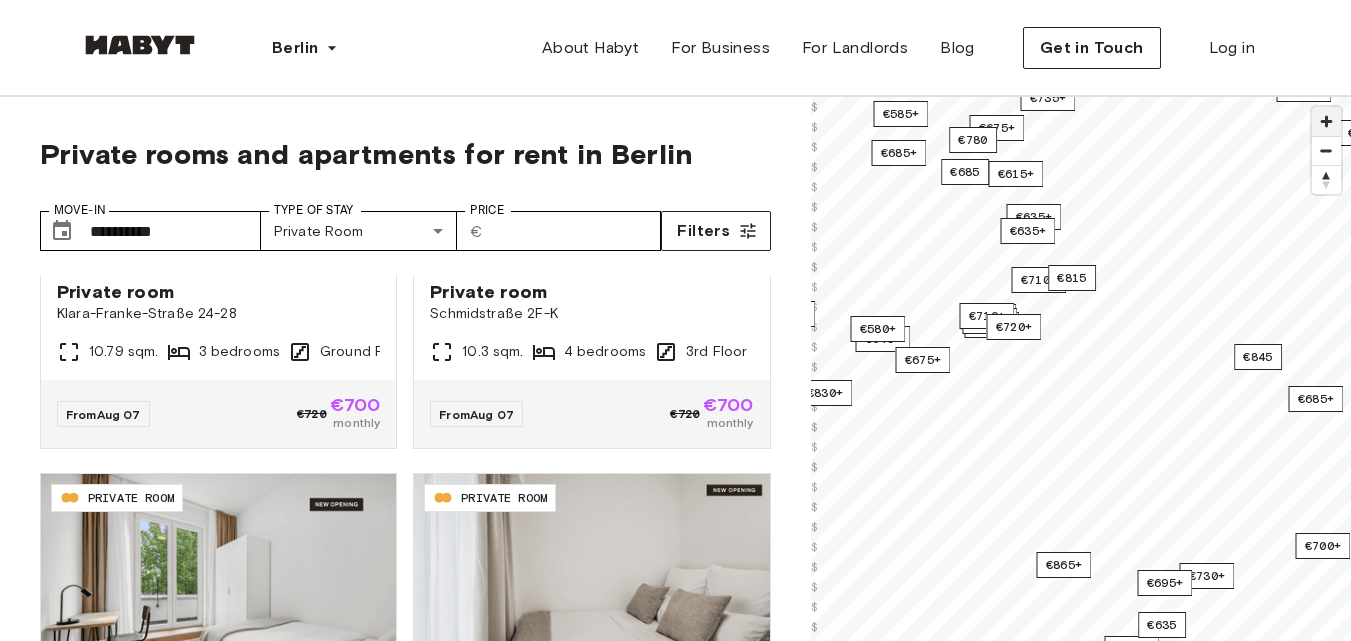 click at bounding box center [1326, 121] 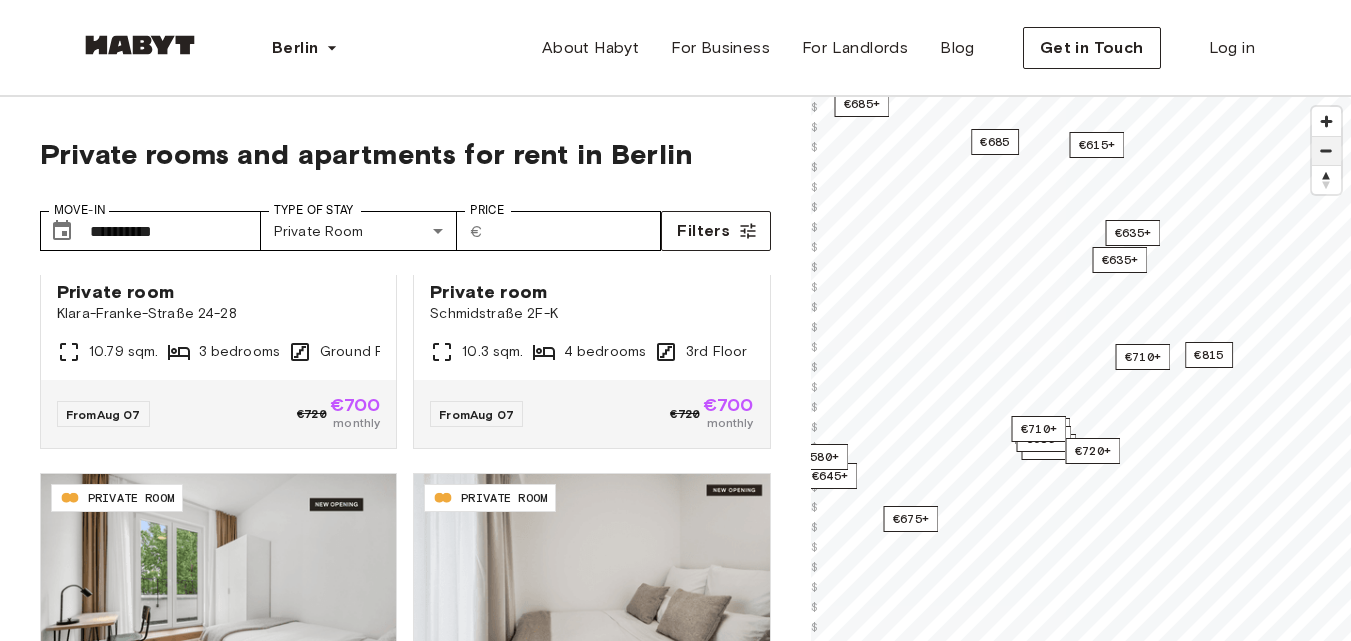 click at bounding box center [1326, 151] 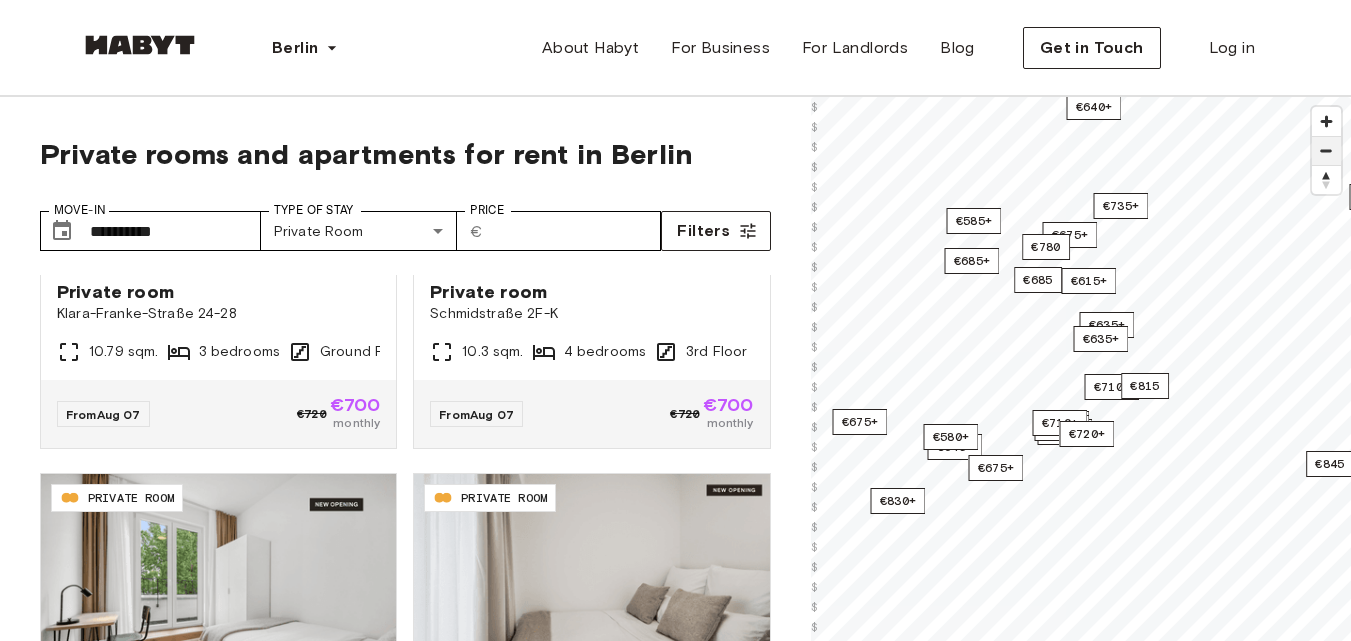 click at bounding box center [1326, 151] 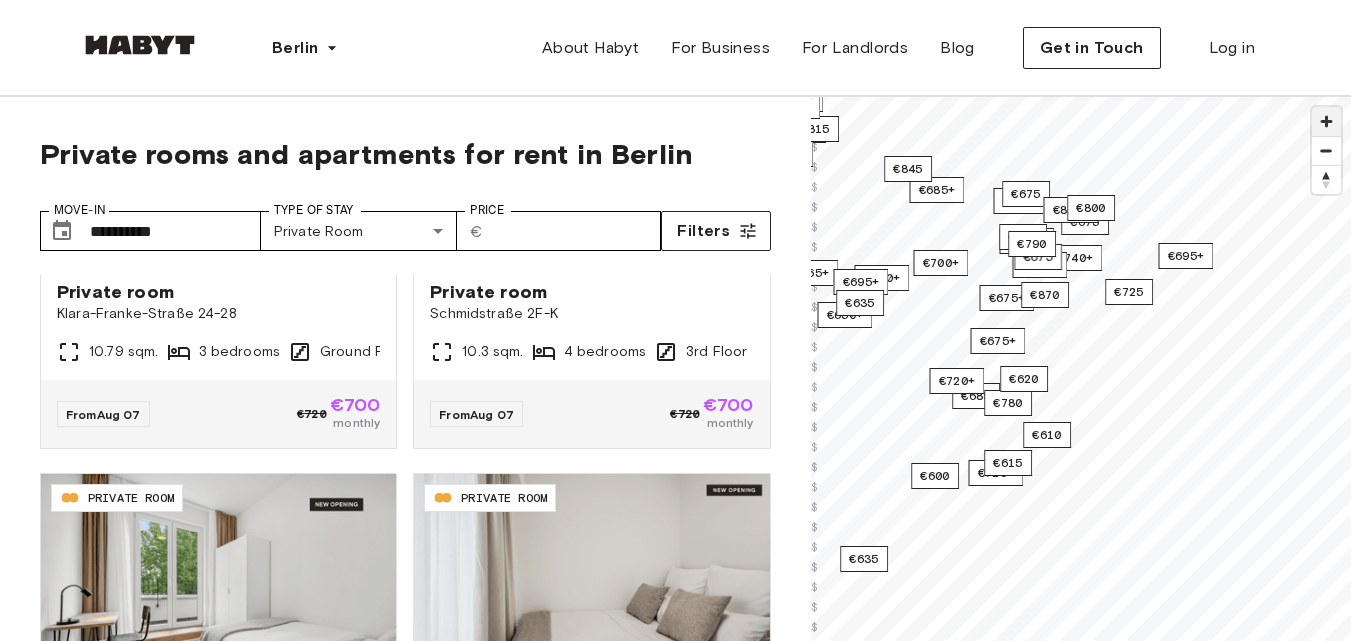 click at bounding box center [1326, 121] 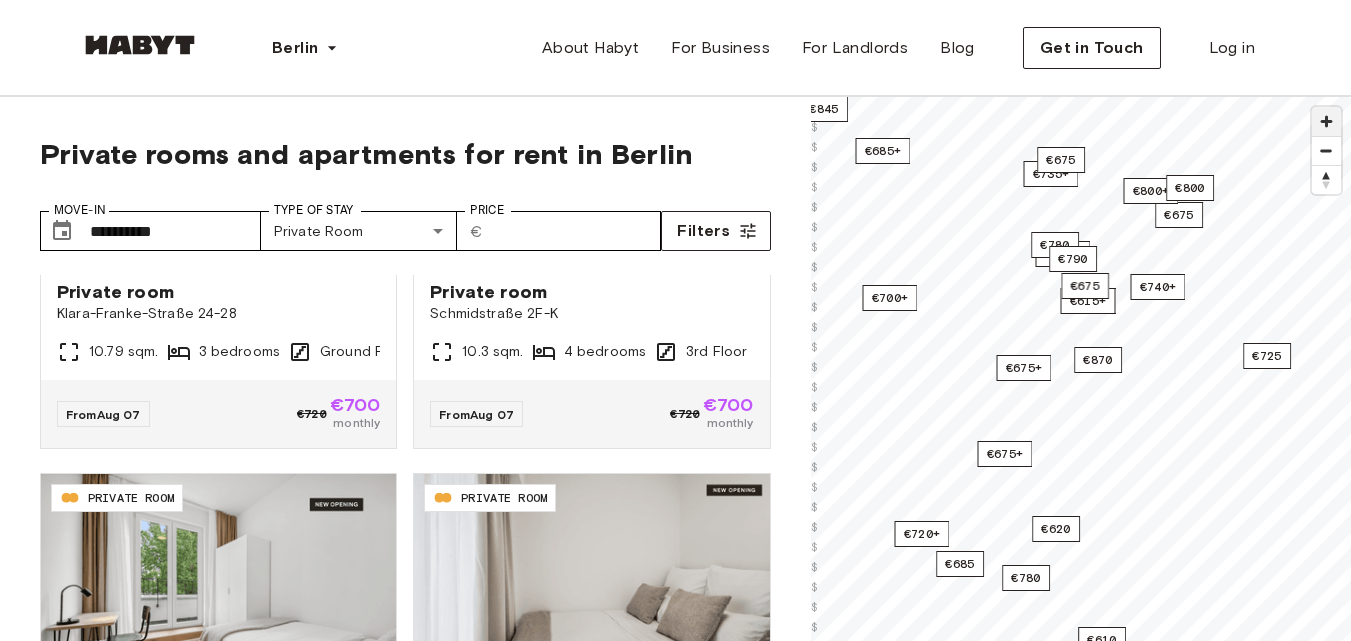 click at bounding box center (1326, 121) 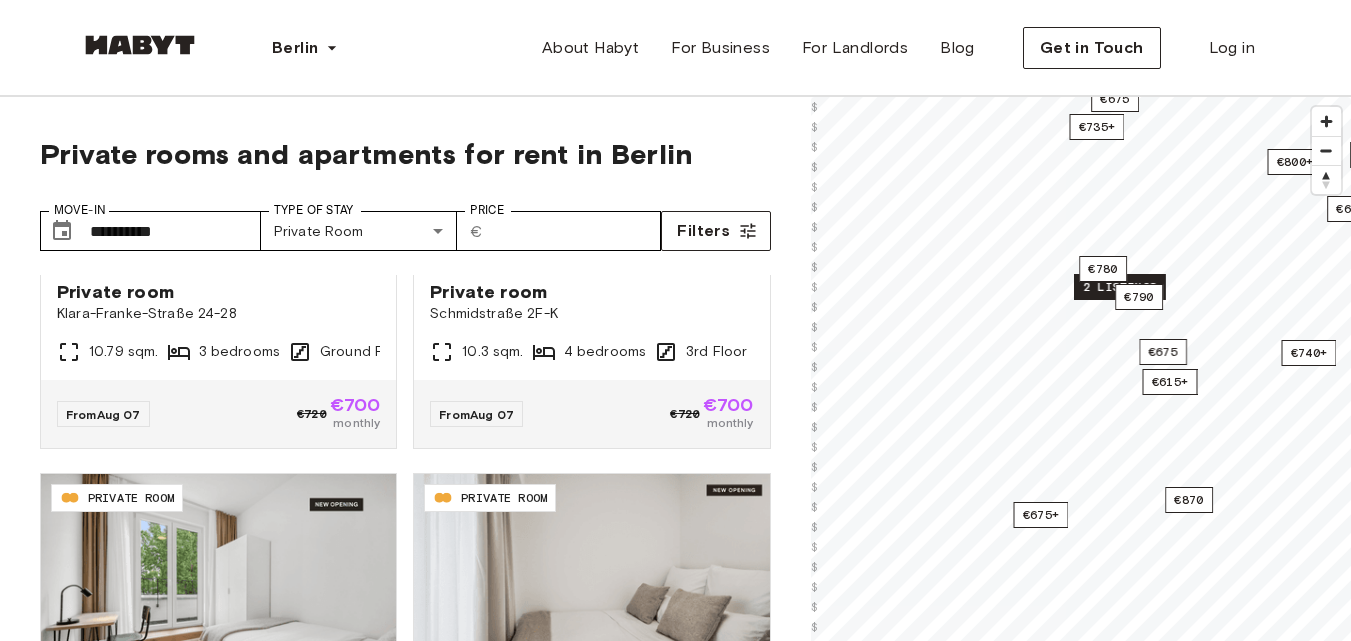 click on "2 listings" at bounding box center (1120, 287) 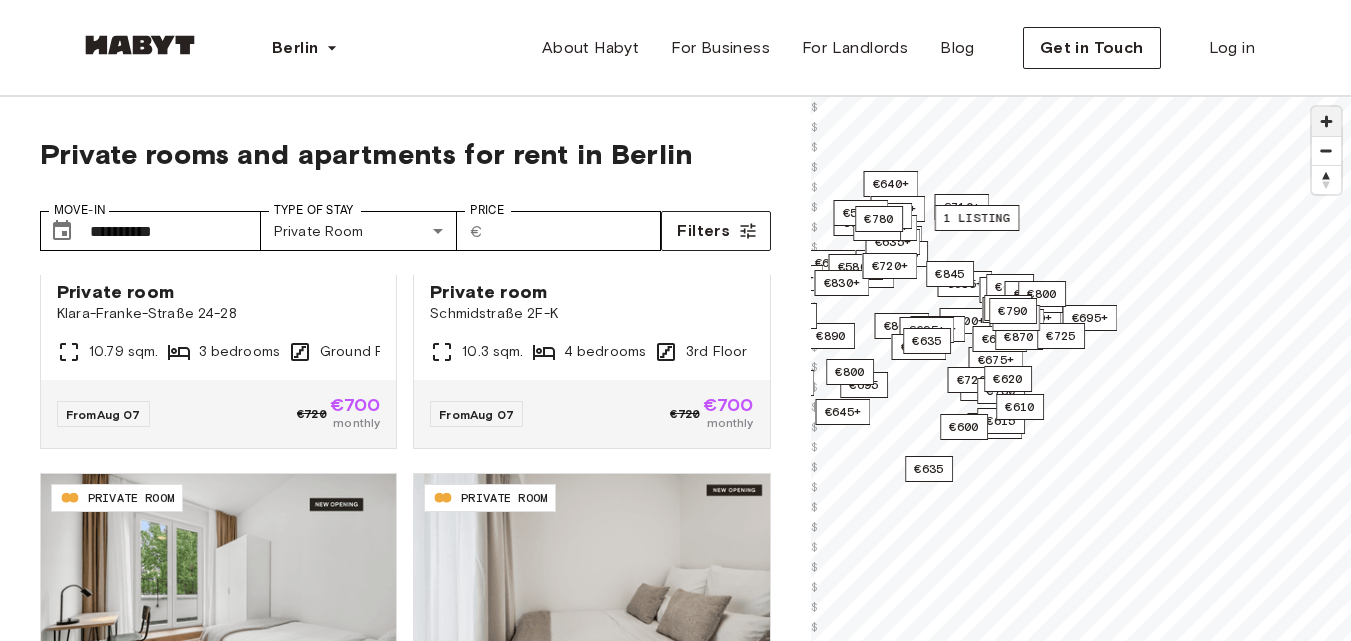 click at bounding box center (1326, 121) 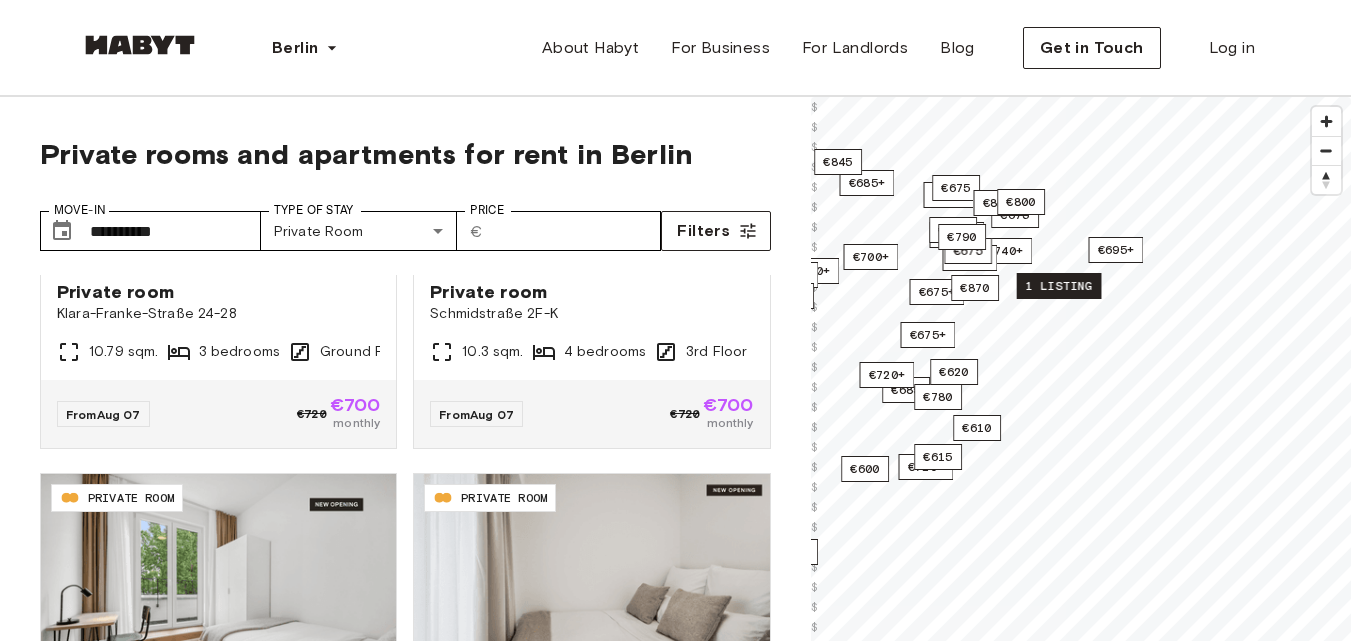 click on "1 listing" at bounding box center [1058, 286] 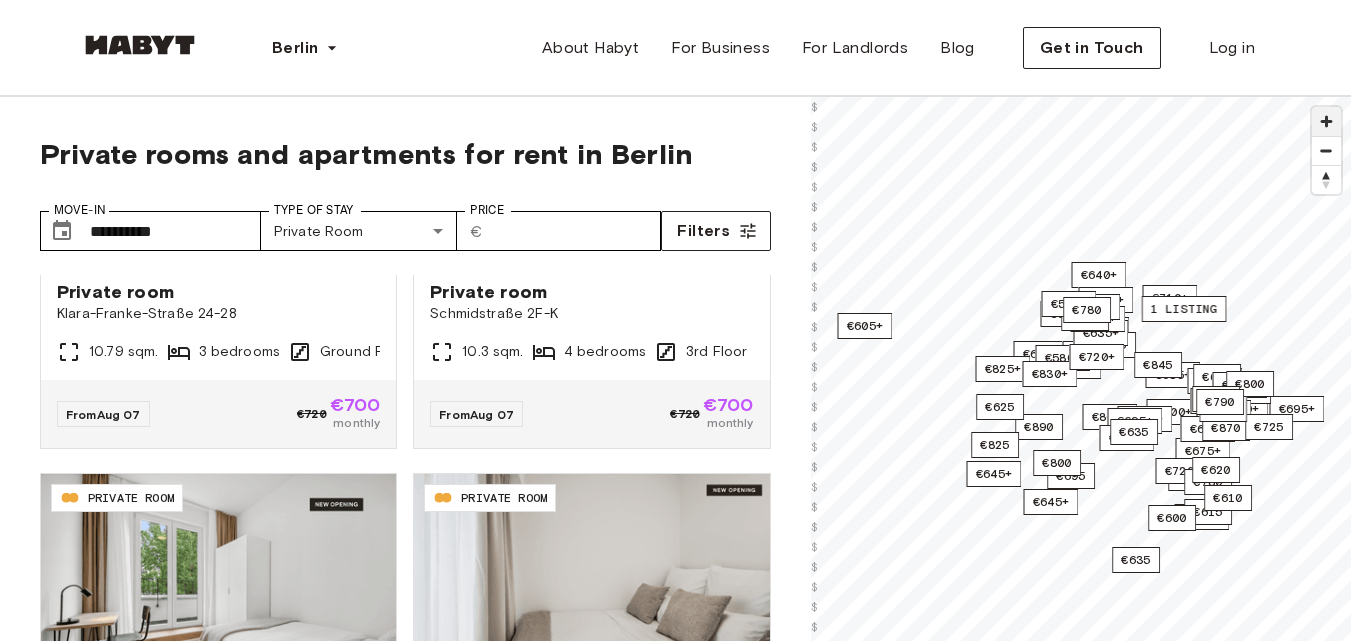 click at bounding box center (1326, 121) 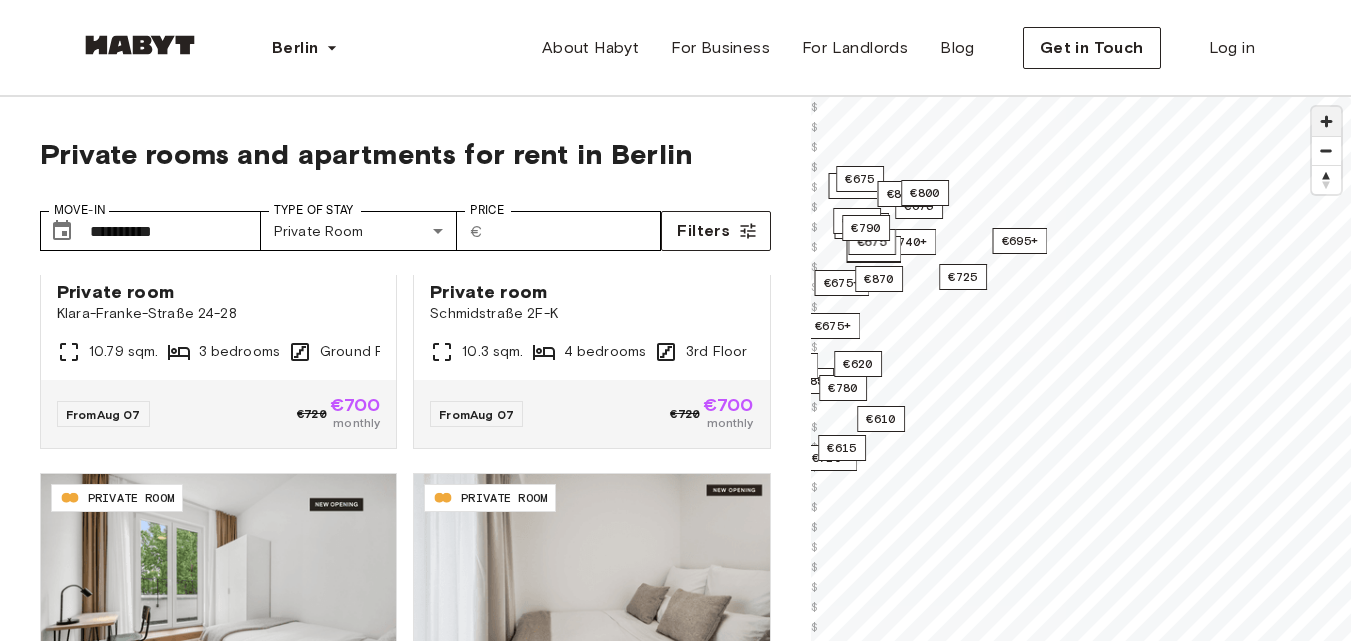 click at bounding box center [1326, 121] 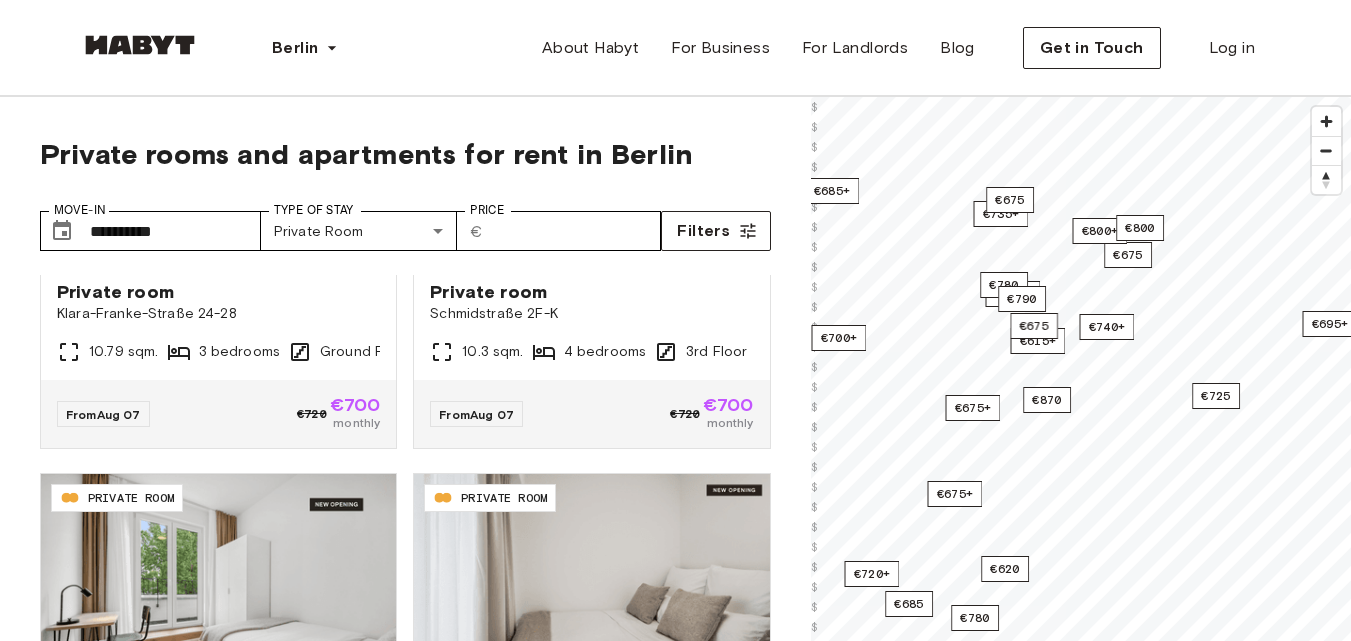 click on "**********" at bounding box center (675, 2396) 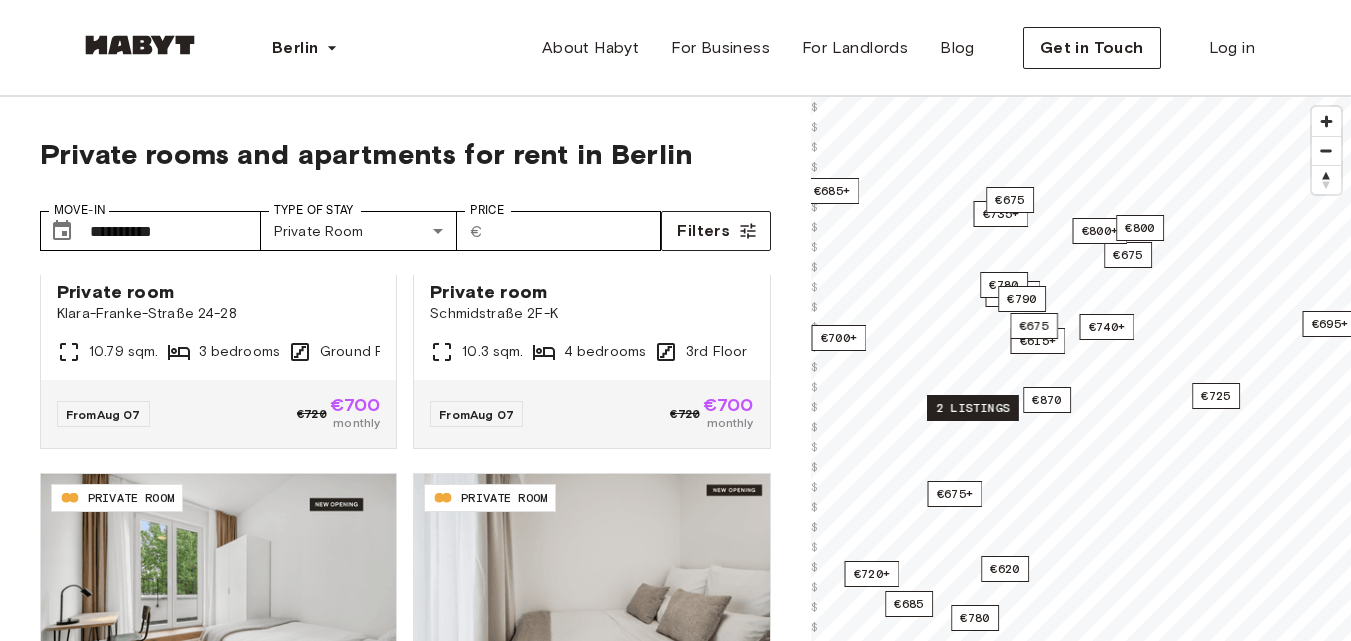 click on "2 listings" at bounding box center (973, 408) 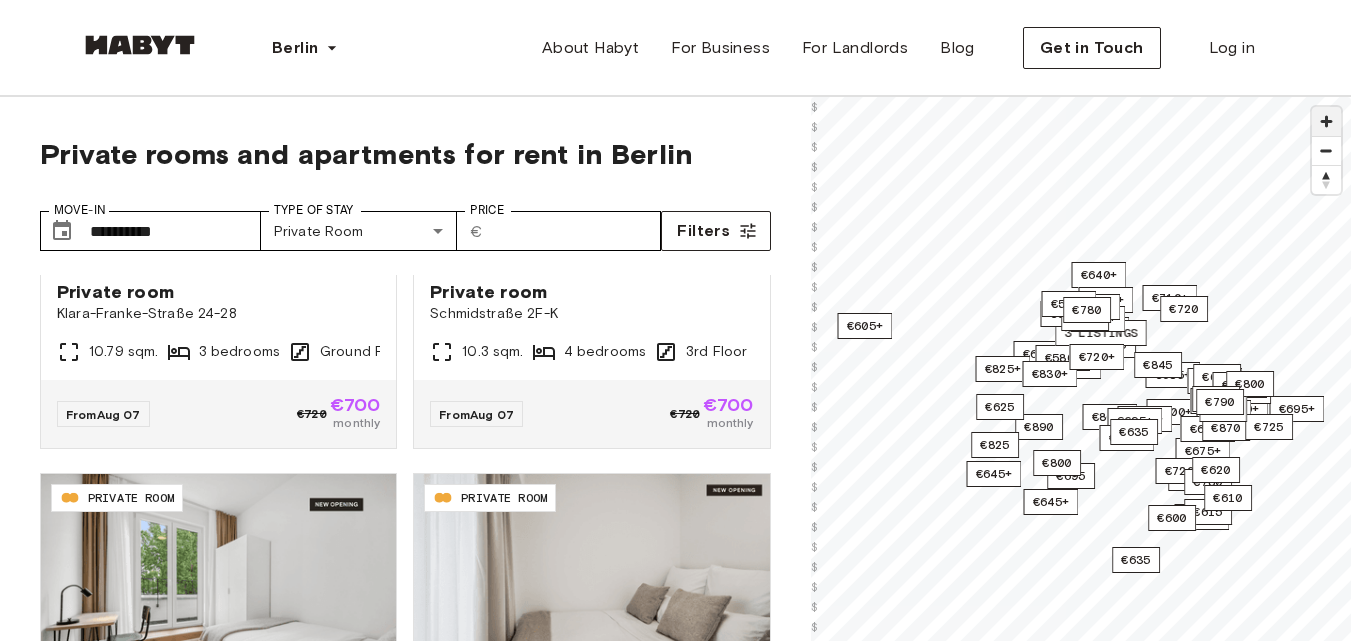 click at bounding box center (1326, 121) 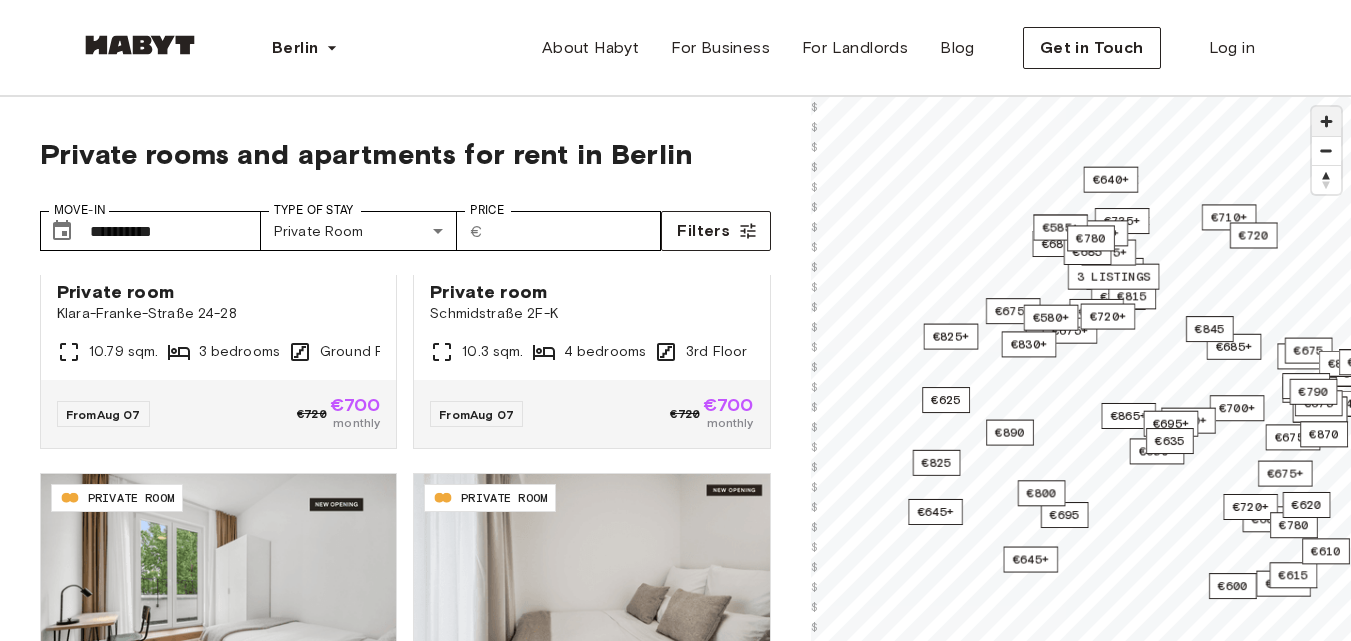 click at bounding box center (1326, 121) 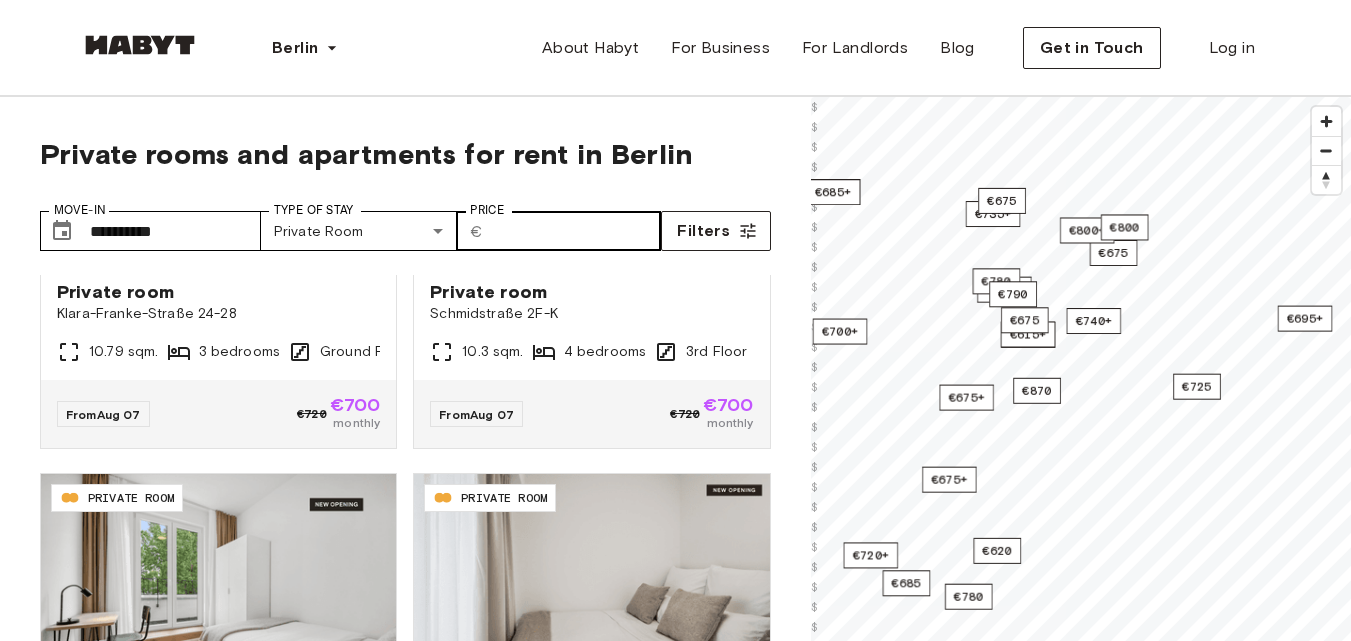 click on "**********" at bounding box center [675, 506] 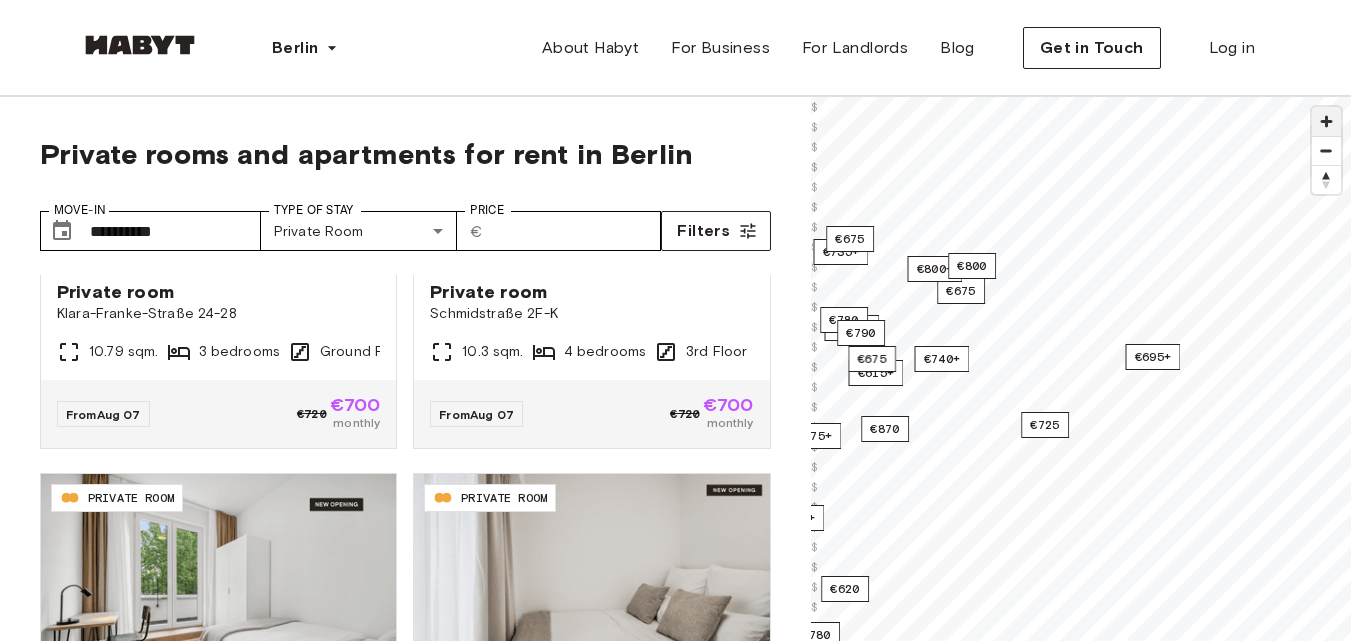 click at bounding box center [1326, 121] 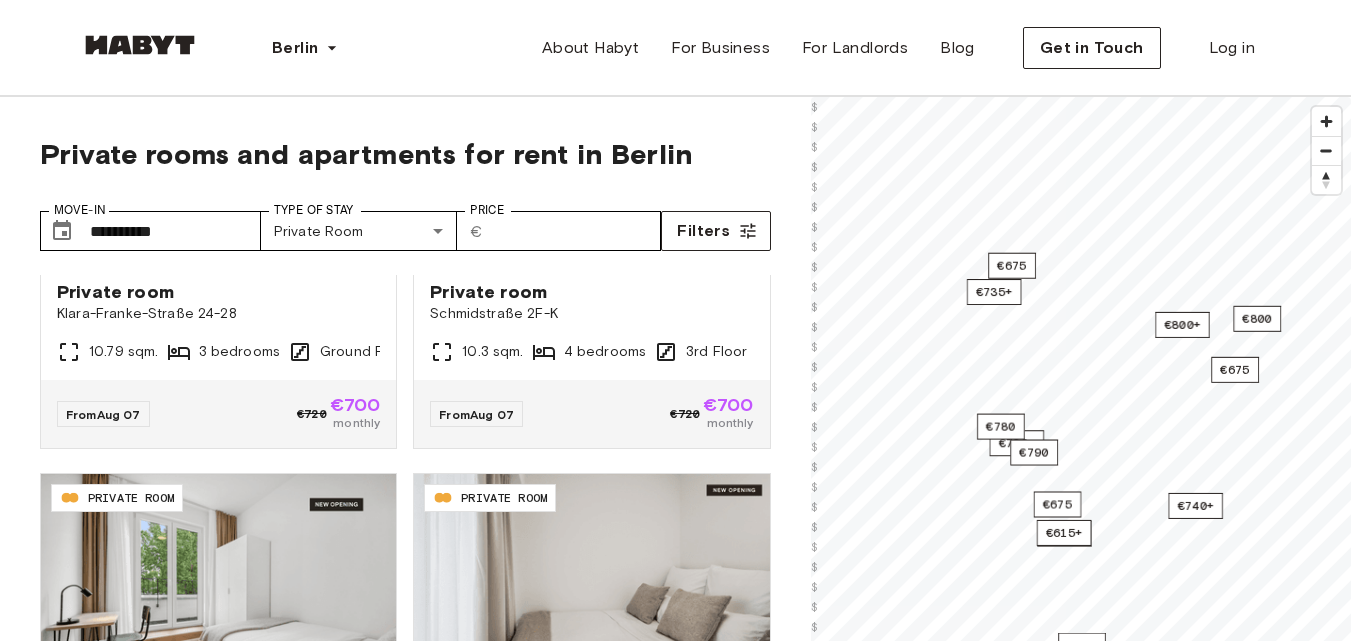 click on "**********" at bounding box center [675, 2396] 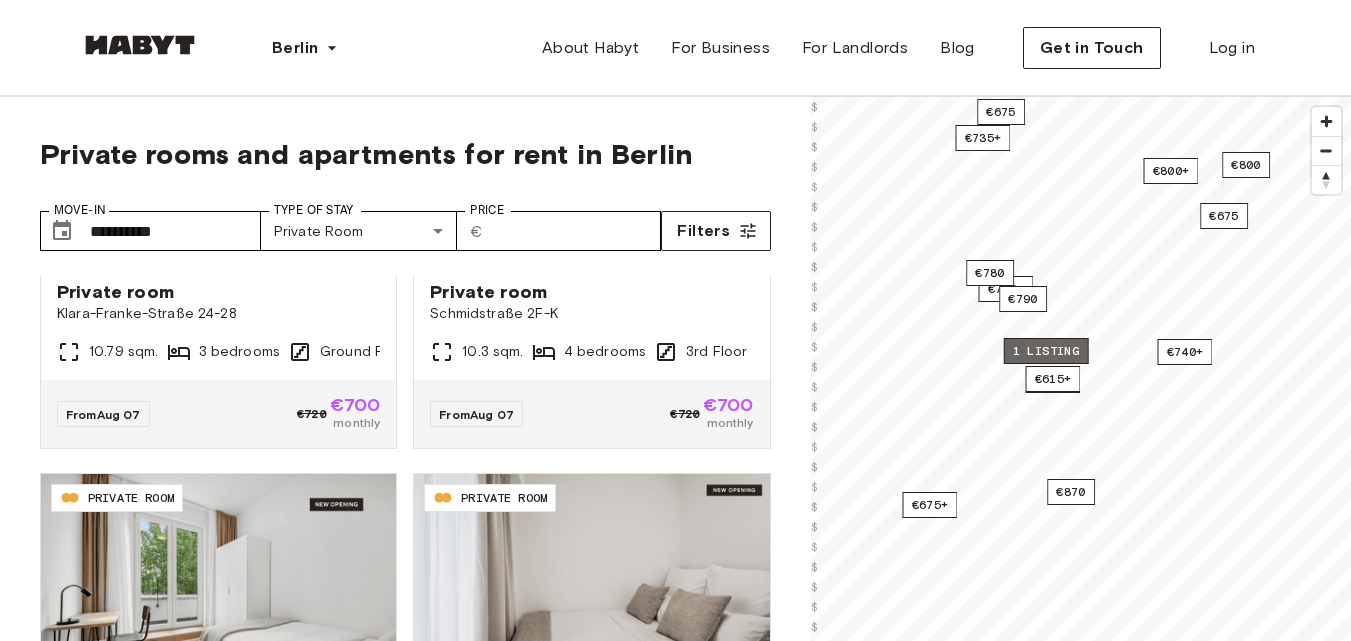 click on "1 listing" at bounding box center [1045, 351] 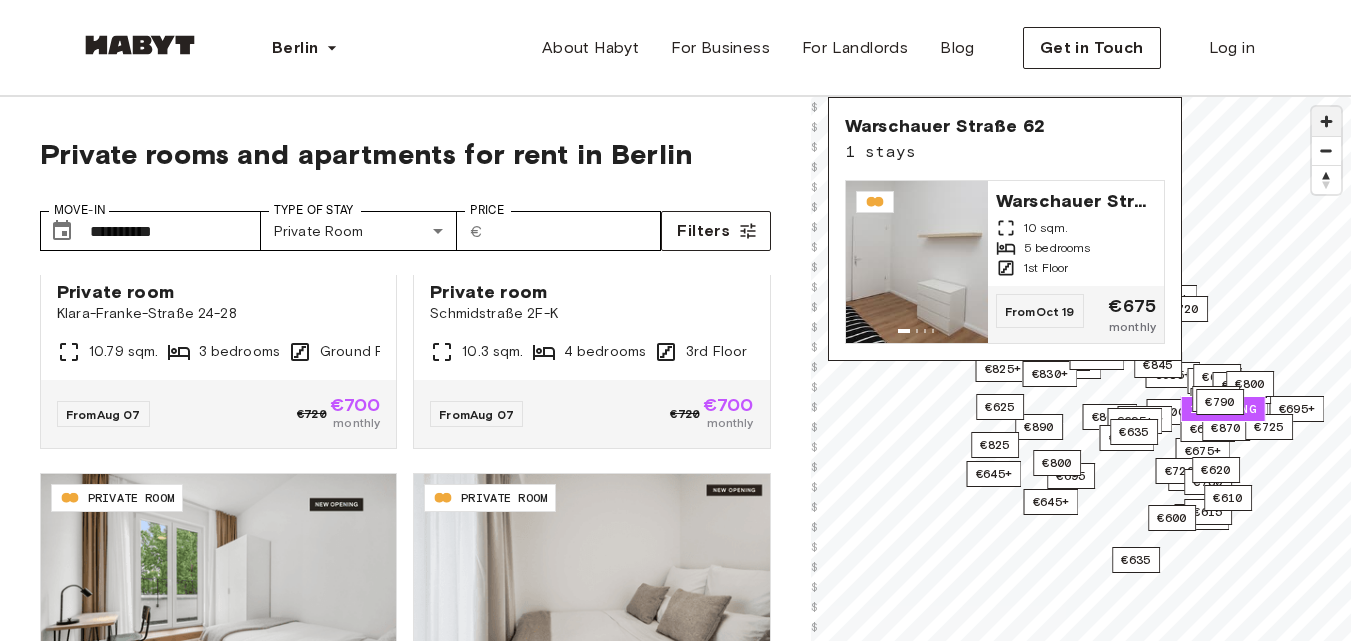 click at bounding box center [1326, 121] 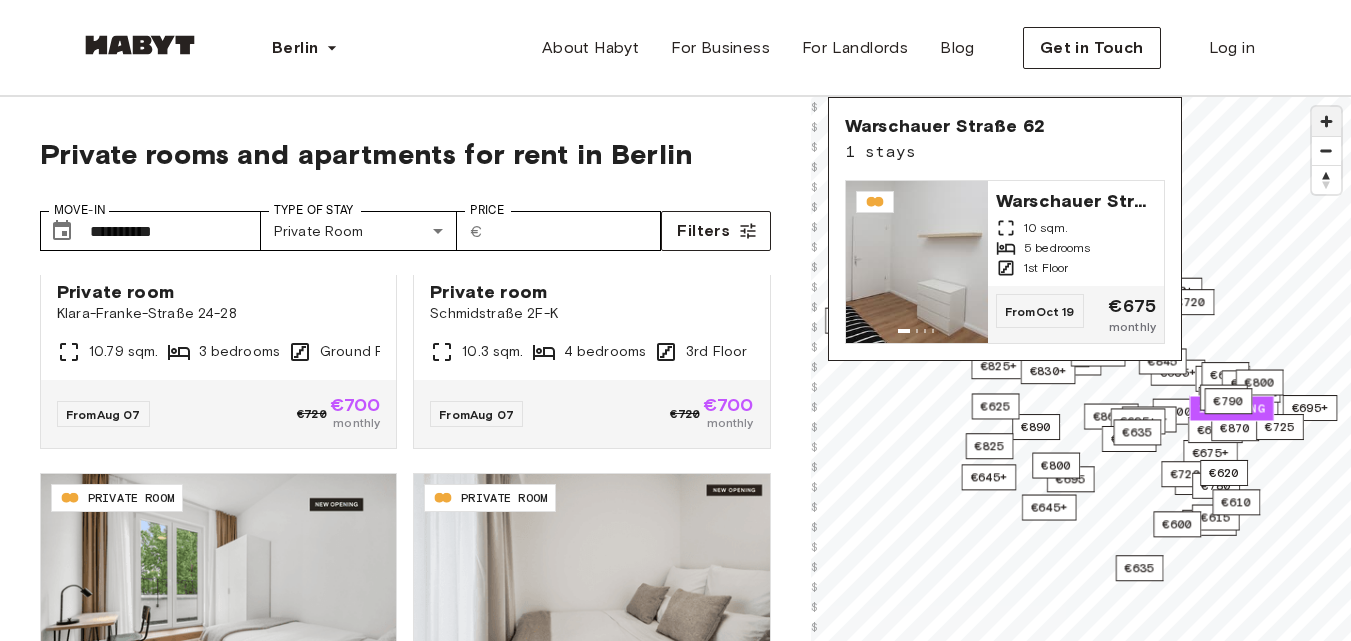 click at bounding box center (1326, 121) 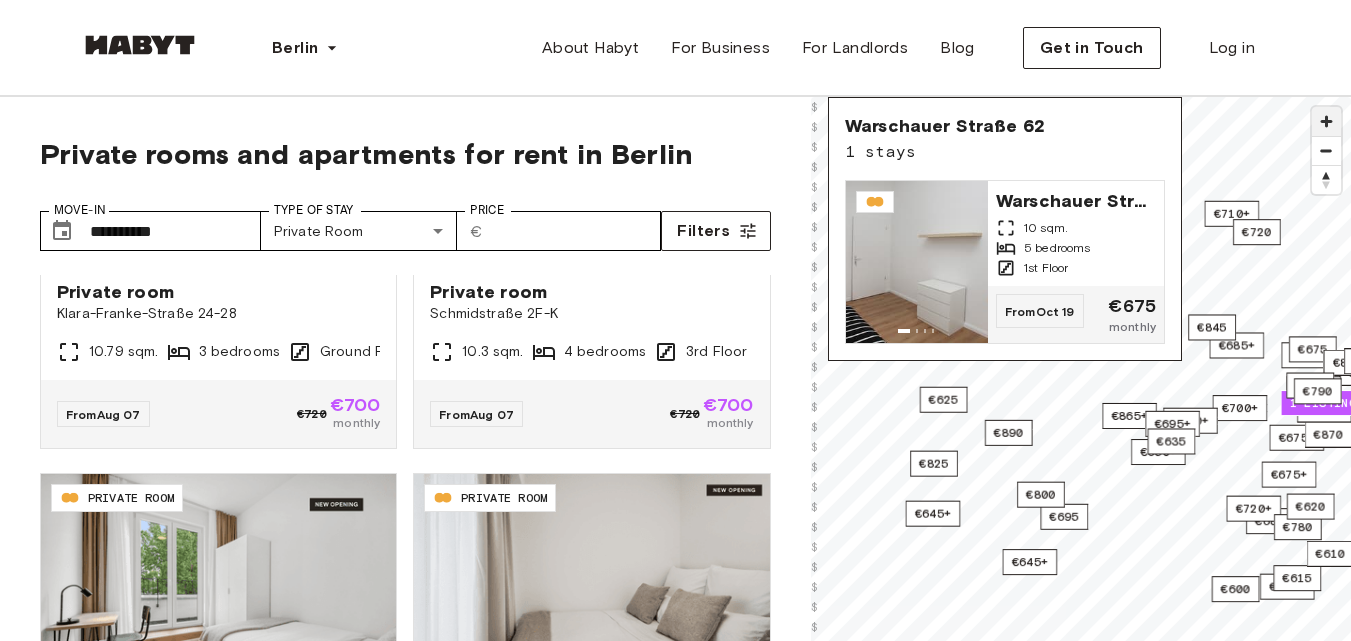 click at bounding box center (1326, 121) 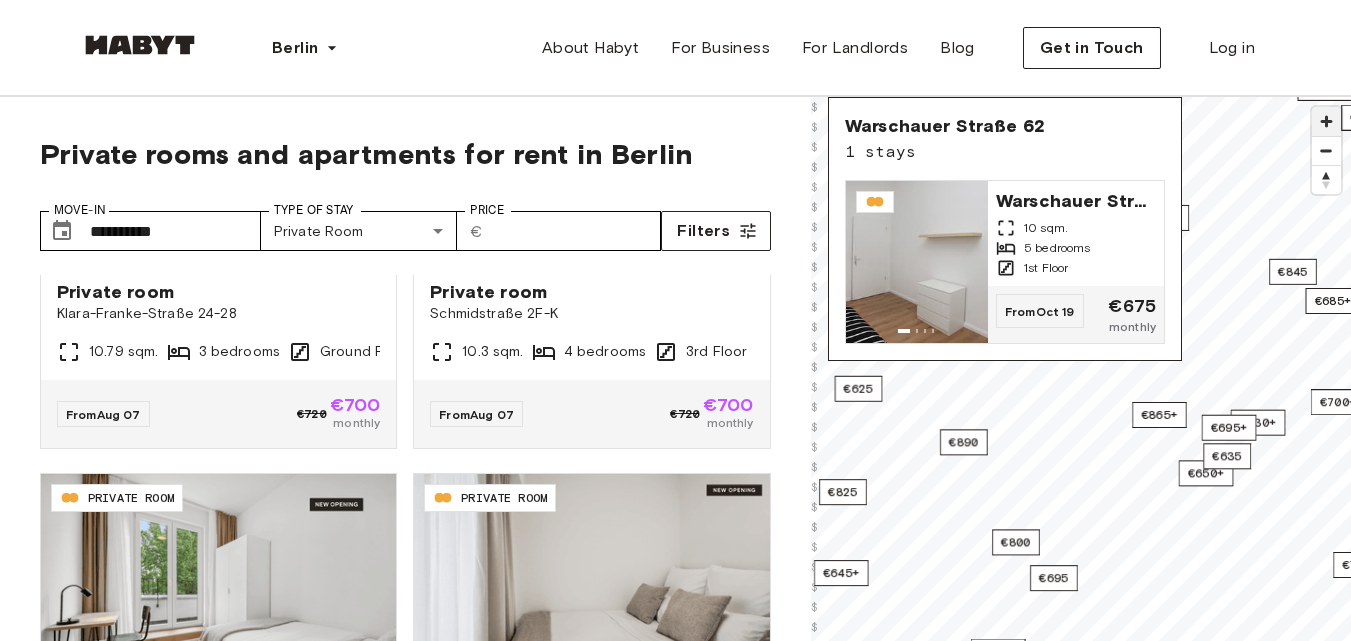 click at bounding box center (1326, 121) 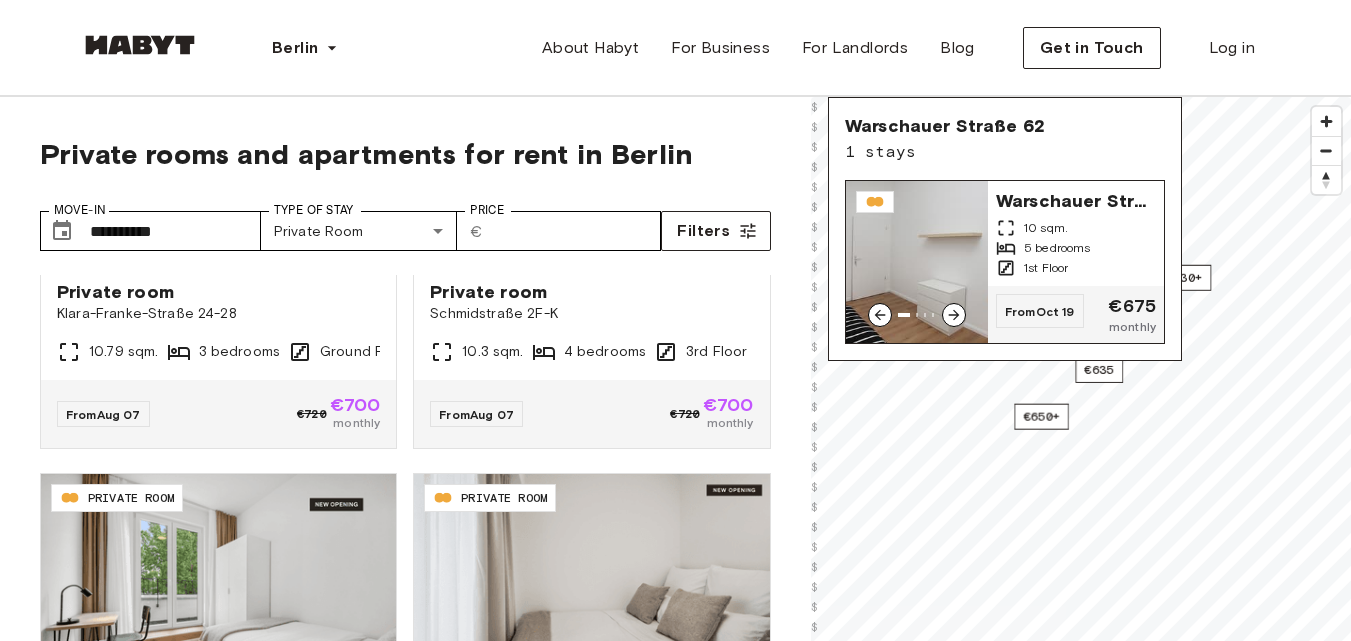 click on "€700+ €645+ €670+ €660+ €555+ €700+ €640+ €675+ €685+ €785+ €635+ €685+ €710+ €815 €645+ €710+ €720+ €865+ €825+ €730+ €740+ €675+ €735+ €735+ €675 €645+ €580+ 3 listings €615 €695+ €685 €615+ €685+ €655+ €685 €675+ €695+ €675+ €675 €605+ €710+ €720+ €615+ €695 €800+ €650+ €600 €675+ €870 €720 €830+ €720+ €725 €780 €890 €825 €780+ €800 €635 €625 1 listing €585+ €780 €610 €845 €780 €800 €635 €790 €620 © Mapbox   © OpenStreetMap   Improve this map $ $ $ $ $ $ $ $ $ $ $ $ $ $ $ $ $ $ $ $ $ $ $ $ $ $ $ $ $ $ $ $ $ $ $ $ $ $ $ $ $ $ $ $ $ $ $ $ $ $ $ $ $ $ $ $ $ $ $ $ $ $ $ $ $ $ $ $ $ $ Warschauer Straße 62 1 stays Warschauer Straße 62 10 sqm. 5 bedrooms 1st Floor From  Oct 19 €675 monthly" at bounding box center (1081, 417) 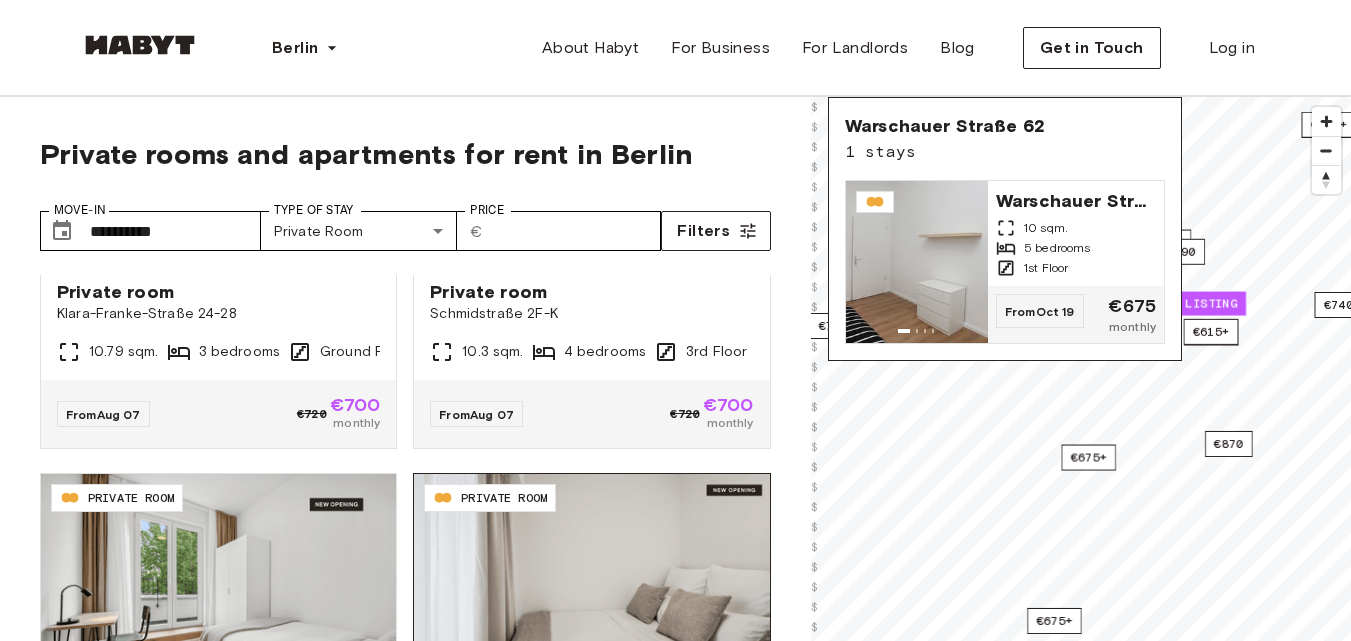 click on "**********" at bounding box center [675, 506] 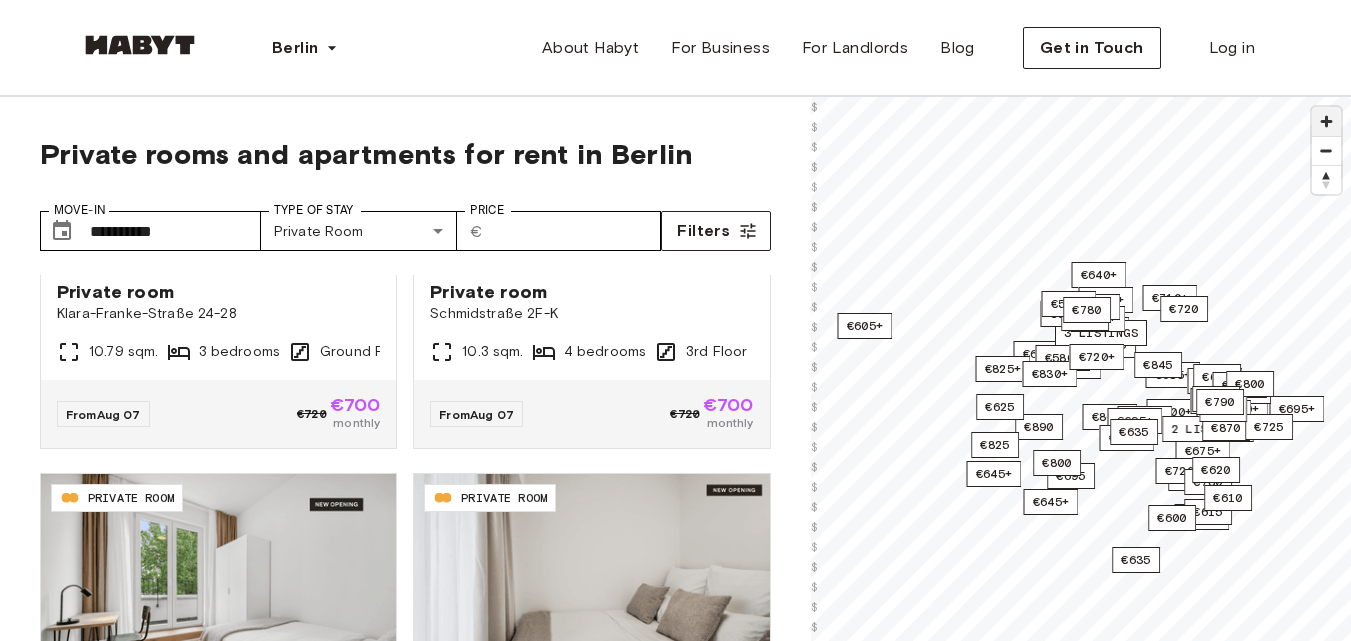 click at bounding box center [1326, 121] 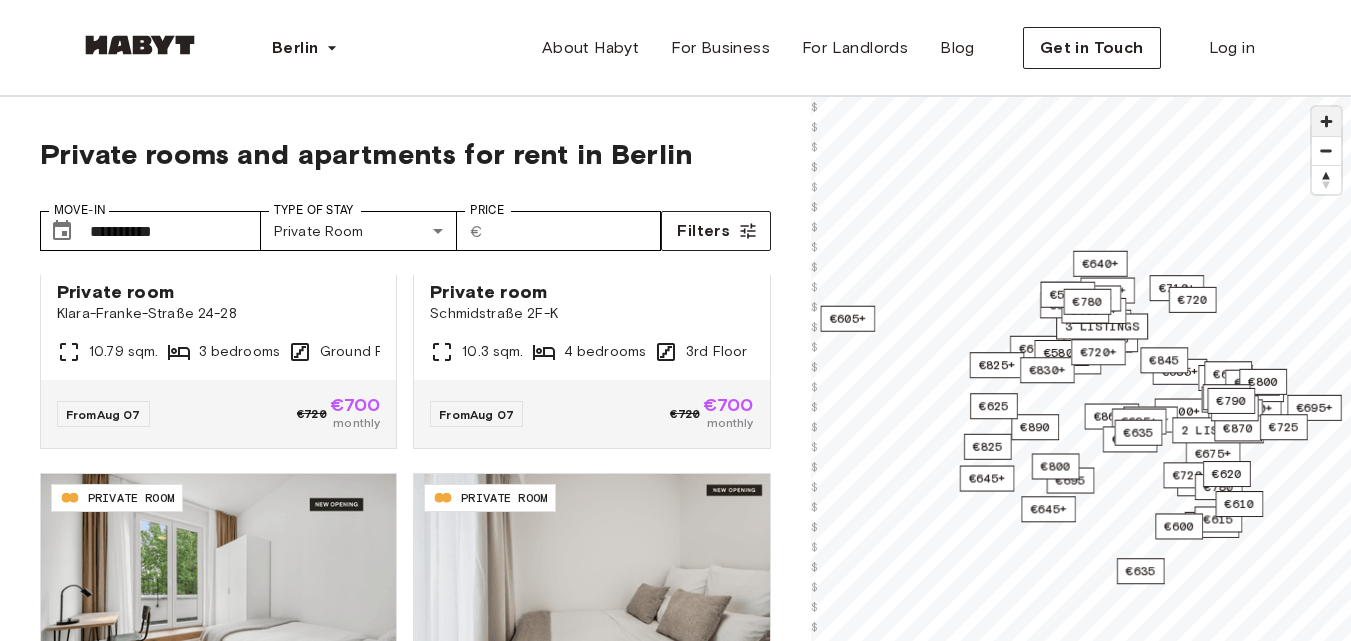 click at bounding box center (1326, 121) 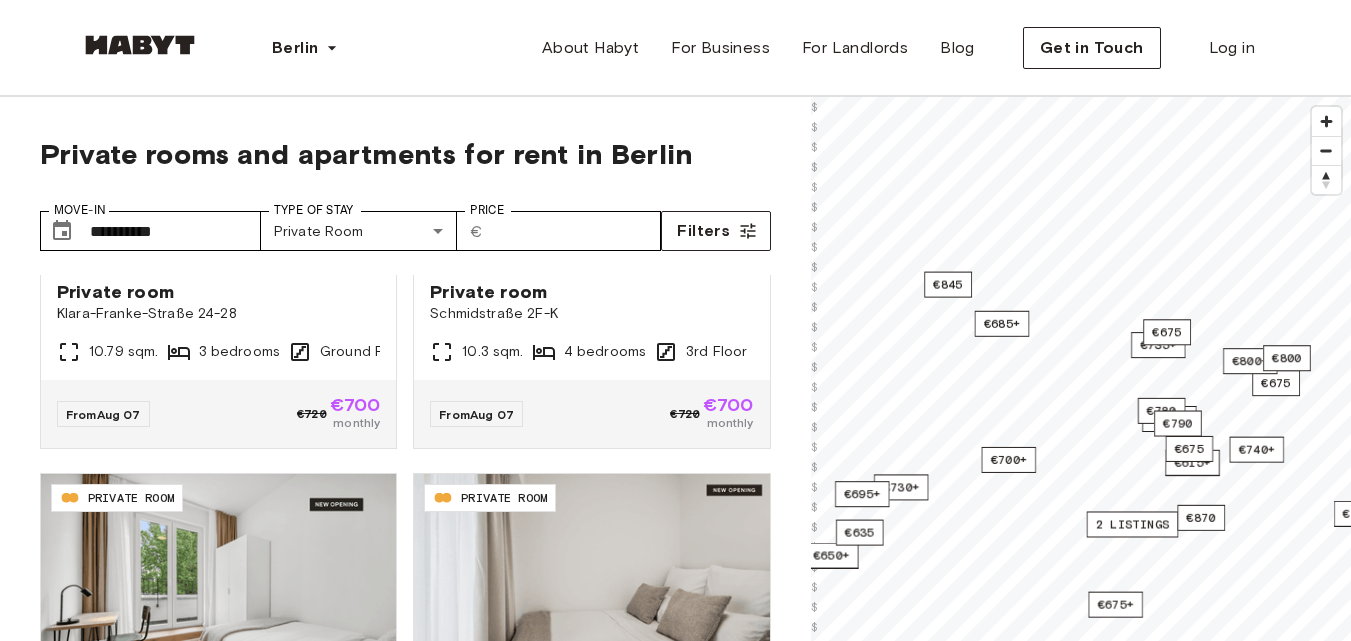 click on "**********" at bounding box center (675, 506) 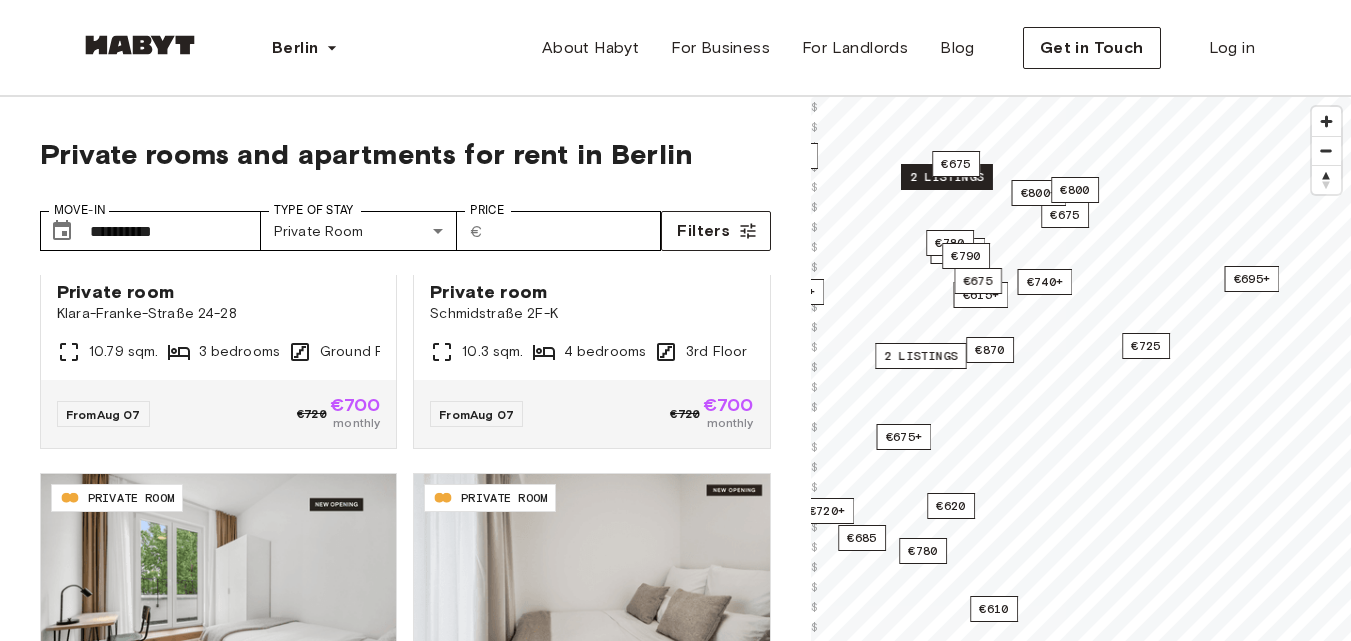 click on "2 listings" at bounding box center (947, 177) 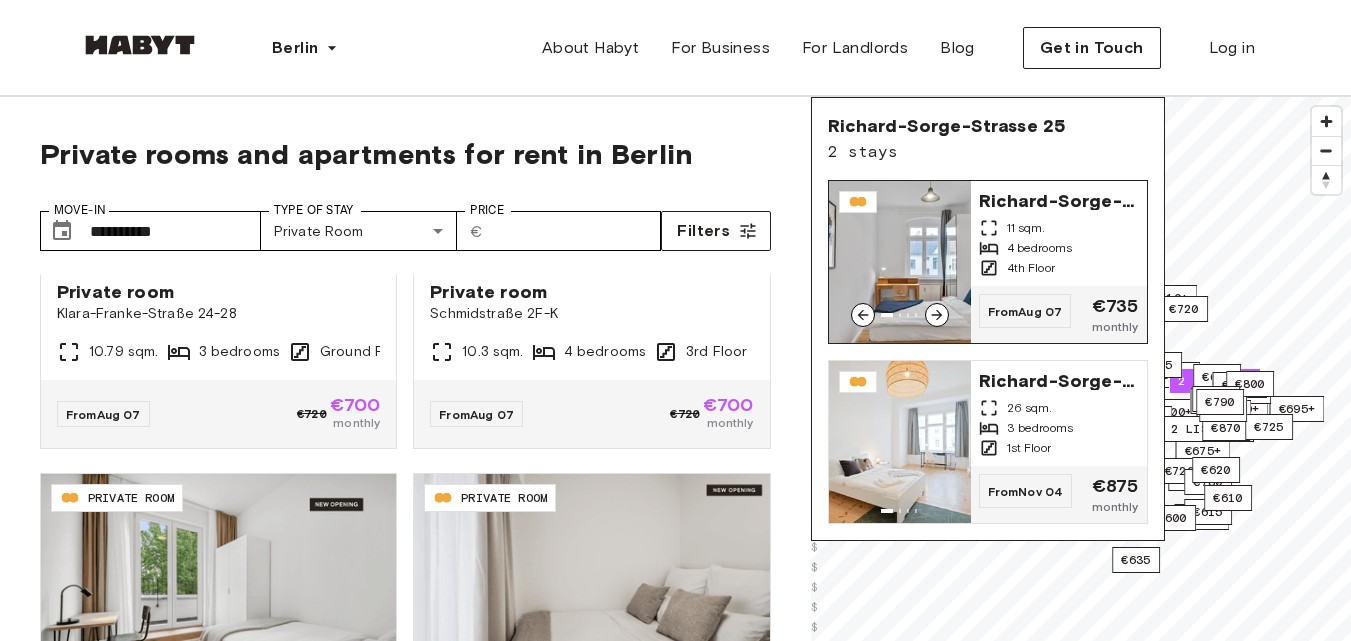 click at bounding box center [900, 262] 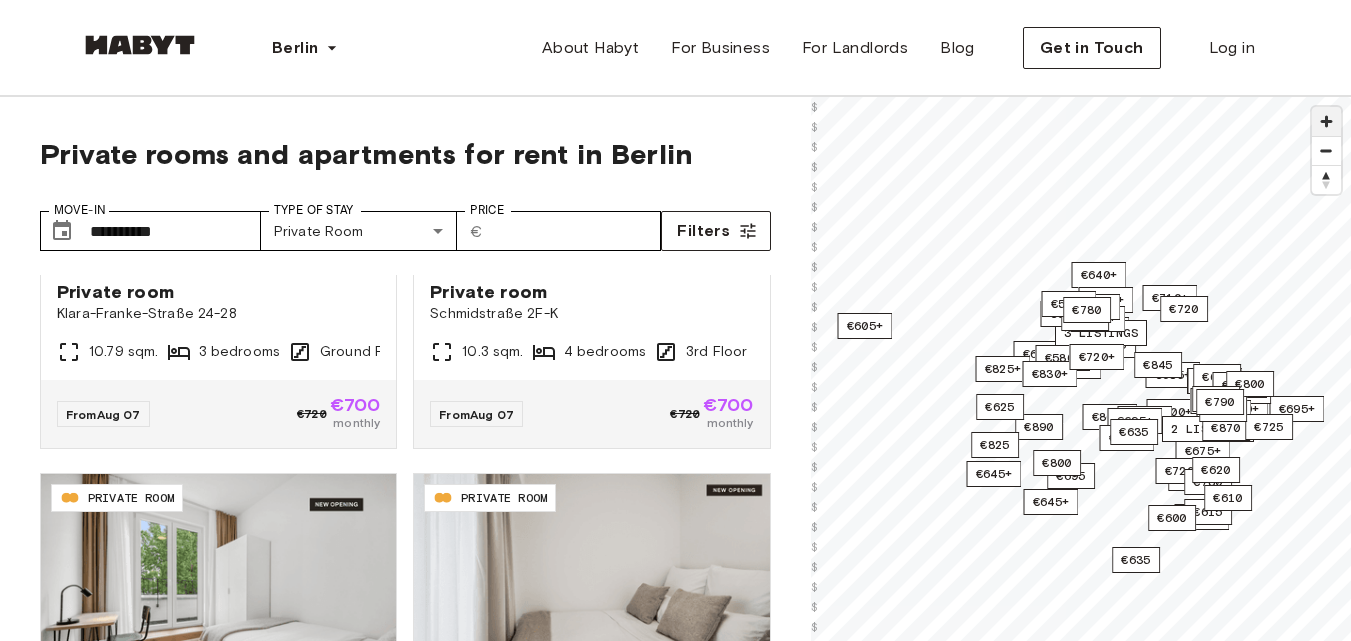 click at bounding box center [1326, 121] 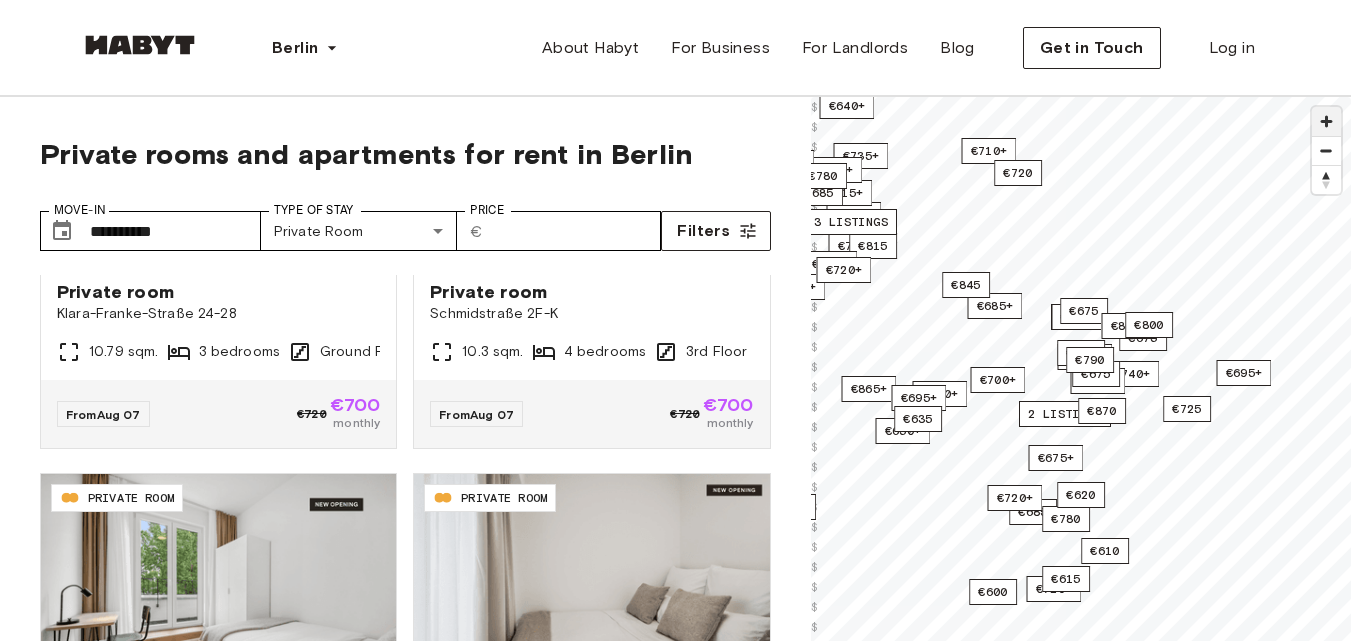 click at bounding box center [1326, 121] 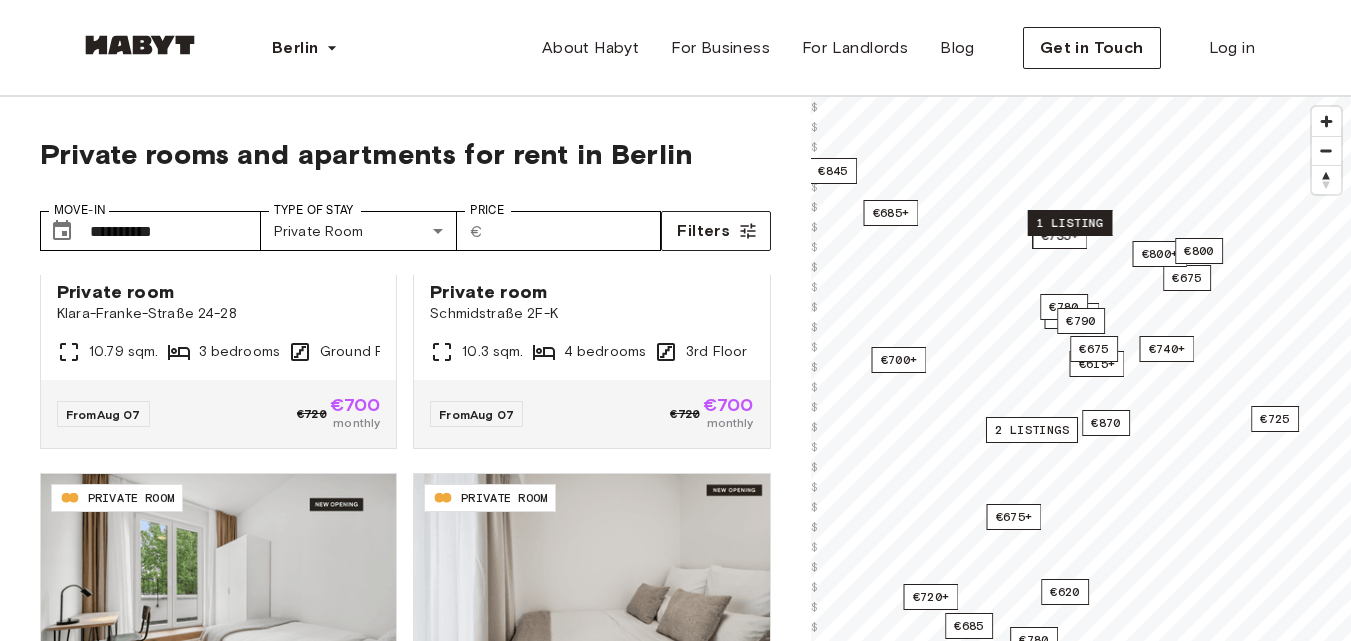 click on "1 listing" at bounding box center [1069, 223] 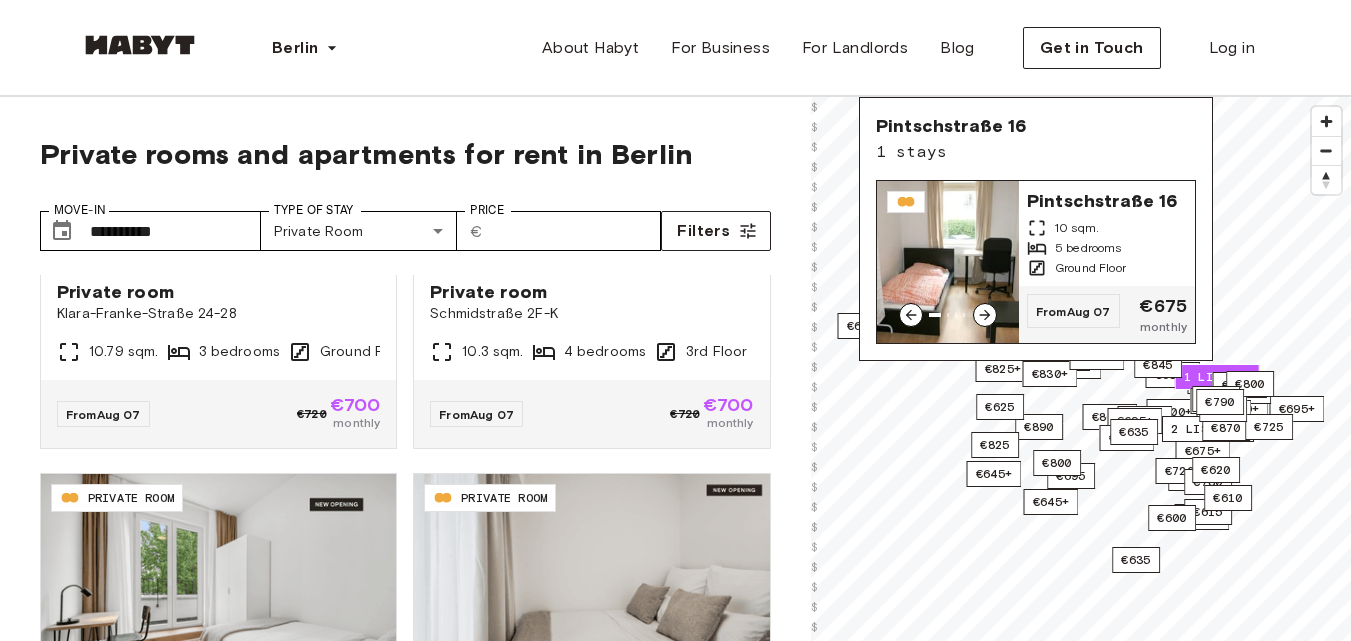 click 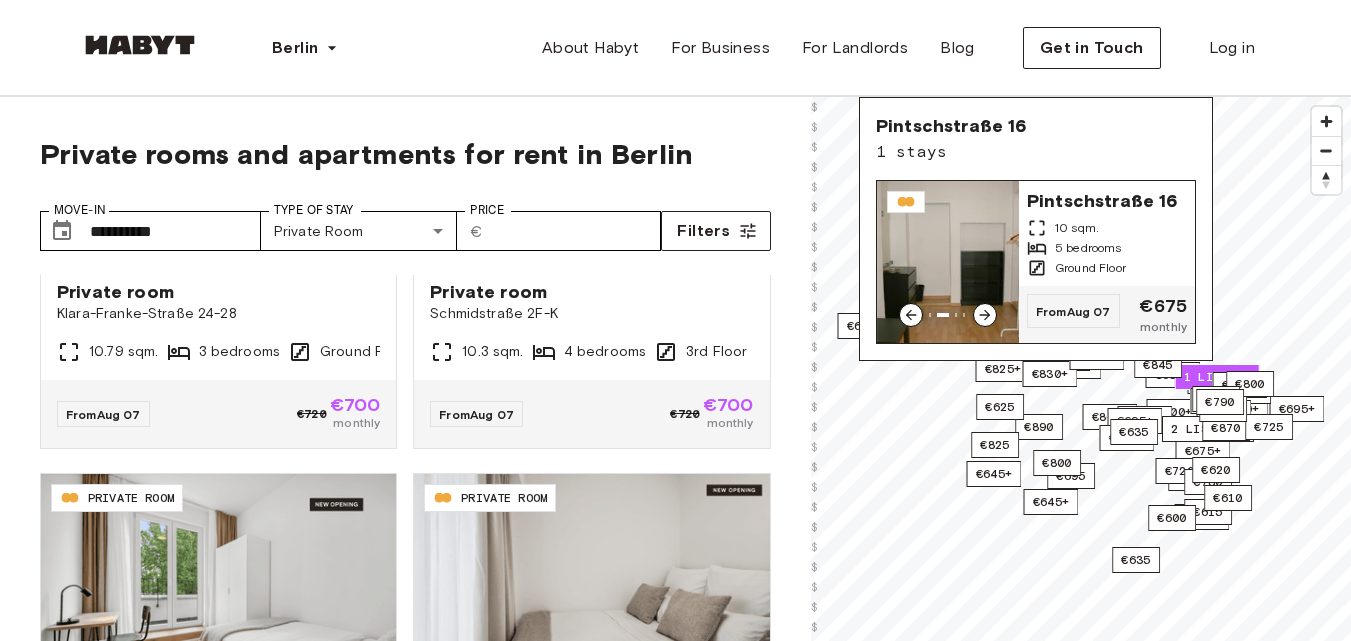 click 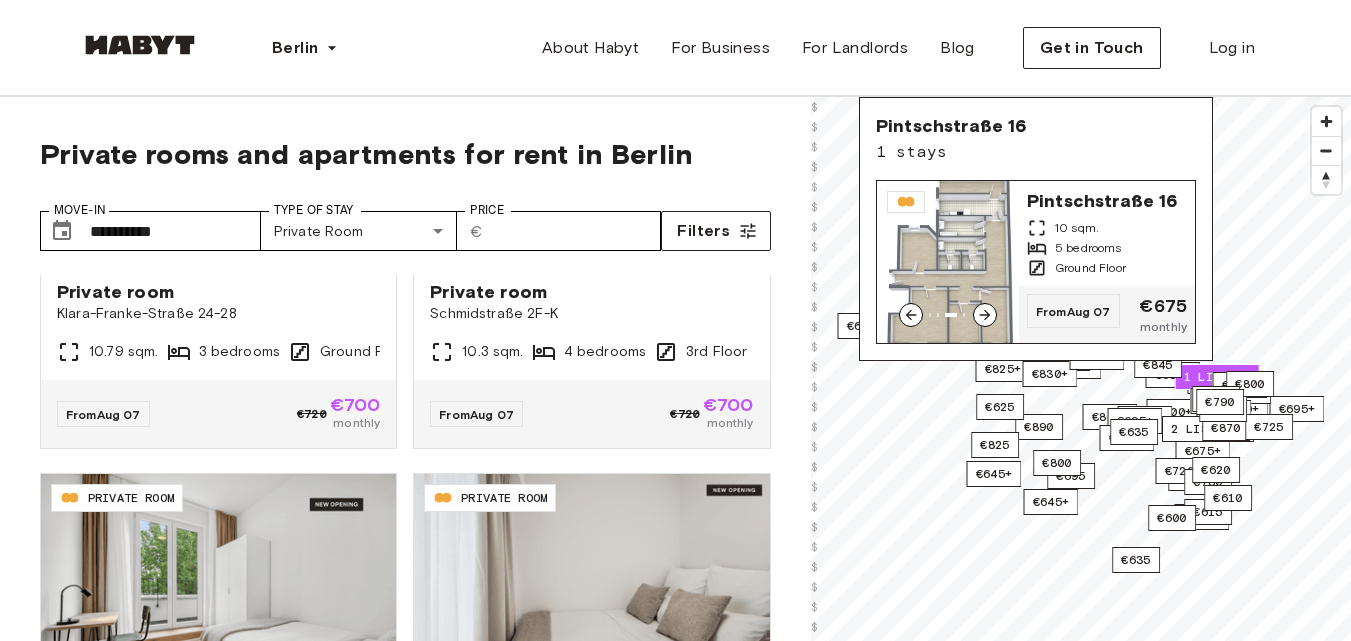 click at bounding box center [948, 262] 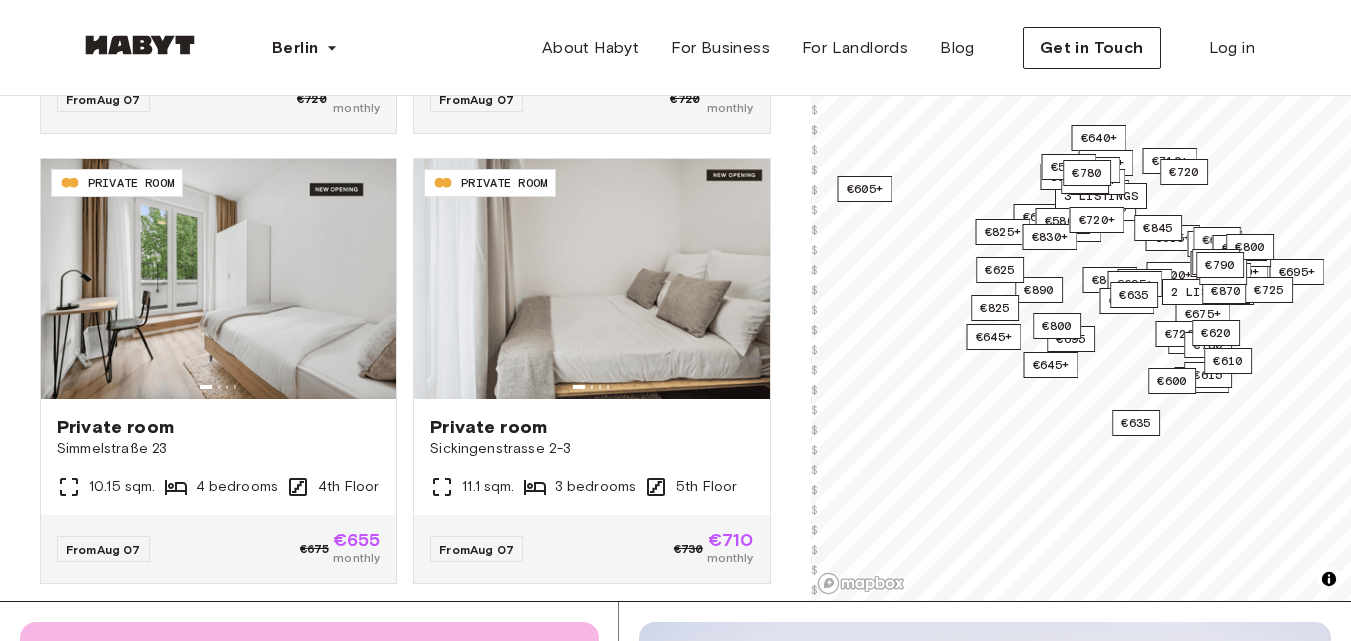 scroll, scrollTop: 244, scrollLeft: 0, axis: vertical 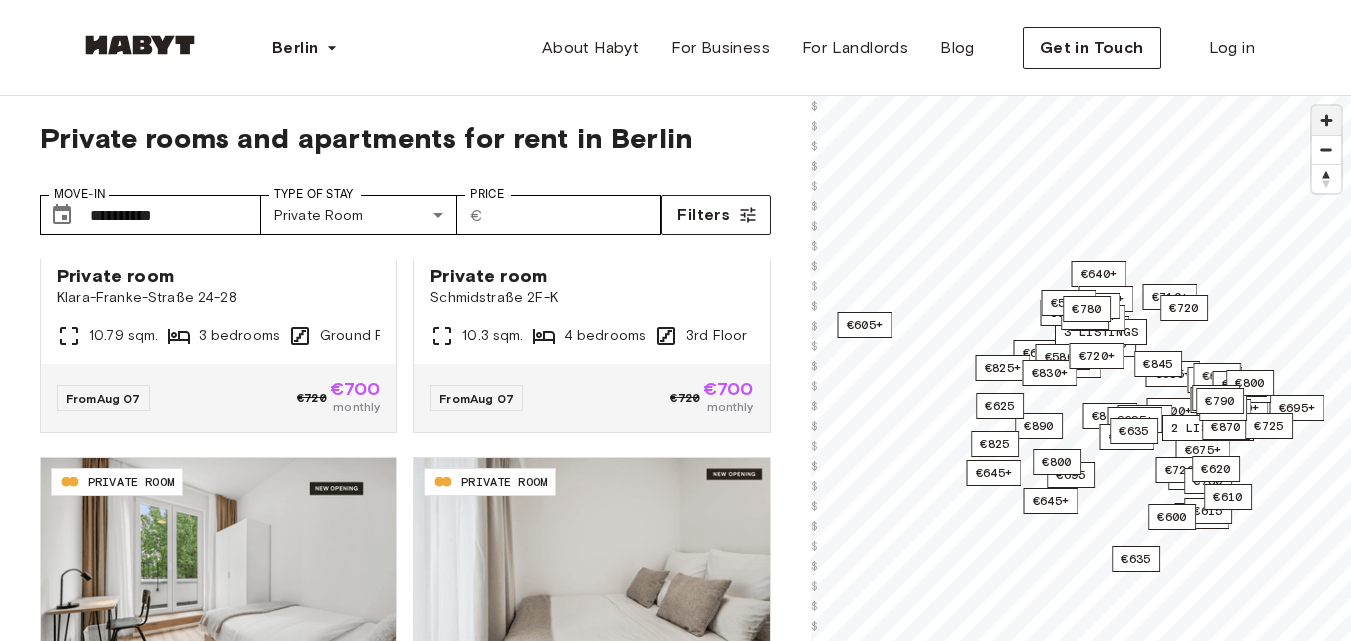 click at bounding box center [1326, 120] 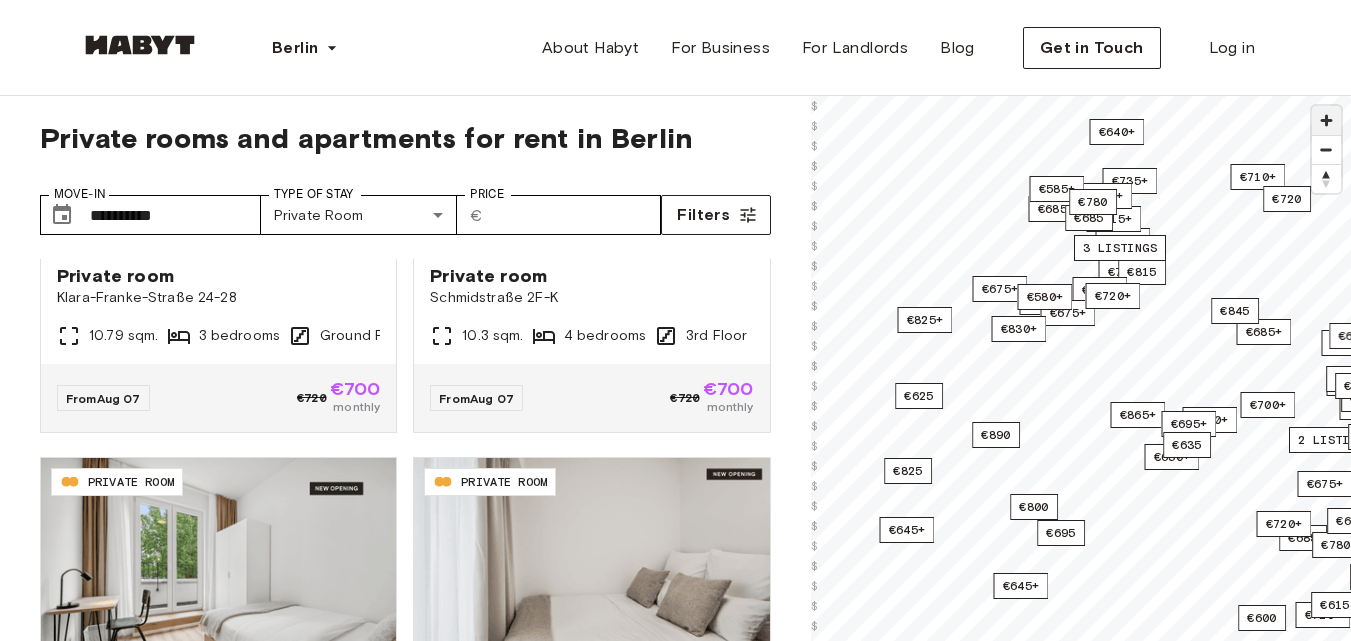 click at bounding box center [1326, 120] 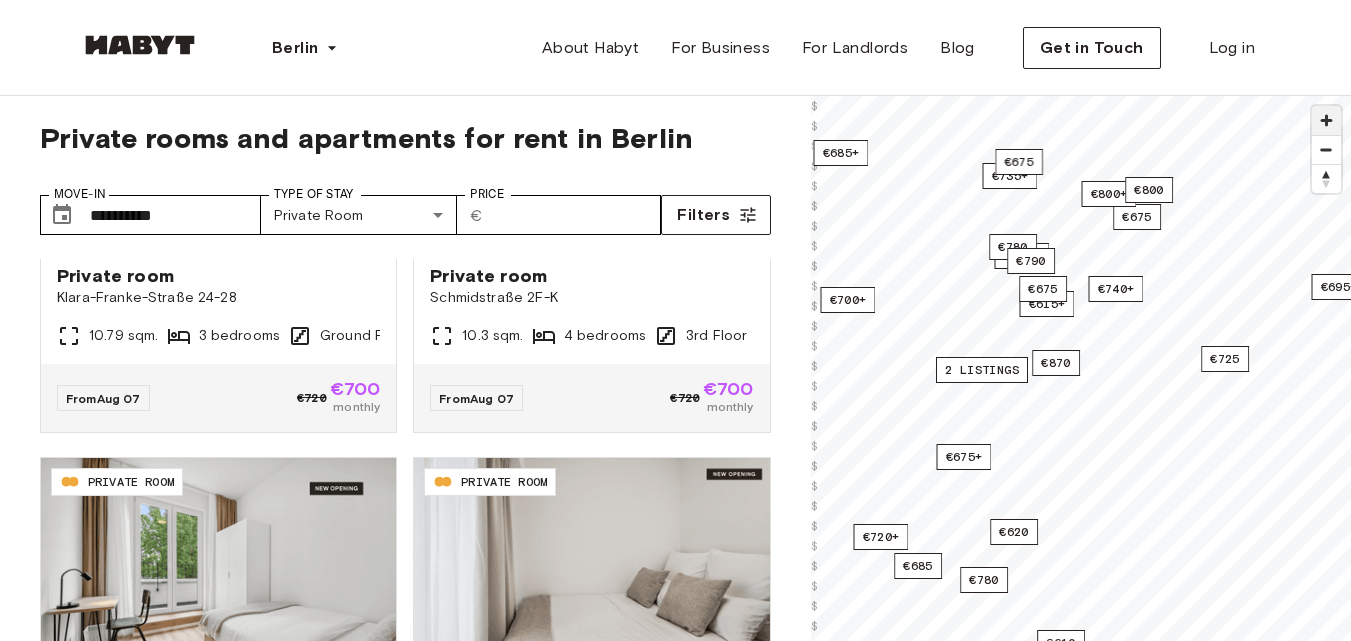 click at bounding box center [1326, 120] 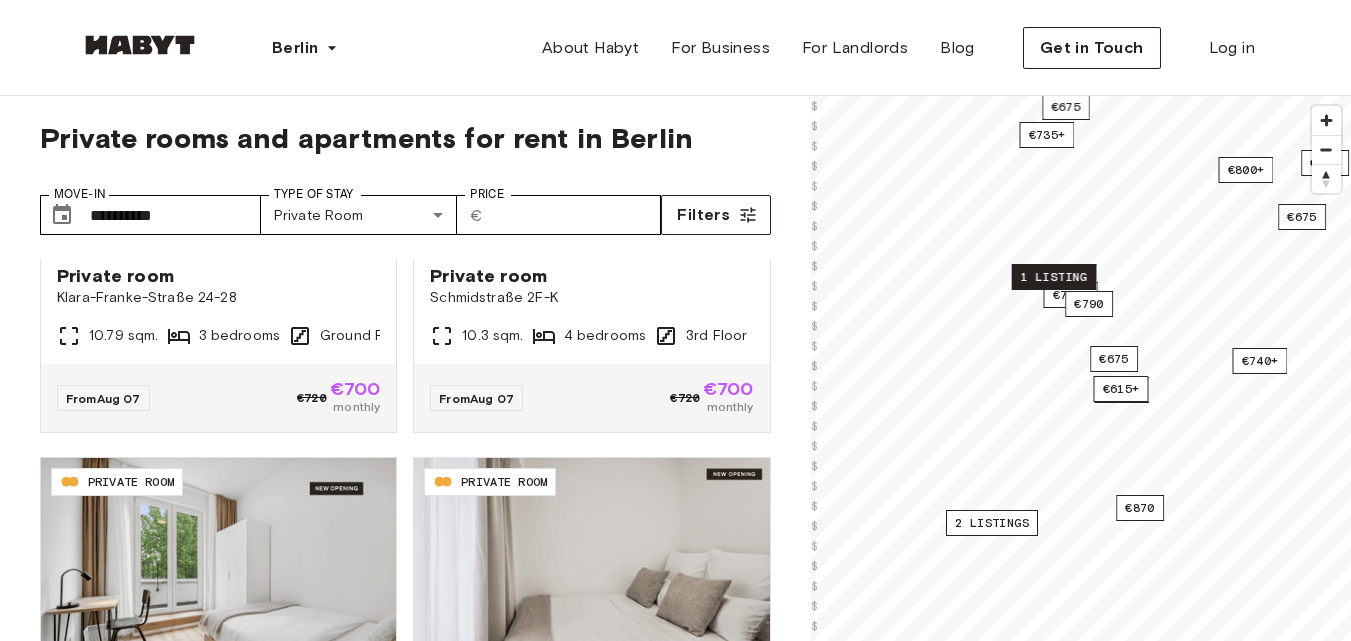 click on "1 listing" at bounding box center [1053, 277] 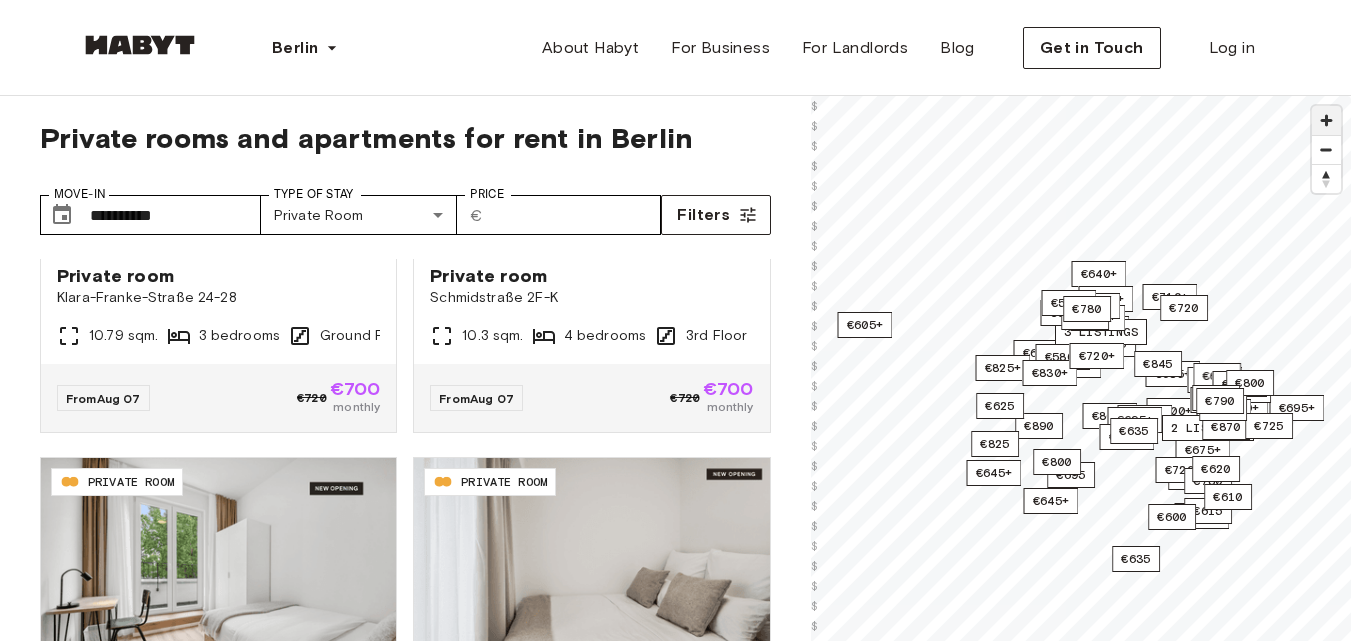click at bounding box center [1326, 120] 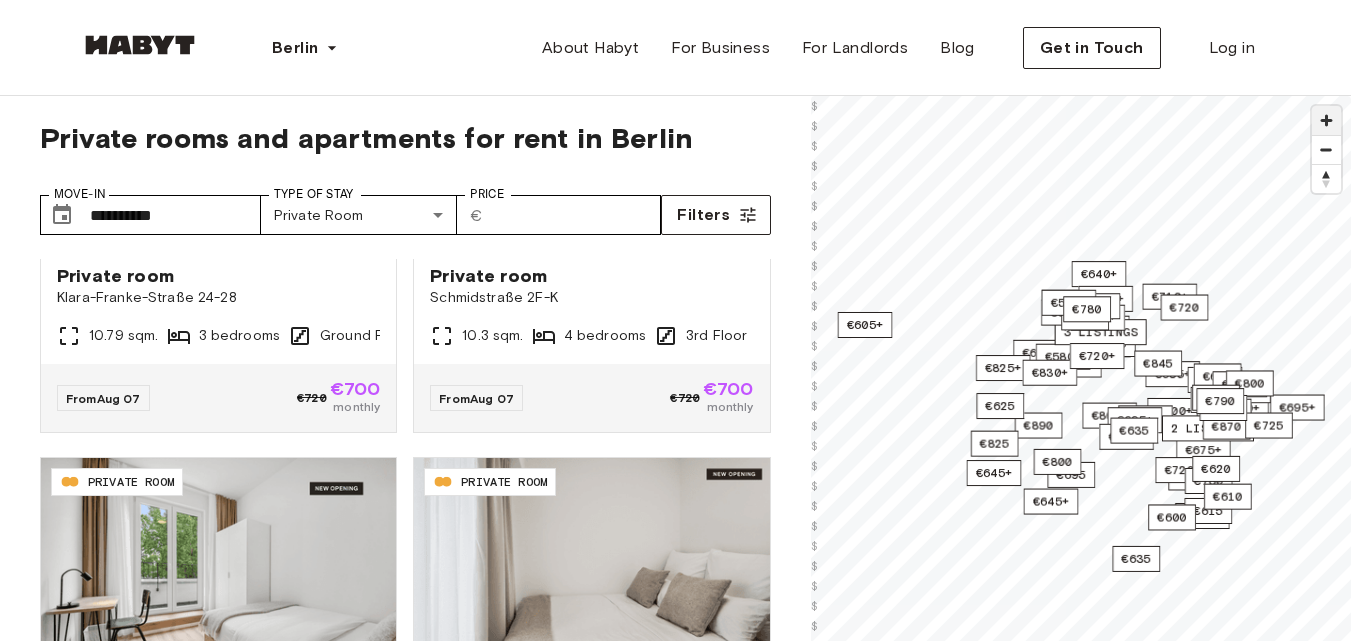 click at bounding box center (1326, 120) 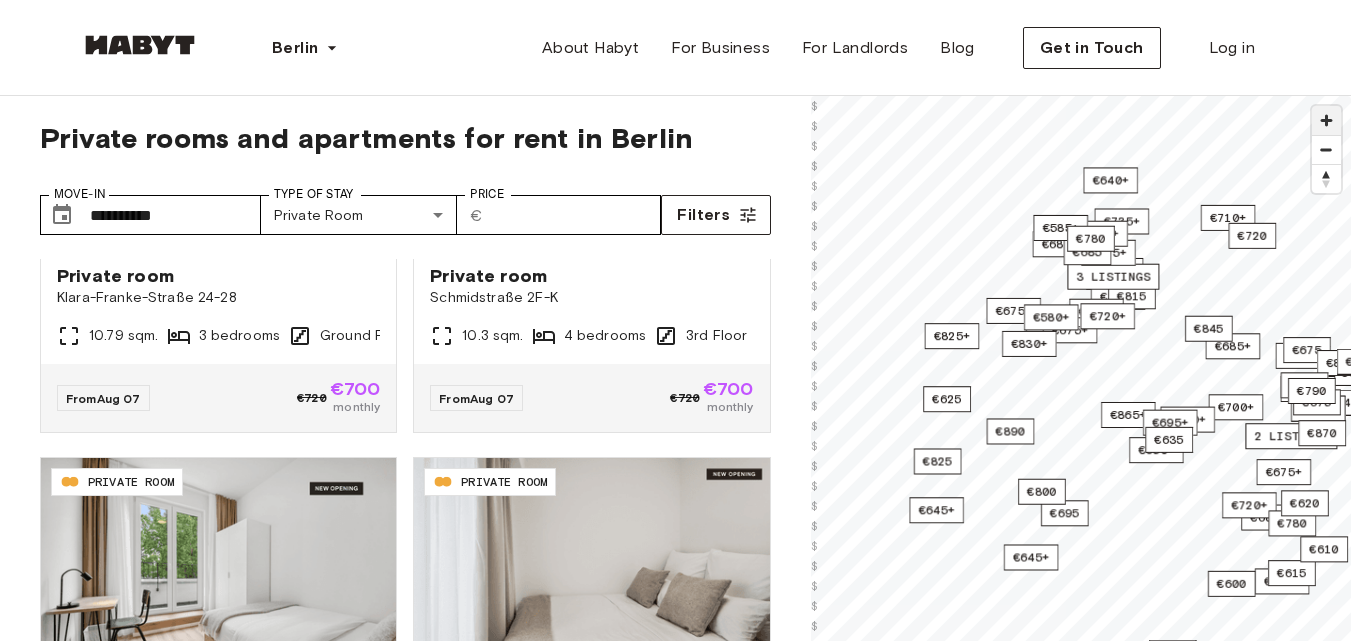 click at bounding box center (1326, 120) 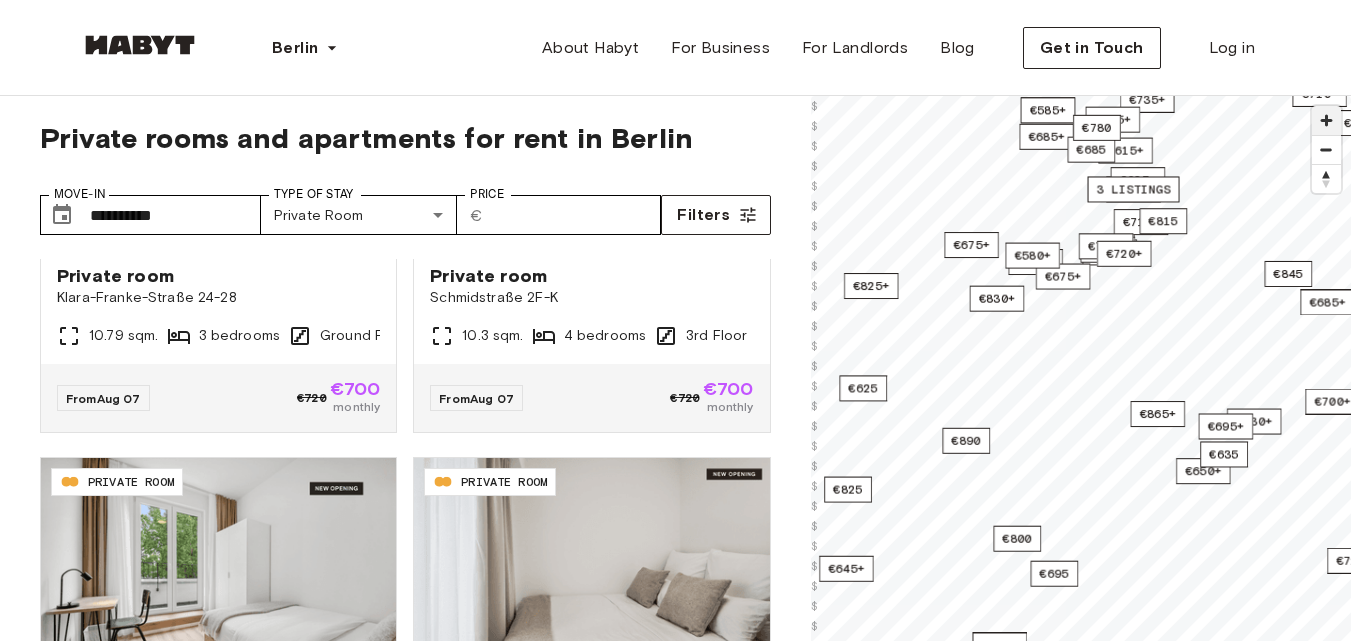 click at bounding box center [1326, 120] 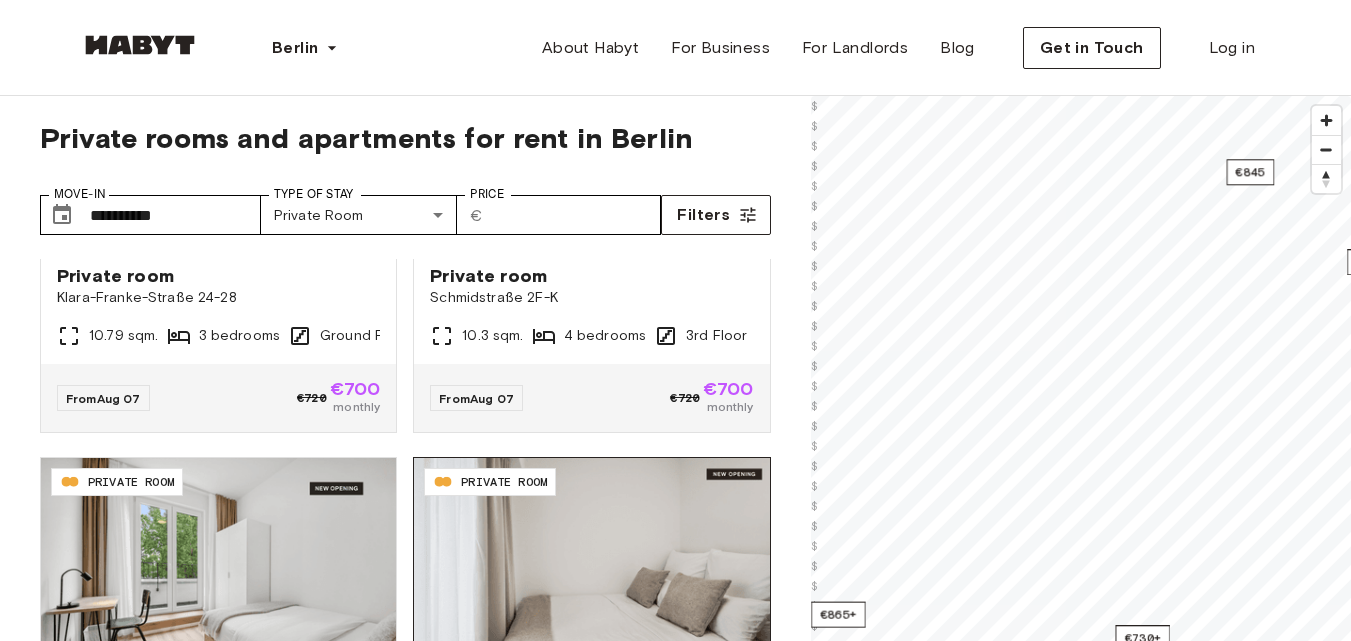 click on "**********" at bounding box center (675, 490) 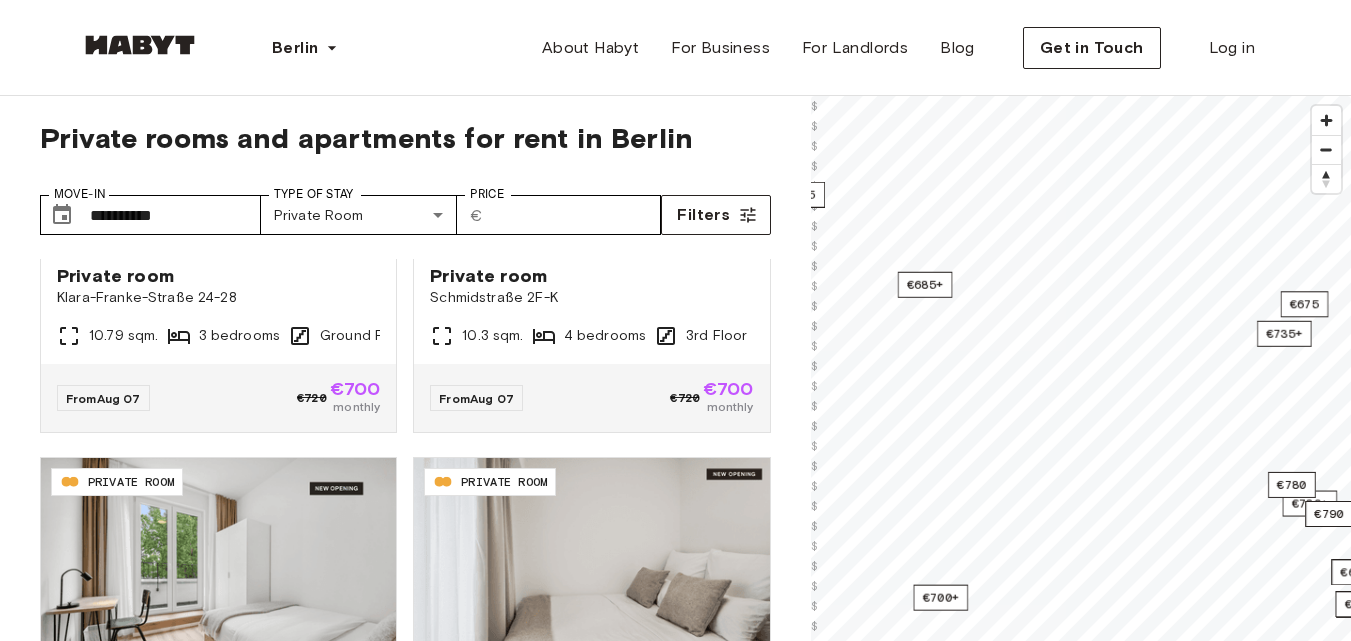 click on "**********" at bounding box center (675, 490) 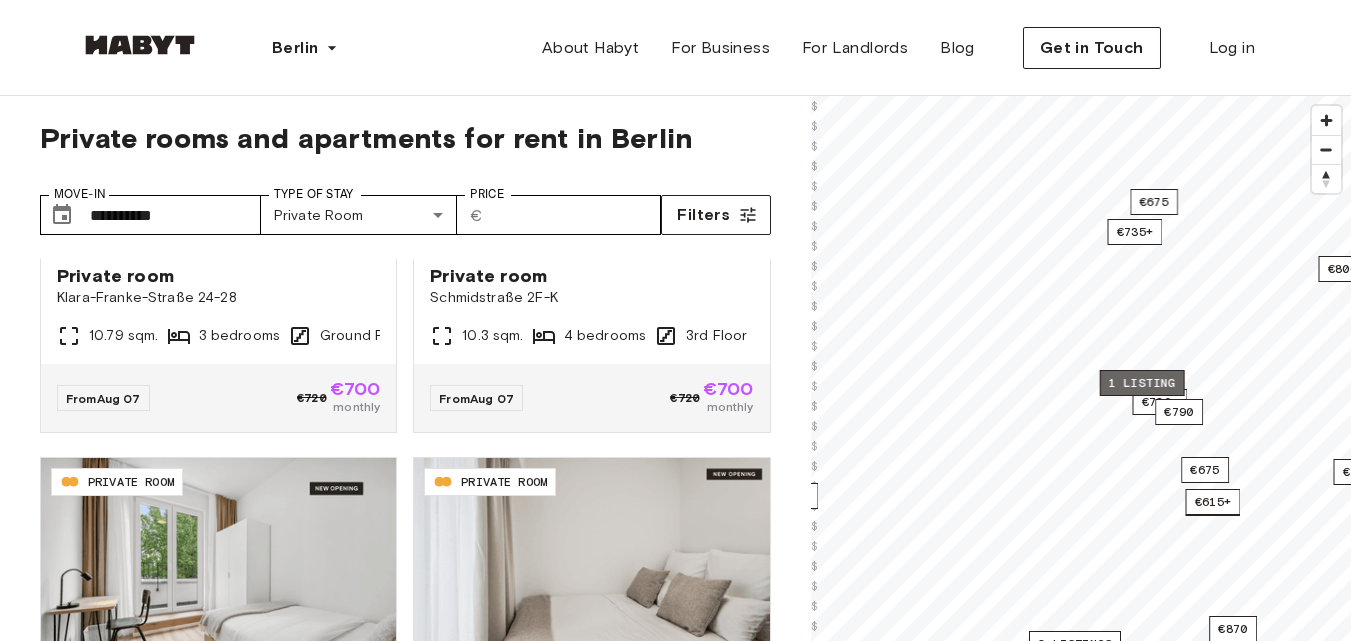 click on "1 listing" at bounding box center [1141, 383] 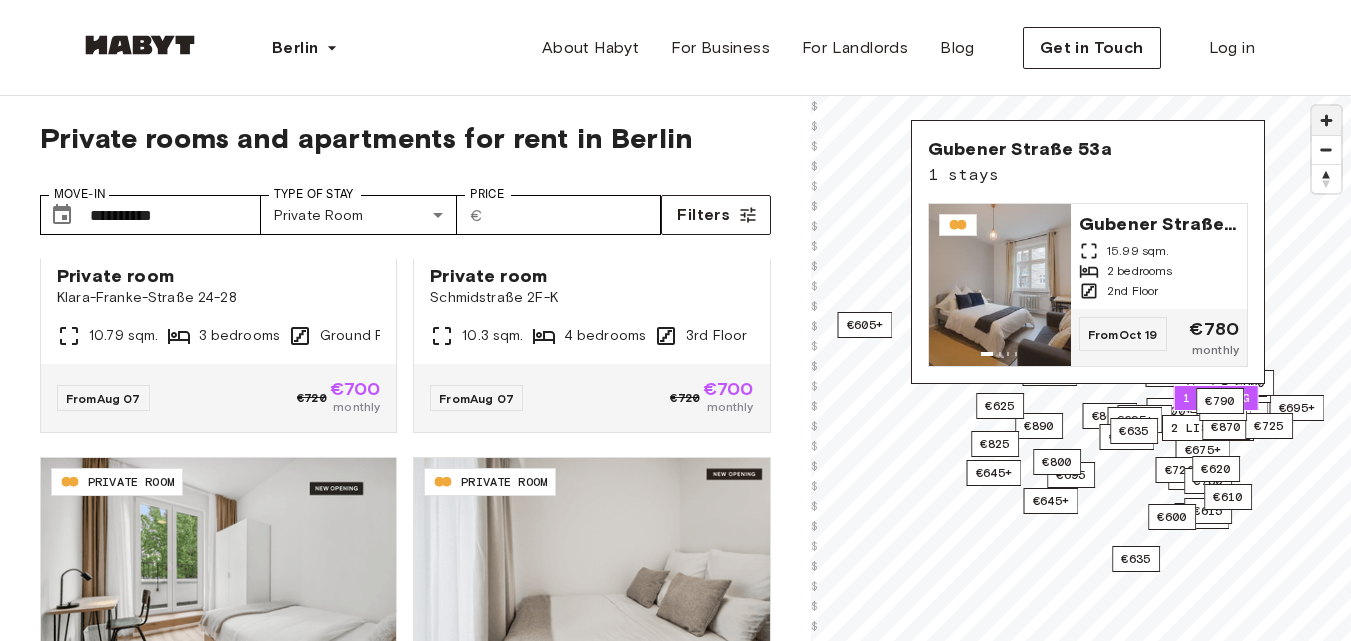 click at bounding box center [1326, 120] 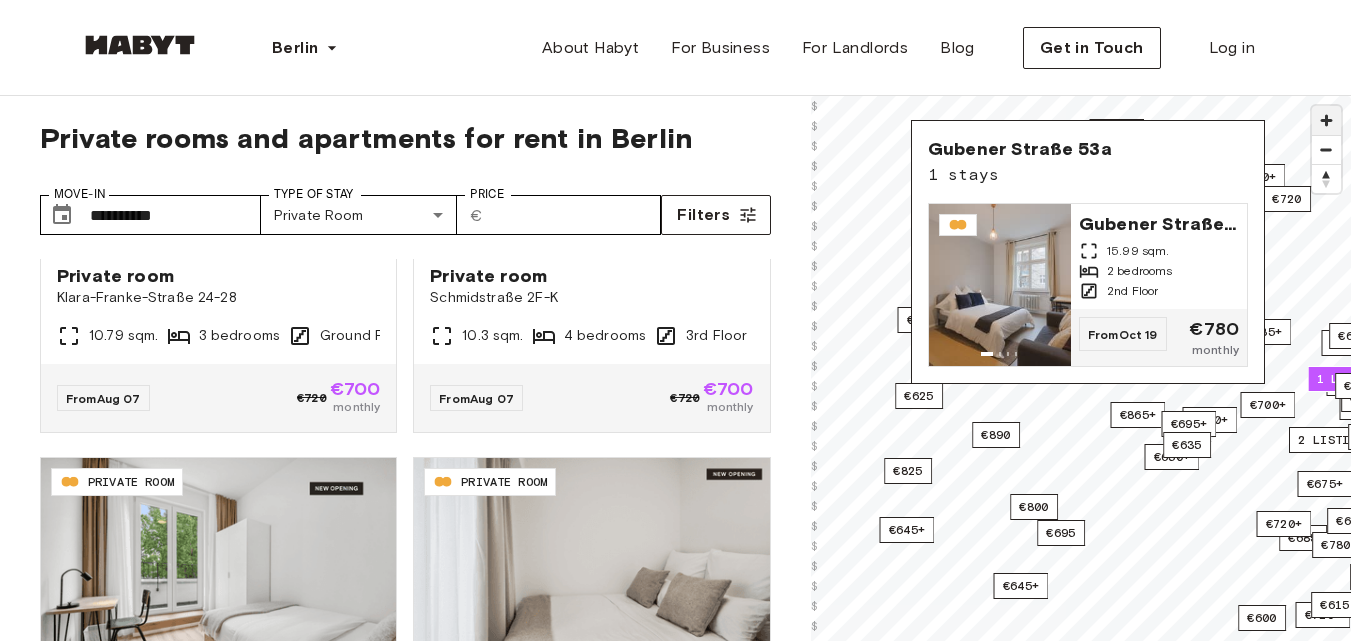 click at bounding box center (1326, 120) 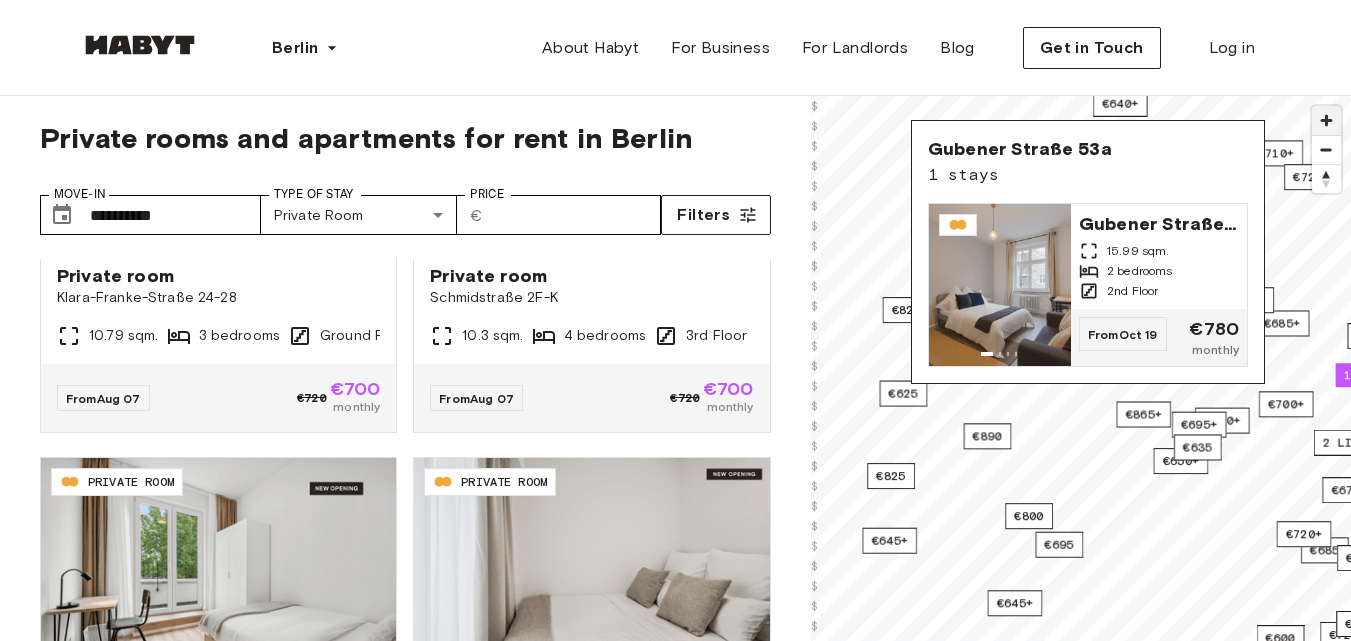 click at bounding box center (1326, 120) 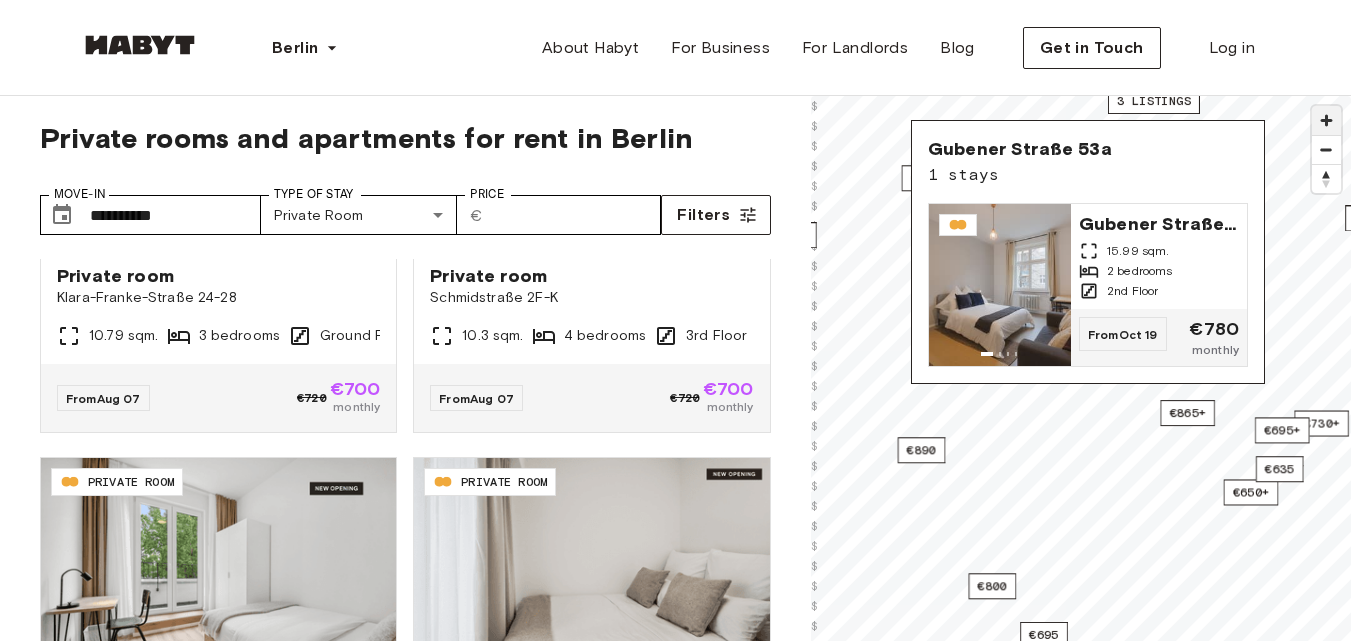 click at bounding box center [1326, 120] 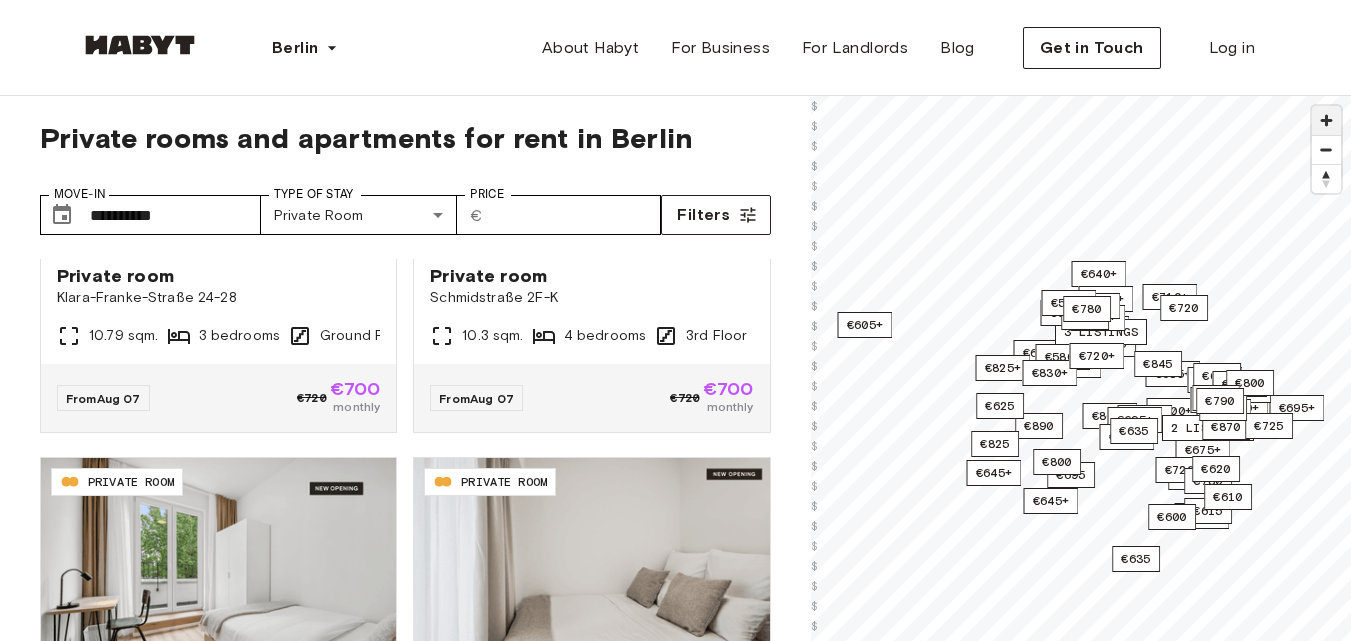 click at bounding box center [1326, 120] 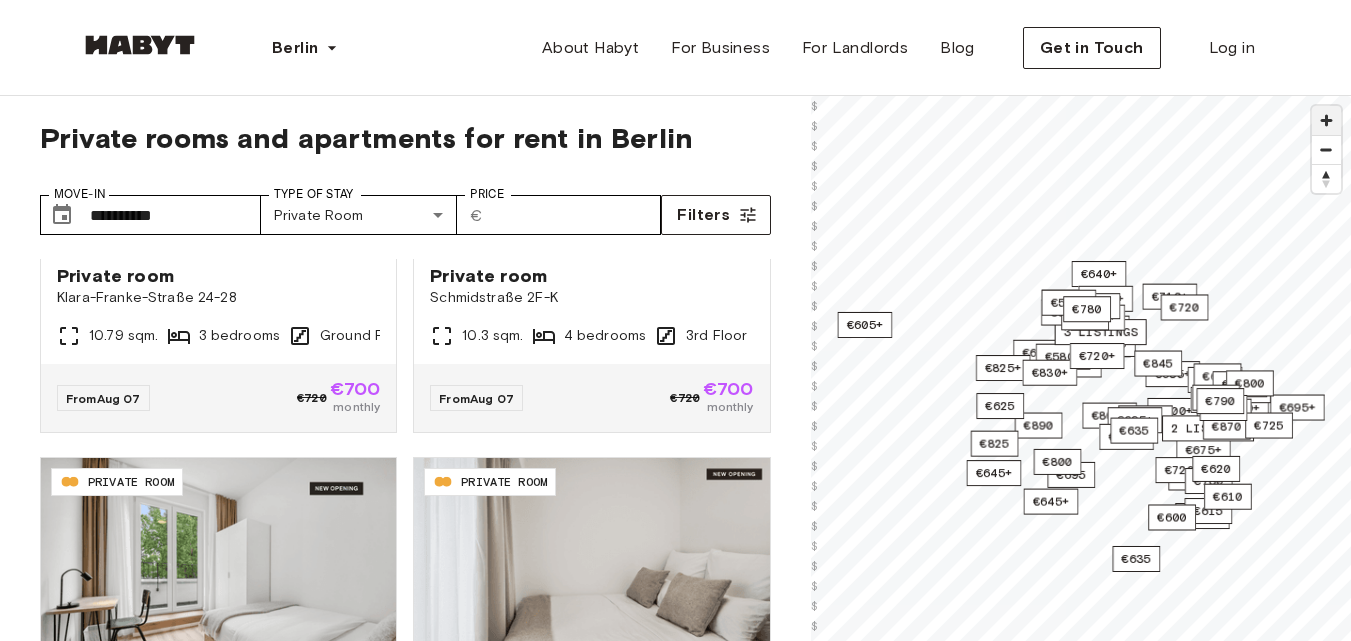 click at bounding box center [1326, 120] 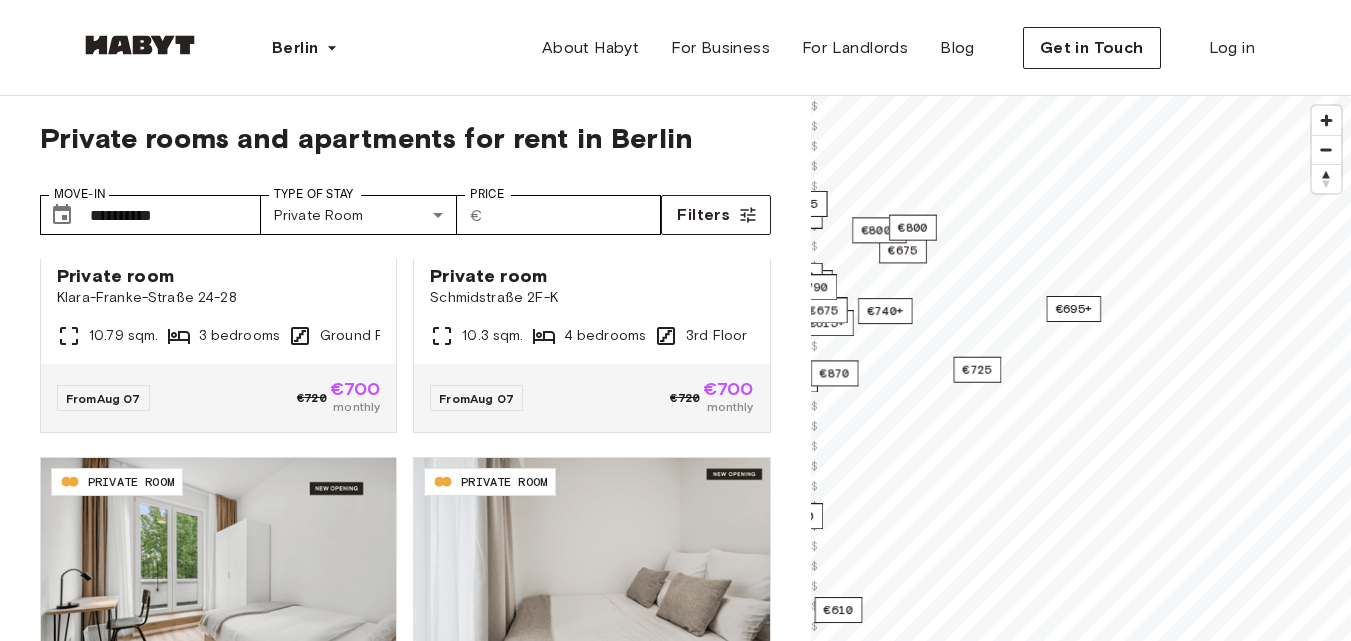 click on "**********" at bounding box center [675, 490] 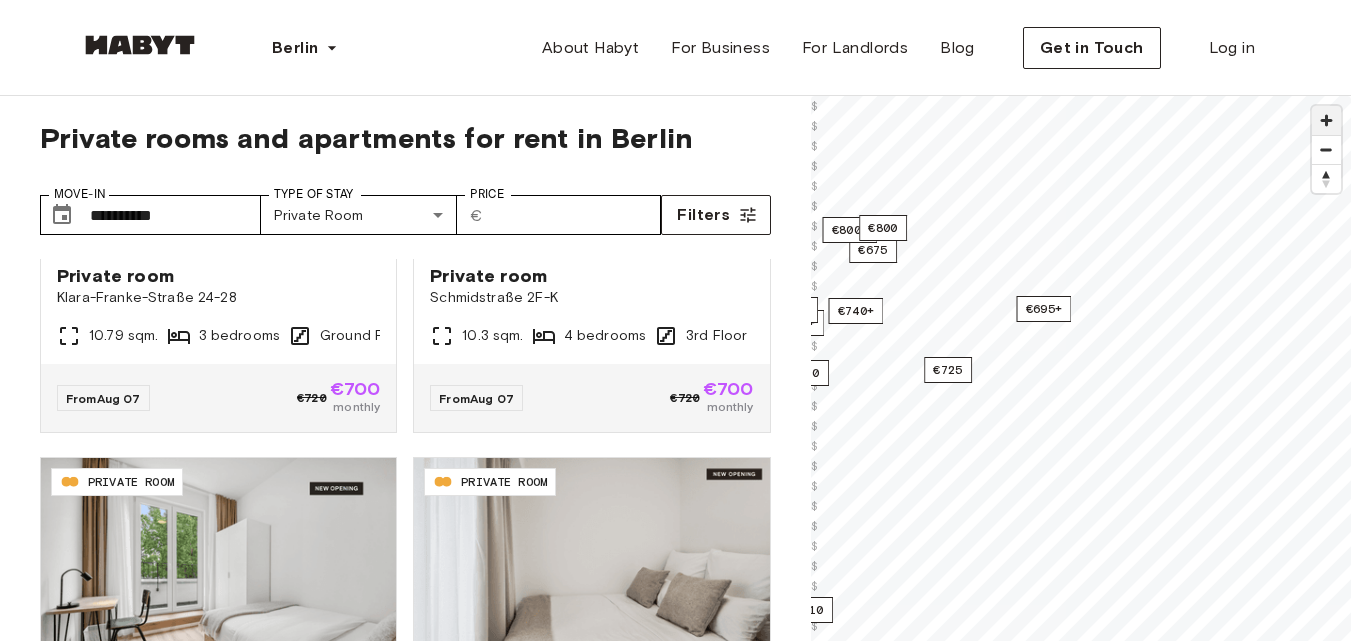 click at bounding box center (1326, 120) 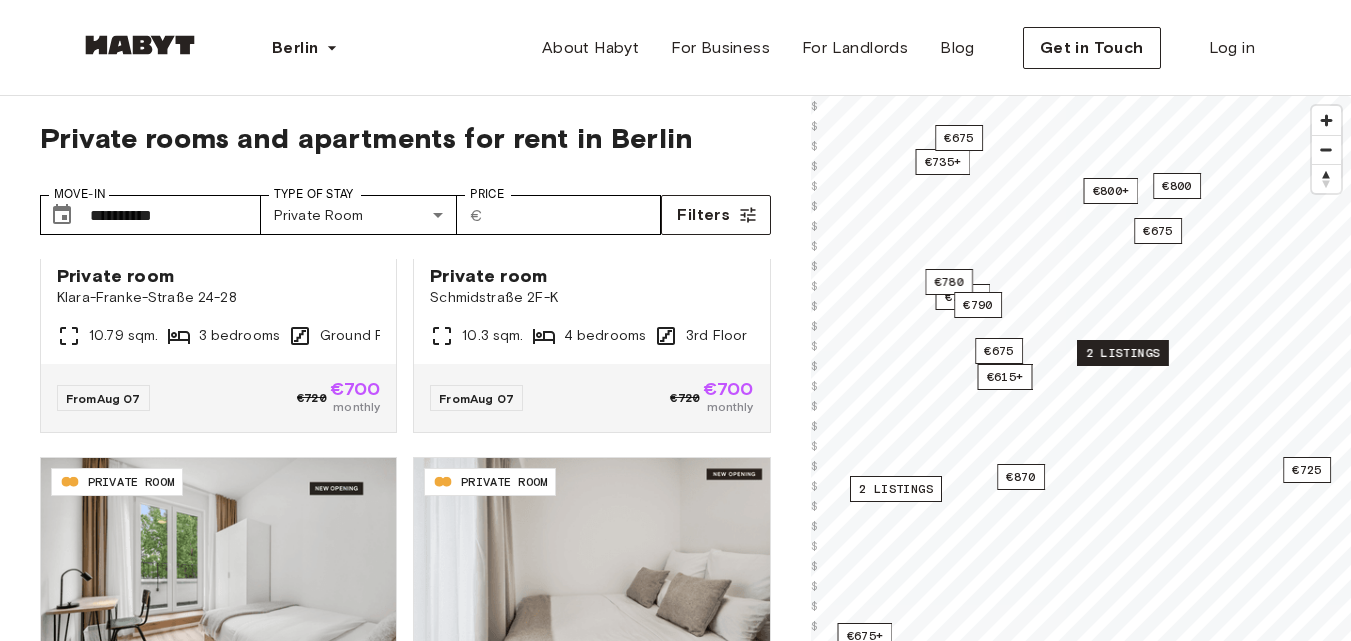 click on "2 listings" at bounding box center [1123, 353] 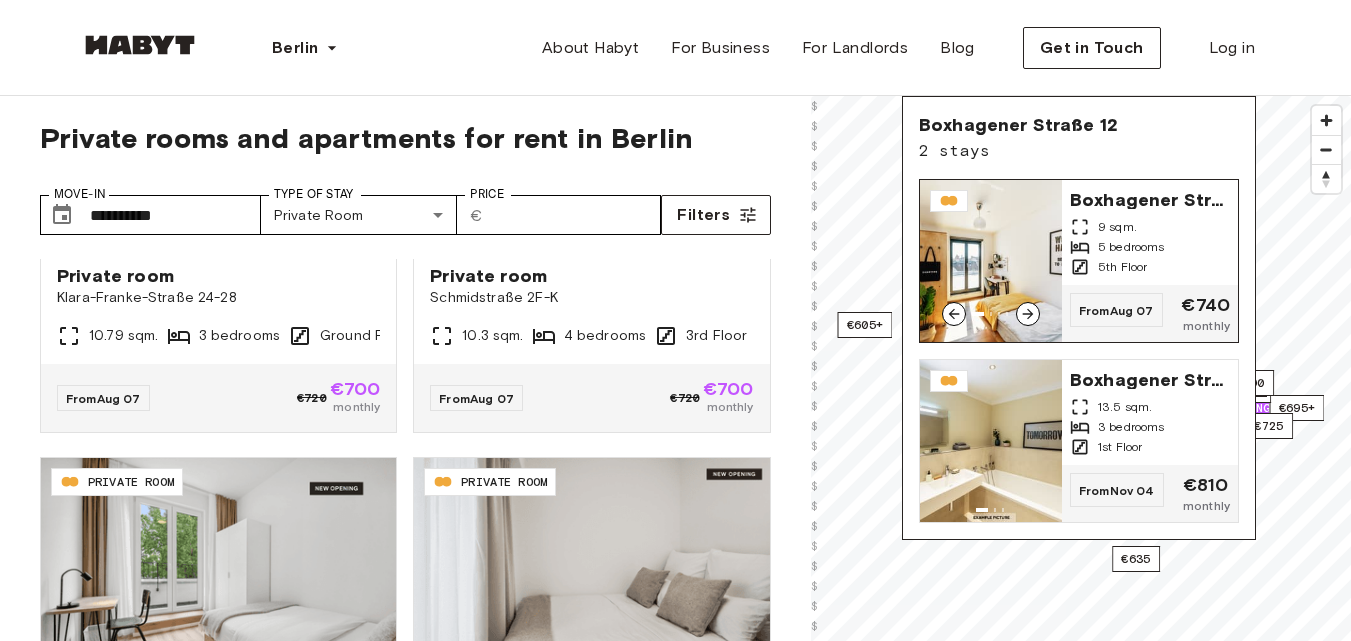click at bounding box center [991, 261] 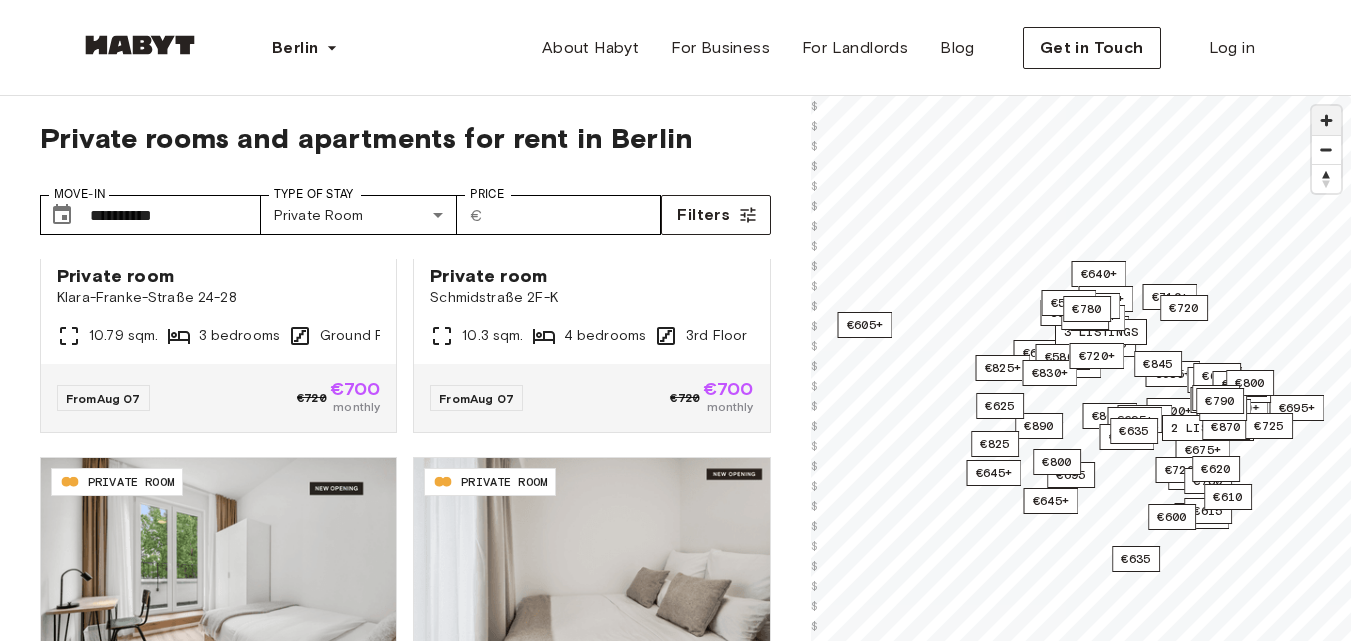 click at bounding box center [1326, 120] 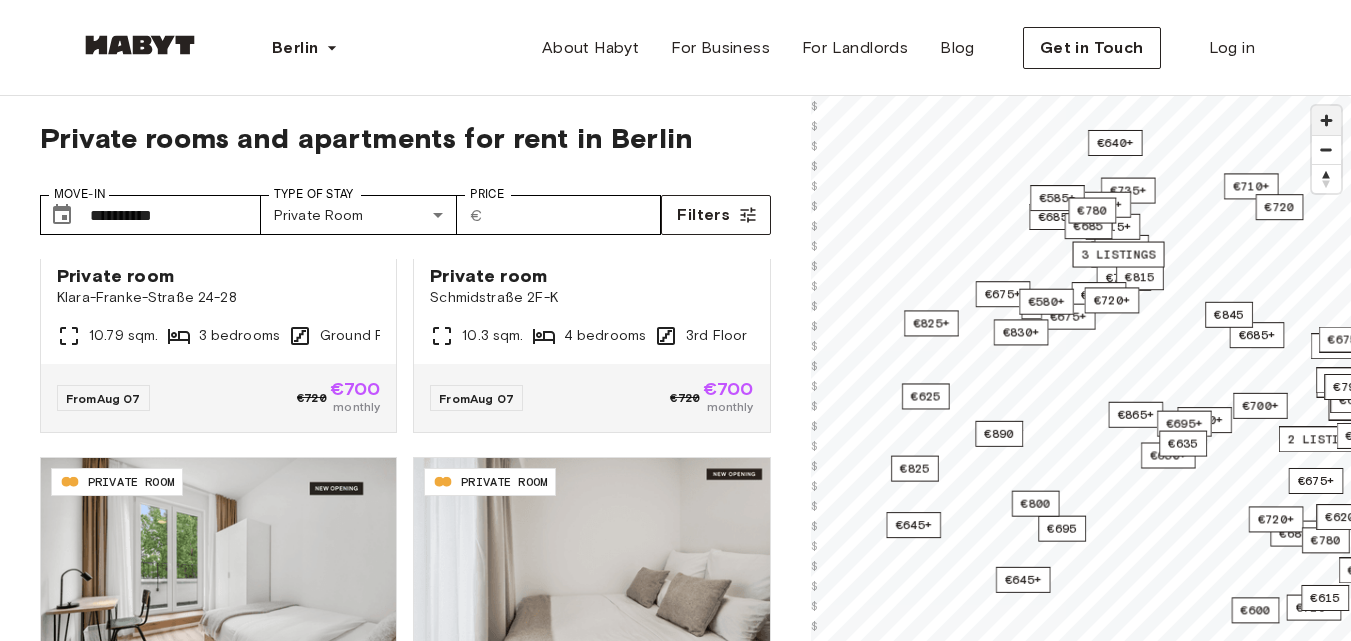 click at bounding box center (1326, 120) 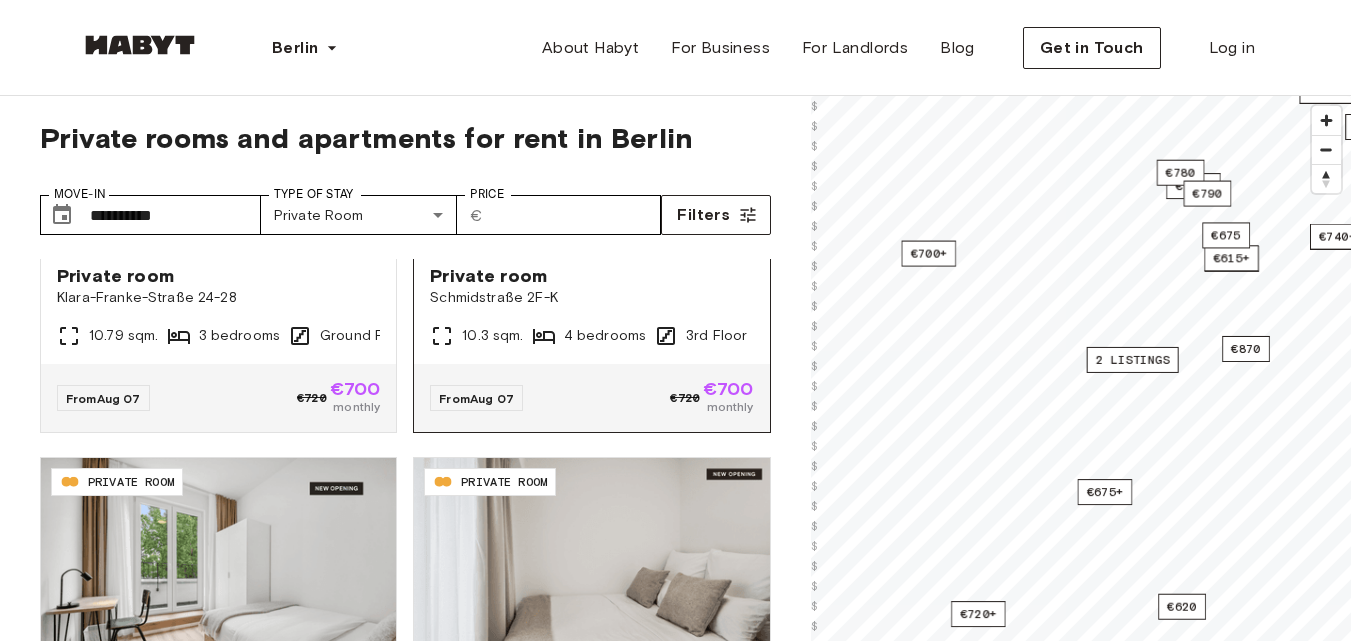 click on "**********" at bounding box center (675, 490) 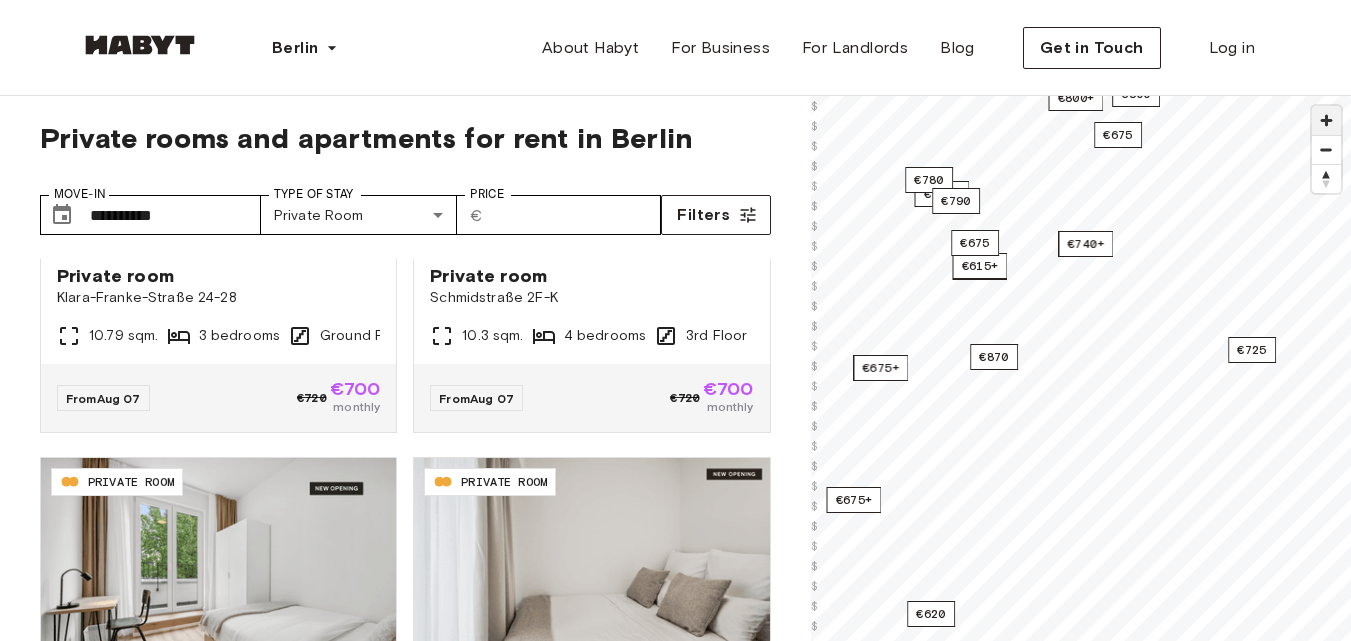 click at bounding box center (1326, 120) 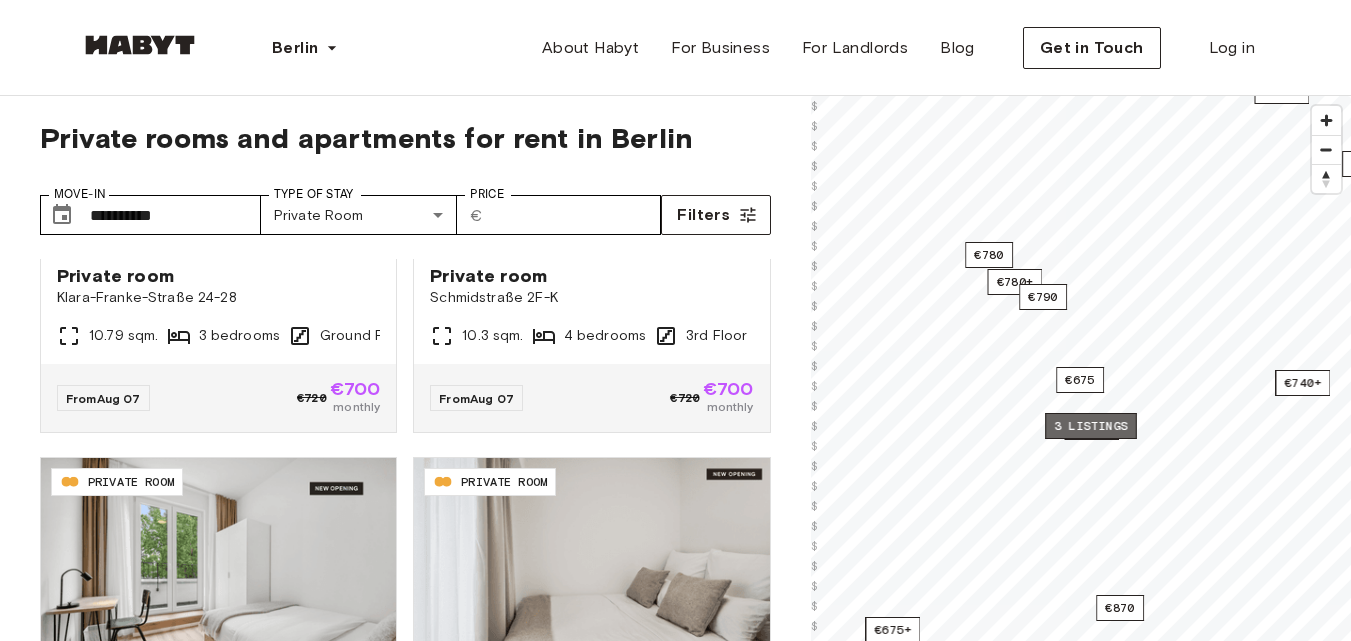 click on "3 listings" at bounding box center [1091, 426] 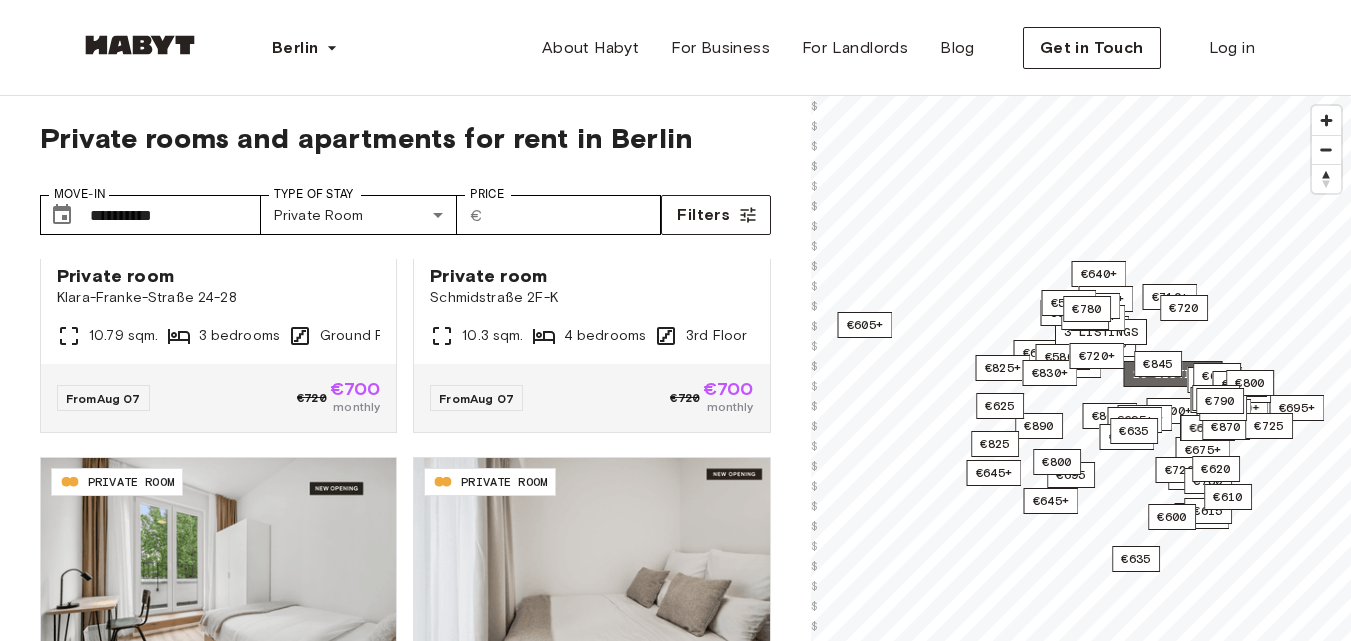 click on "26 listings" at bounding box center [1172, 374] 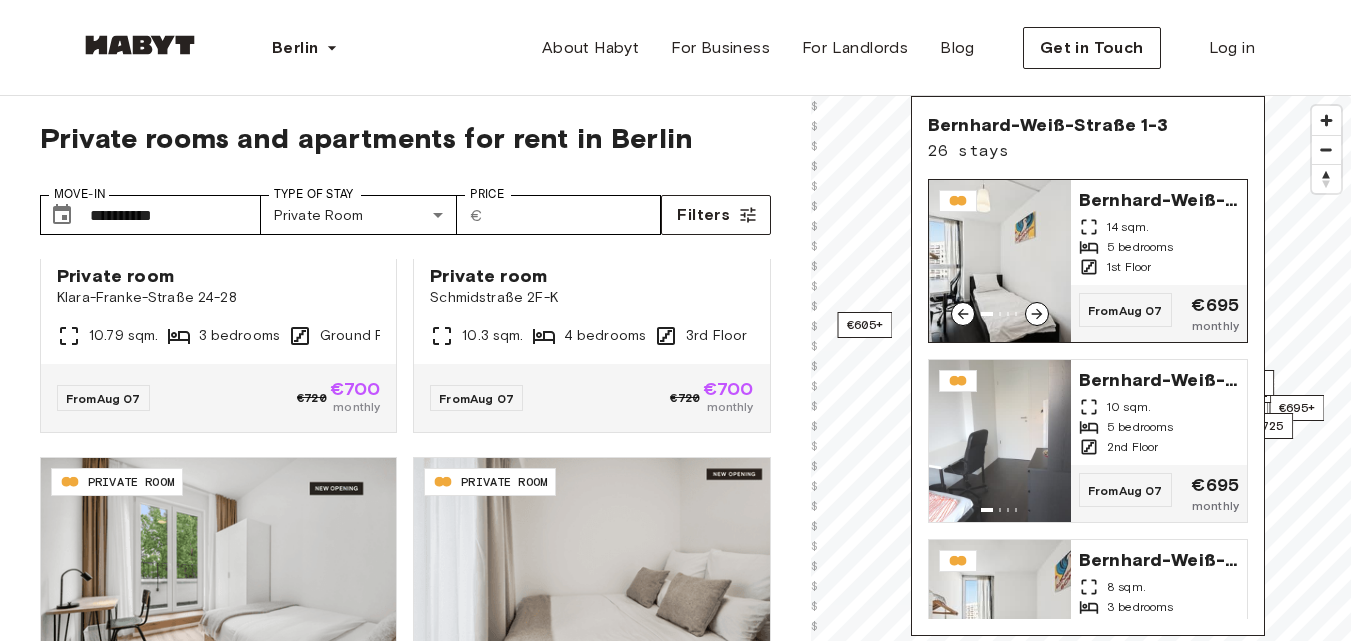 click at bounding box center [1000, 261] 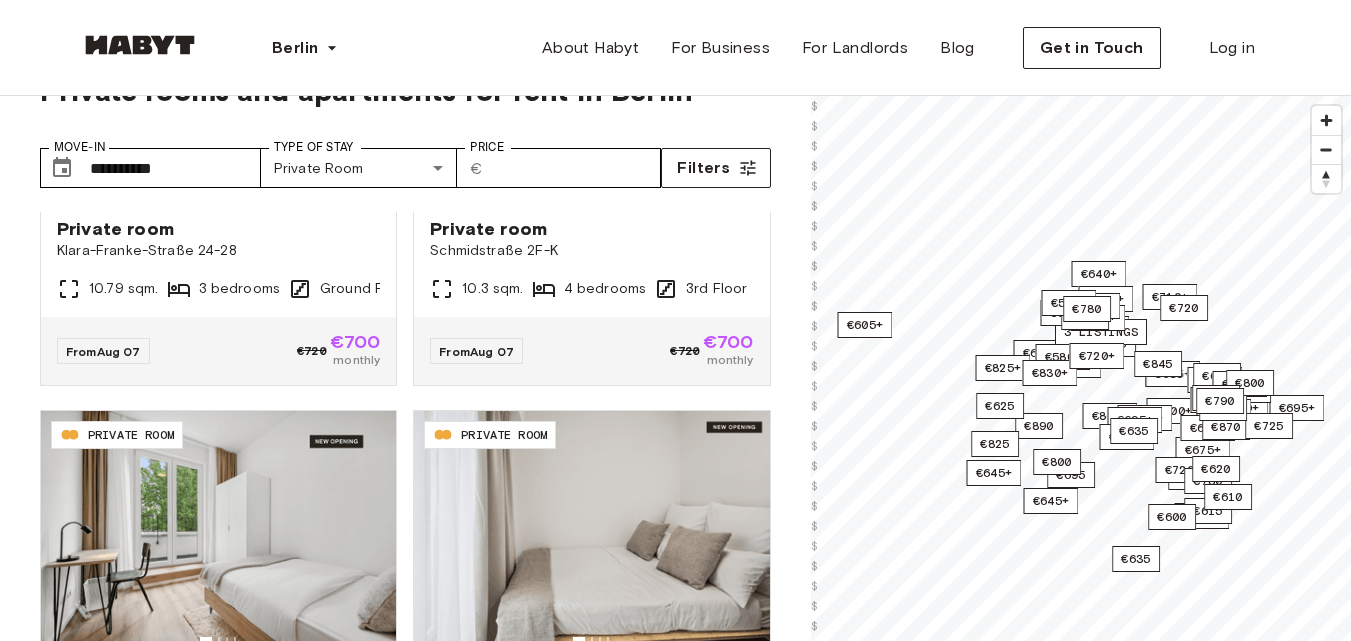 scroll, scrollTop: 0, scrollLeft: 0, axis: both 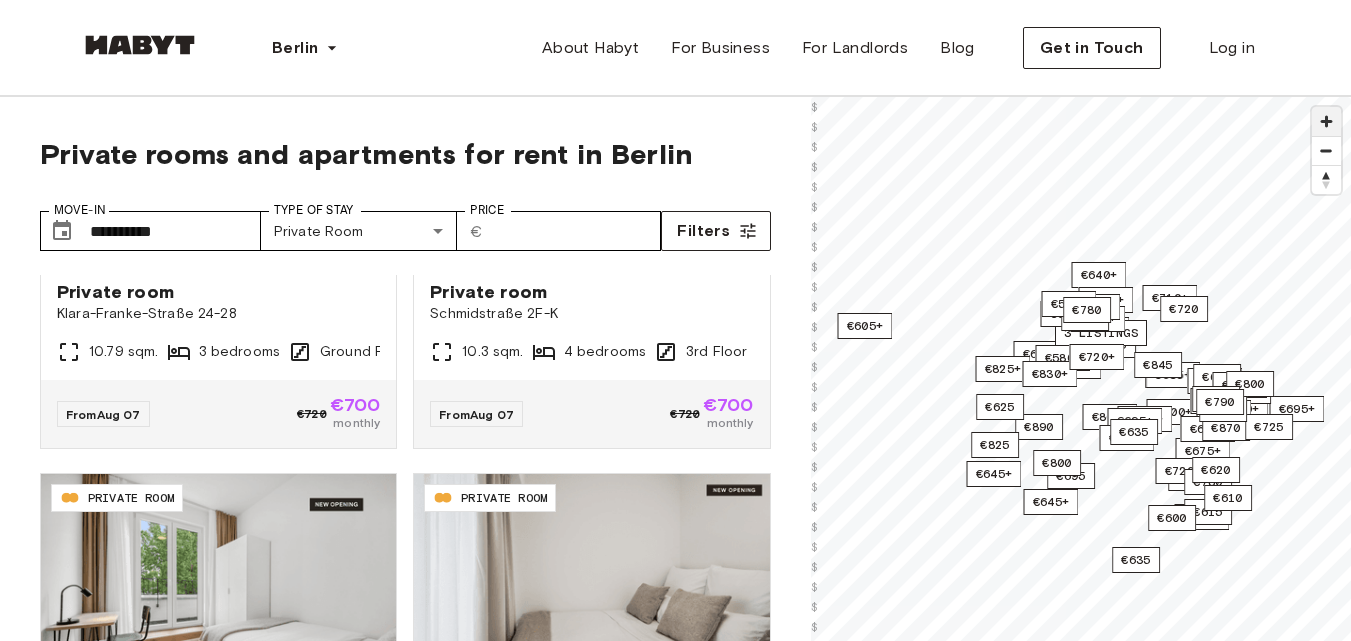 click at bounding box center [1326, 121] 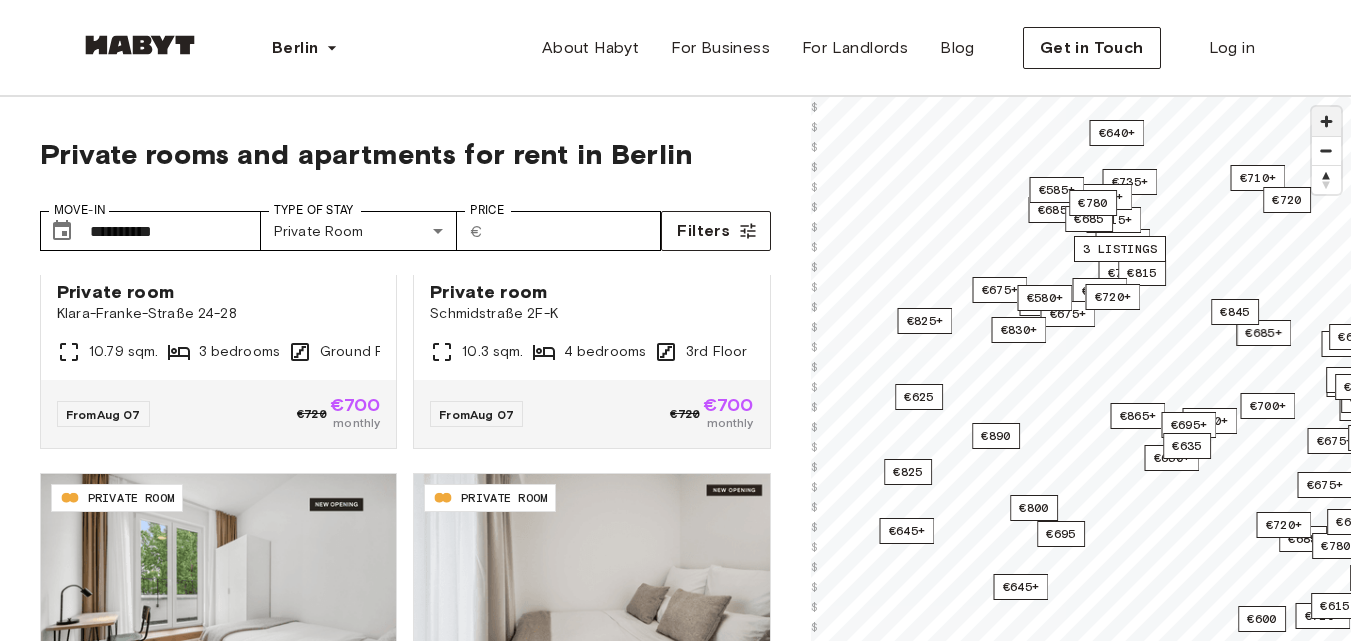 click at bounding box center [1326, 121] 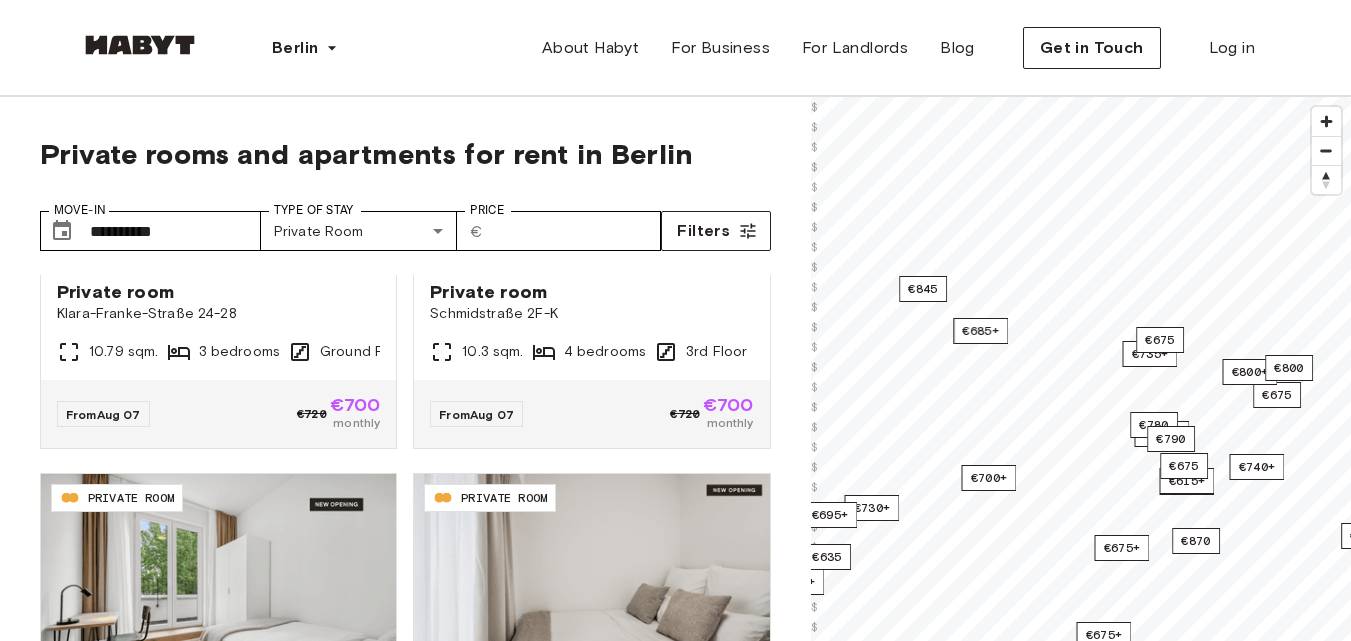 click on "**********" at bounding box center (675, 506) 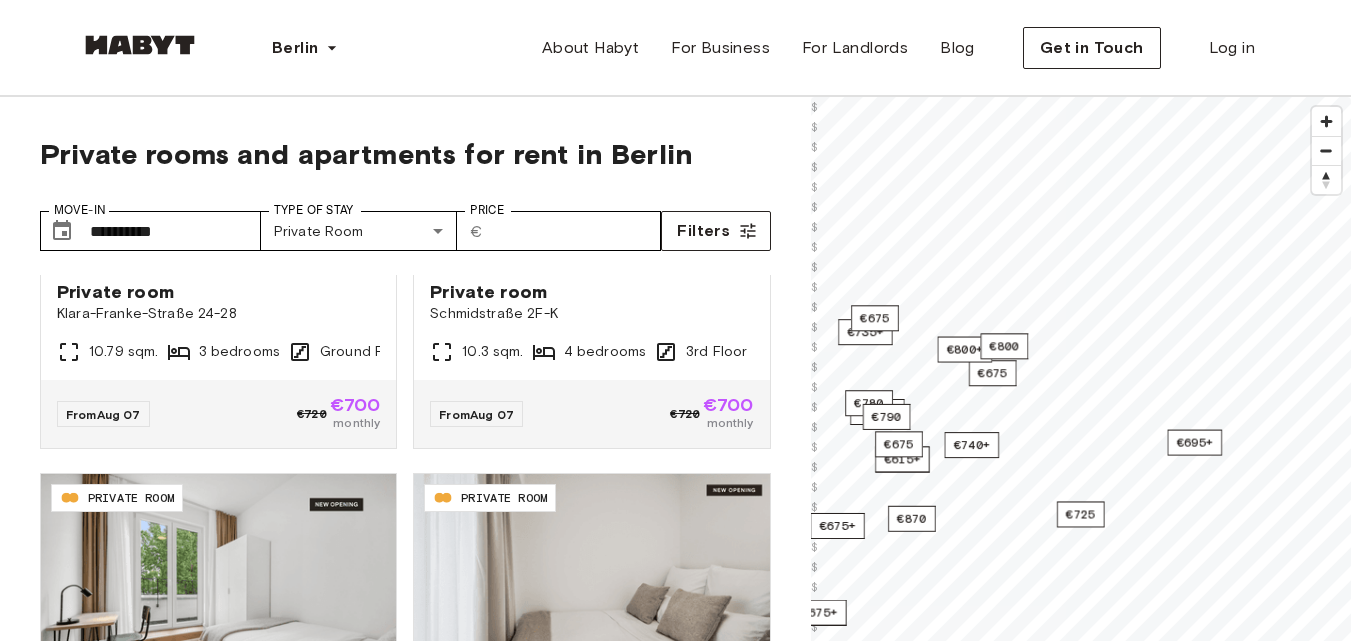 click on "**********" at bounding box center (675, 506) 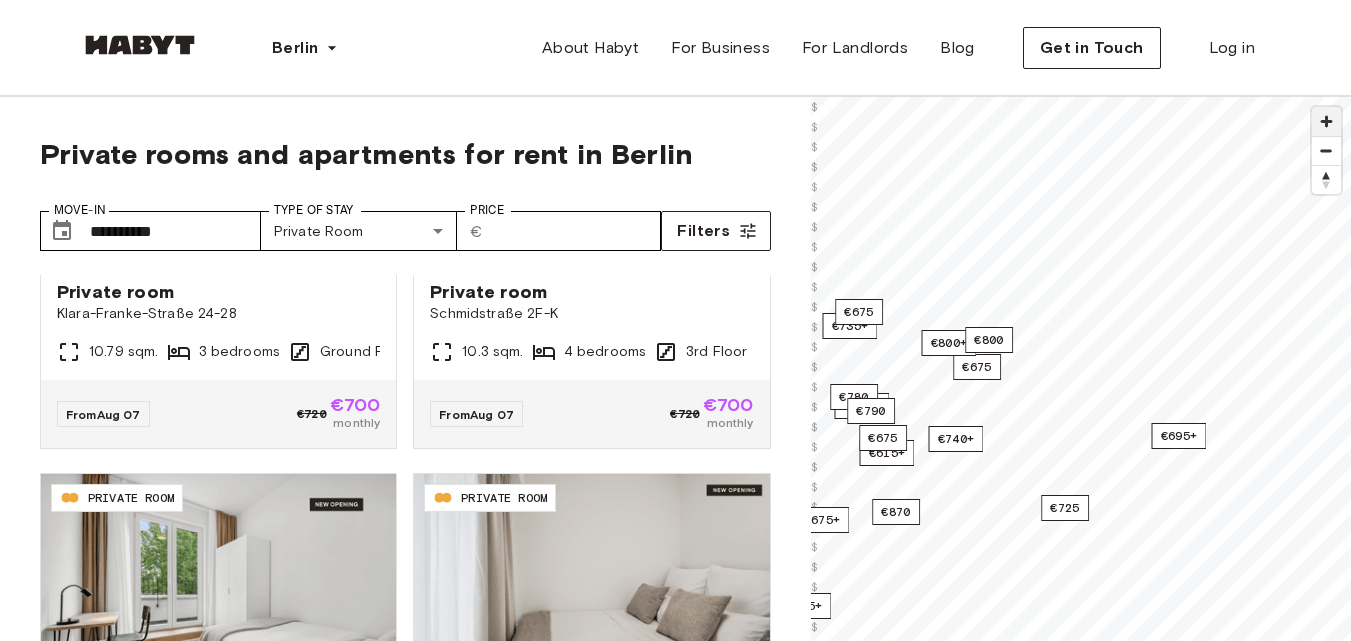 click at bounding box center [1326, 121] 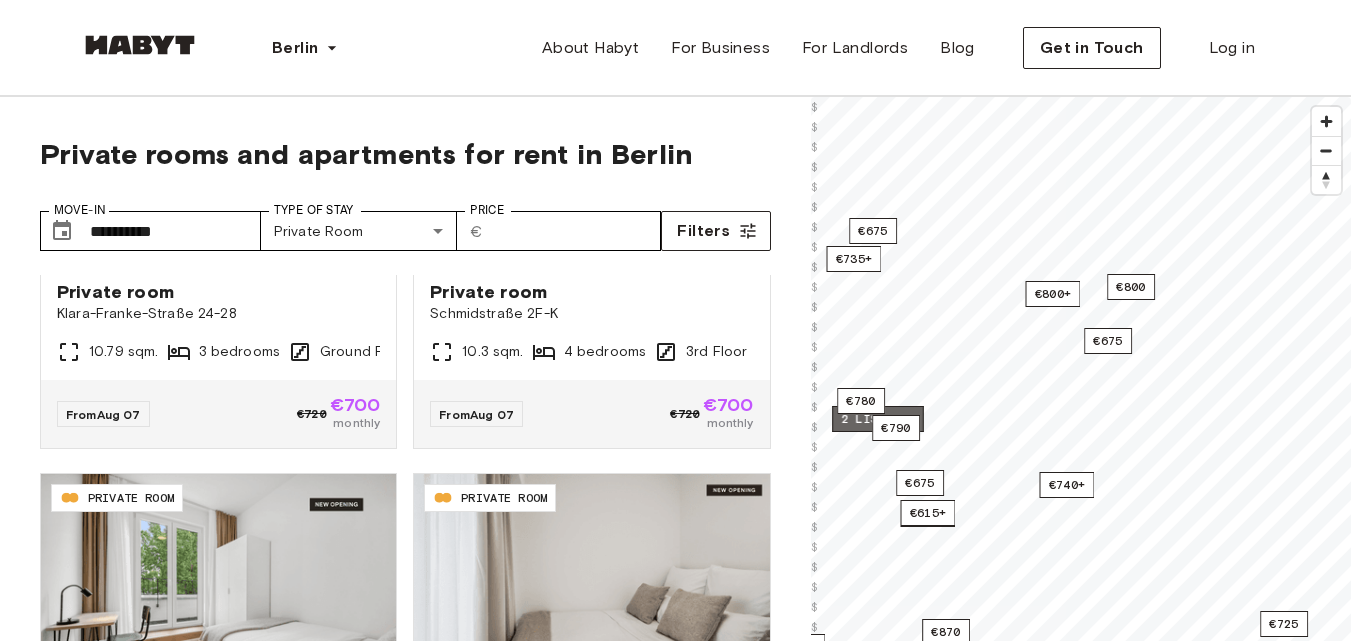 click on "2 listings" at bounding box center (878, 419) 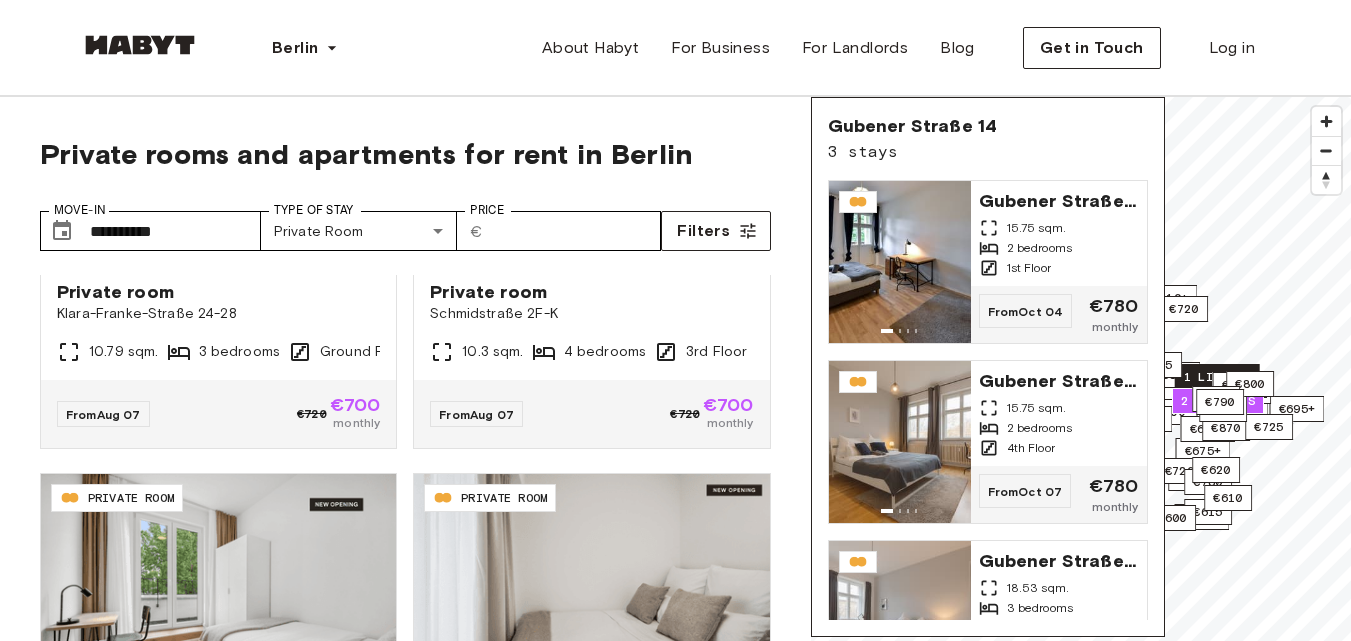 click on "1 listing" at bounding box center (1216, 377) 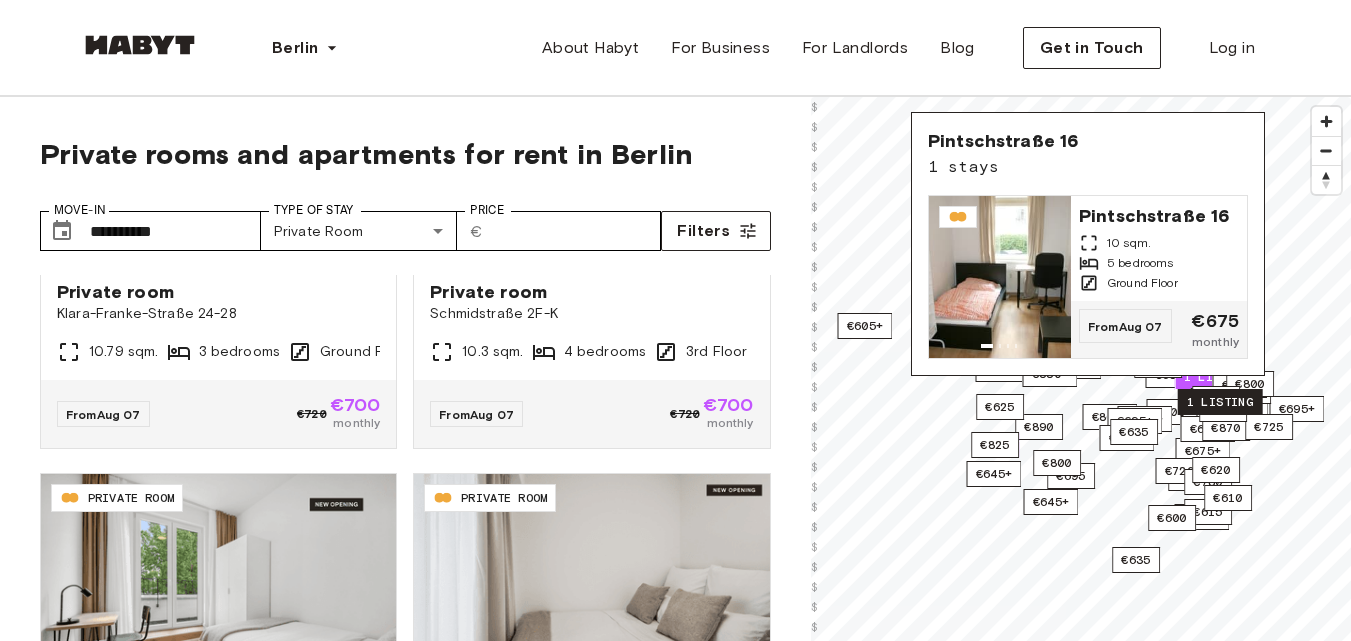 click on "1 listing" at bounding box center (1219, 402) 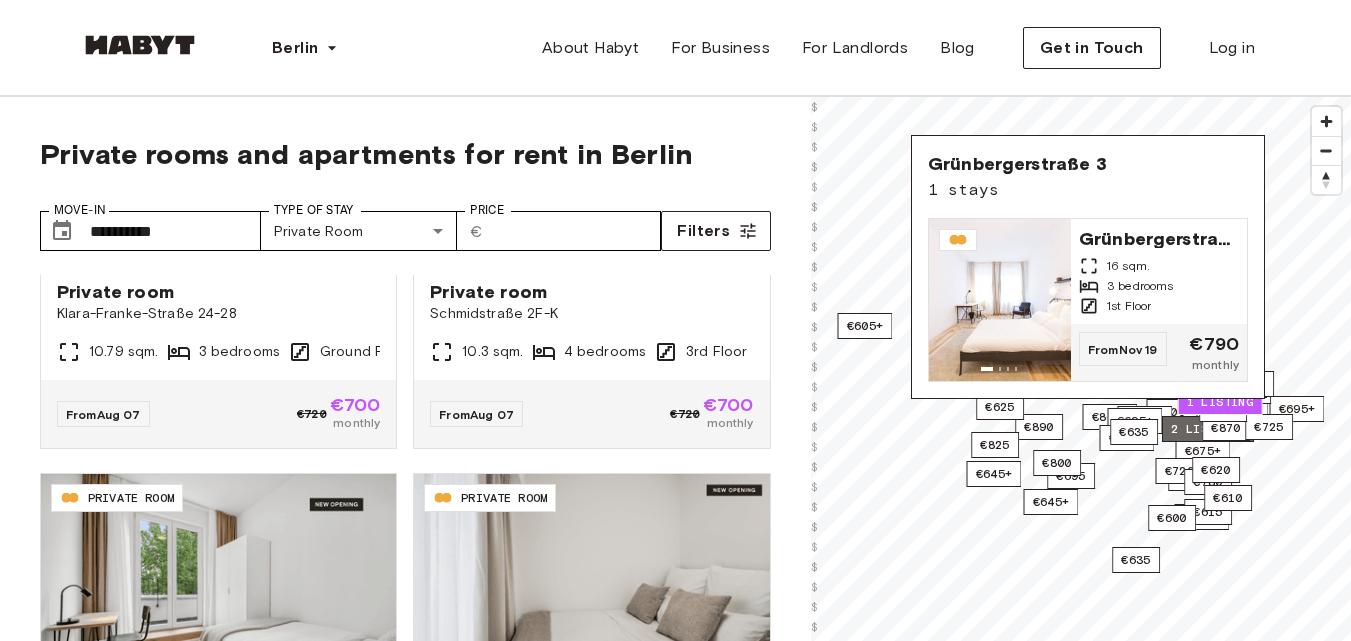 click on "2 listings" at bounding box center [1208, 429] 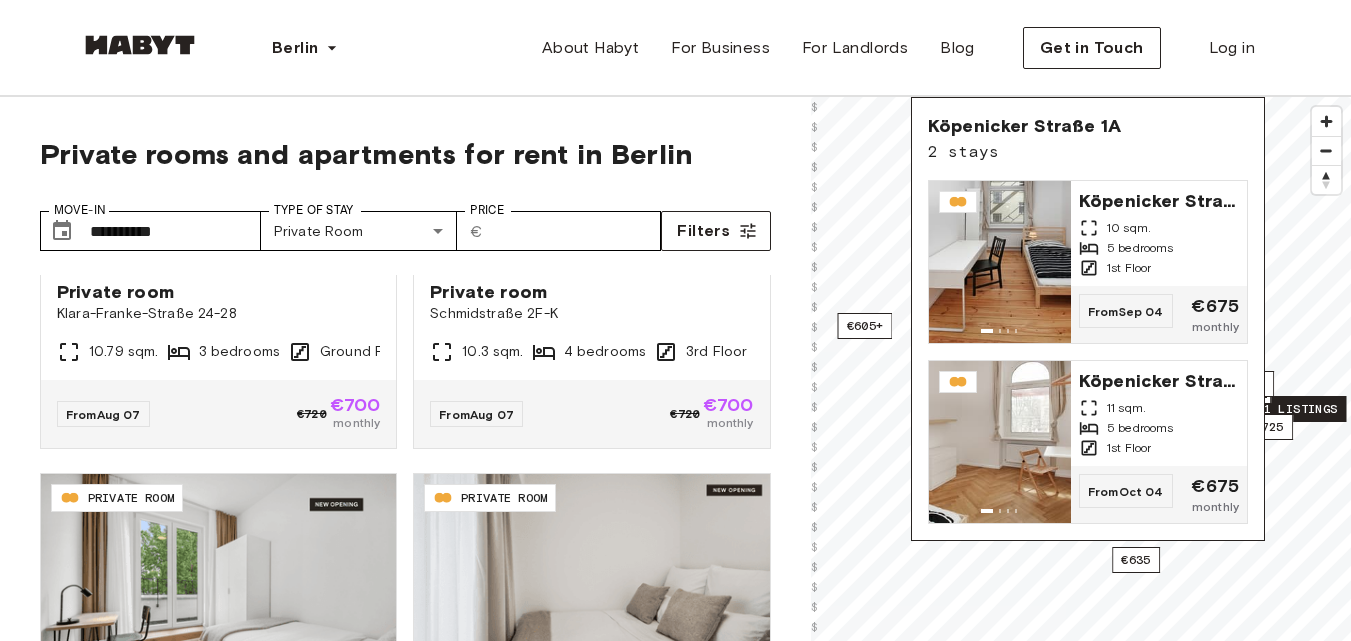 click on "11 listings" at bounding box center (1296, 409) 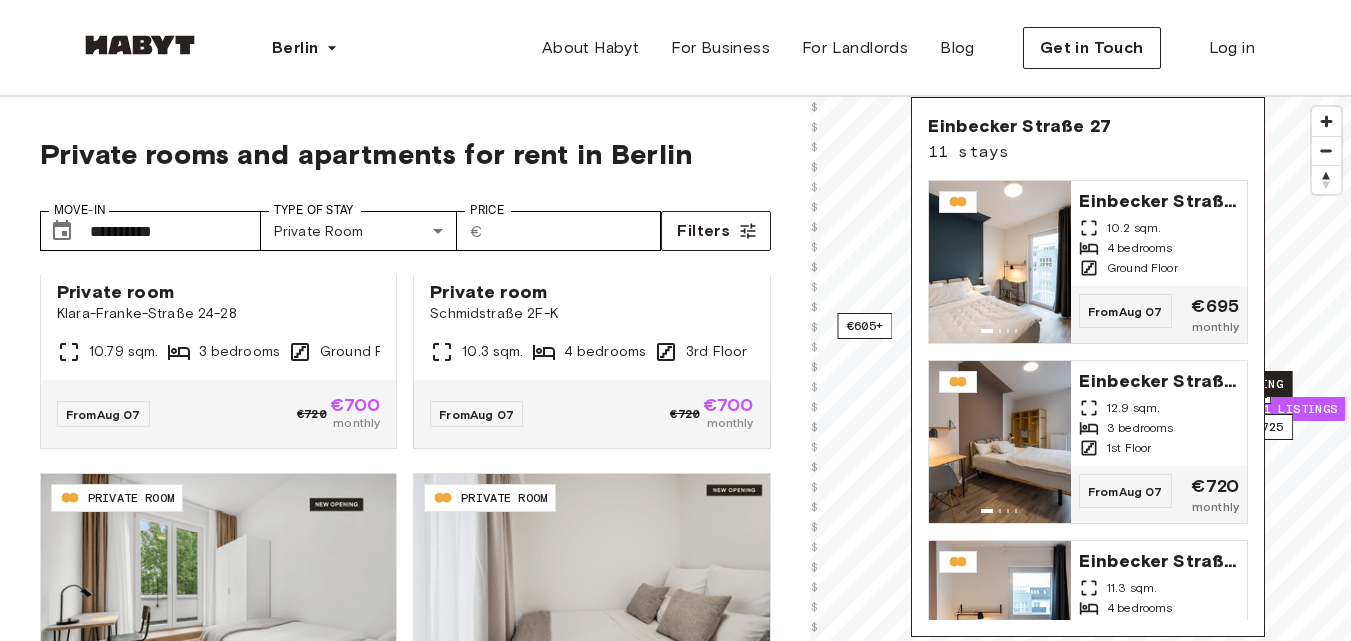 click on "1 listing" at bounding box center (1249, 384) 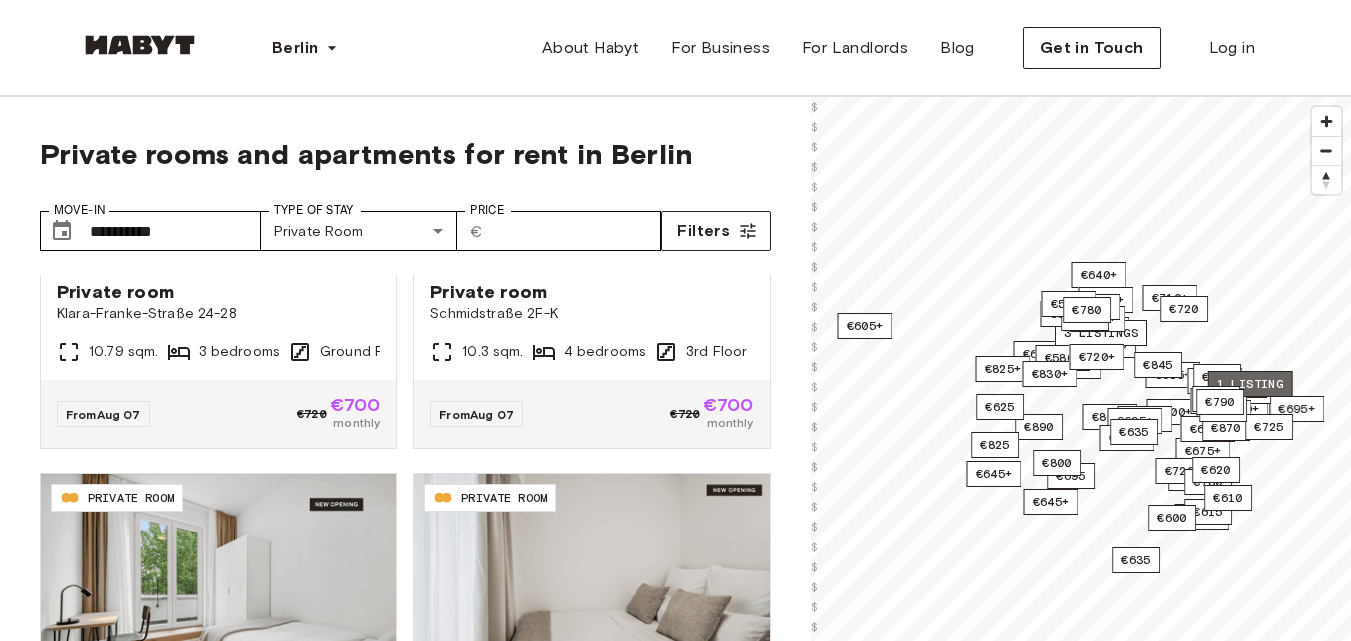click on "1 listing" at bounding box center [1249, 384] 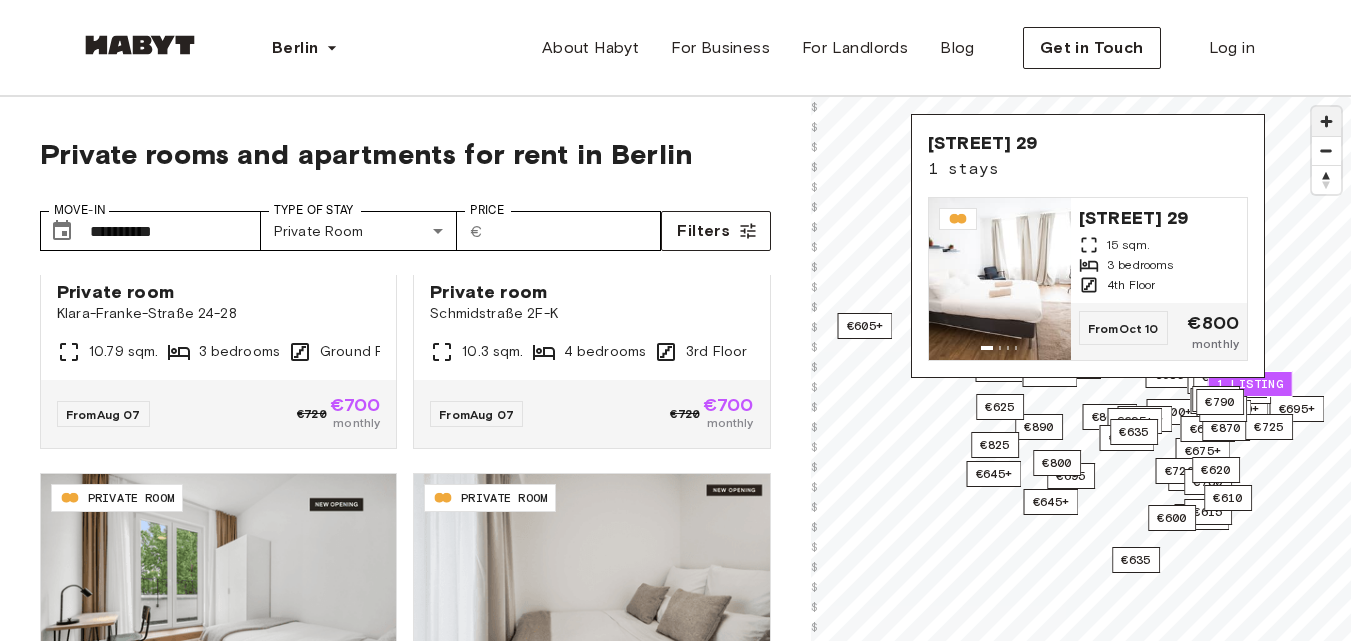 click at bounding box center [1326, 121] 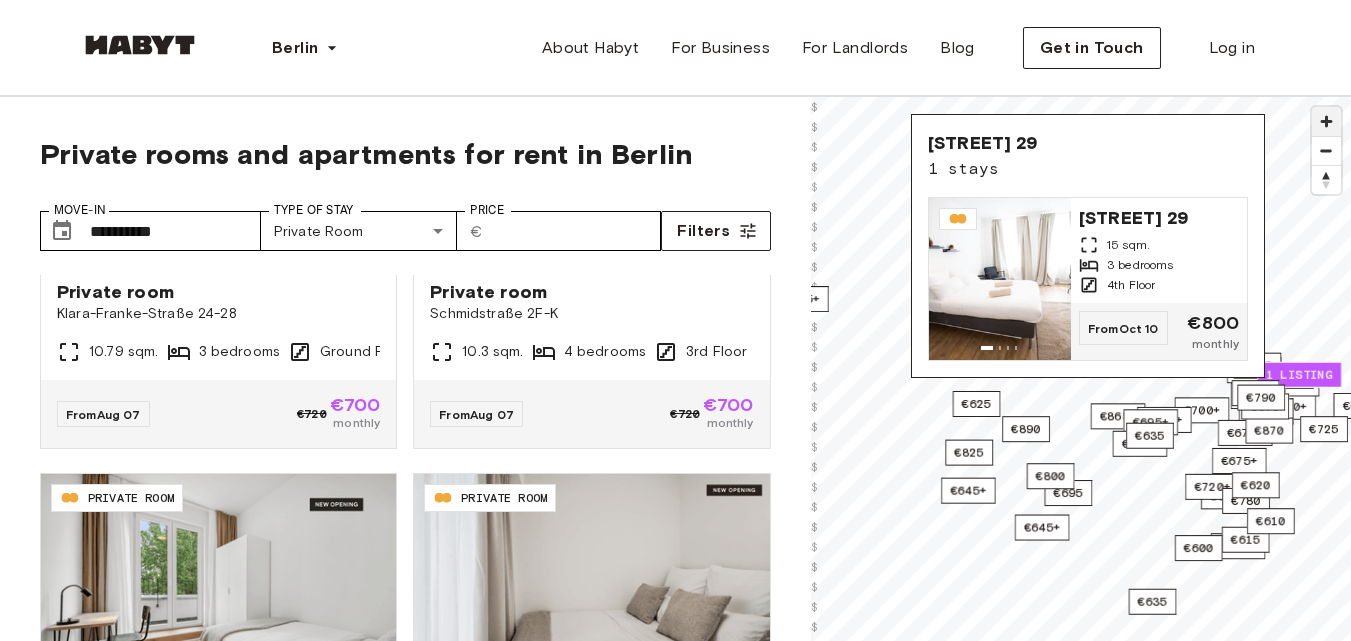 click at bounding box center [1326, 121] 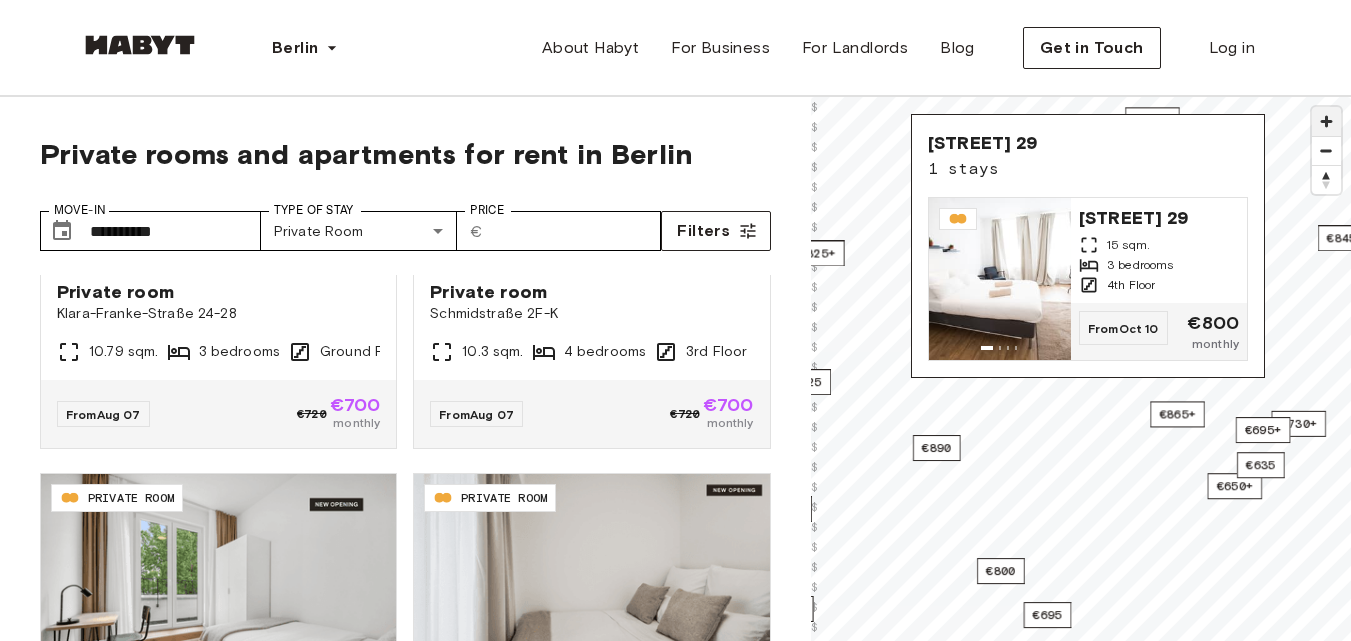 click at bounding box center [1326, 121] 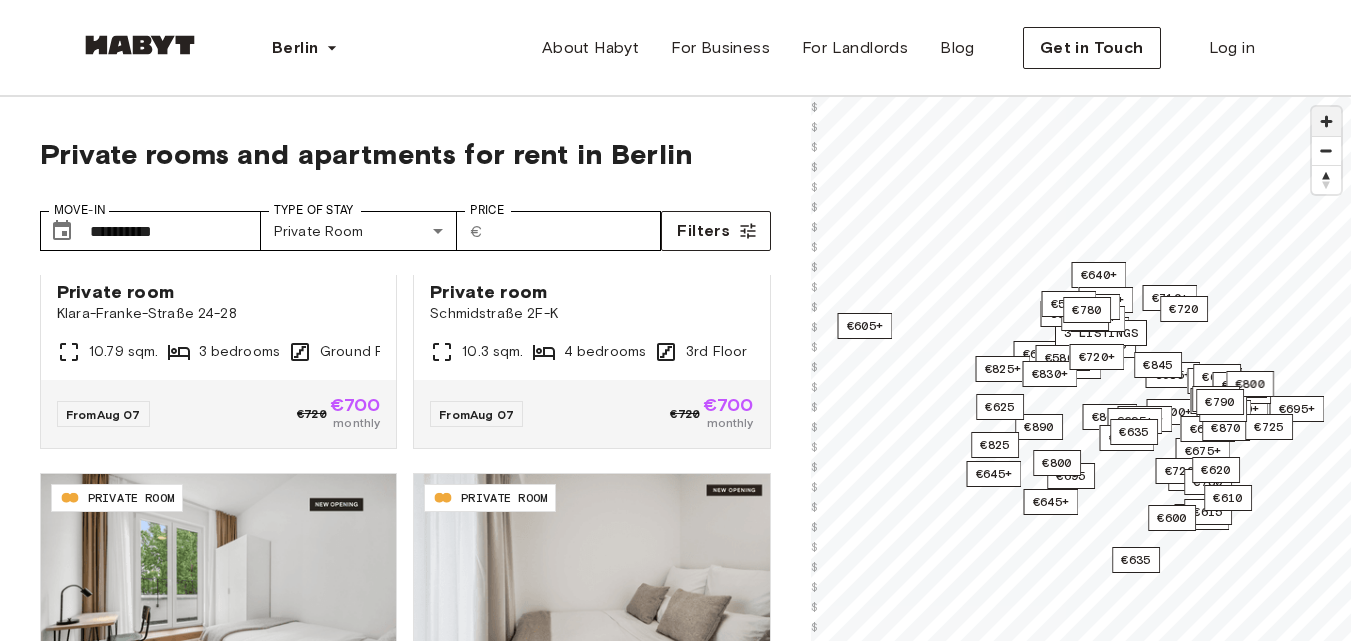 click at bounding box center [1326, 121] 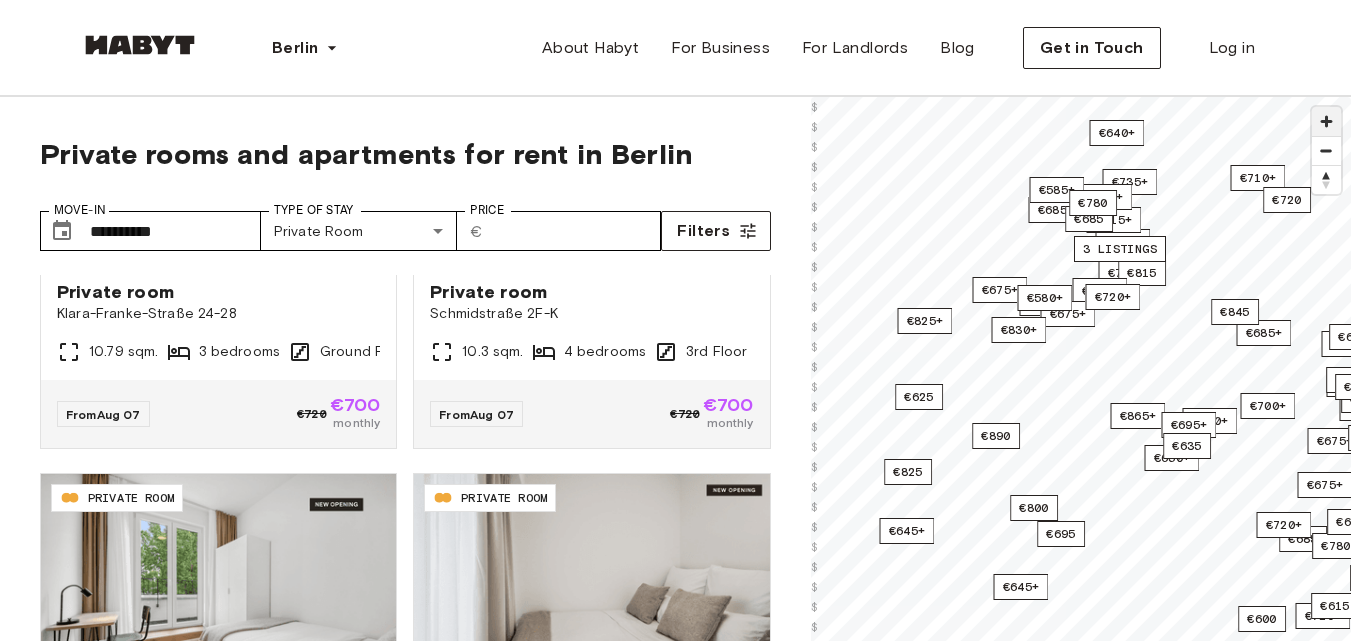 click at bounding box center (1326, 121) 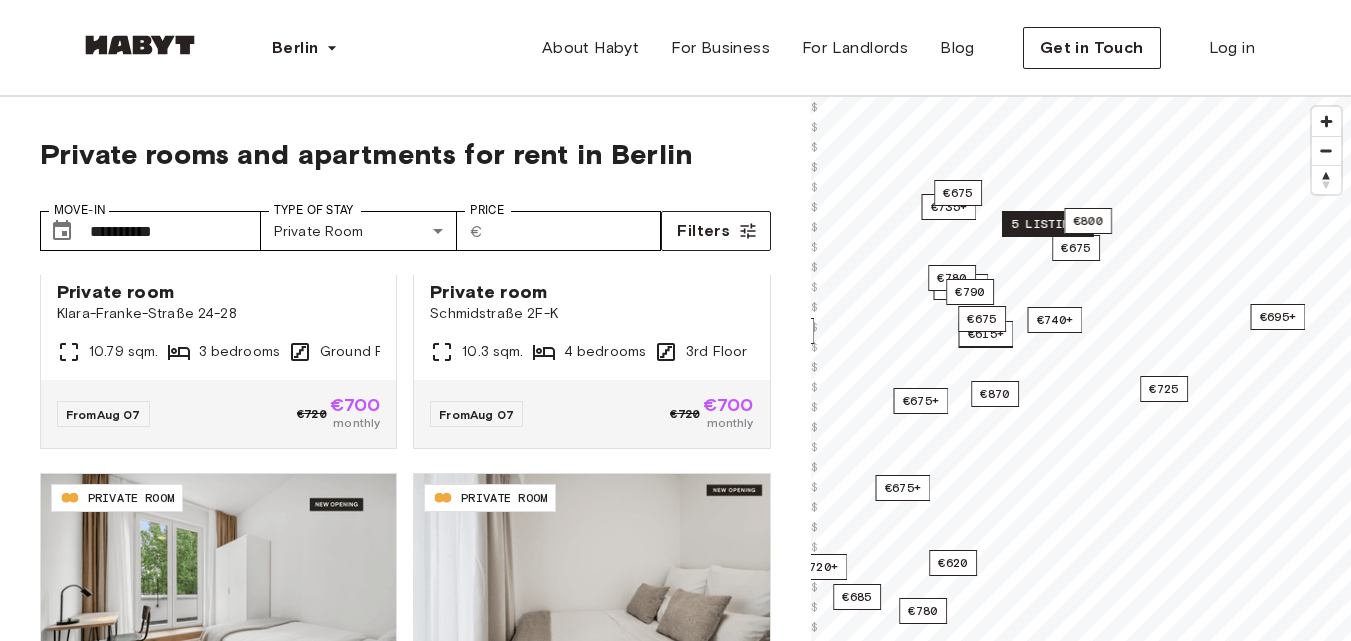 click on "5 listings" at bounding box center (1048, 224) 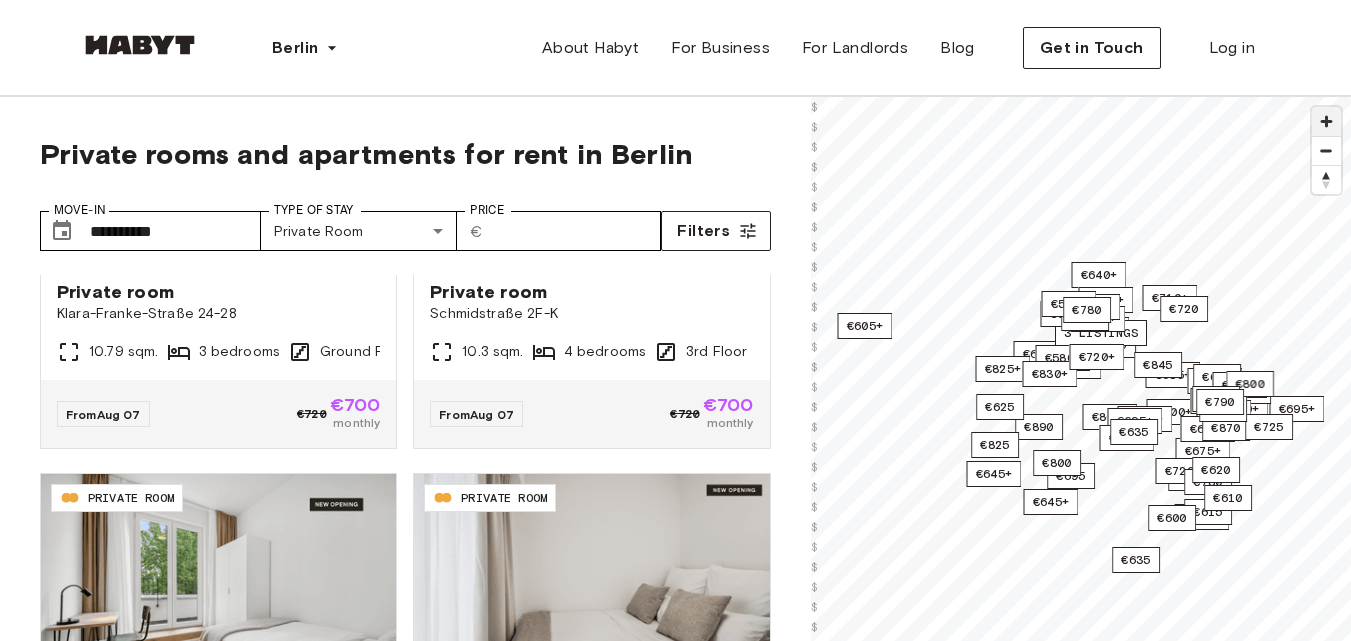 click at bounding box center [1326, 121] 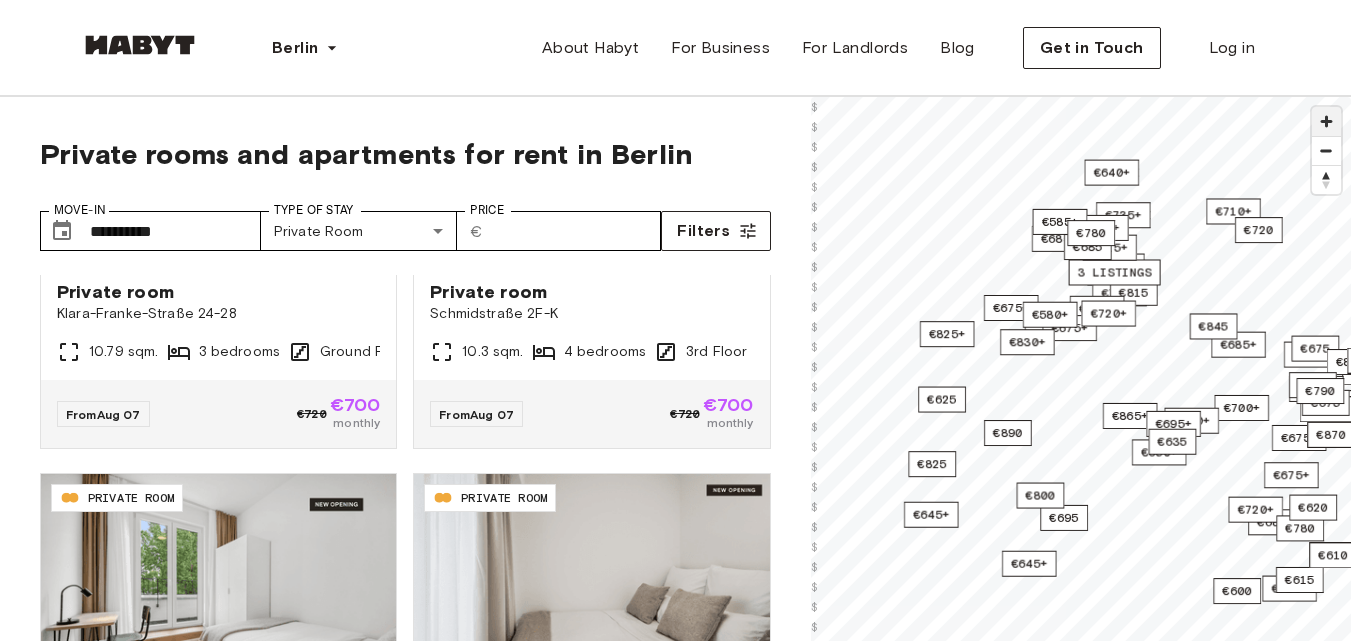 click at bounding box center [1326, 121] 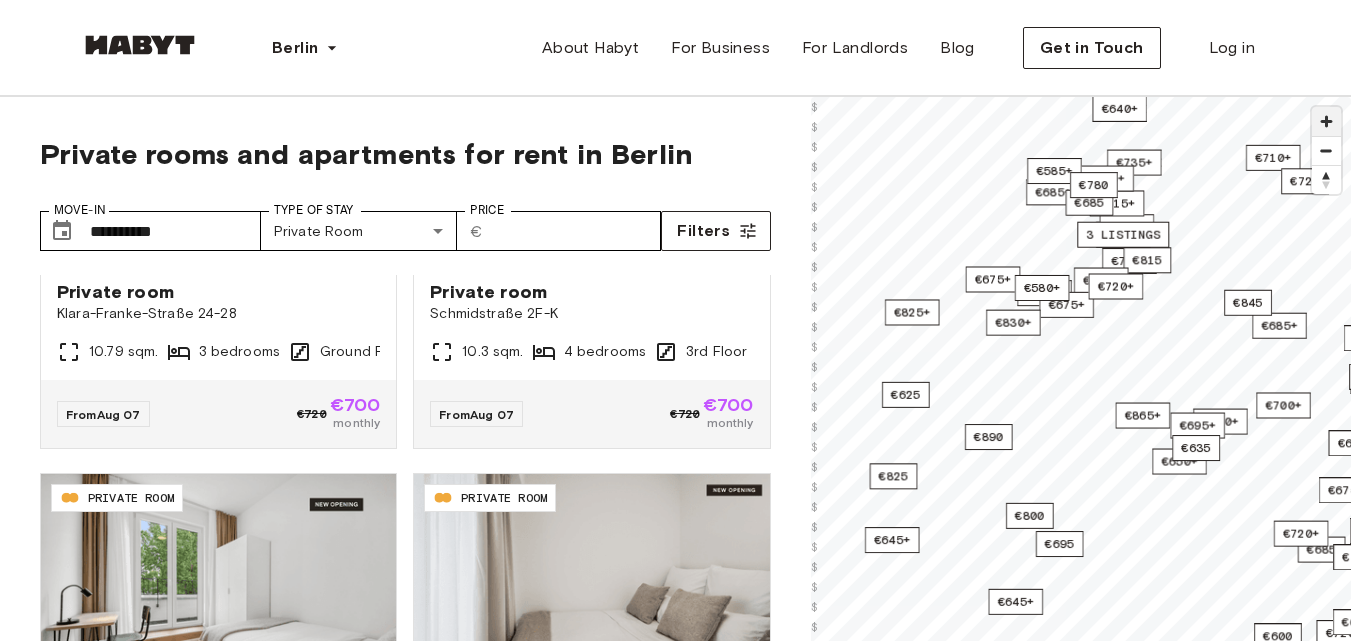 click at bounding box center [1326, 121] 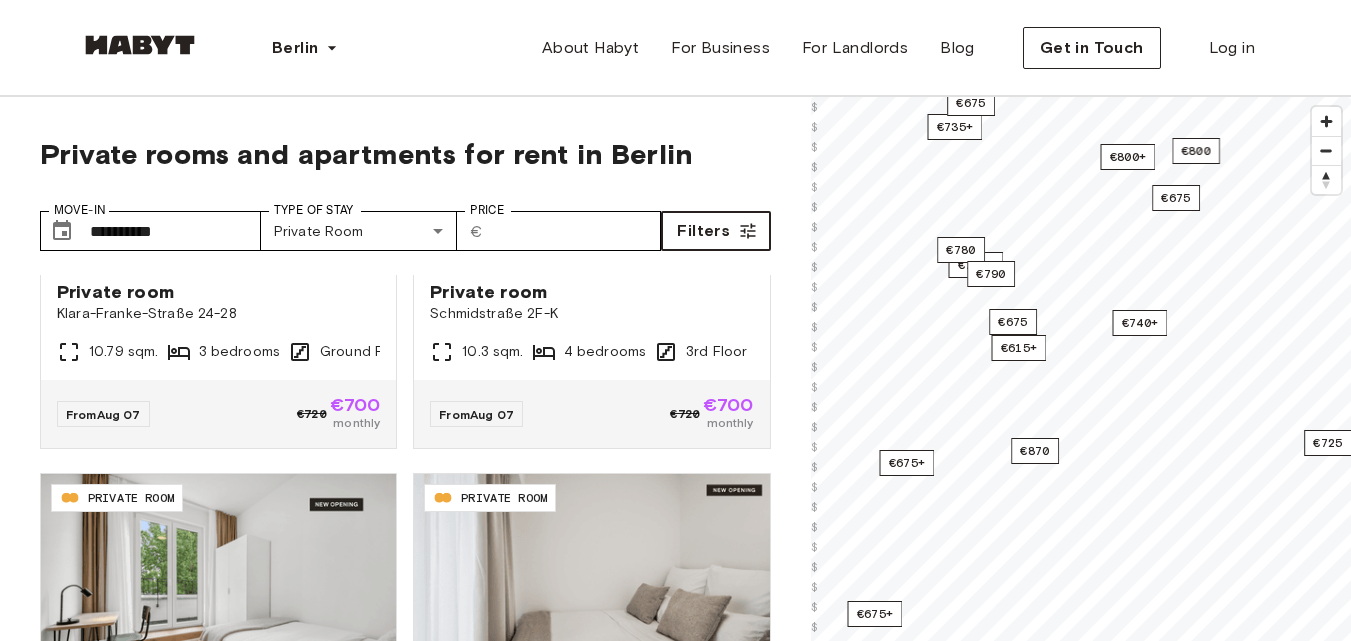 click on "**********" at bounding box center (675, 506) 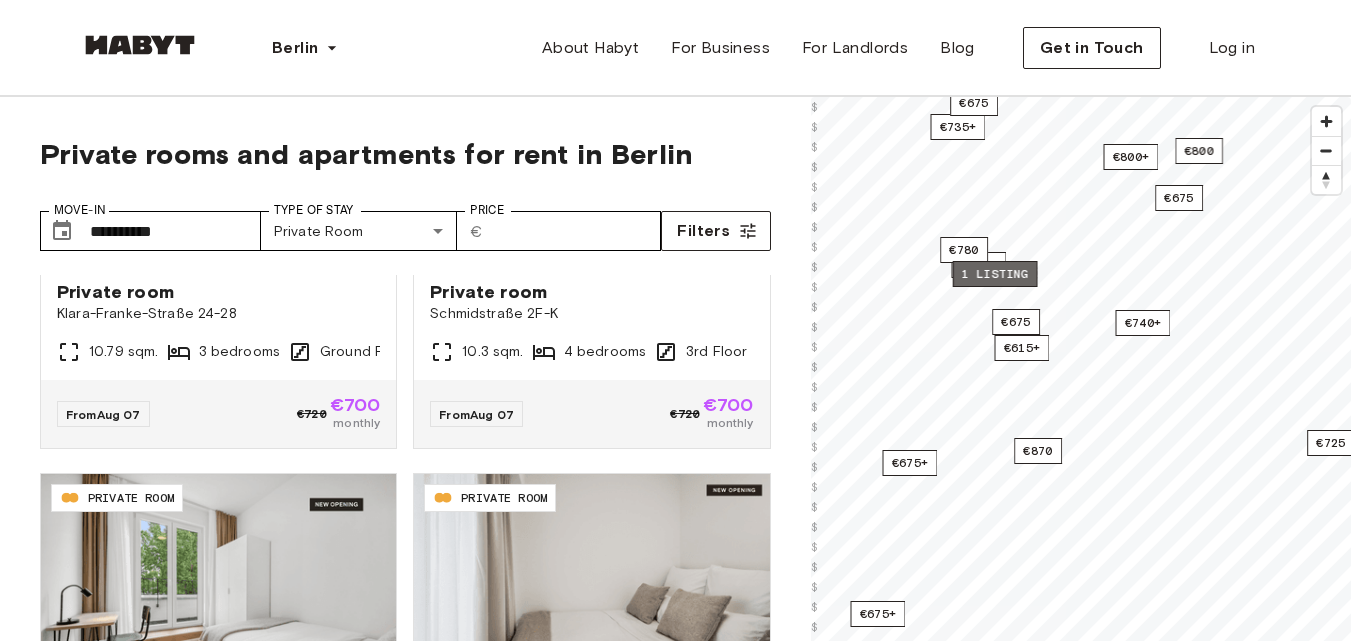 click on "1 listing" at bounding box center (994, 274) 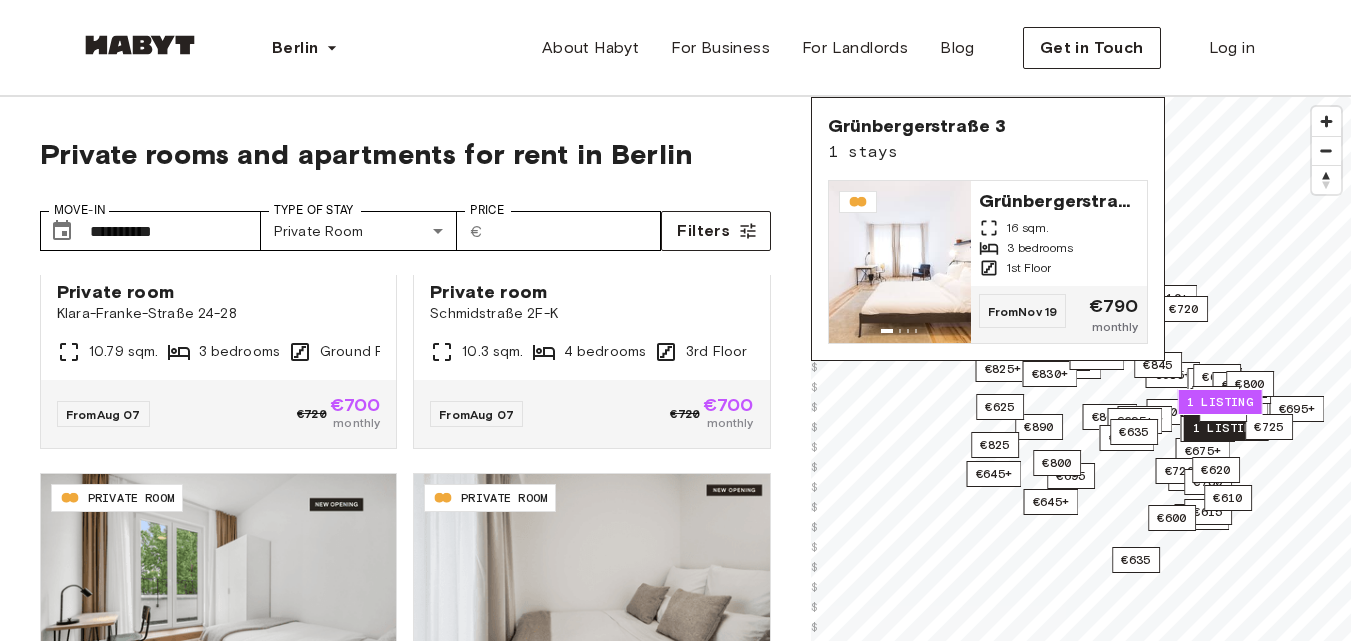 click on "1 listing" at bounding box center (1225, 428) 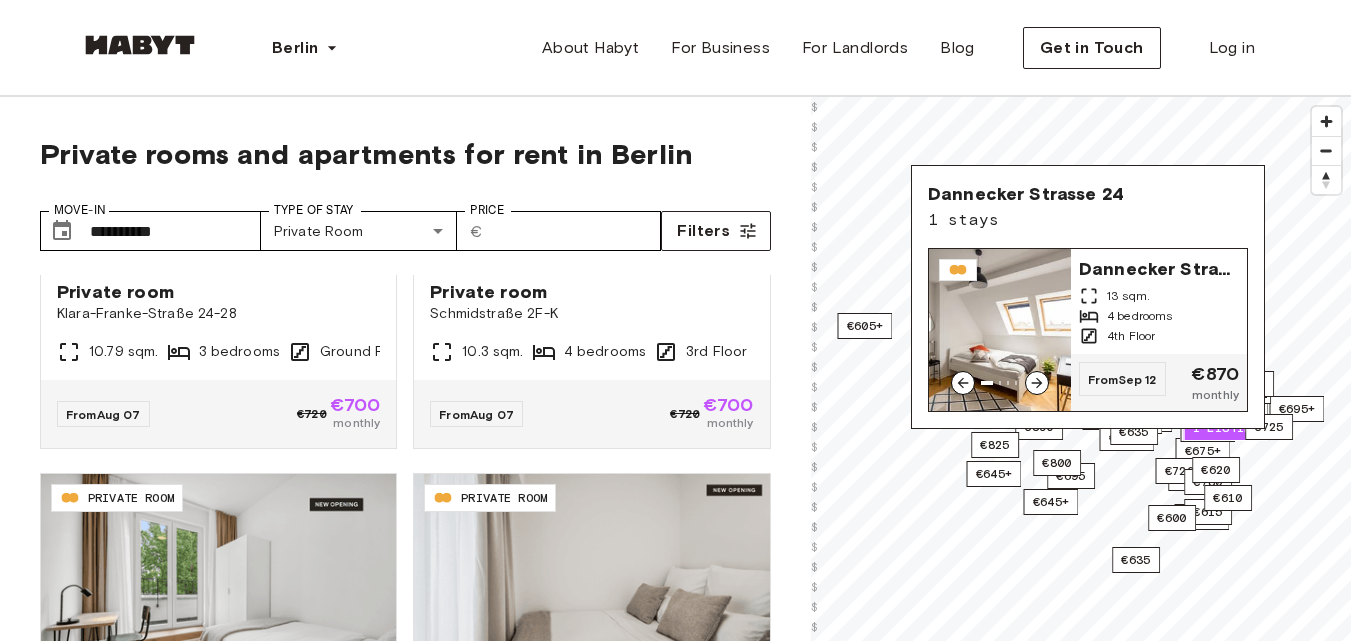 click at bounding box center (1000, 330) 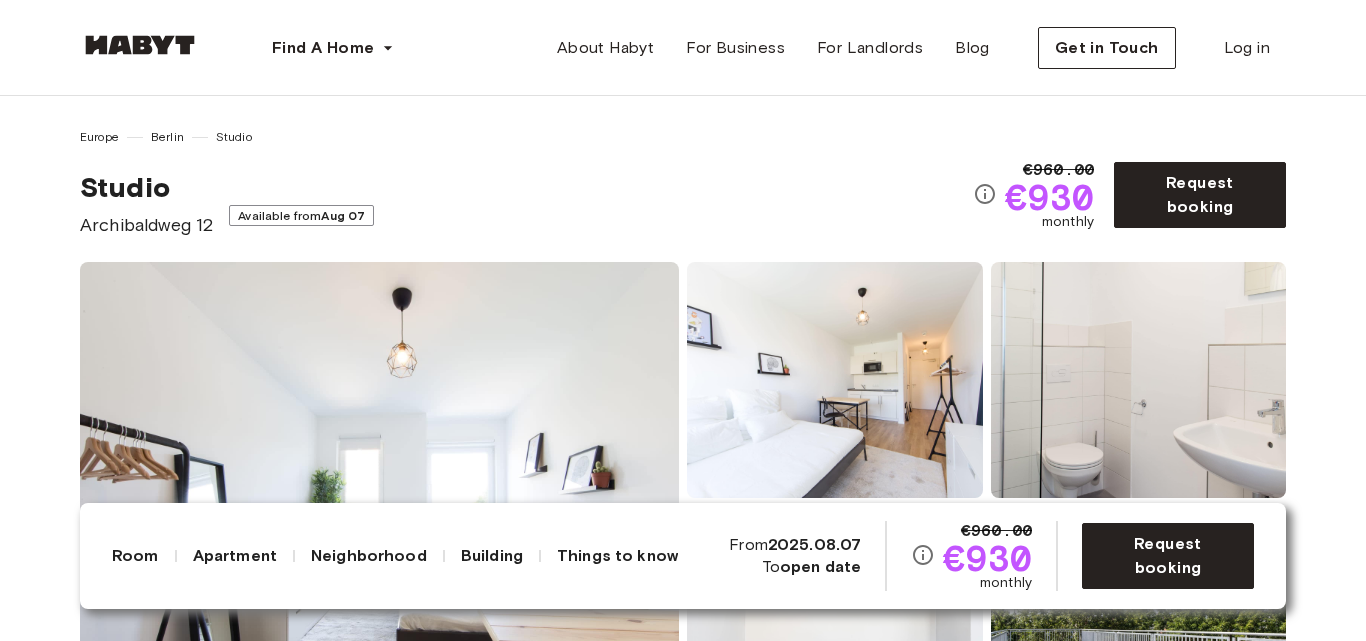 scroll, scrollTop: 0, scrollLeft: 0, axis: both 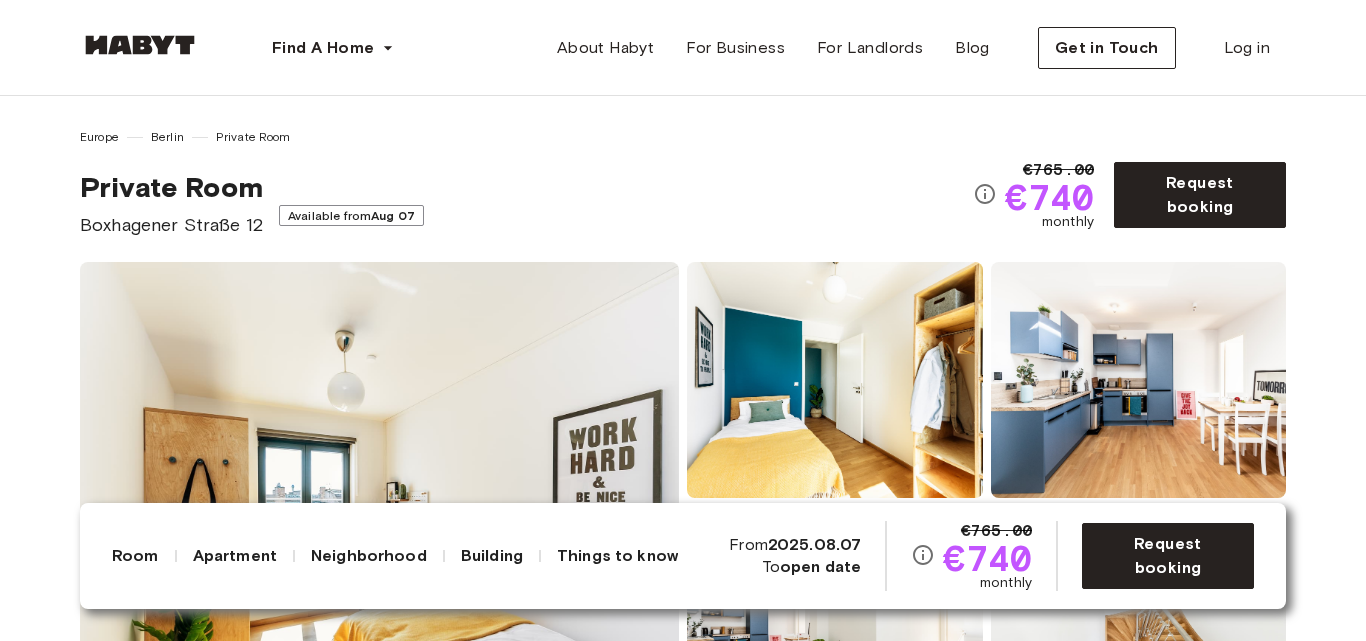 click at bounding box center [379, 502] 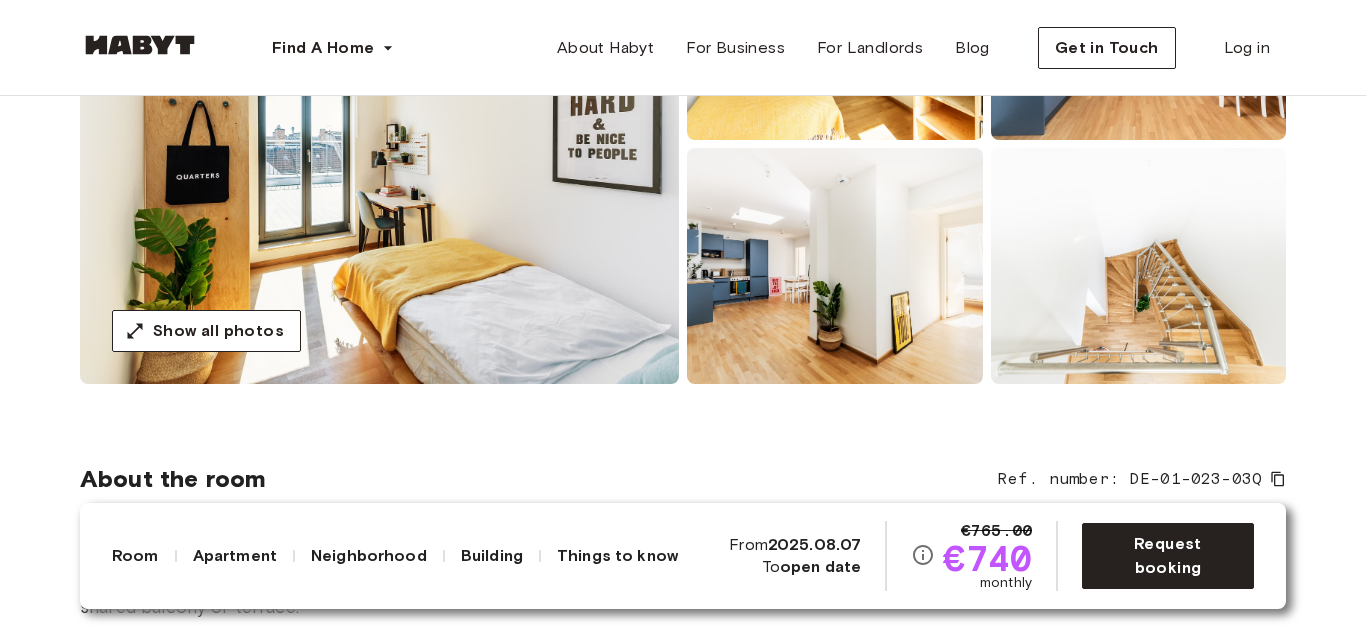 scroll, scrollTop: 360, scrollLeft: 0, axis: vertical 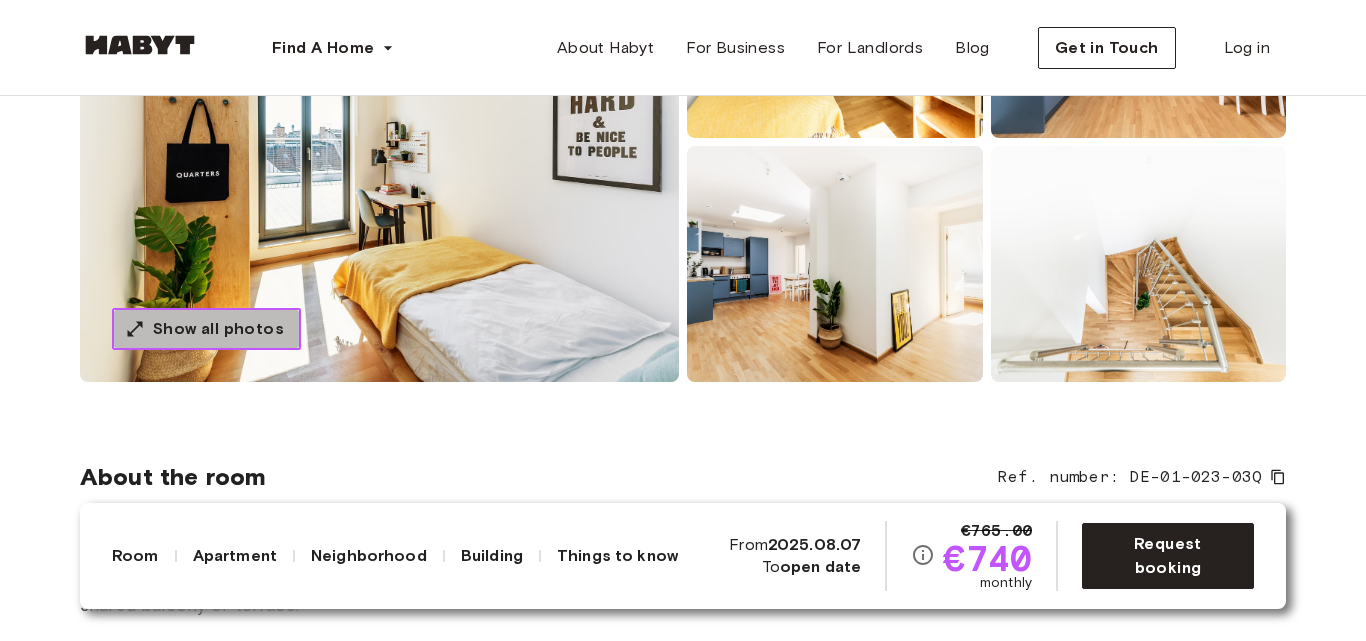 click on "Show all photos" at bounding box center (218, 329) 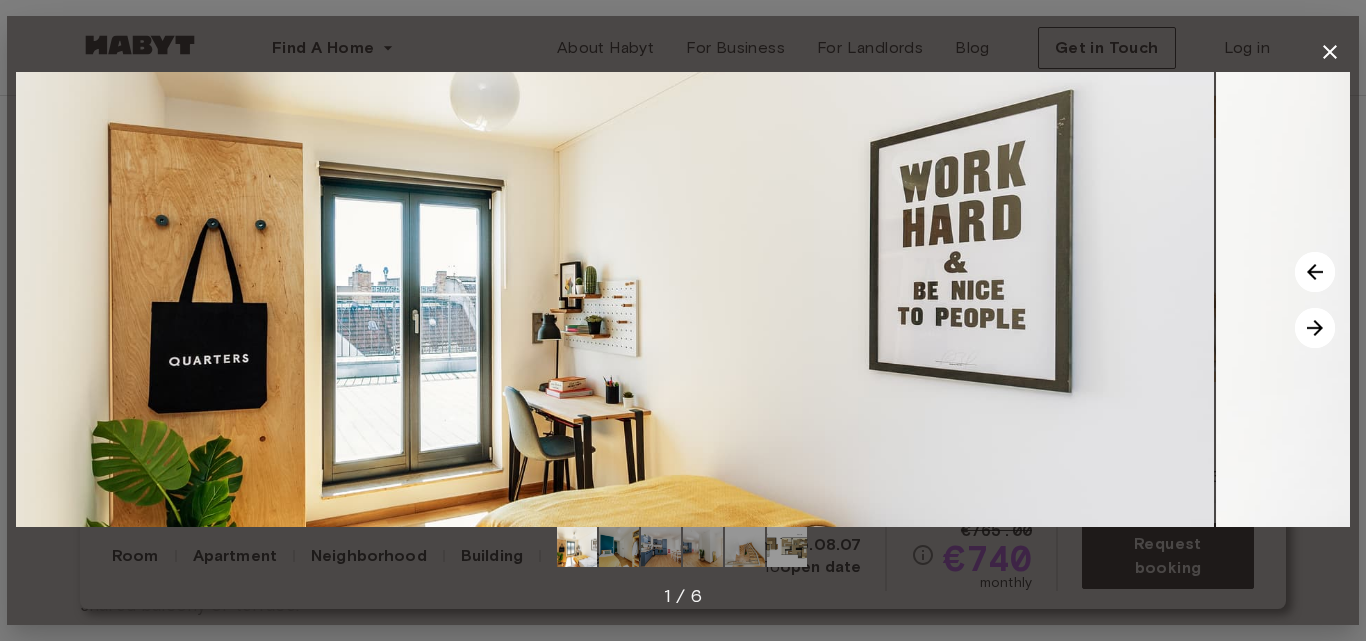 drag, startPoint x: 616, startPoint y: 282, endPoint x: 436, endPoint y: 210, distance: 193.86594 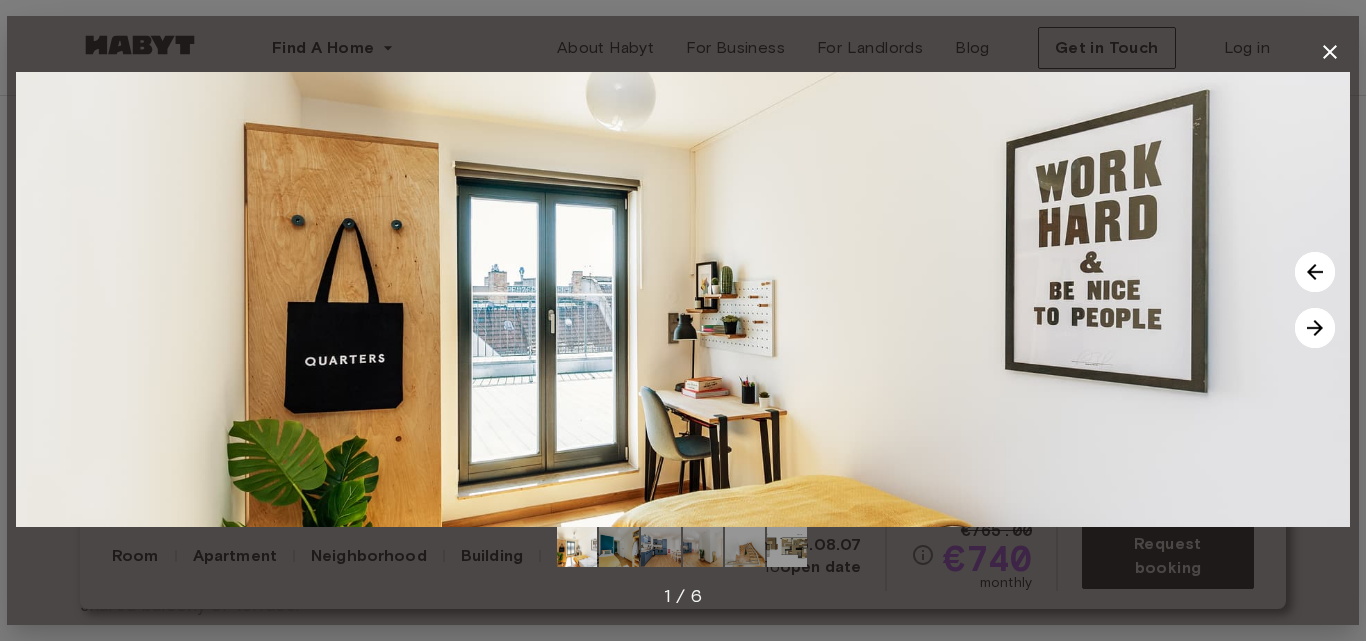 click at bounding box center [1315, 328] 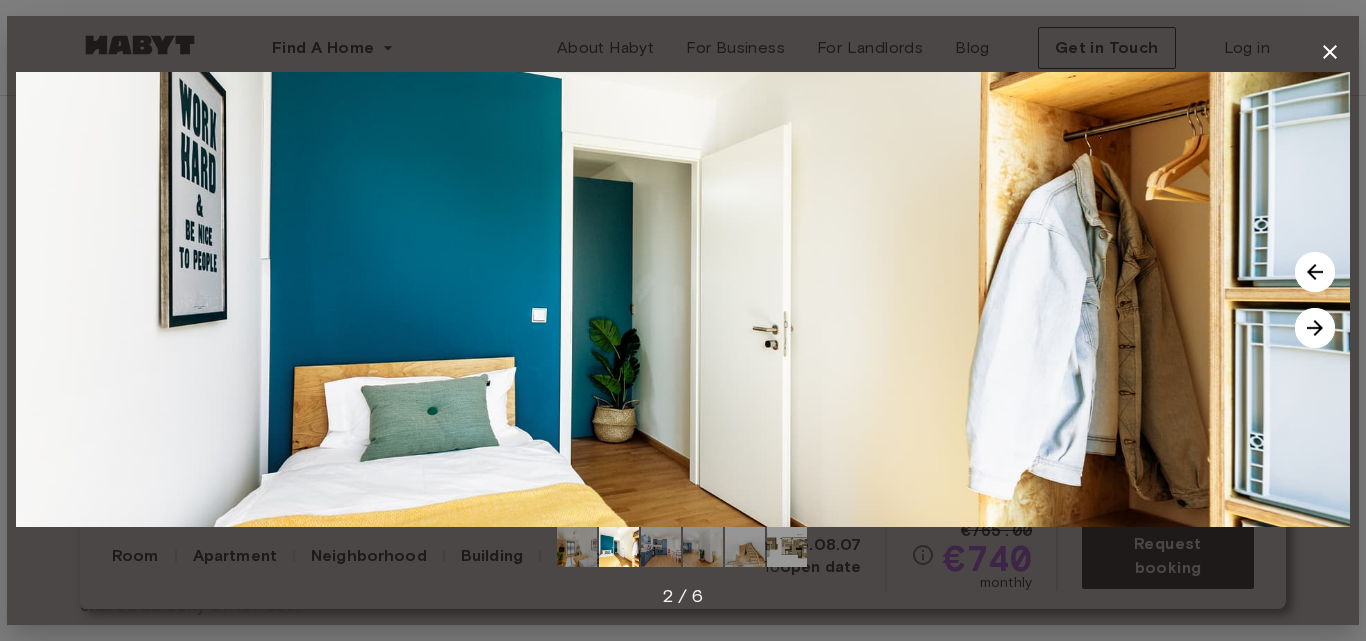click at bounding box center [1315, 328] 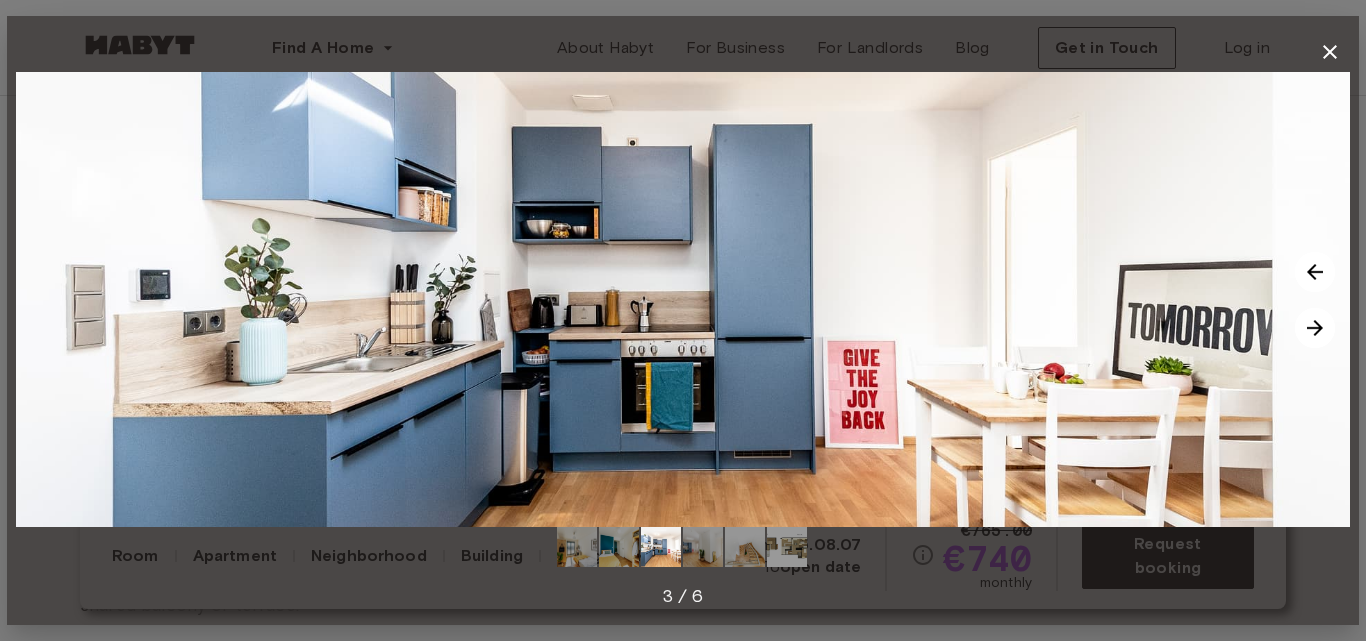 click at bounding box center [1315, 328] 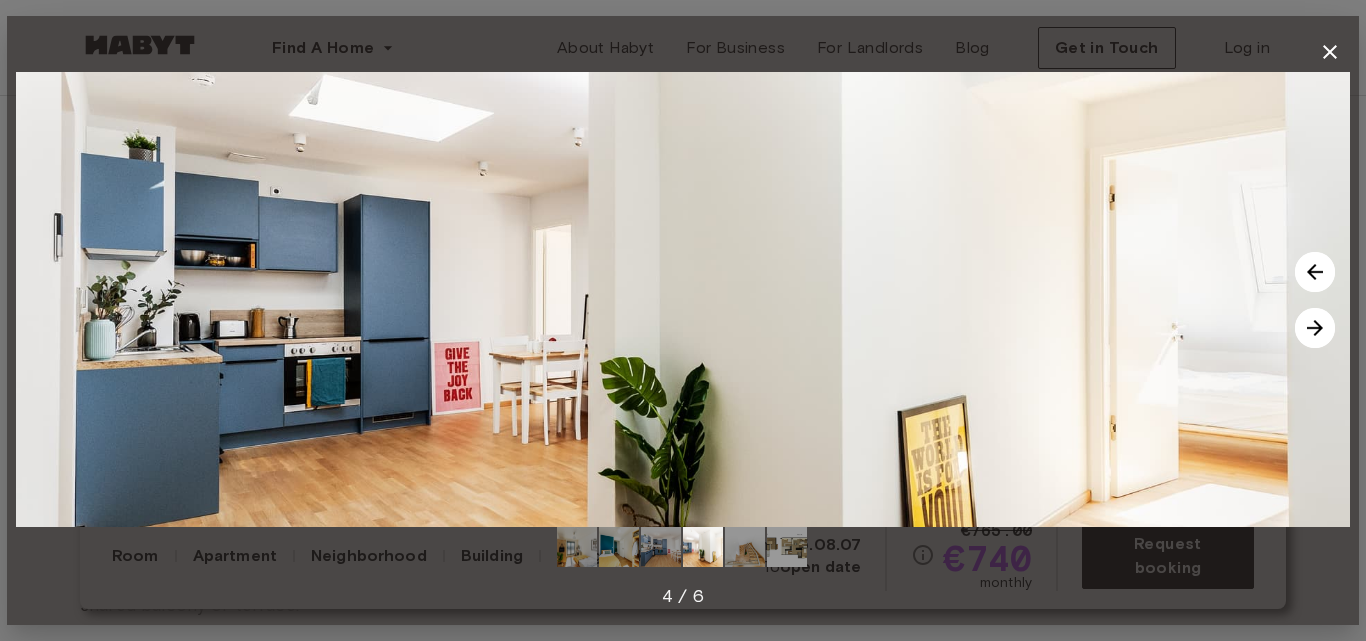 click at bounding box center [1315, 328] 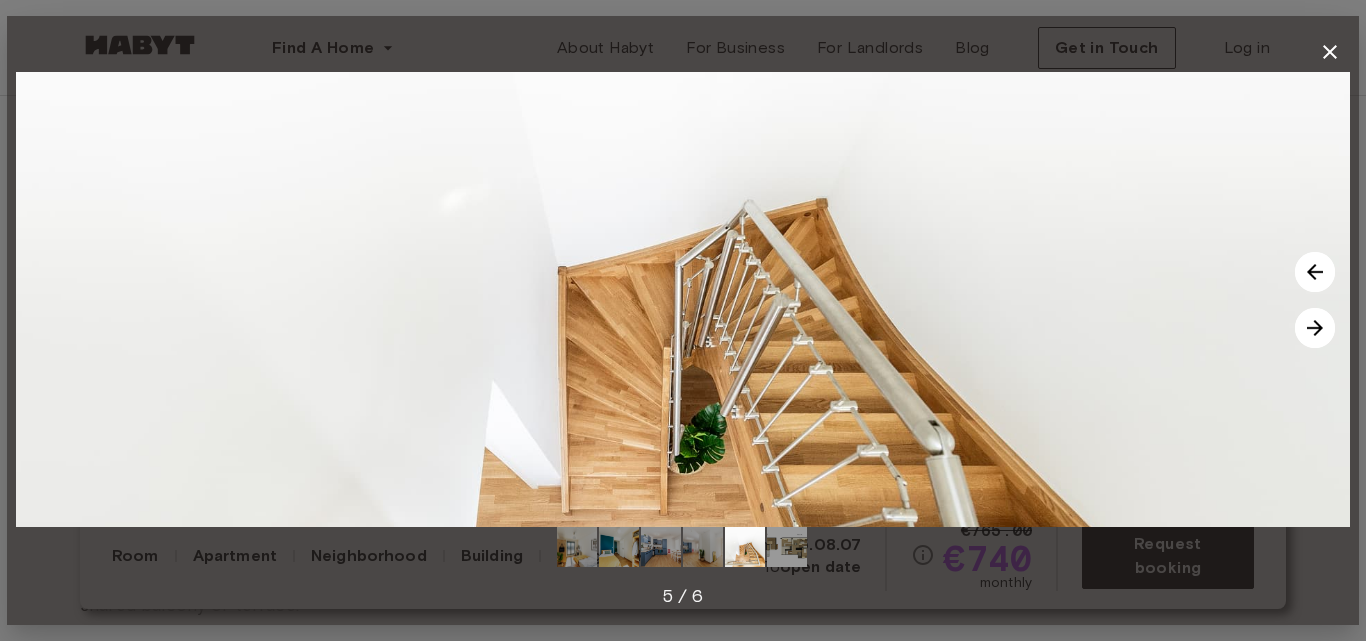 click at bounding box center (1315, 328) 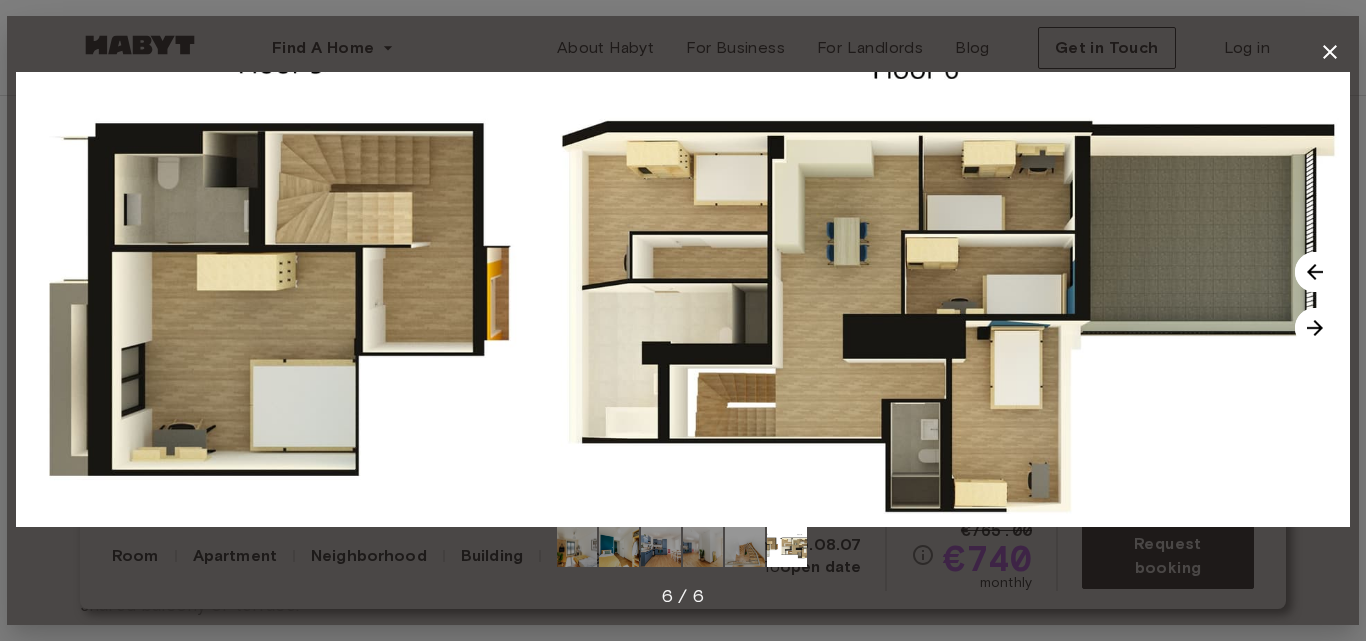 click at bounding box center (1330, 52) 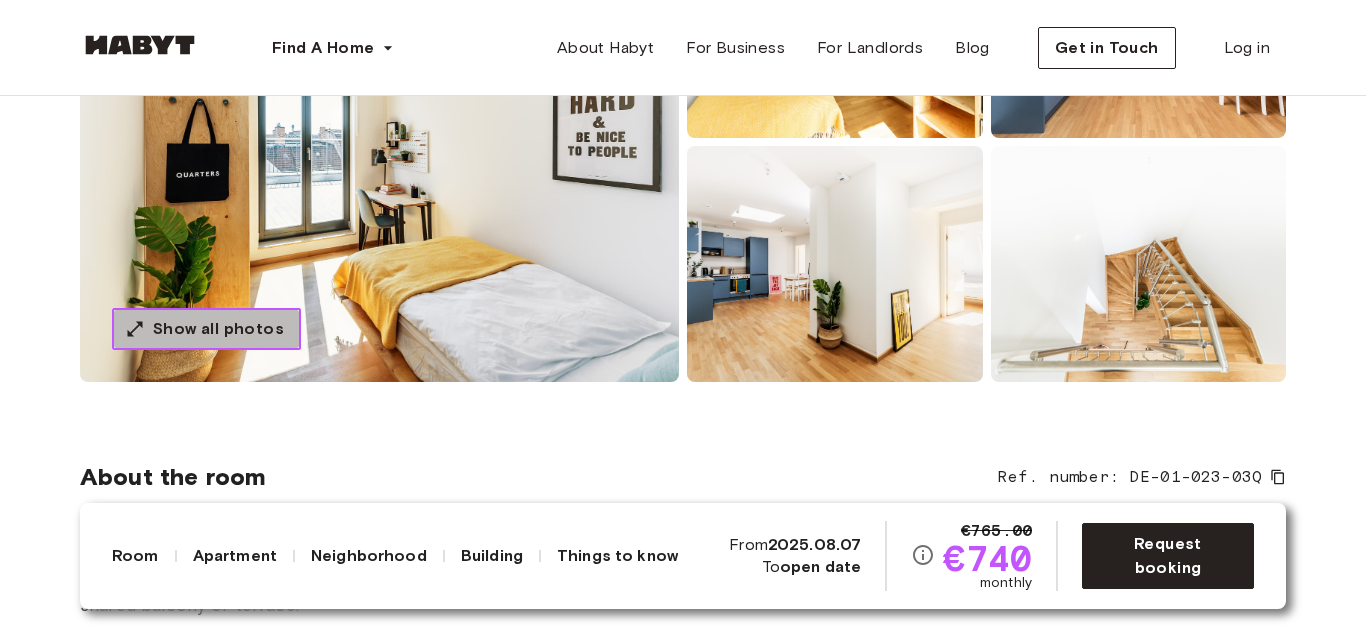 click on "Show all photos" at bounding box center [218, 329] 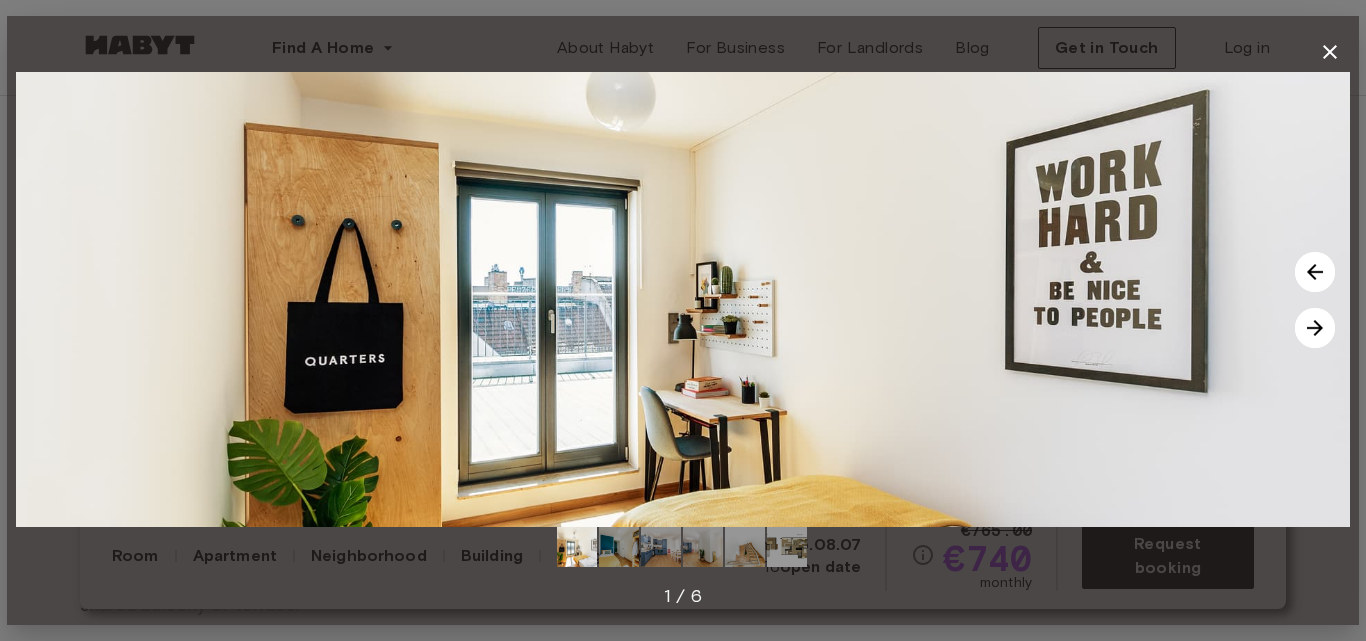 click at bounding box center [1315, 328] 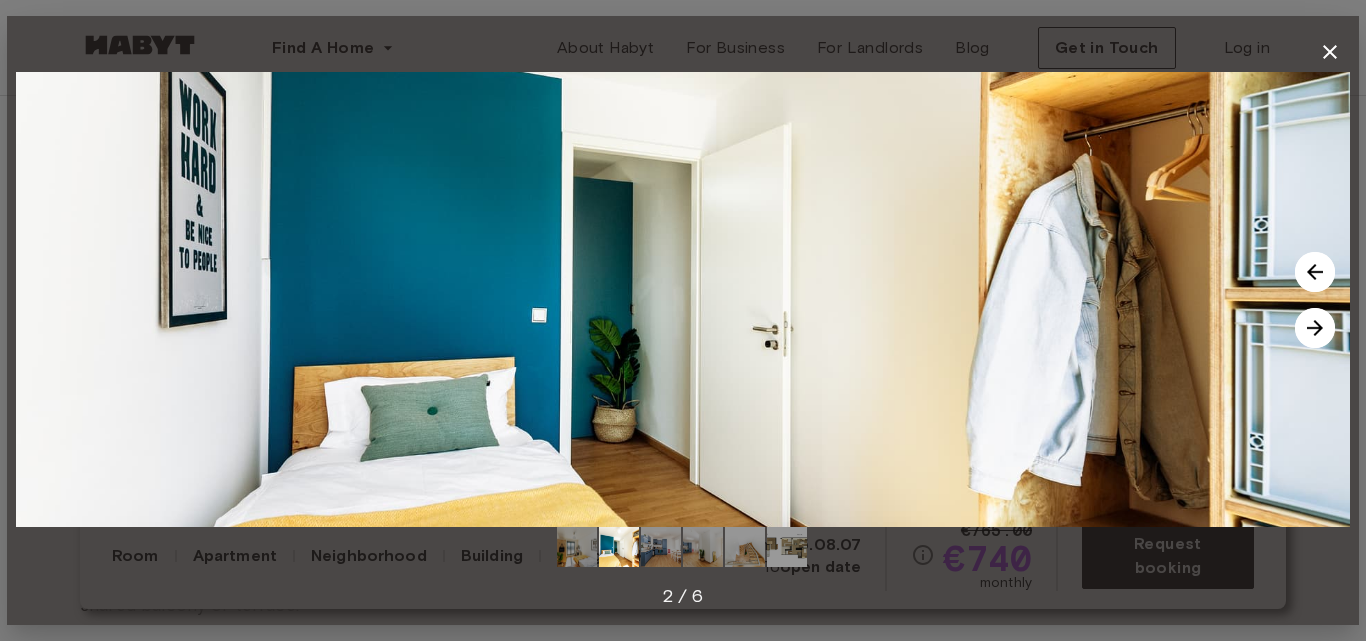 click at bounding box center [1315, 328] 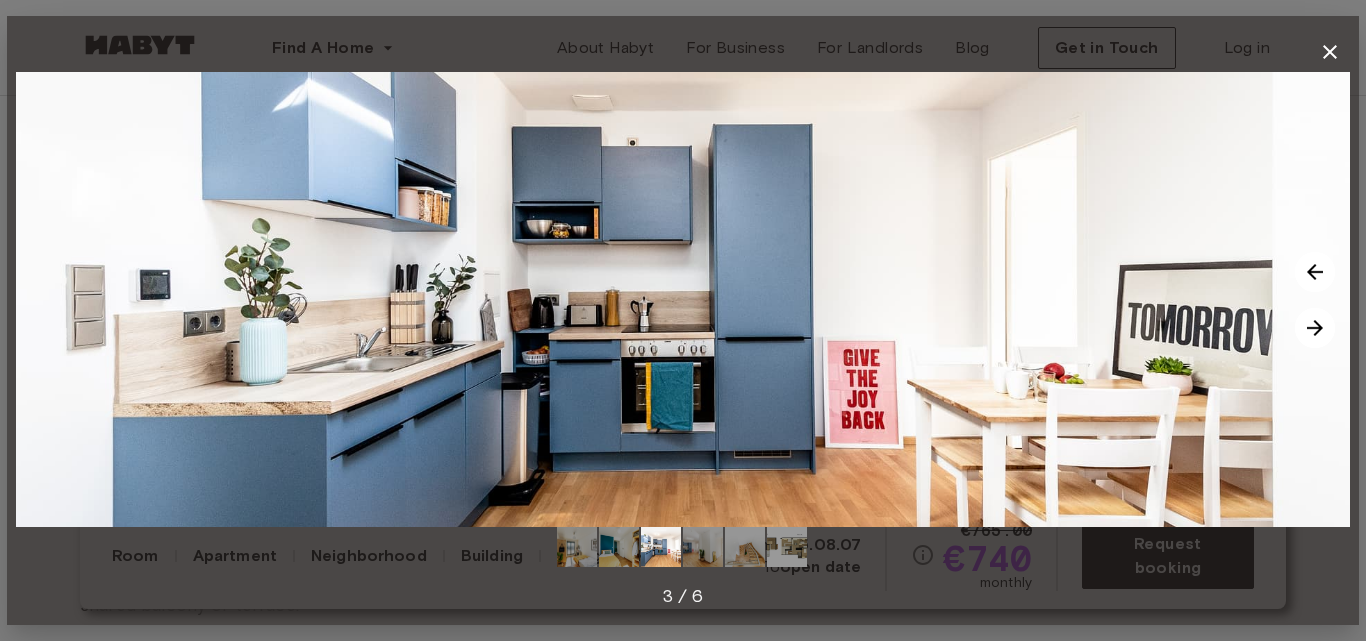 click at bounding box center (1315, 328) 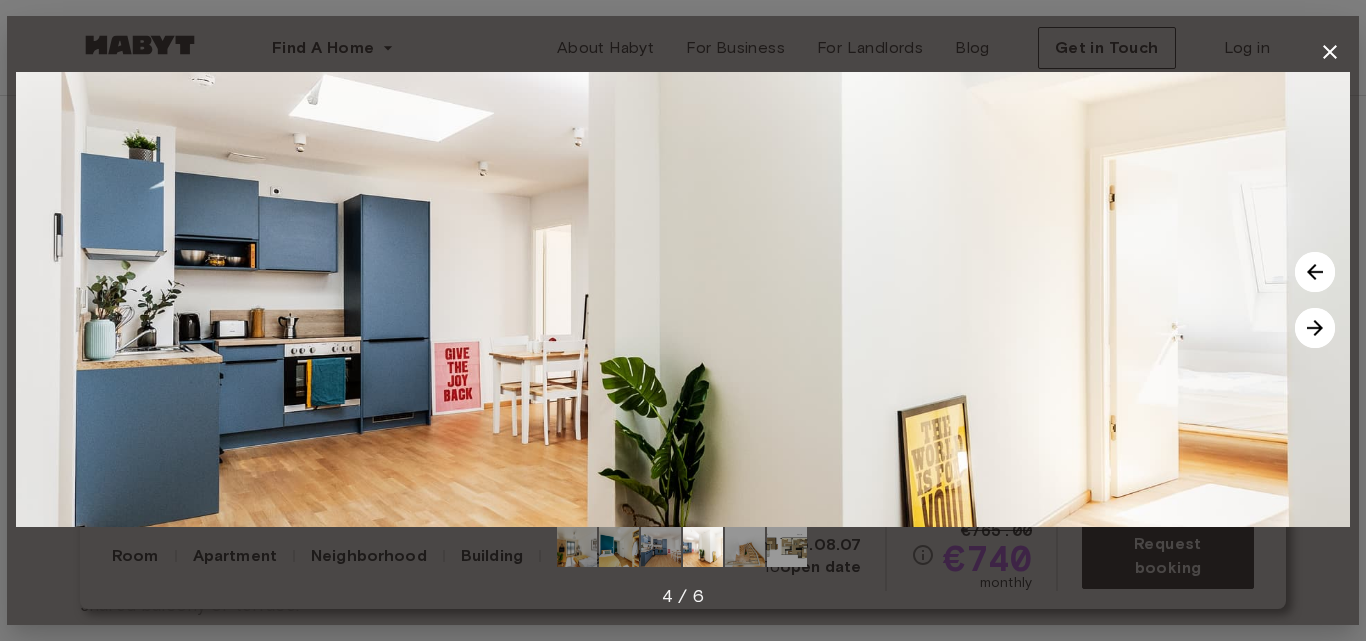 click at bounding box center [1315, 328] 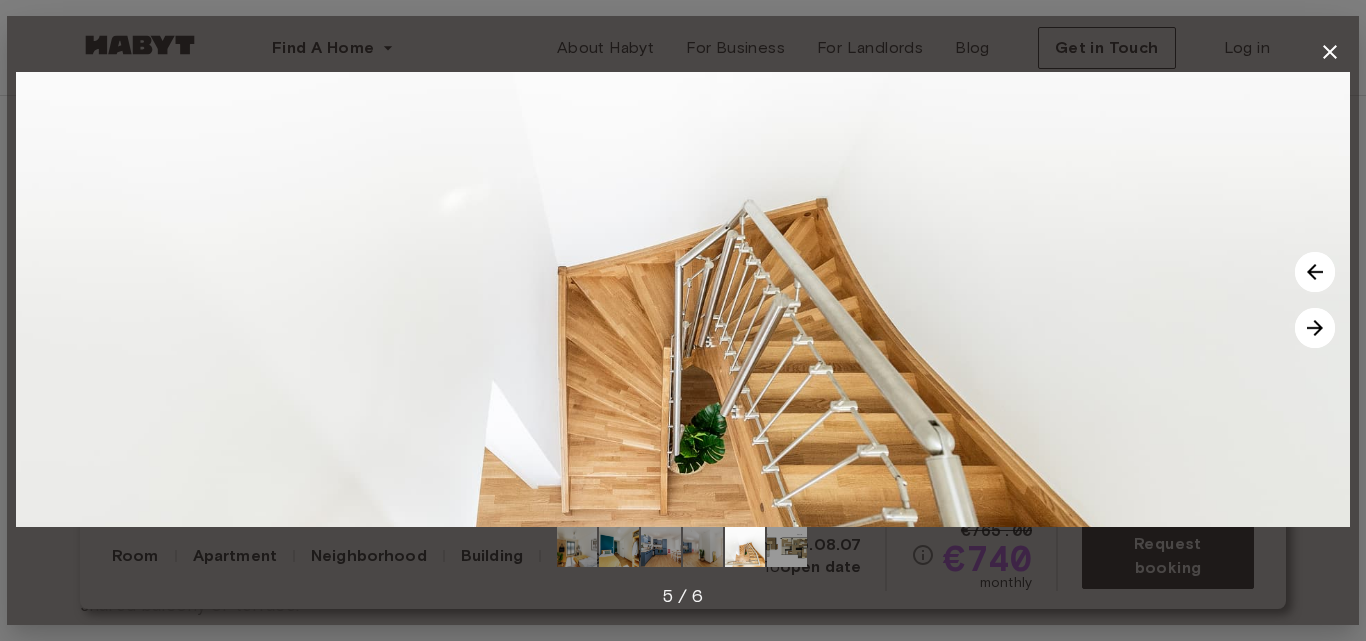 click at bounding box center [1315, 328] 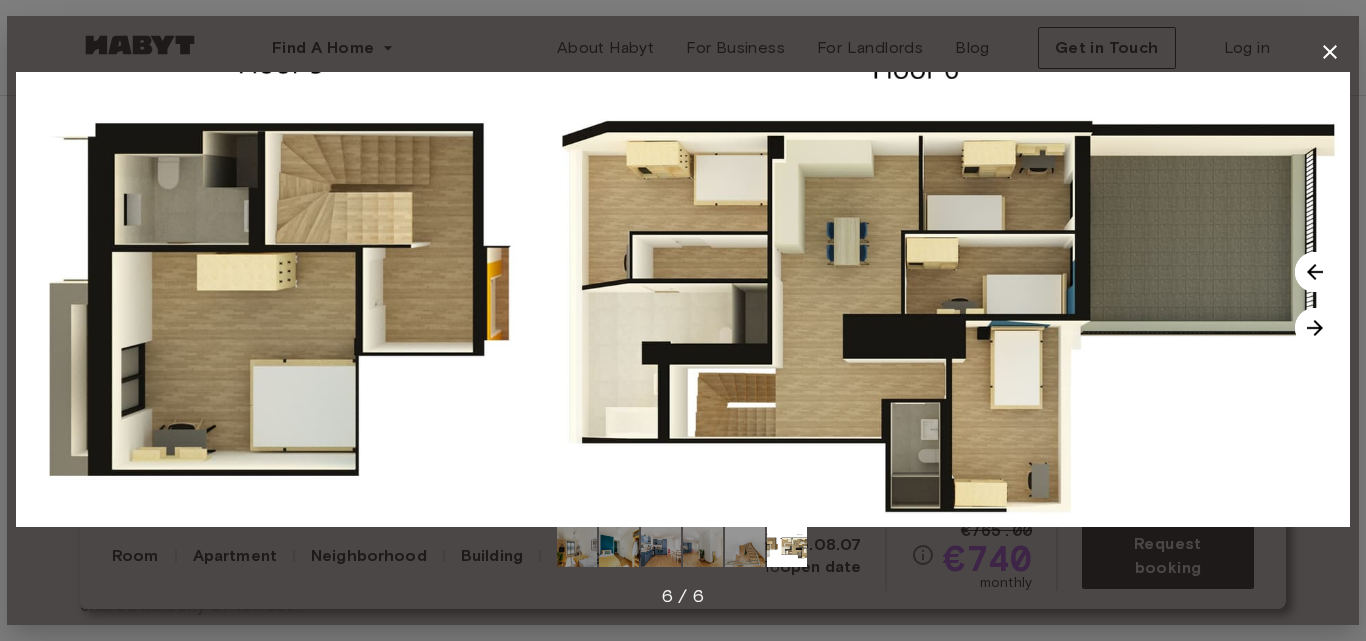 click at bounding box center [1315, 328] 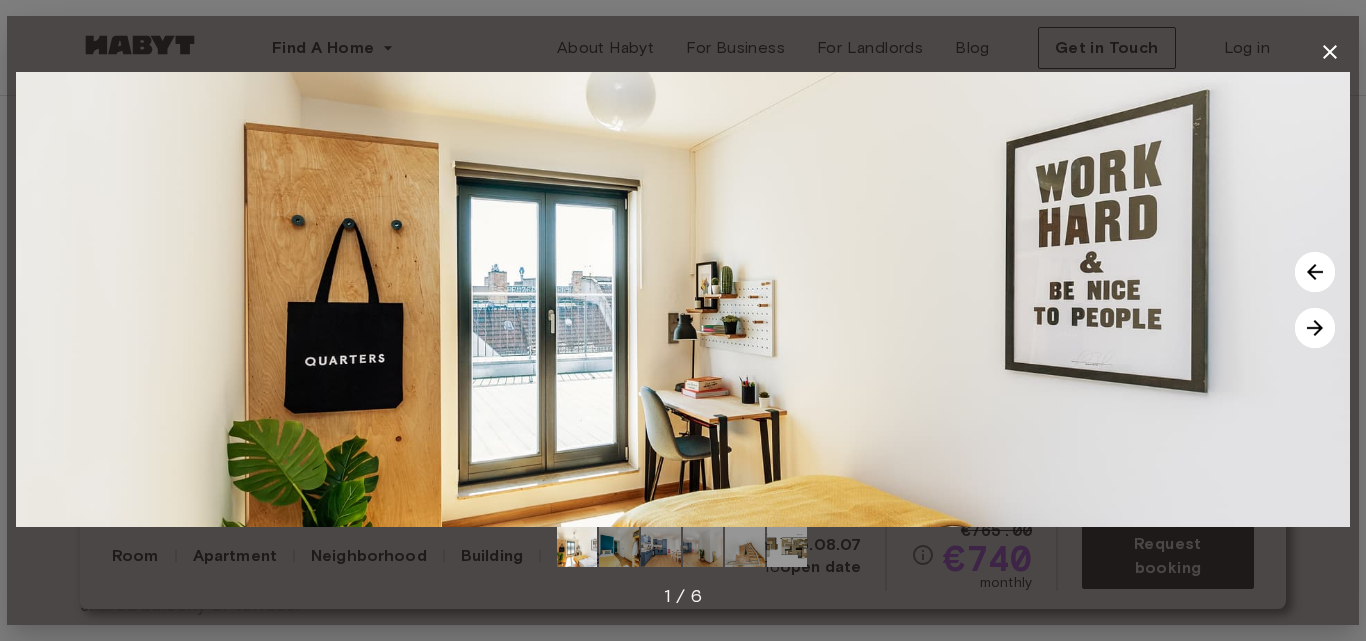 click at bounding box center (1315, 328) 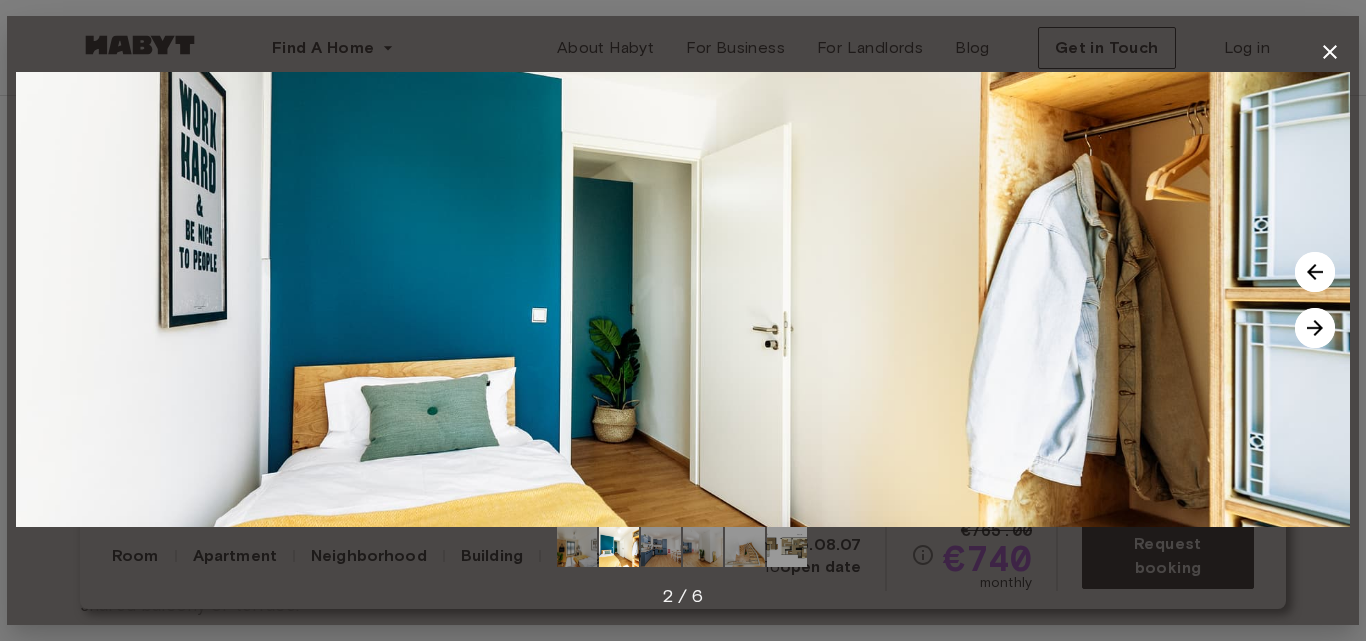 click at bounding box center (1315, 328) 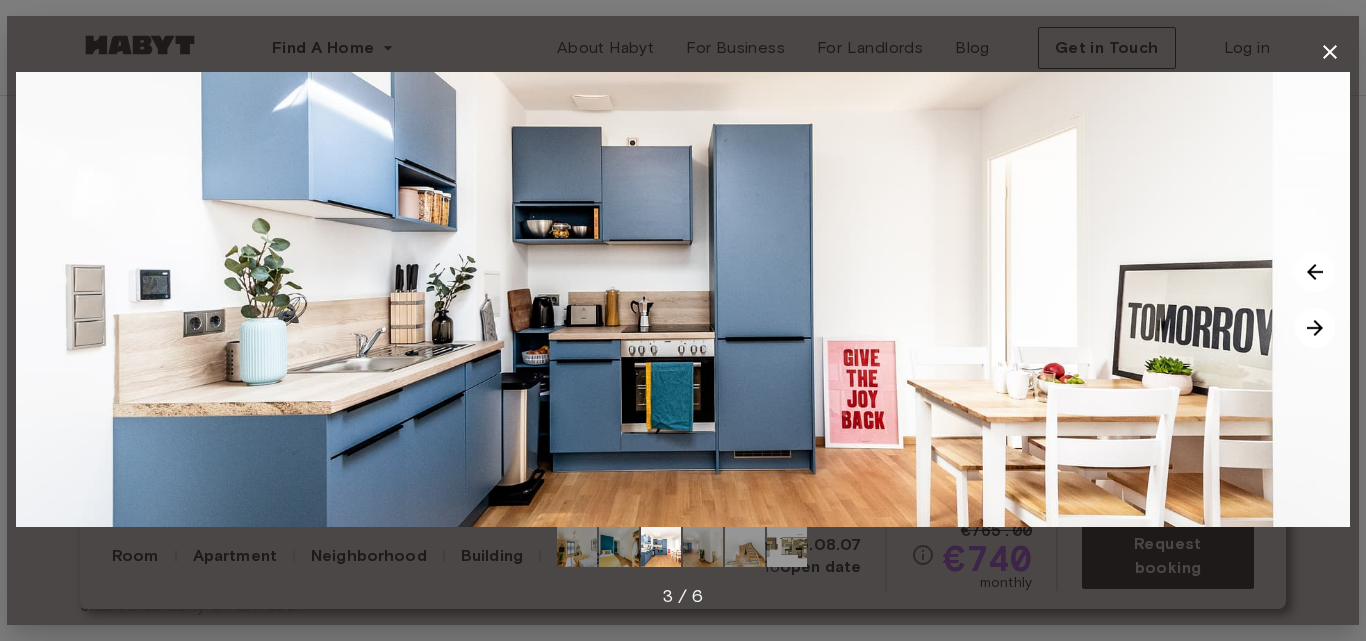click at bounding box center [1315, 328] 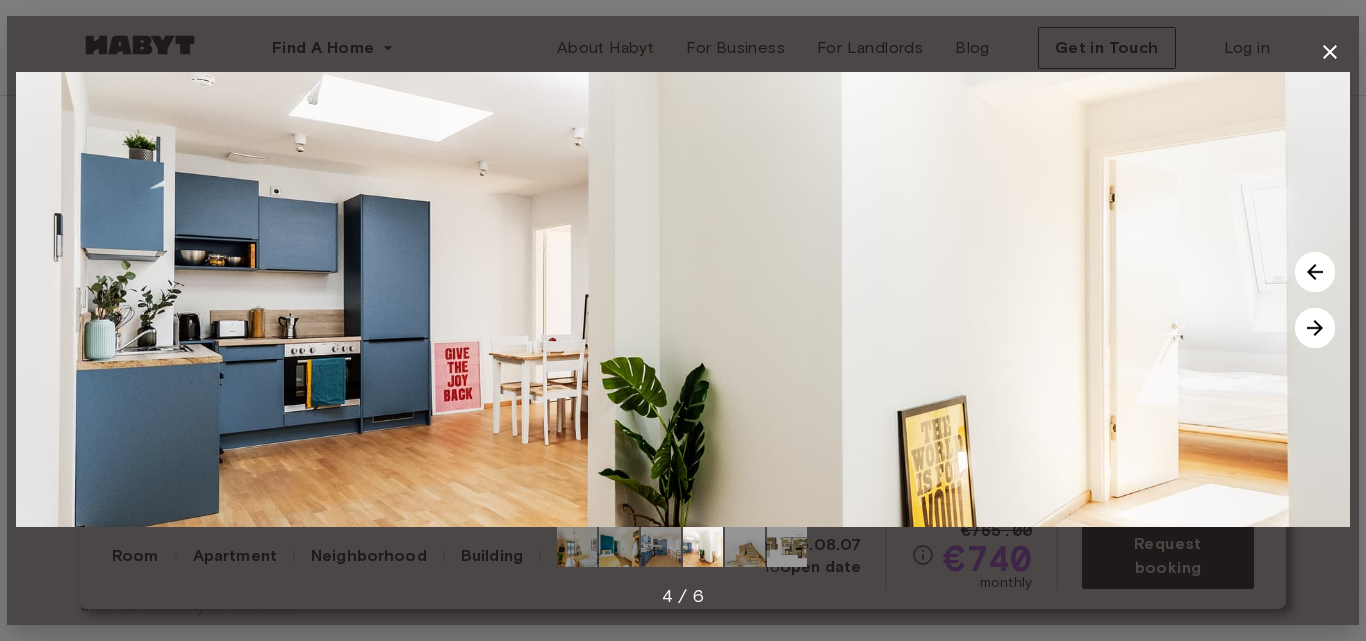 click at bounding box center [1315, 328] 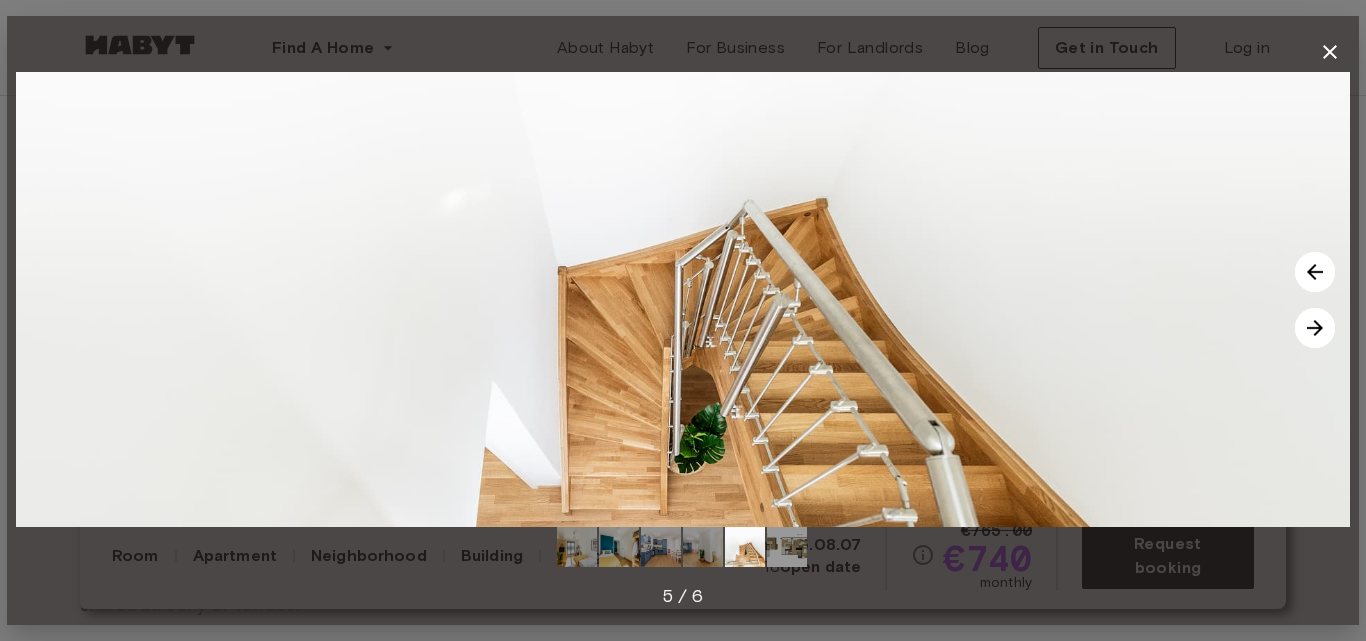 click at bounding box center [1315, 328] 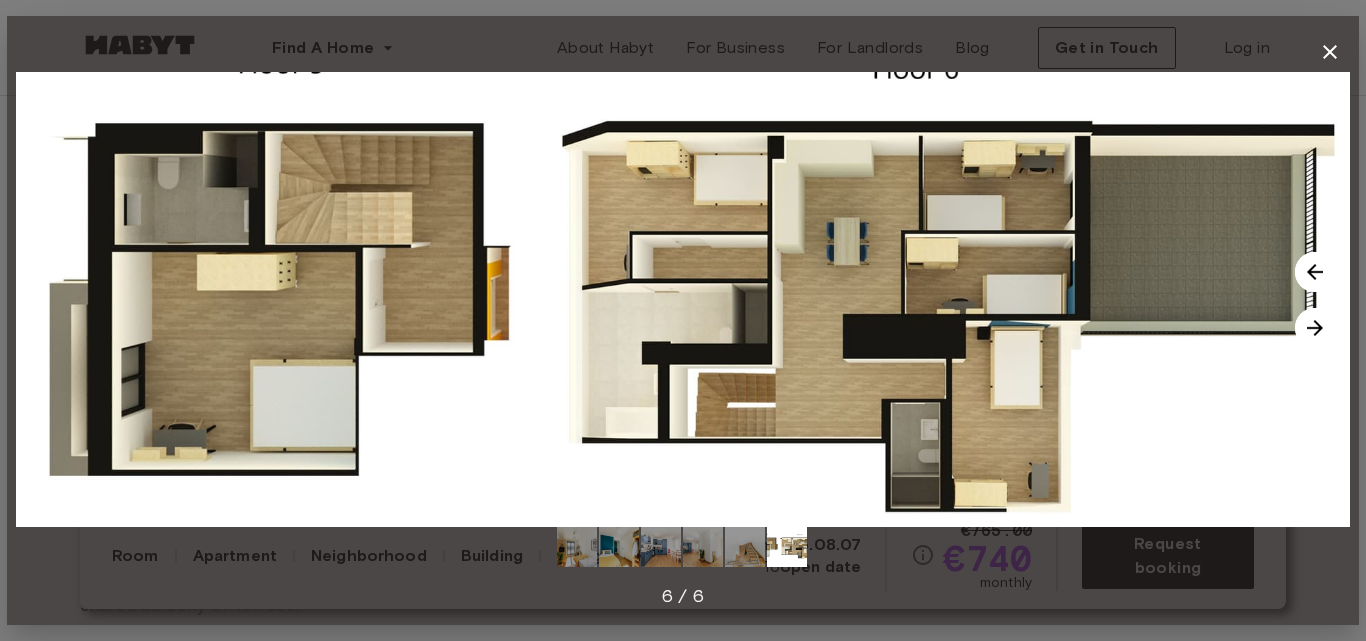 click 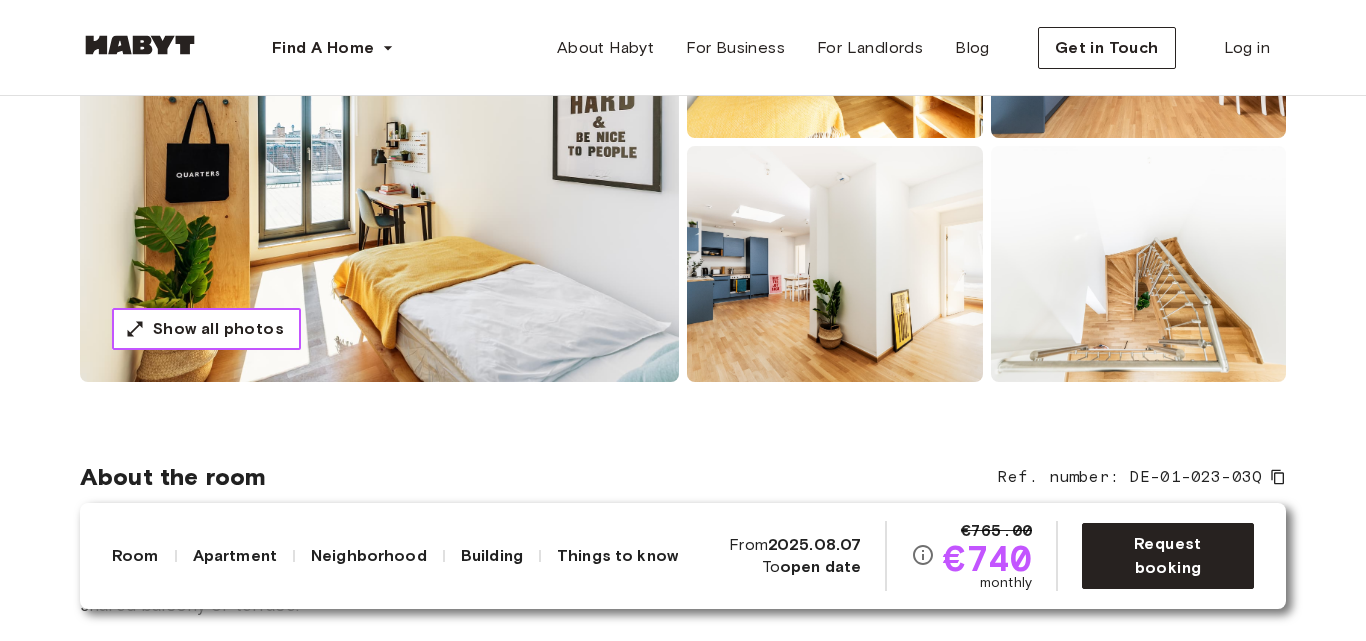 type 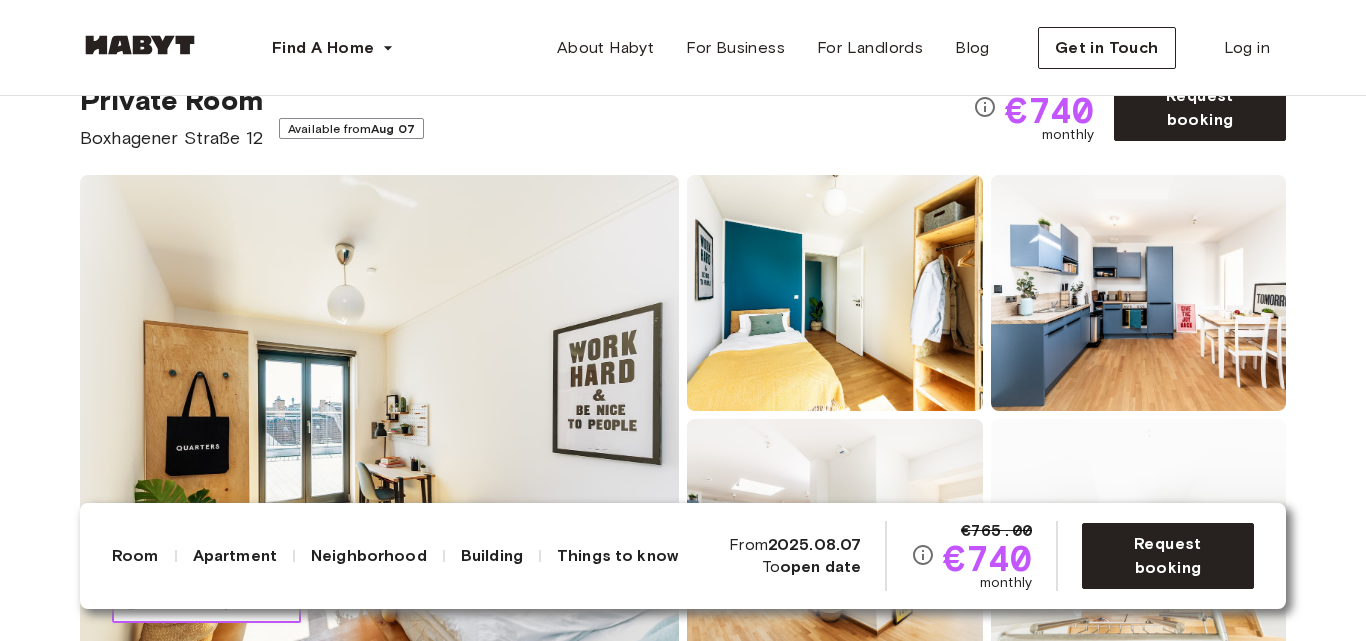 scroll, scrollTop: 0, scrollLeft: 0, axis: both 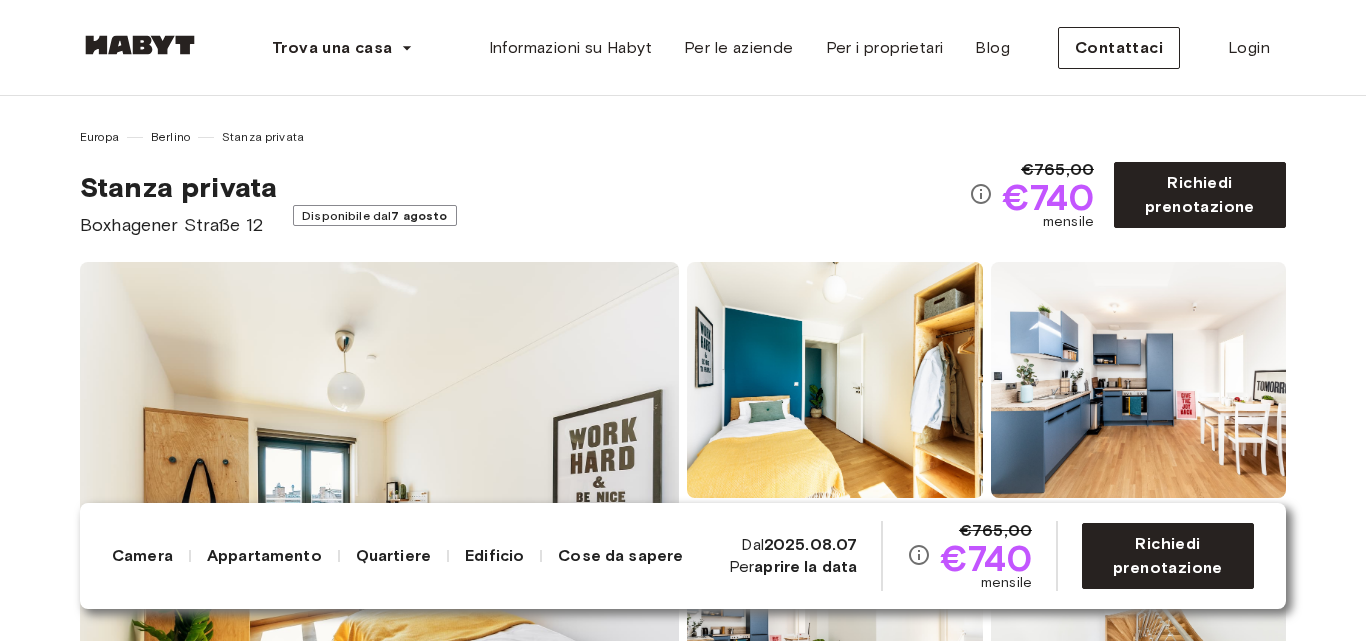 click on "Appartamento" at bounding box center (264, 555) 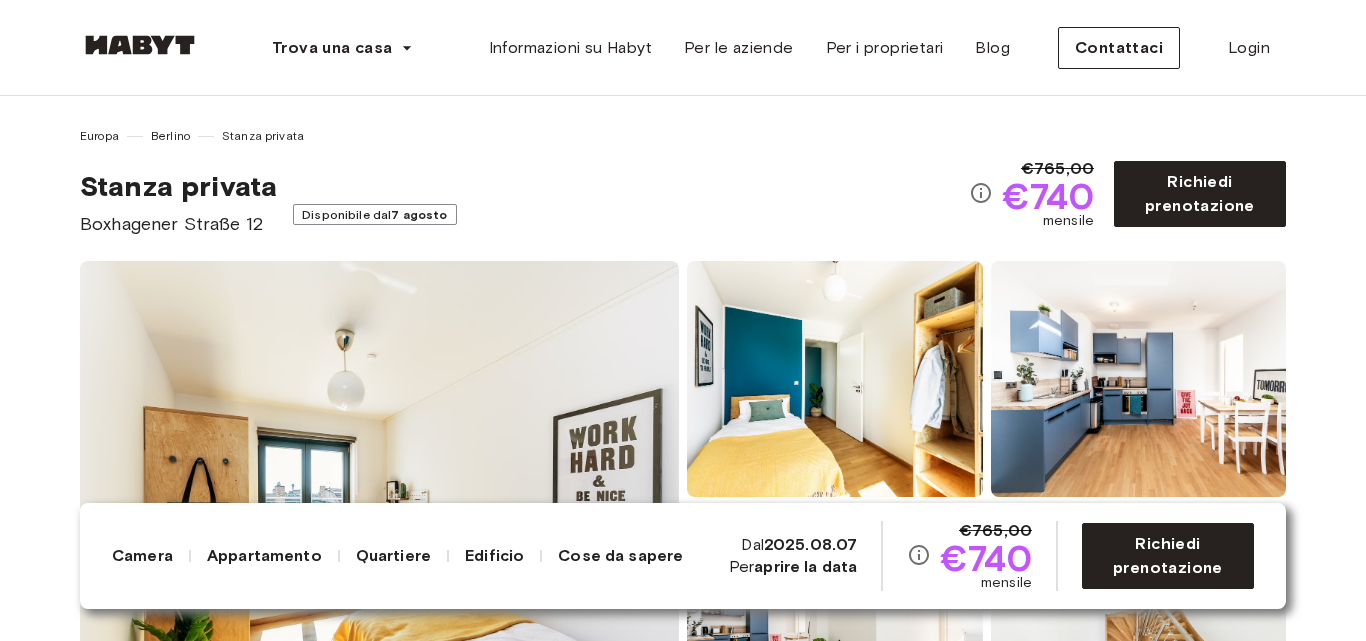 scroll, scrollTop: 0, scrollLeft: 0, axis: both 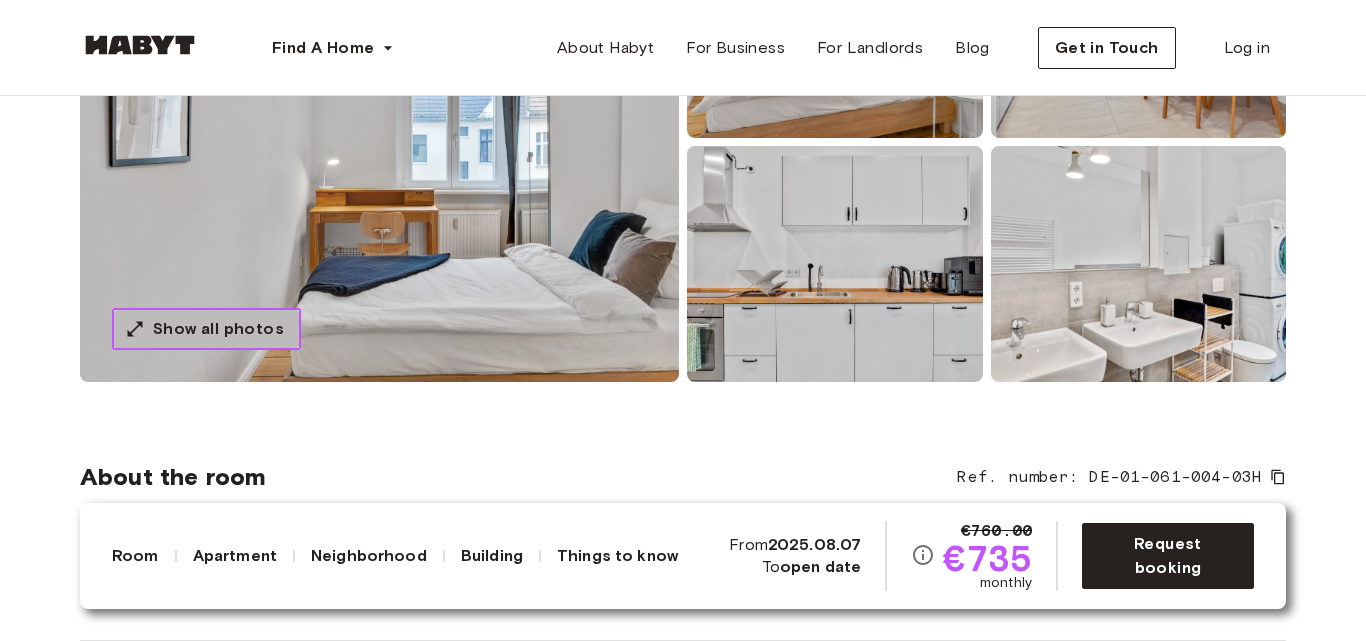 click on "Show all photos" at bounding box center [218, 329] 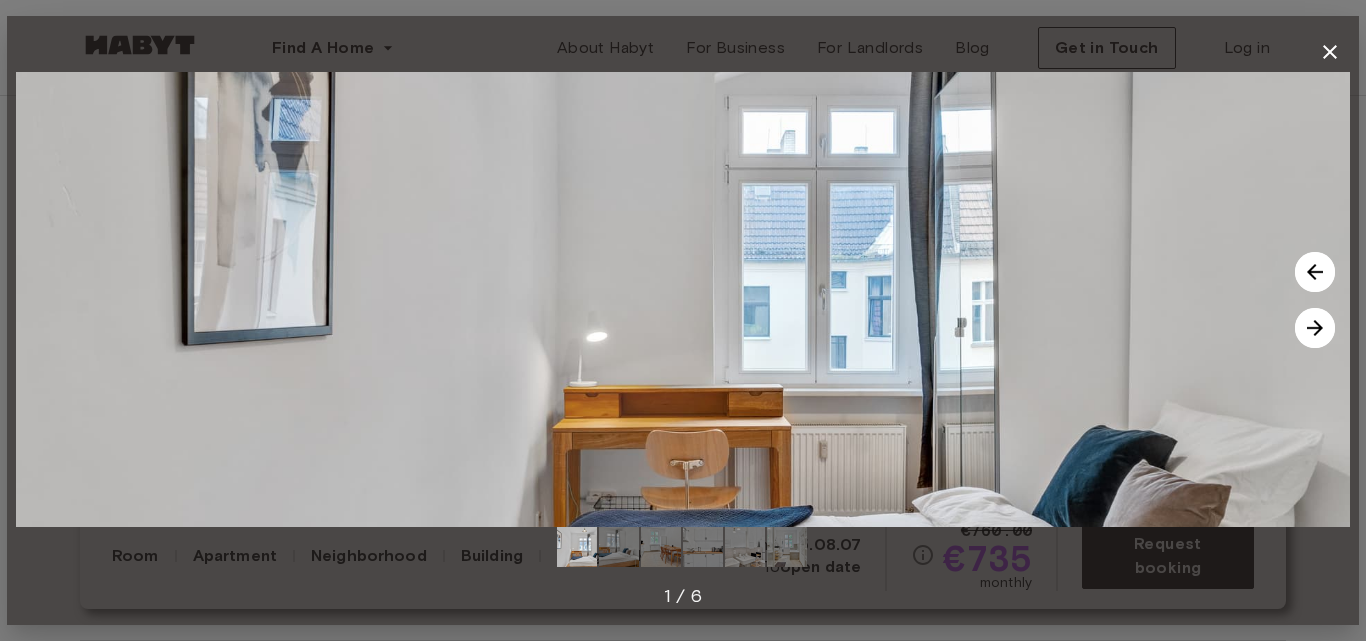 click at bounding box center [683, 299] 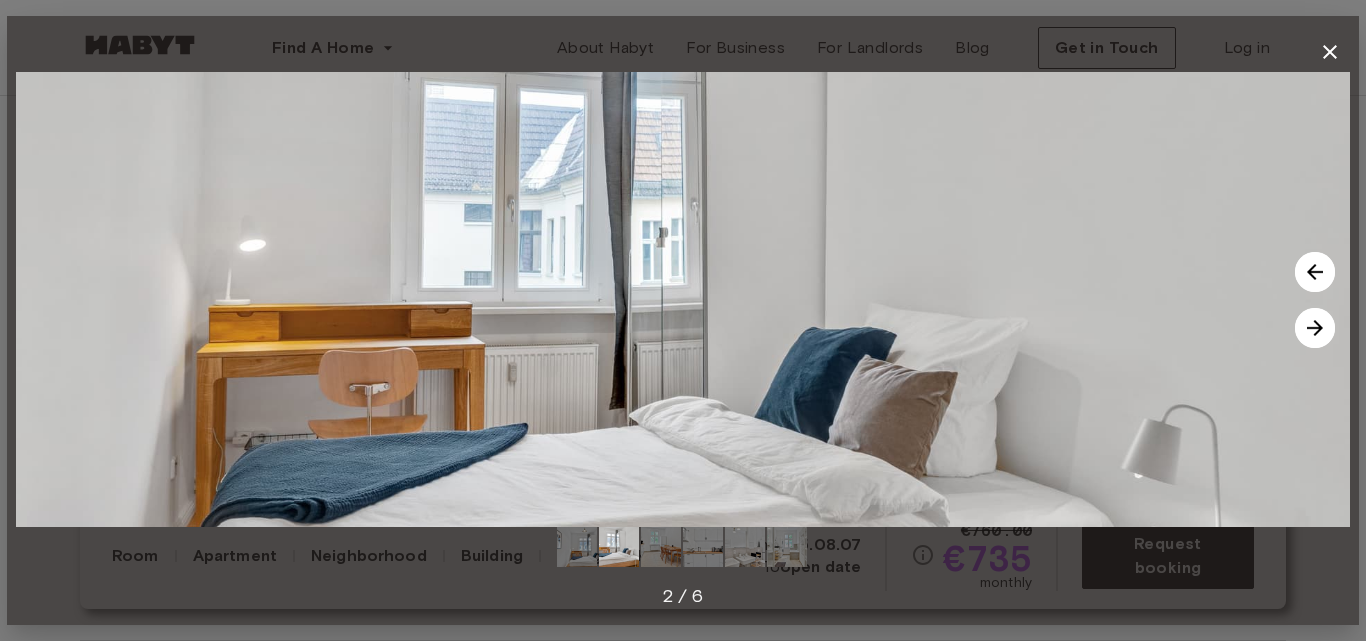 click at bounding box center (1315, 328) 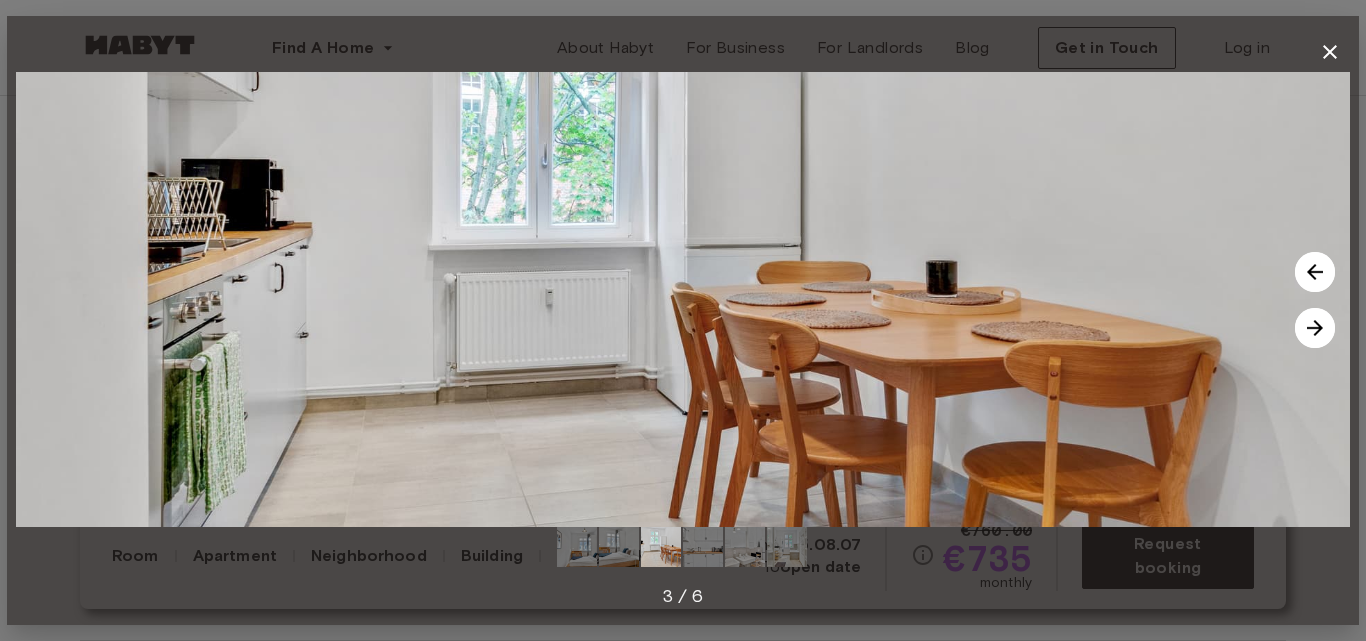 click at bounding box center [1315, 328] 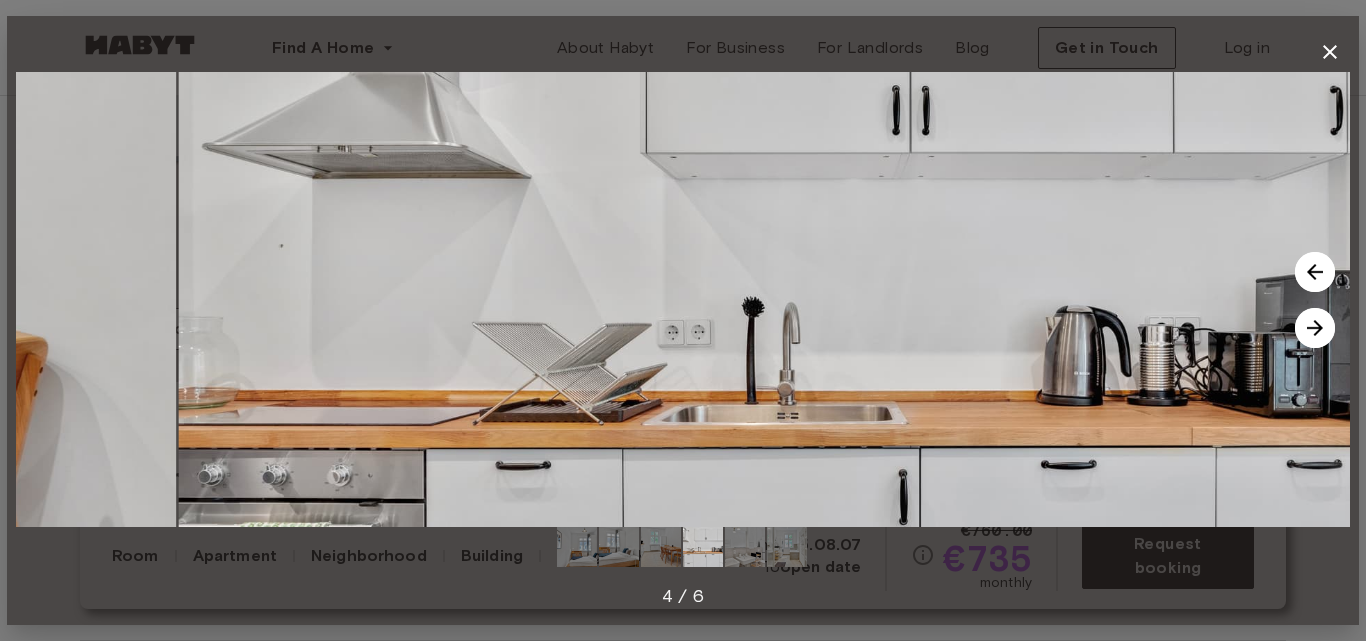 click at bounding box center [1315, 328] 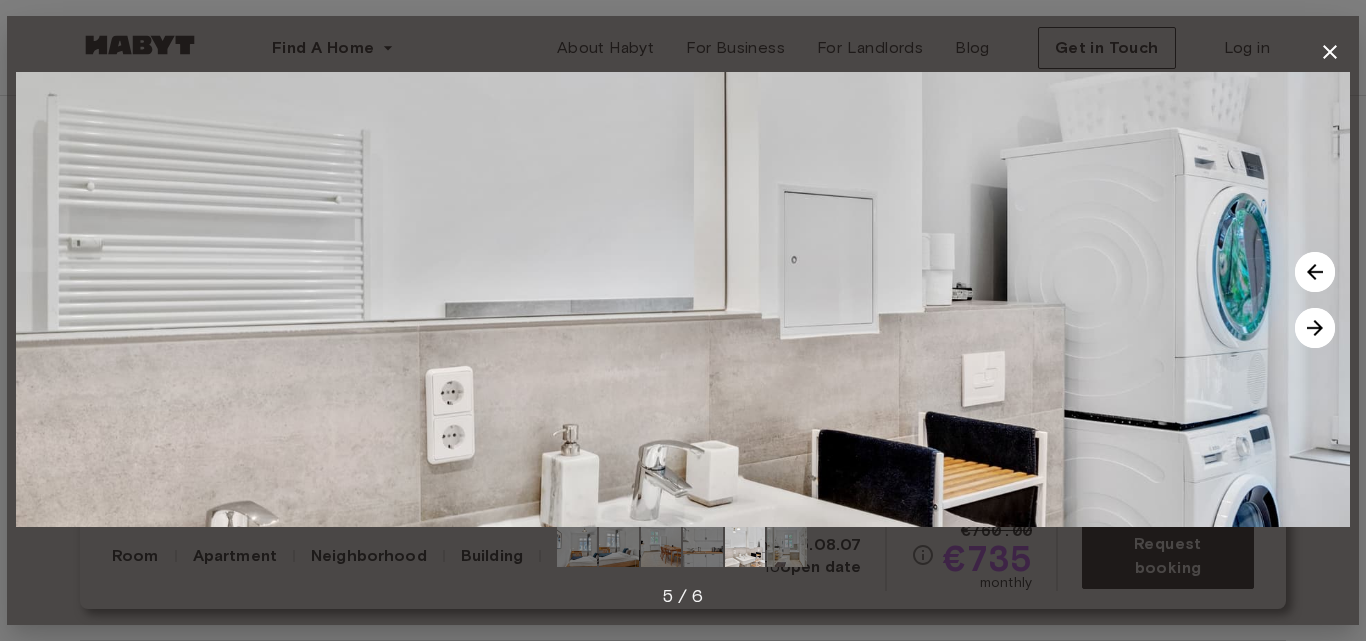 click at bounding box center (1315, 328) 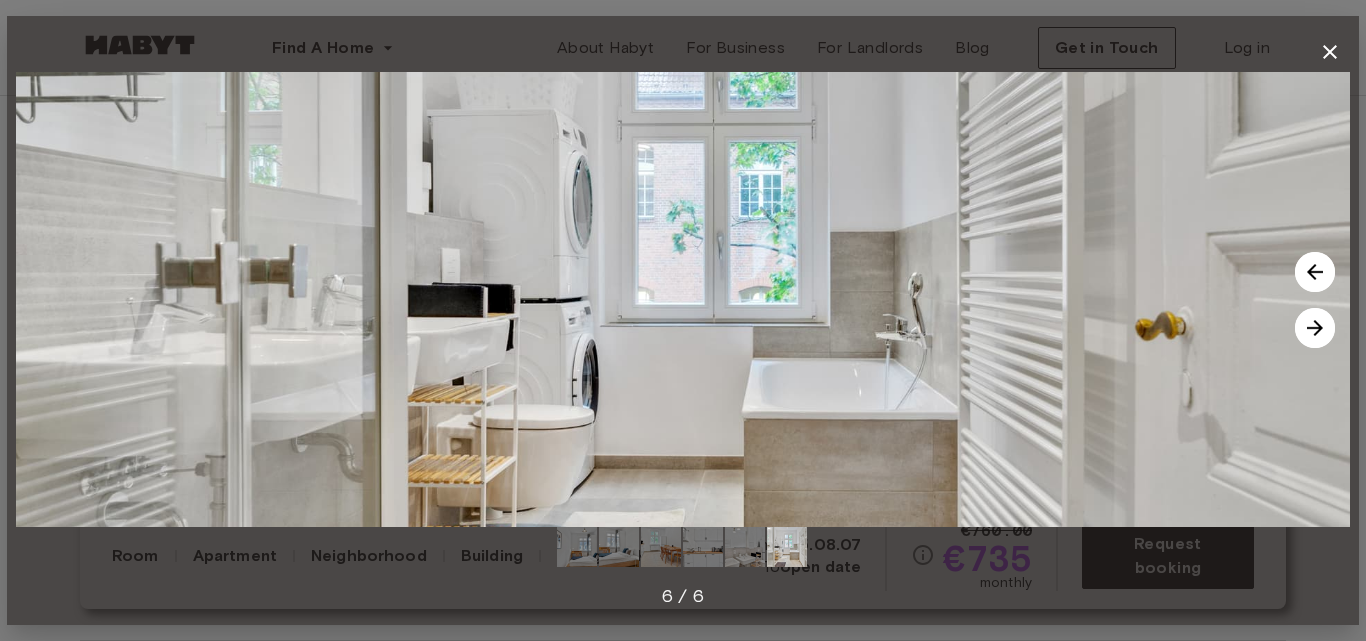 click at bounding box center (1315, 328) 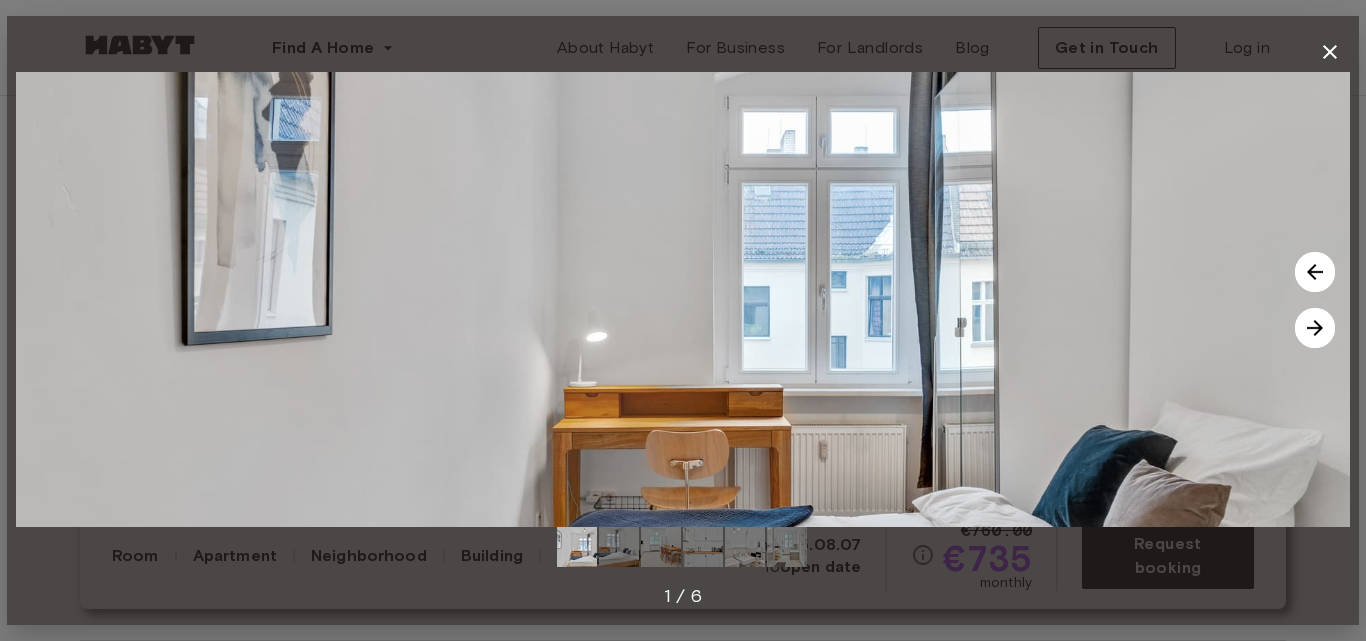 click at bounding box center (1315, 328) 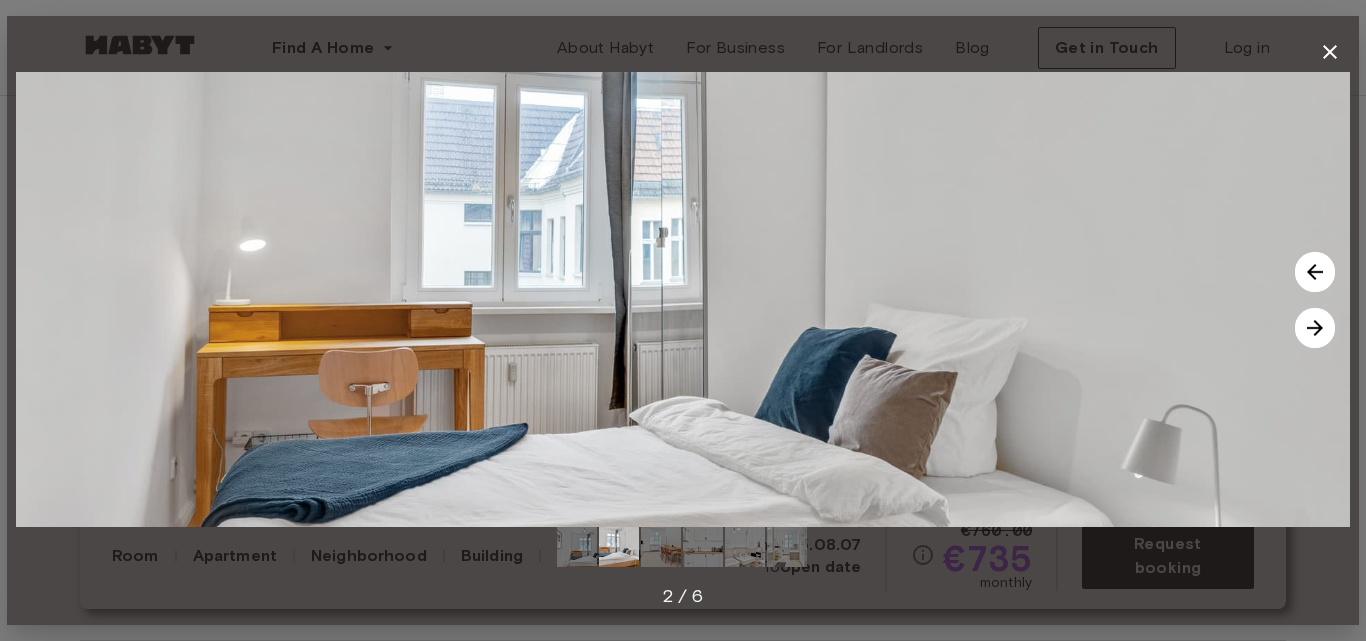 click at bounding box center [1315, 328] 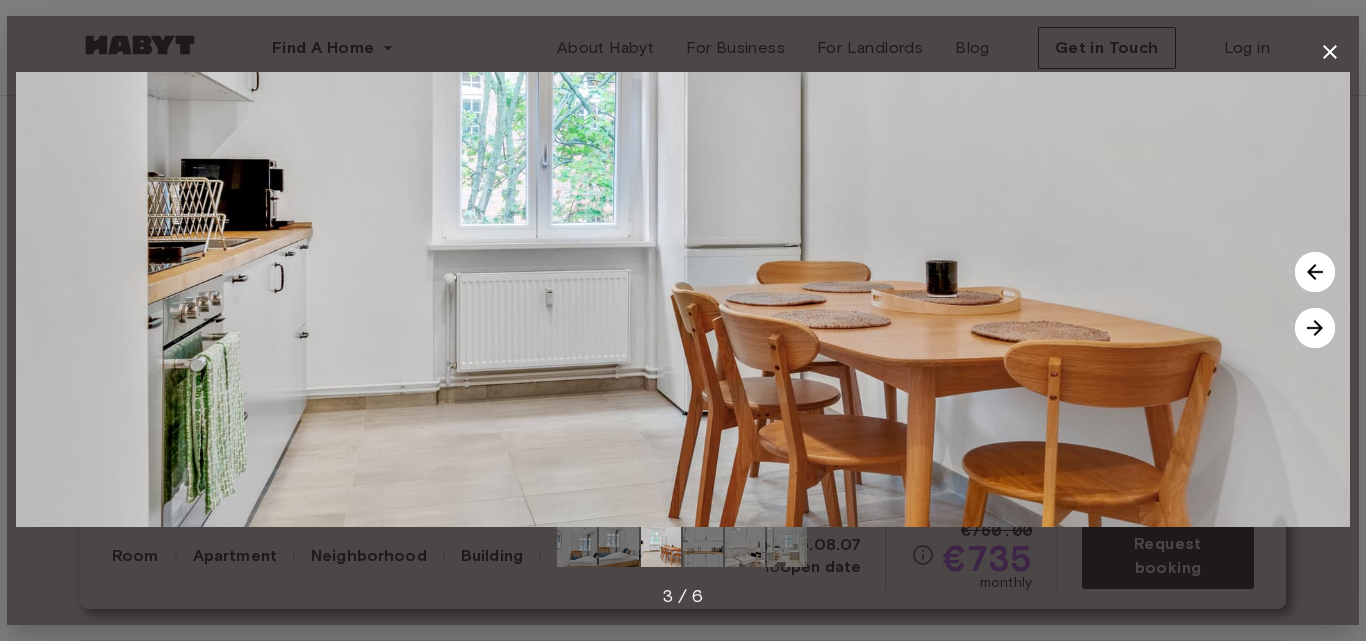 click at bounding box center (1315, 328) 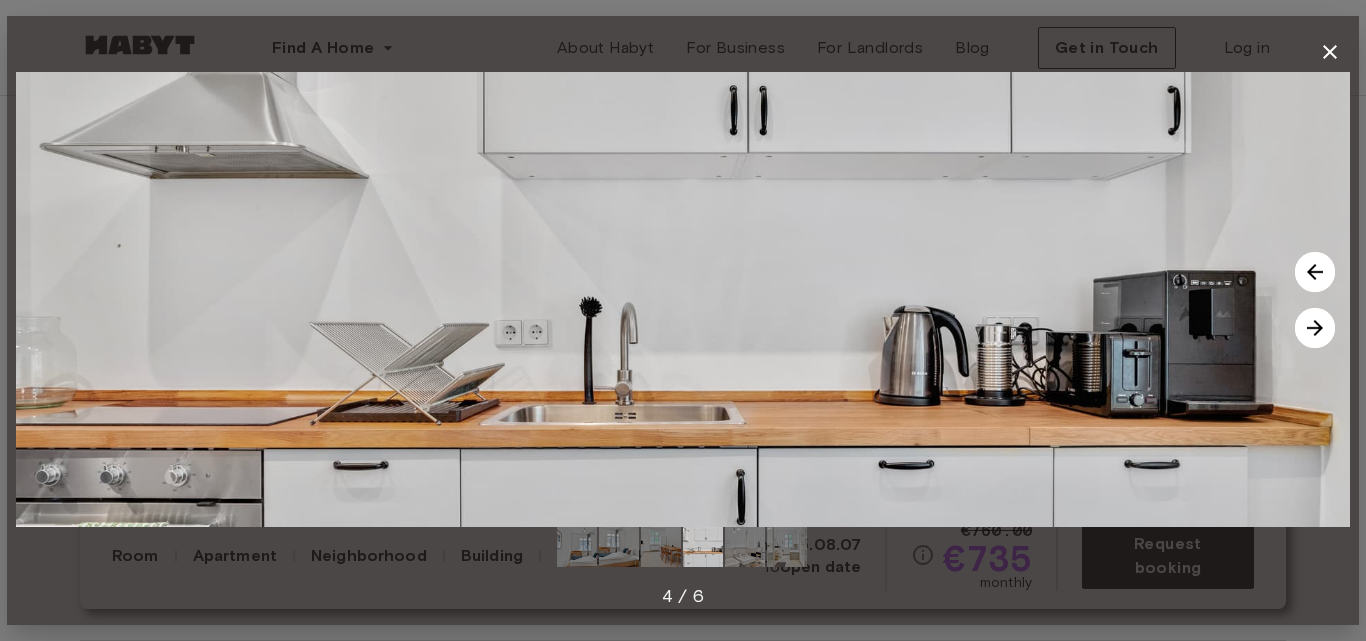 click 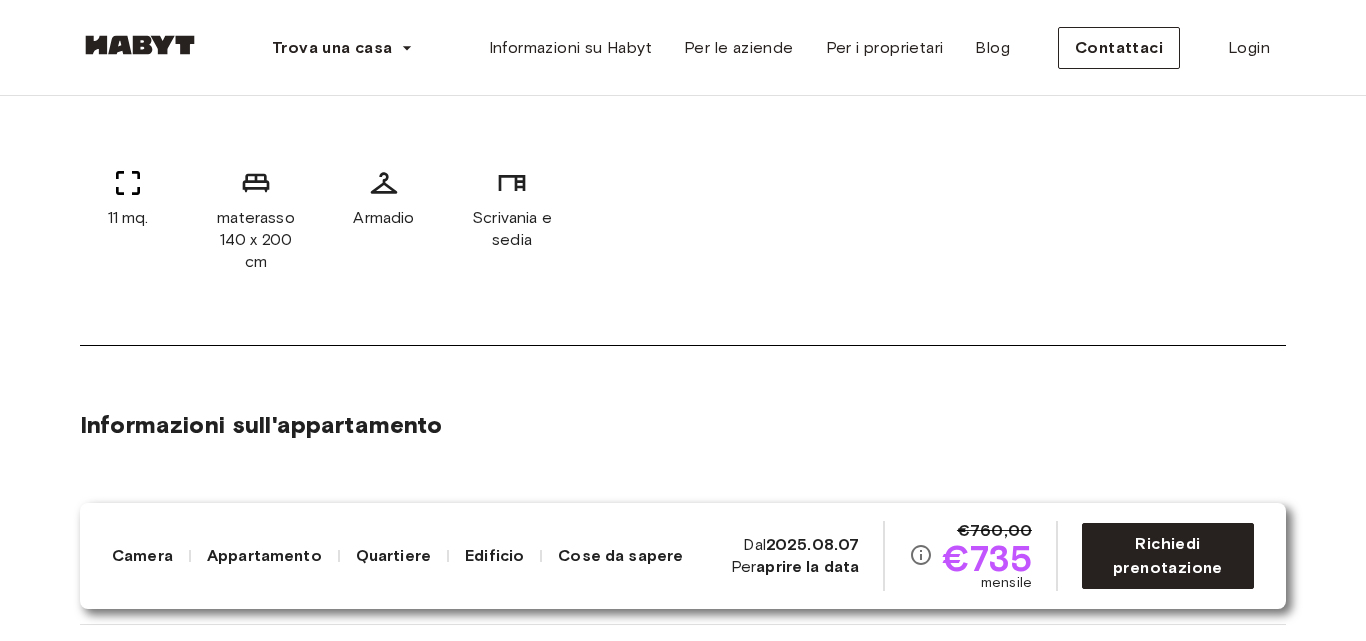 scroll, scrollTop: 840, scrollLeft: 0, axis: vertical 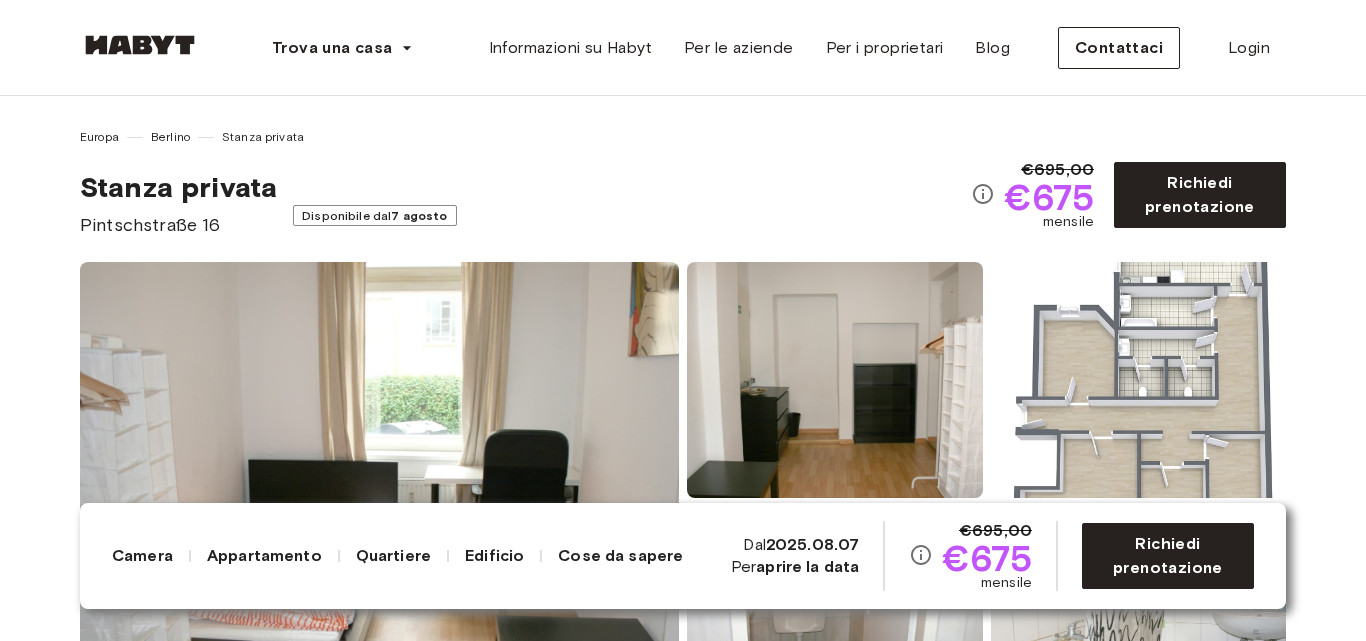 click on "Appartamento" at bounding box center [264, 555] 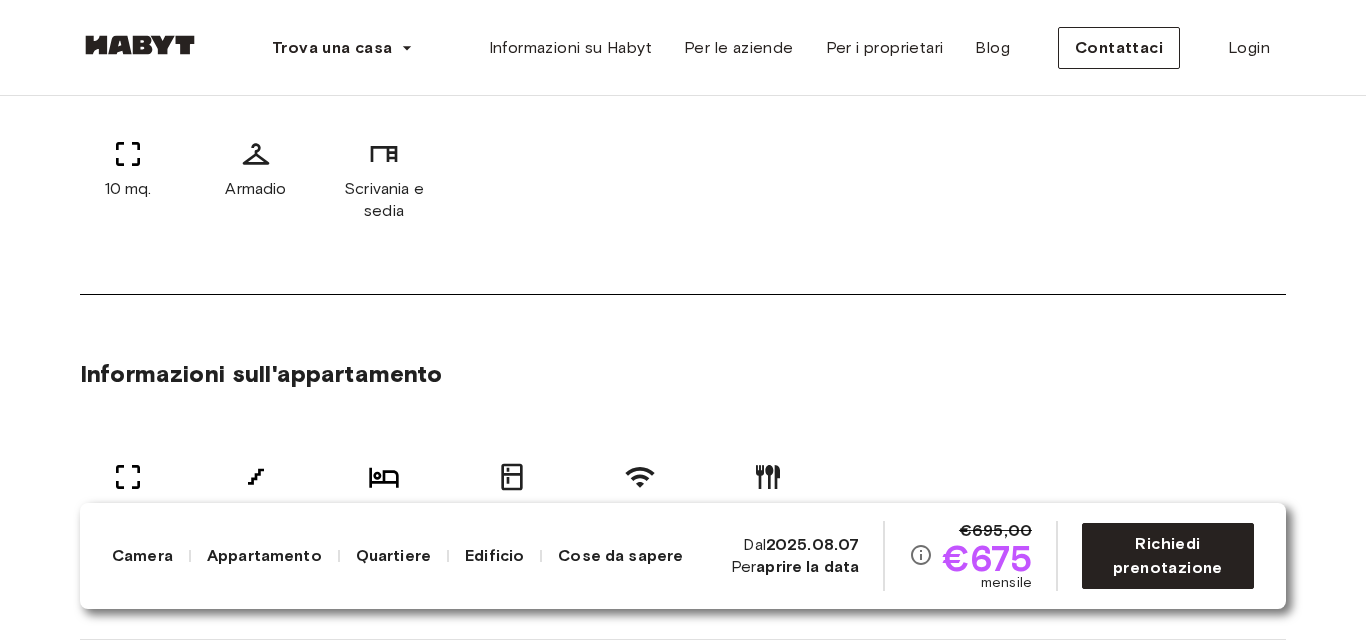 scroll, scrollTop: 956, scrollLeft: 0, axis: vertical 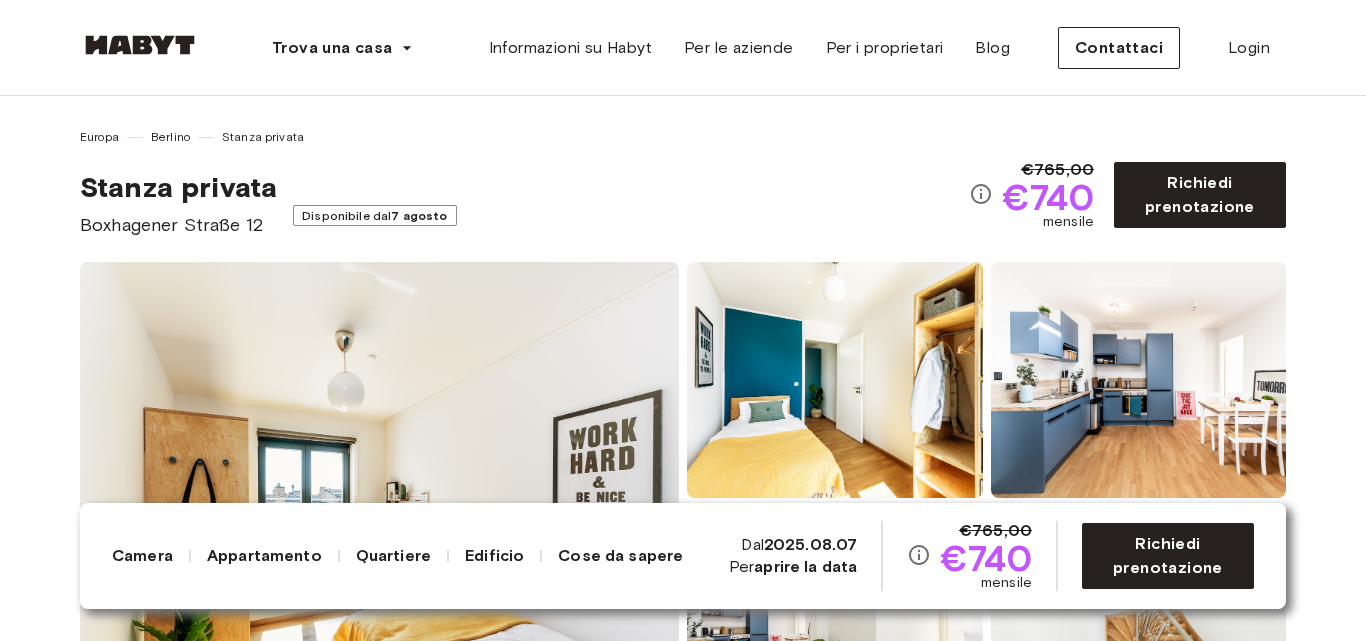 click on "Appartamento" at bounding box center (264, 555) 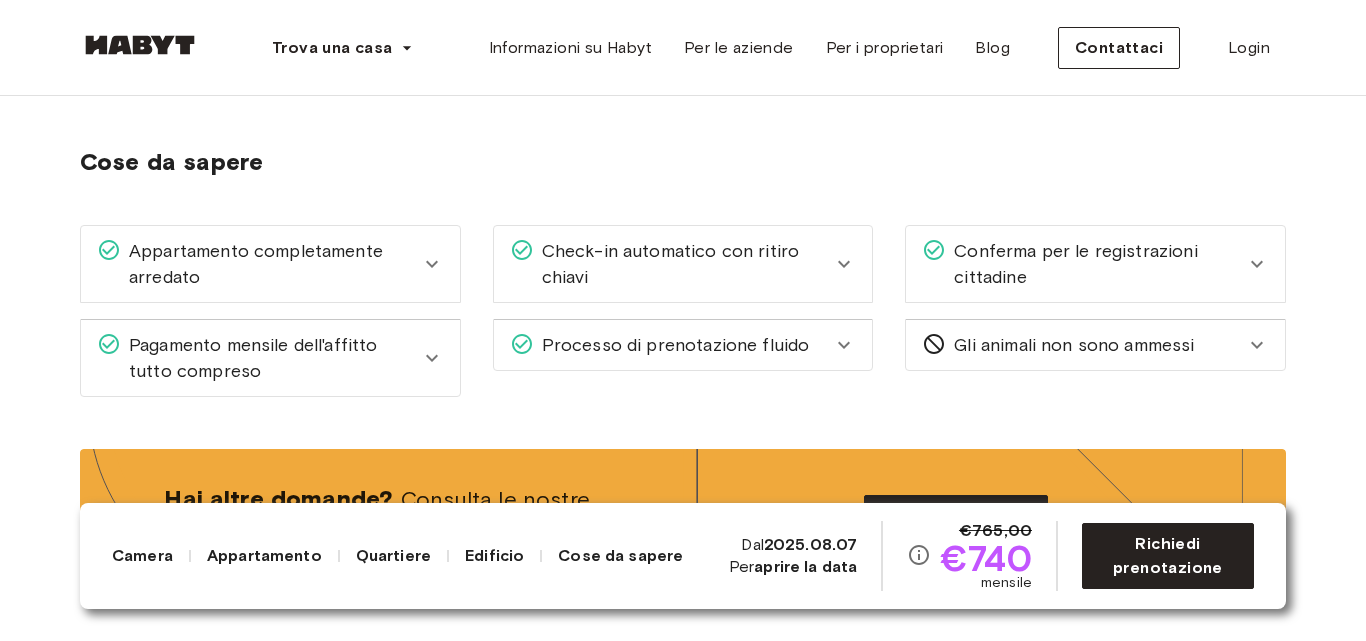 scroll, scrollTop: 3178, scrollLeft: 0, axis: vertical 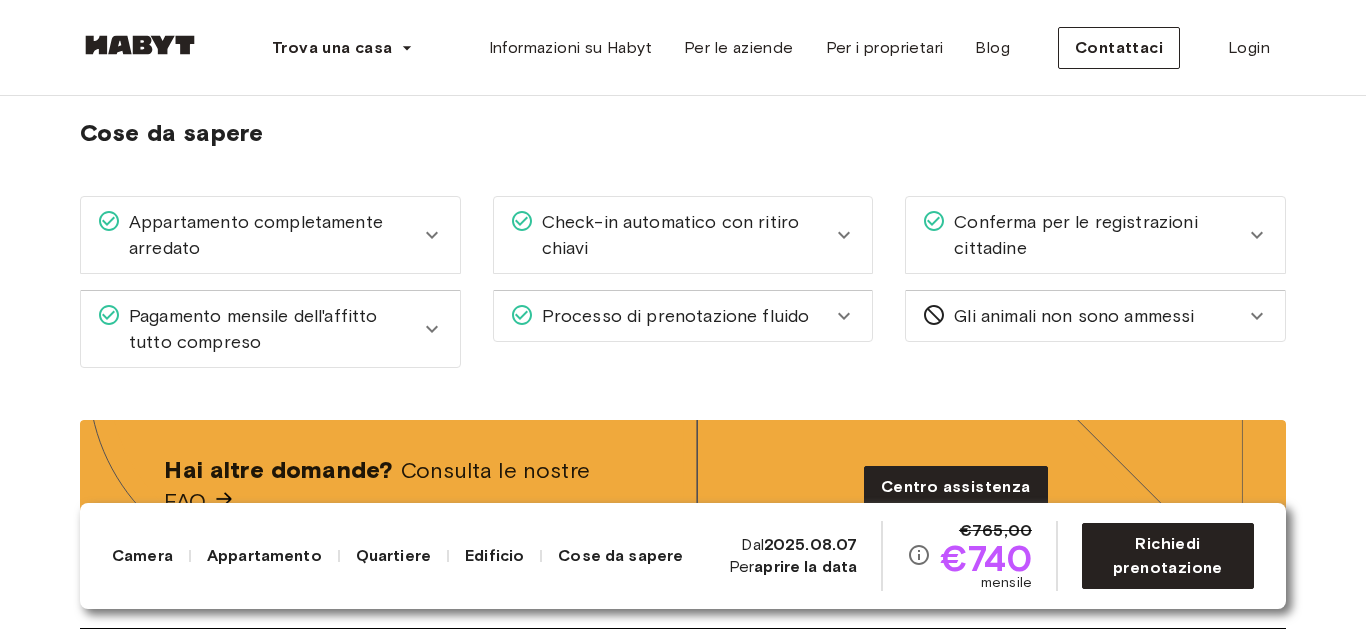 click 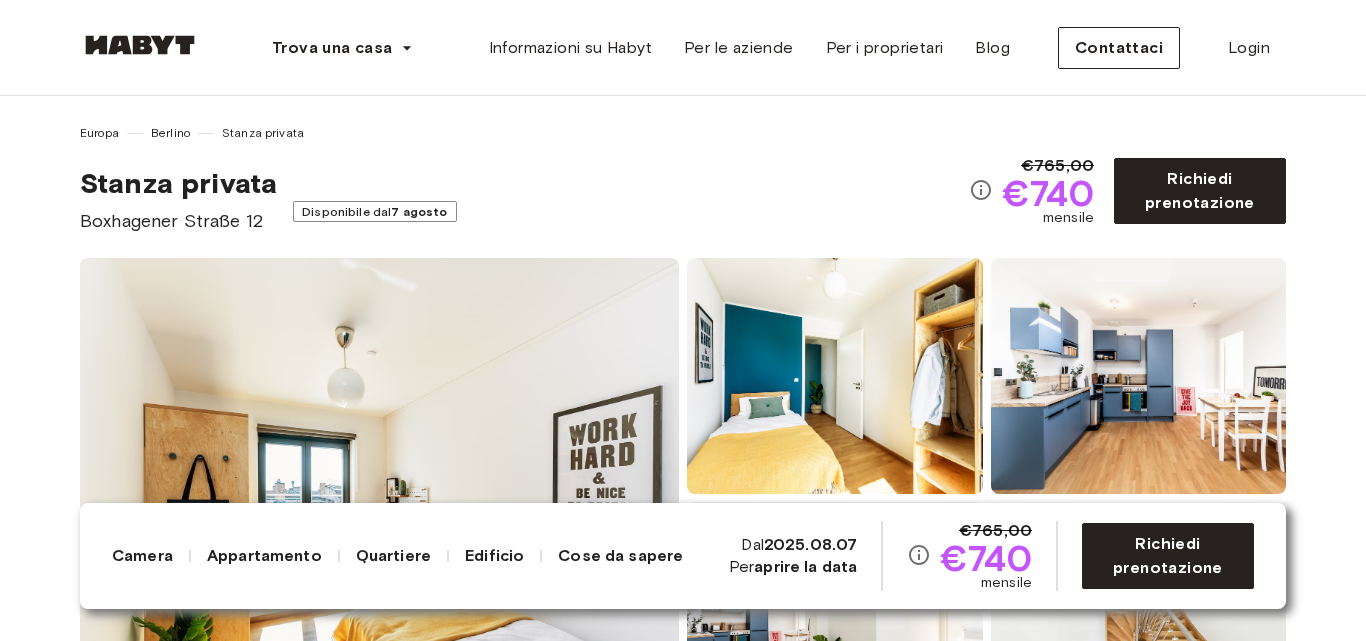 scroll, scrollTop: 0, scrollLeft: 0, axis: both 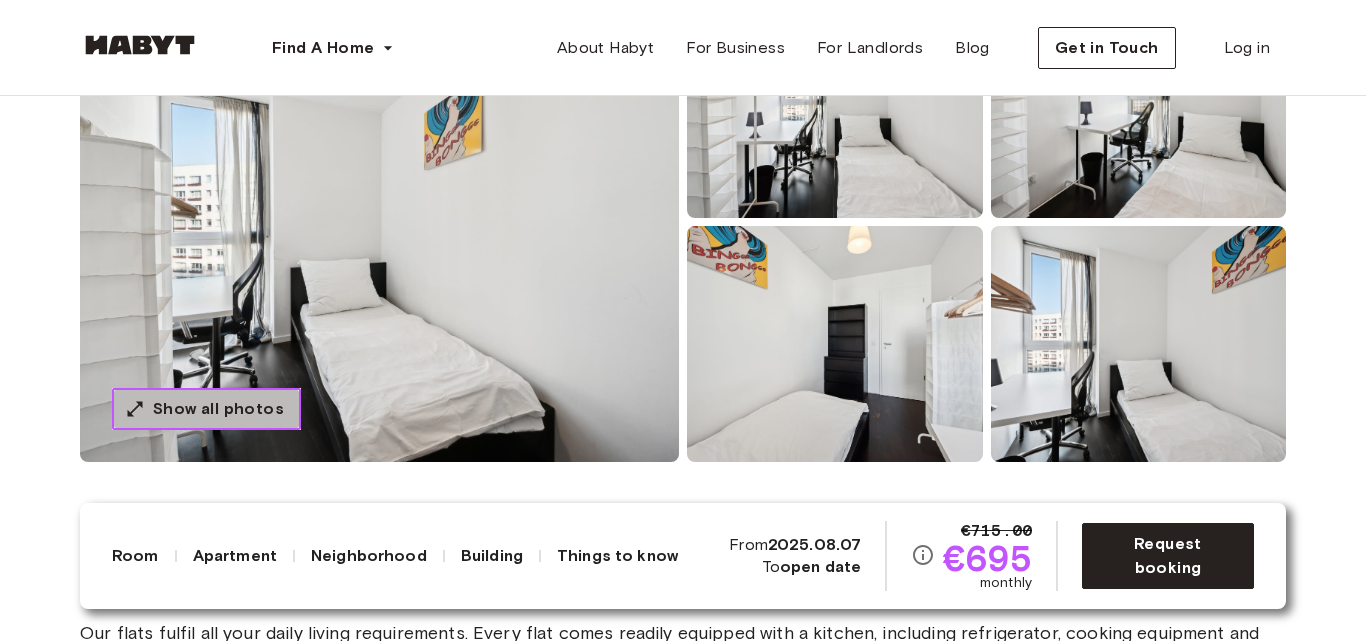 click on "Show all photos" at bounding box center [218, 409] 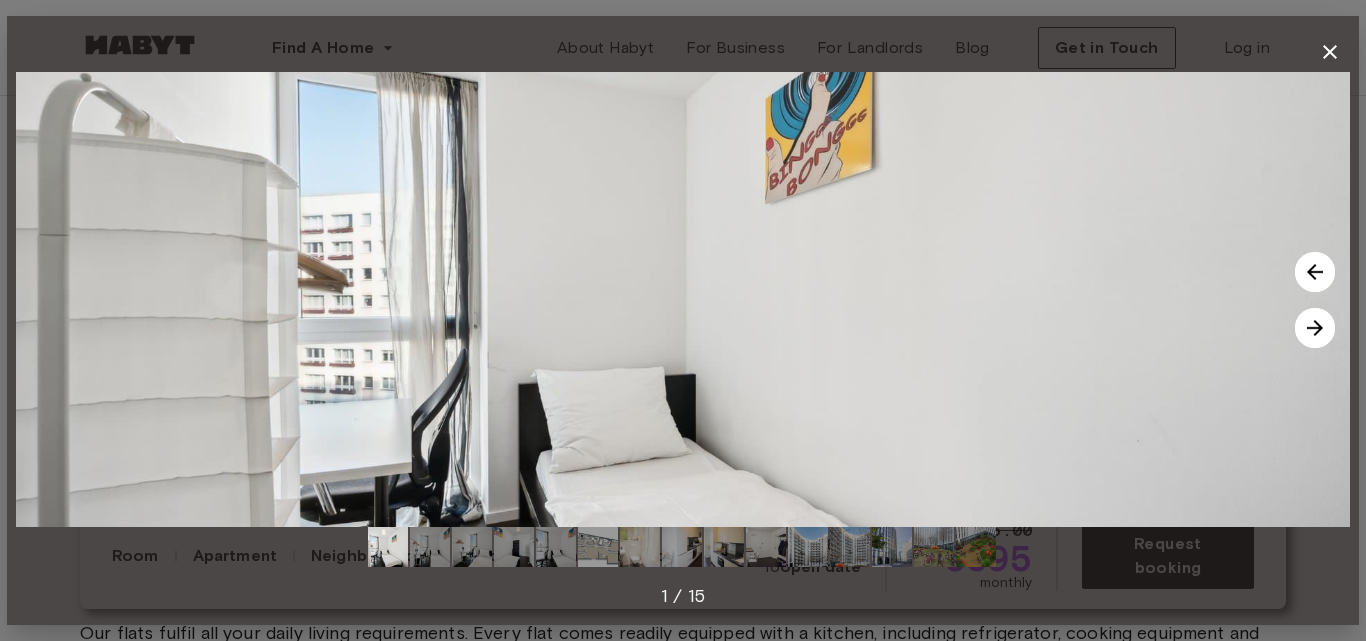 click at bounding box center (1315, 328) 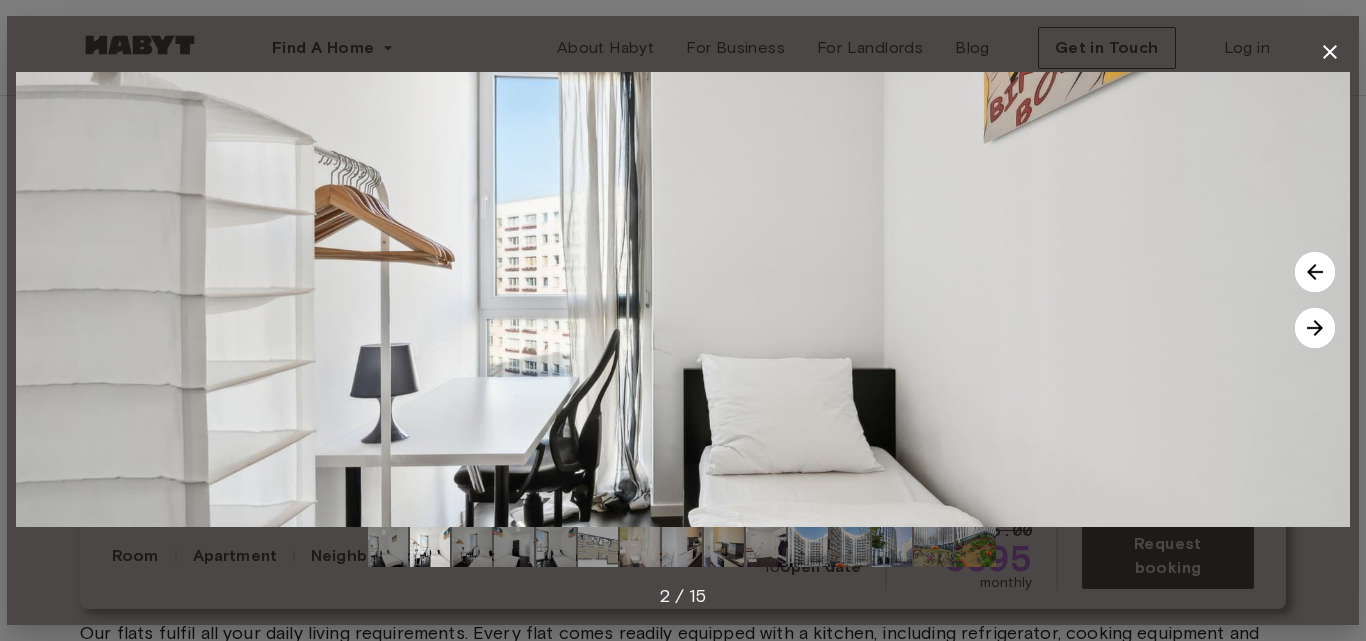click at bounding box center [1315, 328] 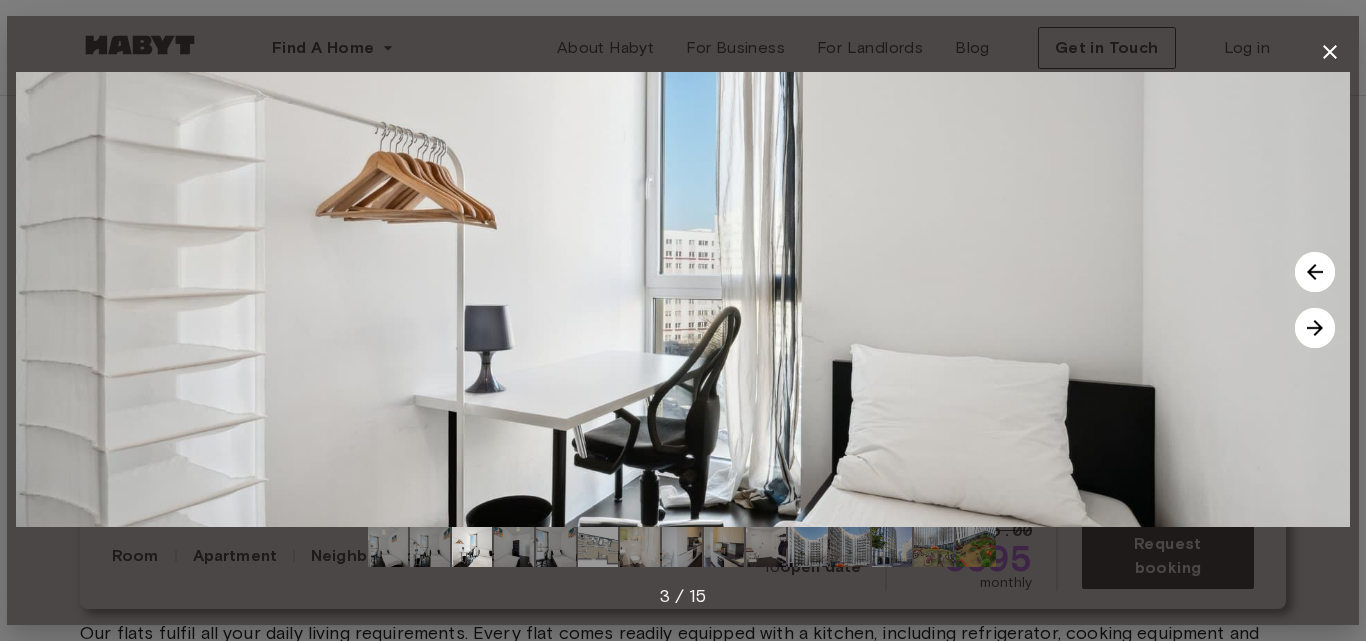 click at bounding box center [1315, 328] 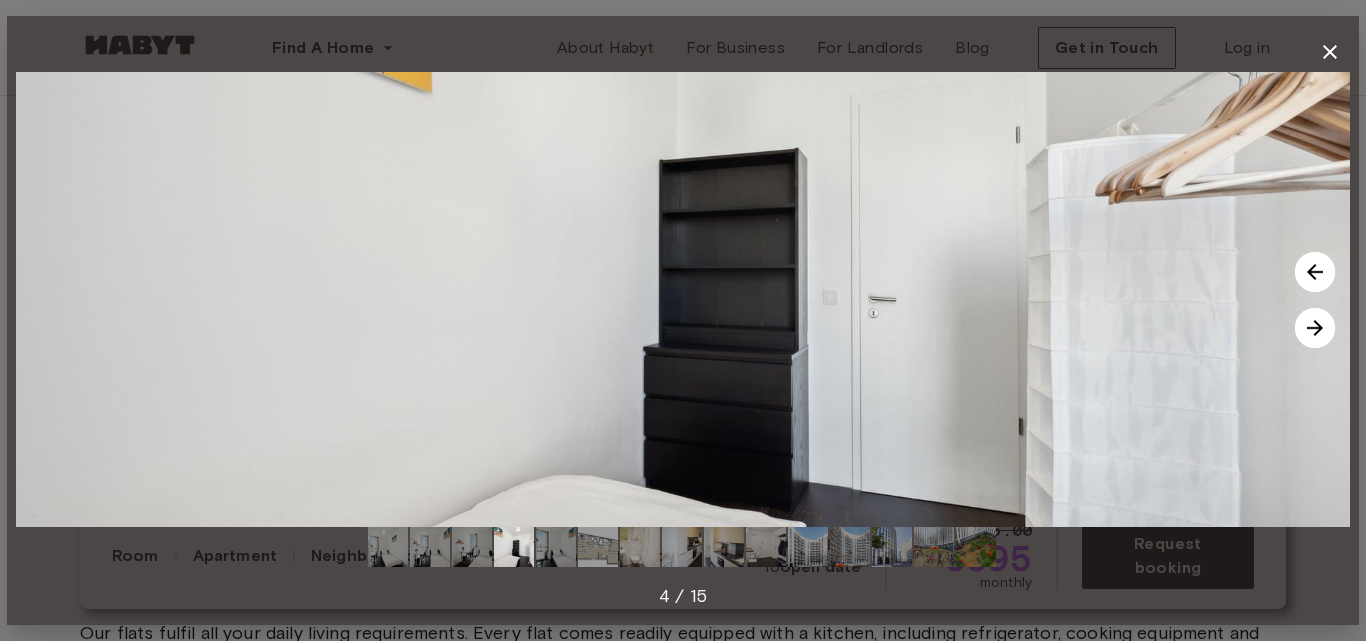 click at bounding box center (1315, 328) 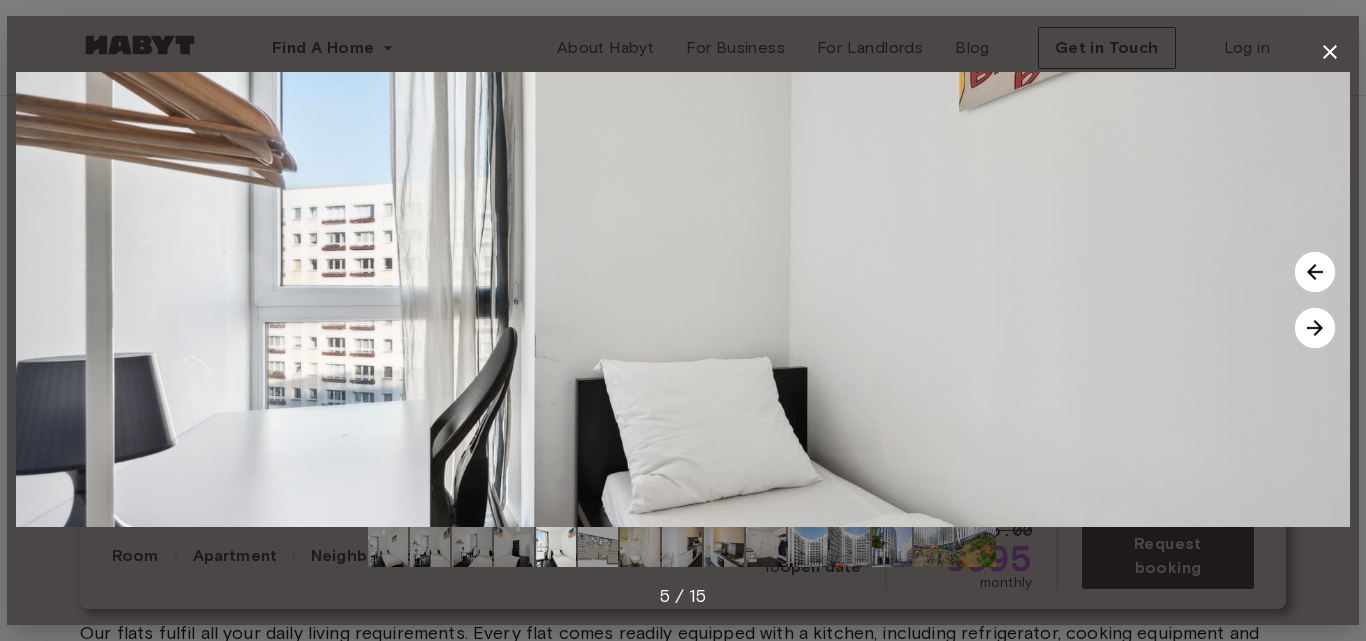 click at bounding box center (1315, 328) 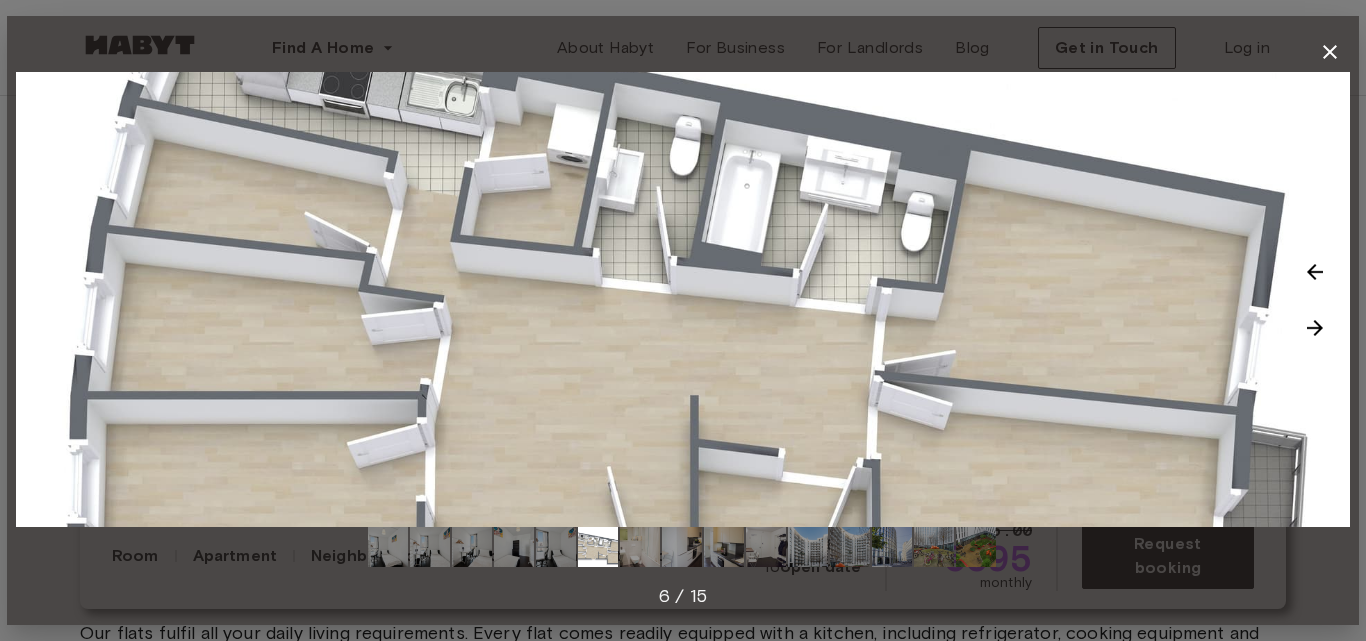 click at bounding box center (1315, 328) 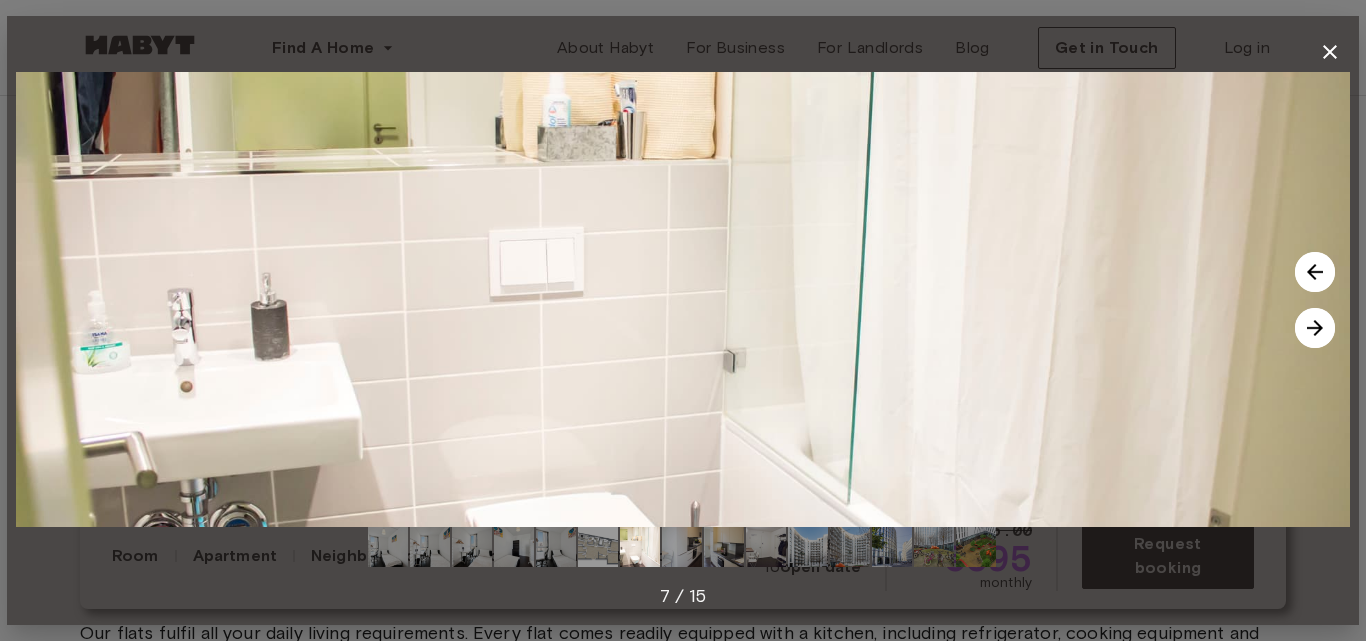 click at bounding box center (1315, 328) 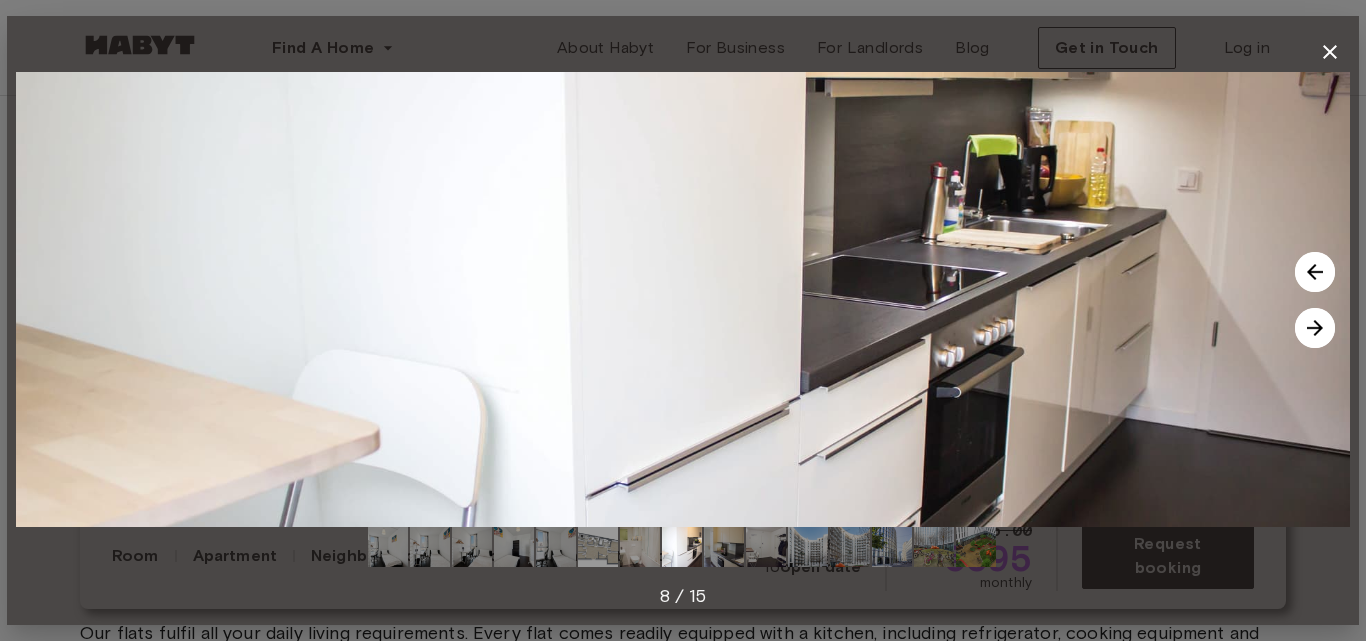 click at bounding box center [1315, 328] 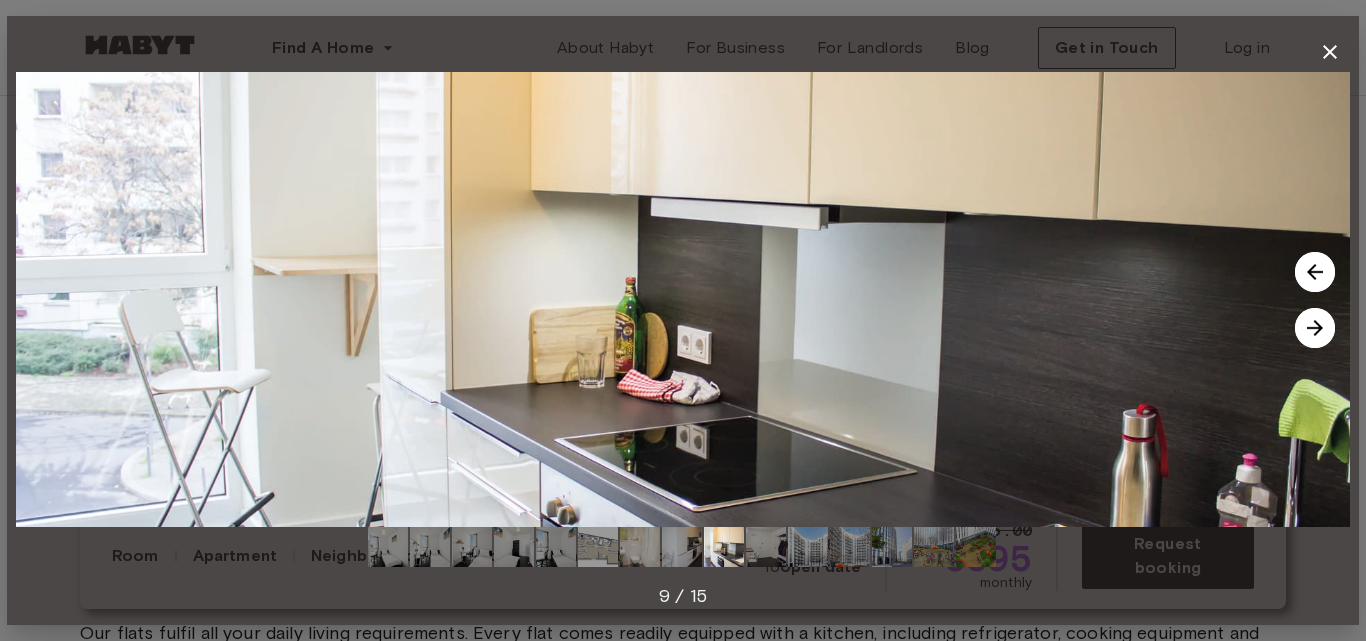 click at bounding box center [1315, 328] 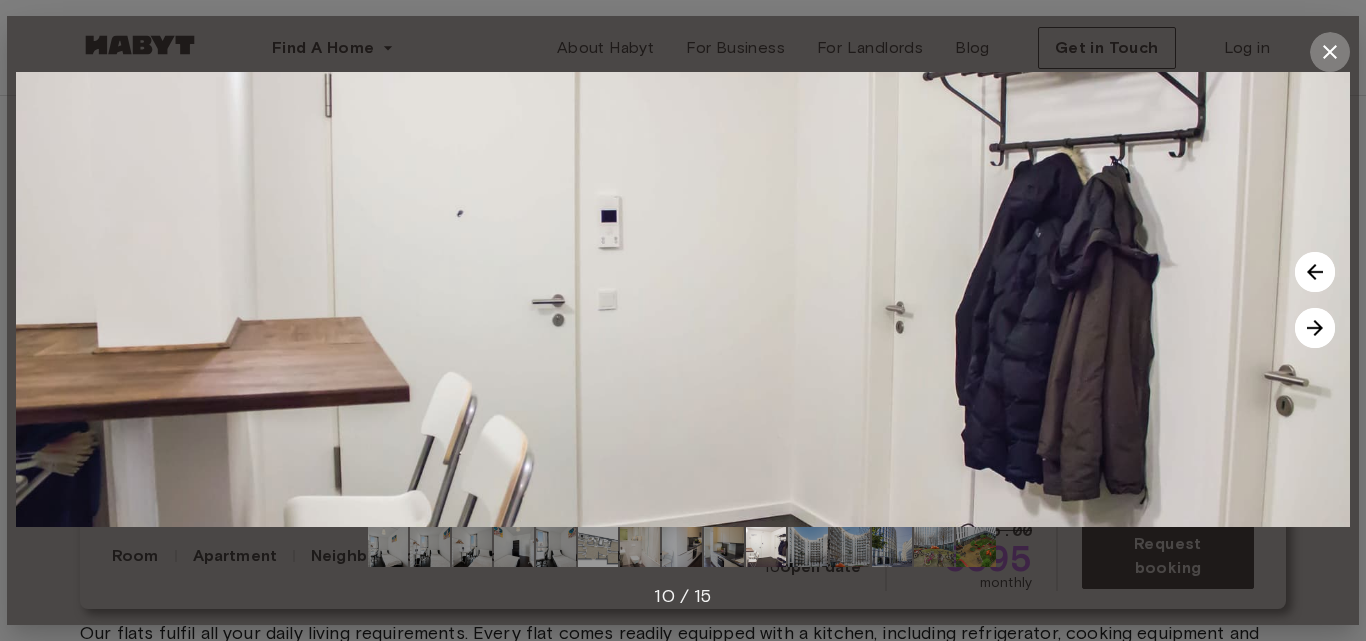 click 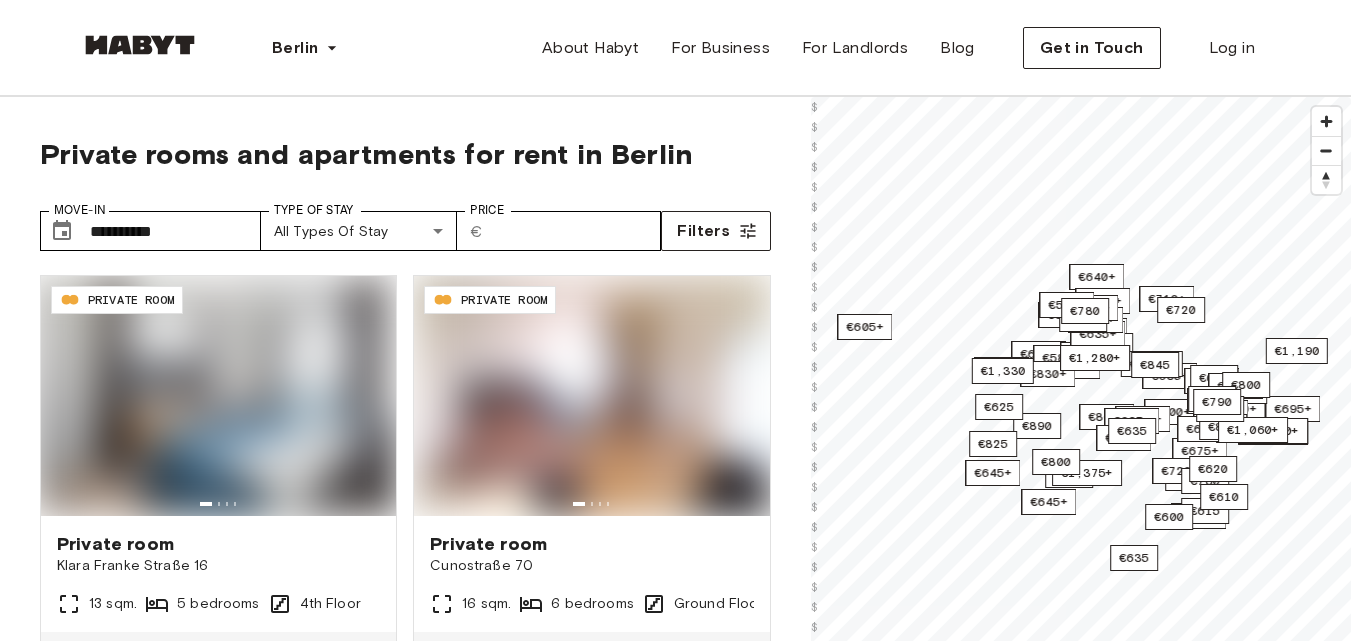 scroll, scrollTop: 0, scrollLeft: 0, axis: both 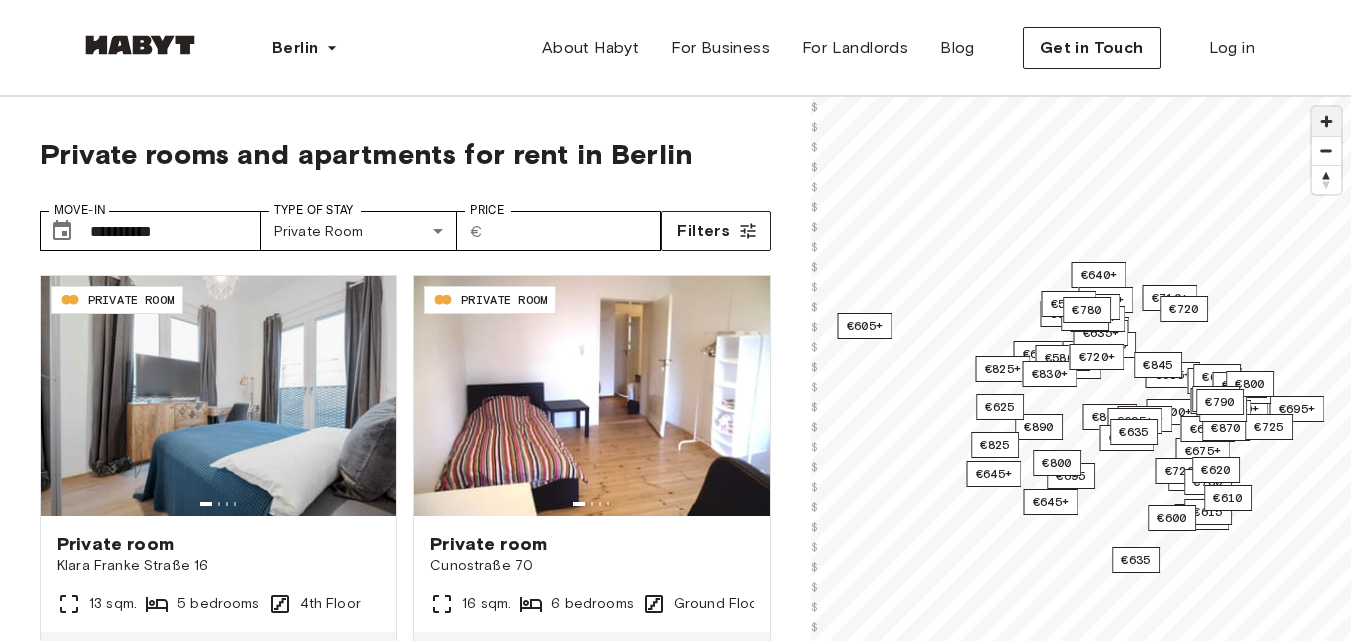 click at bounding box center (1326, 121) 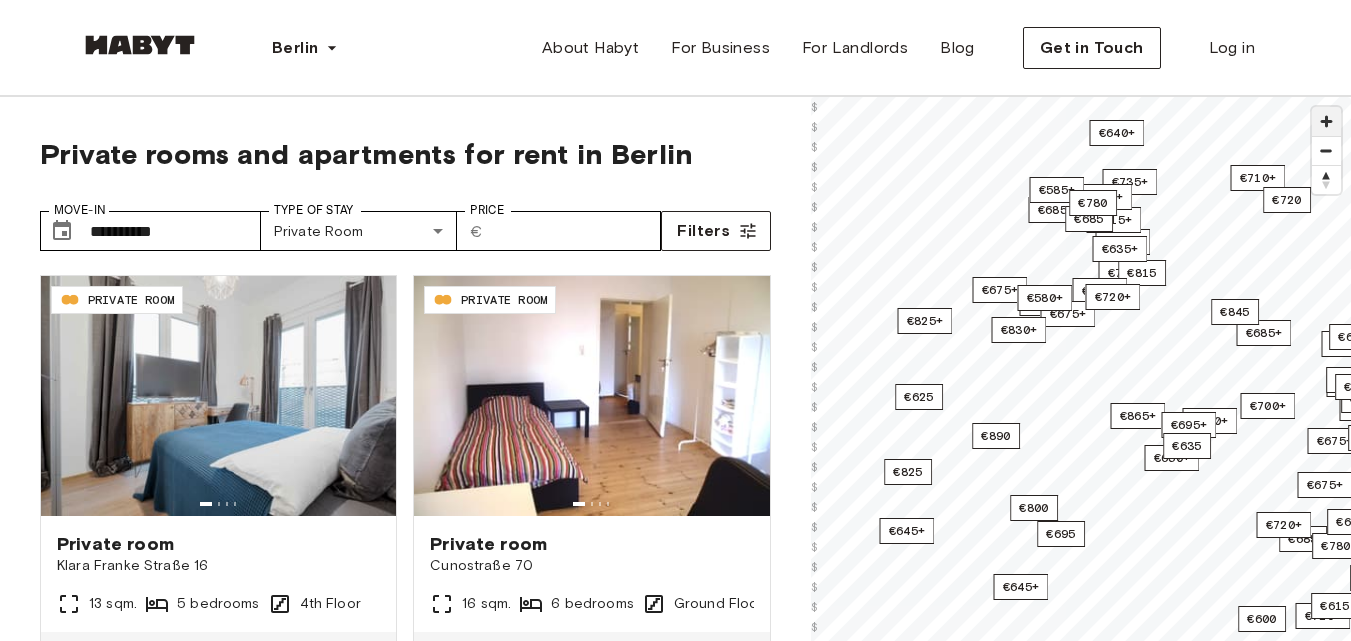 click at bounding box center [1326, 121] 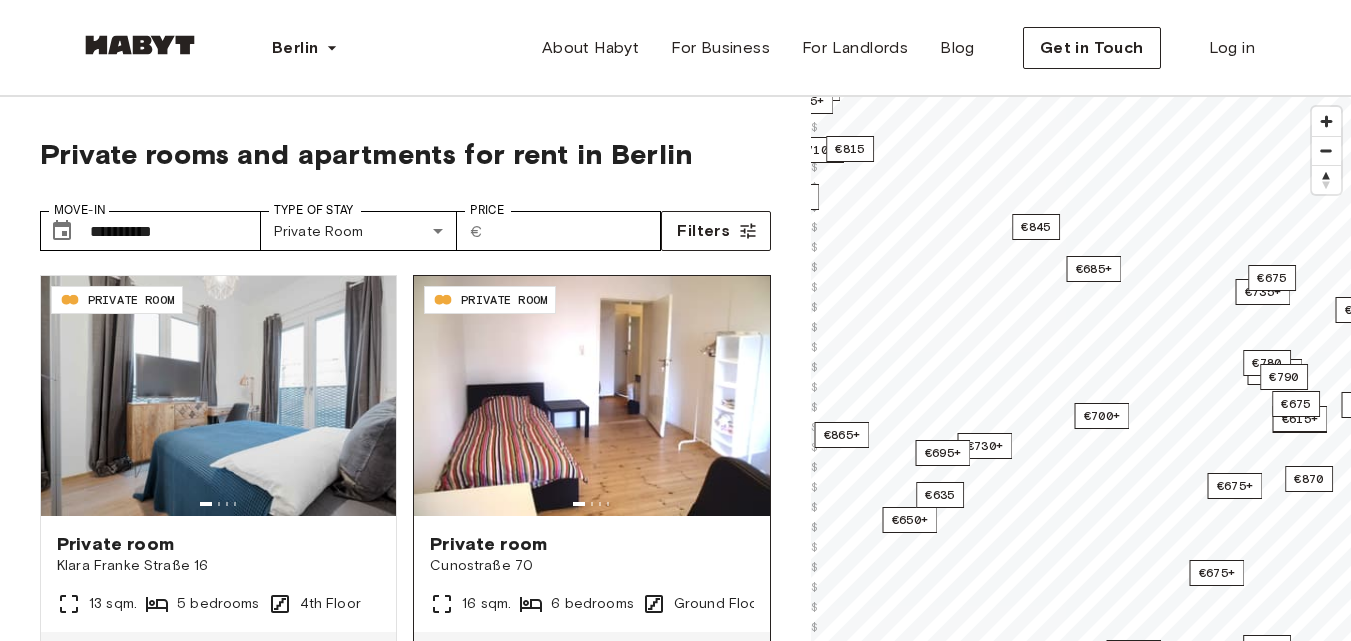 click on "**********" at bounding box center [675, 506] 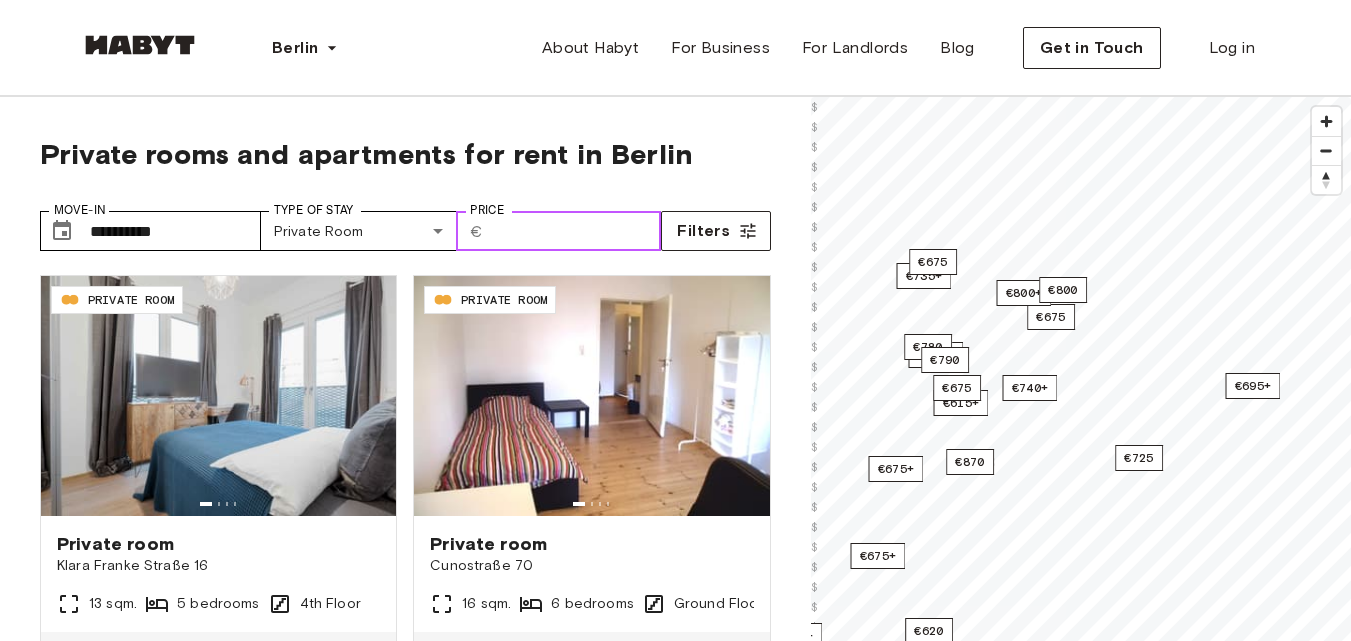 click on "***" at bounding box center (575, 231) 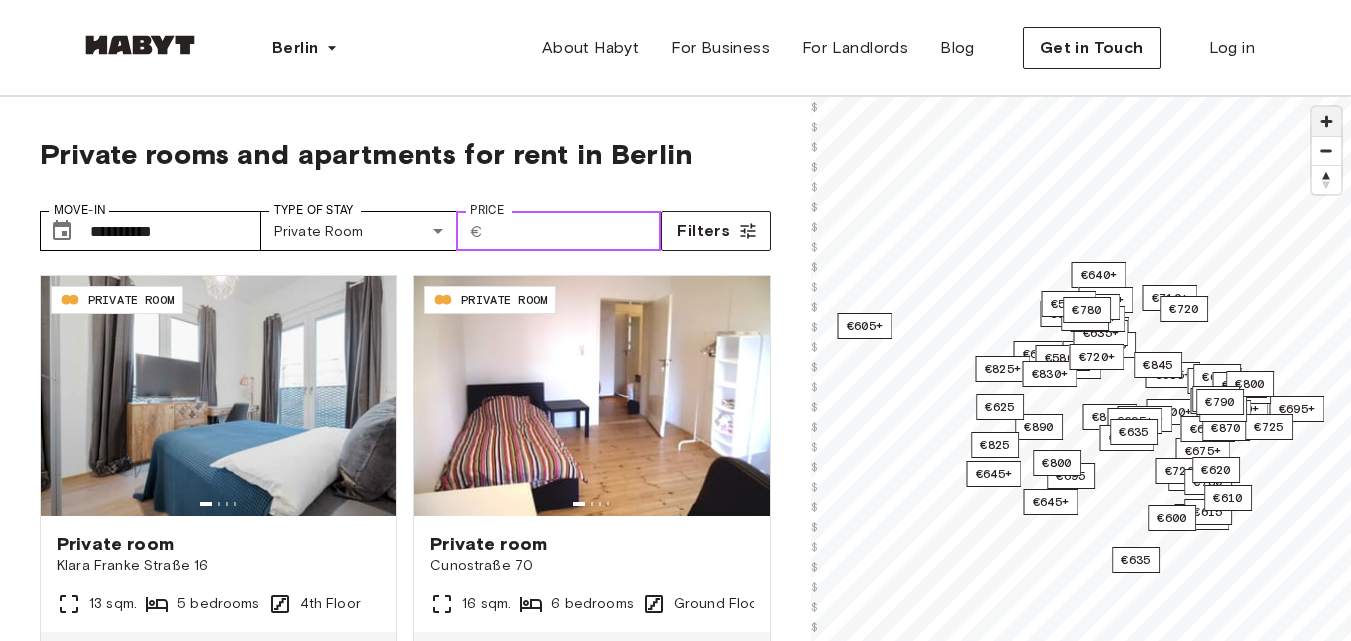 type on "***" 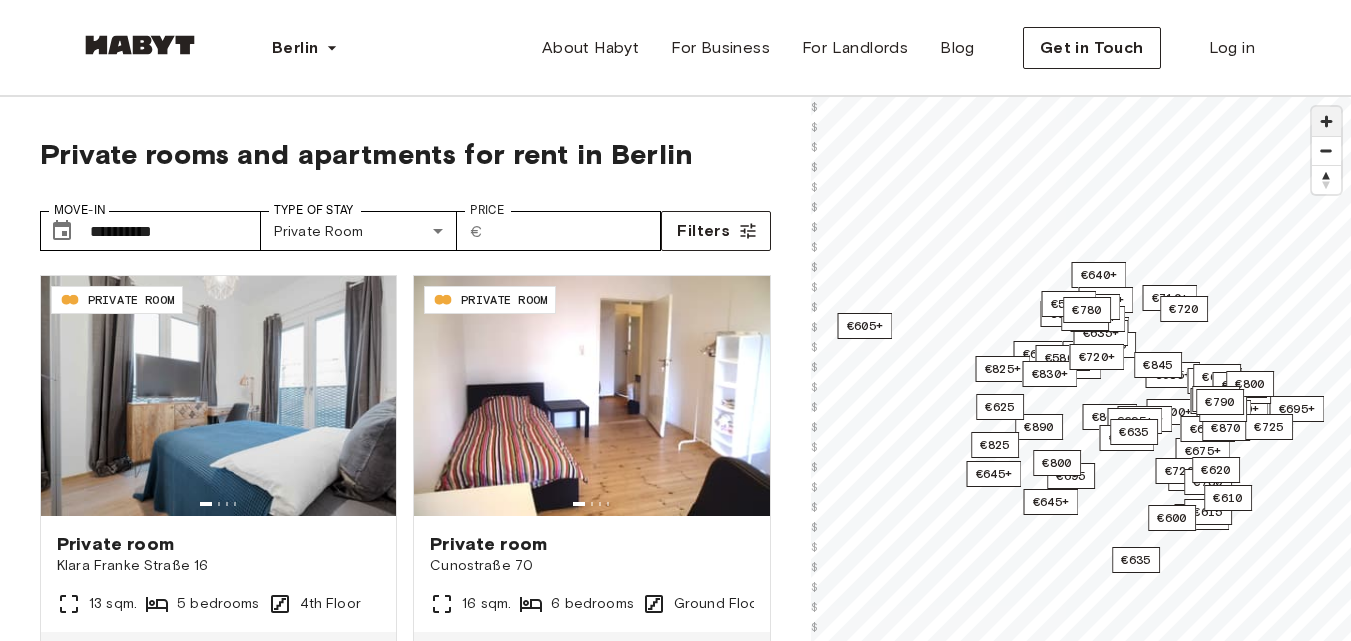 click at bounding box center [1326, 121] 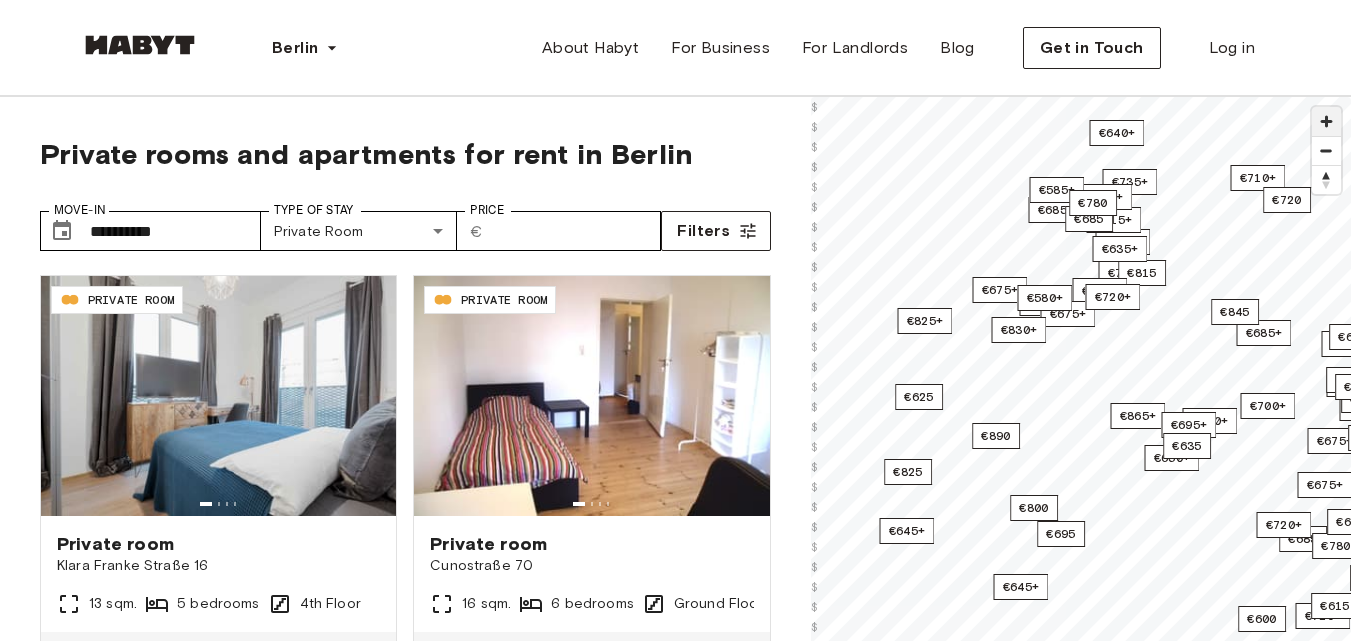 click at bounding box center [1326, 121] 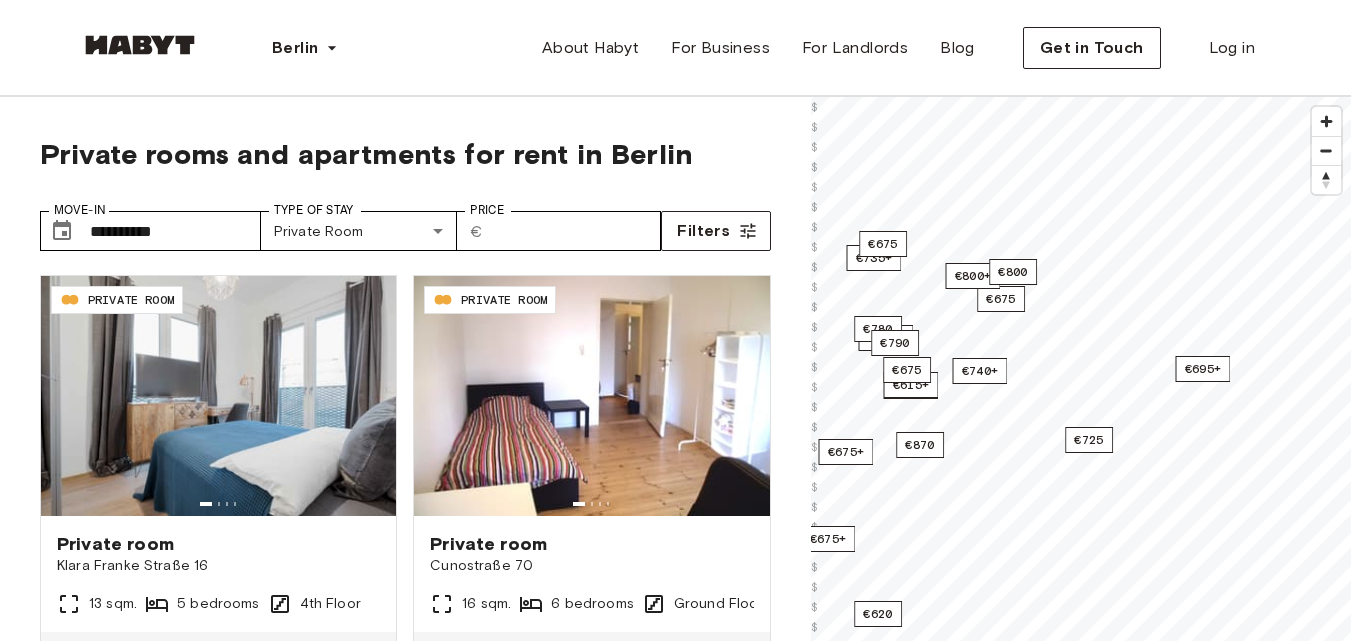 click on "**********" at bounding box center [675, 506] 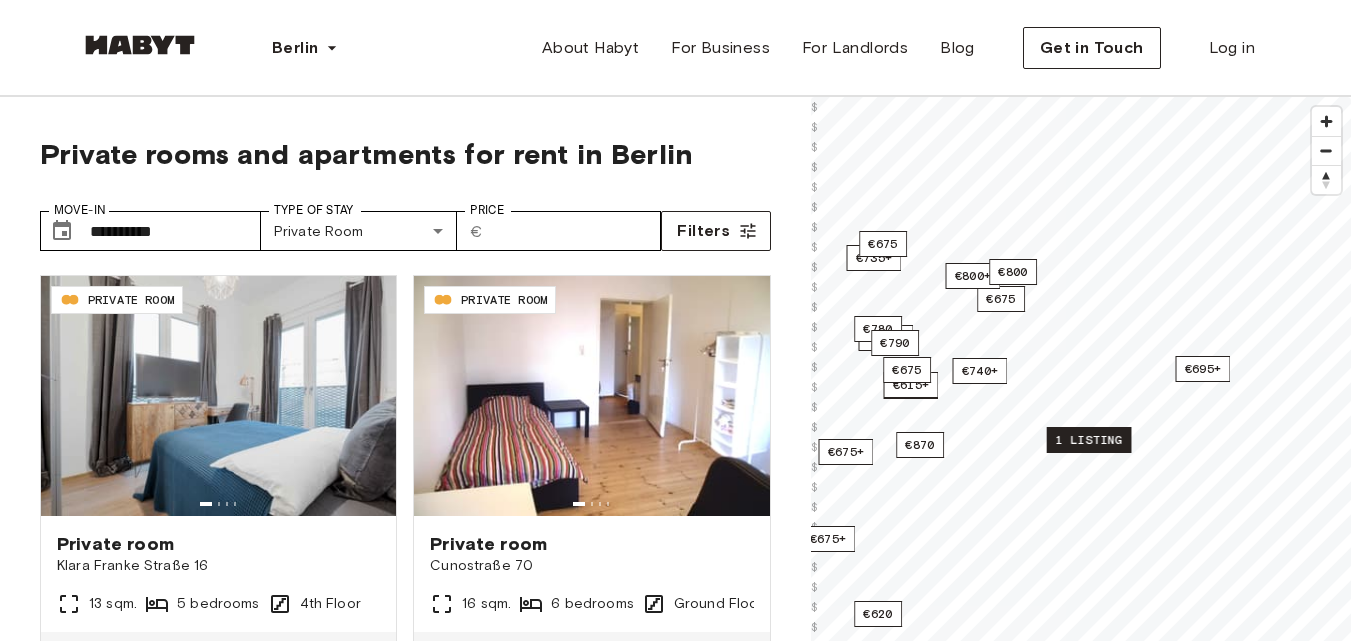 click on "1 listing" at bounding box center (1088, 440) 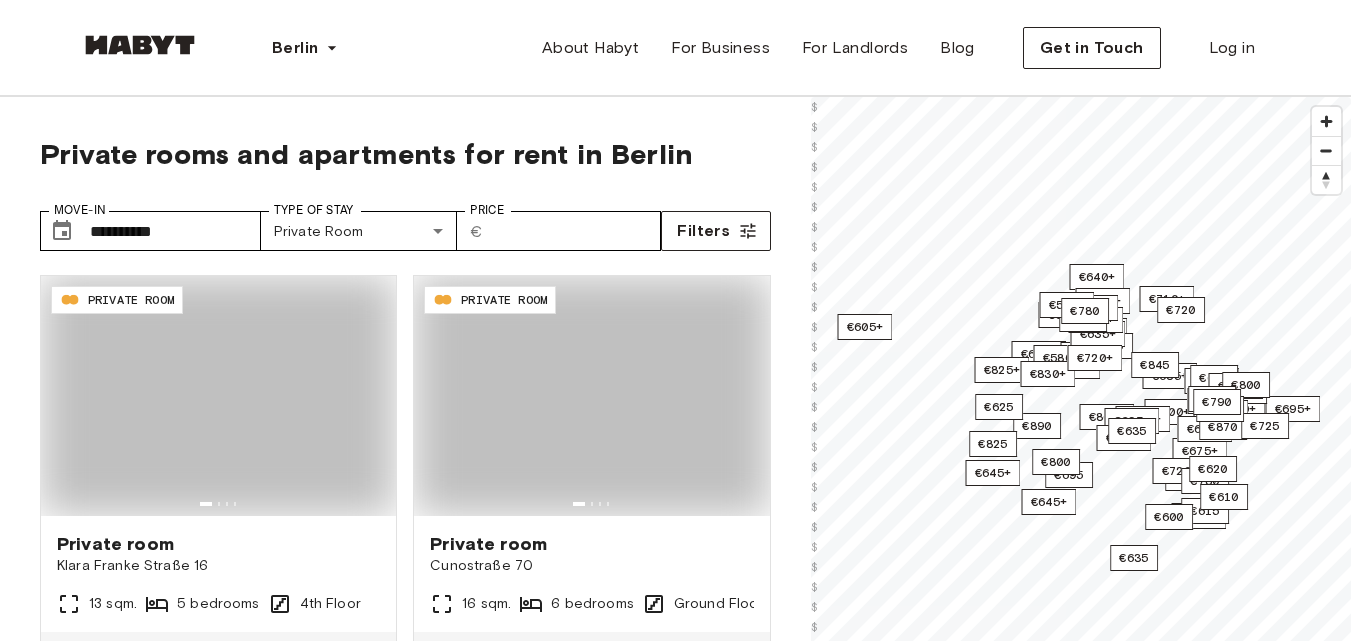 type on "**********" 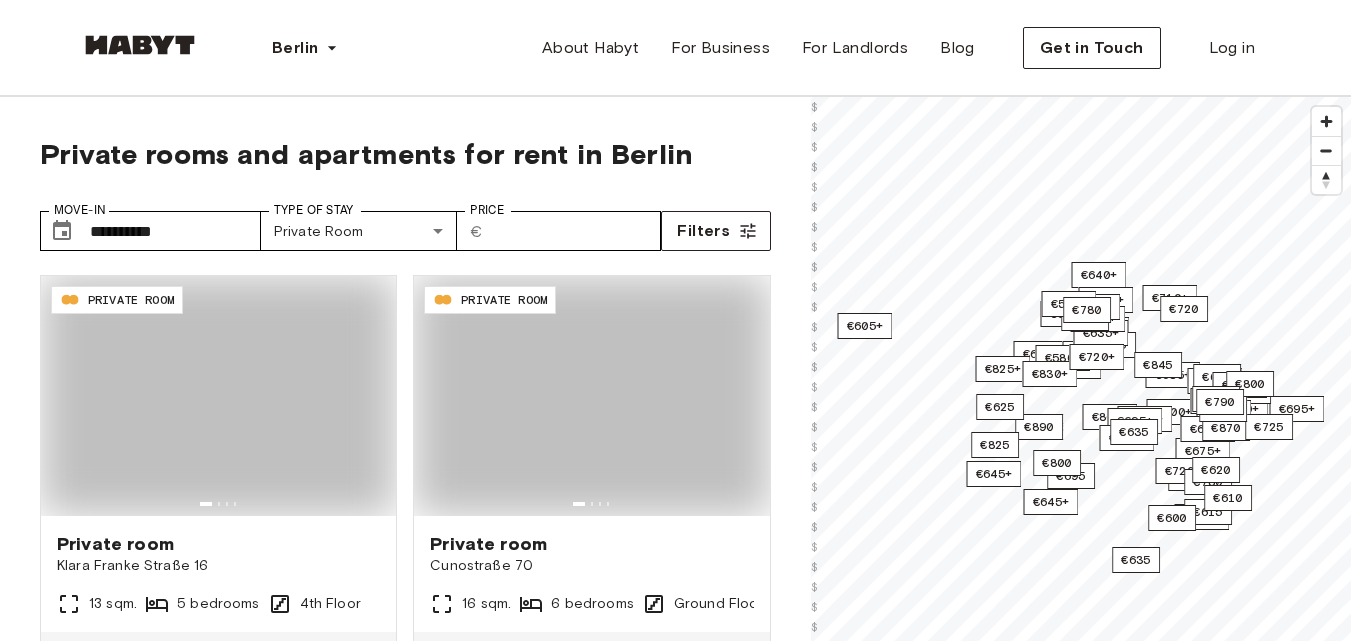 scroll, scrollTop: 0, scrollLeft: 0, axis: both 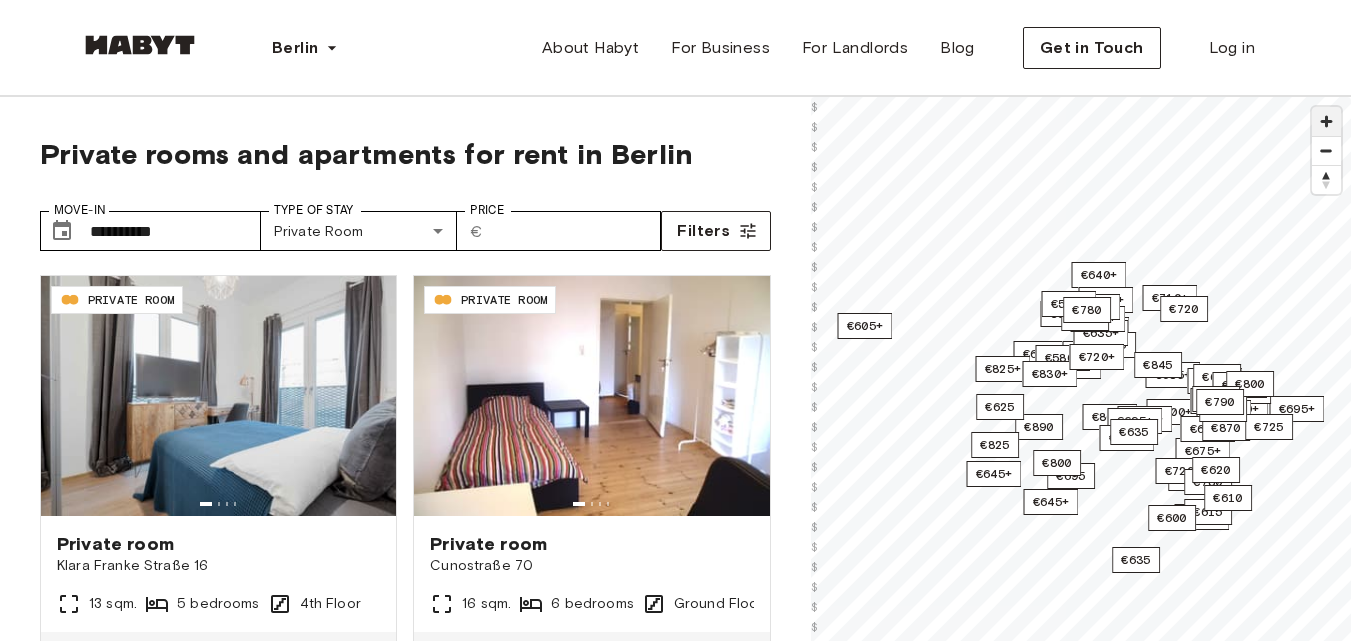 click at bounding box center [1326, 121] 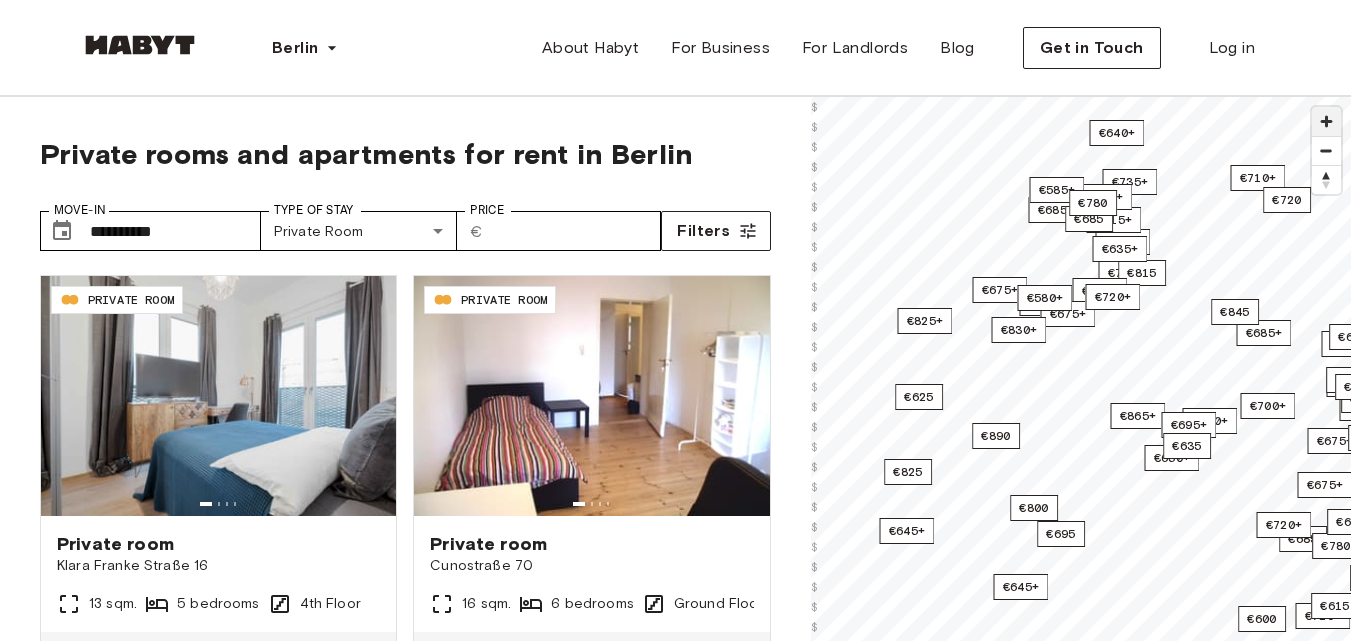 click at bounding box center (1326, 121) 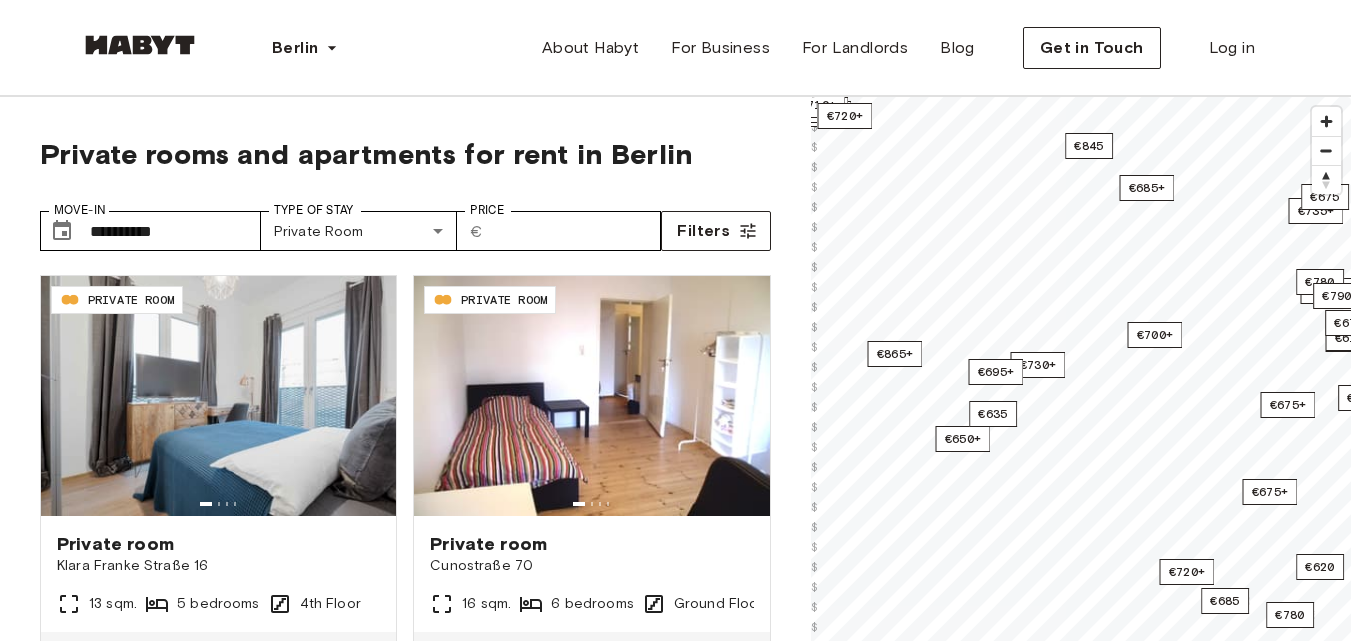 click on "**********" at bounding box center (675, 506) 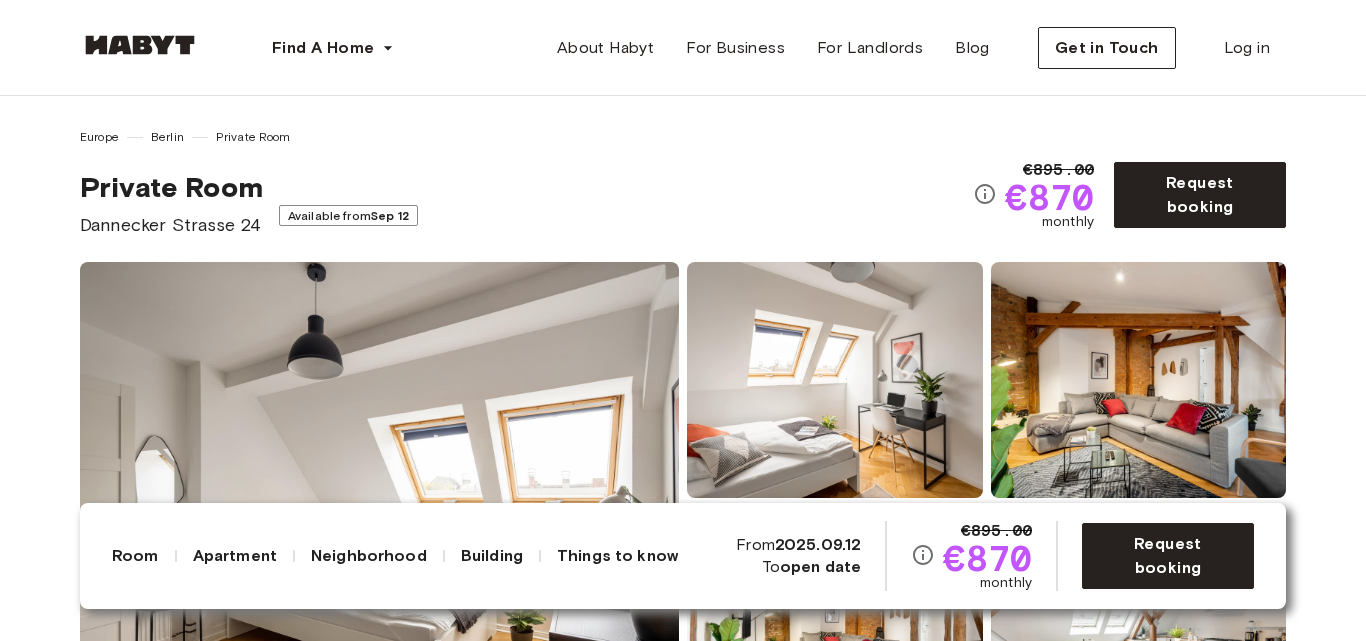 scroll, scrollTop: 0, scrollLeft: 0, axis: both 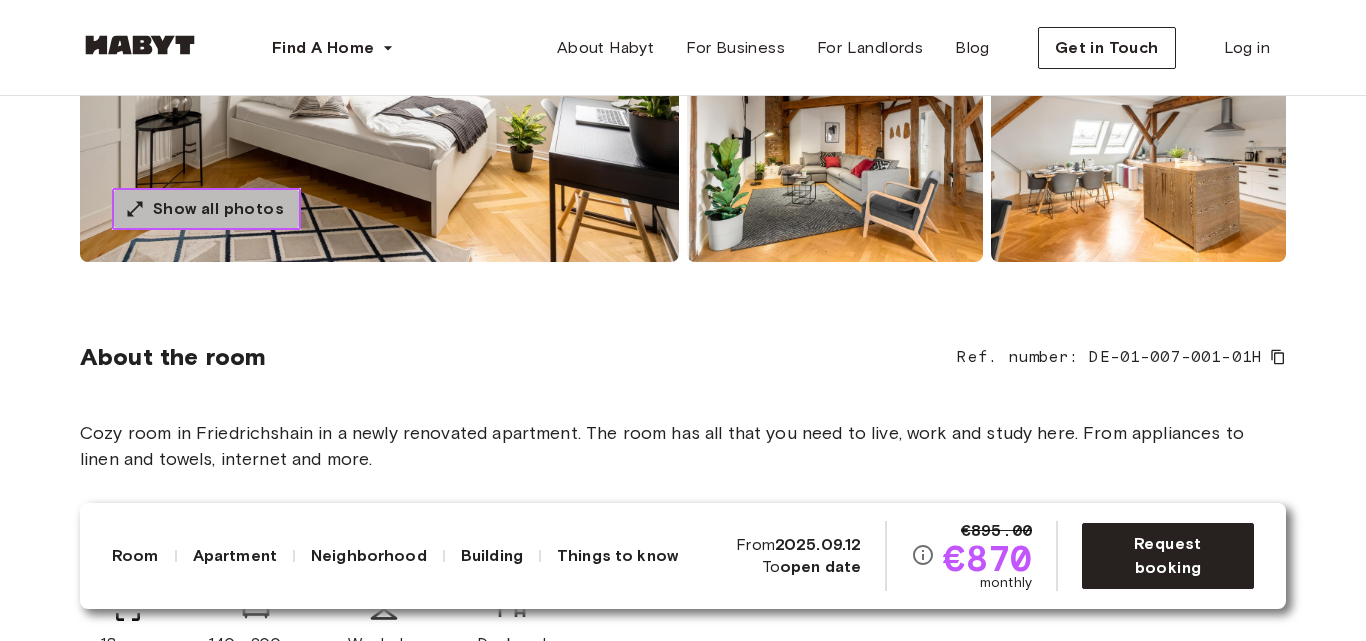 click on "Show all photos" at bounding box center (218, 209) 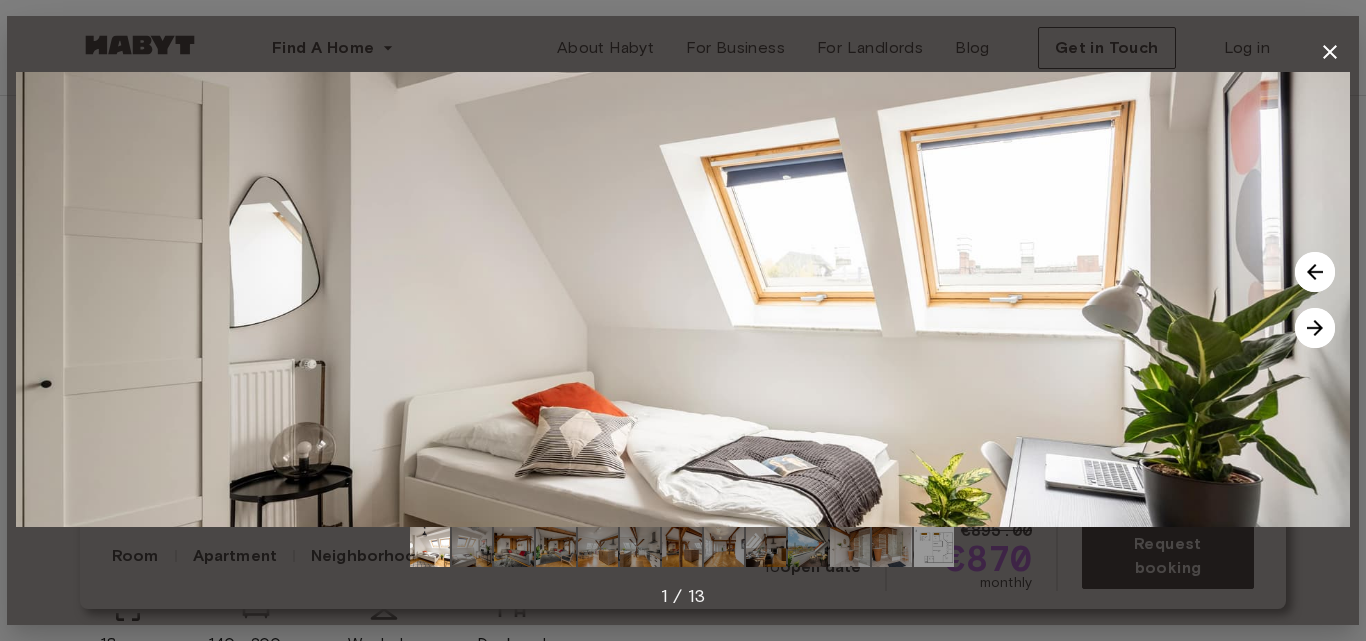 click at bounding box center (1315, 328) 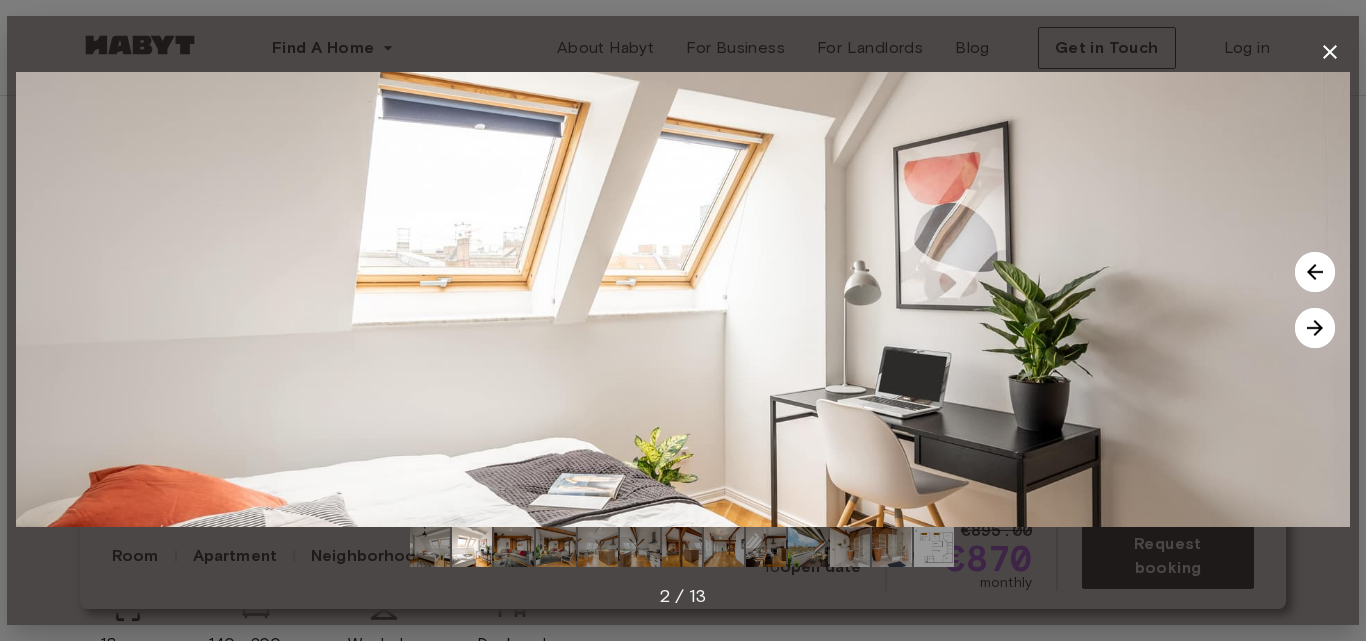 click at bounding box center [1315, 328] 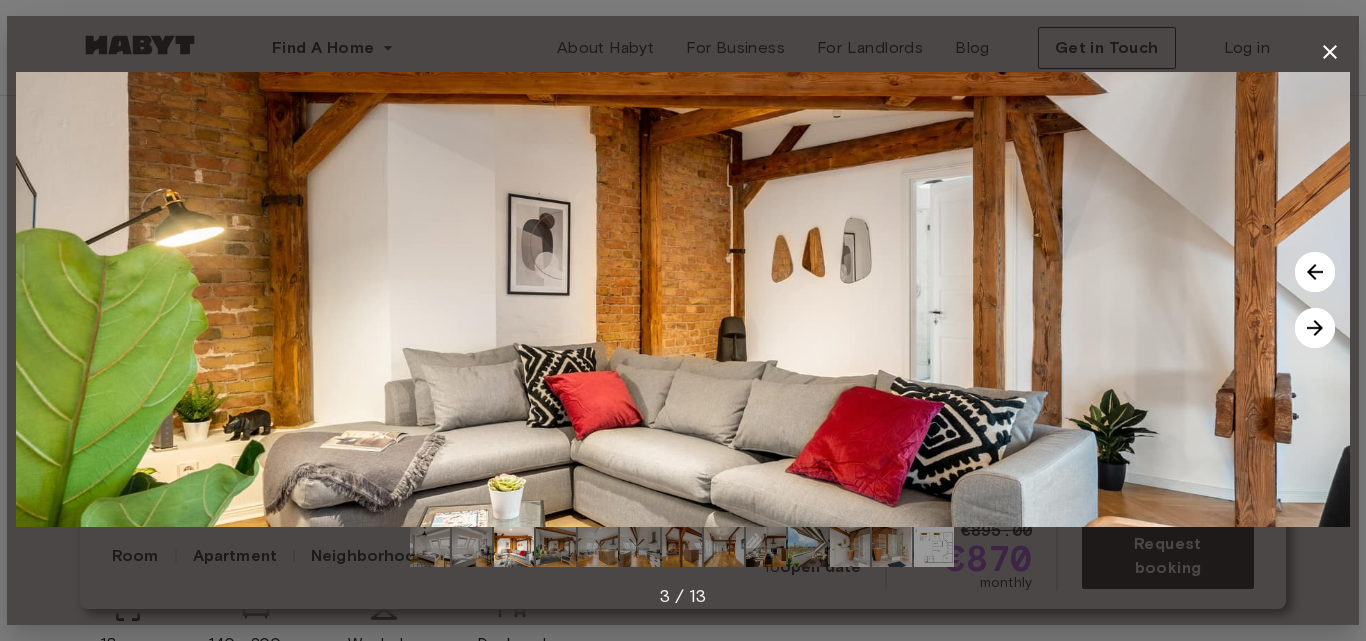 click at bounding box center (1315, 328) 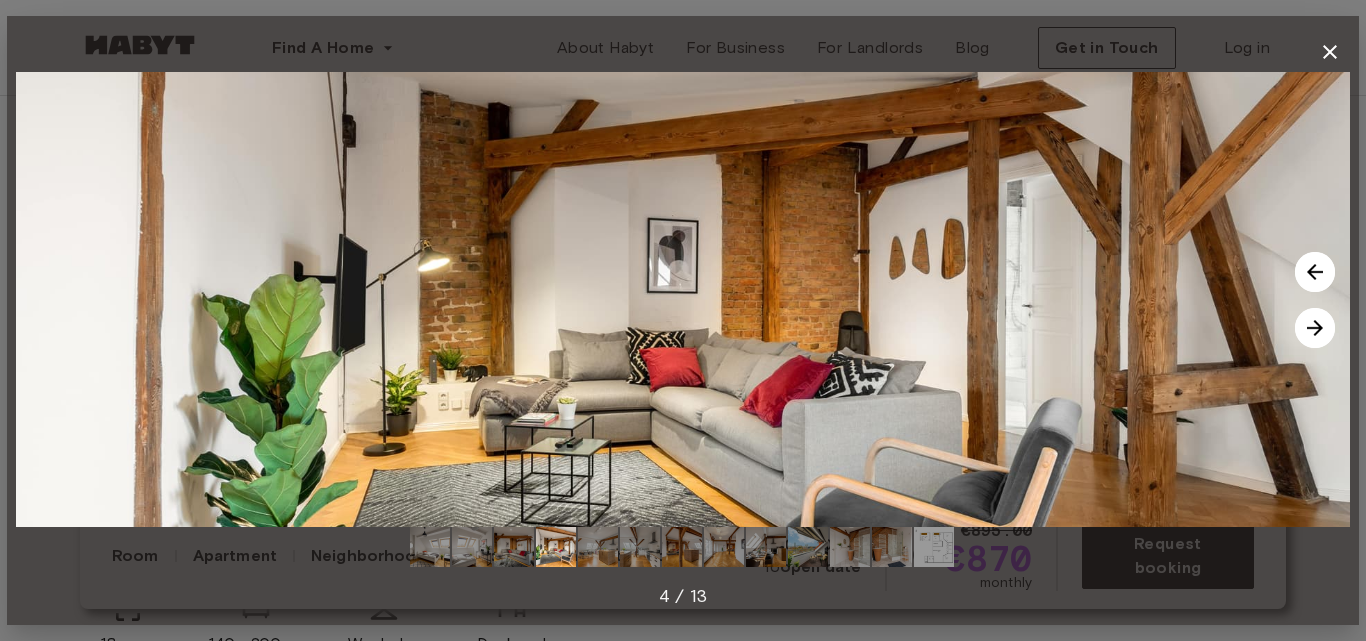 click at bounding box center [1315, 328] 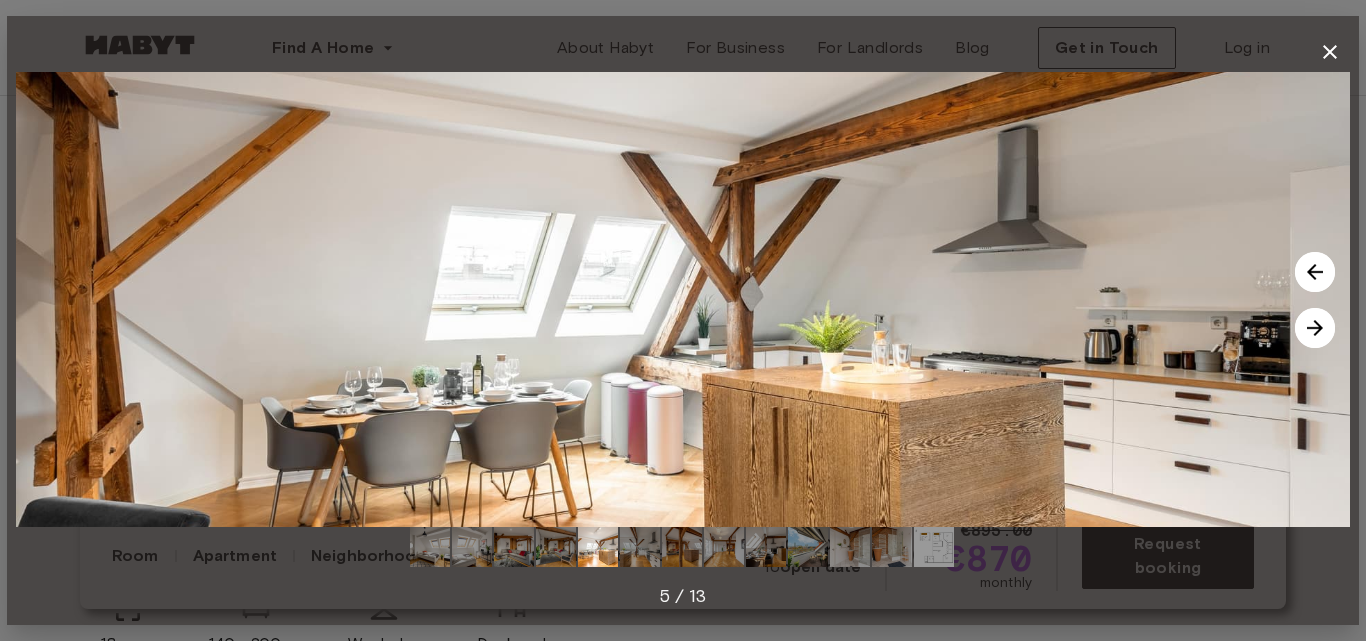 click at bounding box center (1315, 328) 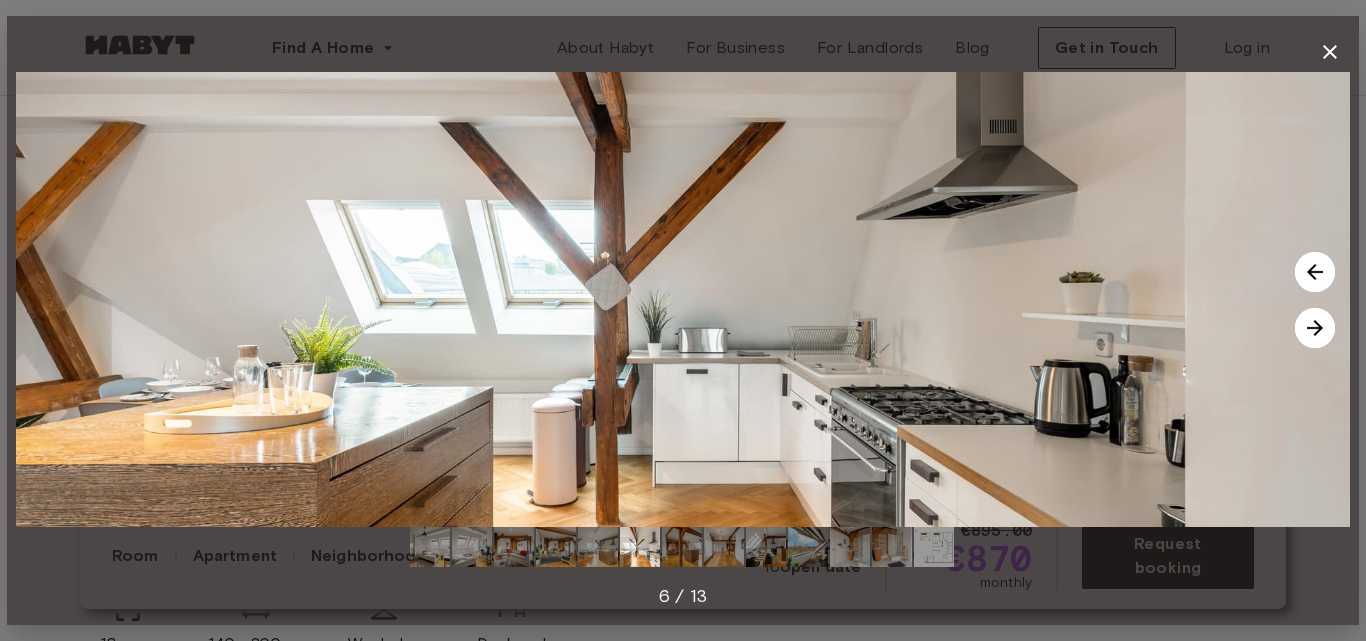 click at bounding box center [1315, 328] 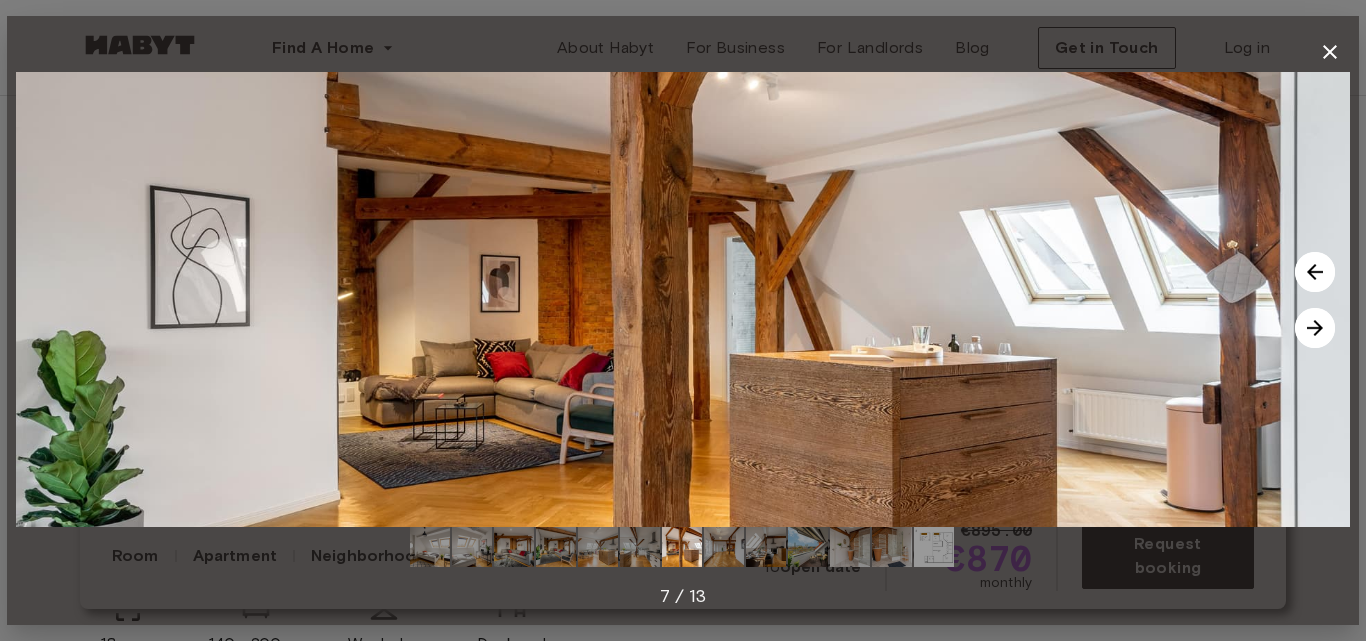 click at bounding box center (1315, 328) 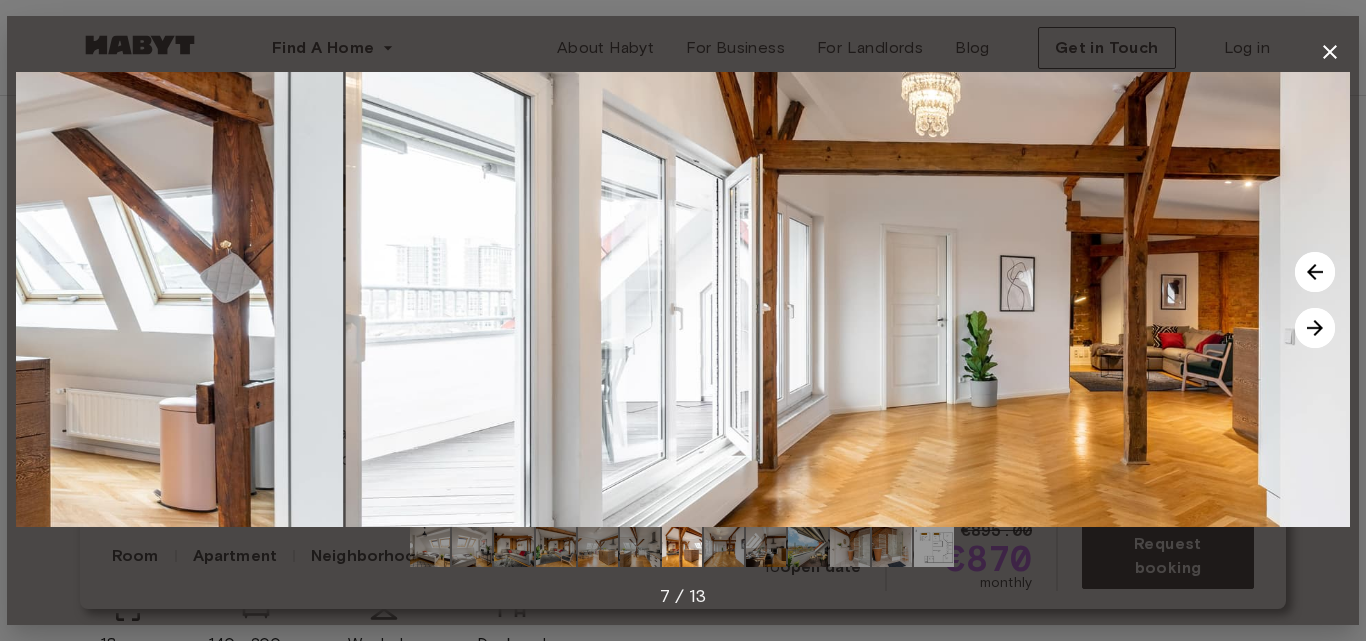 click at bounding box center [1315, 328] 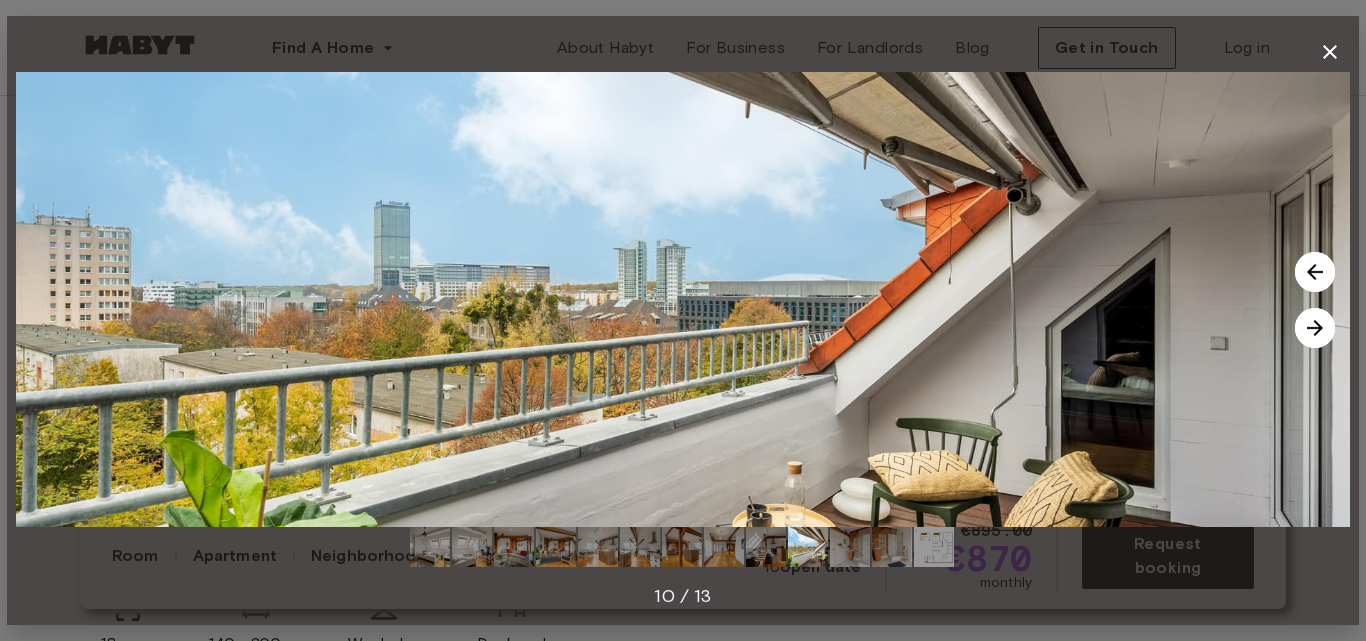 click at bounding box center [683, 299] 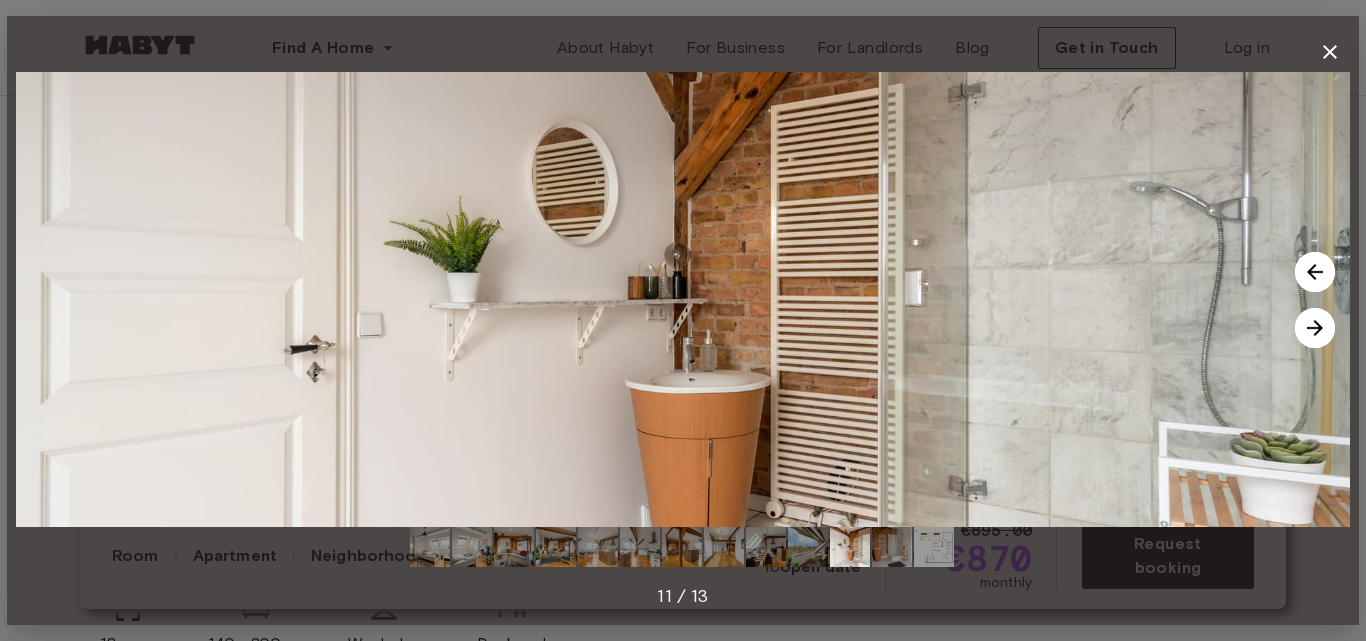 click at bounding box center [1315, 328] 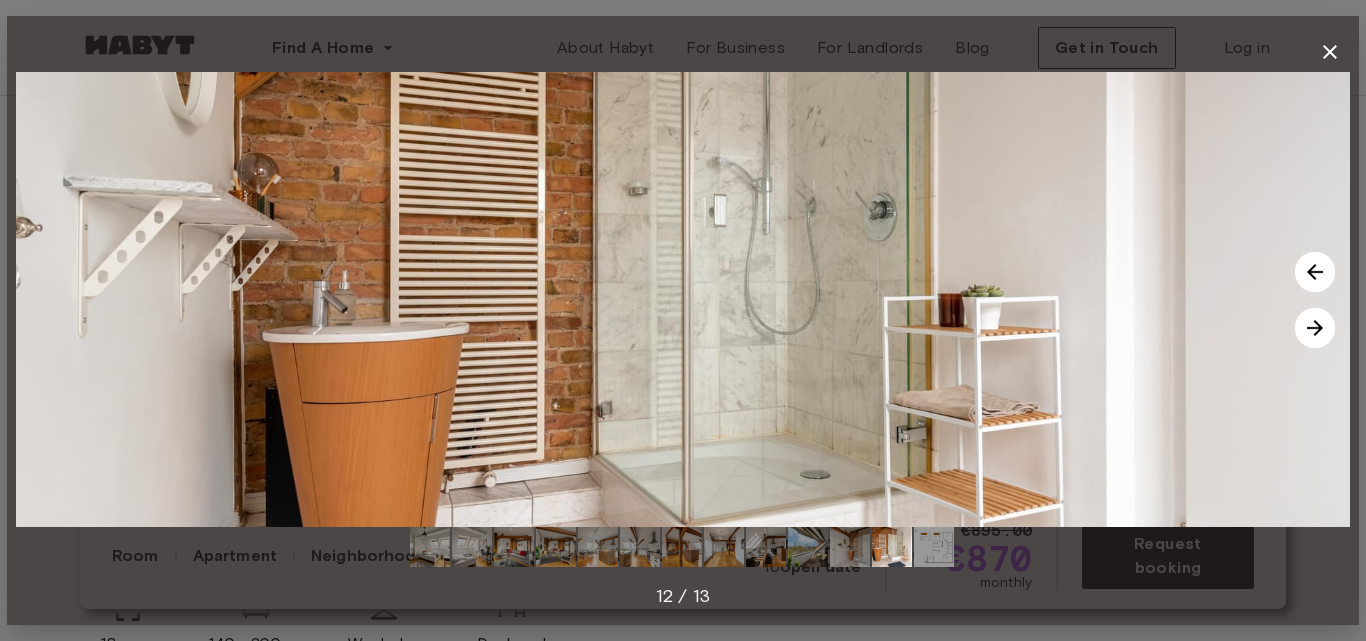 click at bounding box center [1315, 328] 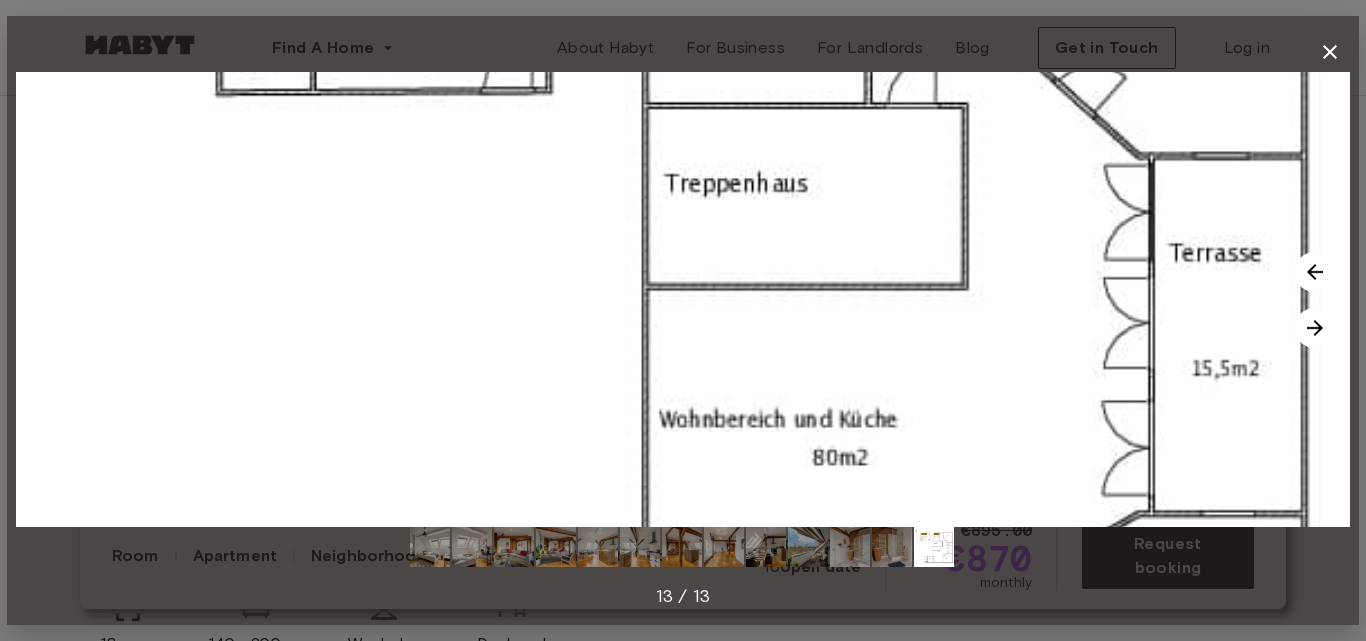 click at bounding box center [1315, 328] 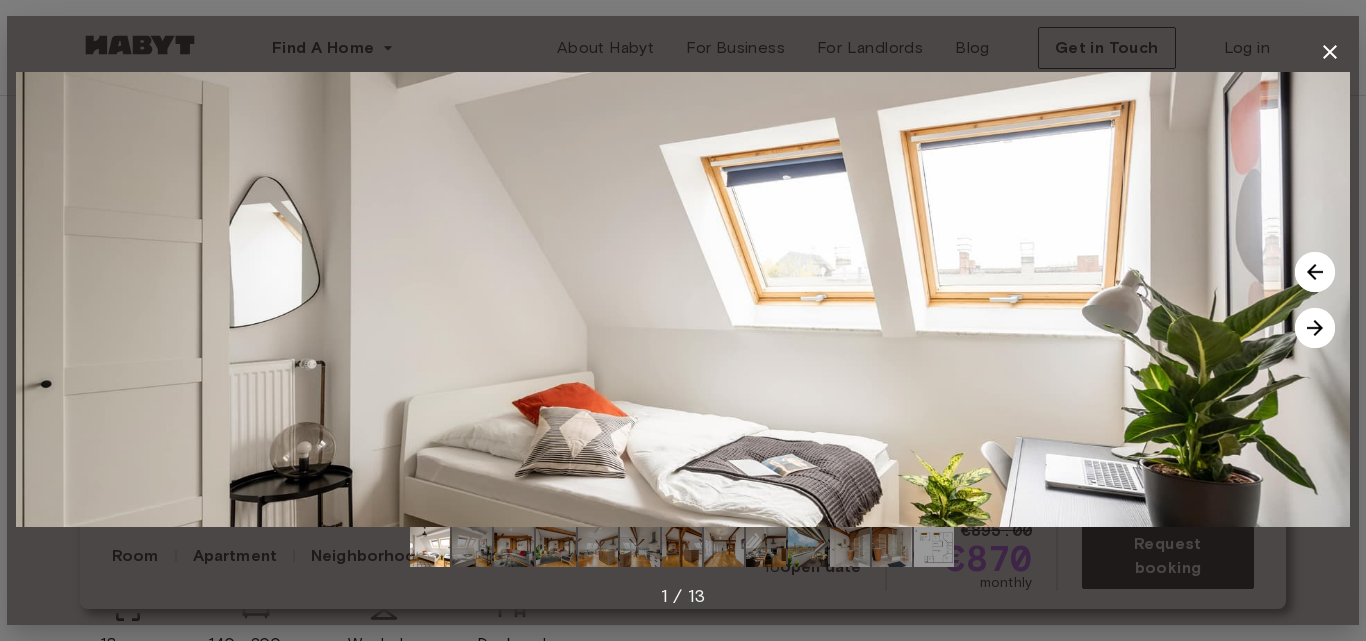 click at bounding box center (1315, 328) 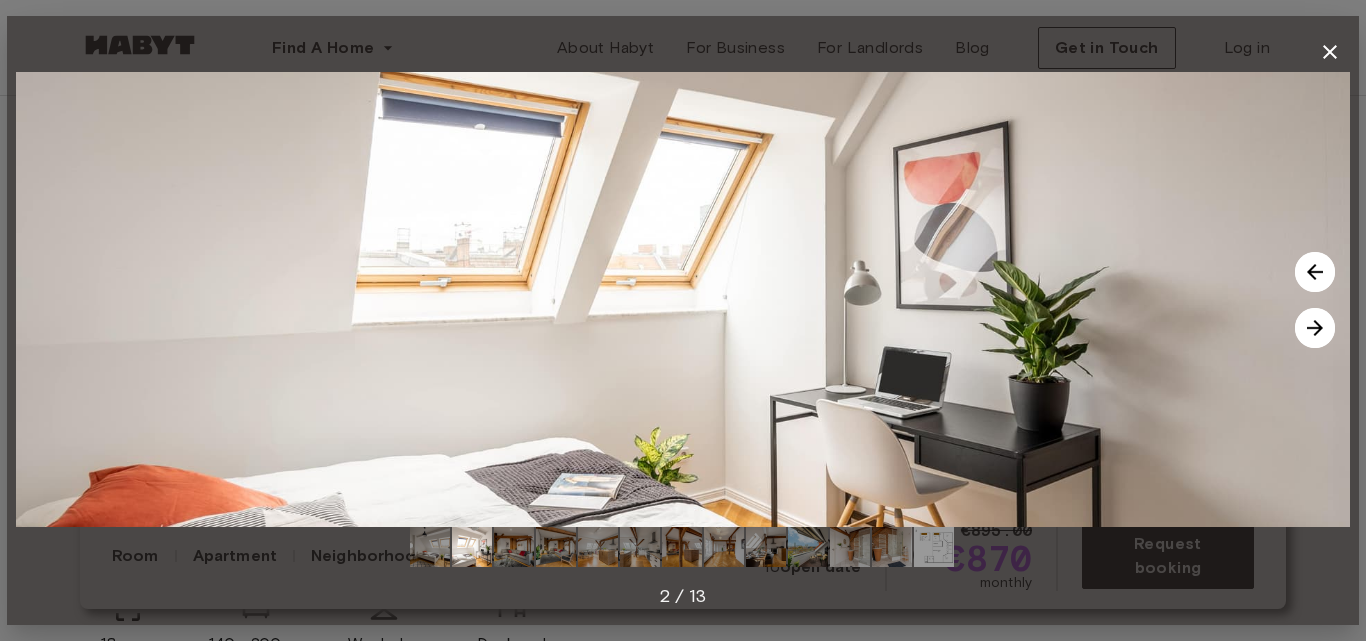 click at bounding box center (1315, 328) 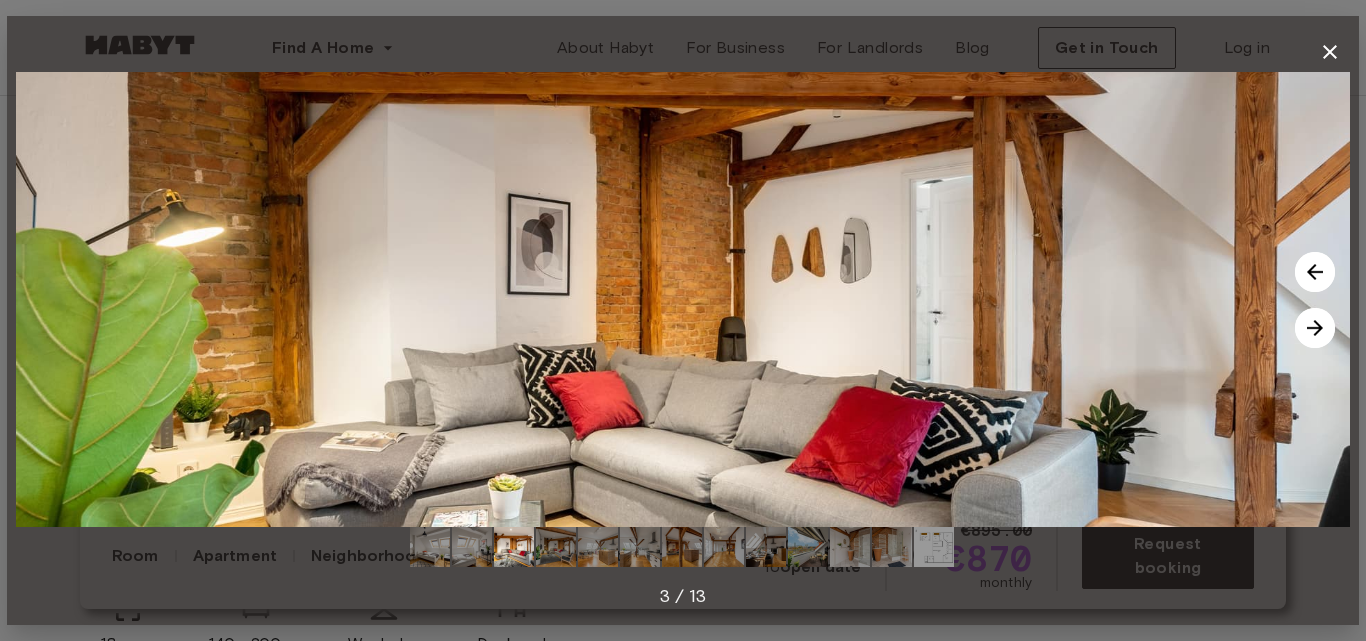 click at bounding box center (1315, 328) 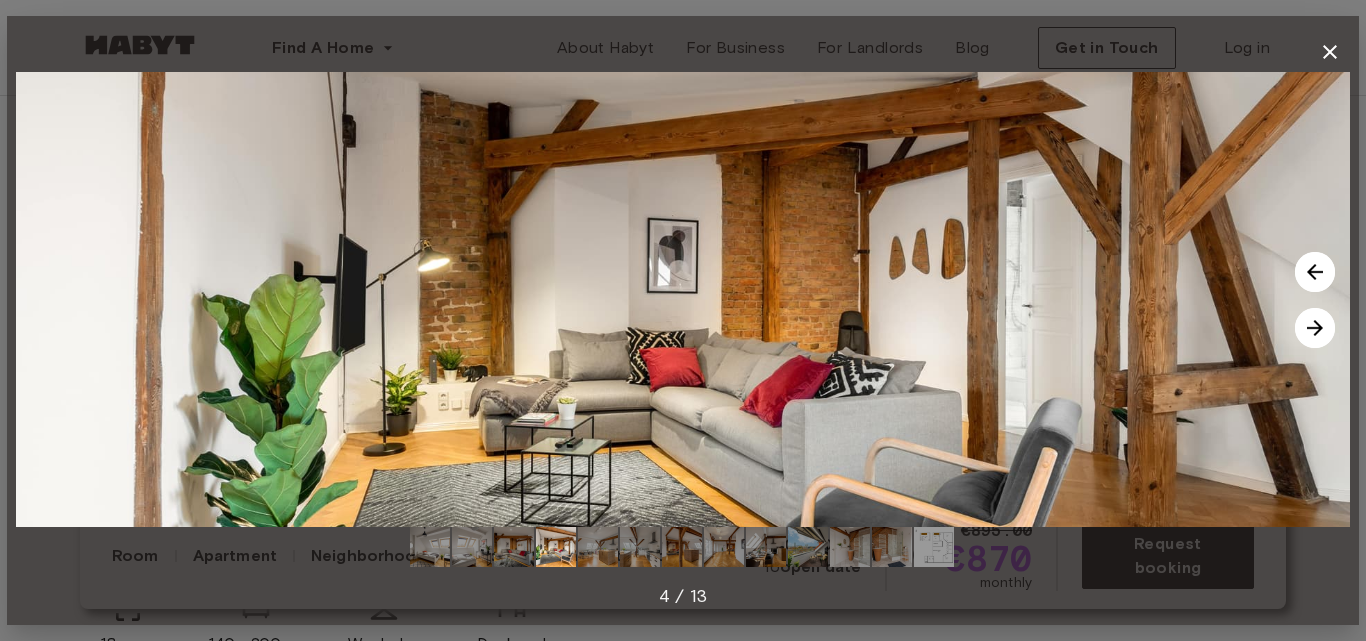 click at bounding box center (1315, 328) 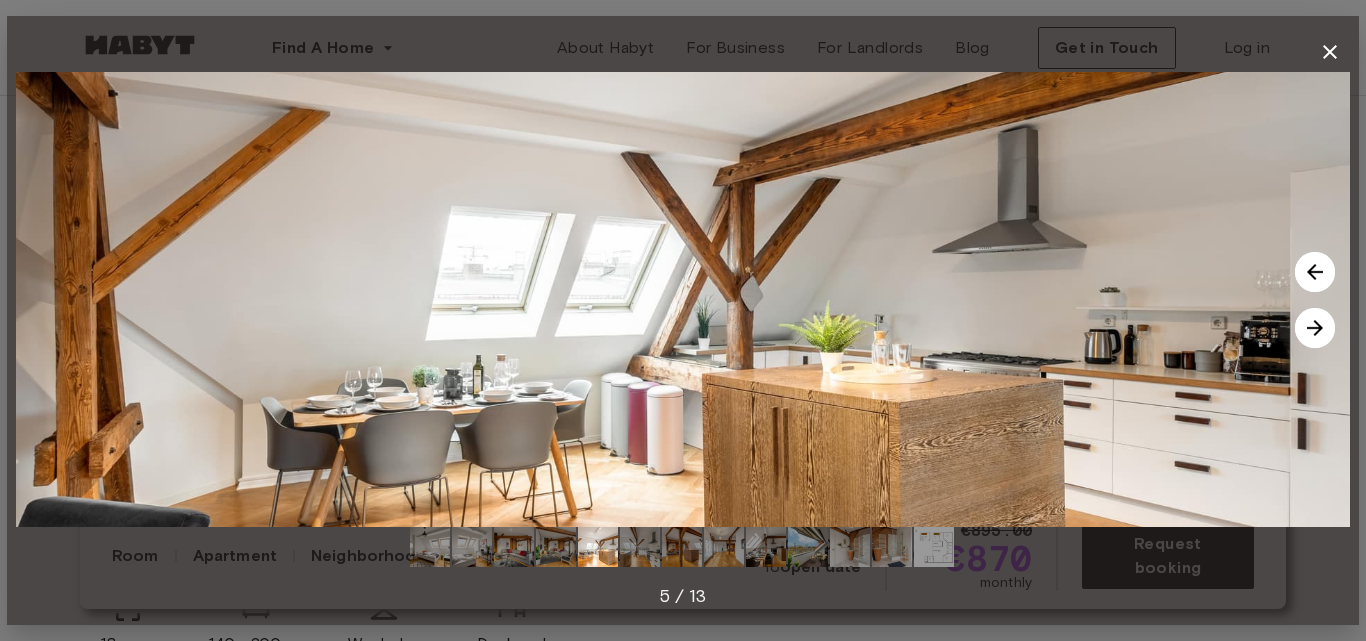 click at bounding box center [1315, 328] 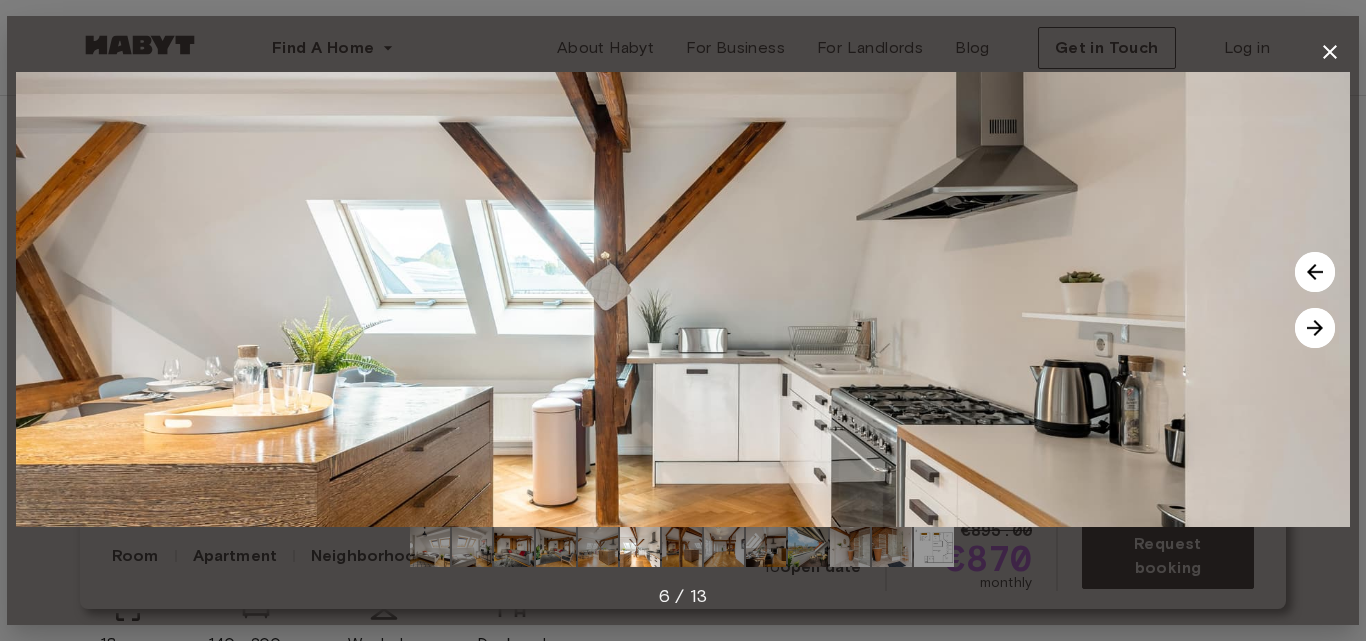 click at bounding box center [1315, 328] 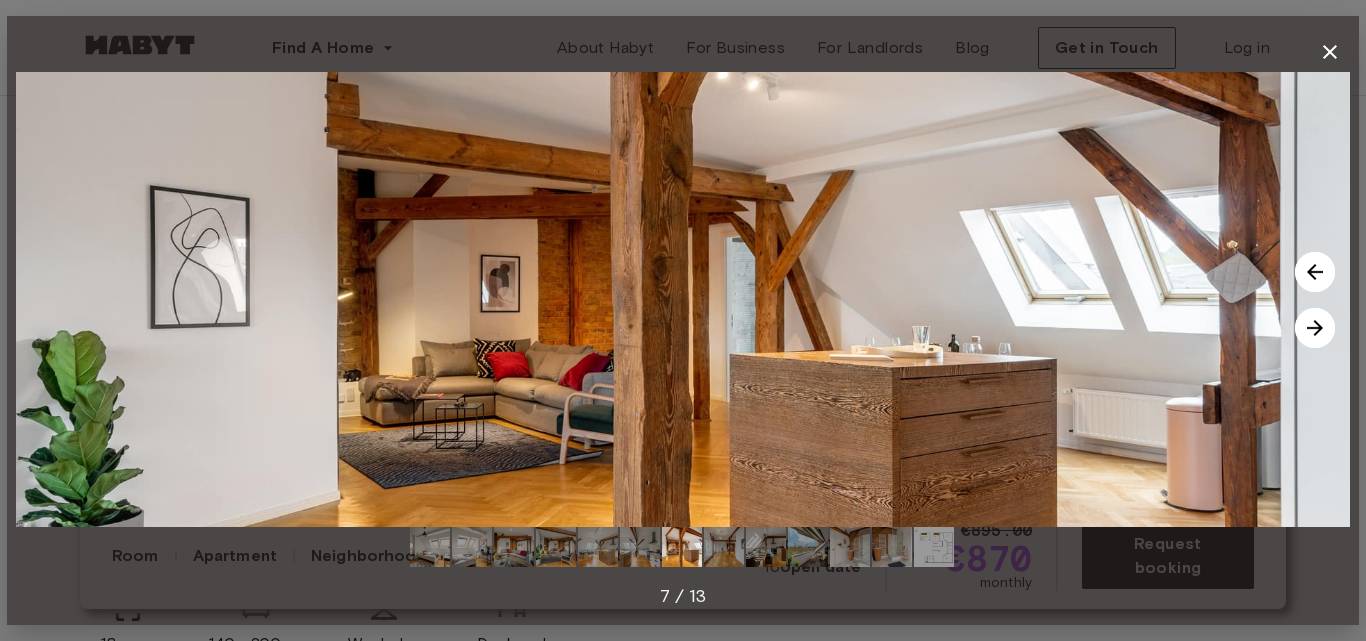 click 